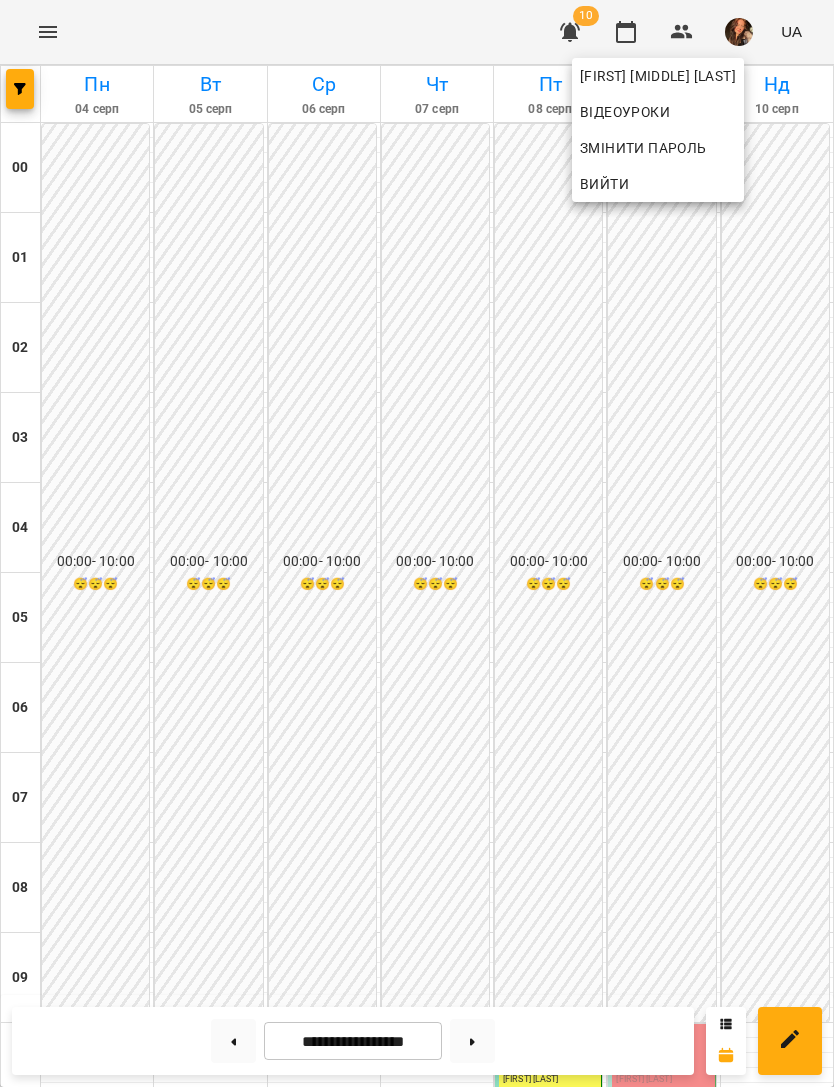 scroll, scrollTop: 0, scrollLeft: 0, axis: both 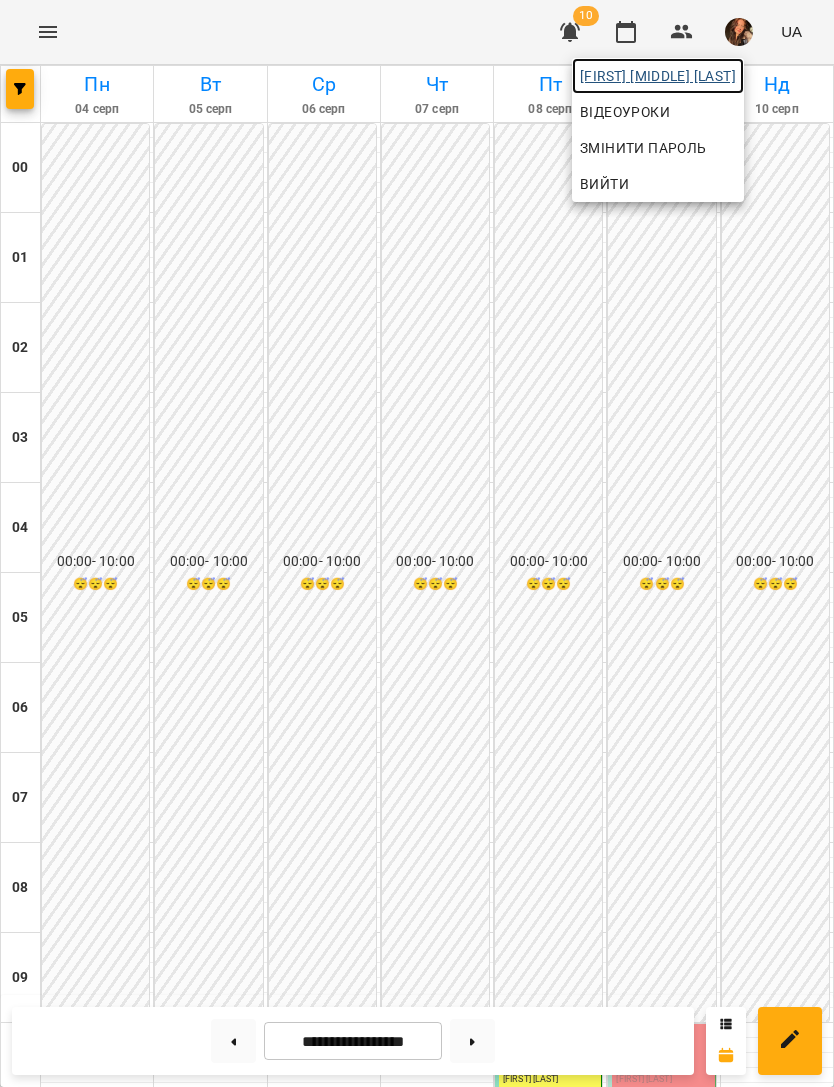 click on "[FIRST] [MIDDLE] [LAST]" at bounding box center [658, 76] 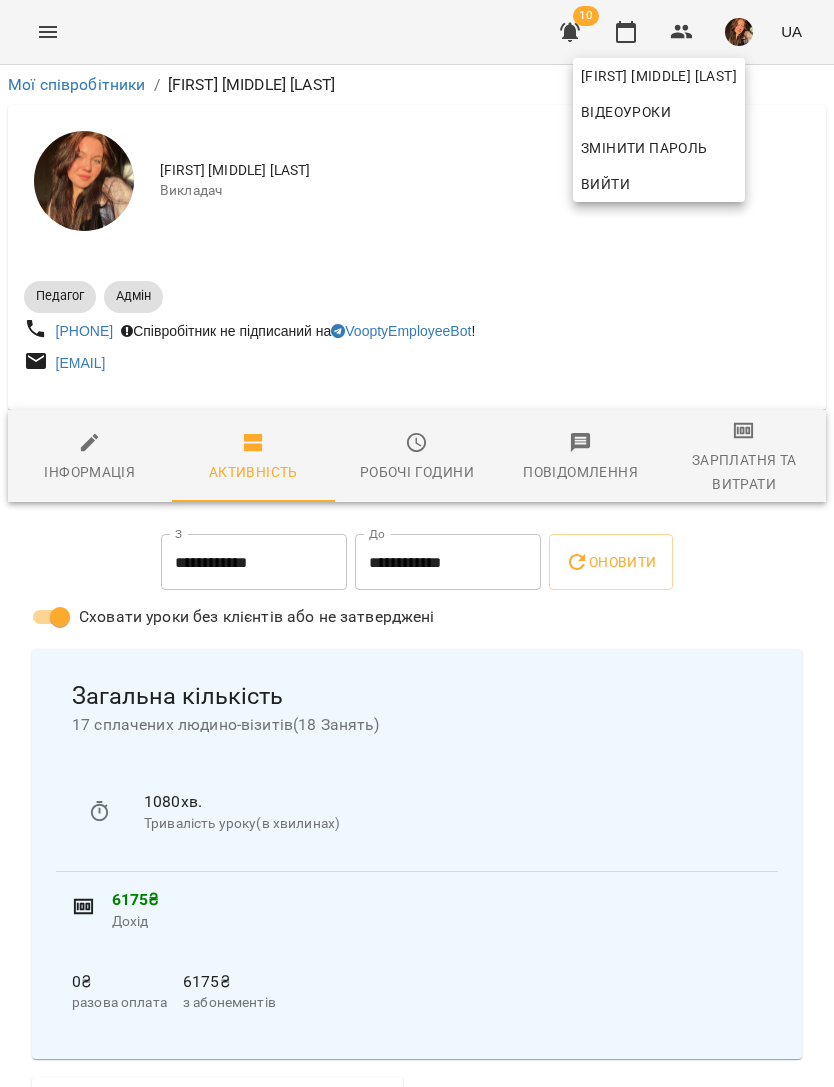 click at bounding box center [417, 543] 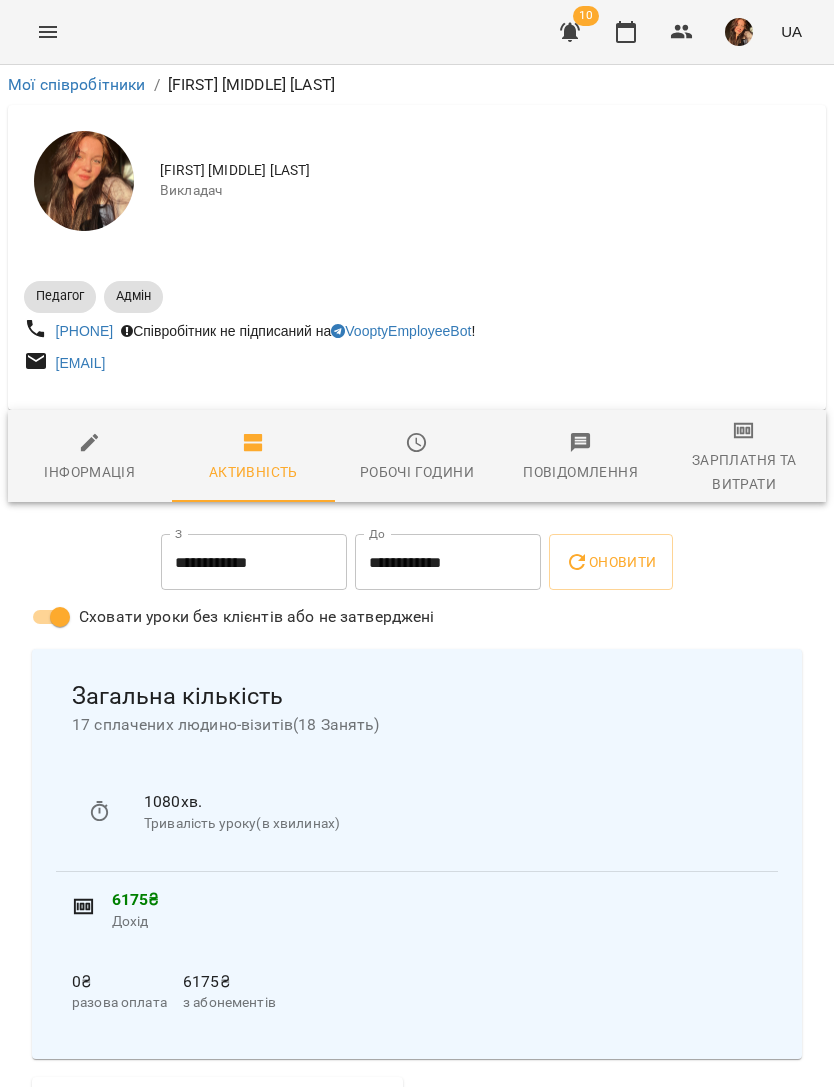 click on "Зарплатня та Витрати" at bounding box center (744, 472) 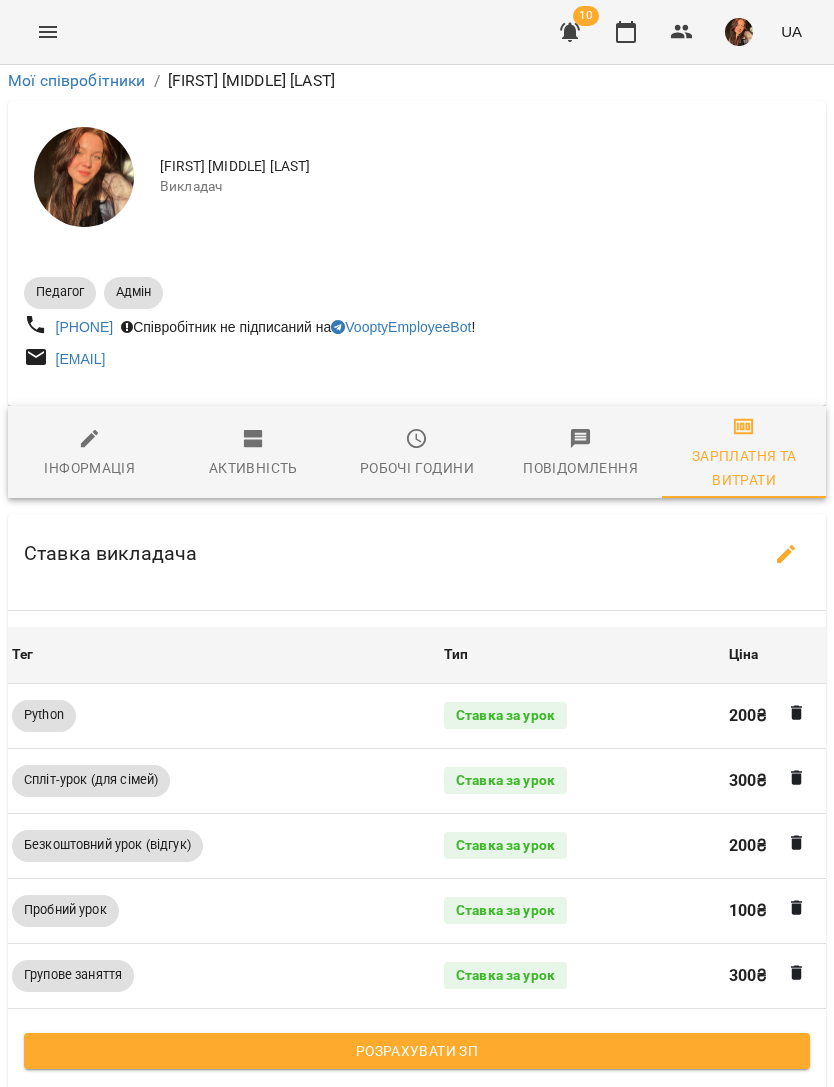 scroll, scrollTop: 332, scrollLeft: 1, axis: both 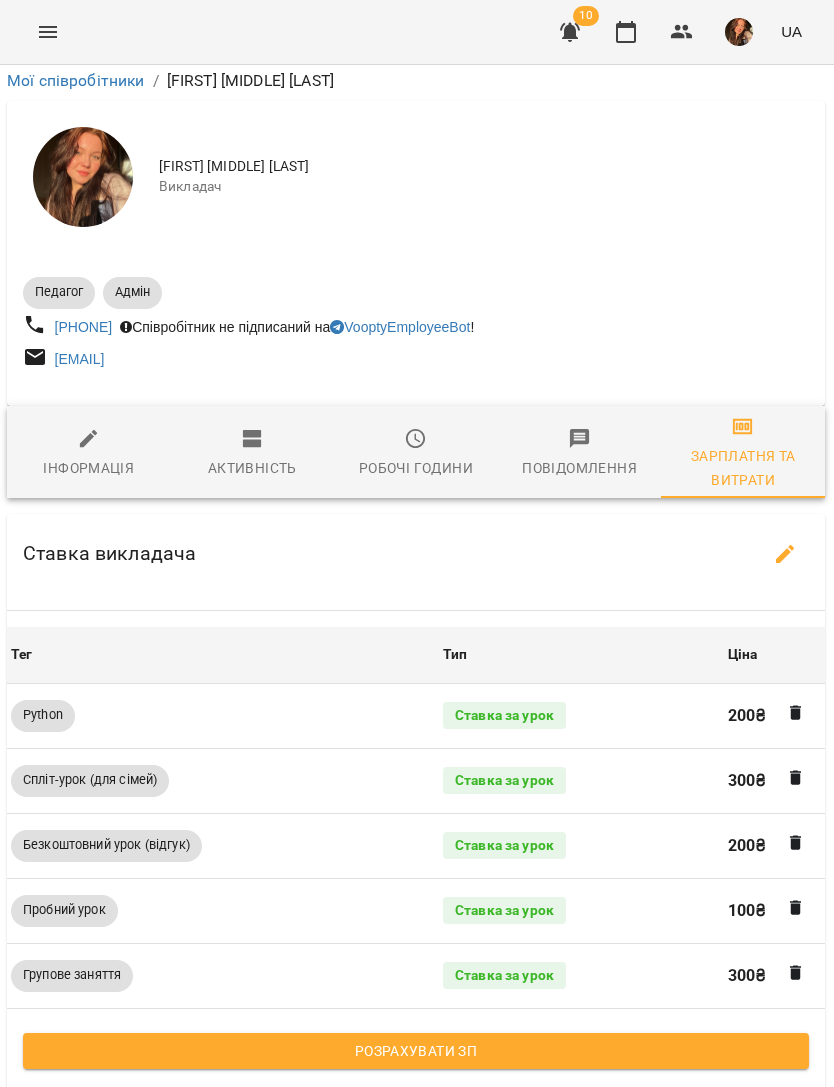 click on "Розрахувати ЗП" at bounding box center (416, 1051) 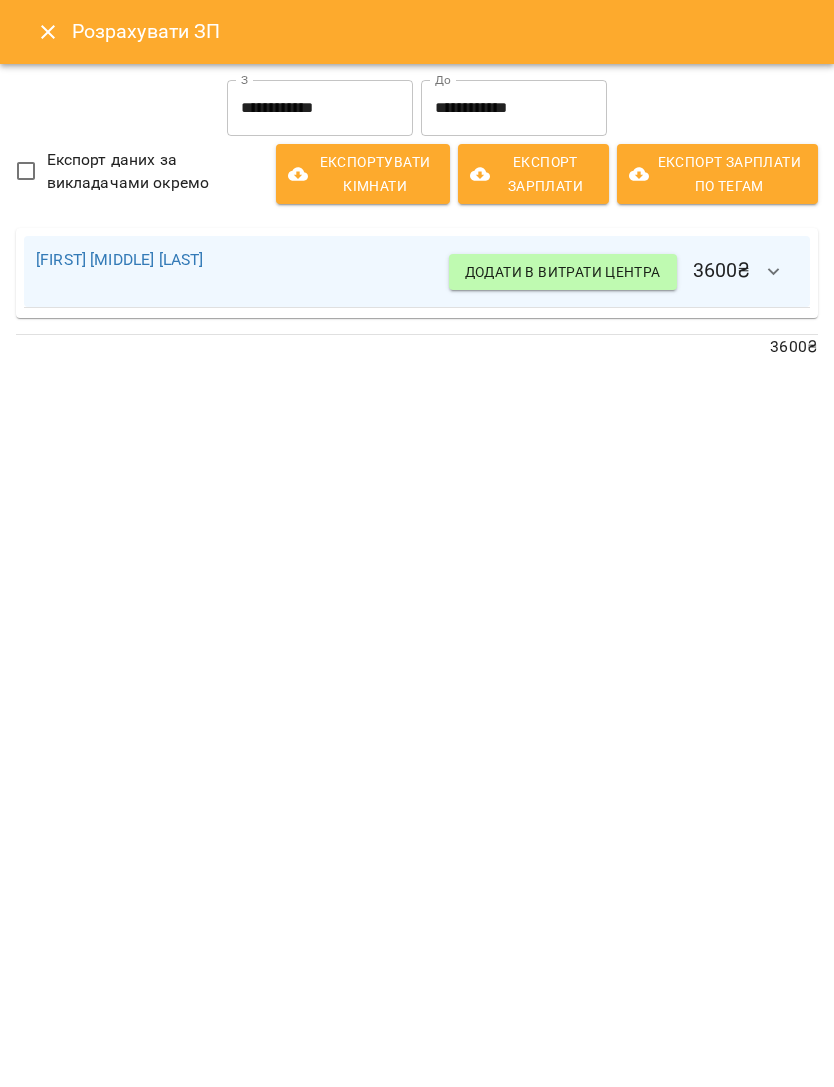 click 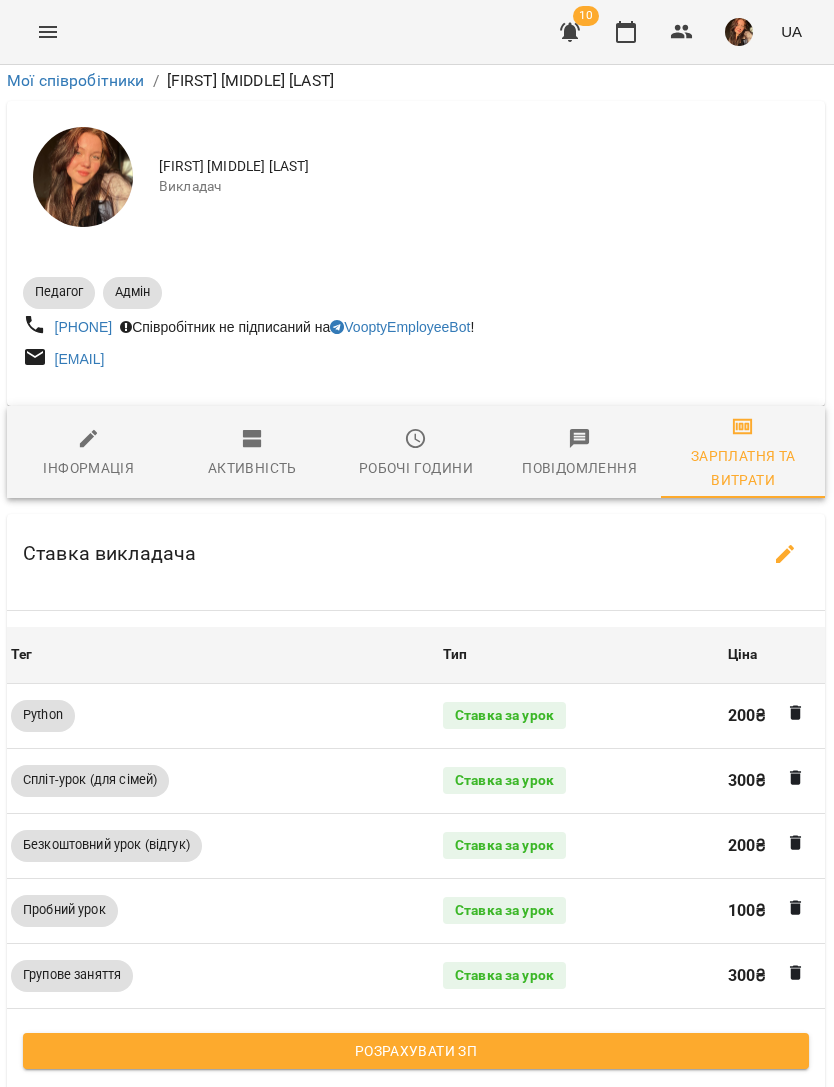 click 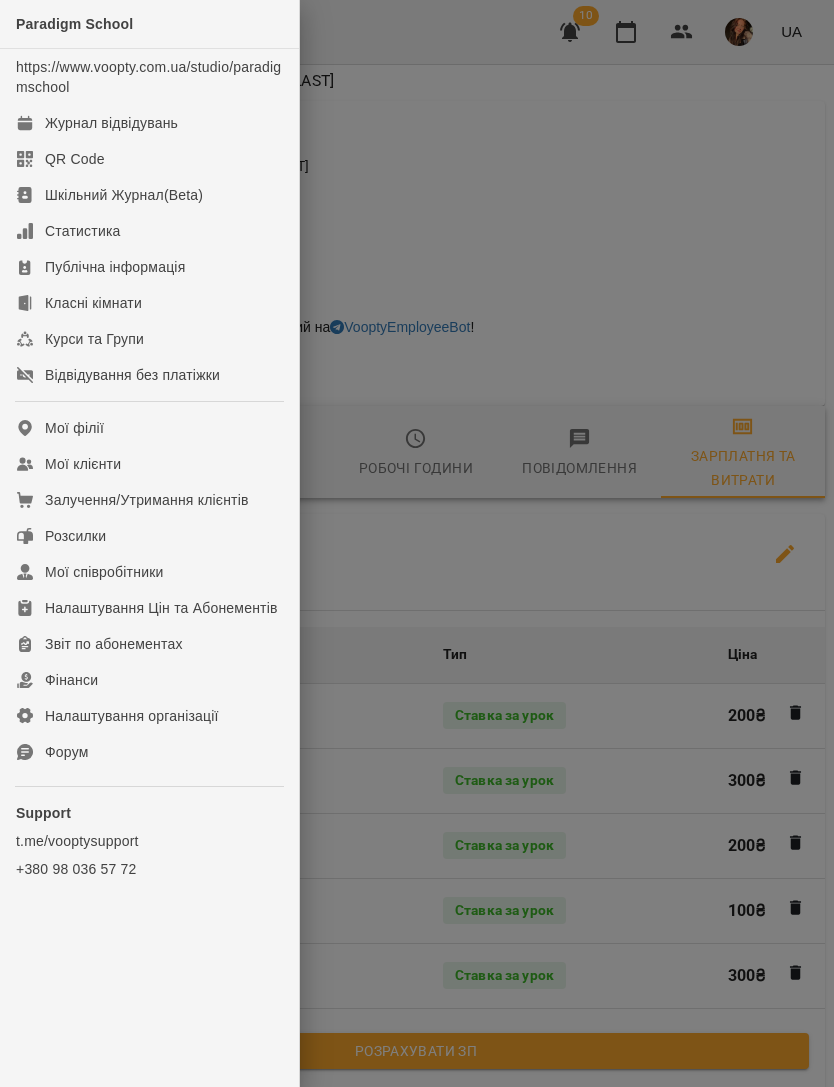 click on "Журнал відвідувань" at bounding box center (111, 123) 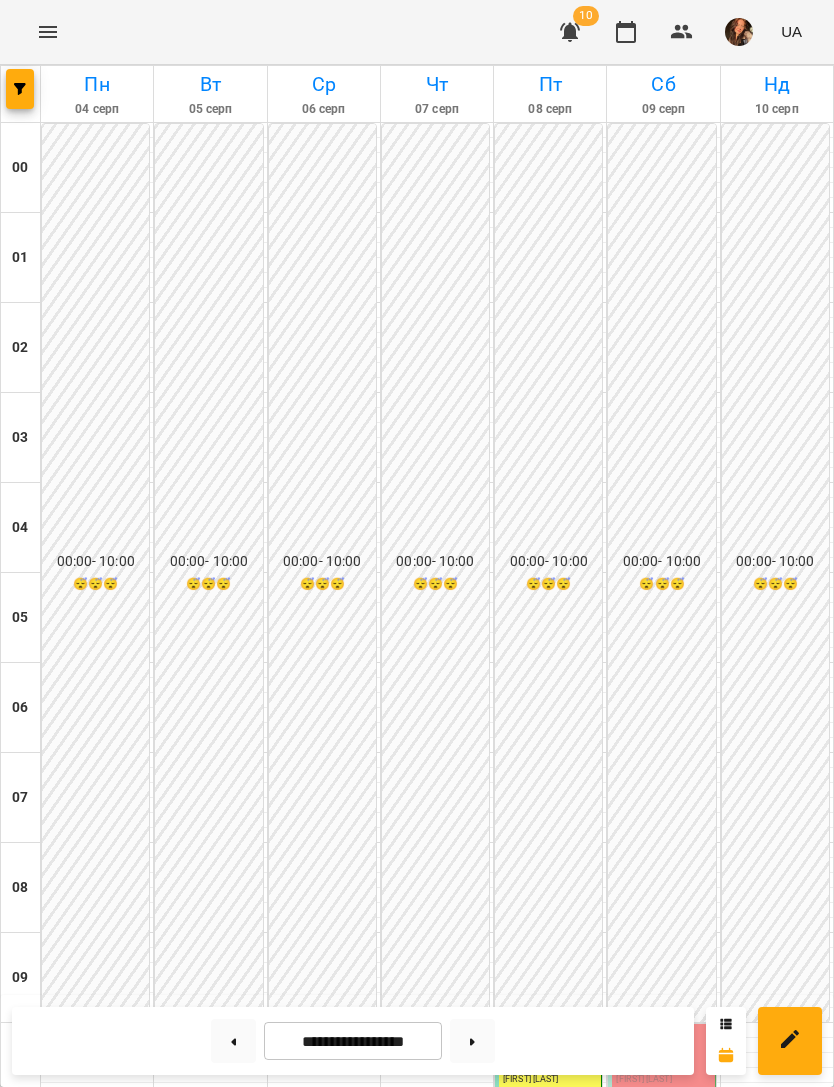 scroll, scrollTop: 813, scrollLeft: 0, axis: vertical 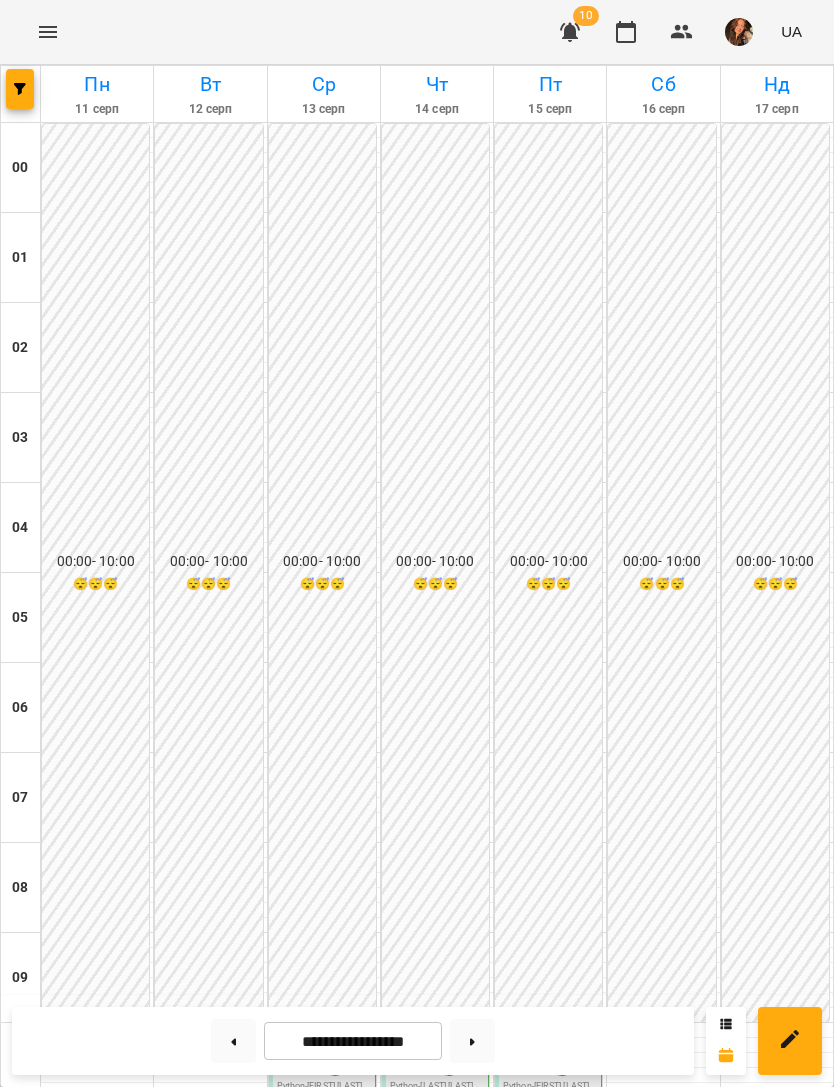 click on "Python       - Ярослав Мельниченко" at bounding box center (550, 1717) 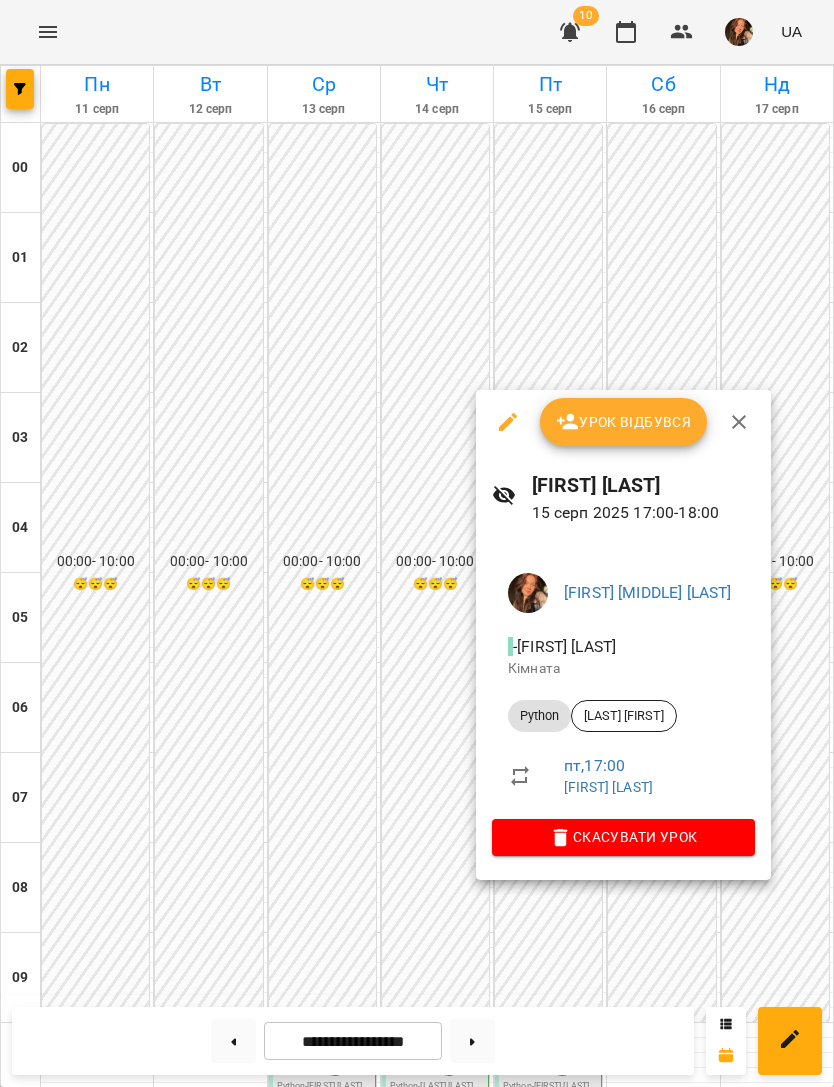 click at bounding box center [417, 543] 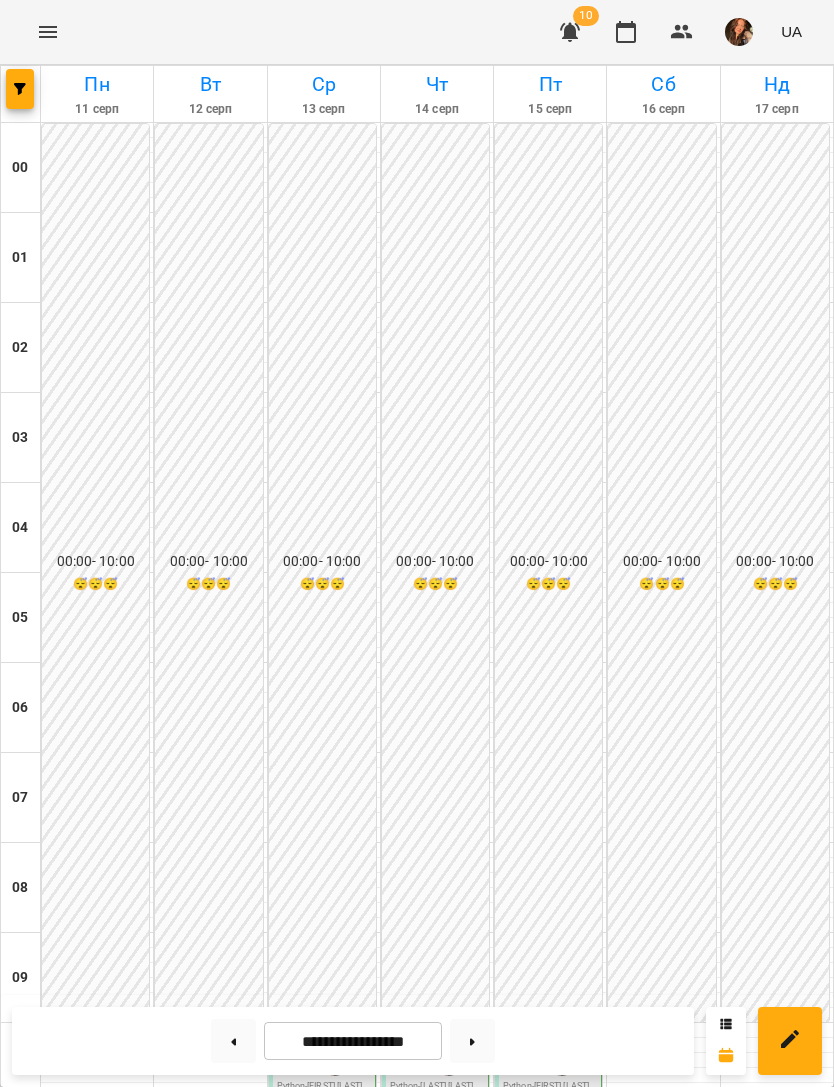 scroll, scrollTop: 818, scrollLeft: 0, axis: vertical 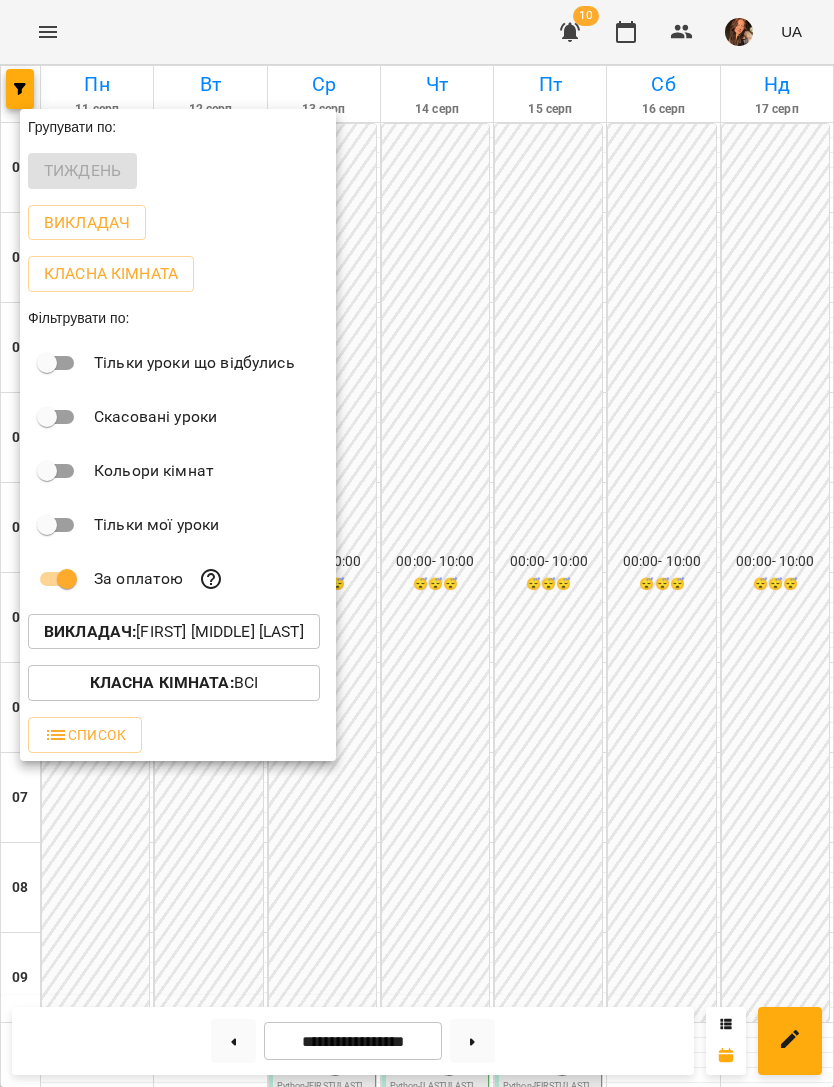 click on "Викладач :  Беліменко Вікторія Віталіївна" at bounding box center (174, 632) 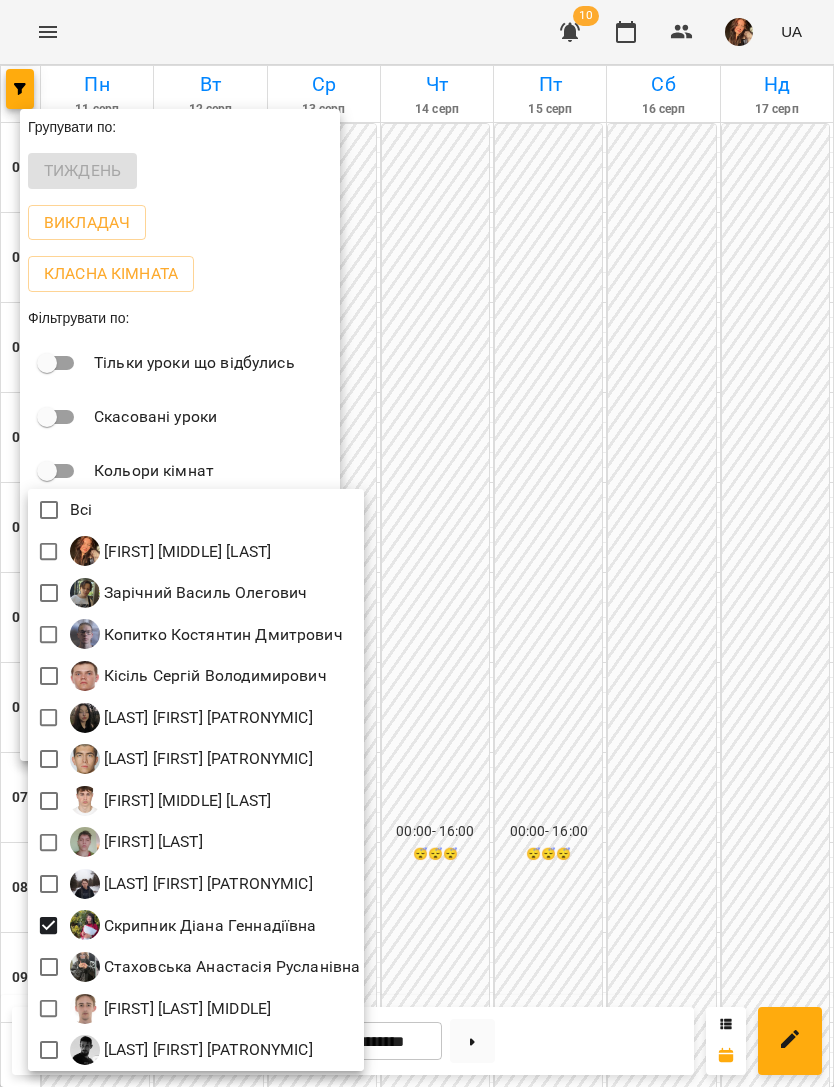 click at bounding box center (85, 925) 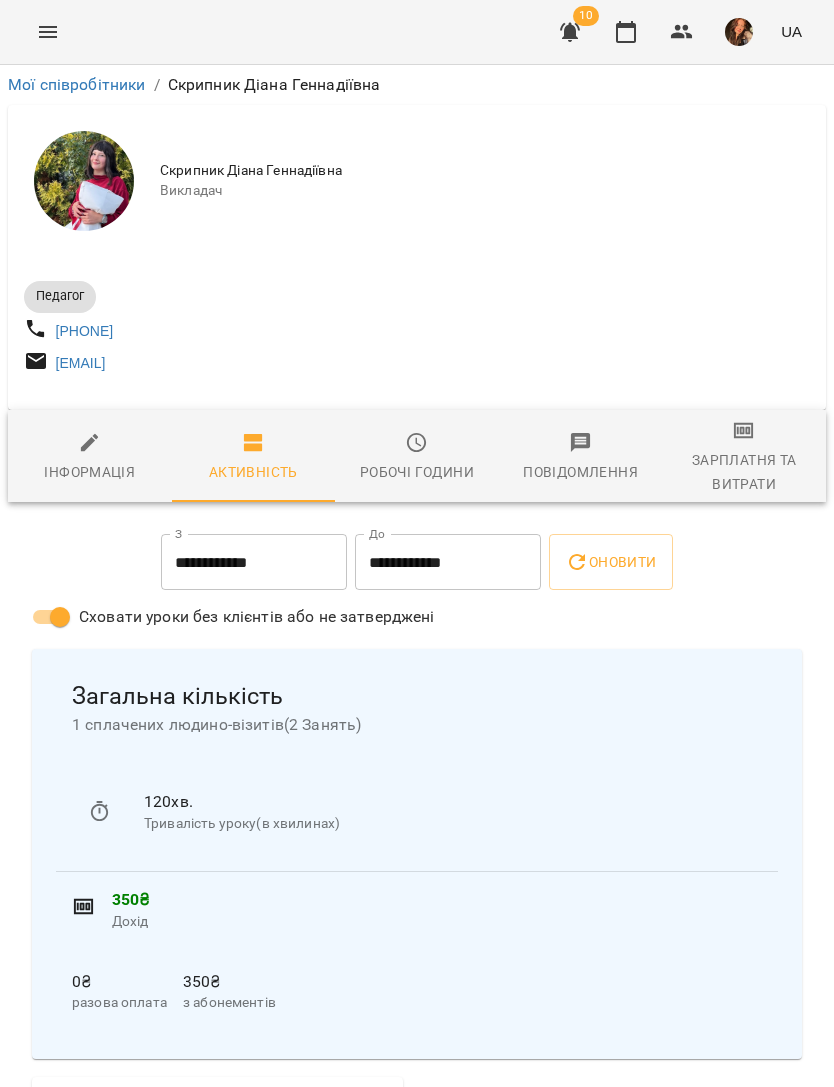 click at bounding box center (48, 32) 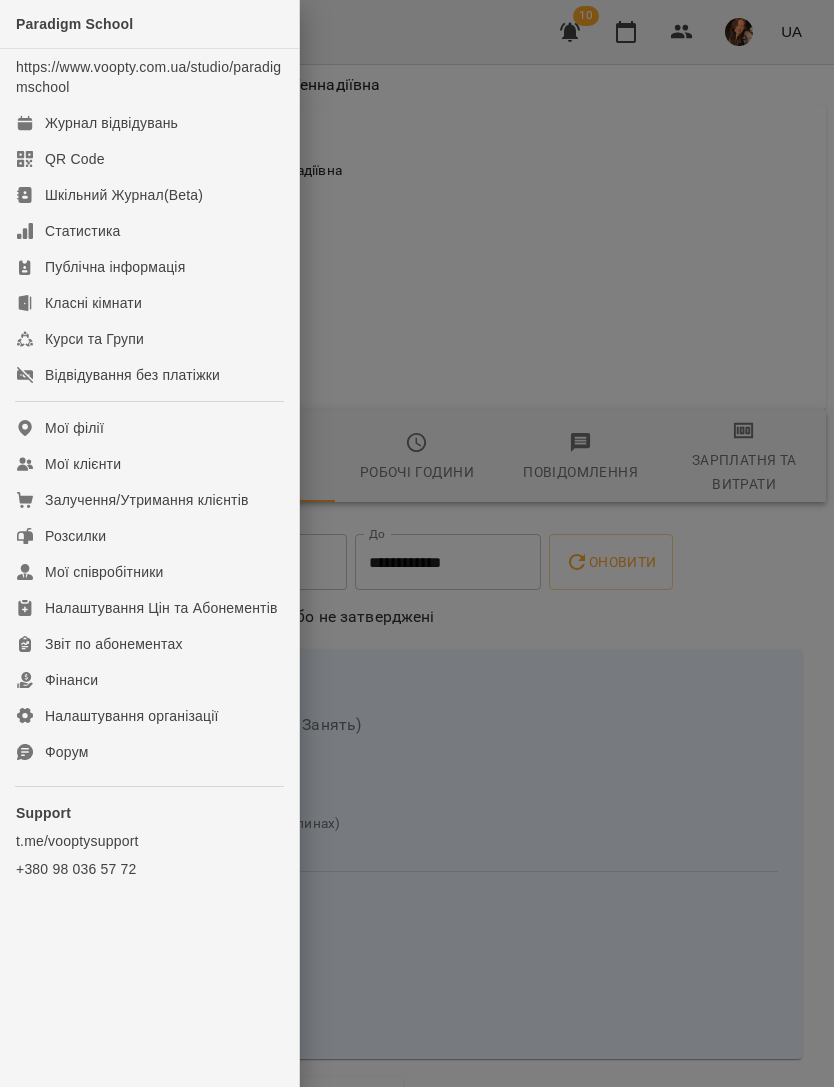 click on "Журнал відвідувань" at bounding box center (111, 123) 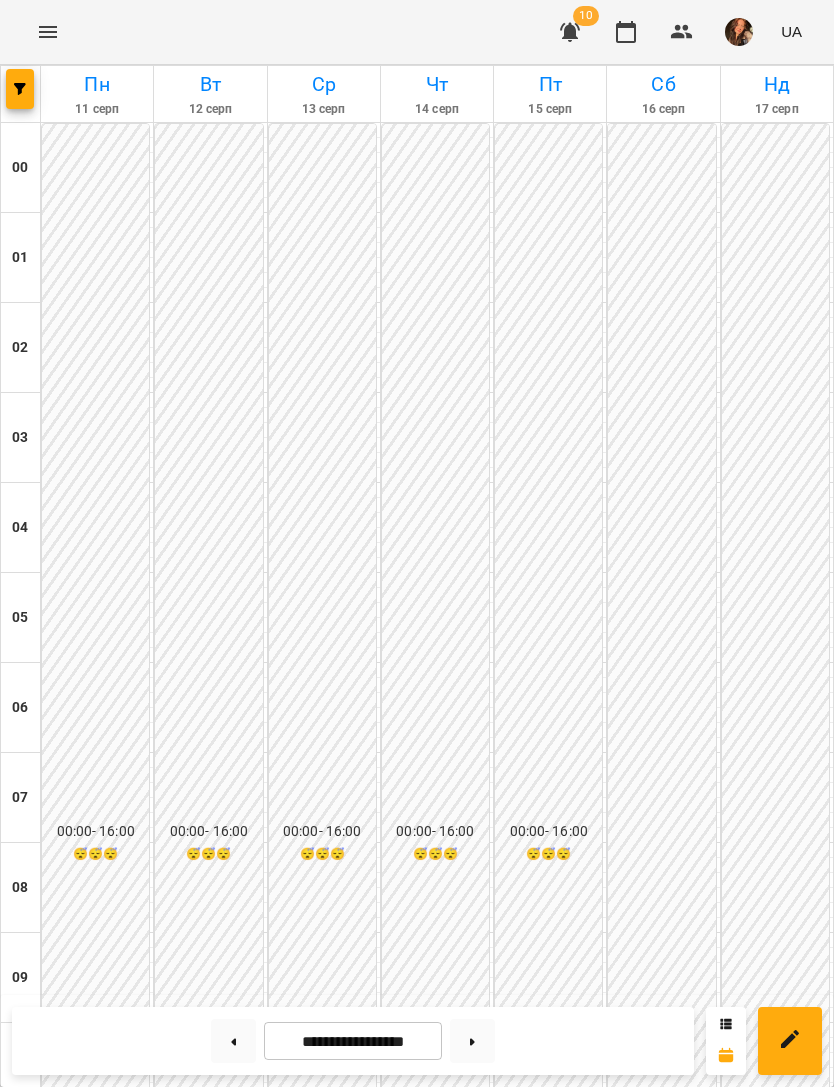 click at bounding box center (20, 89) 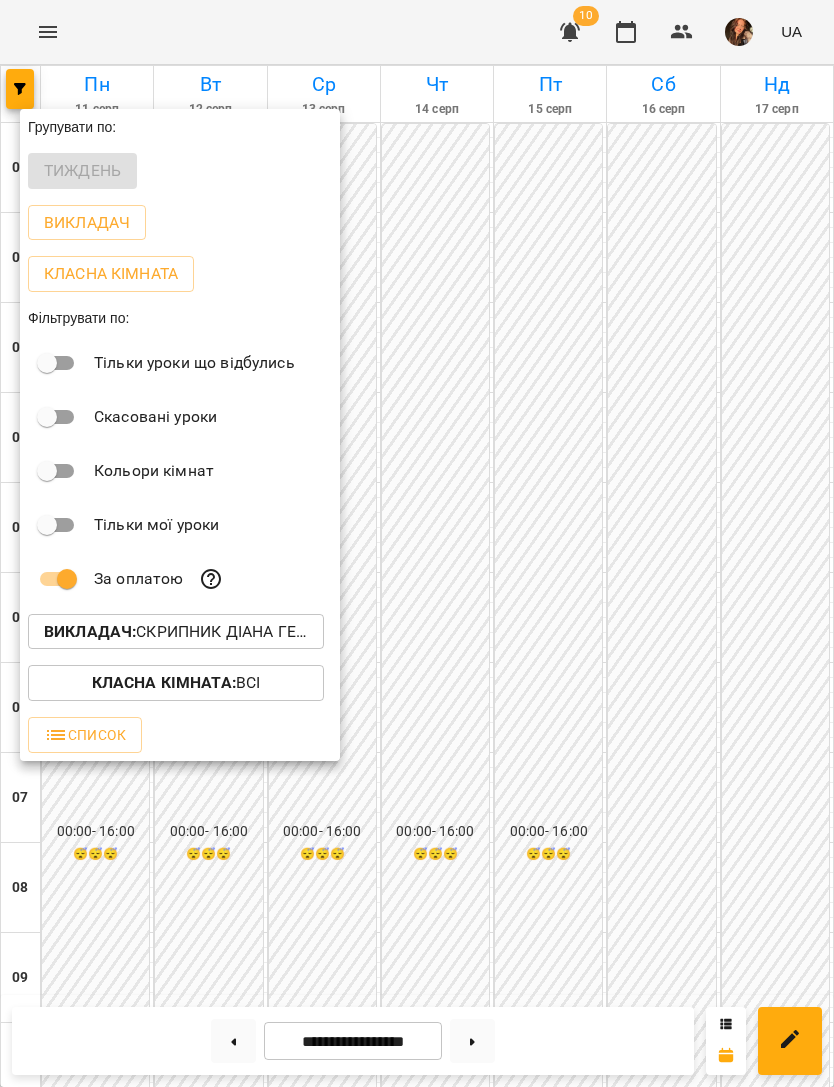 click on "Викладач :" at bounding box center (90, 631) 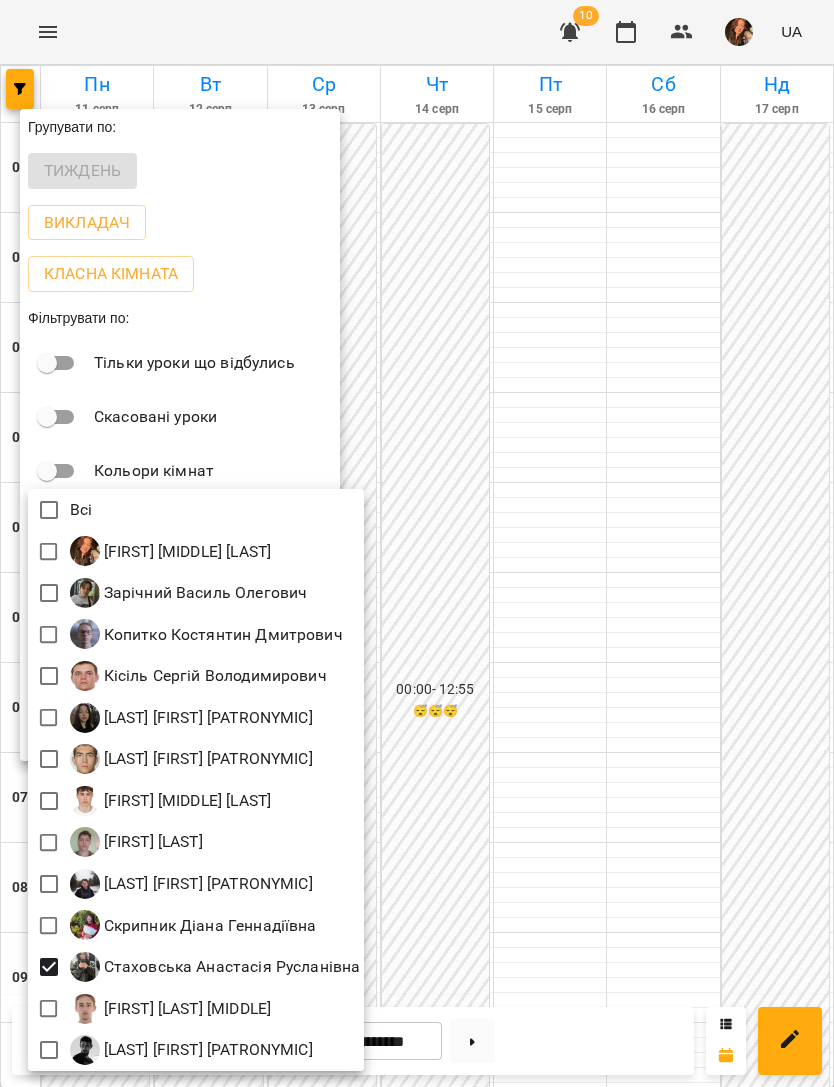 click at bounding box center (417, 543) 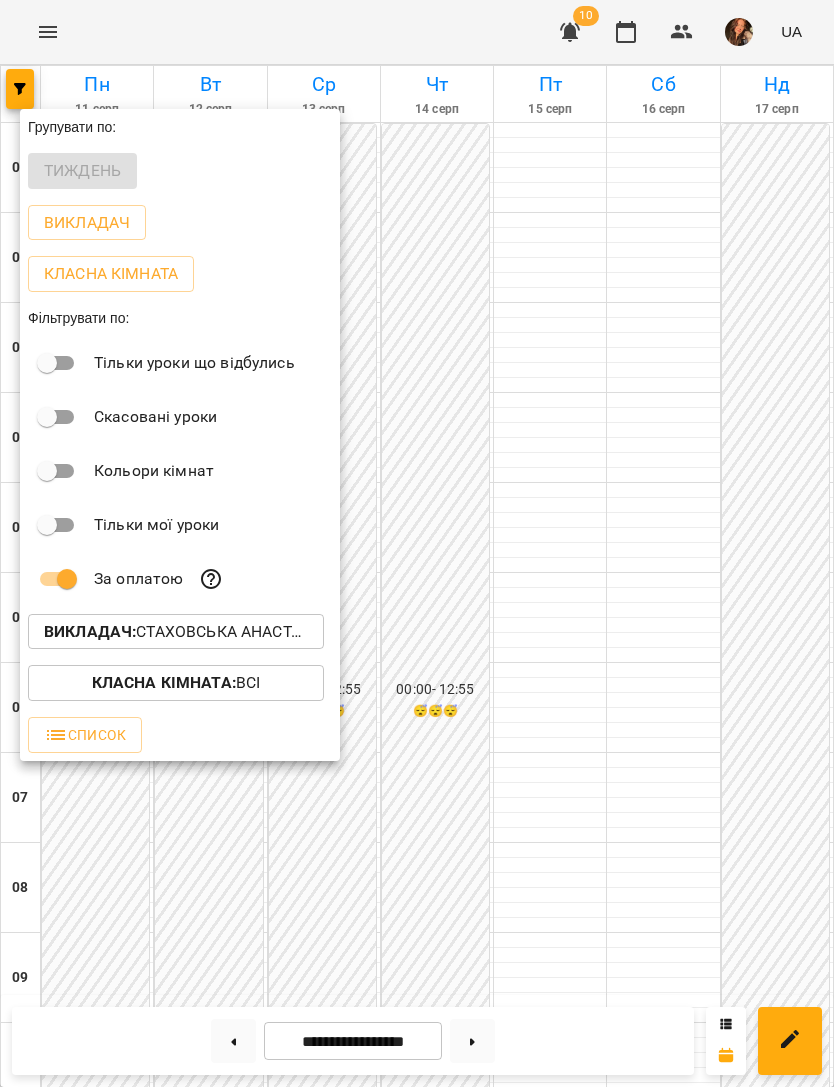 click at bounding box center [417, 543] 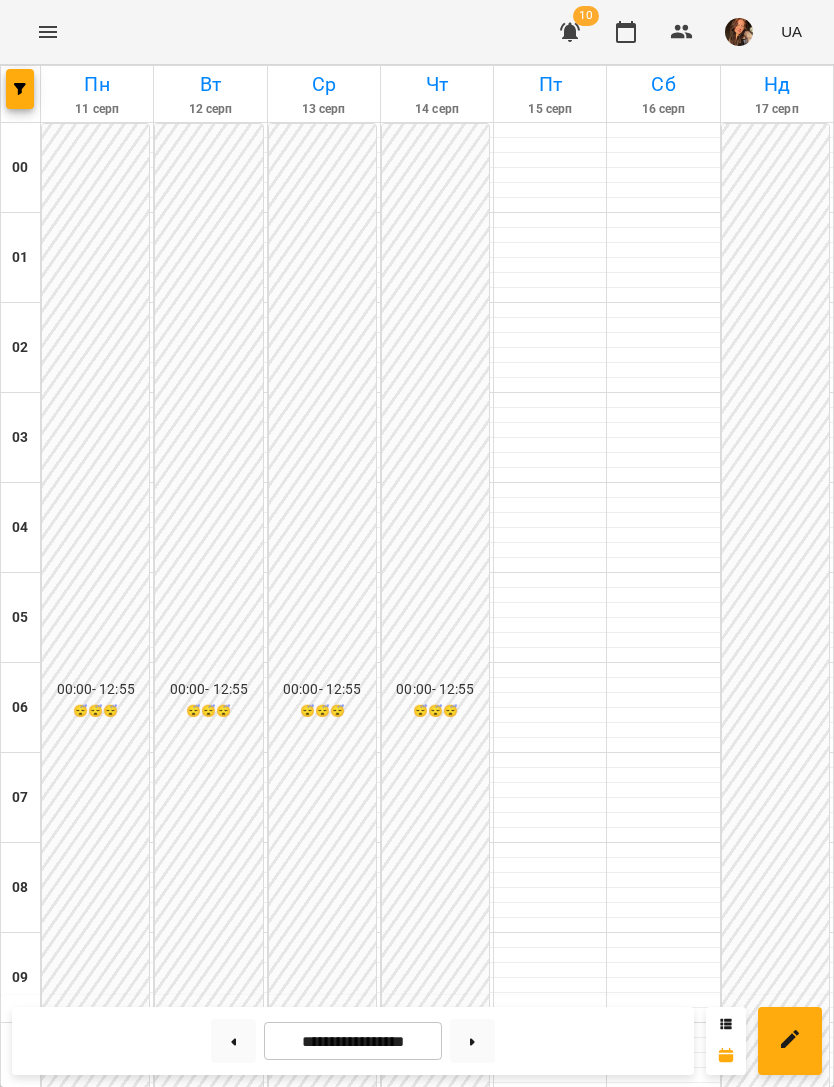scroll, scrollTop: 1268, scrollLeft: 0, axis: vertical 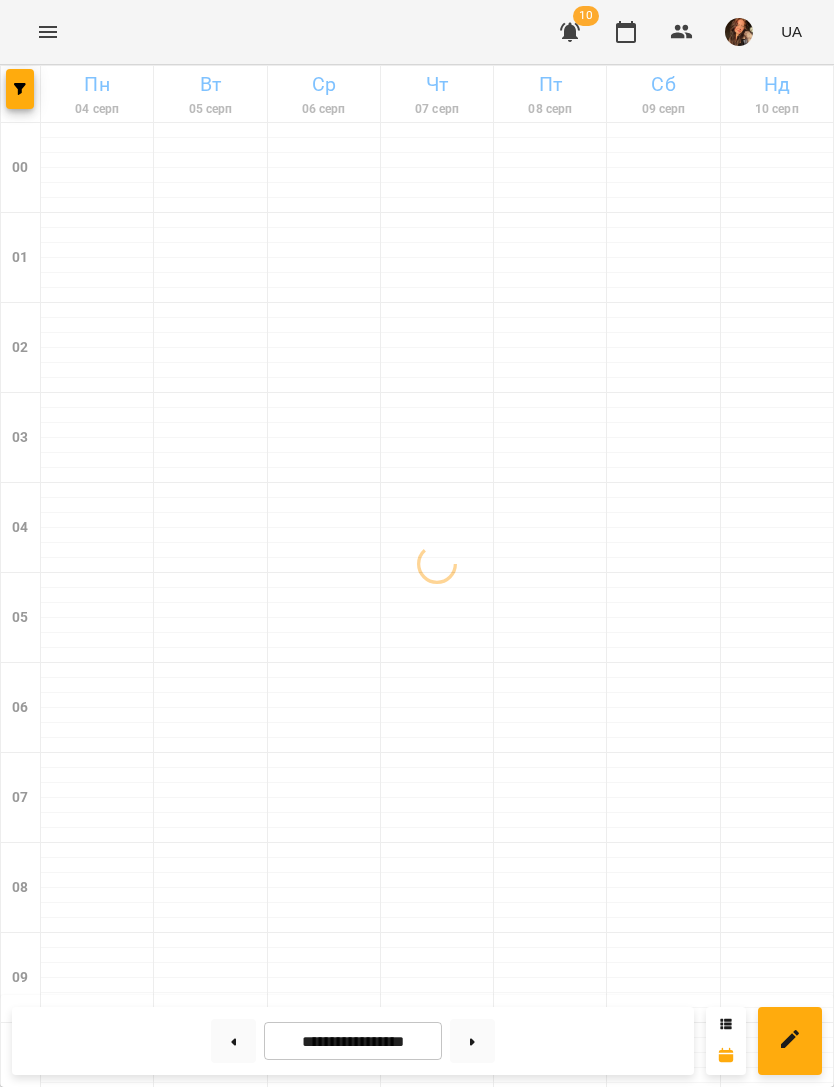 click at bounding box center (20, 89) 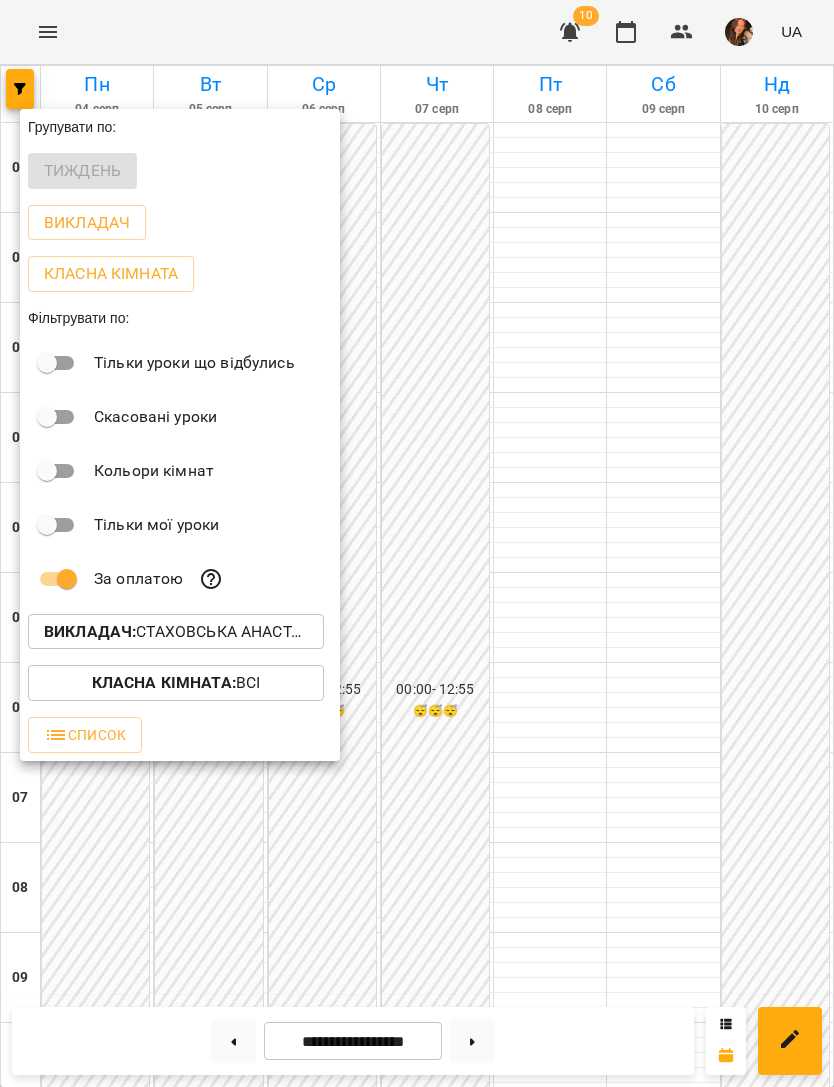 click on "Викладач : [FIRST] [MIDDLE] [LAST]" at bounding box center (176, 632) 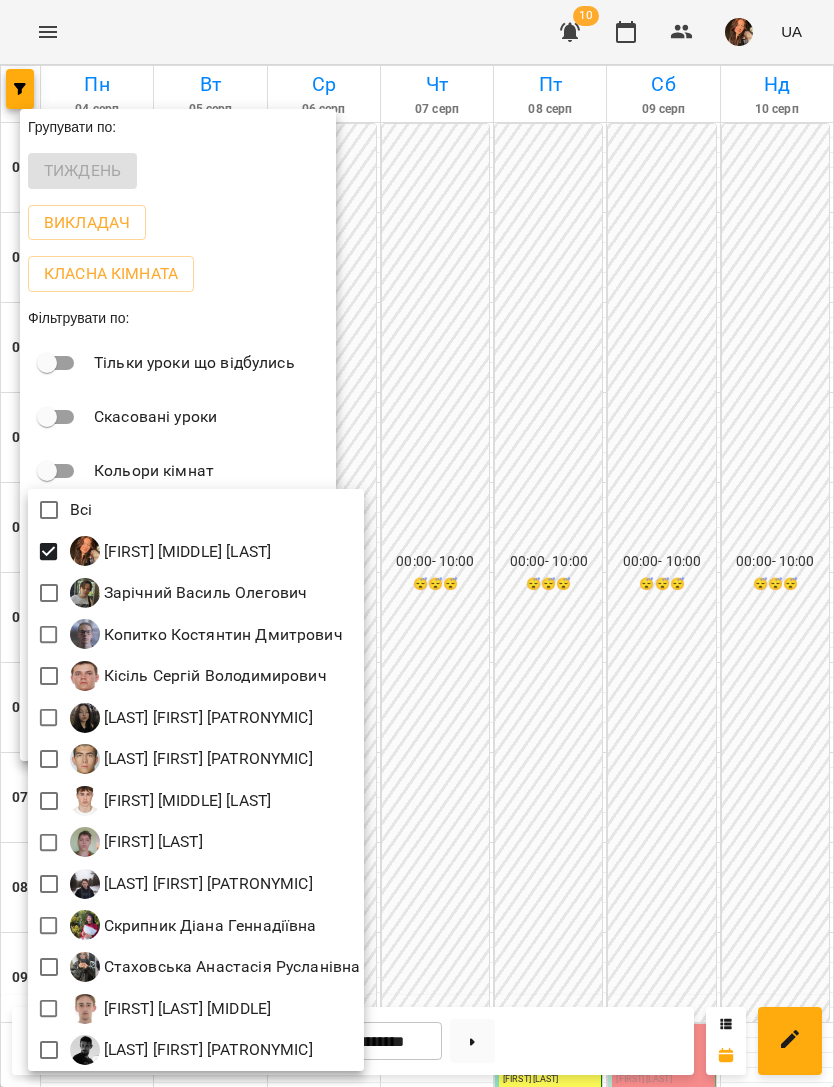 click at bounding box center (417, 543) 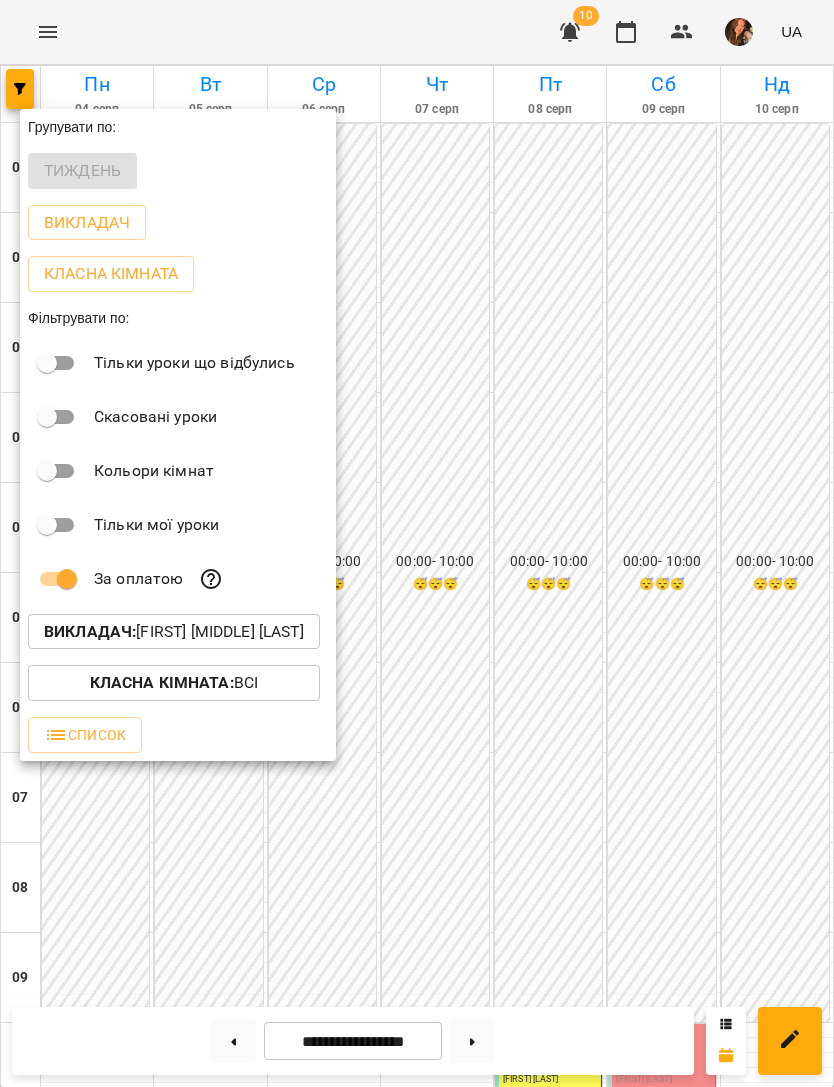 click at bounding box center (417, 543) 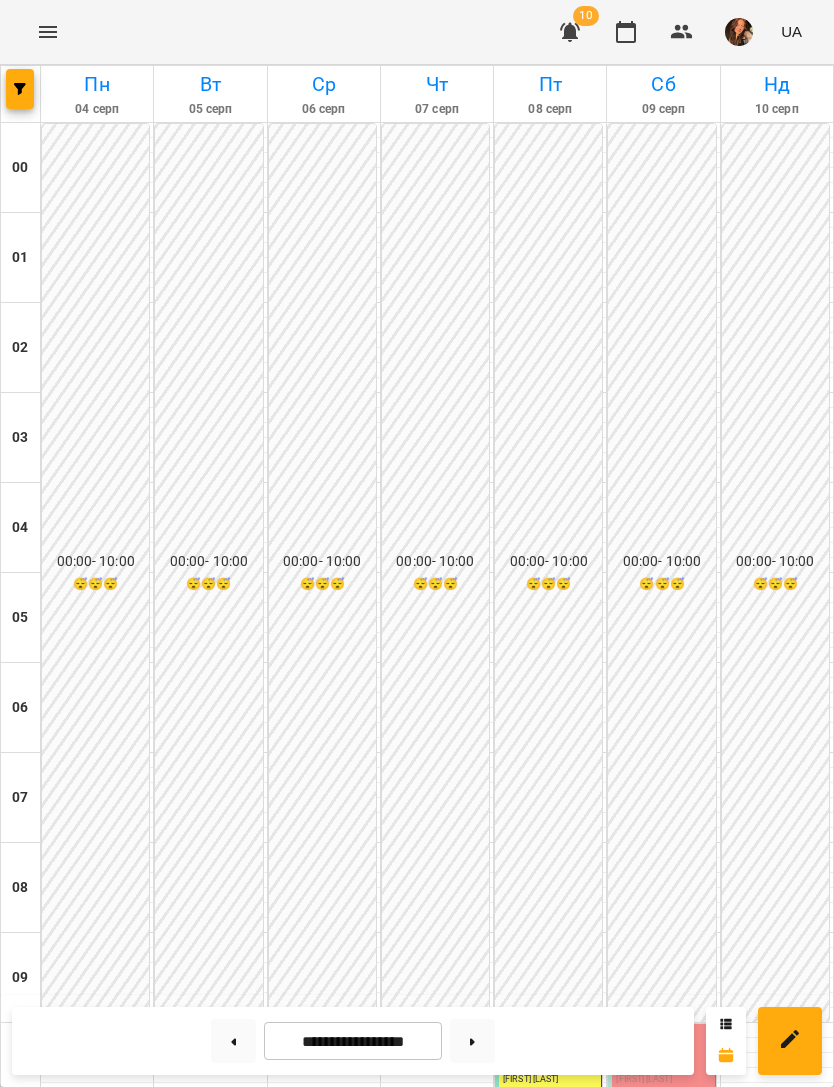 scroll, scrollTop: 875, scrollLeft: 0, axis: vertical 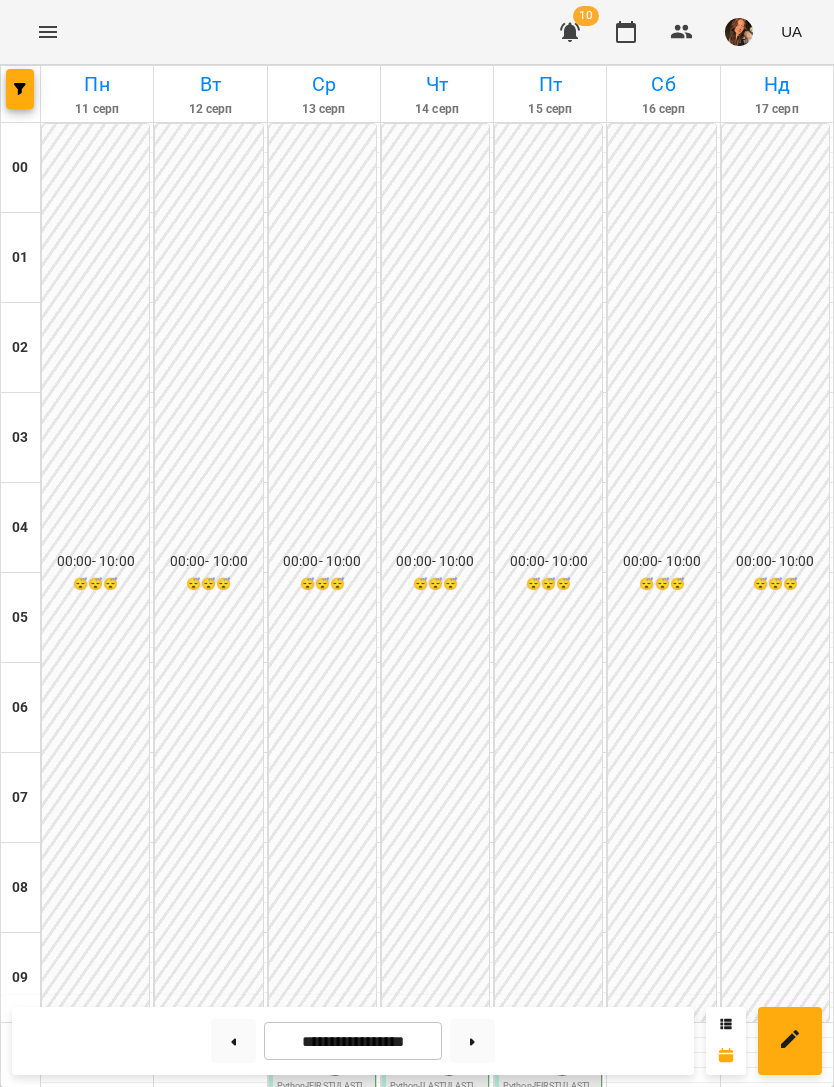 click at bounding box center [233, 1041] 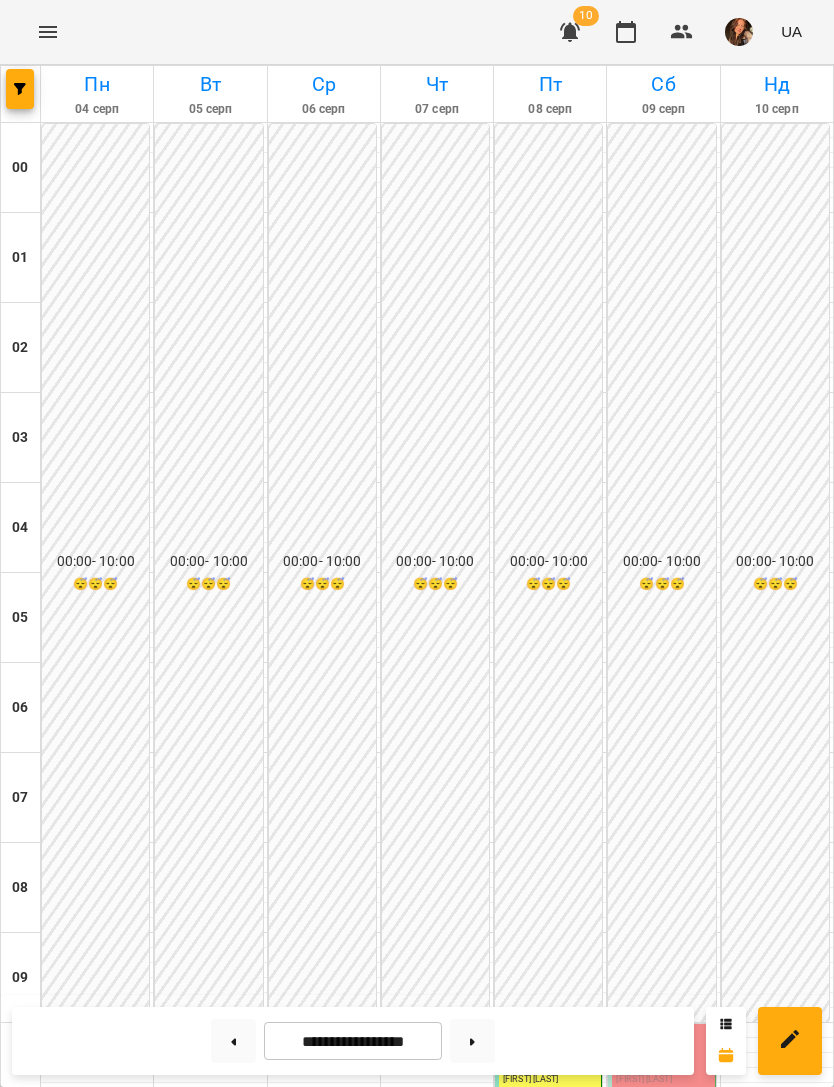 click at bounding box center [472, 1041] 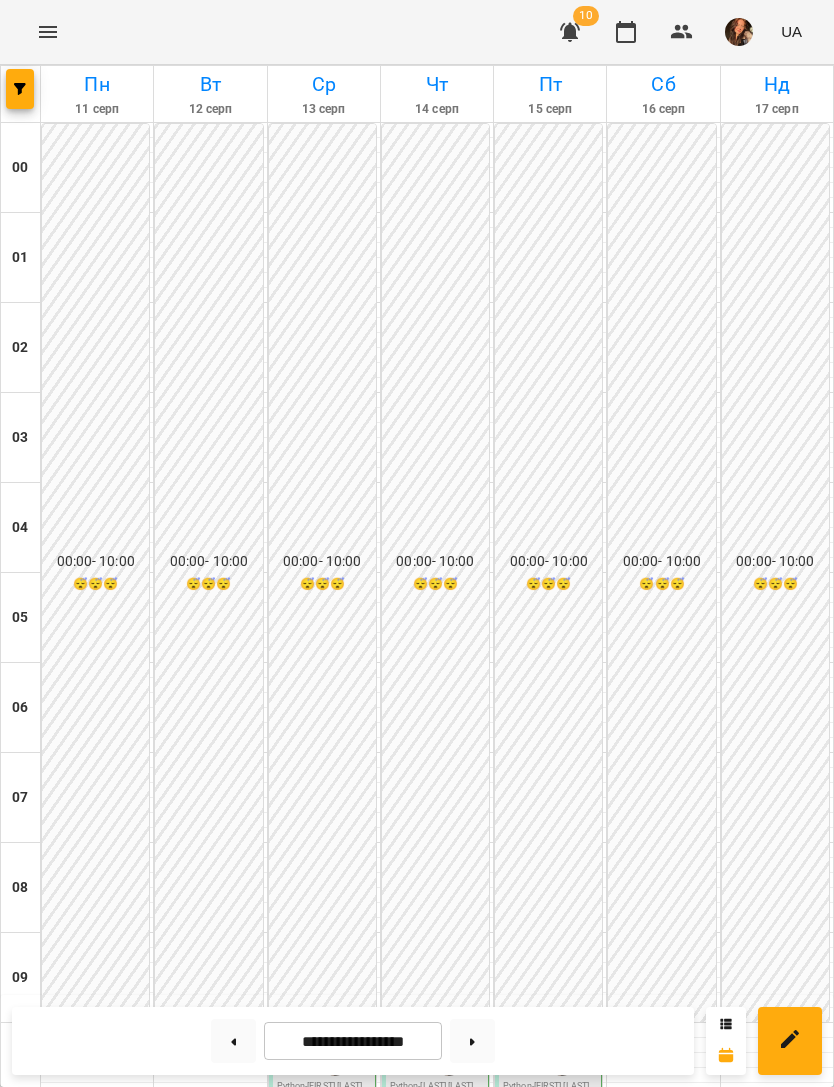 click 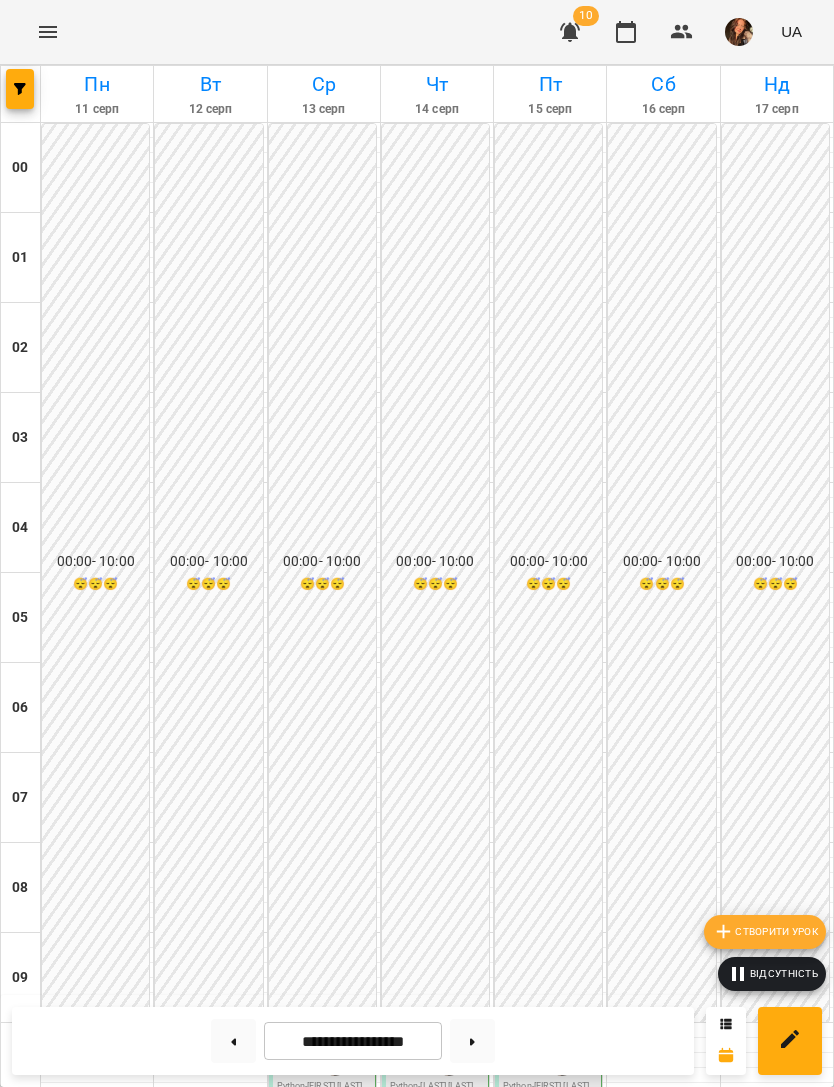 click on "Створити урок" at bounding box center [765, 932] 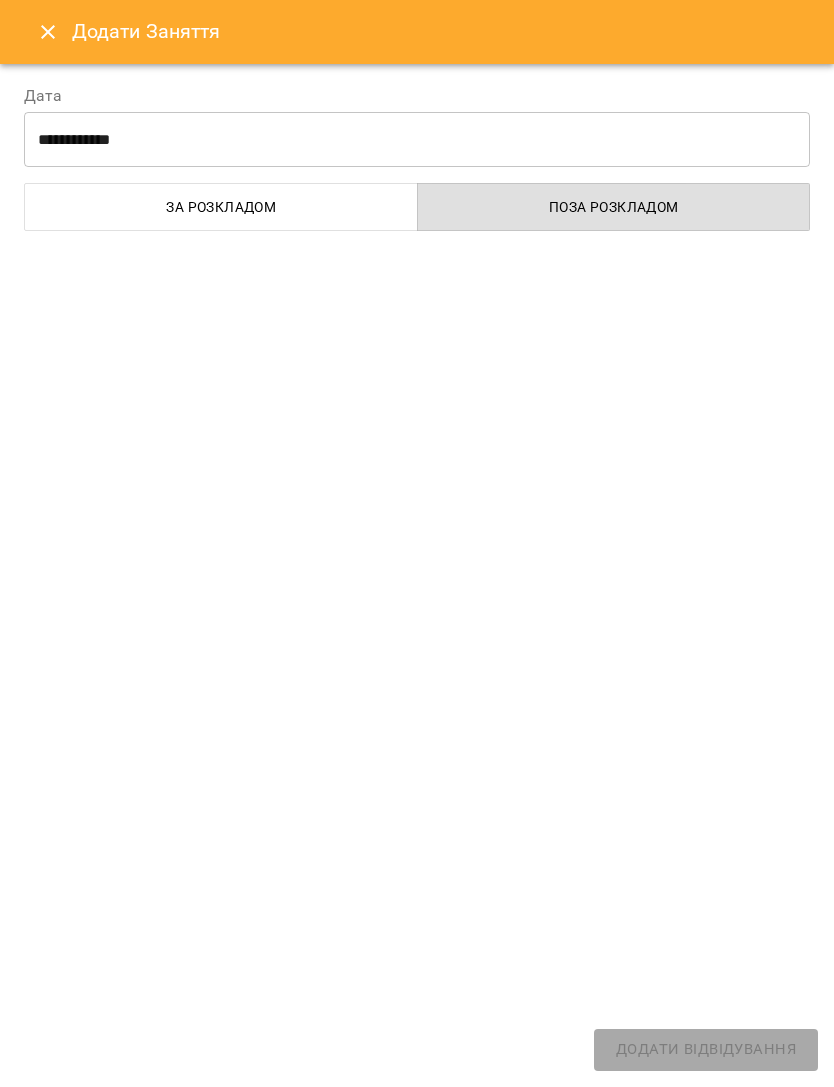 select on "******" 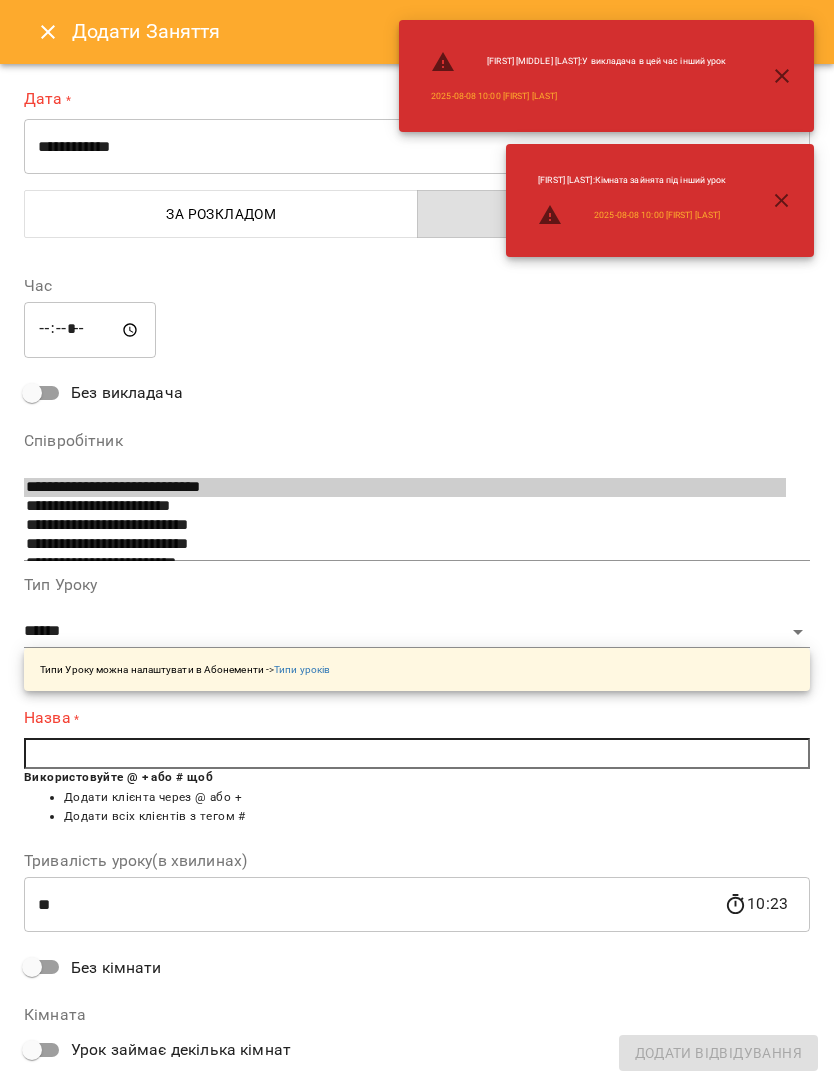 click on "**********" at bounding box center (417, 147) 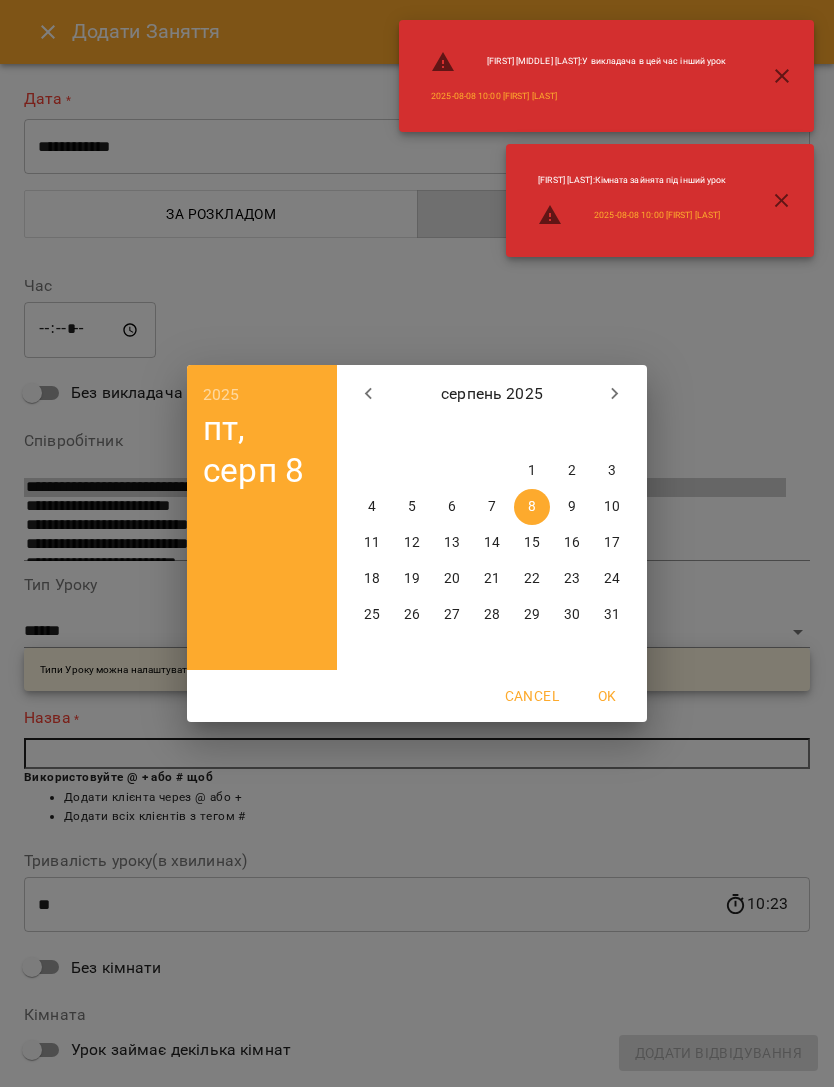 click on "10" at bounding box center (612, 507) 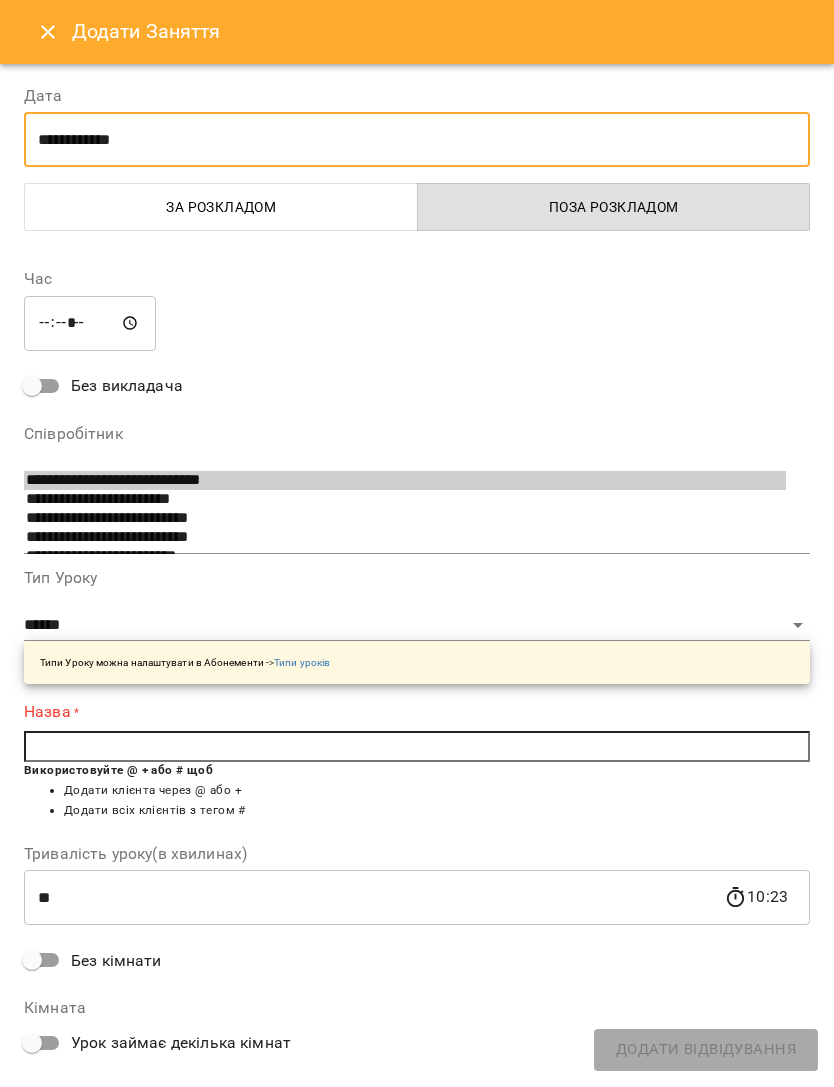 click on "*****" at bounding box center [90, 323] 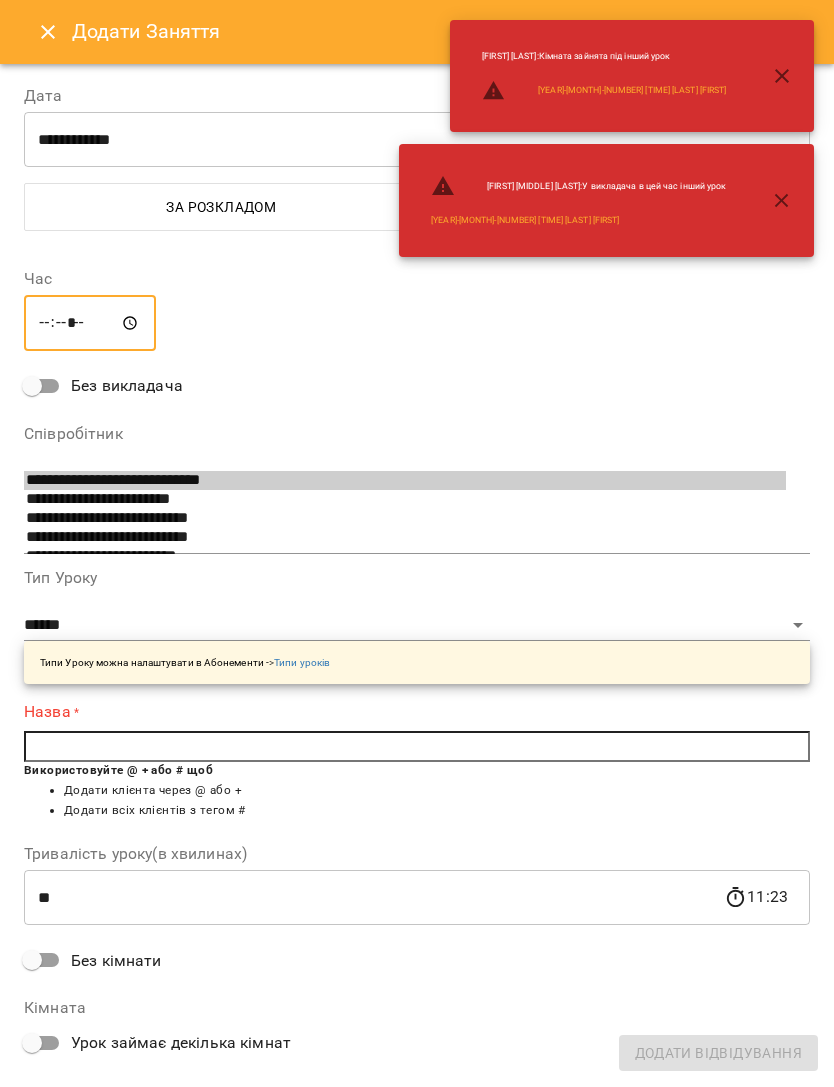 type on "*****" 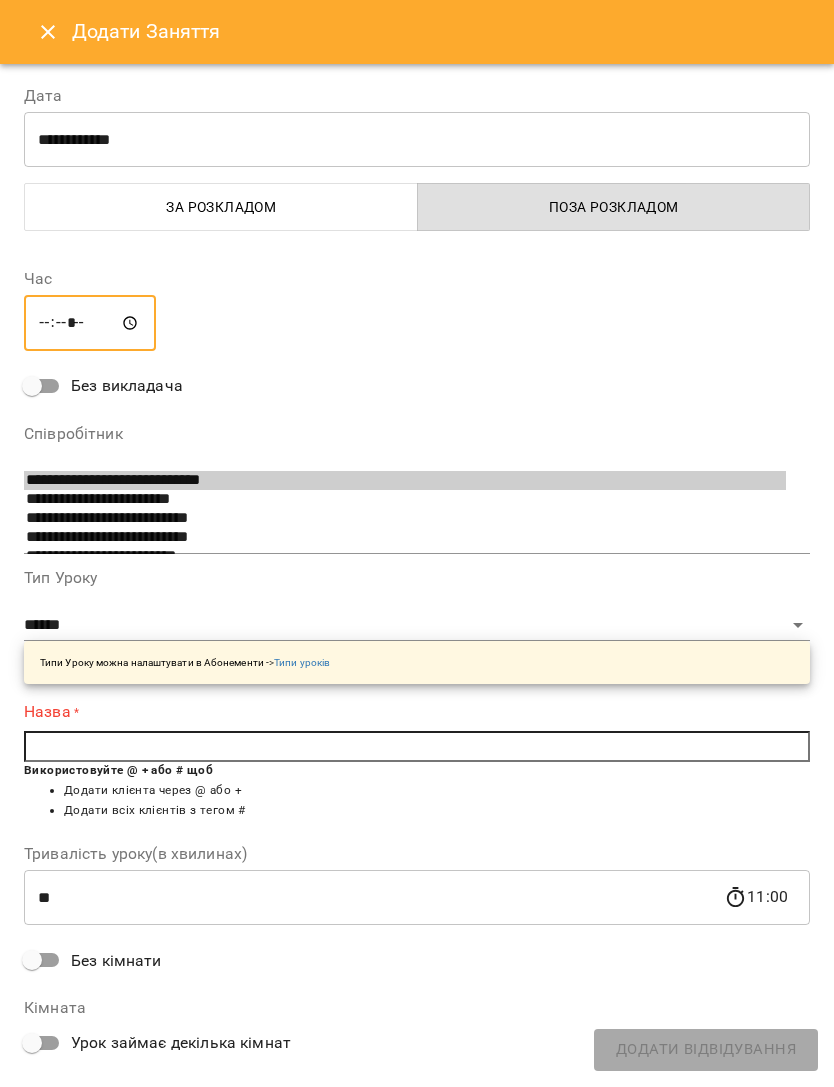 click at bounding box center (417, 747) 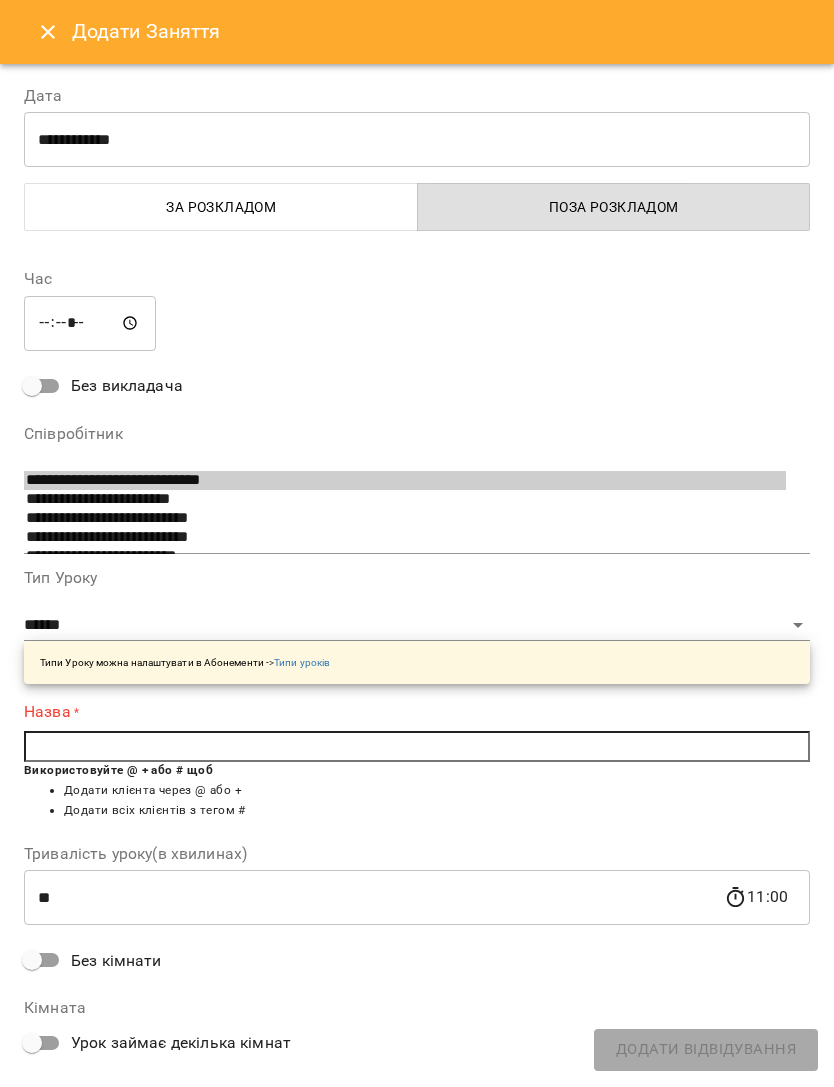 type on "*" 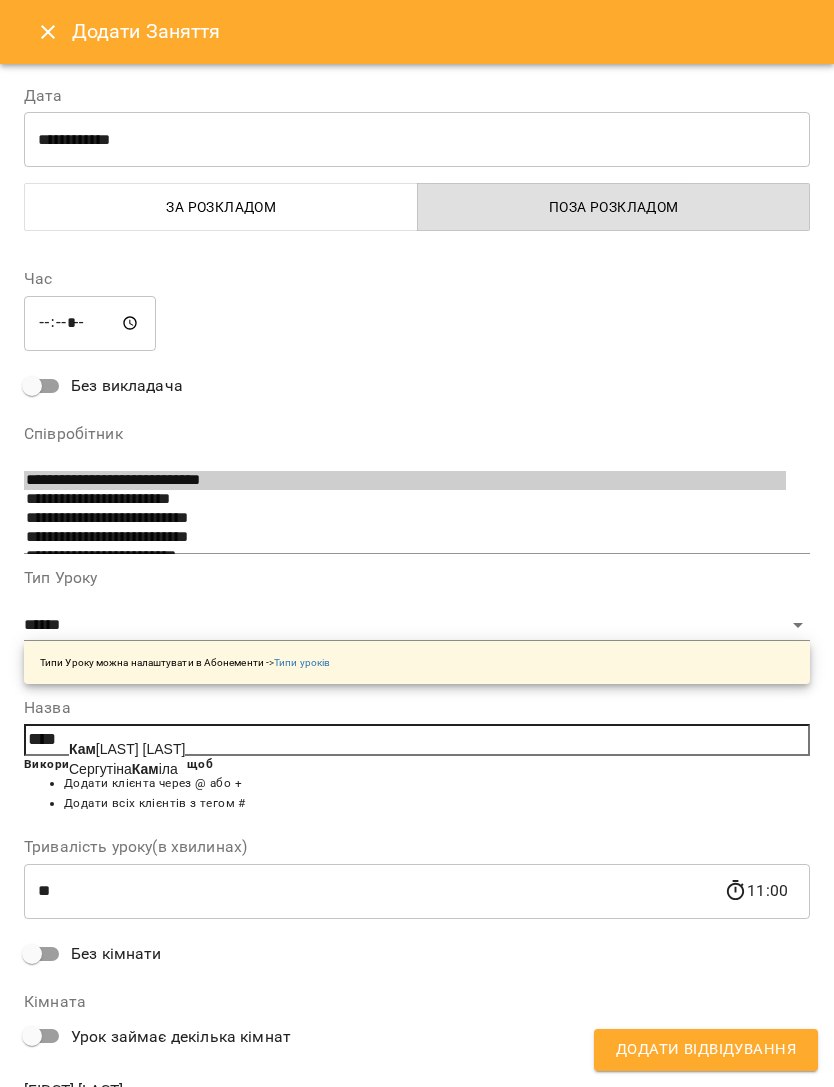 click on "Кам залакова Софія" at bounding box center [127, 749] 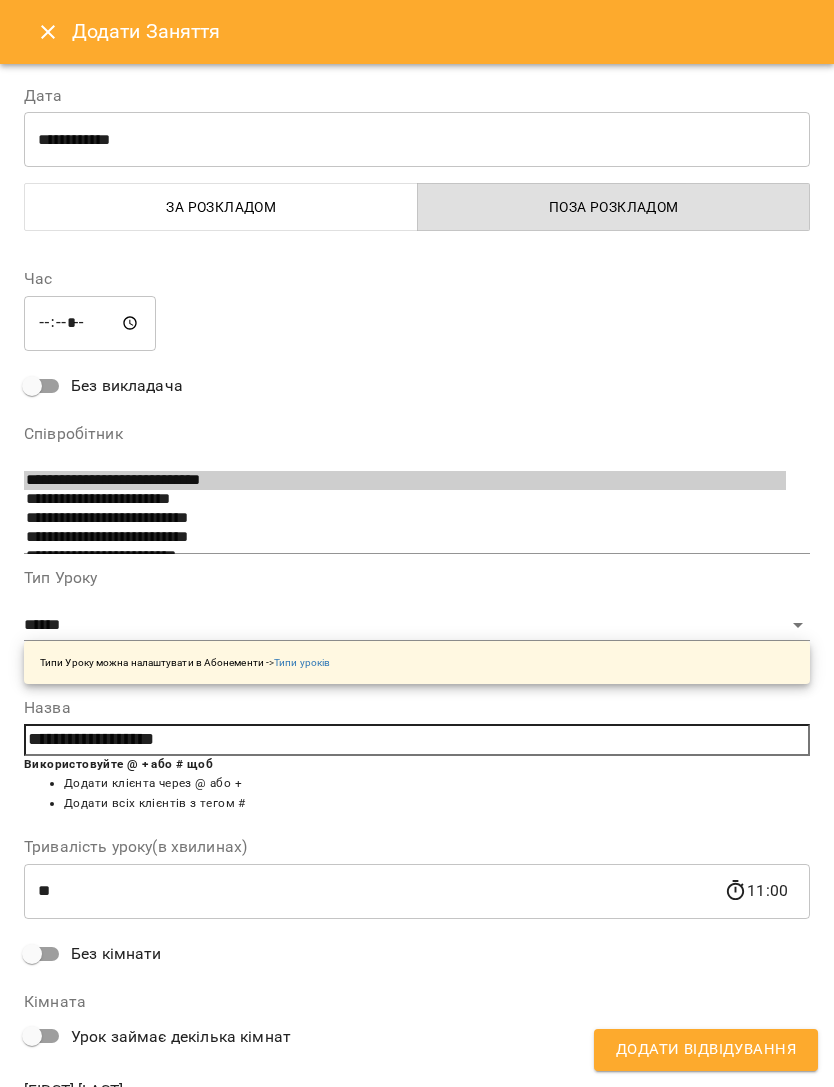 click on "Додати Відвідування" at bounding box center (706, 1050) 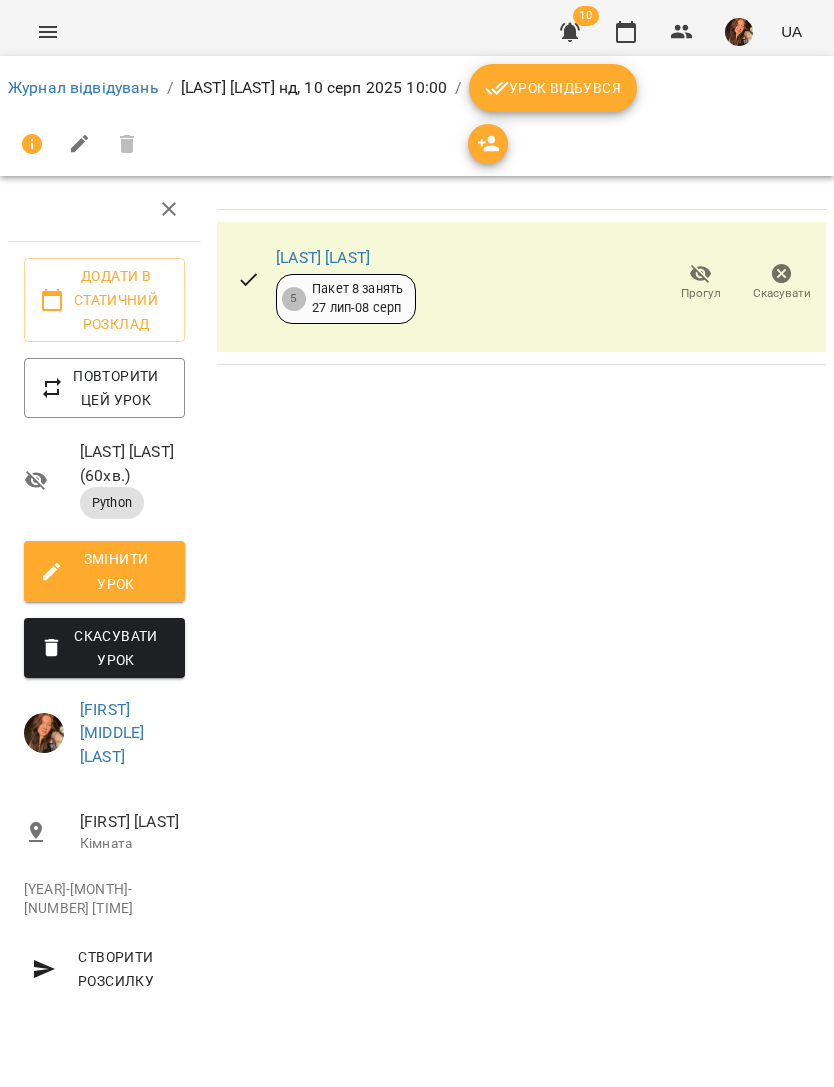 click on "Журнал відвідувань" at bounding box center (83, 87) 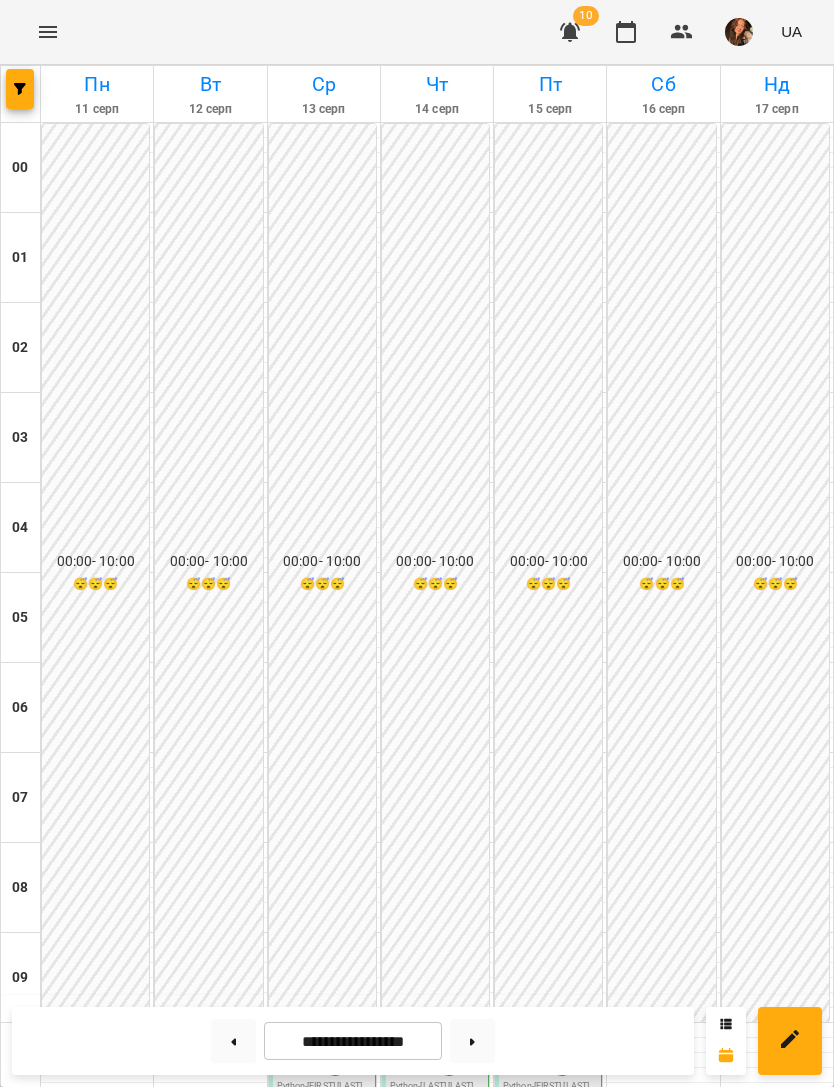 scroll, scrollTop: 837, scrollLeft: 0, axis: vertical 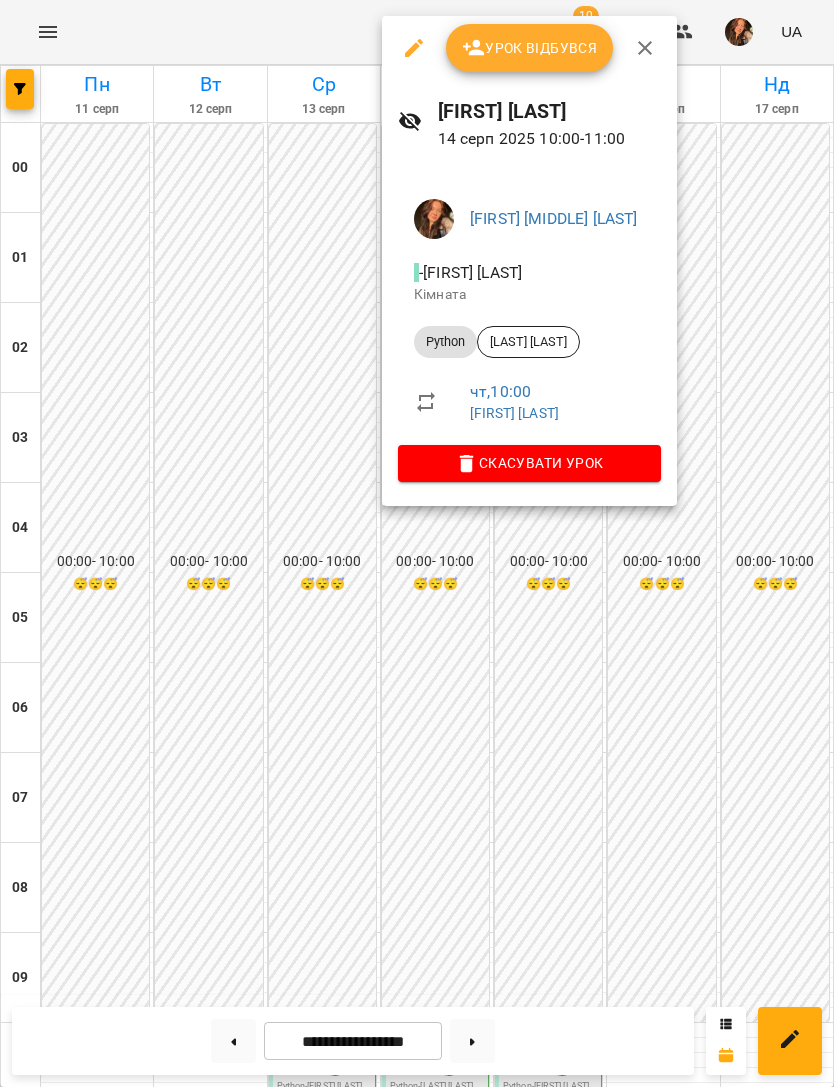 click at bounding box center [417, 543] 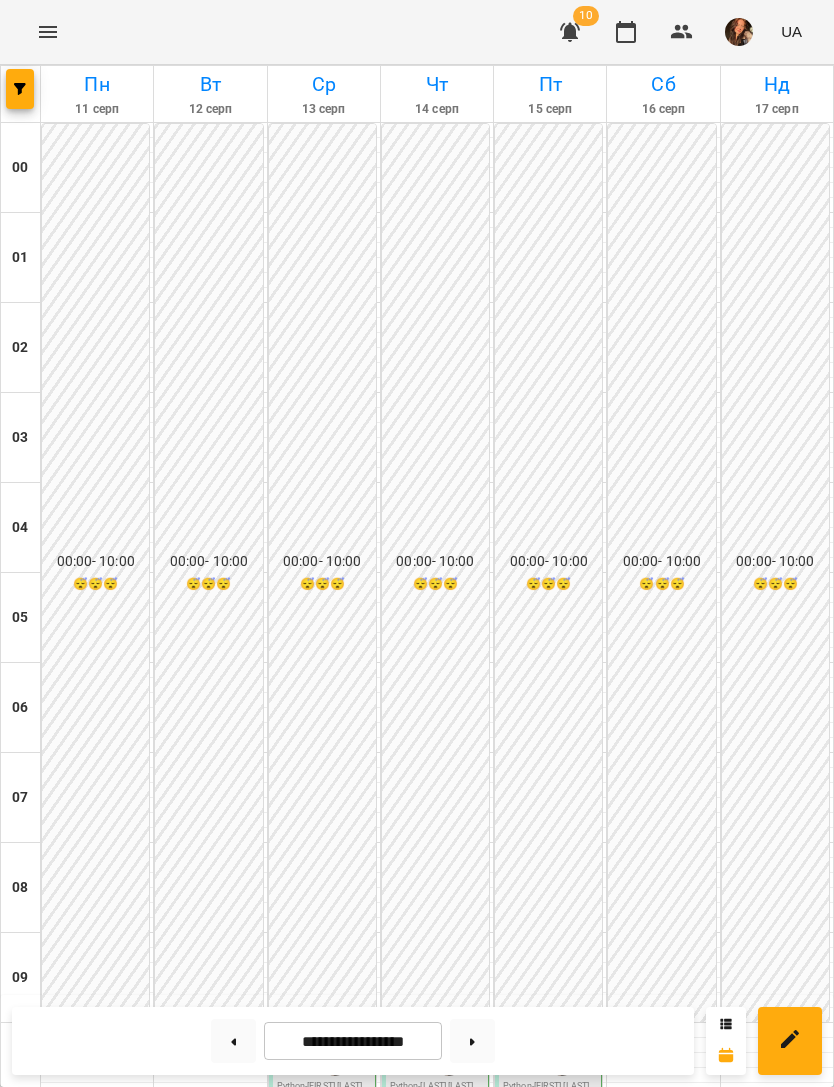 click at bounding box center [233, 1041] 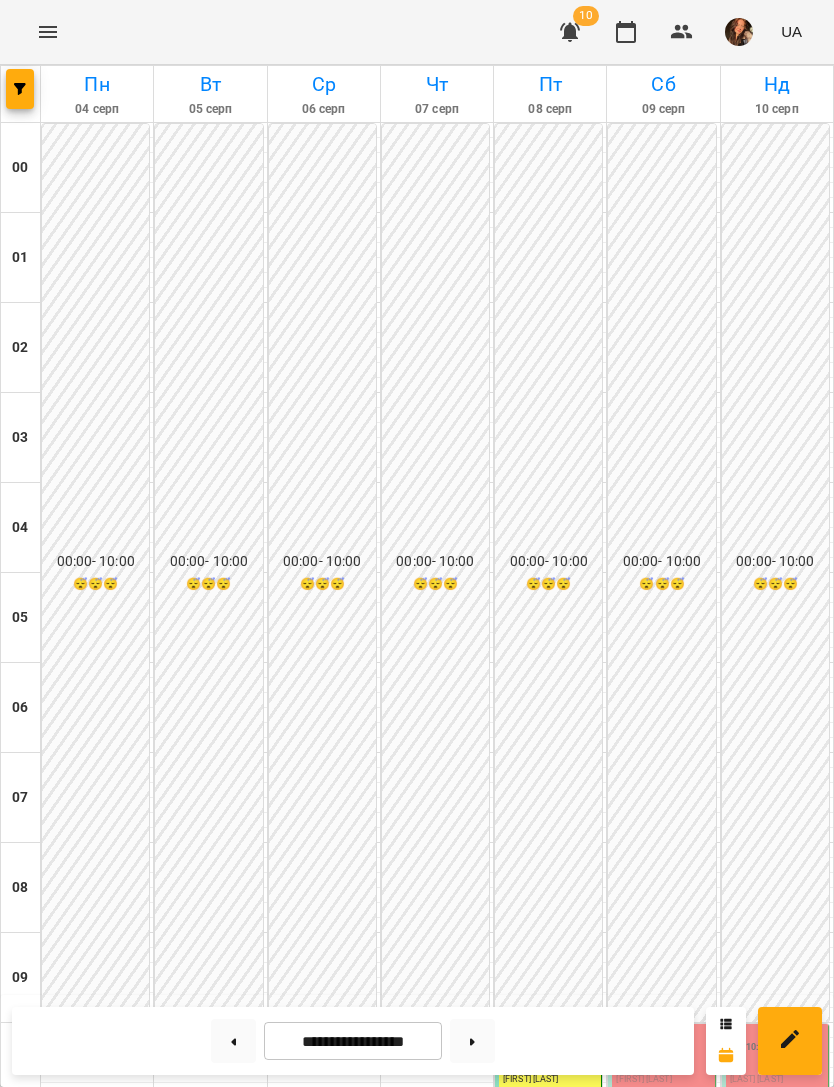 scroll, scrollTop: 1036, scrollLeft: 0, axis: vertical 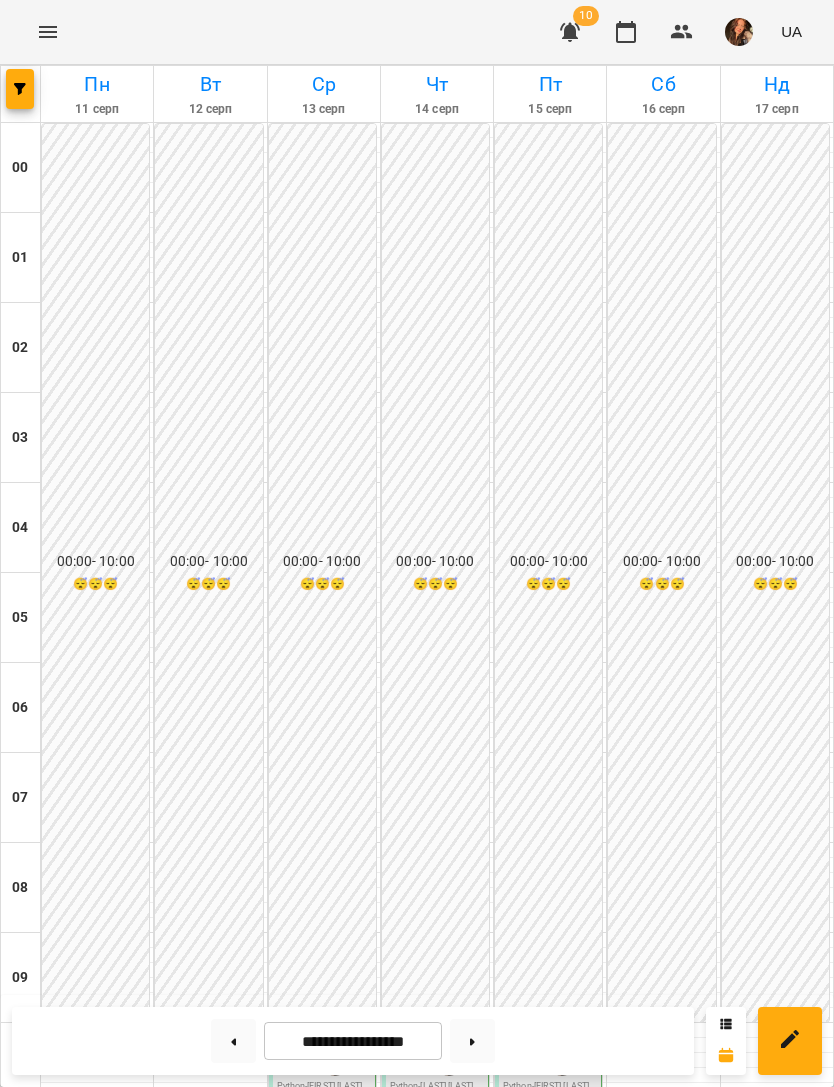 click at bounding box center (472, 1041) 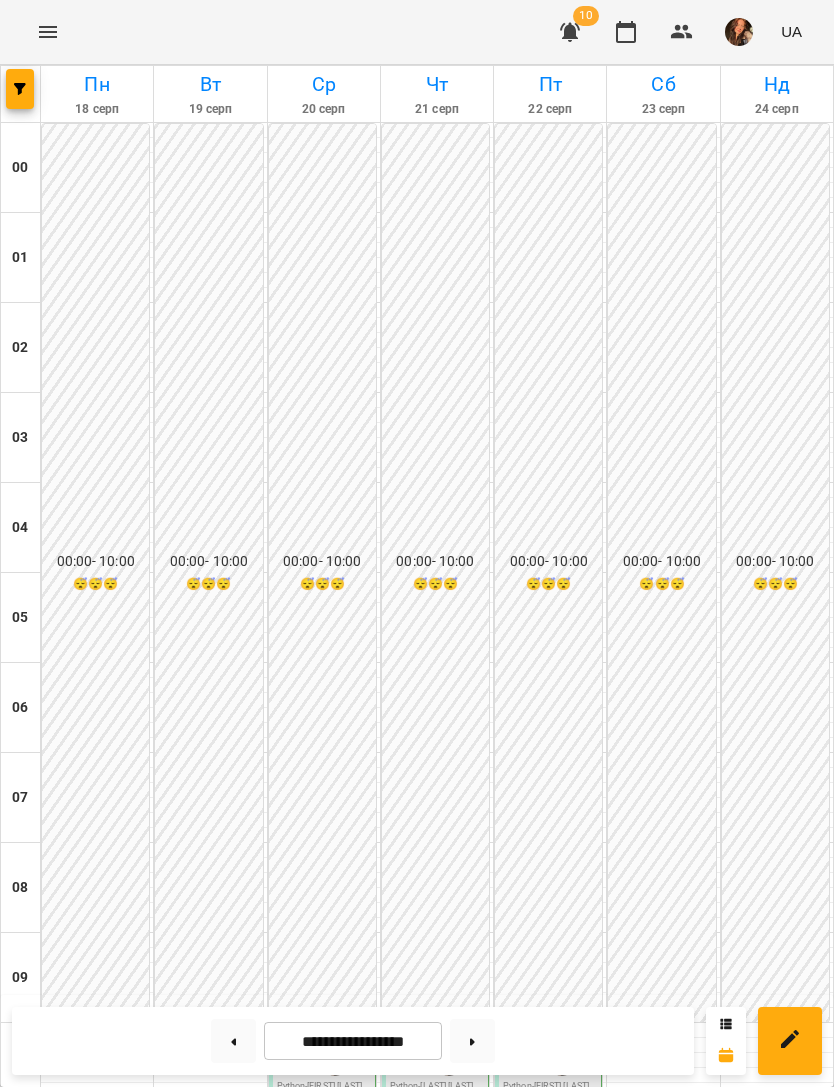 click at bounding box center (233, 1041) 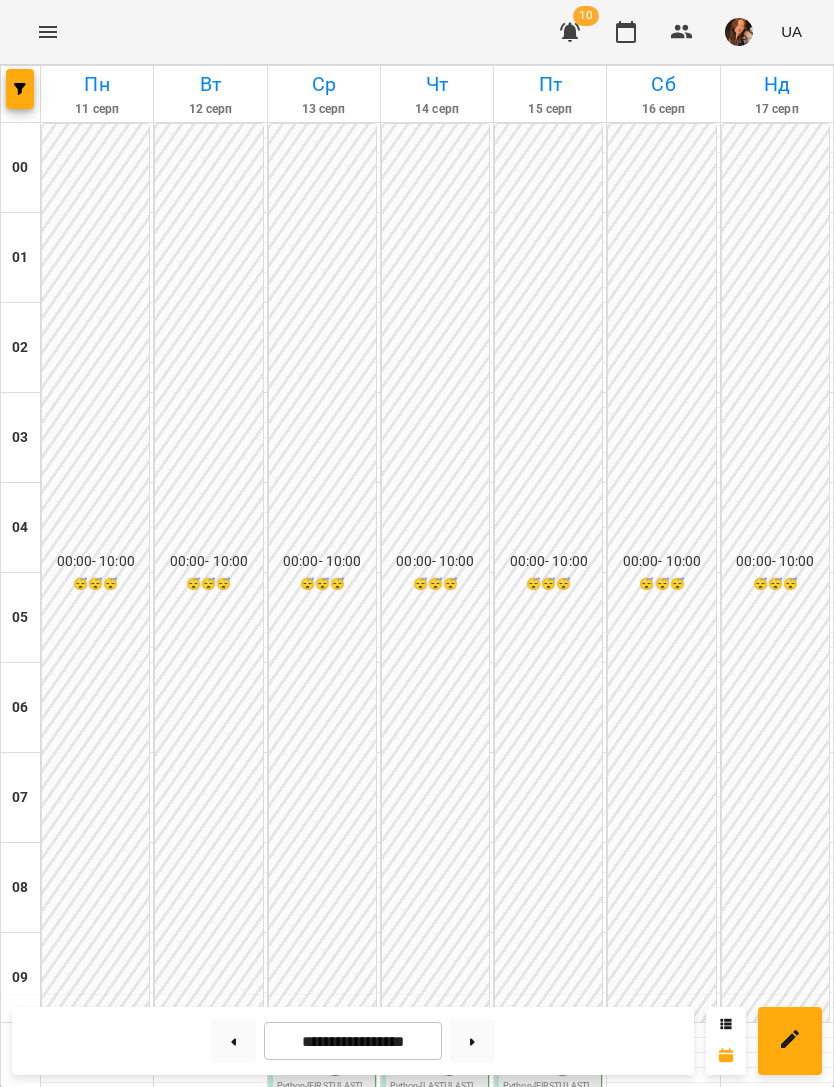 click at bounding box center [472, 1041] 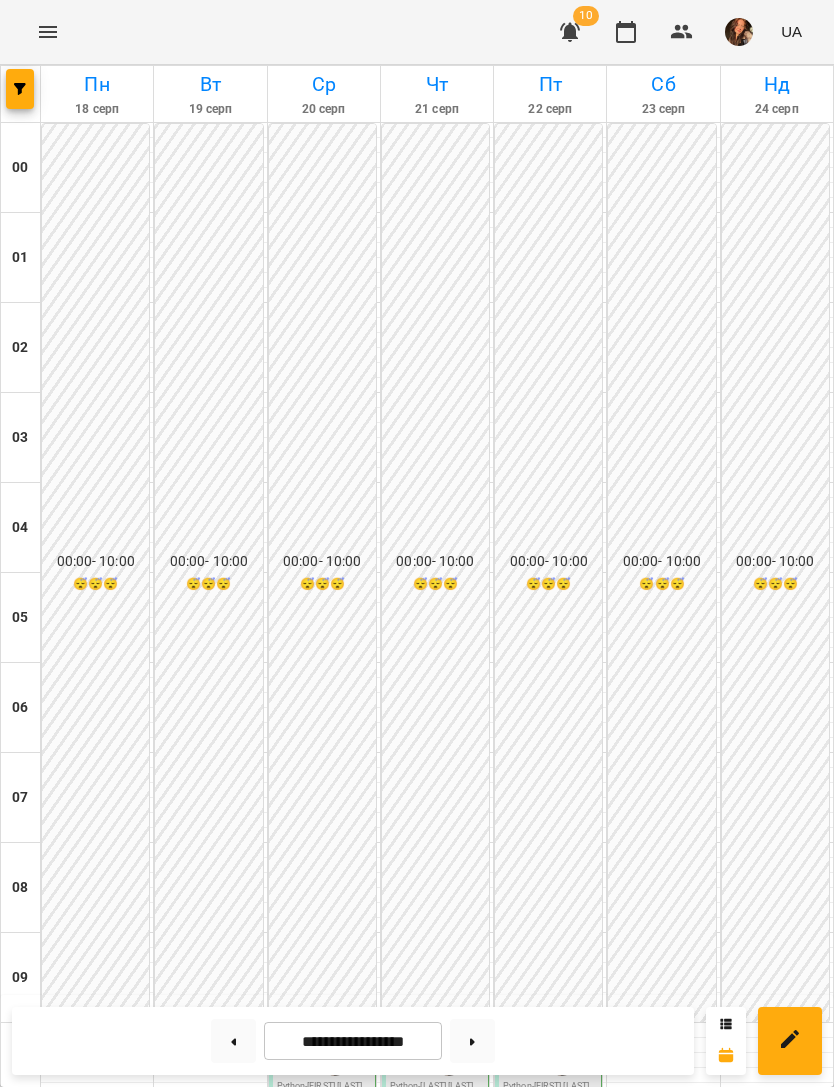 click 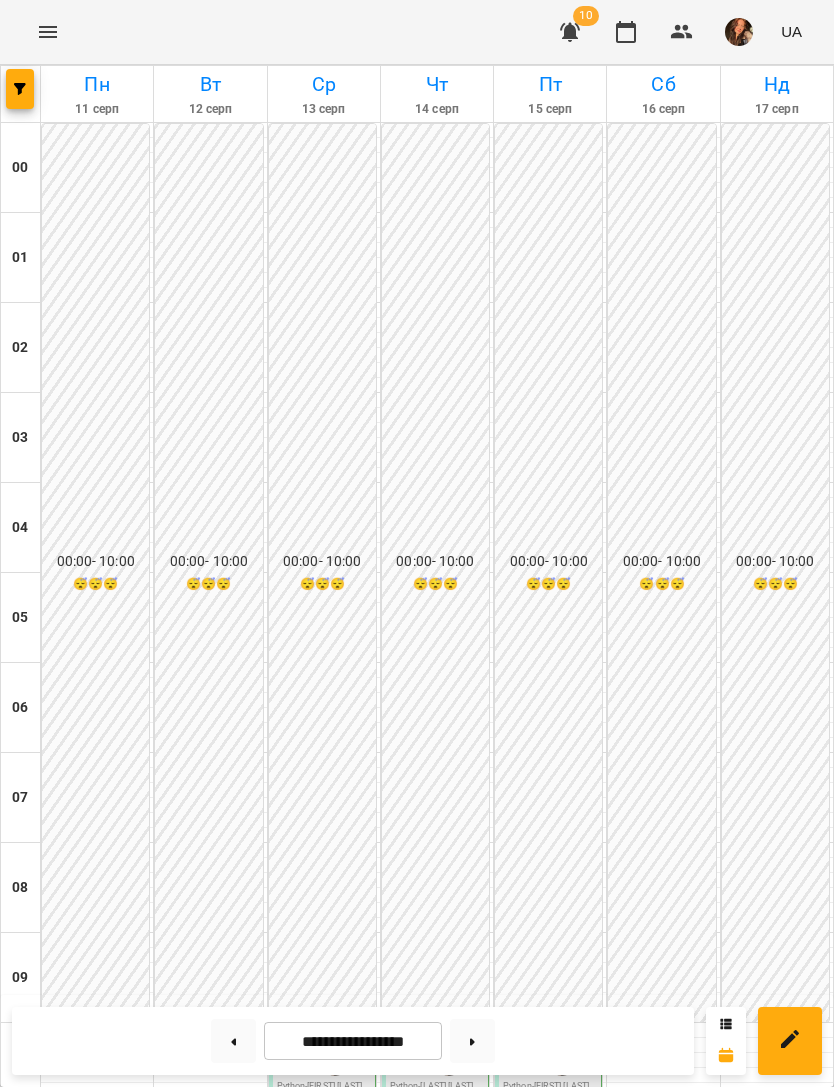 click 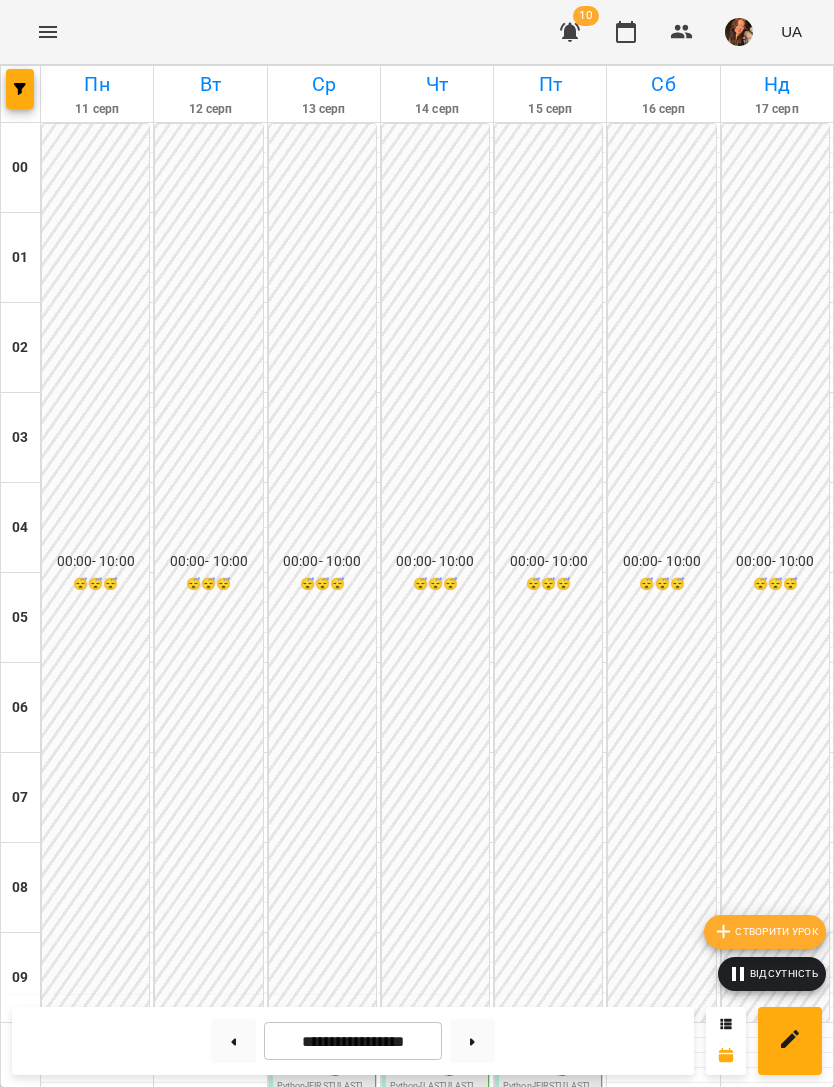 click on "Створити урок" at bounding box center (765, 932) 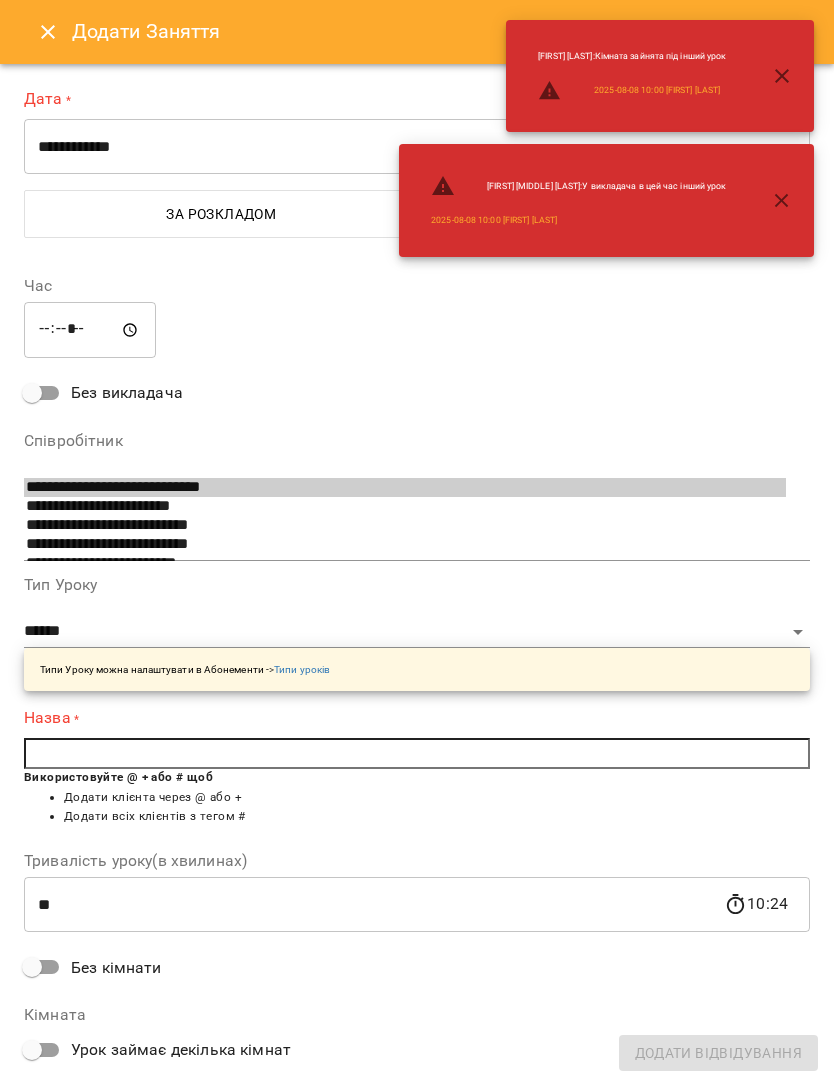 click on "**********" at bounding box center [417, 147] 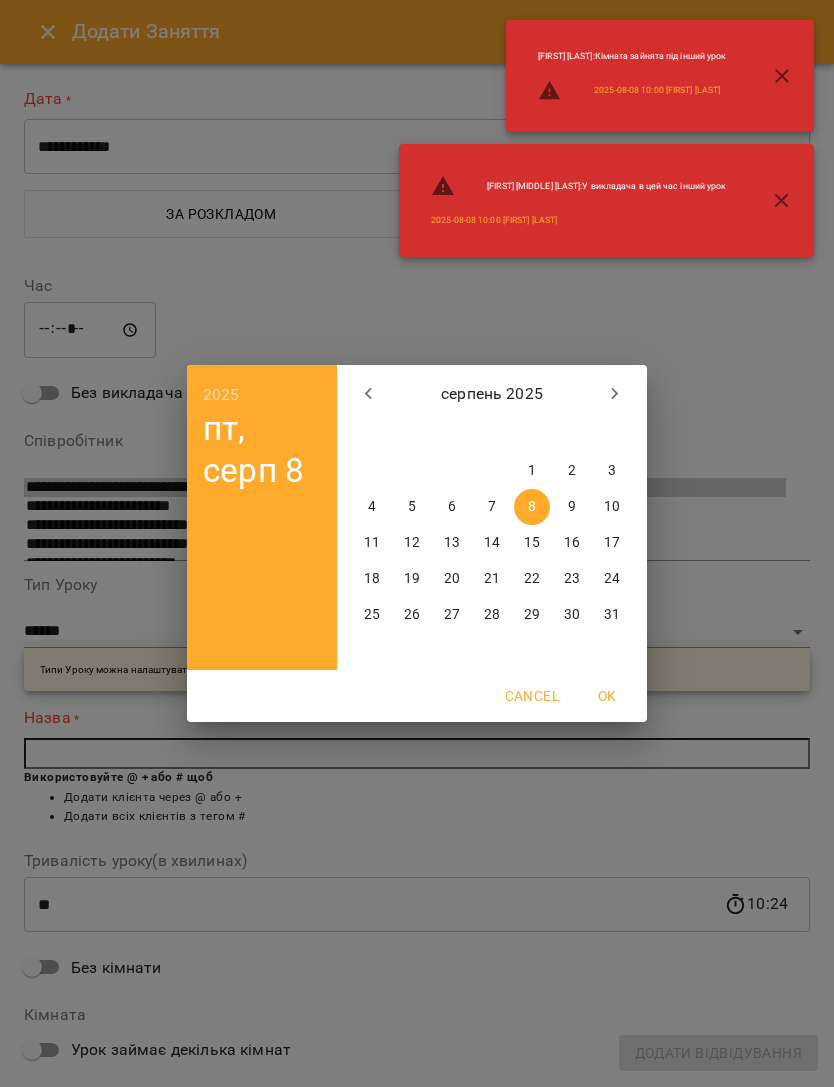 click on "12" at bounding box center [412, 543] 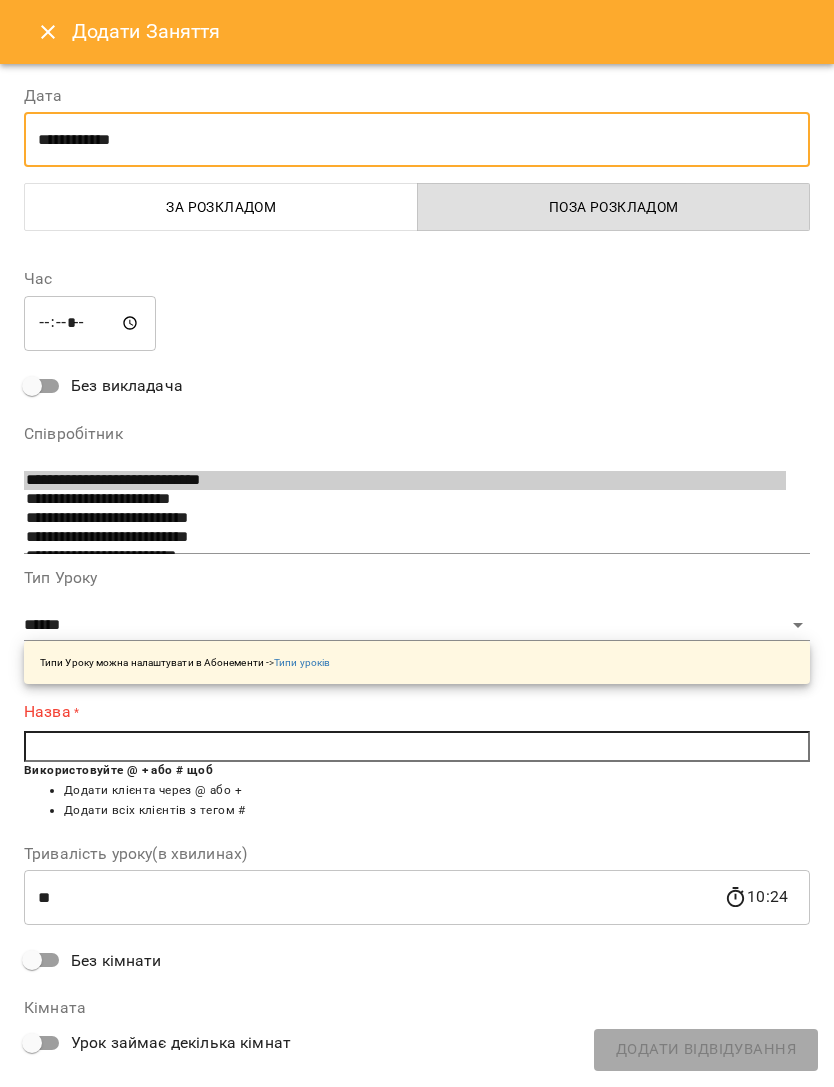 click on "*****" at bounding box center (90, 323) 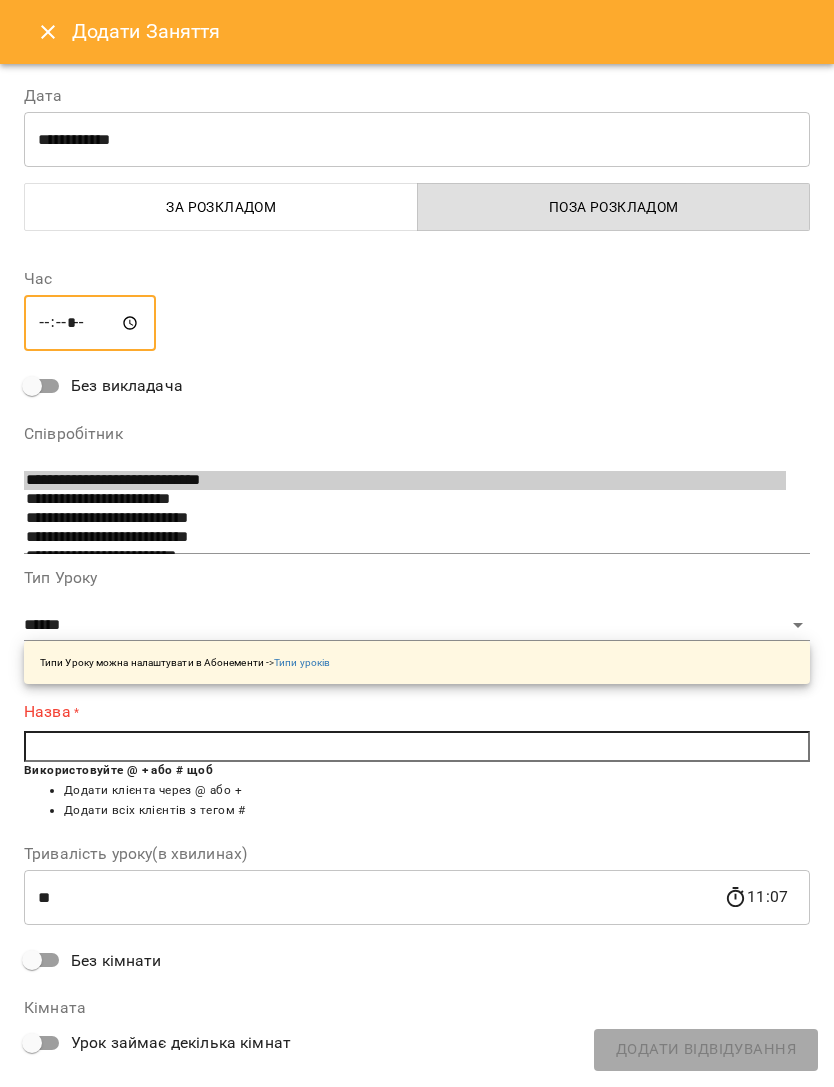 type on "*****" 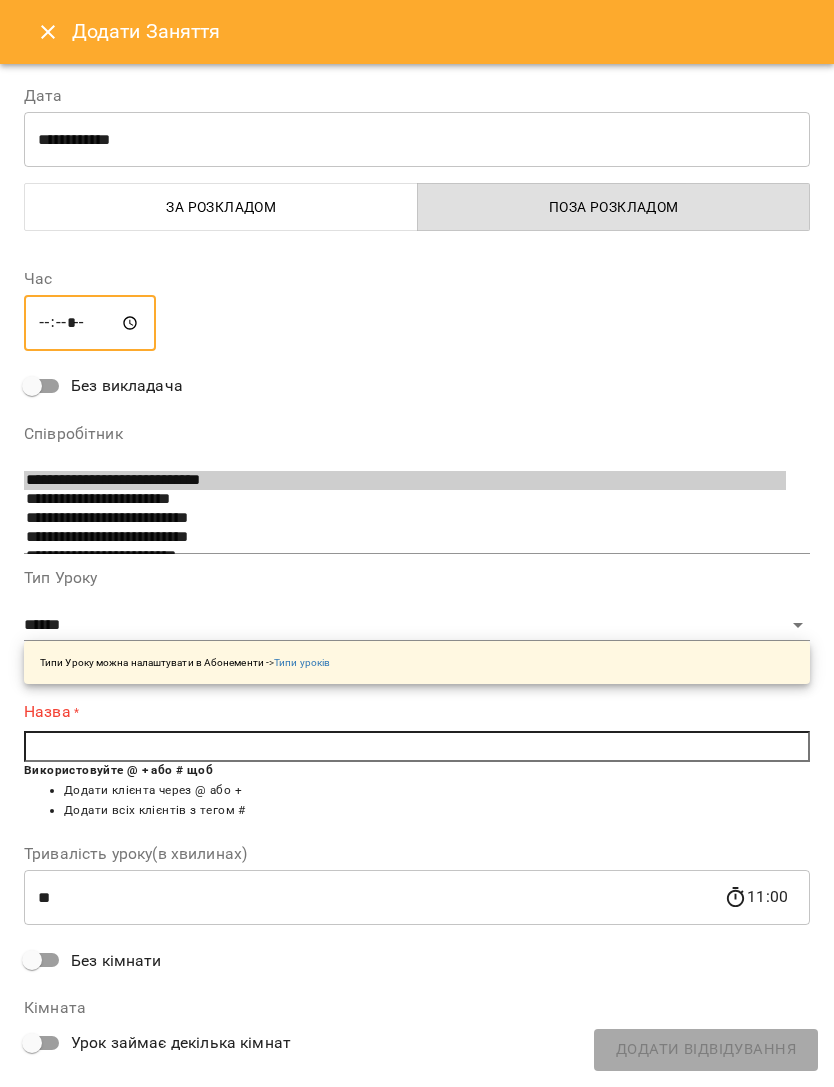 click at bounding box center (417, 747) 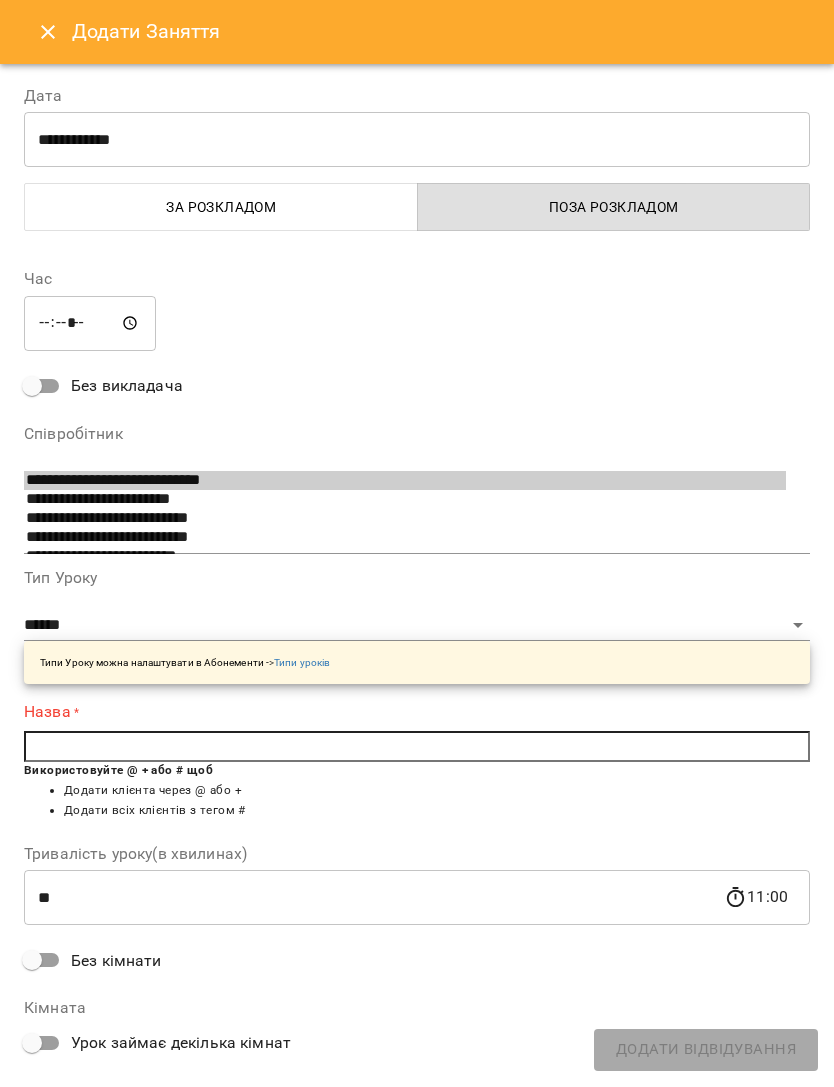 type on "*" 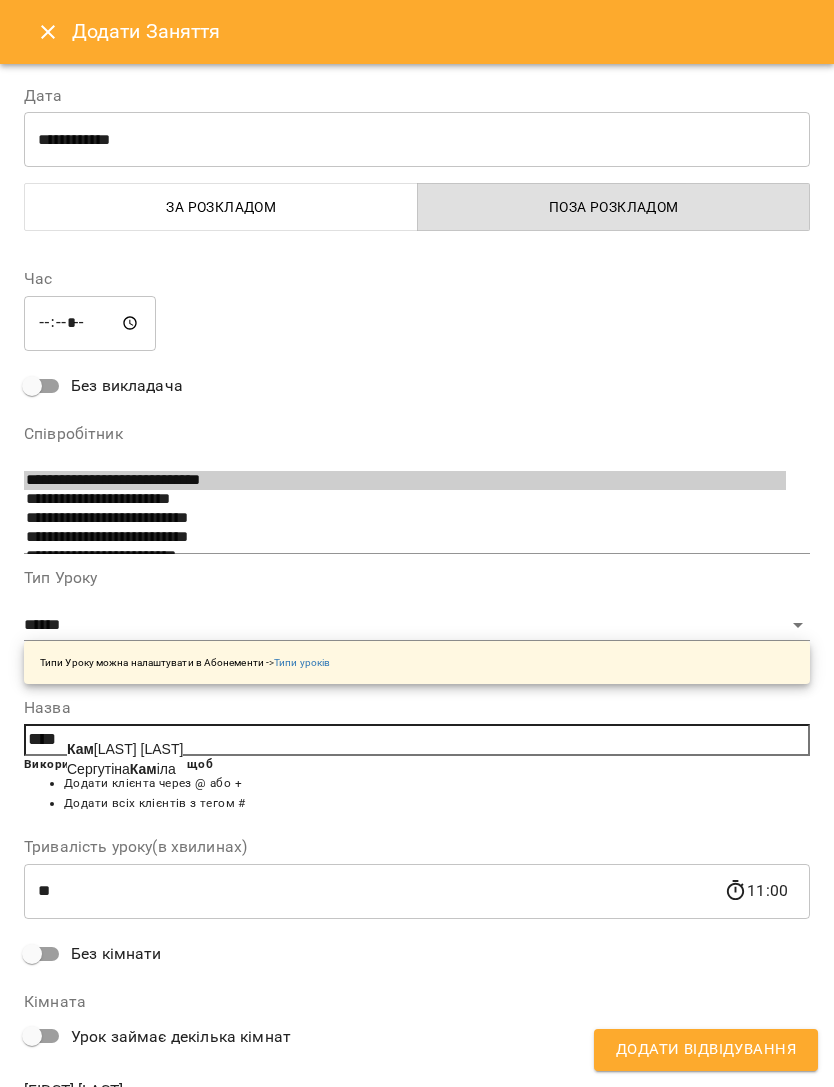 click on "Кам залакова Софія" at bounding box center (125, 749) 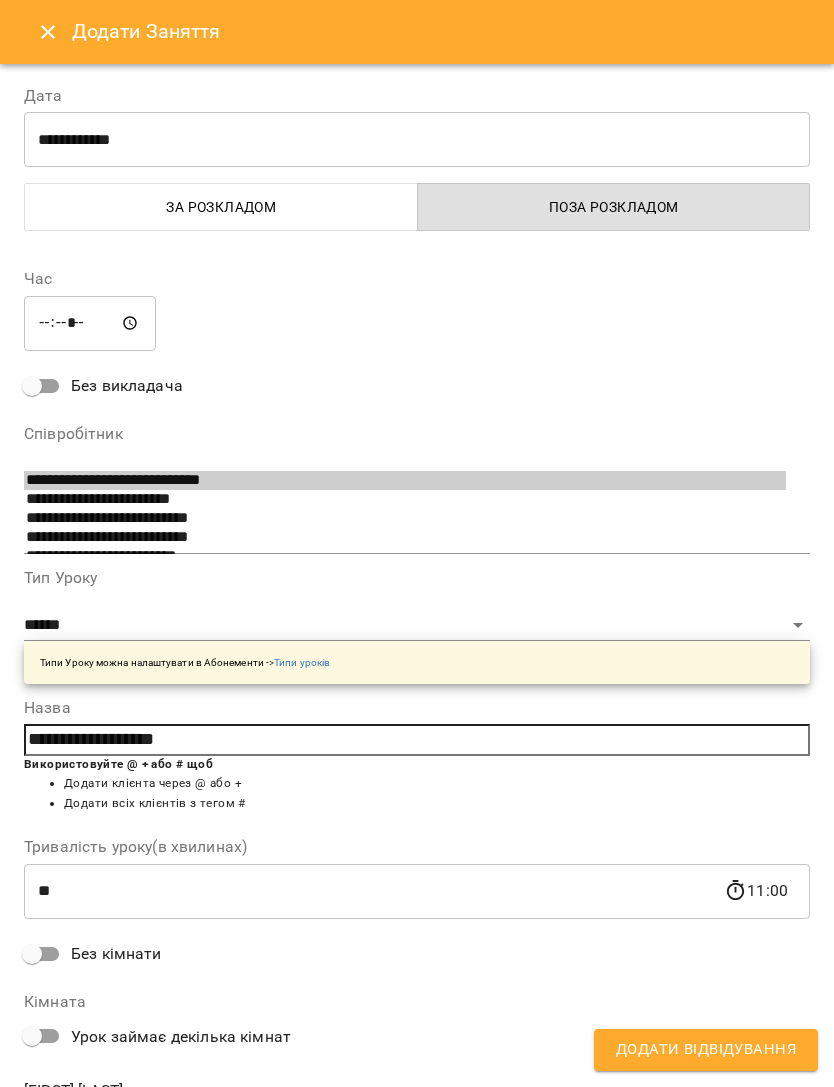 click on "Додати Відвідування" at bounding box center (706, 1050) 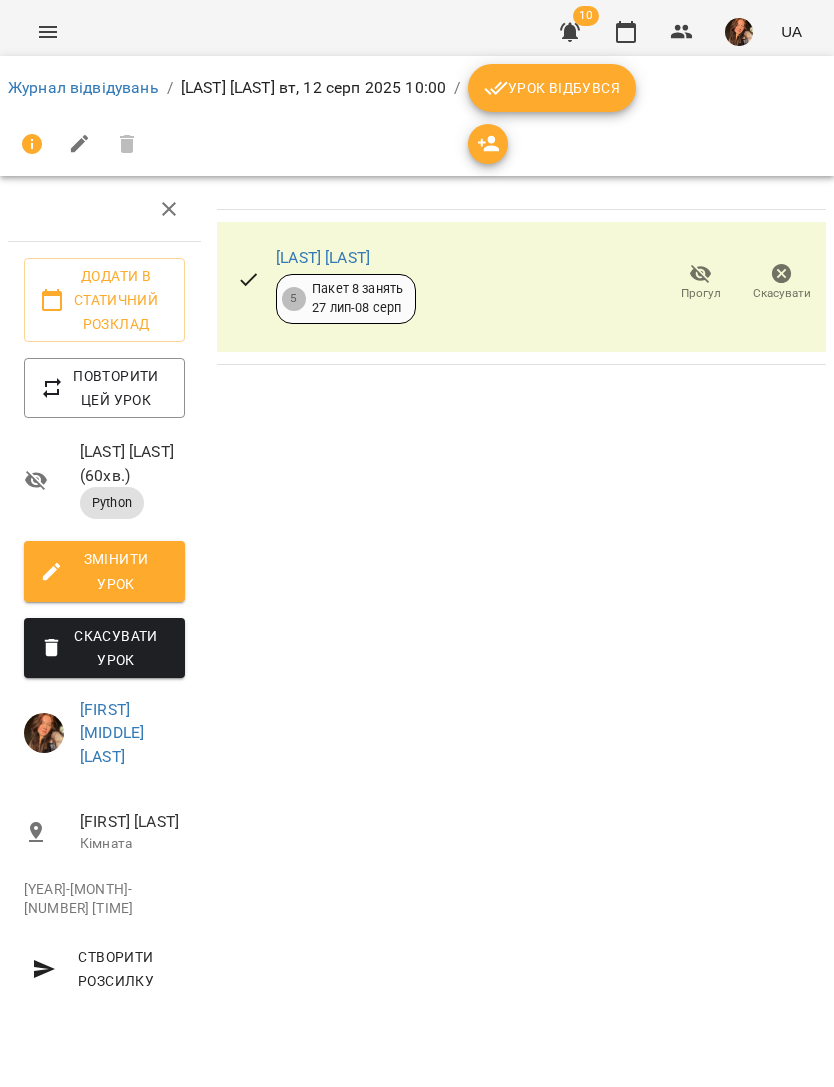 click on "Журнал відвідувань" at bounding box center (83, 87) 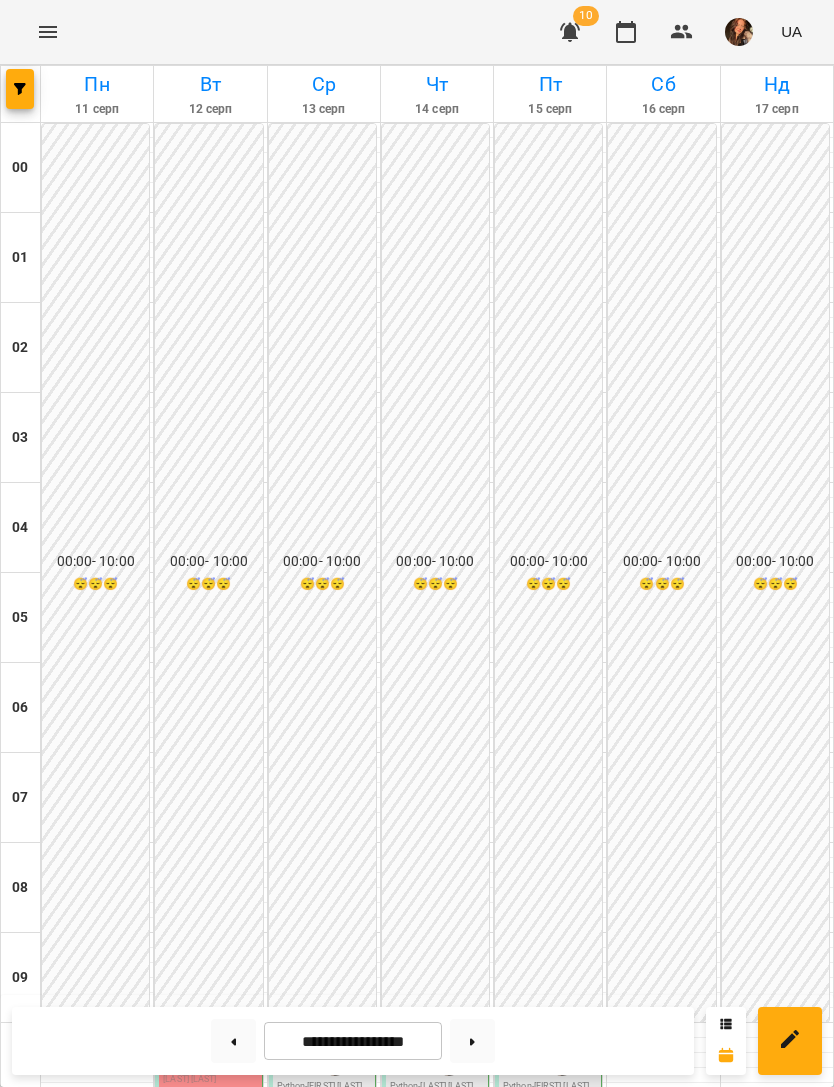 scroll, scrollTop: 786, scrollLeft: 0, axis: vertical 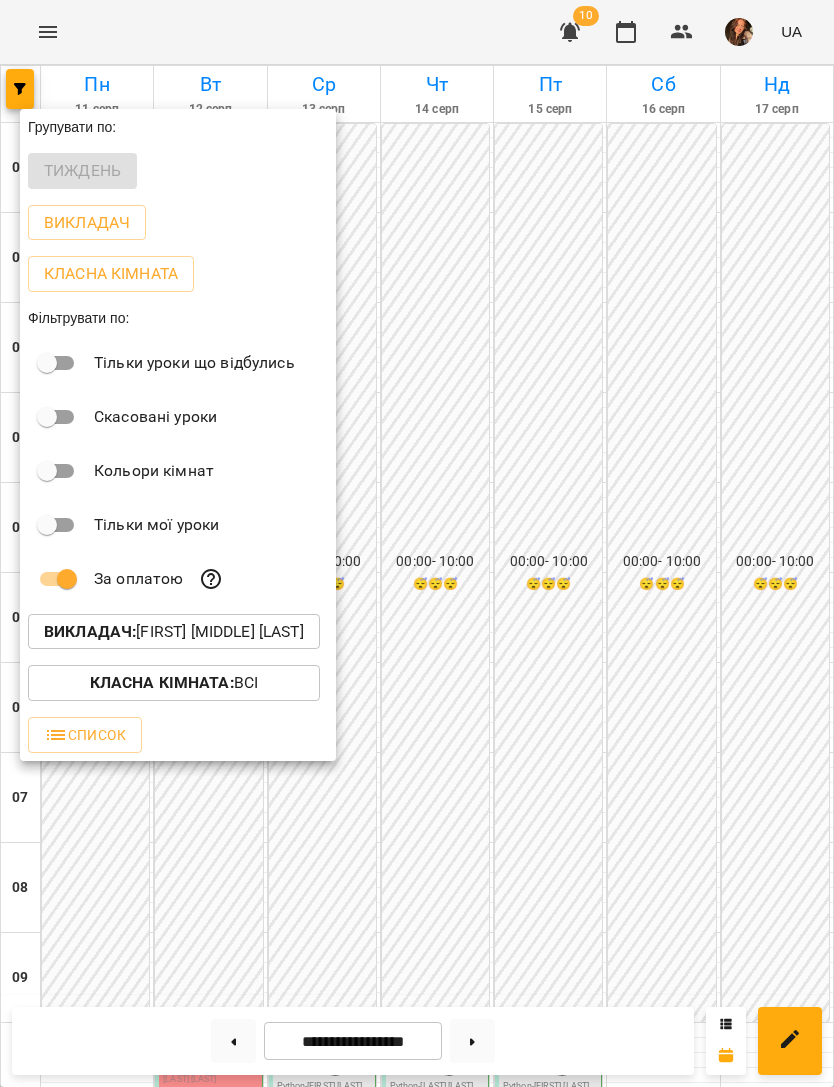 click on "Викладач :  Беліменко Вікторія Віталіївна" at bounding box center (174, 632) 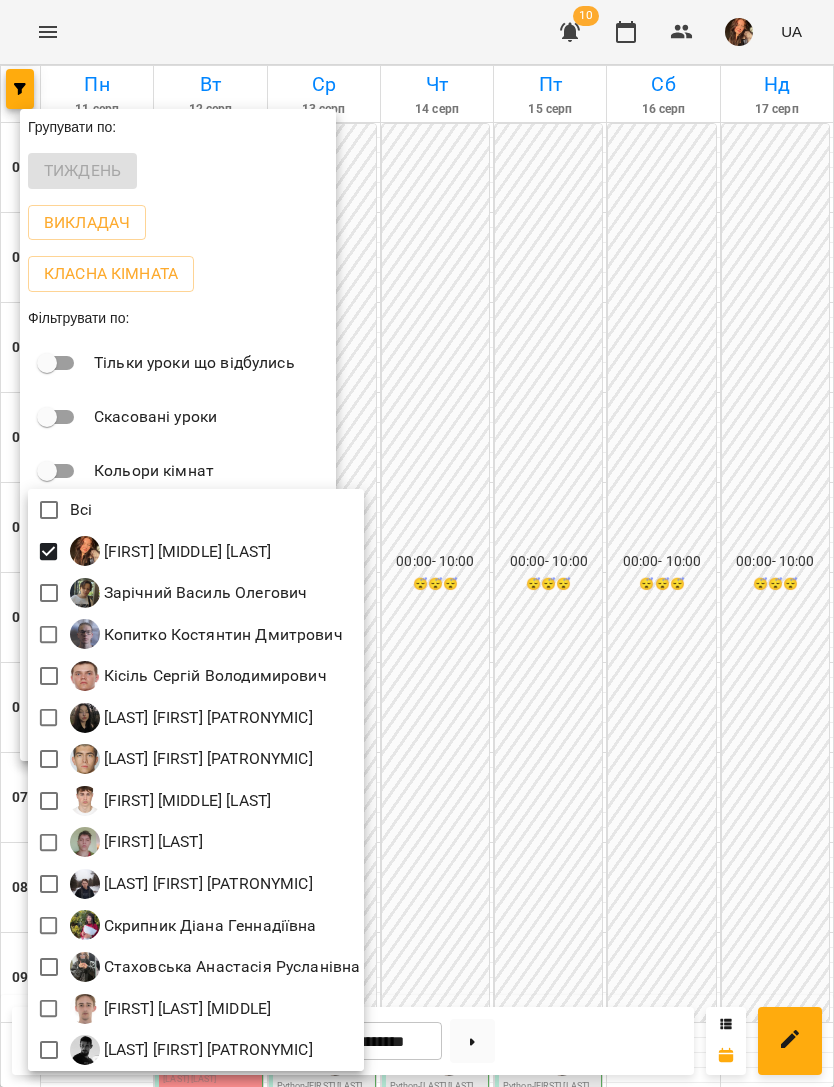 click at bounding box center (417, 543) 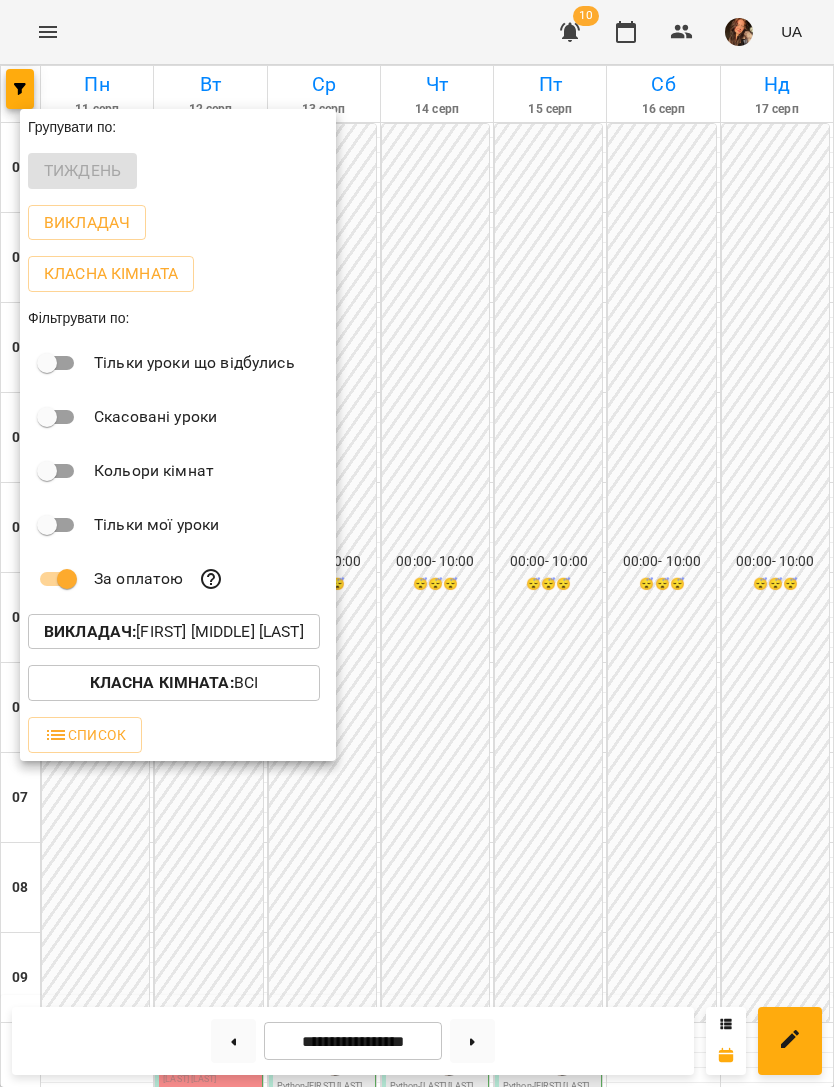 click at bounding box center (417, 543) 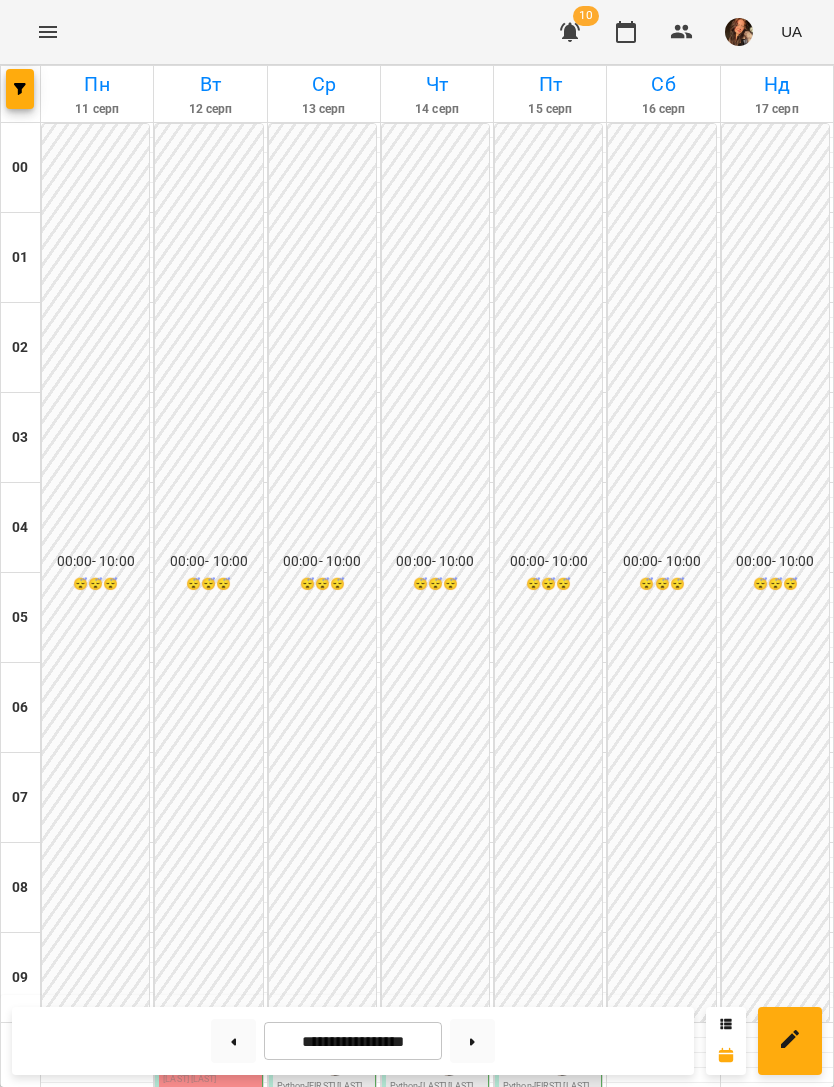 click at bounding box center [472, 1041] 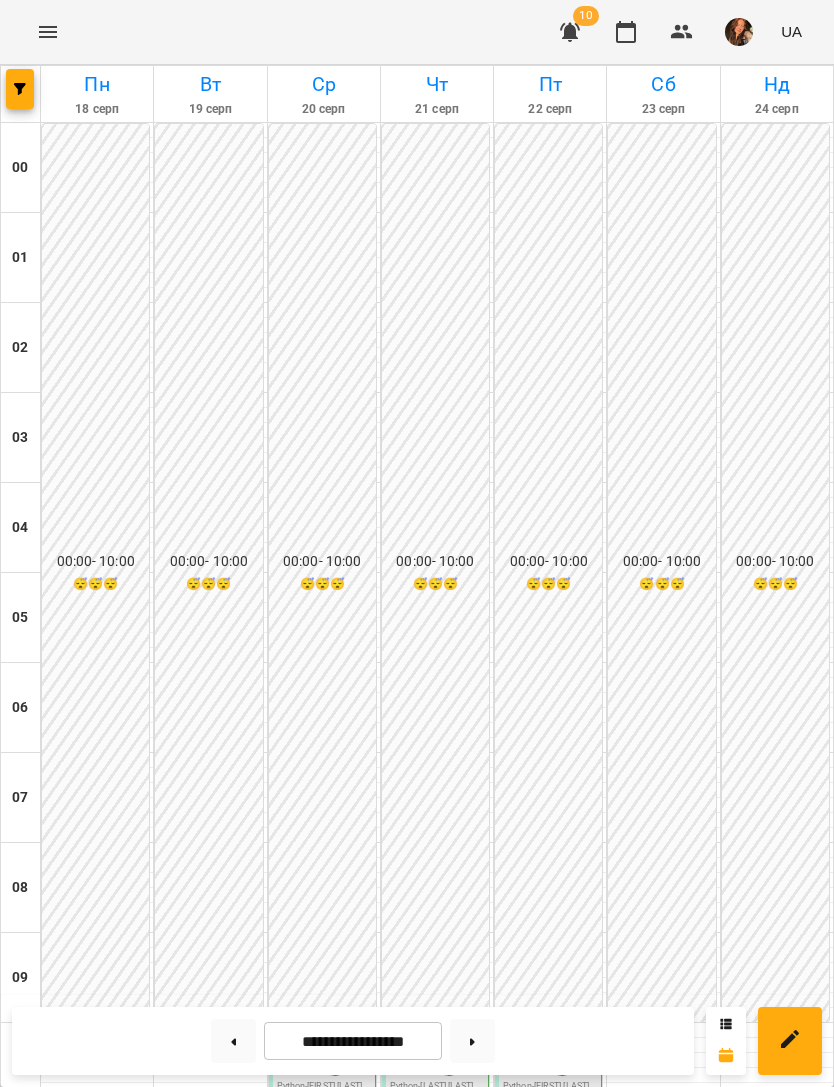 click at bounding box center [472, 1041] 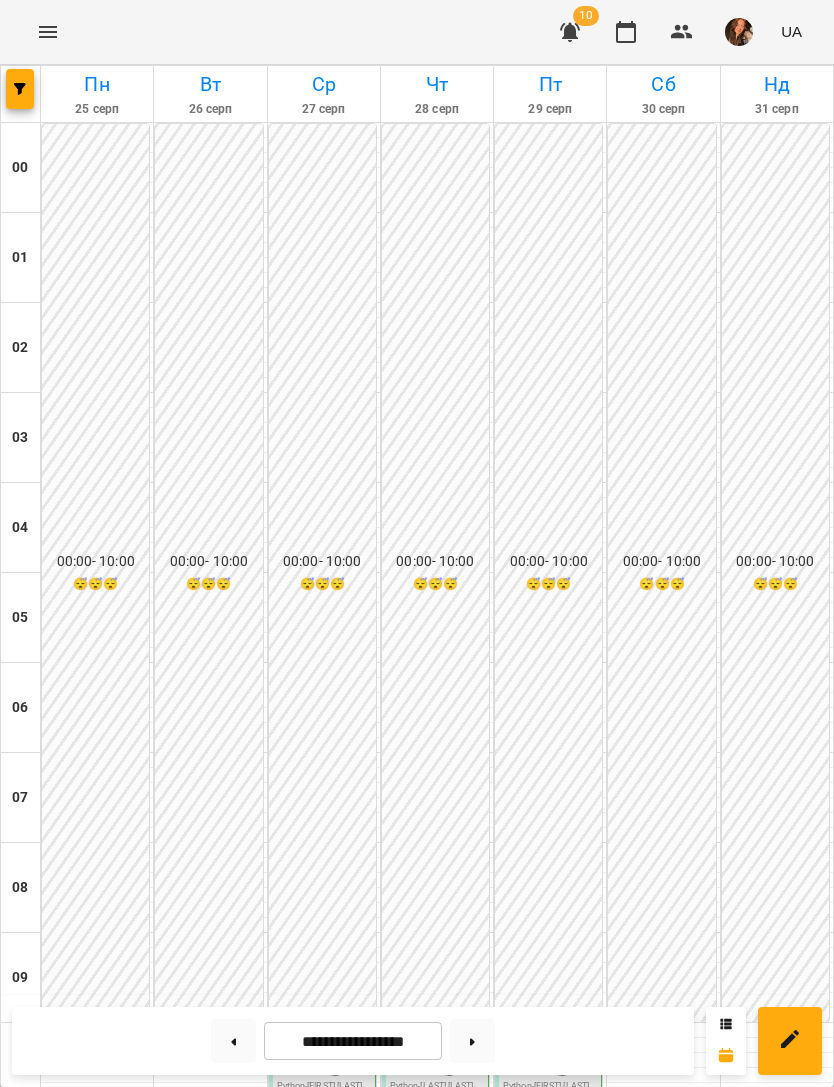 click at bounding box center [739, 32] 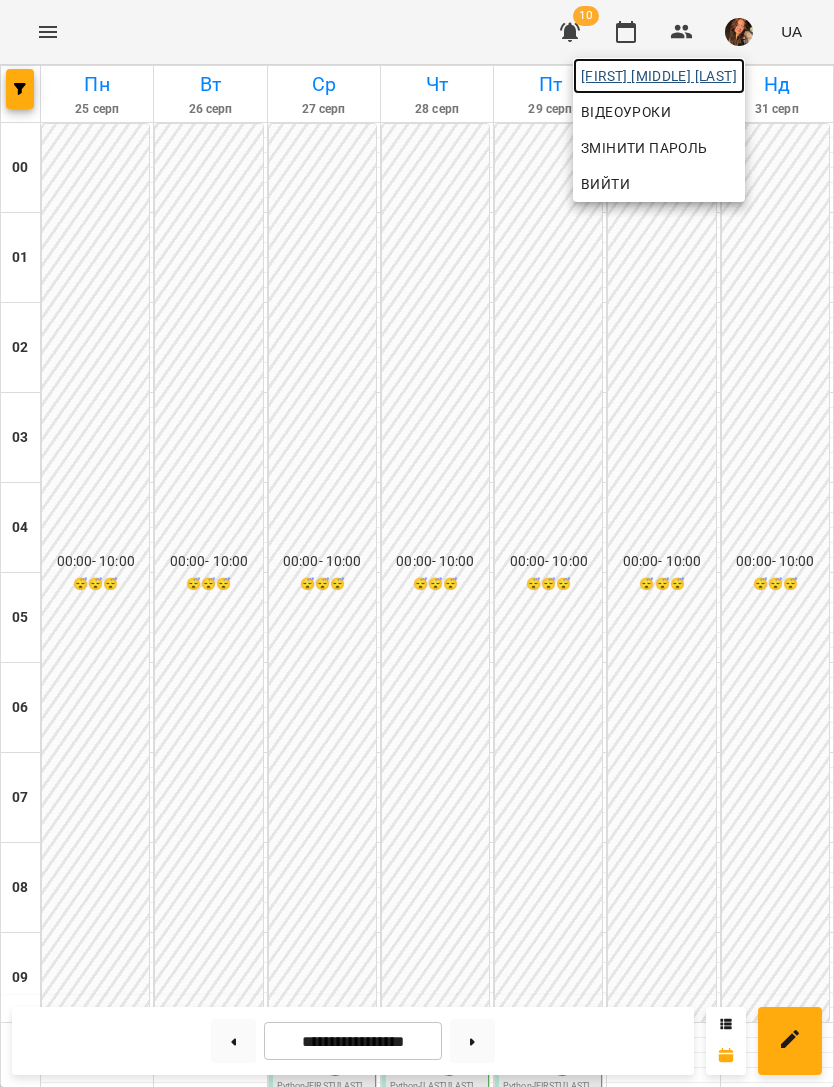 click on "[LAST] [FIRST] [MIDDLE]" at bounding box center (659, 76) 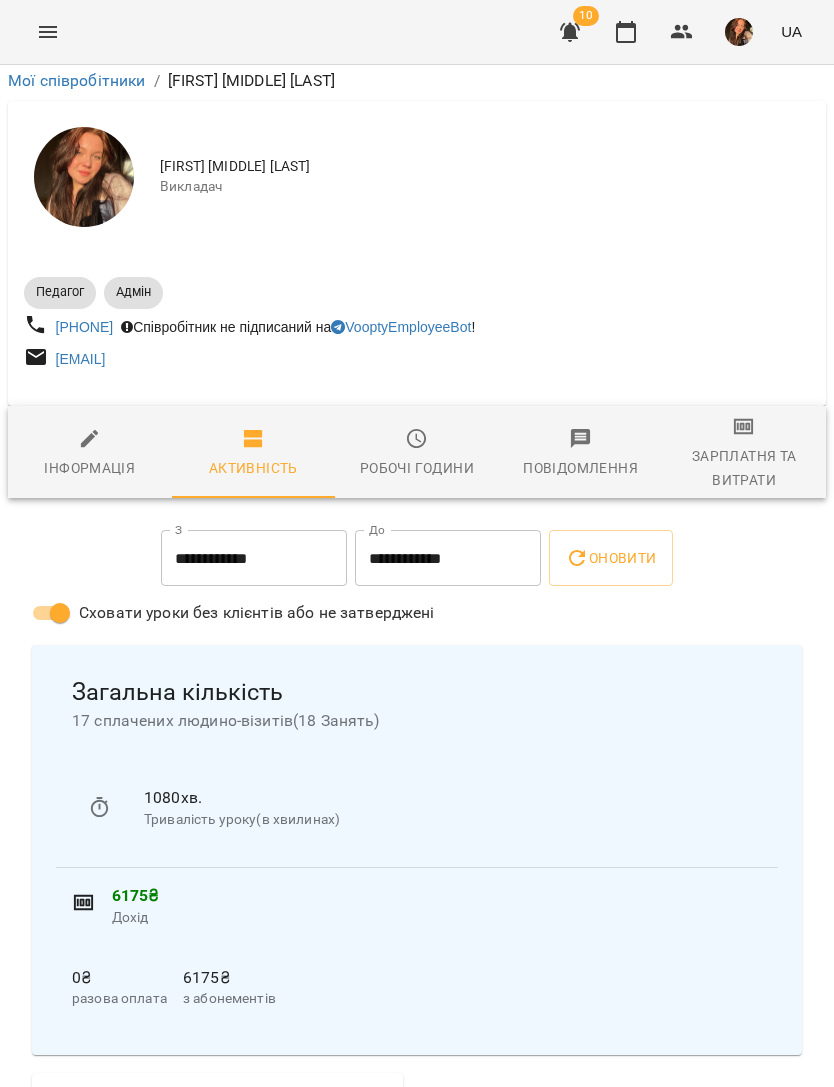 scroll, scrollTop: 135, scrollLeft: 0, axis: vertical 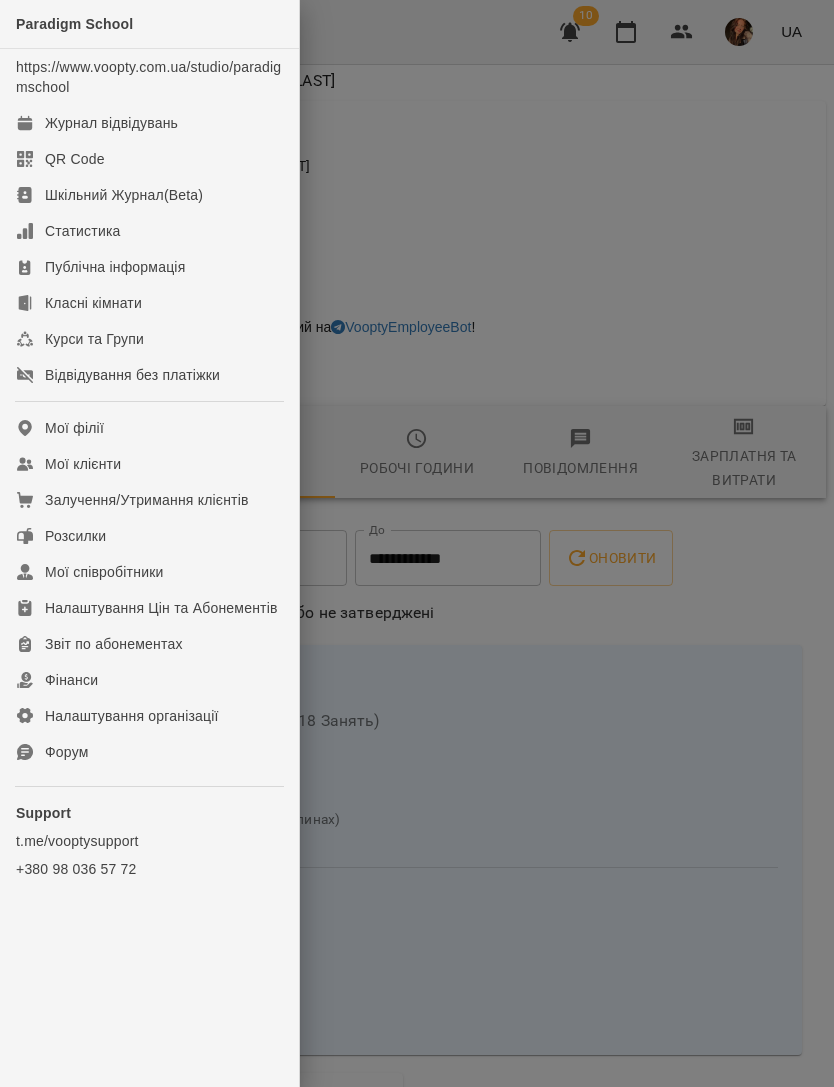 click on "Журнал відвідувань" at bounding box center [111, 123] 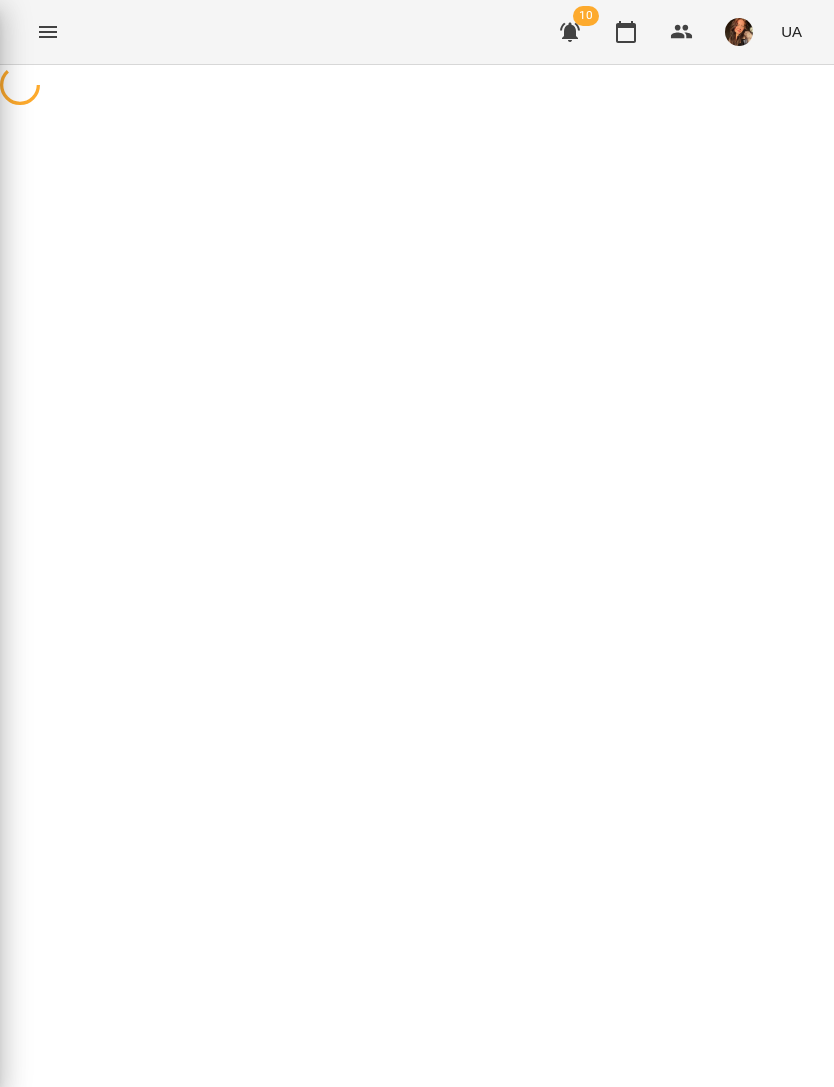 scroll, scrollTop: 0, scrollLeft: 0, axis: both 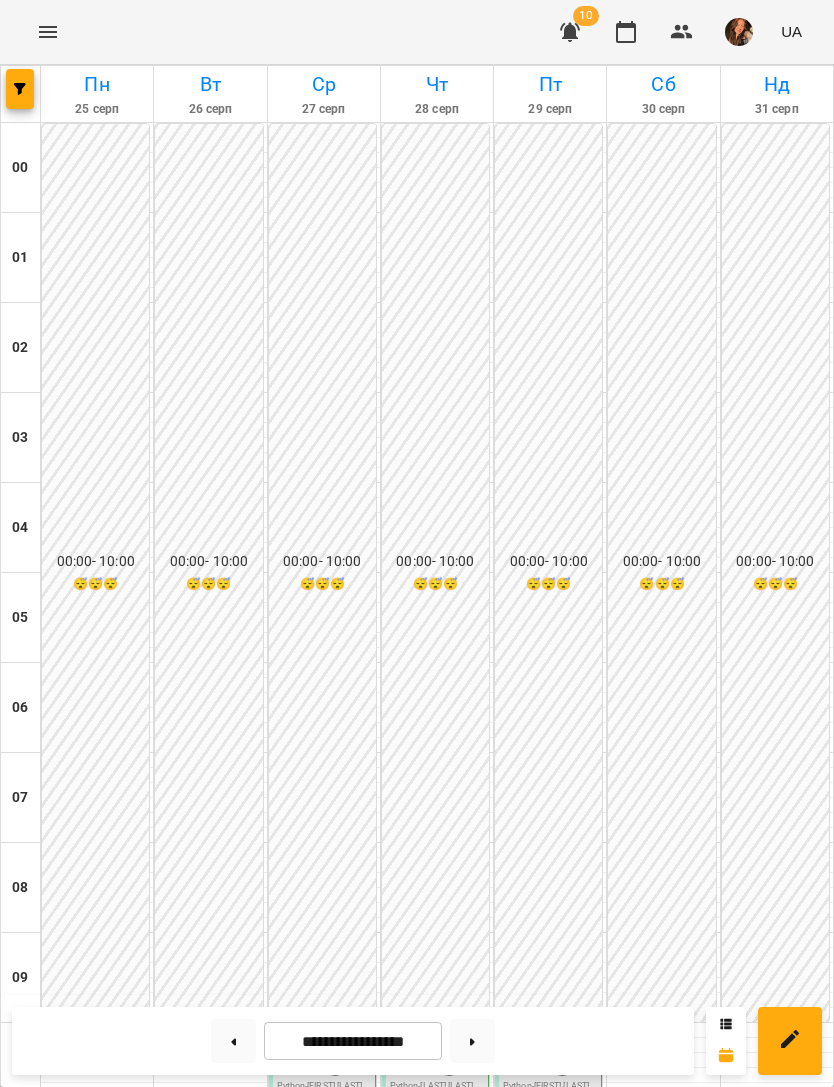 click on "Python       - Балабан Олександр" at bounding box center [550, 1177] 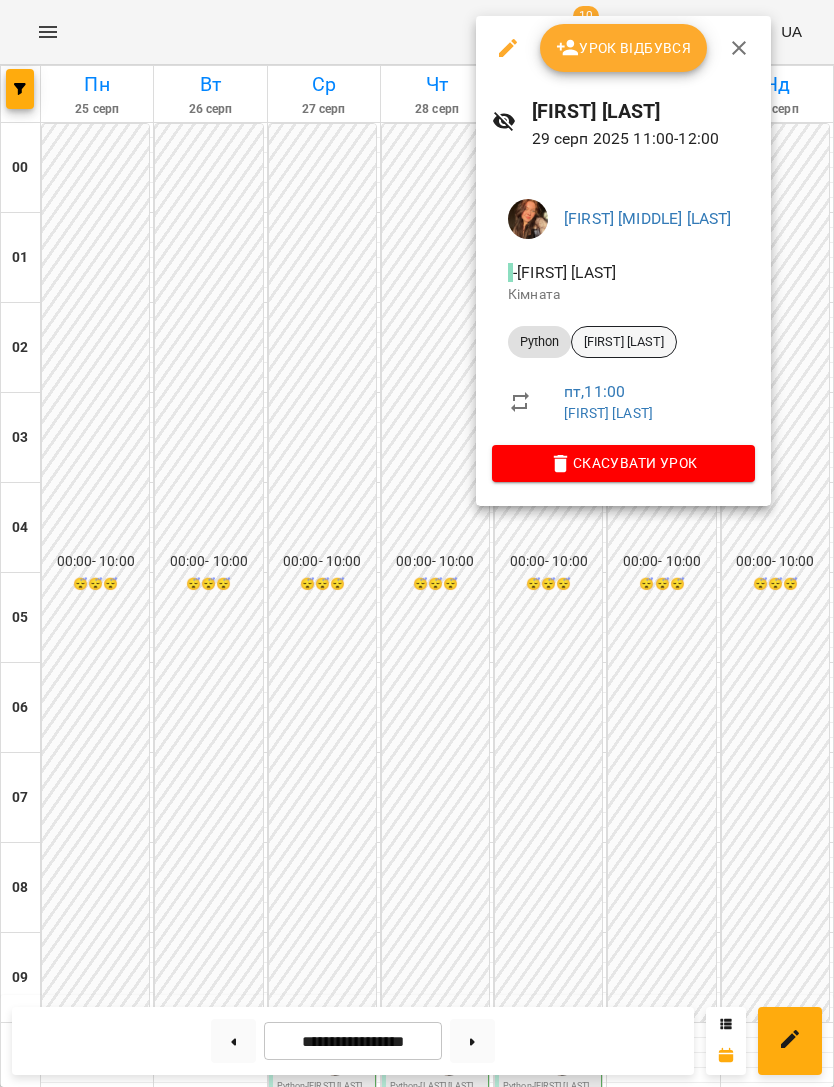 click on "[LAST] [FIRST]" at bounding box center (624, 342) 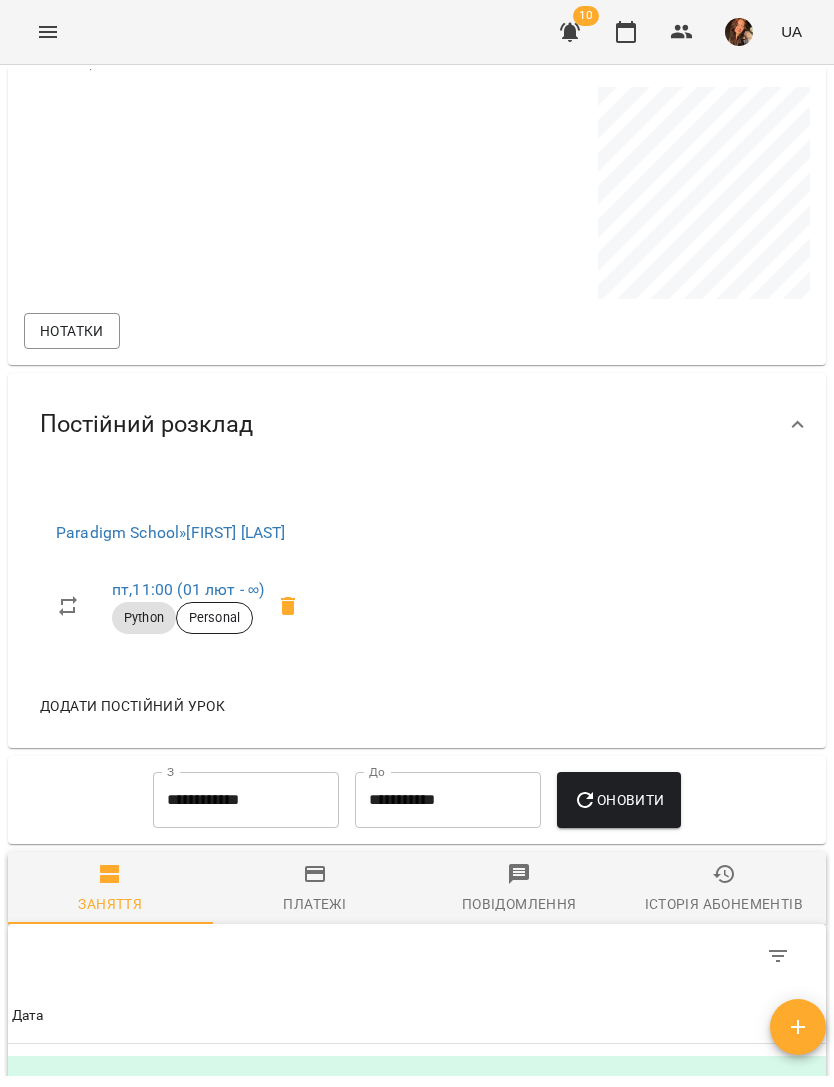 scroll, scrollTop: 1154, scrollLeft: 0, axis: vertical 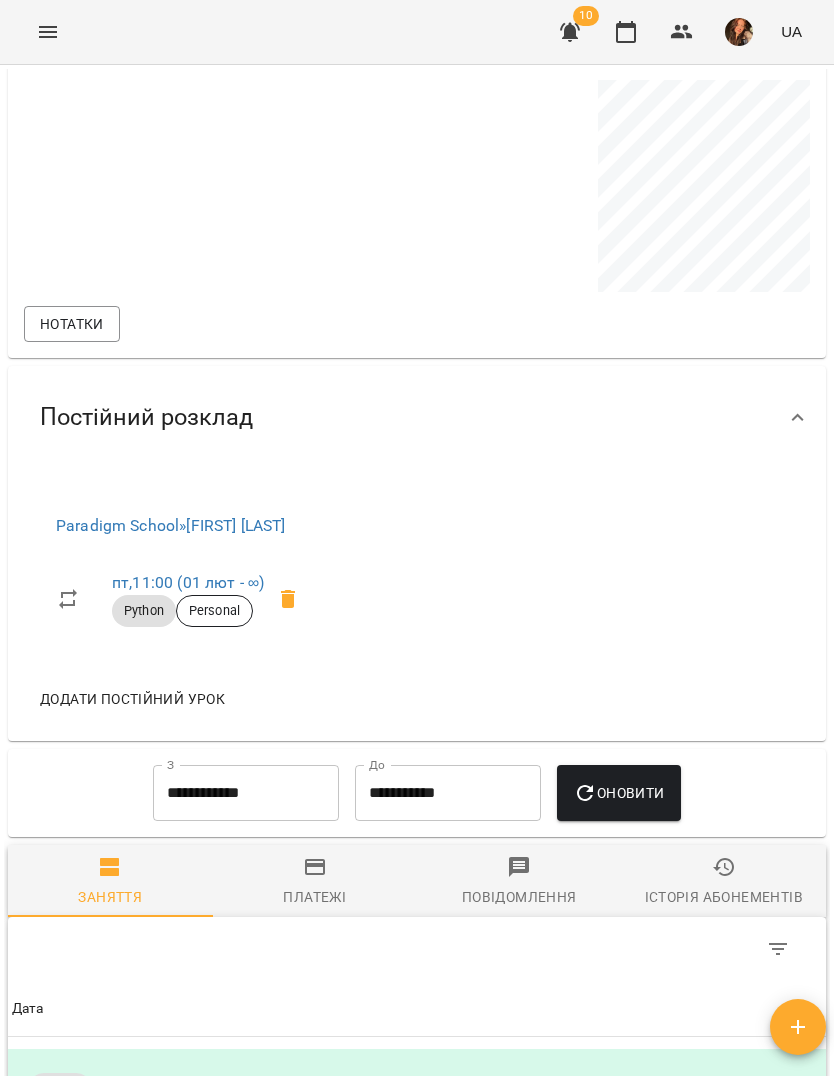 click on "пт ,  11:00   (01 лют - ∞)" at bounding box center (188, 582) 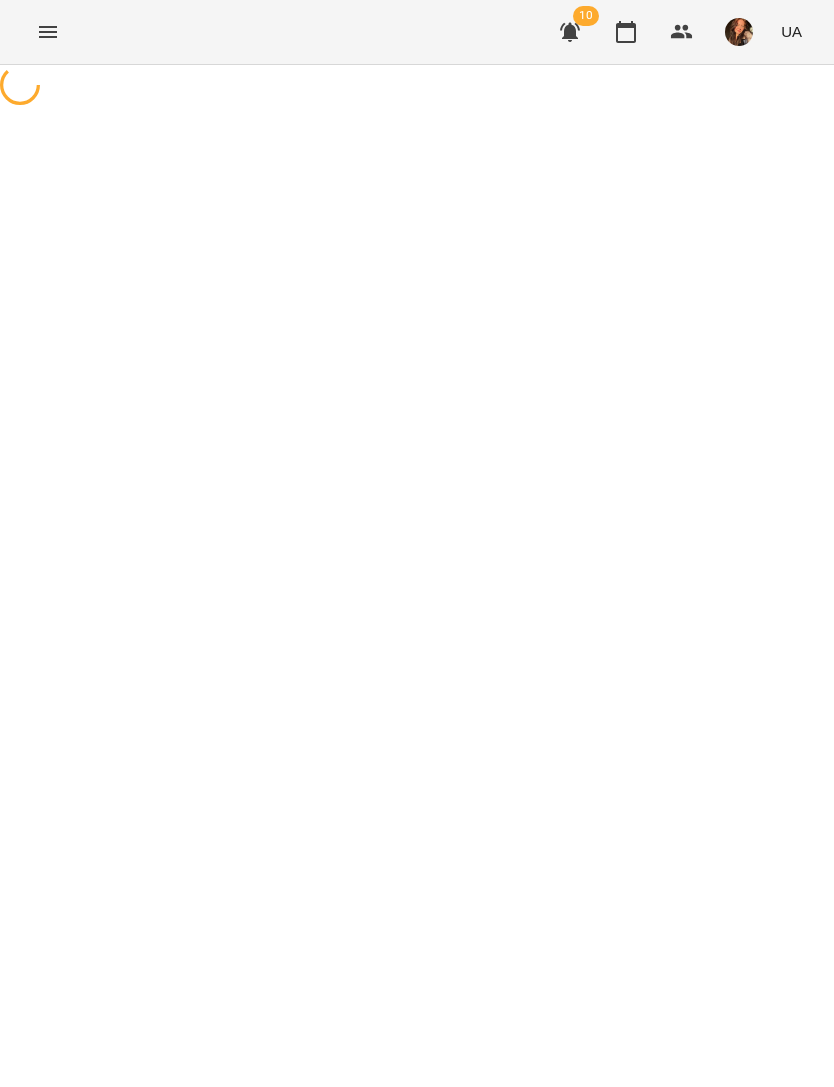 select on "*" 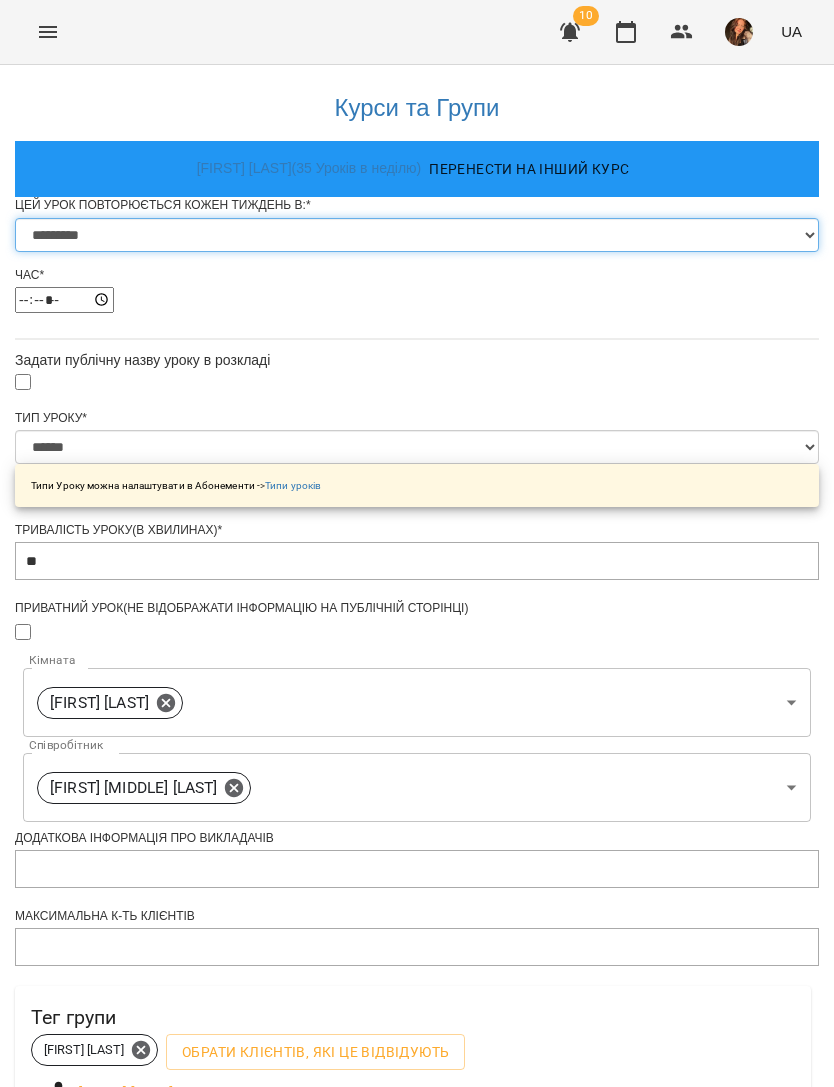 click on "********* ******** ****** ****** ******** ****** ******" at bounding box center [417, 235] 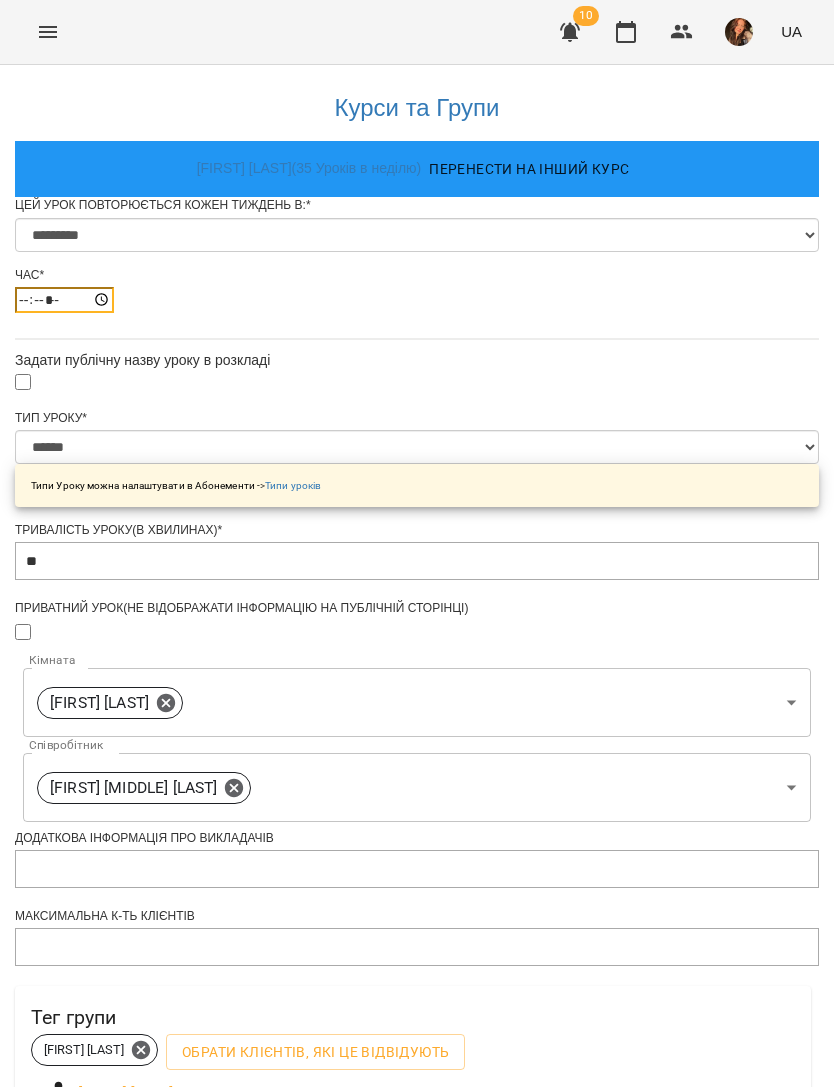click on "*****" at bounding box center [64, 300] 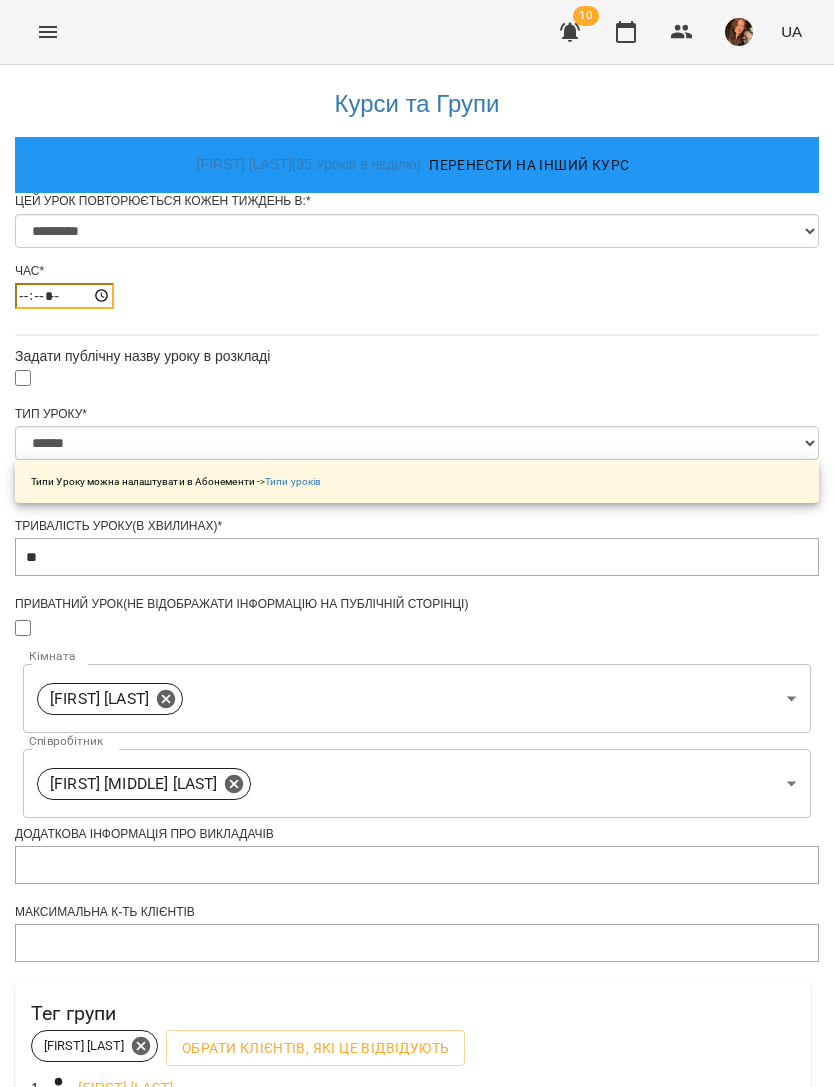 scroll, scrollTop: 520, scrollLeft: 0, axis: vertical 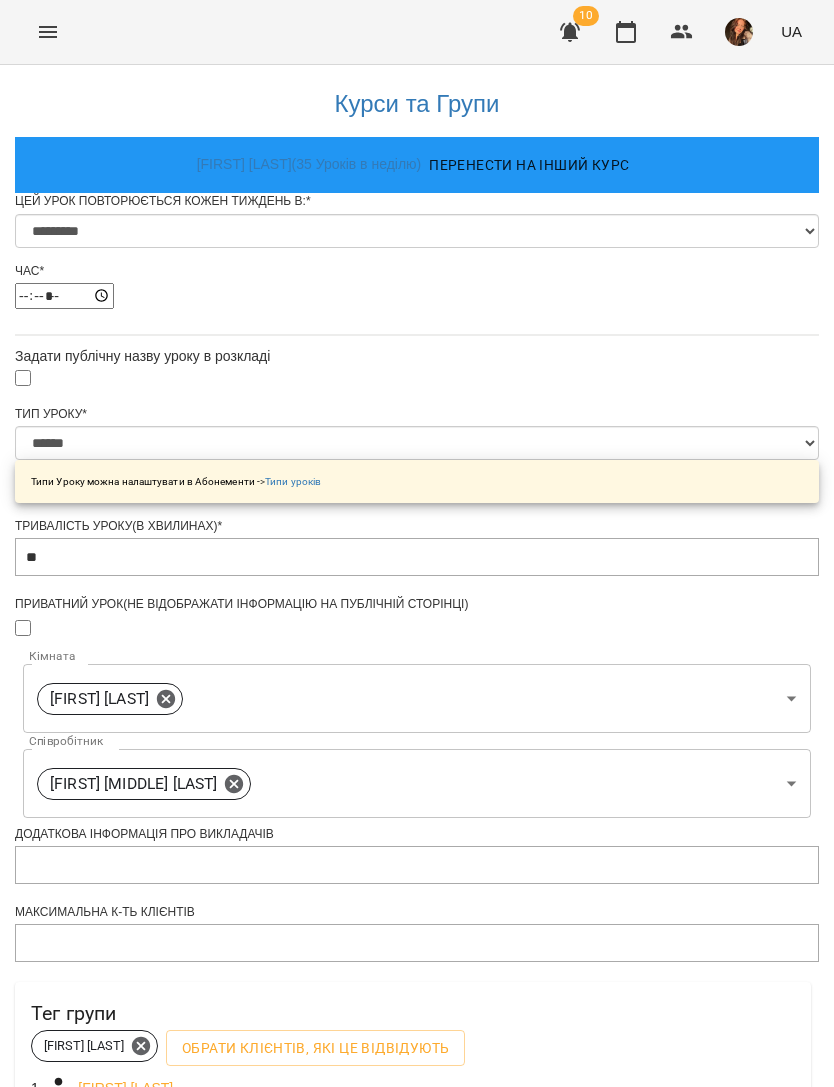 click on "Зберегти" at bounding box center [417, 1384] 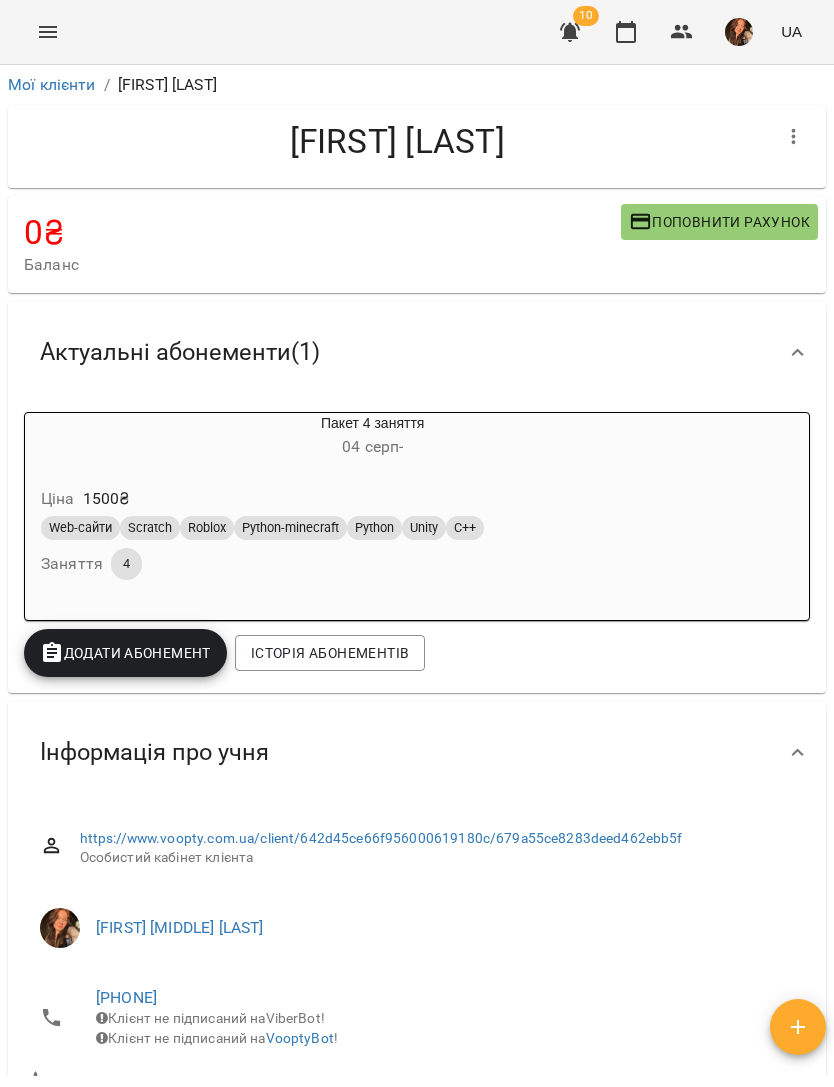 click on "Мої клієнти" at bounding box center (52, 84) 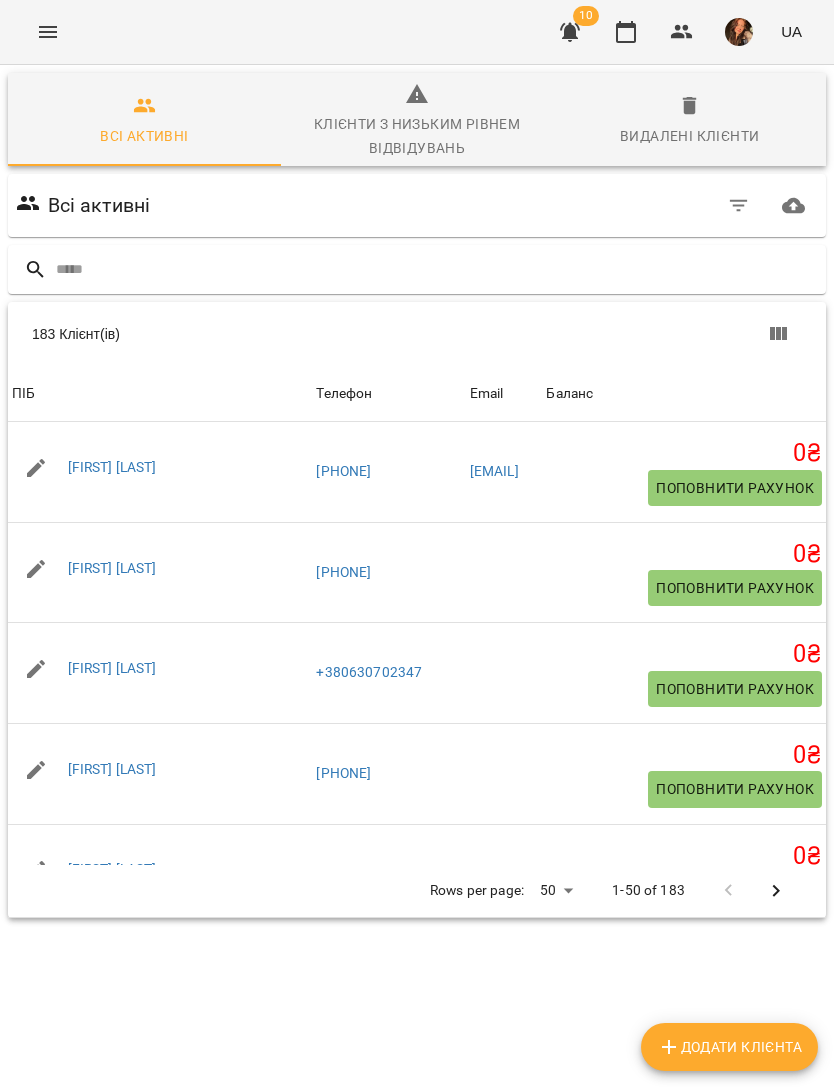 click 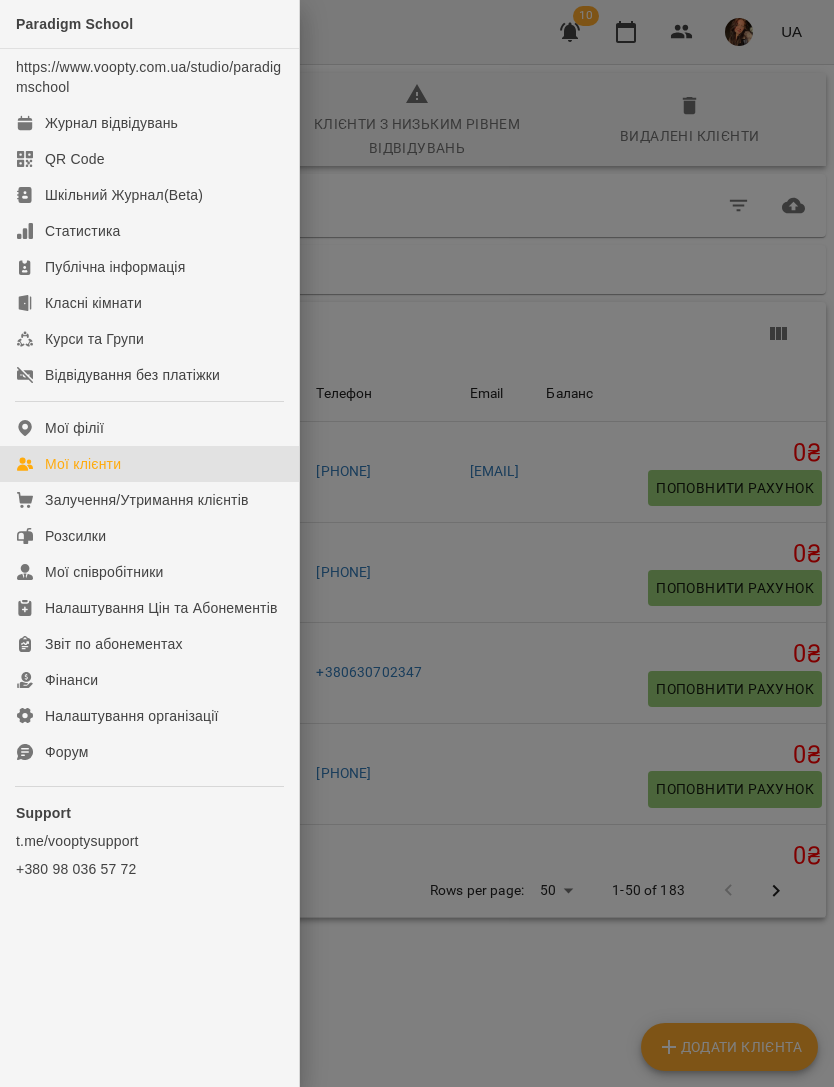 click on "Журнал відвідувань" at bounding box center [111, 123] 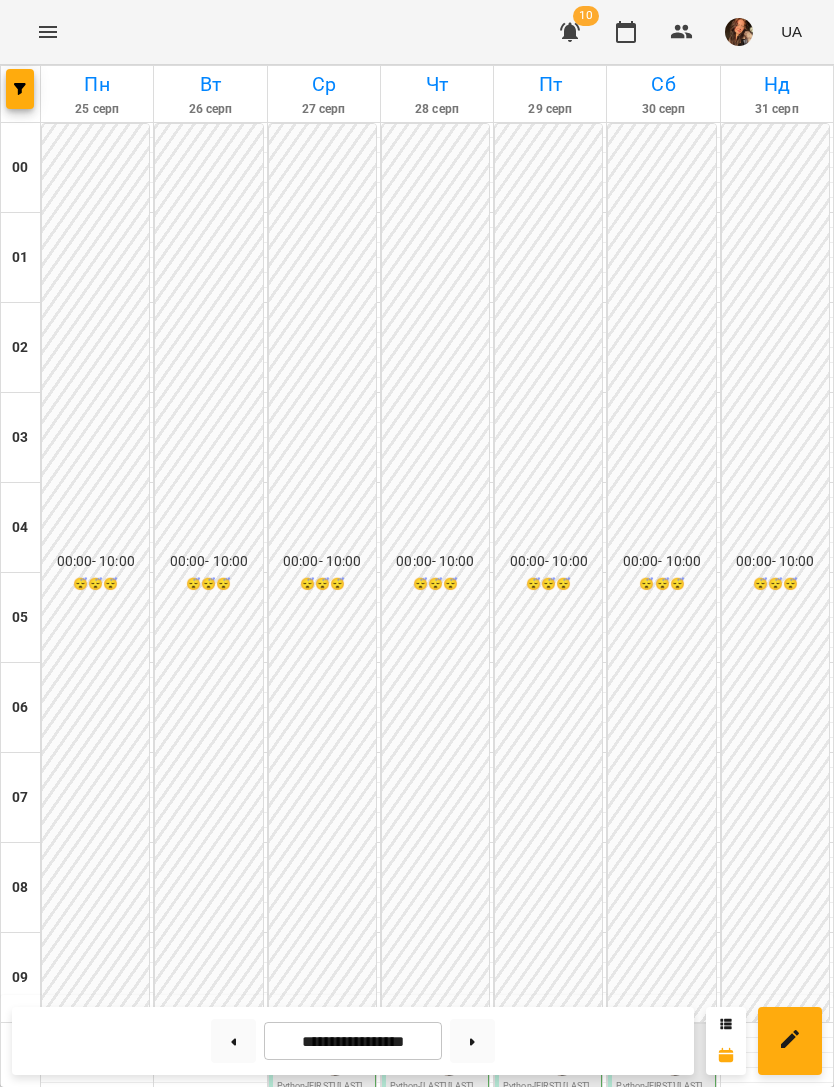 scroll, scrollTop: 933, scrollLeft: 0, axis: vertical 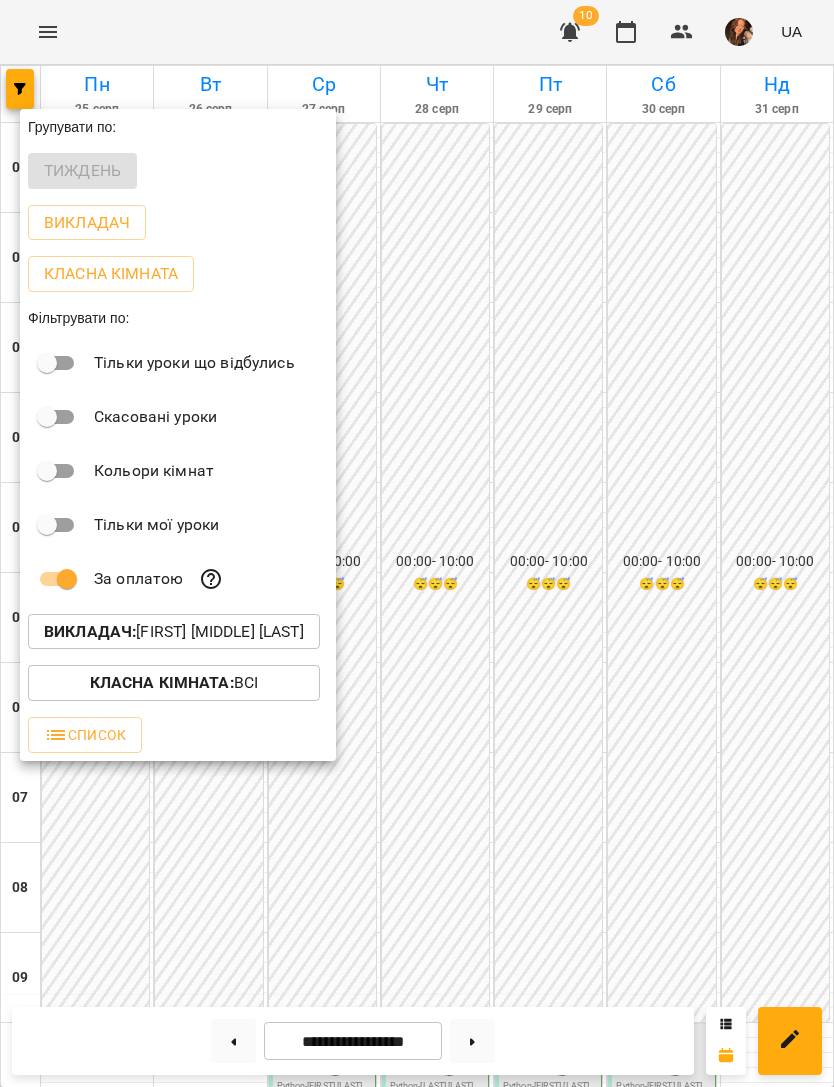 click on "Викладач :  Беліменко Вікторія Віталіївна" at bounding box center [174, 632] 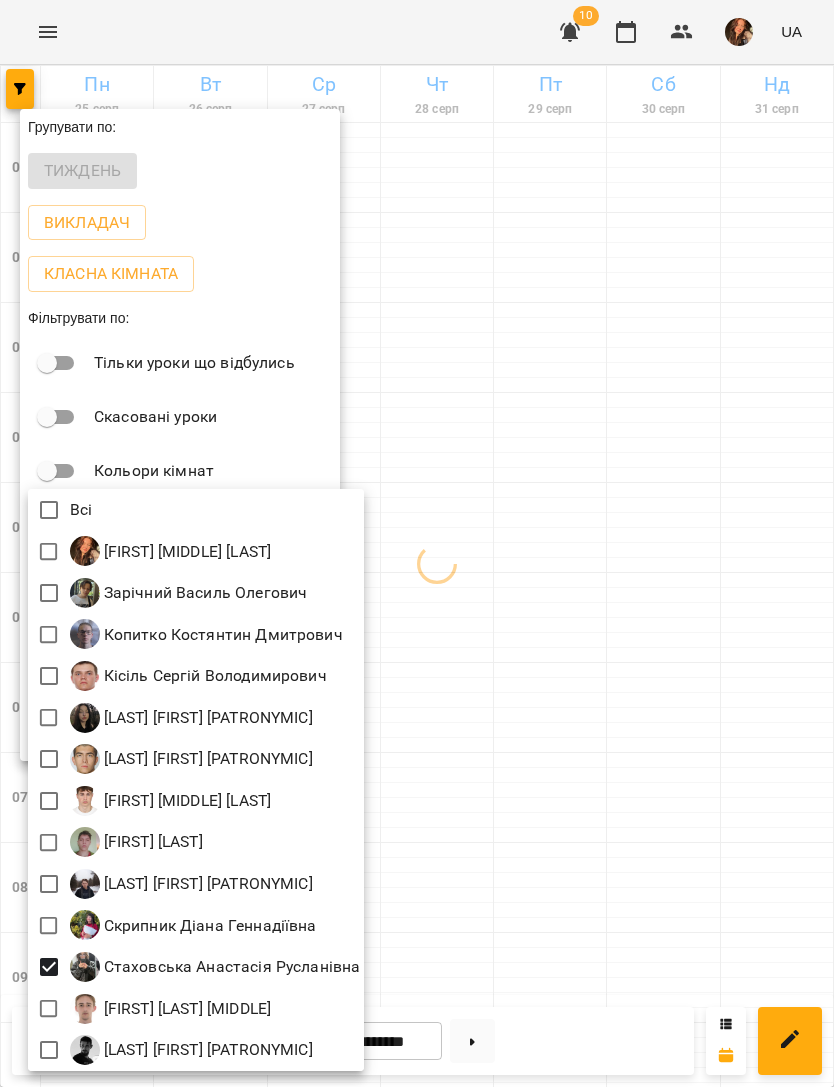 click at bounding box center (417, 543) 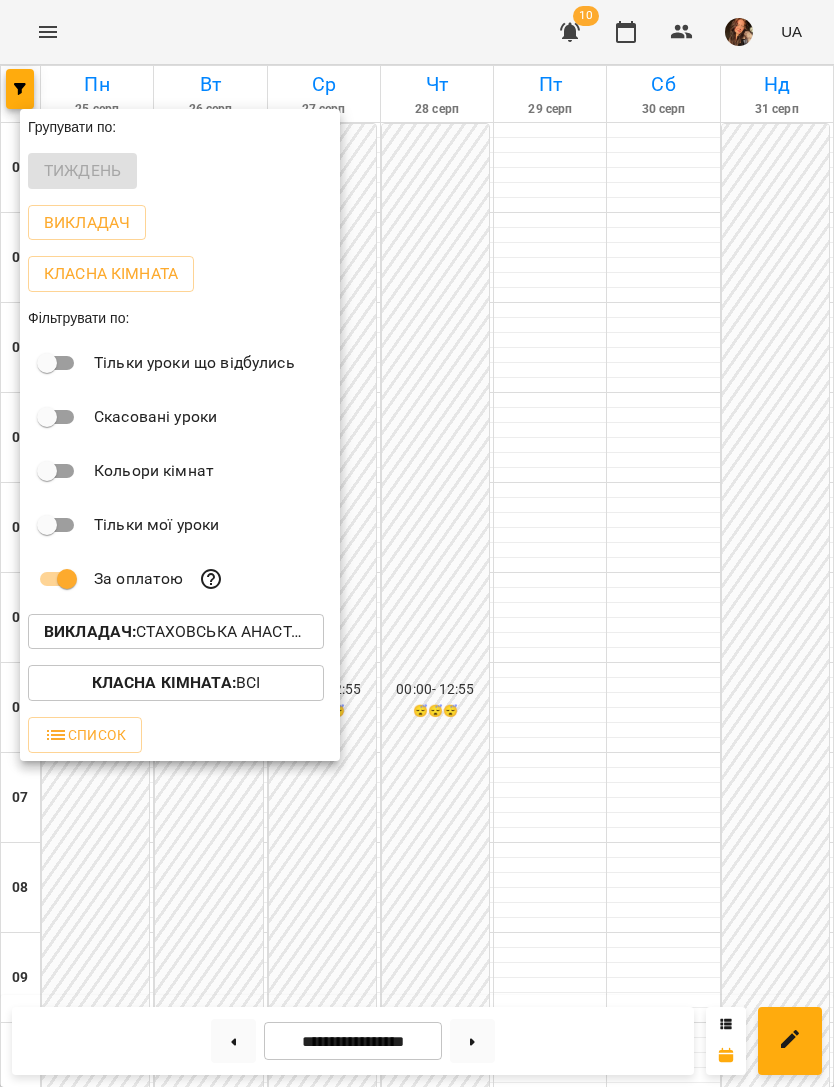 click at bounding box center (417, 543) 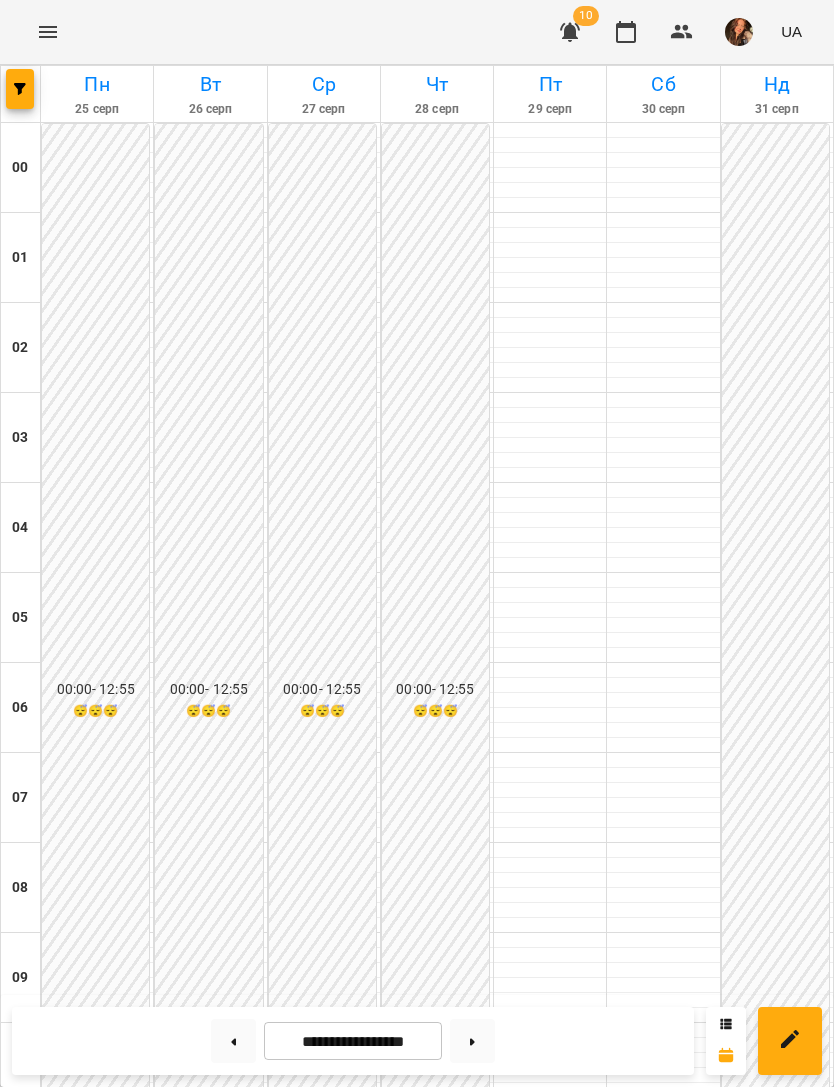 scroll, scrollTop: 1285, scrollLeft: 0, axis: vertical 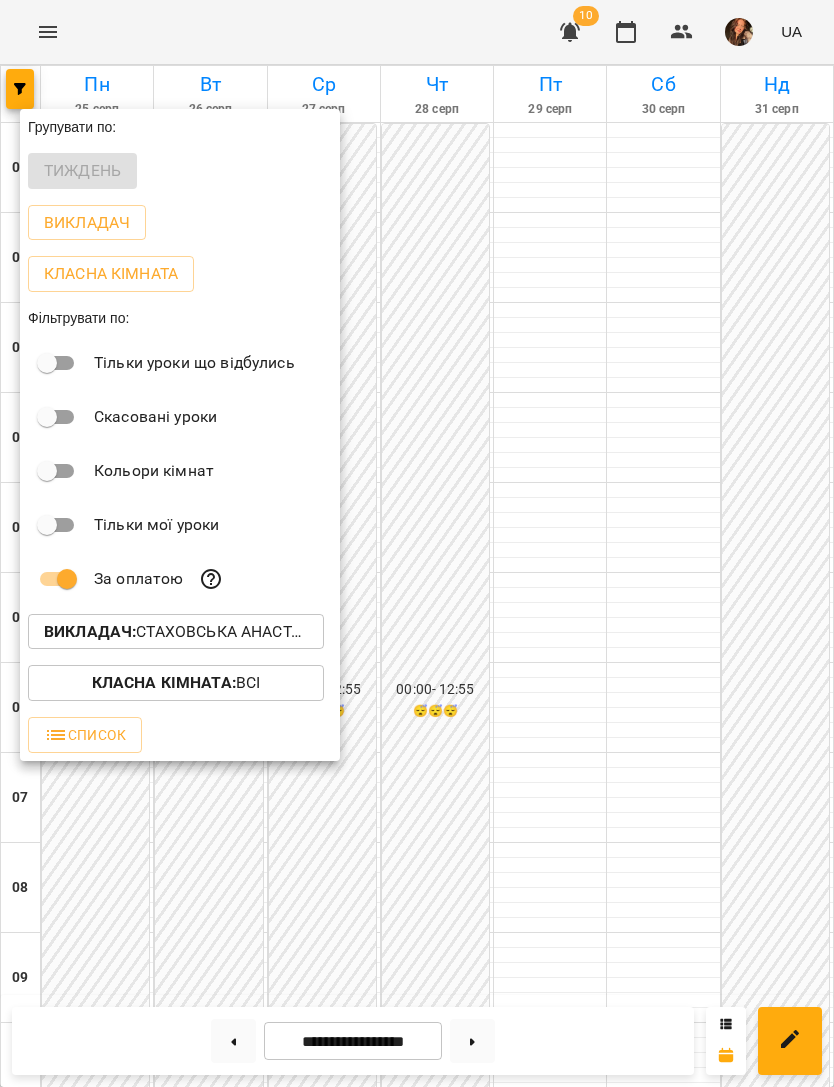click on "Викладач : [FIRST] [MIDDLE] [LAST]" at bounding box center (176, 632) 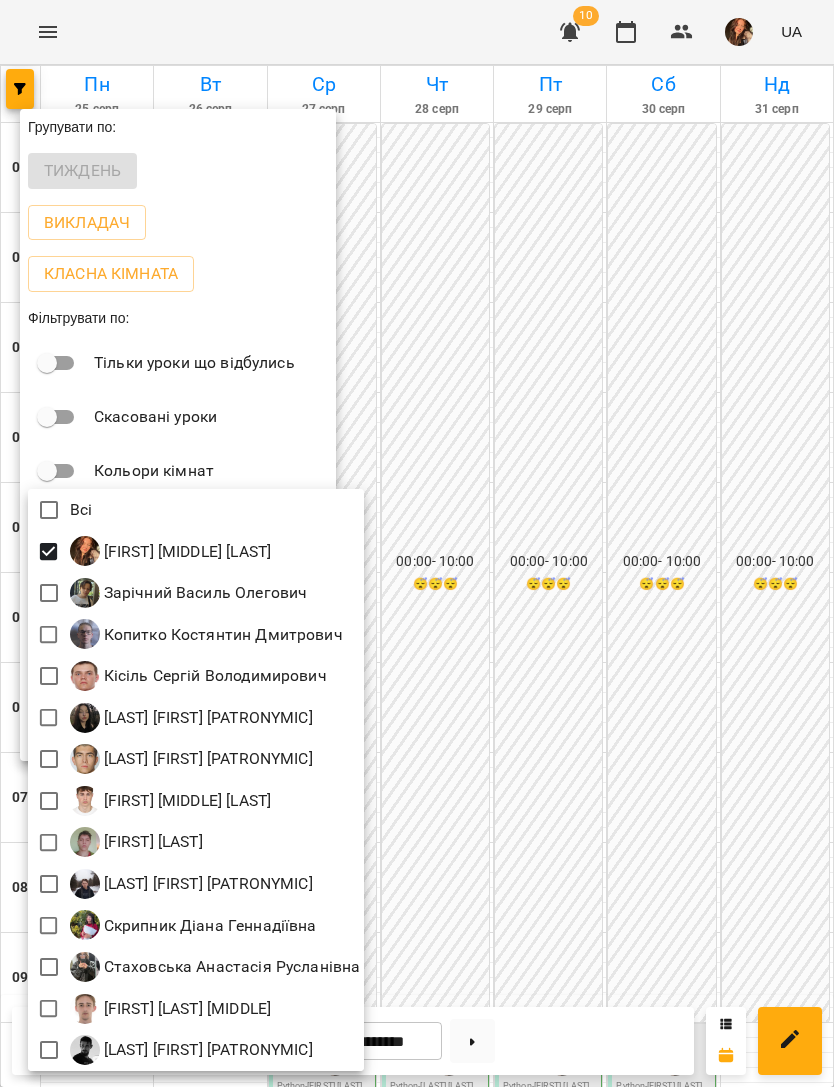 click at bounding box center [417, 543] 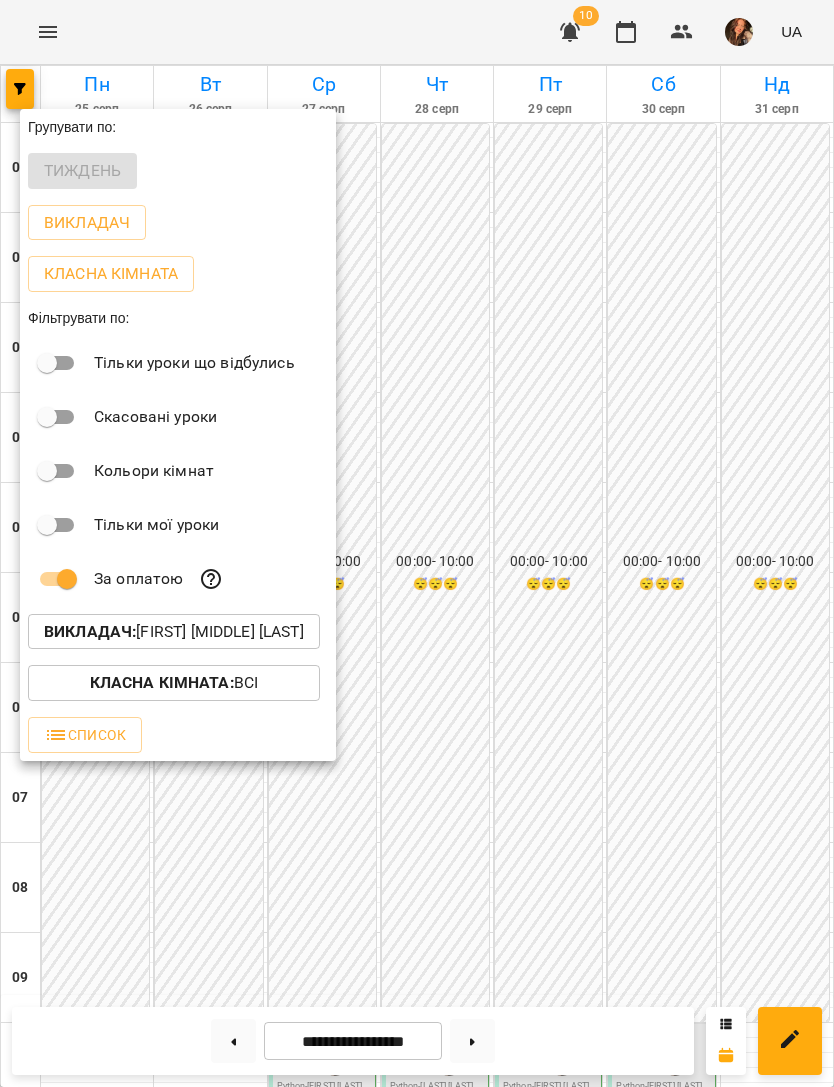 click at bounding box center (417, 543) 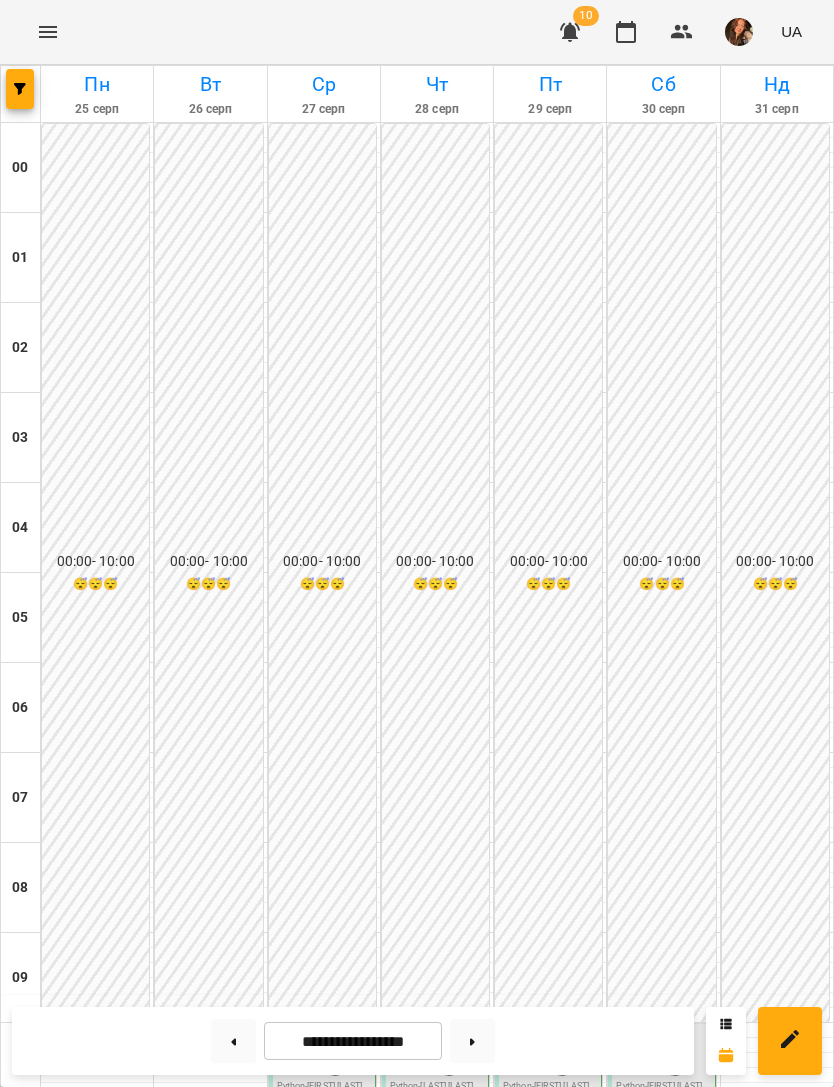 click at bounding box center (233, 1041) 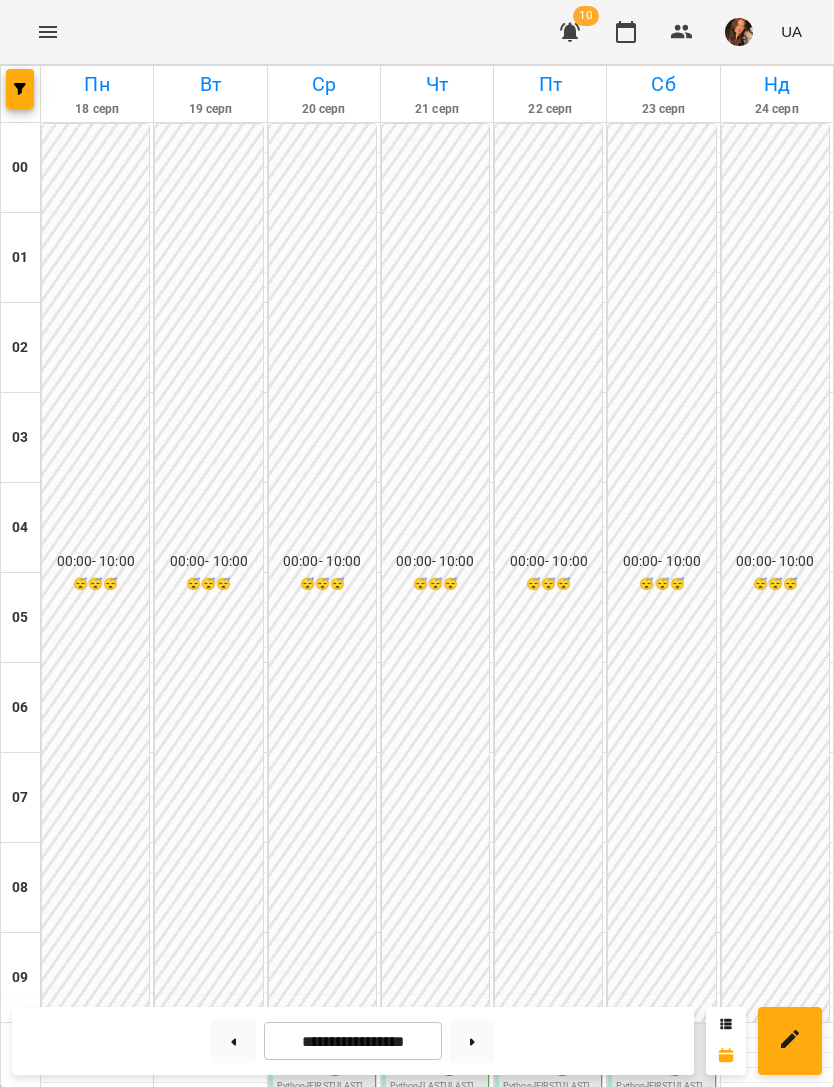 click at bounding box center [233, 1041] 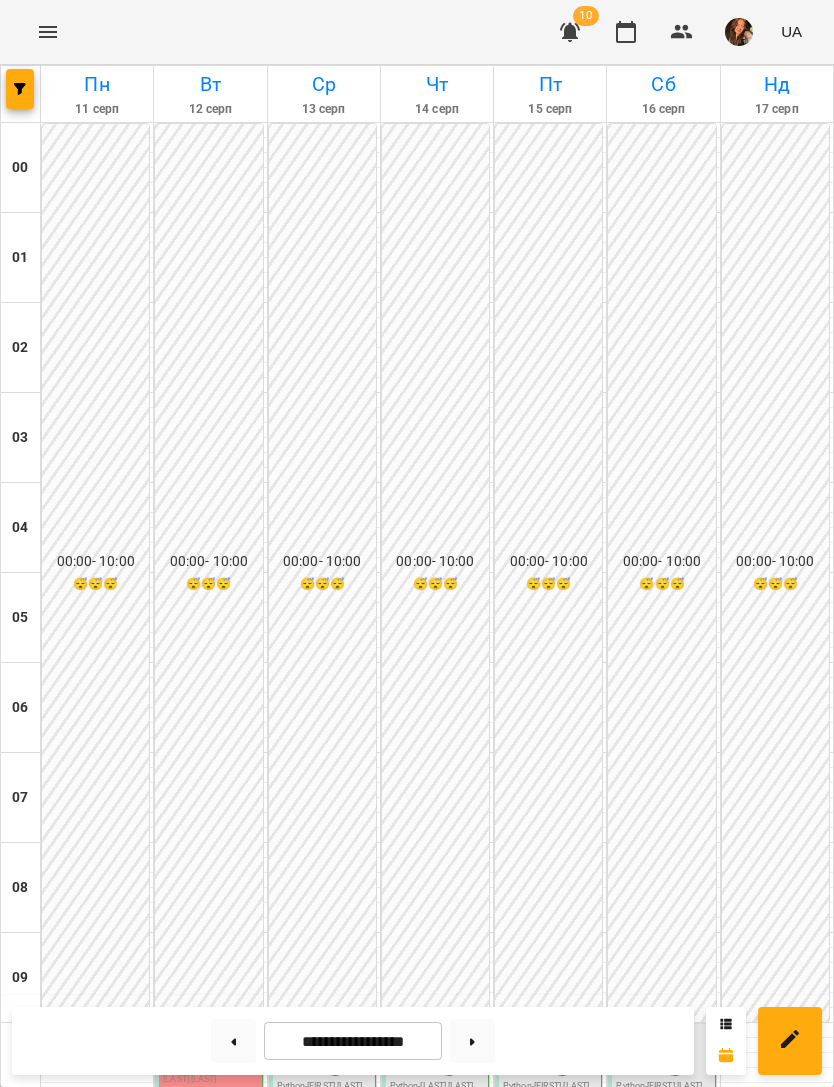 click at bounding box center (233, 1041) 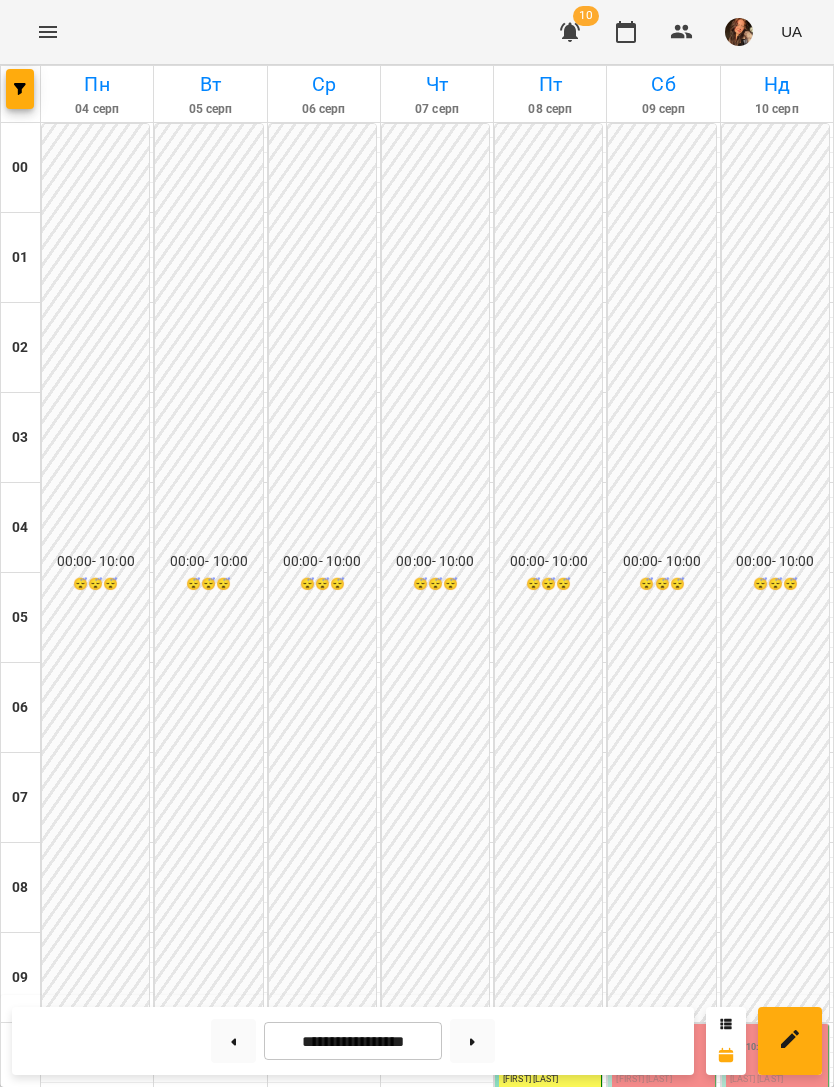 scroll, scrollTop: 825, scrollLeft: 0, axis: vertical 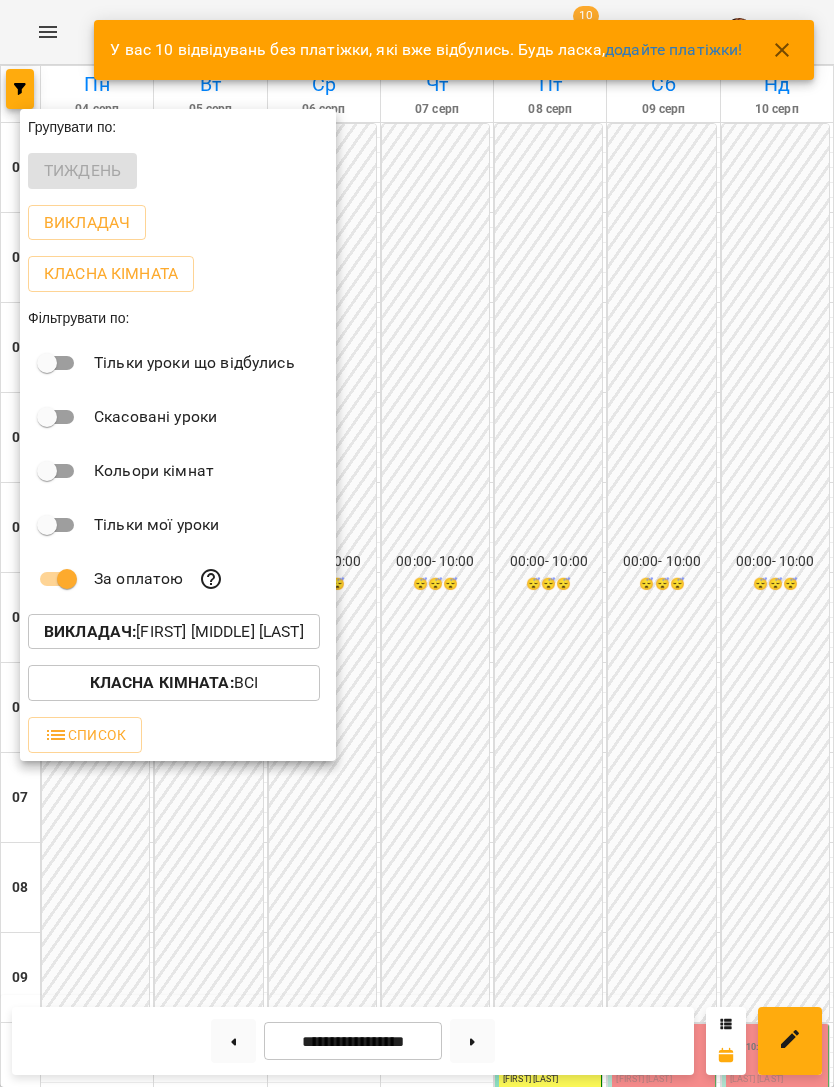 click on "Викладач :  Беліменко Вікторія Віталіївна" at bounding box center (174, 632) 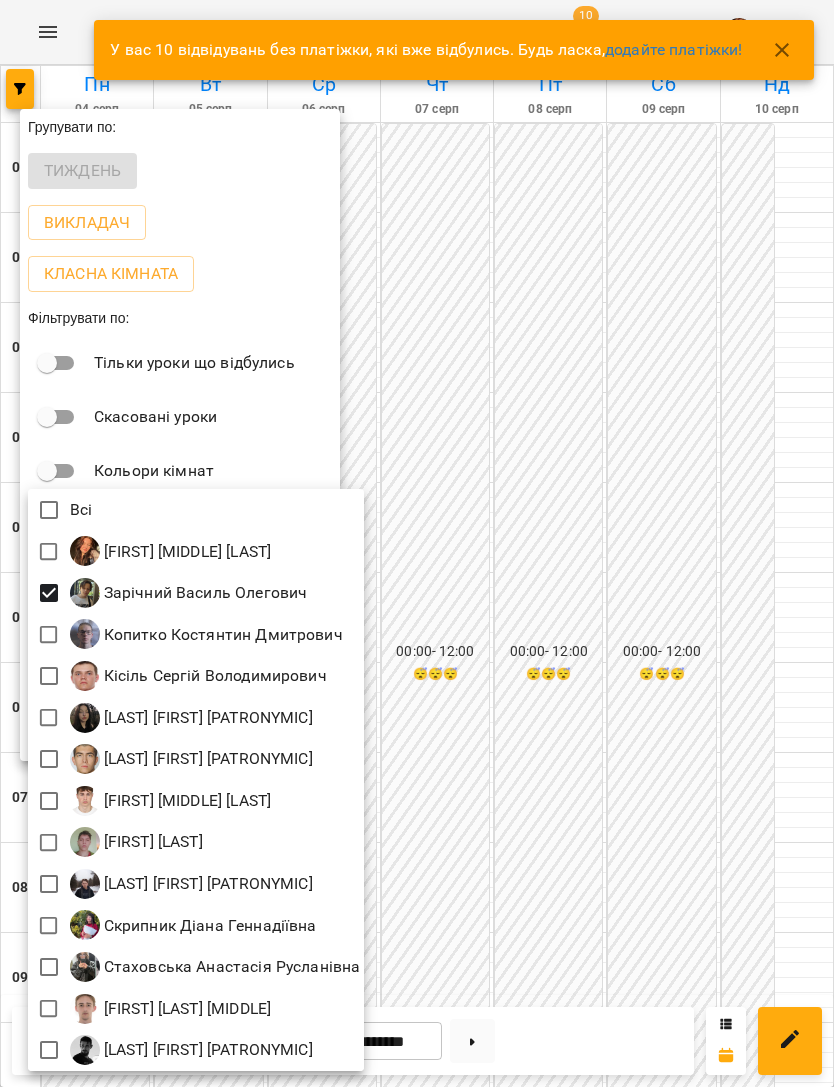 click at bounding box center [417, 543] 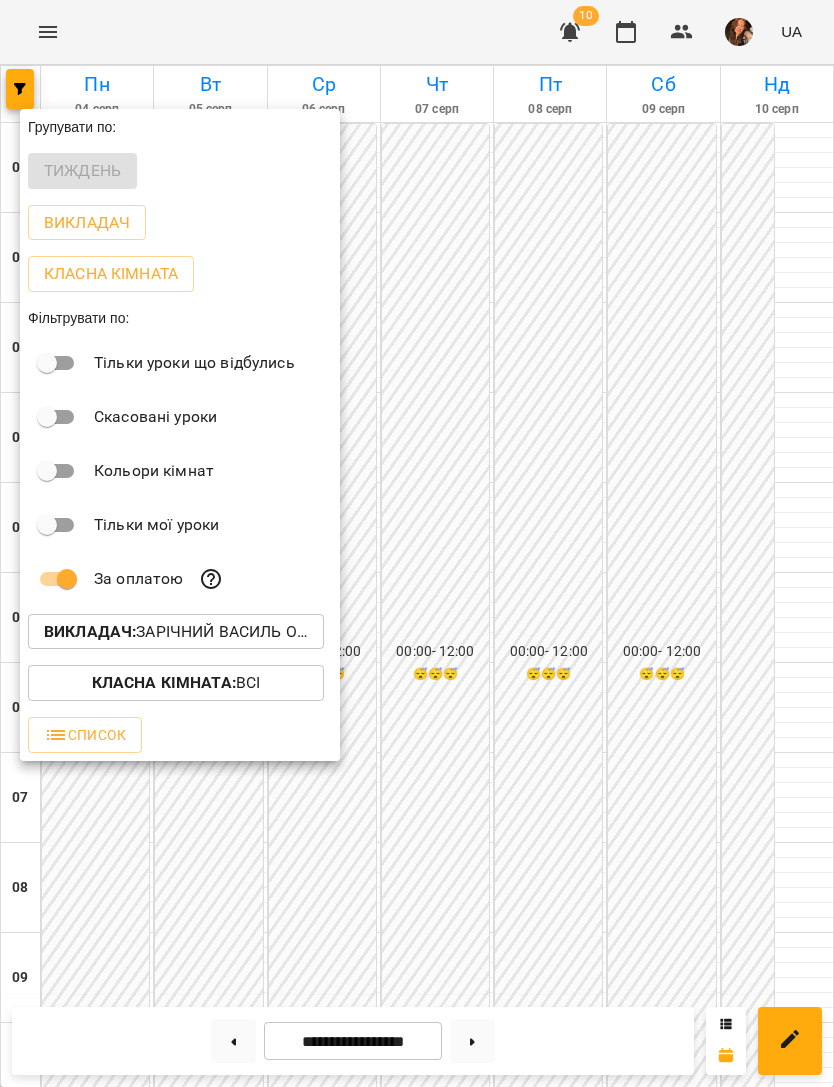 click on "Викладач :  Зарічний Василь Олегович" at bounding box center [176, 632] 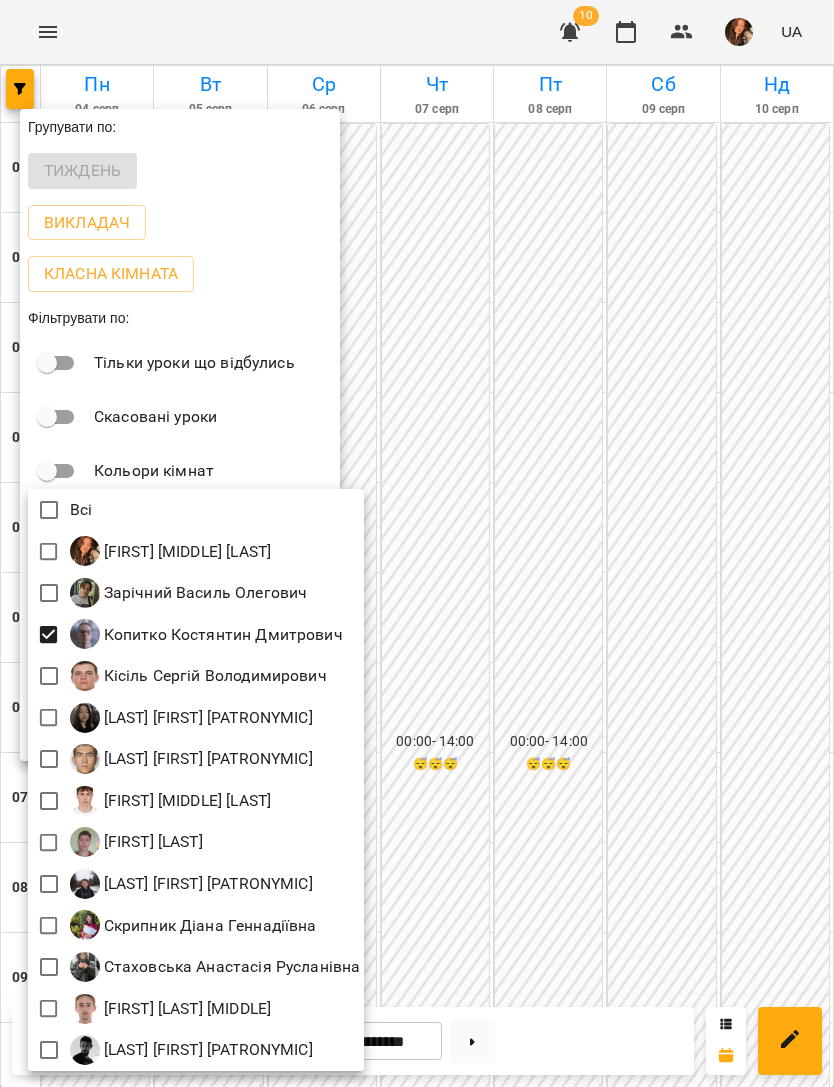 click at bounding box center (417, 543) 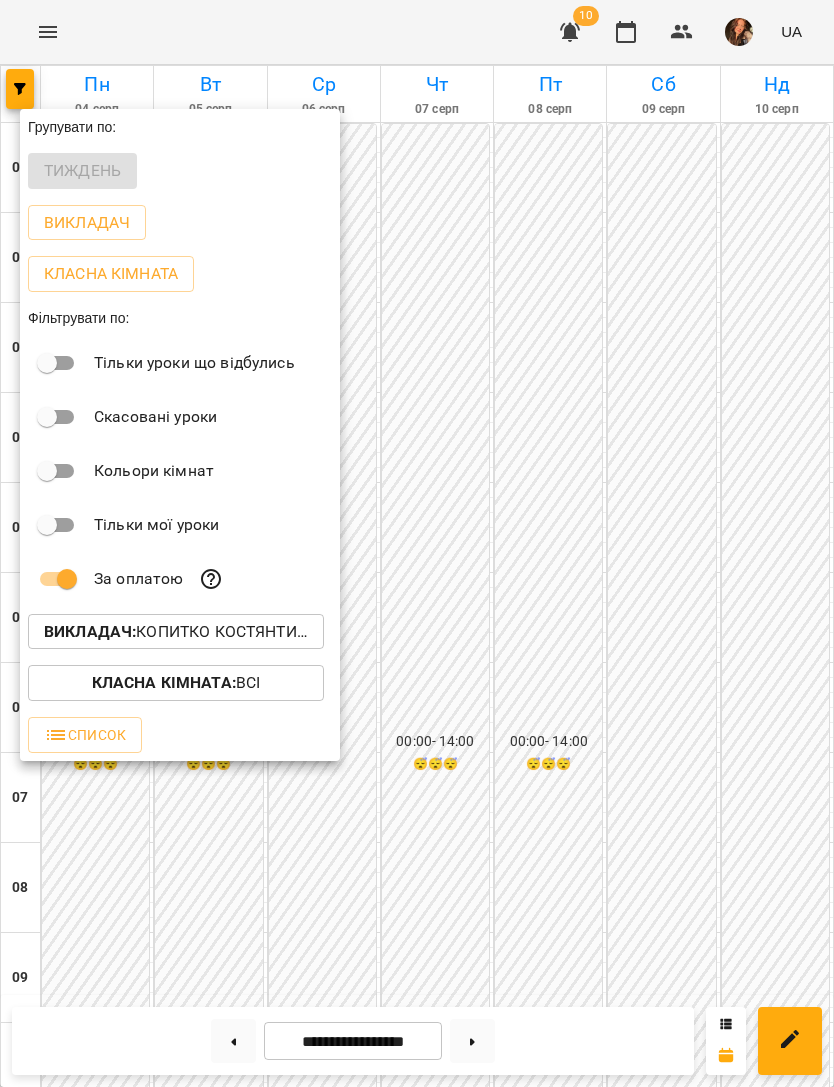 click at bounding box center (417, 543) 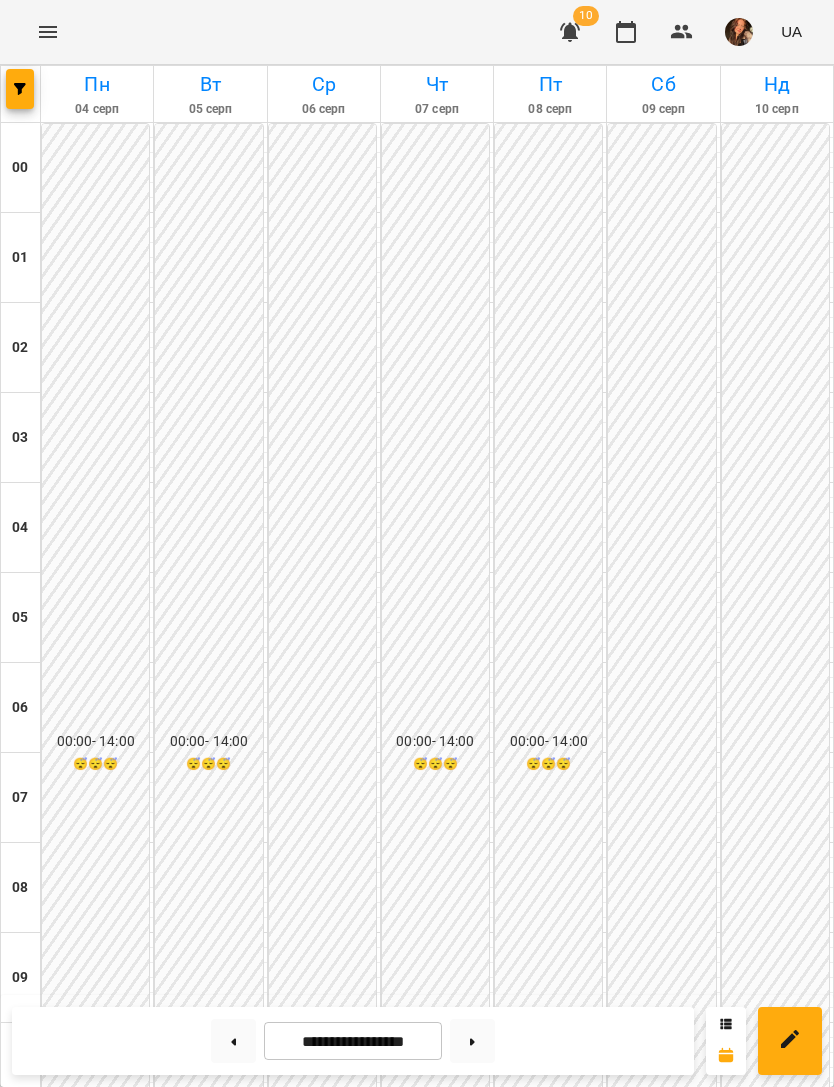 scroll, scrollTop: 1285, scrollLeft: 0, axis: vertical 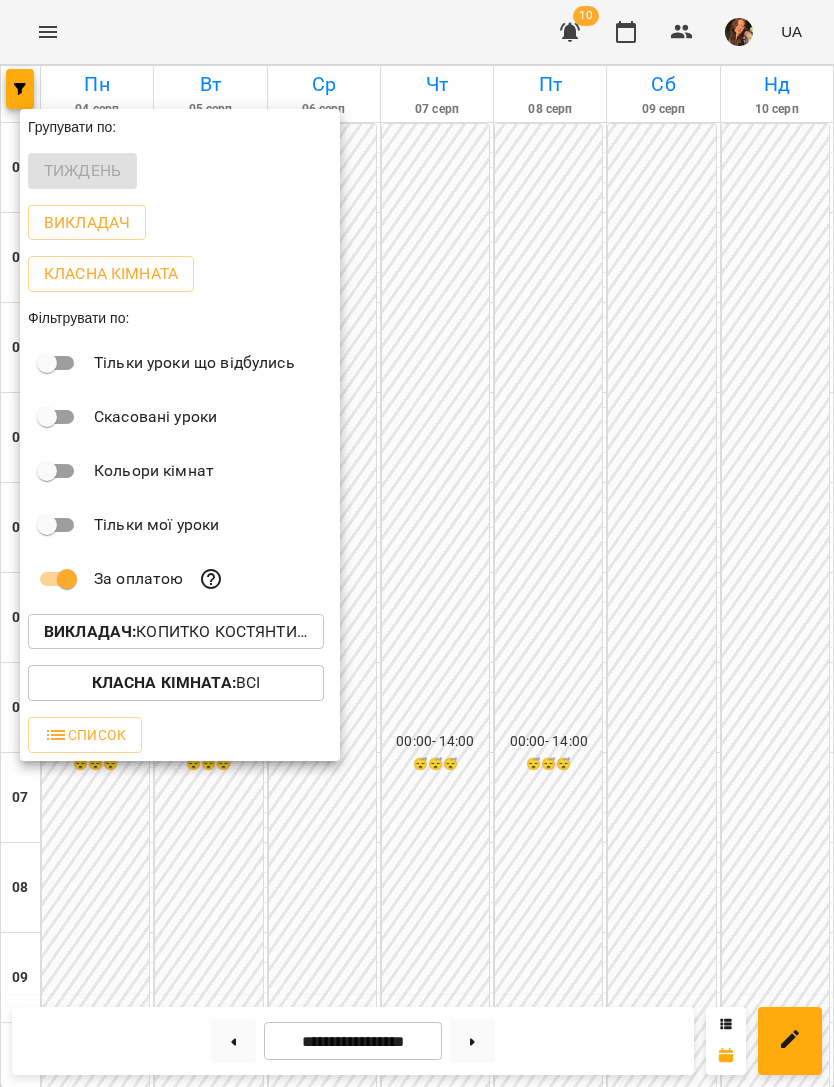 click on "Викладач :  Копитко Костянтин Дмитрович" at bounding box center (176, 632) 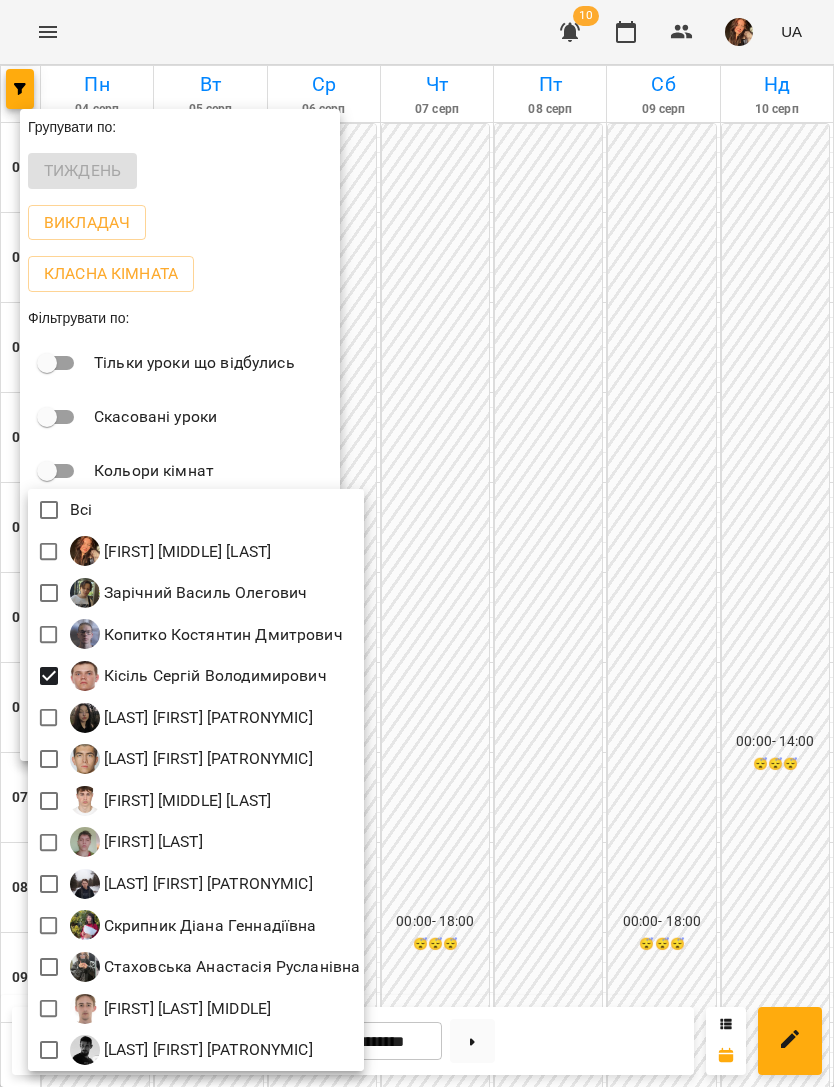 click at bounding box center (417, 543) 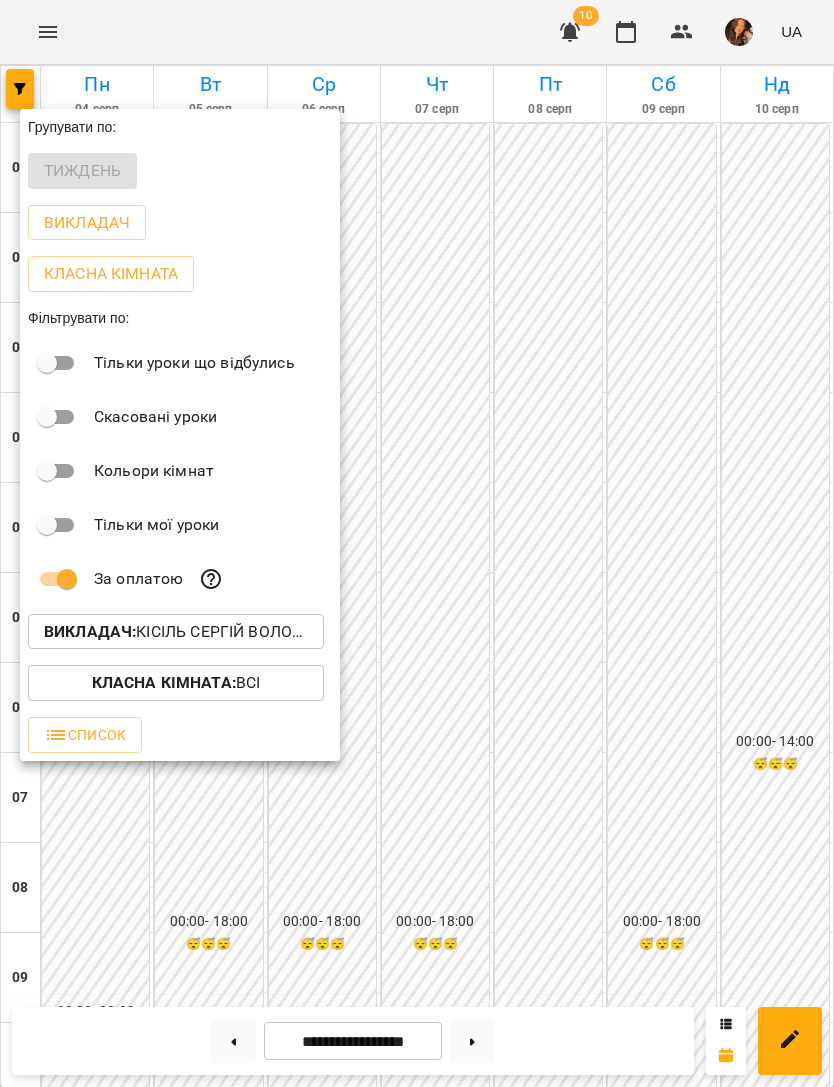click at bounding box center (417, 543) 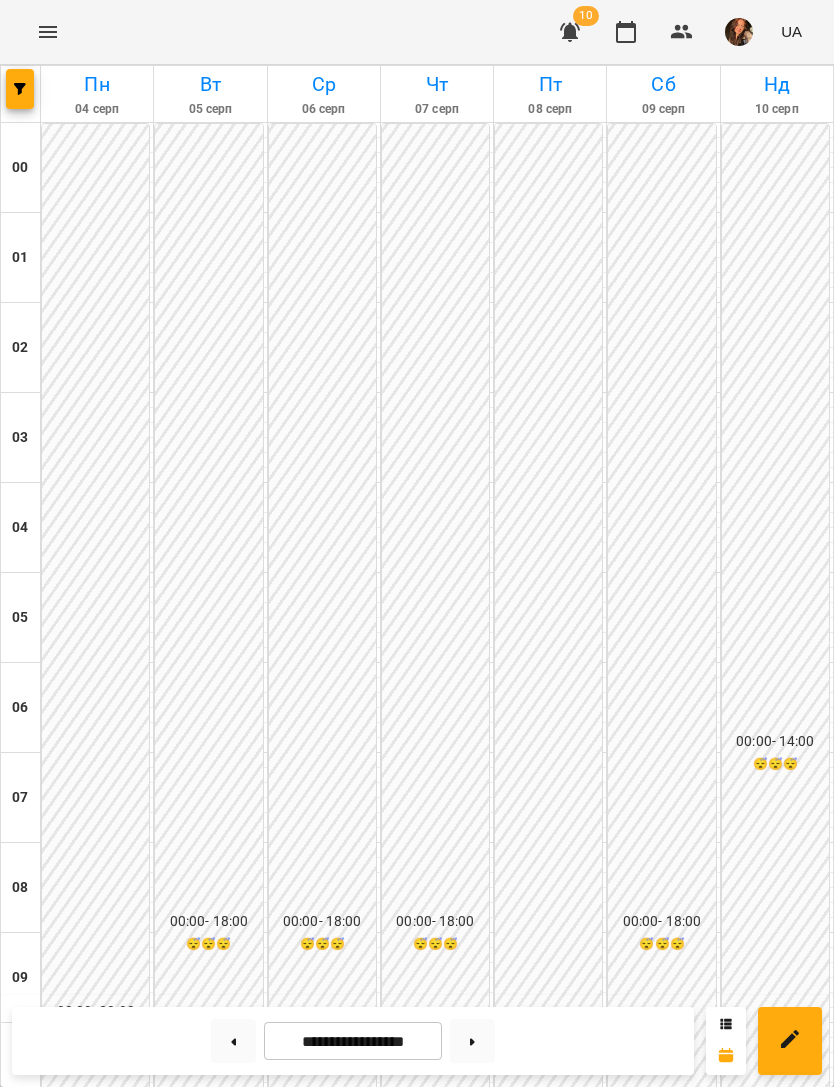 scroll, scrollTop: 1126, scrollLeft: 0, axis: vertical 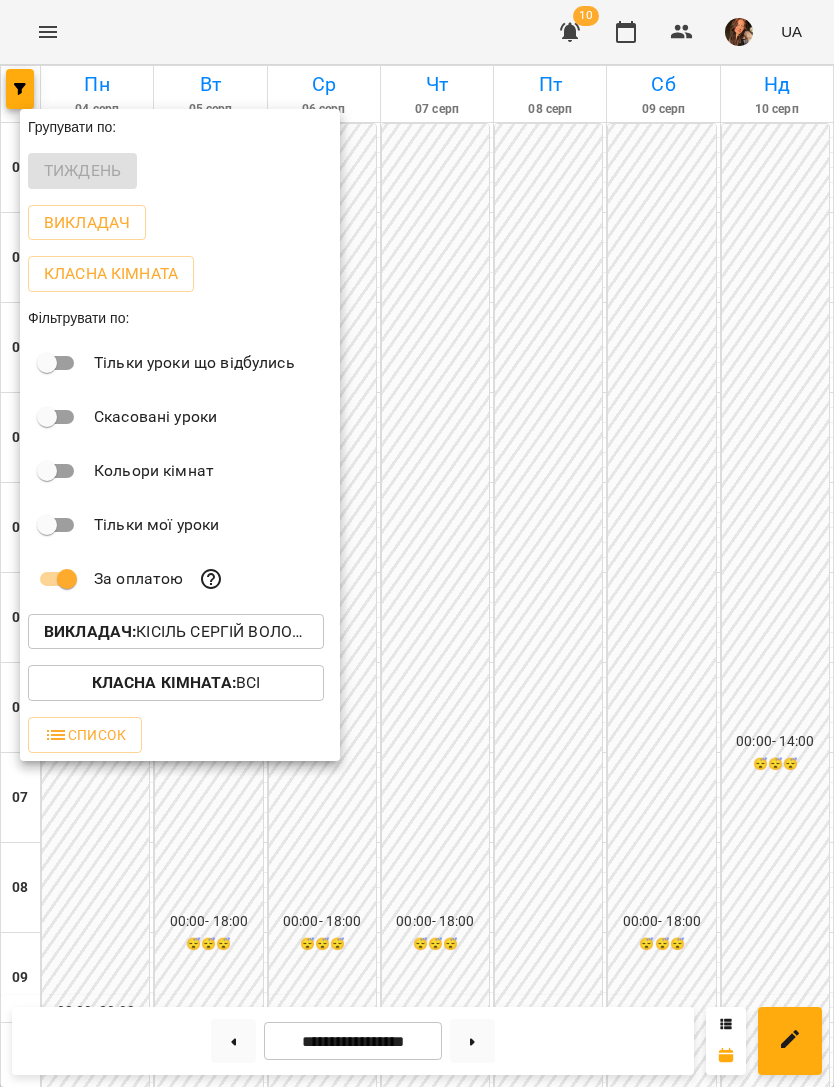 click on "Викладач :  Кісіль Сергій Володимирович" at bounding box center (176, 632) 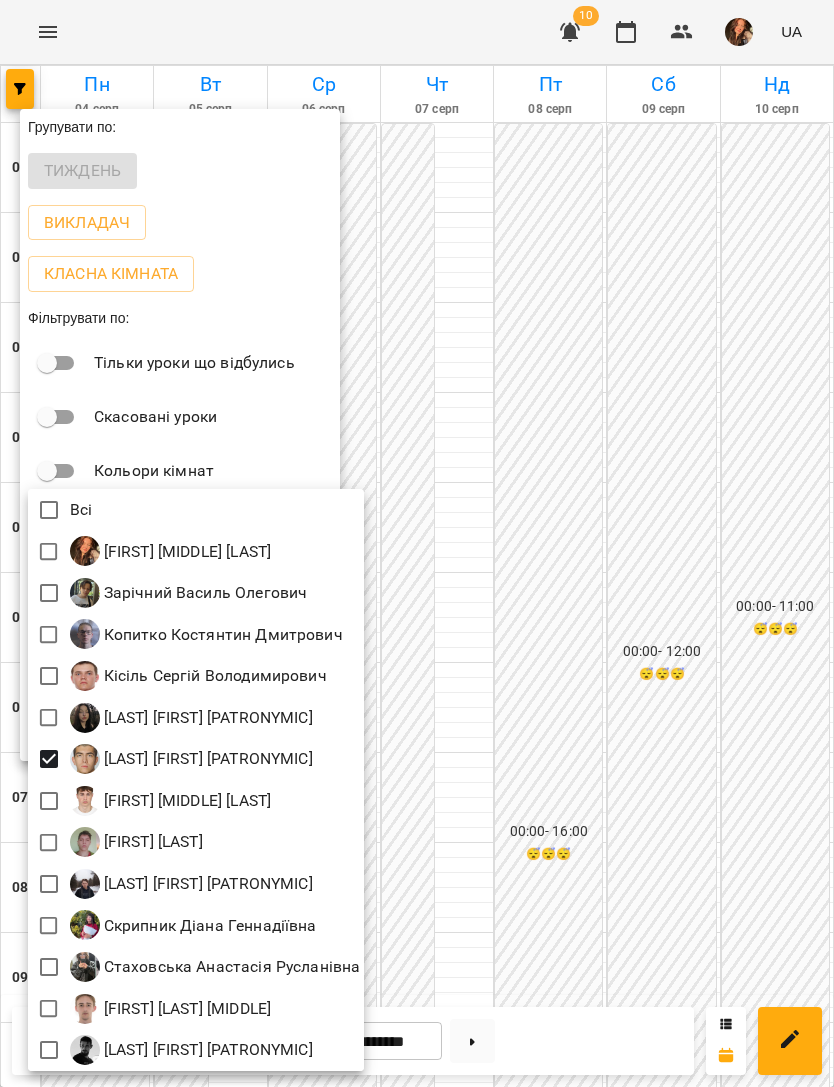 click at bounding box center [417, 543] 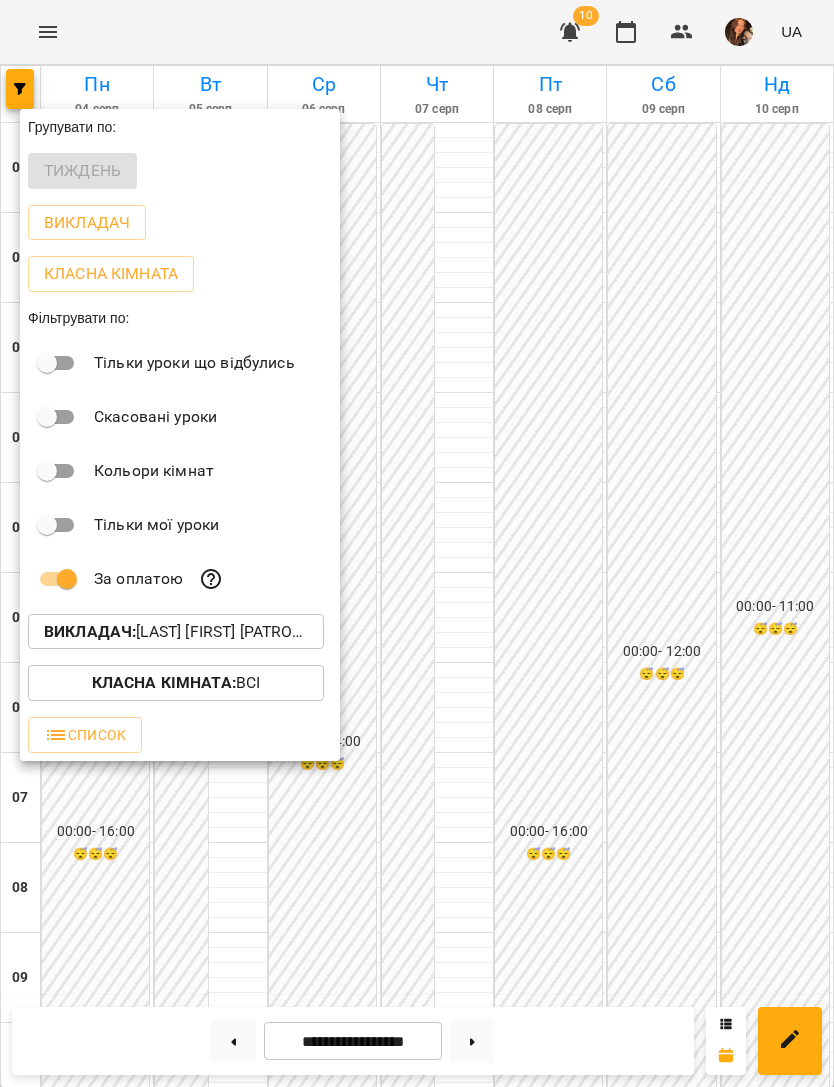 click at bounding box center [417, 543] 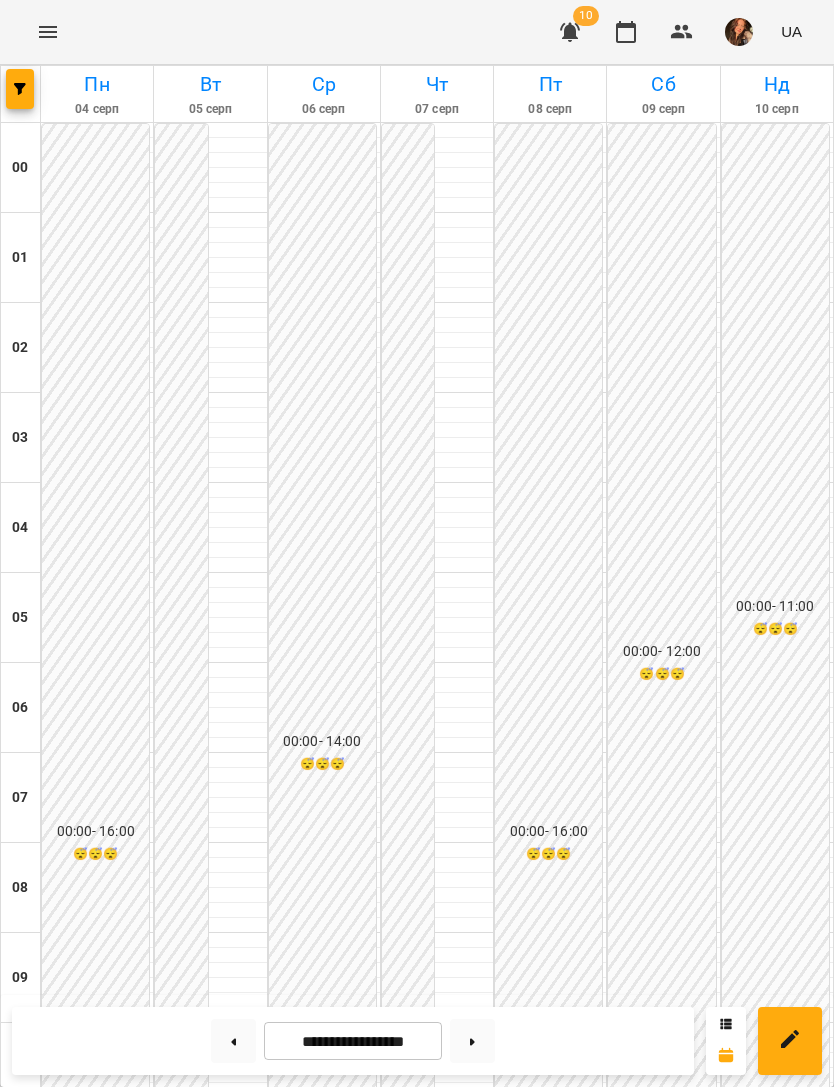 click on "16:00 Бондарець Данііл Python" at bounding box center [462, 1608] 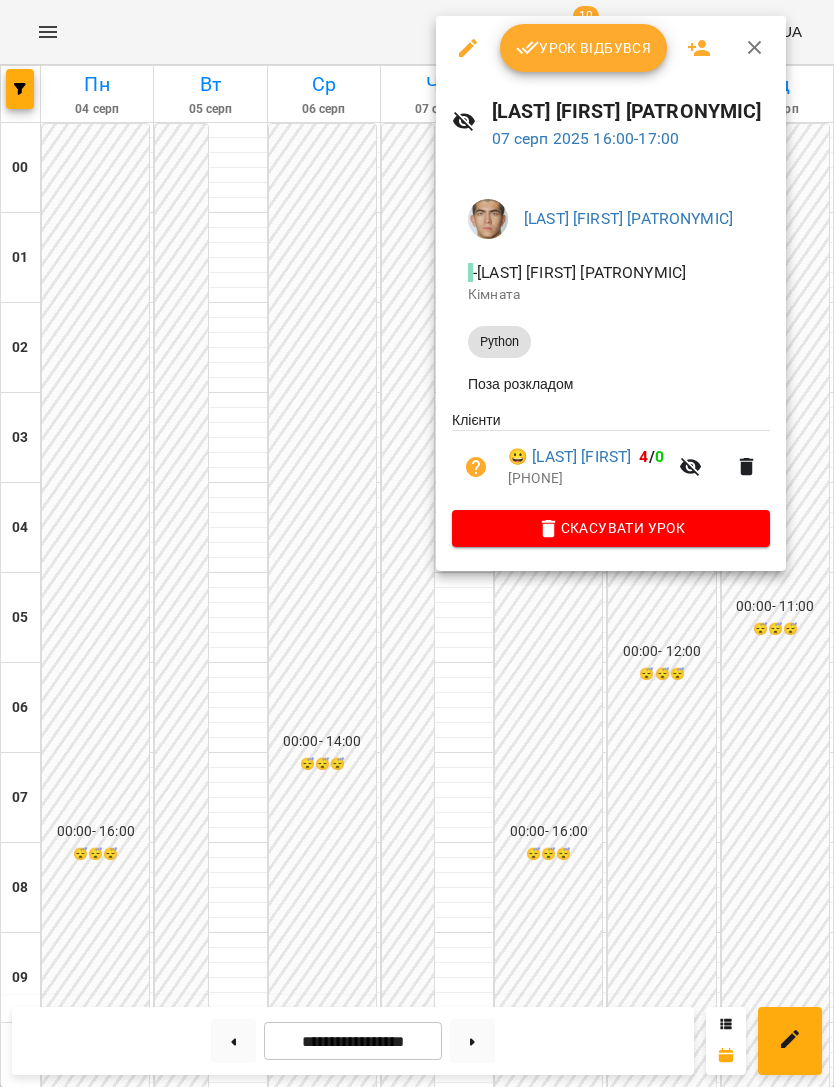 click on "Скасувати Урок" at bounding box center [611, 528] 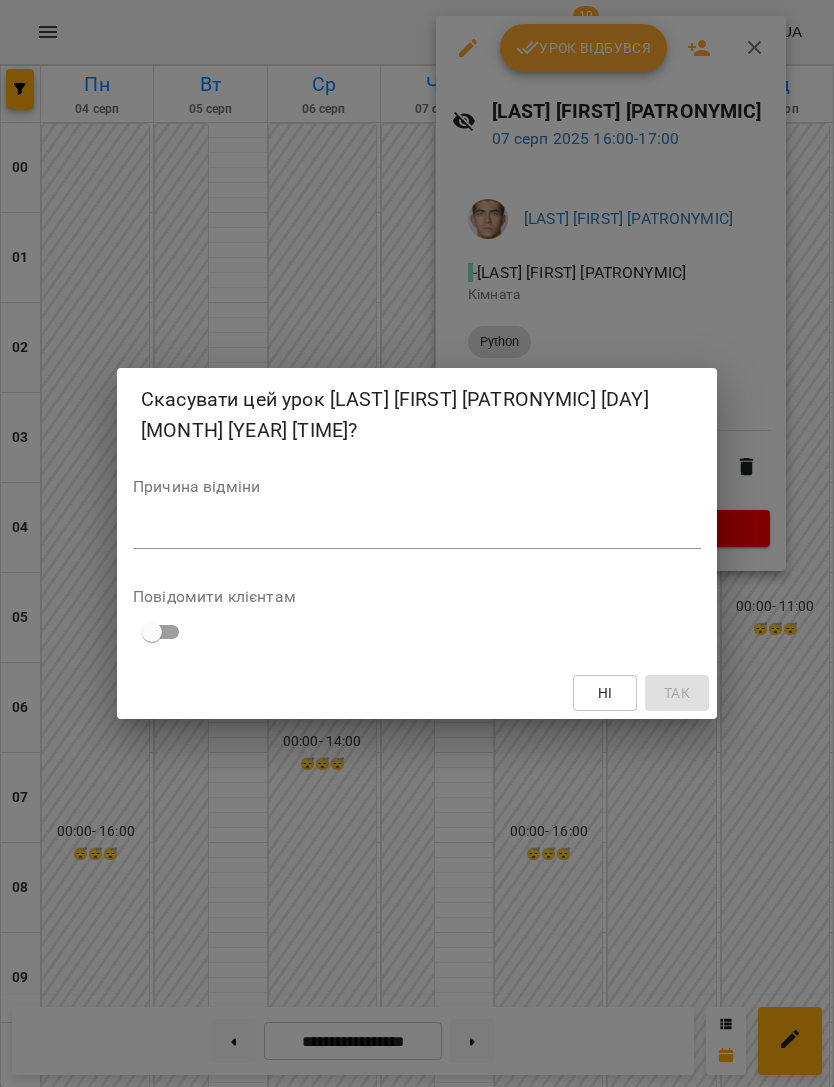 click on "*" at bounding box center (417, 533) 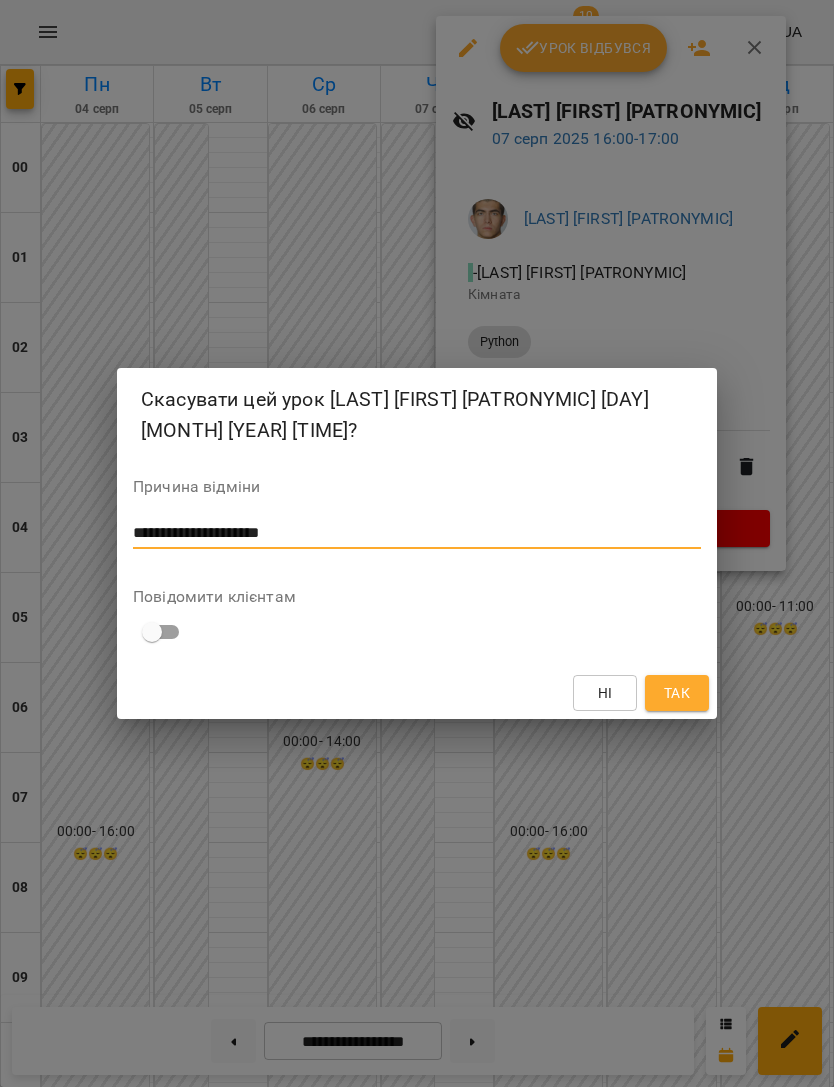 type on "**********" 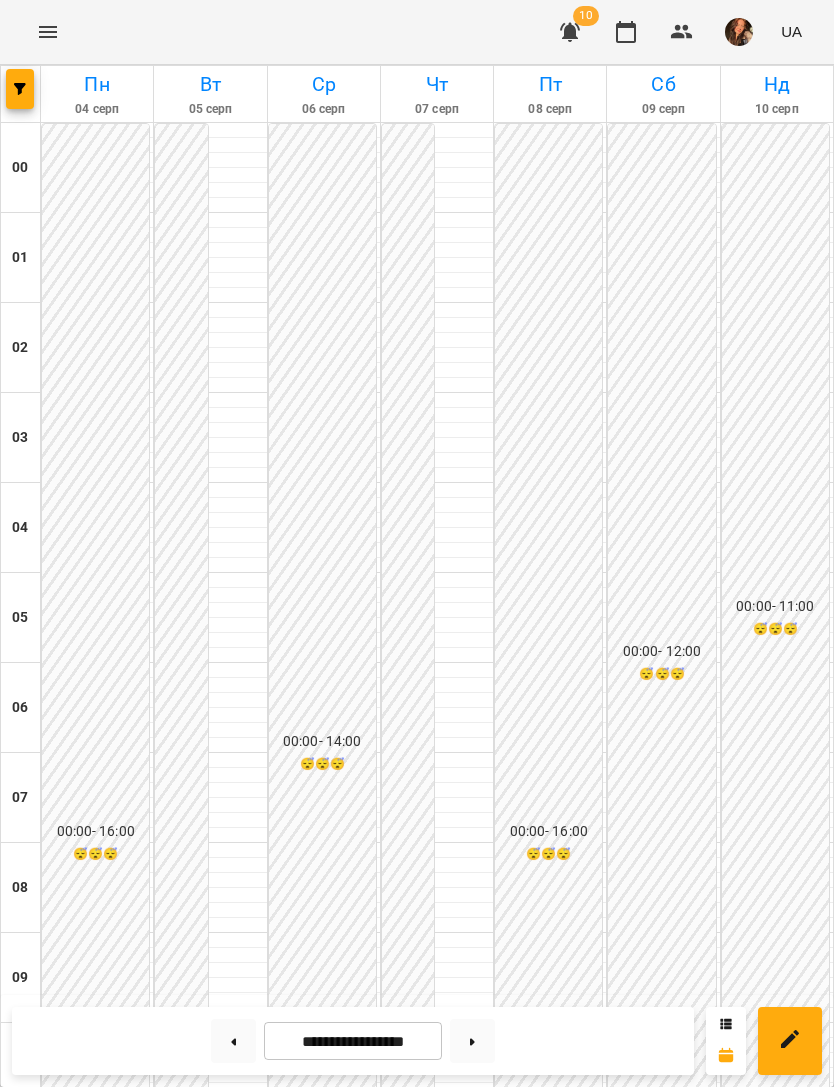 click at bounding box center [20, 89] 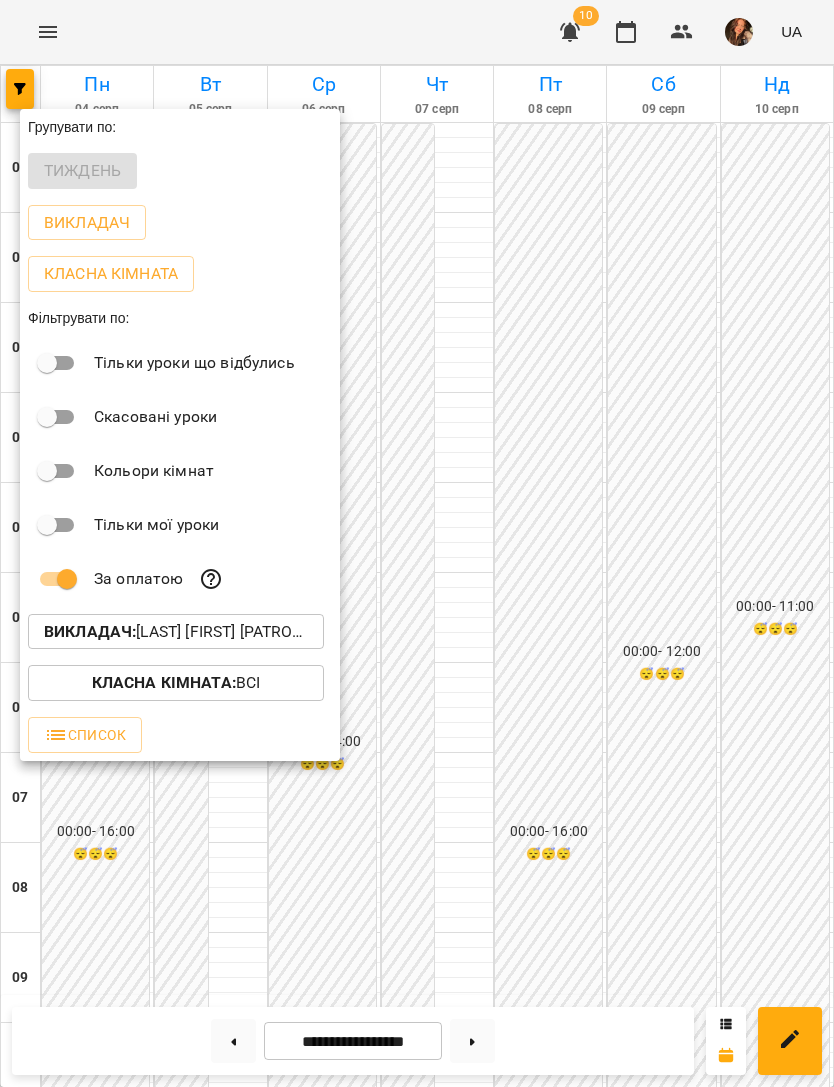 click on "Викладач :  Недайборщ Андрій Сергійович" at bounding box center (176, 632) 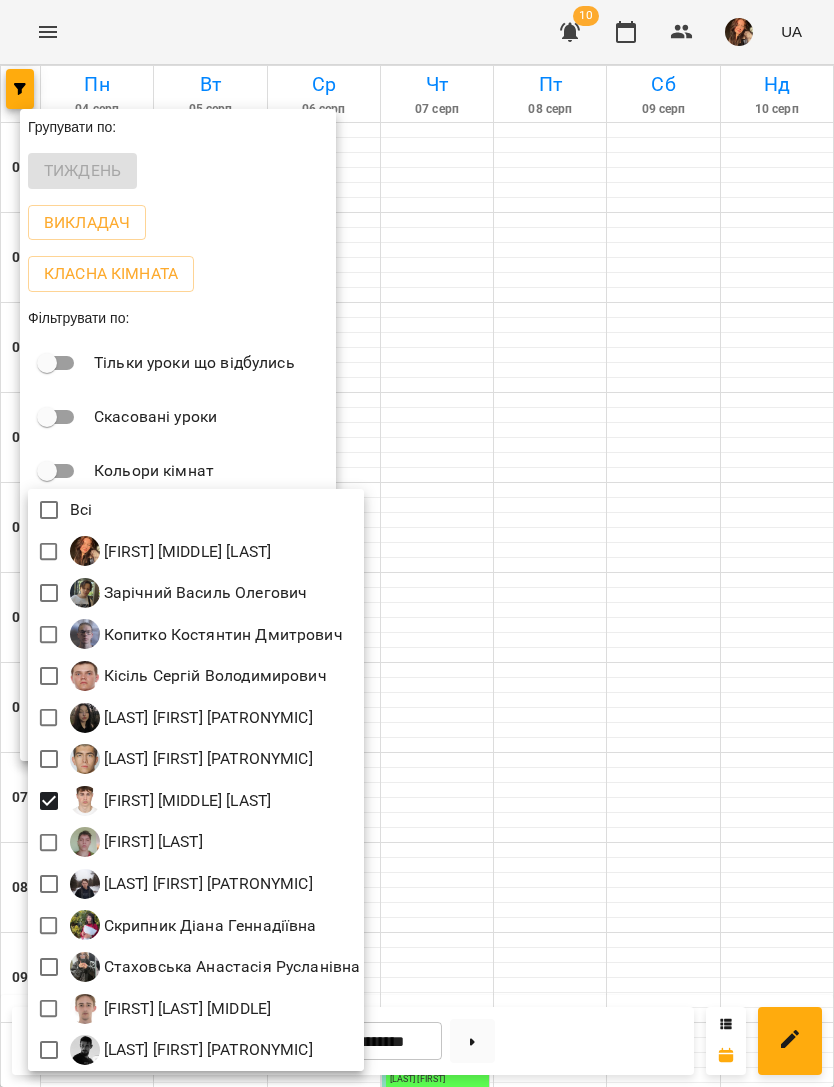 click at bounding box center [417, 543] 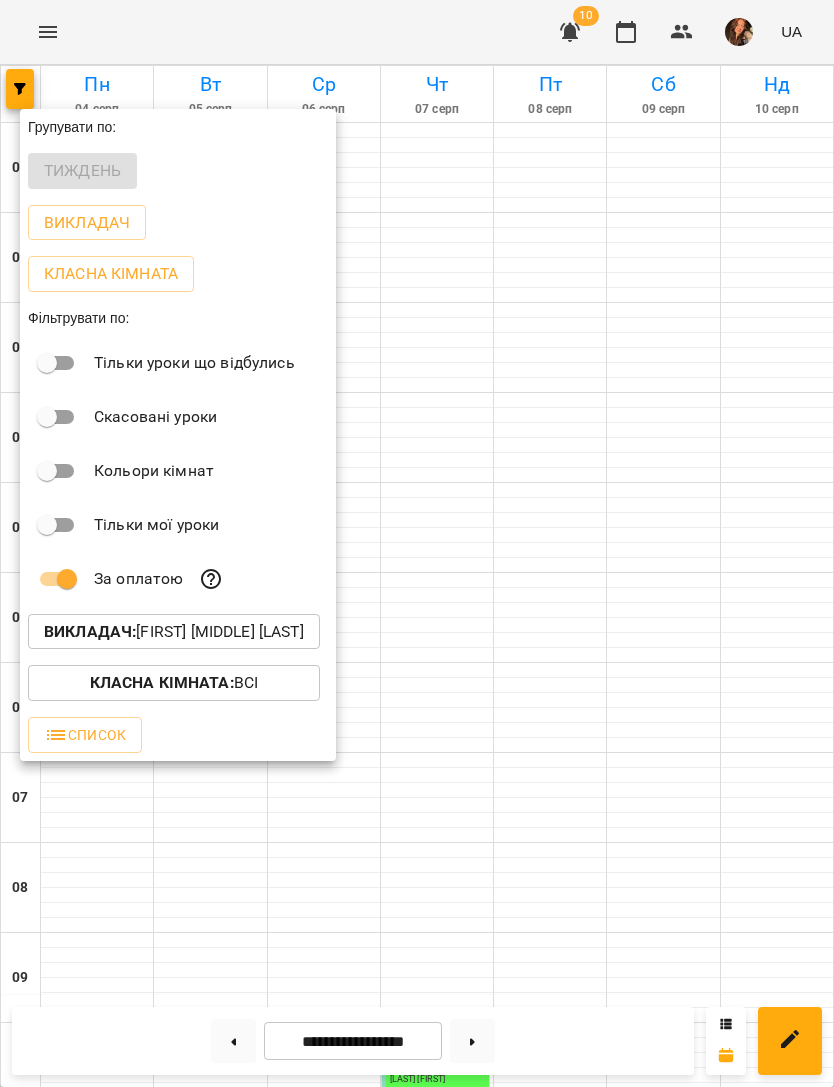 click at bounding box center (417, 543) 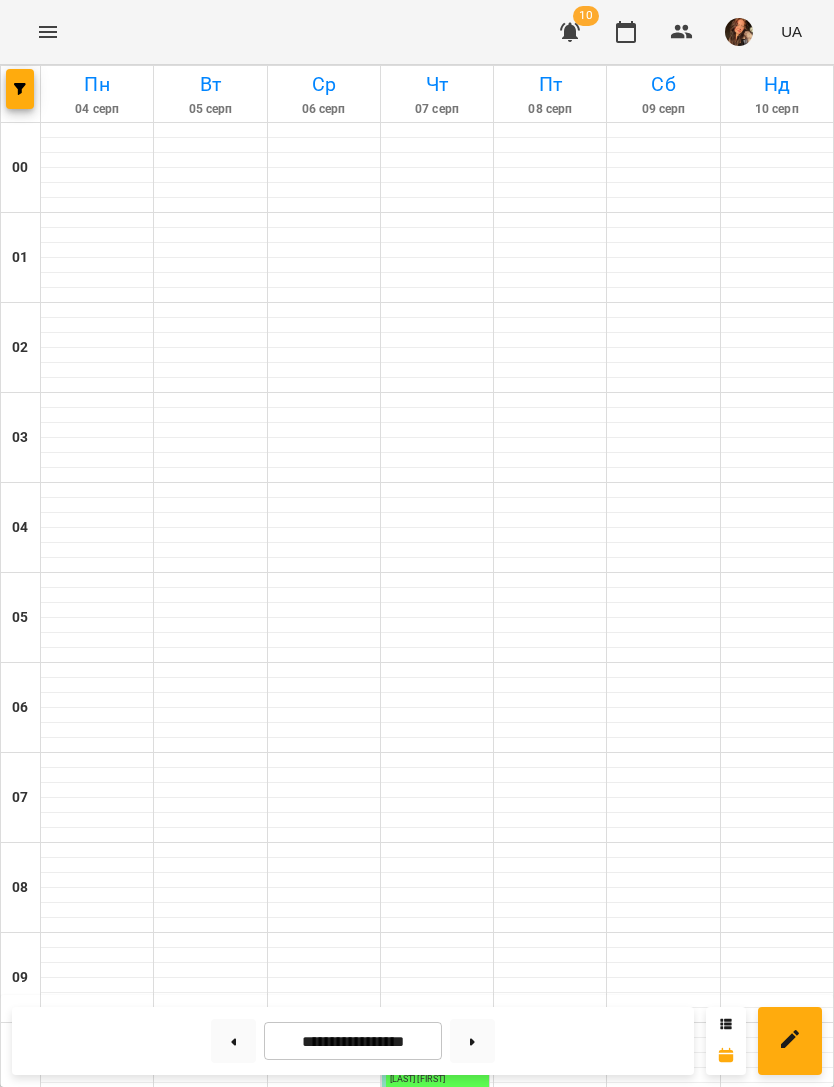 click at bounding box center (563, 1511) 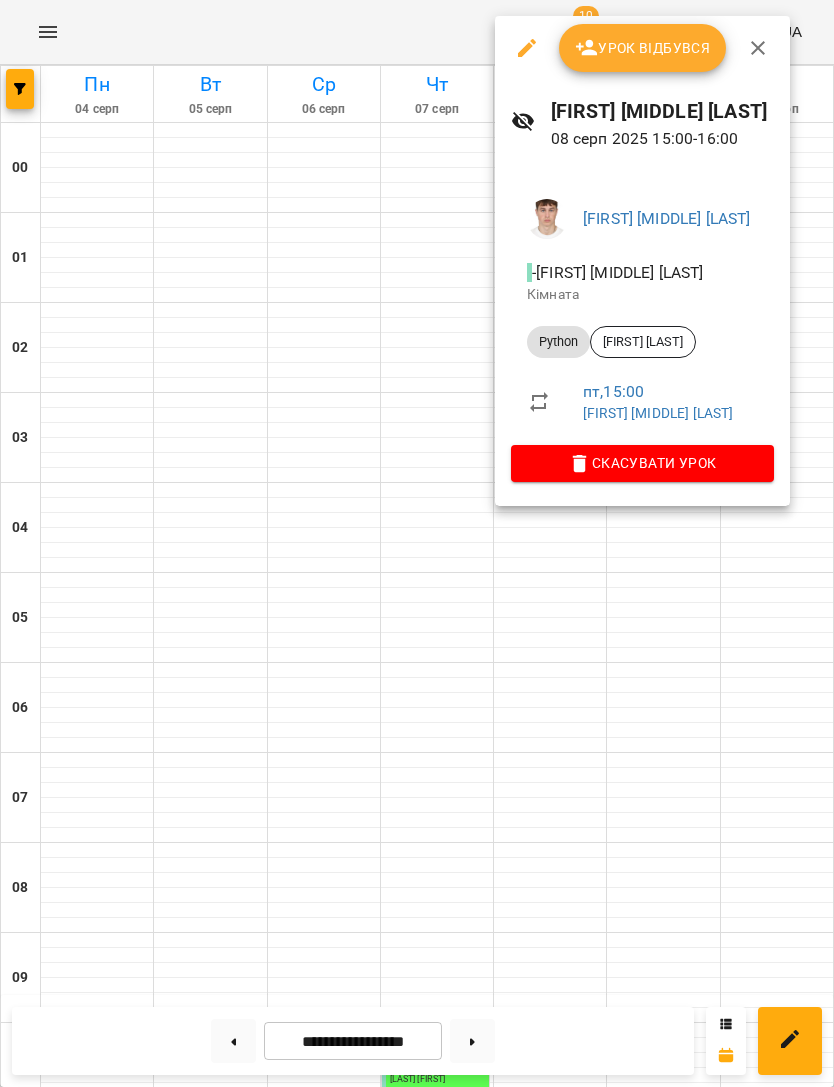 click at bounding box center (417, 543) 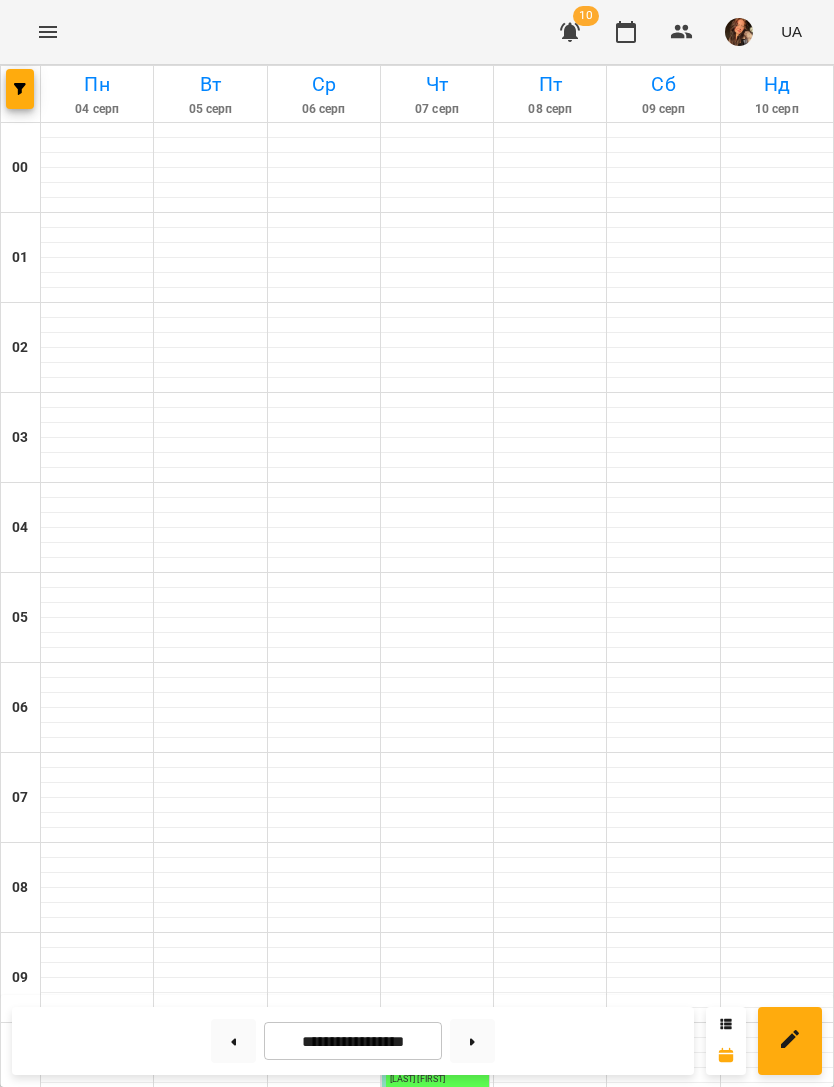 click on "Python       - Денис Поворозник" at bounding box center (324, 1897) 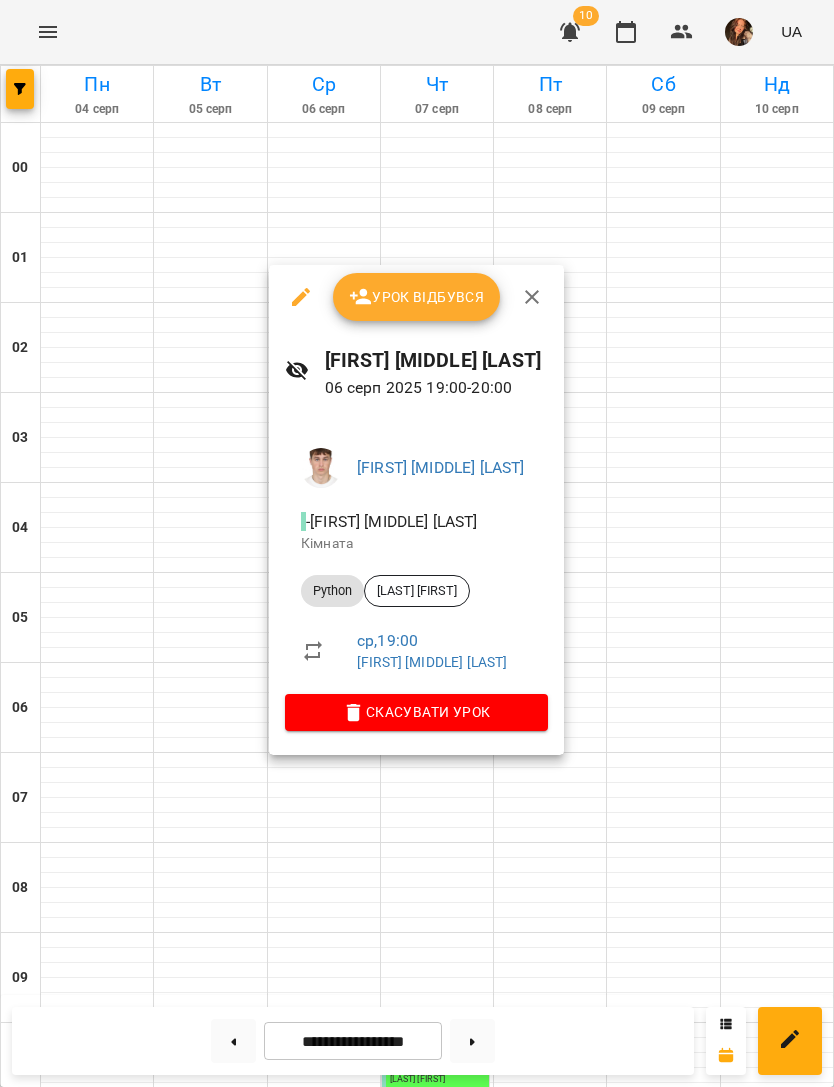 click 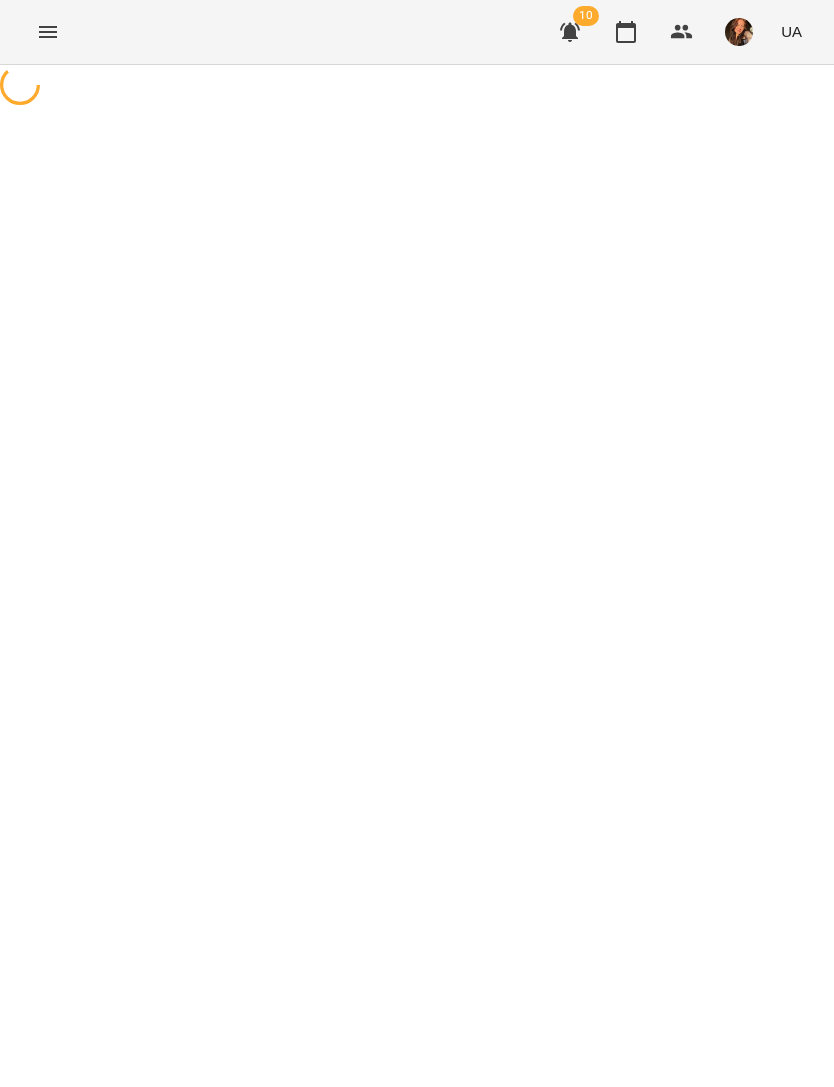 select on "******" 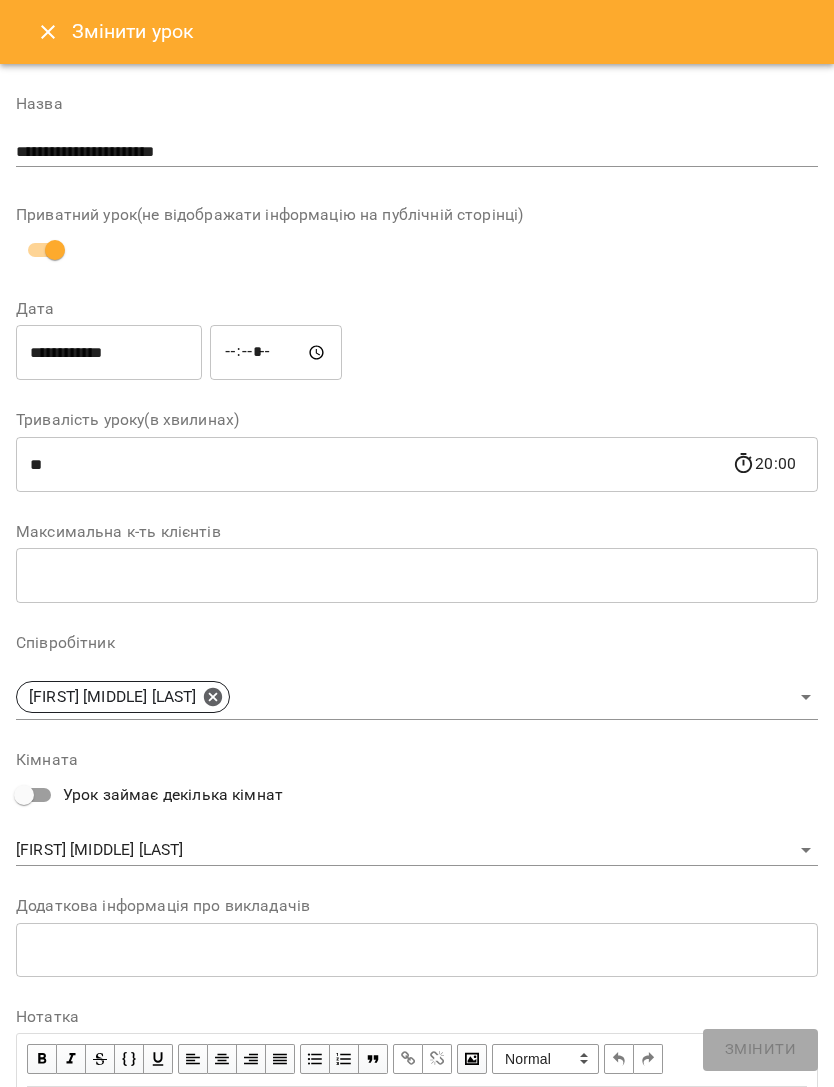 click on "**********" at bounding box center (109, 353) 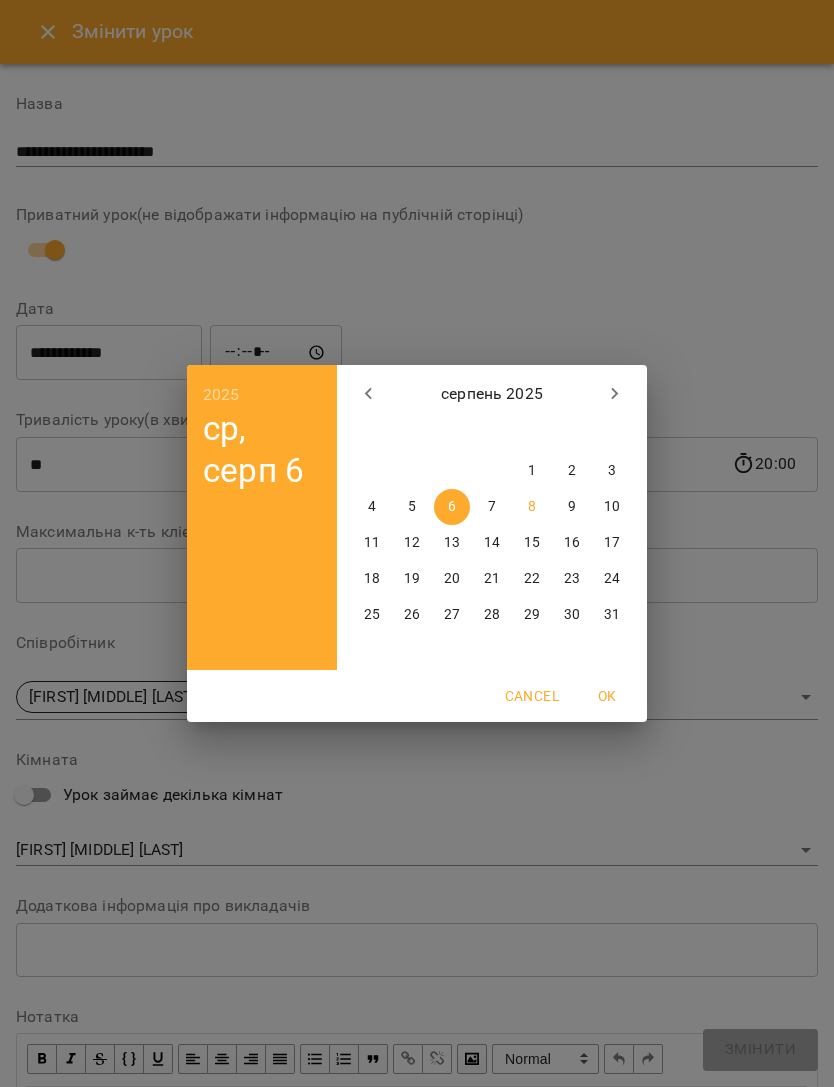 click on "9" at bounding box center (572, 507) 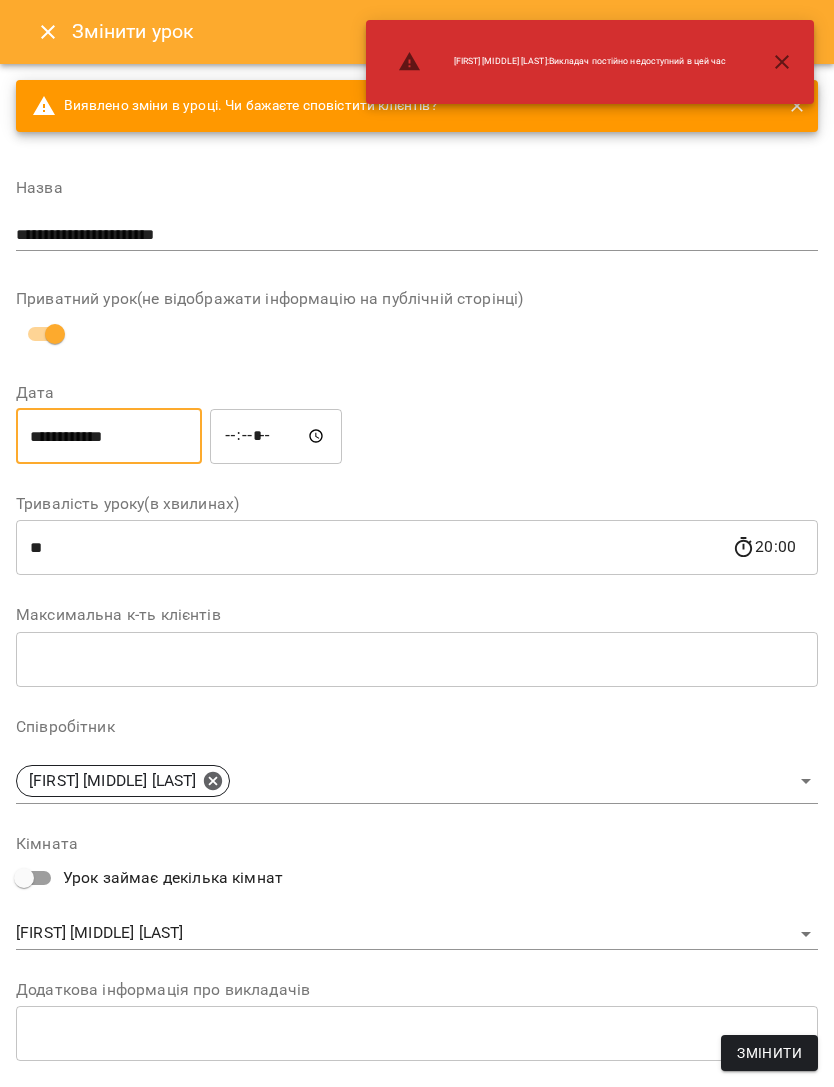 click on "*****" at bounding box center [276, 436] 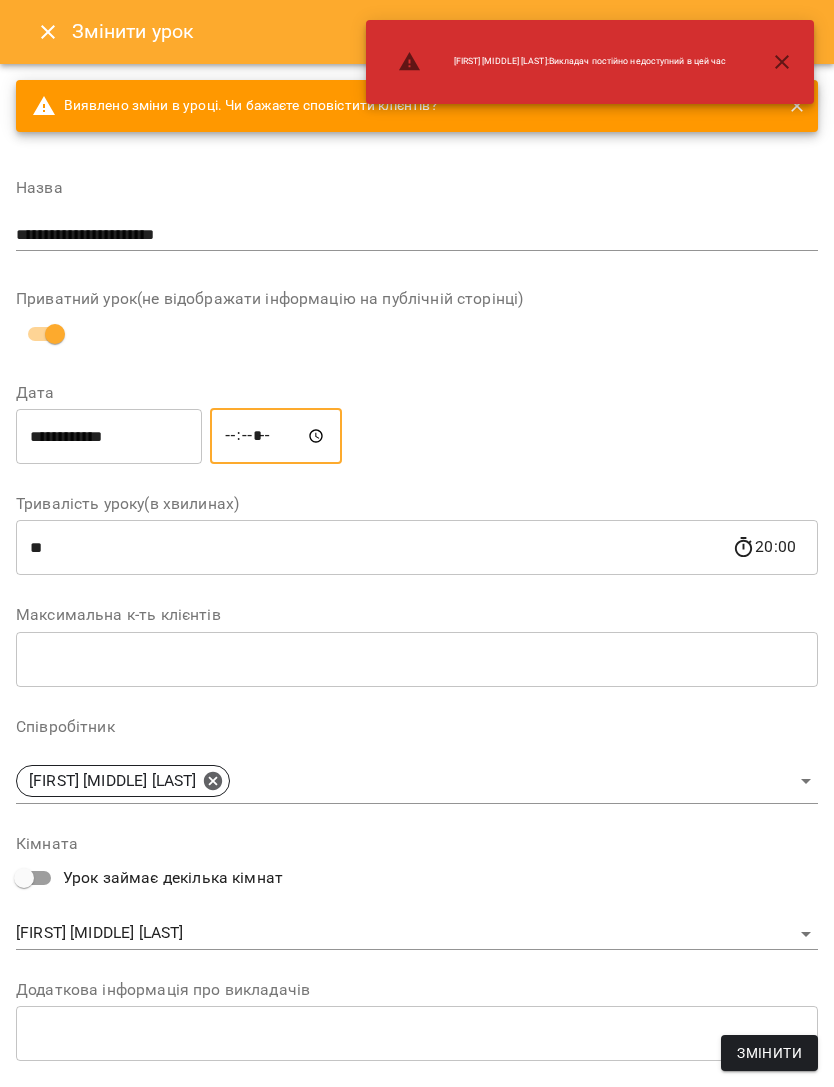 type on "*****" 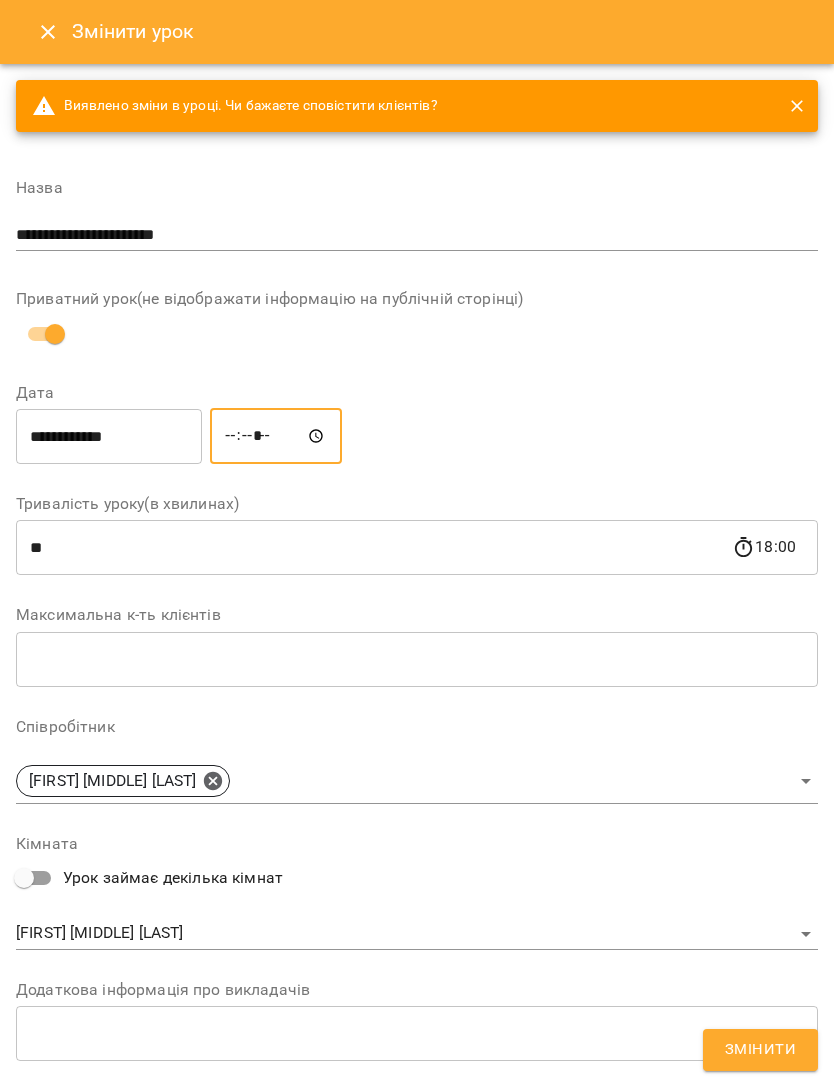 click on "Змінити" at bounding box center (760, 1050) 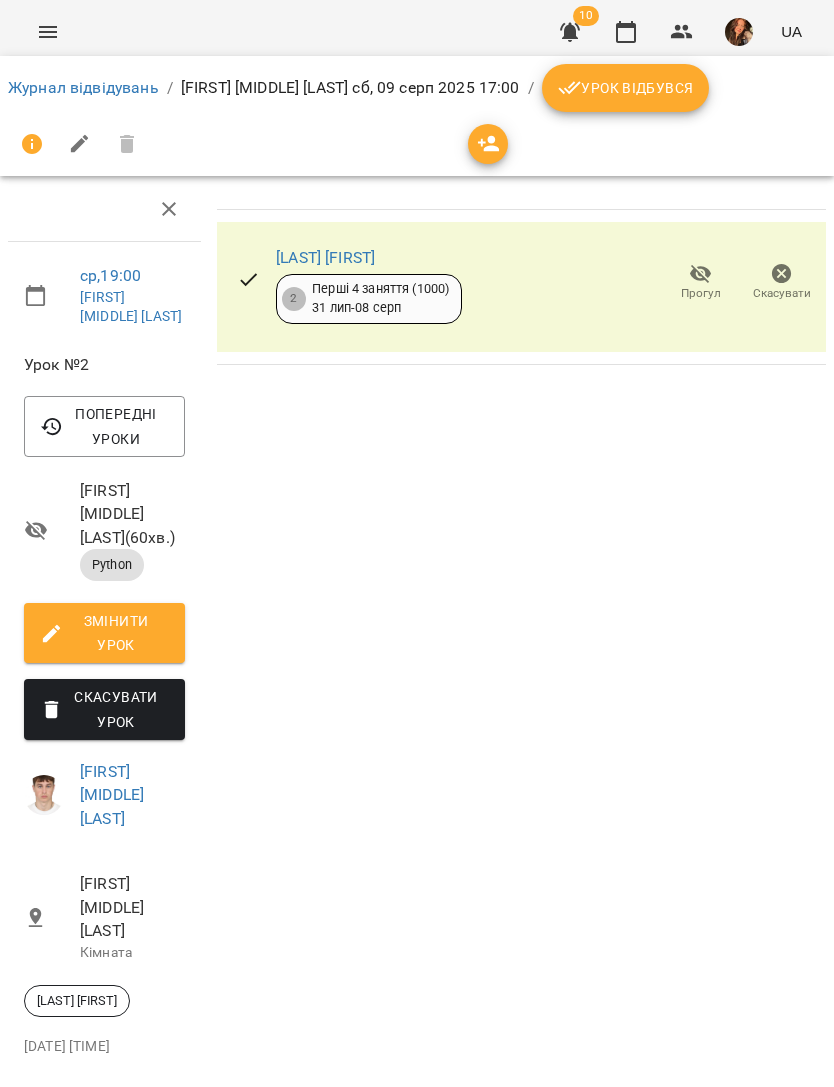click on "Журнал відвідувань / Перепечай Олег Ігорович   сб, 09 серп 2025 17:00 / Урок відбувся" at bounding box center (417, 88) 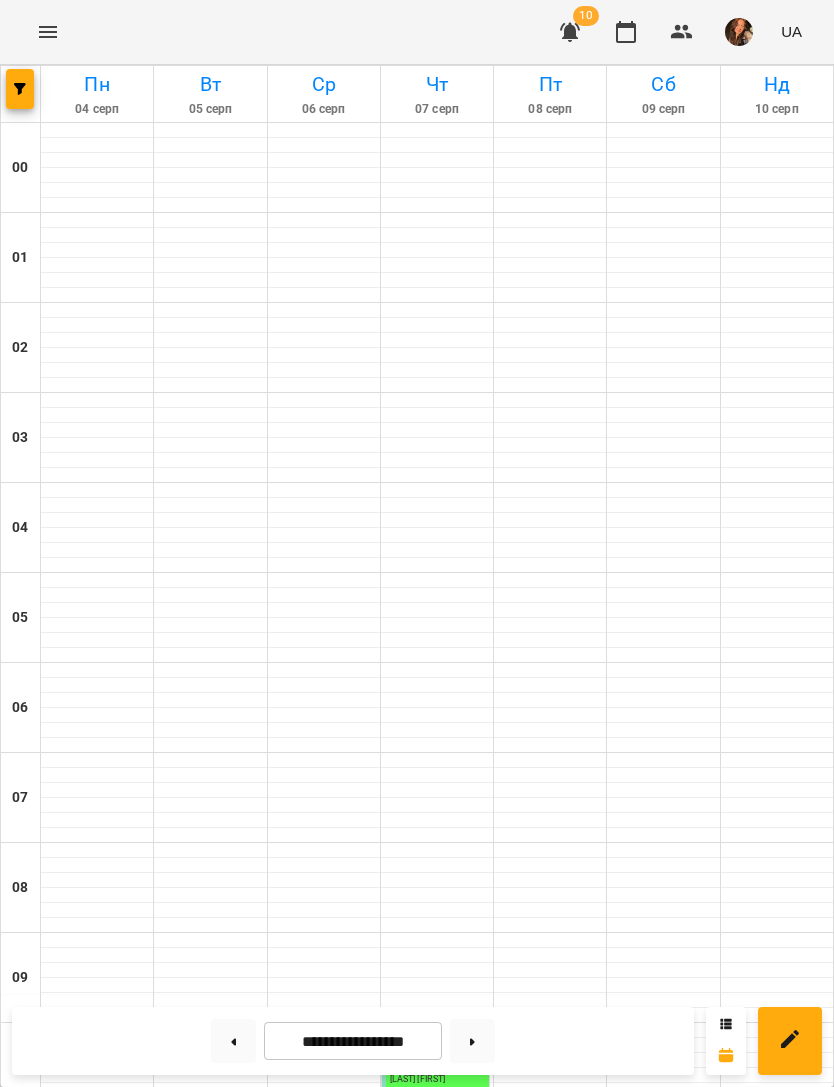 scroll, scrollTop: 1082, scrollLeft: 0, axis: vertical 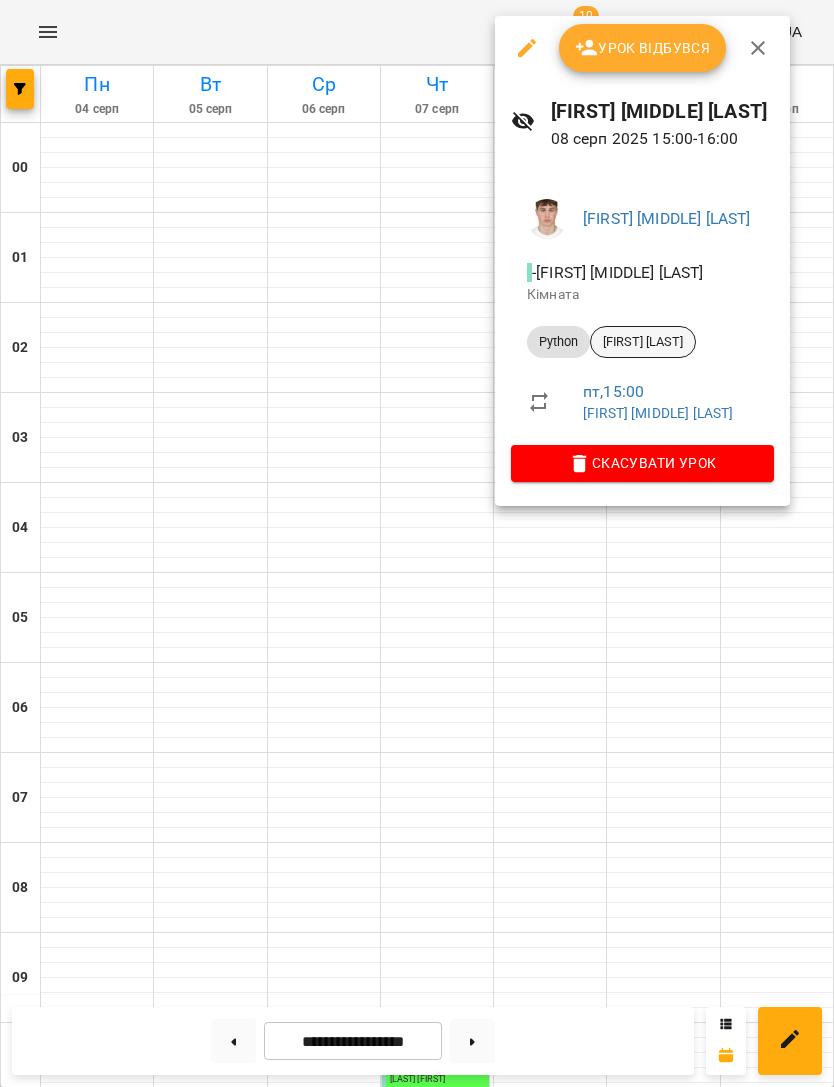 click on "[LAST] [FIRST]" at bounding box center (643, 342) 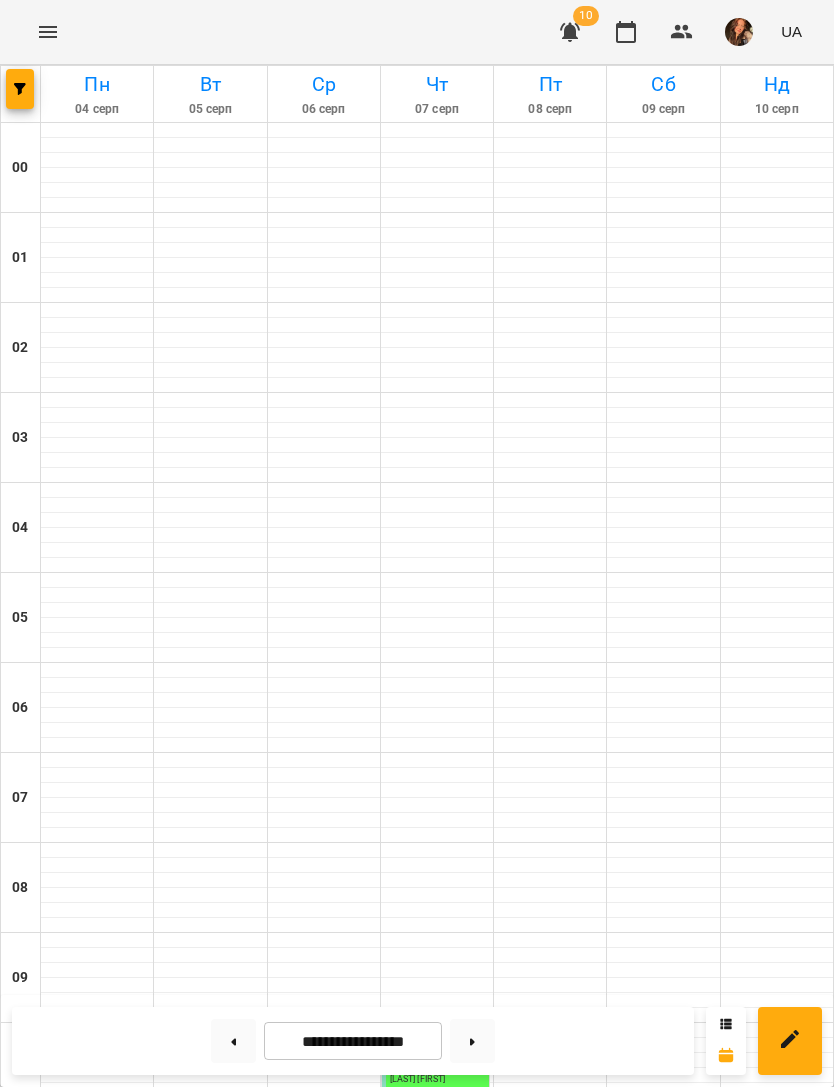 scroll, scrollTop: 1049, scrollLeft: 0, axis: vertical 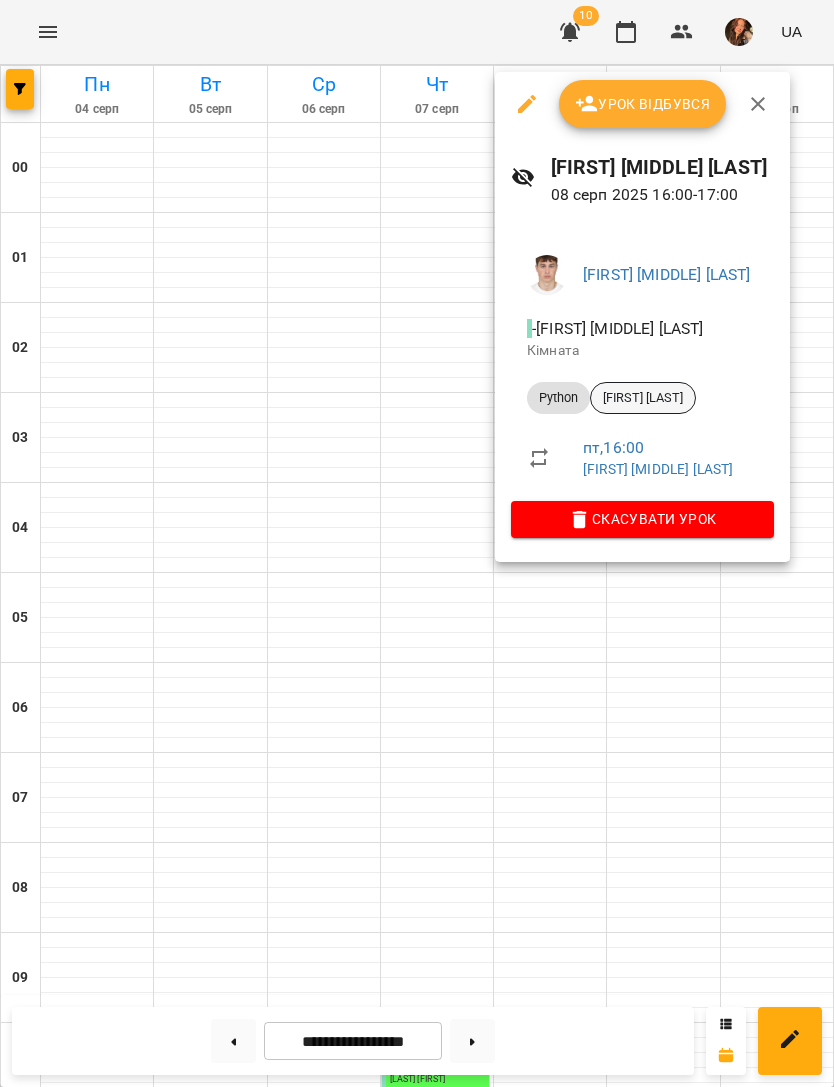 click on "[FIRST] [LAST]" at bounding box center (643, 398) 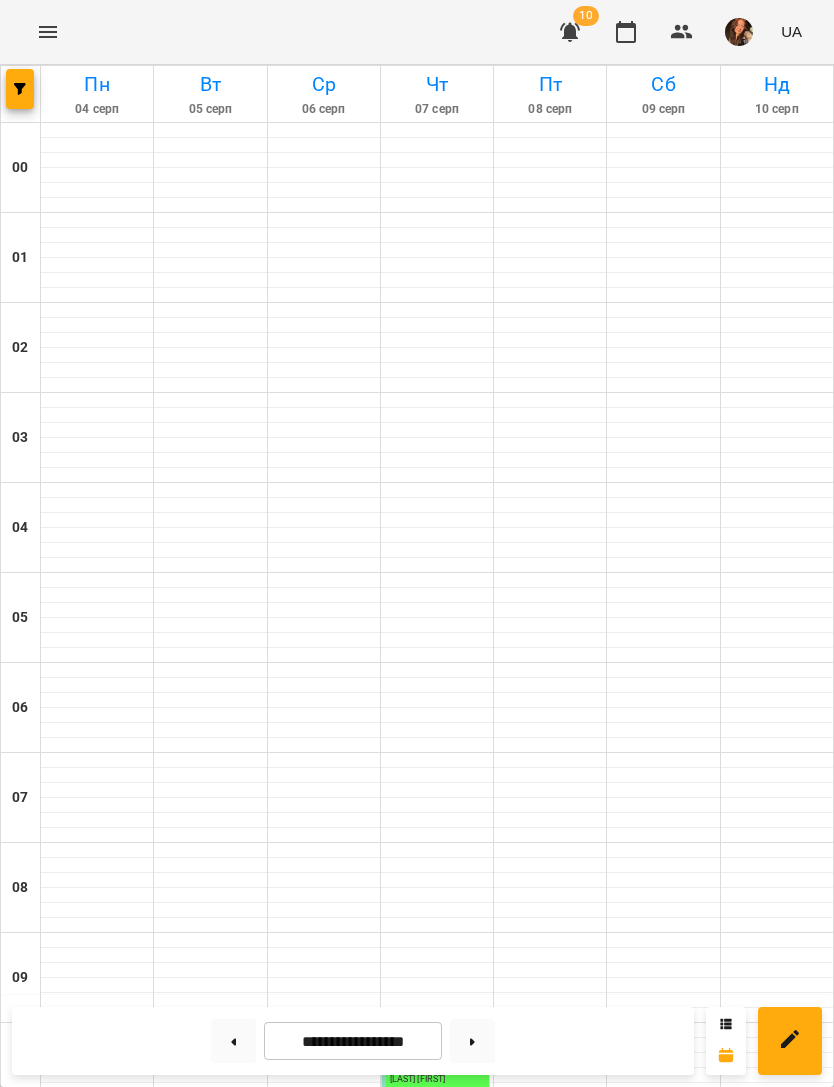 scroll, scrollTop: 1254, scrollLeft: 0, axis: vertical 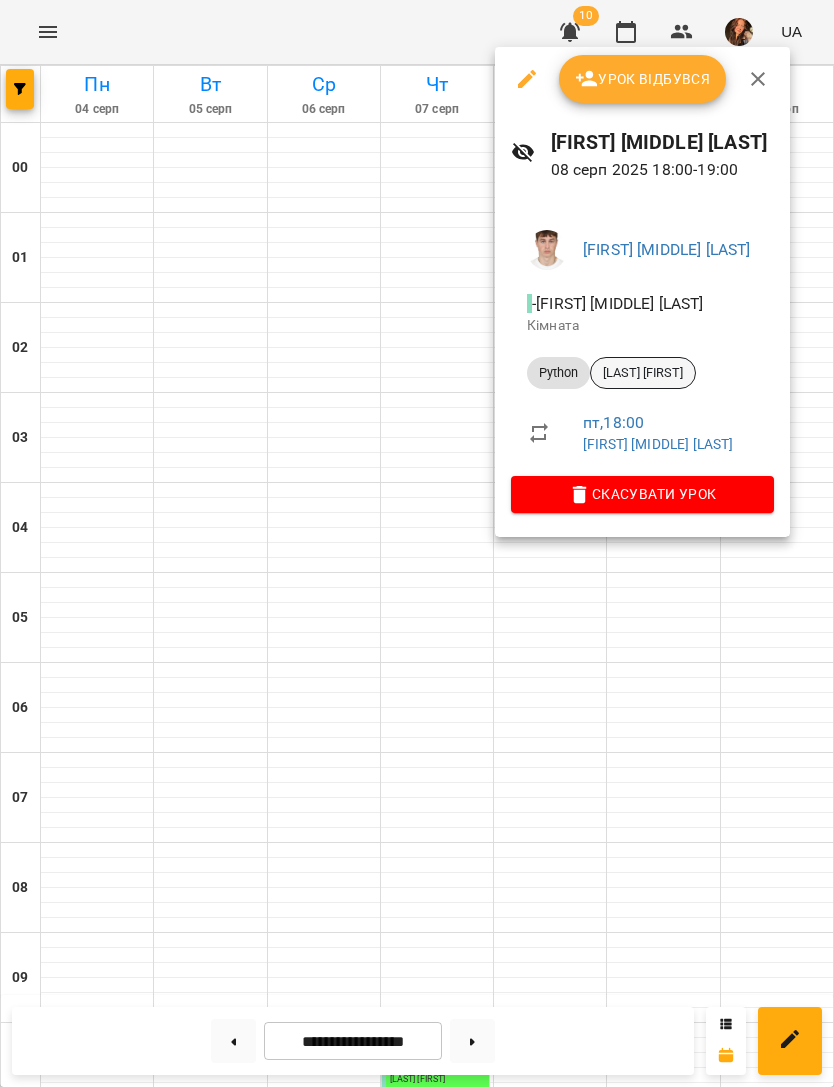 click on "[LAST] [FIRST]" at bounding box center [643, 373] 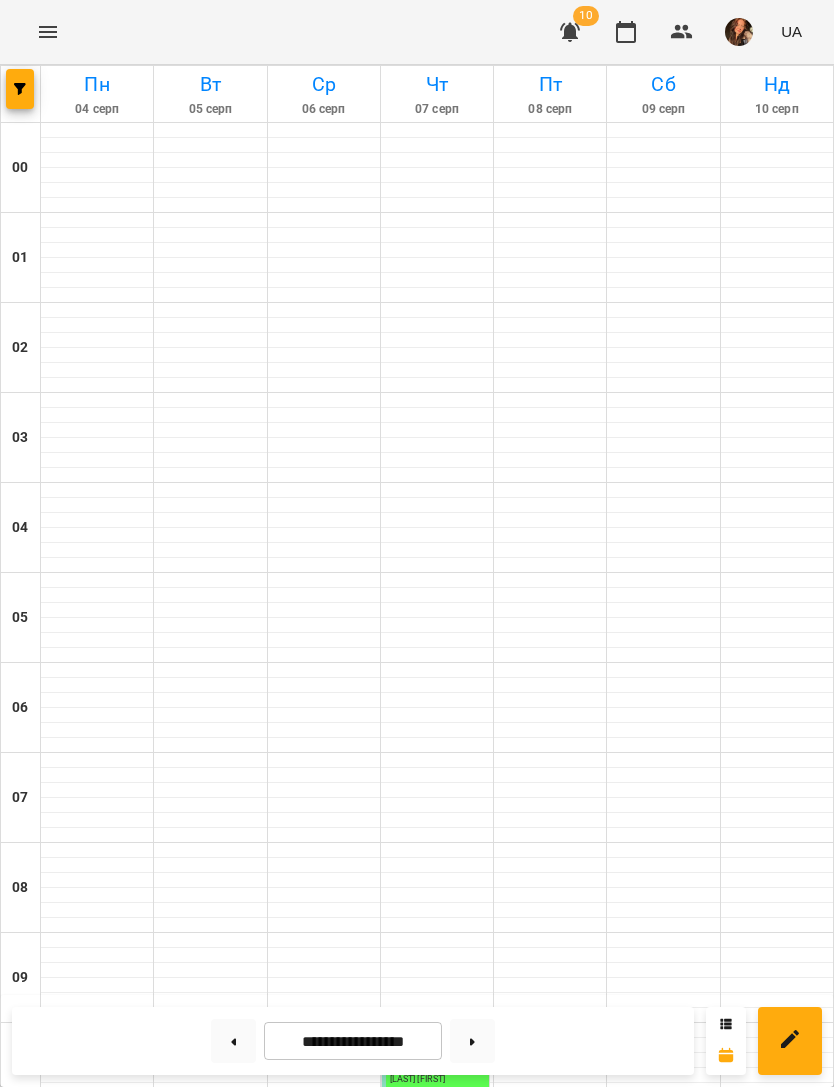 scroll, scrollTop: 1074, scrollLeft: 0, axis: vertical 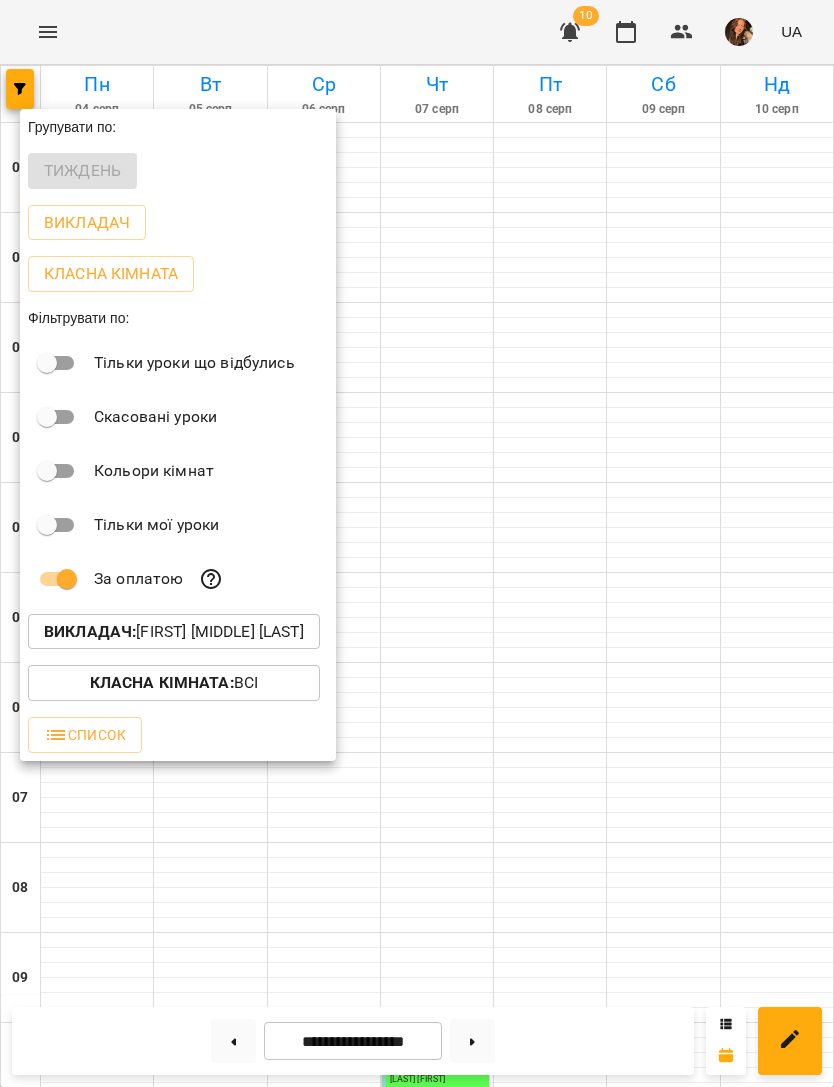 click on "Викладач :  Перепечай Олег Ігорович" at bounding box center [174, 632] 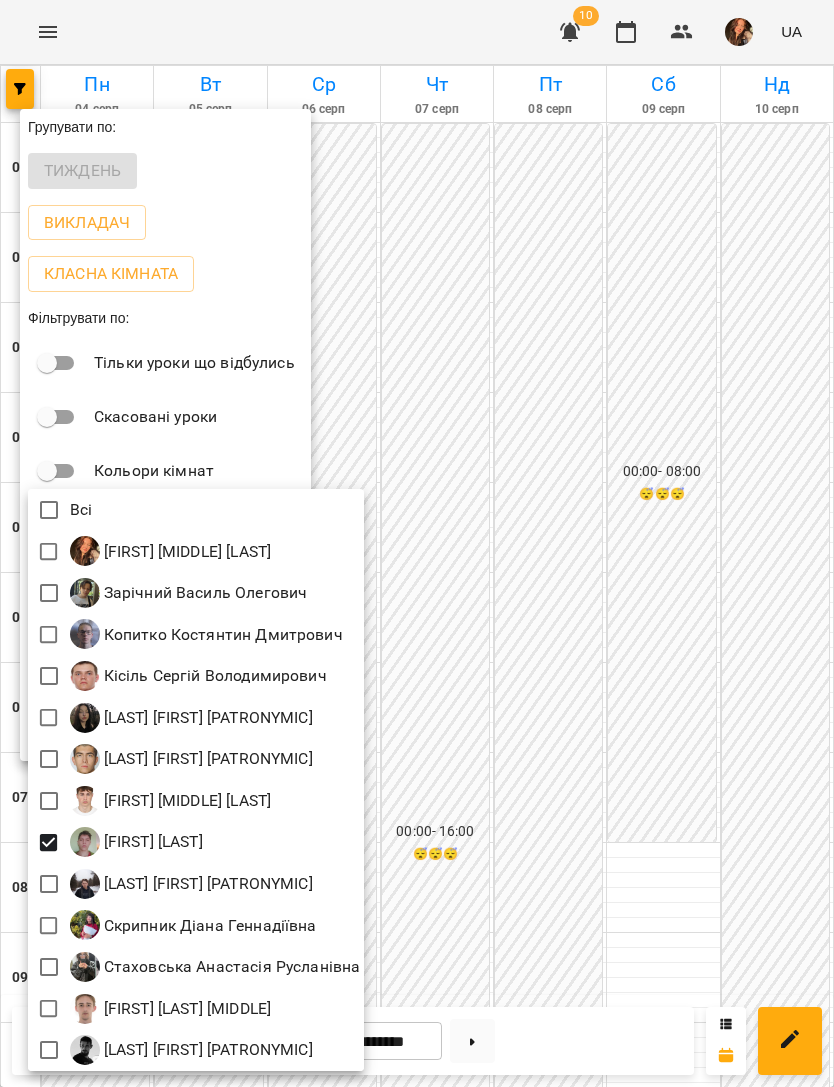 click at bounding box center (417, 543) 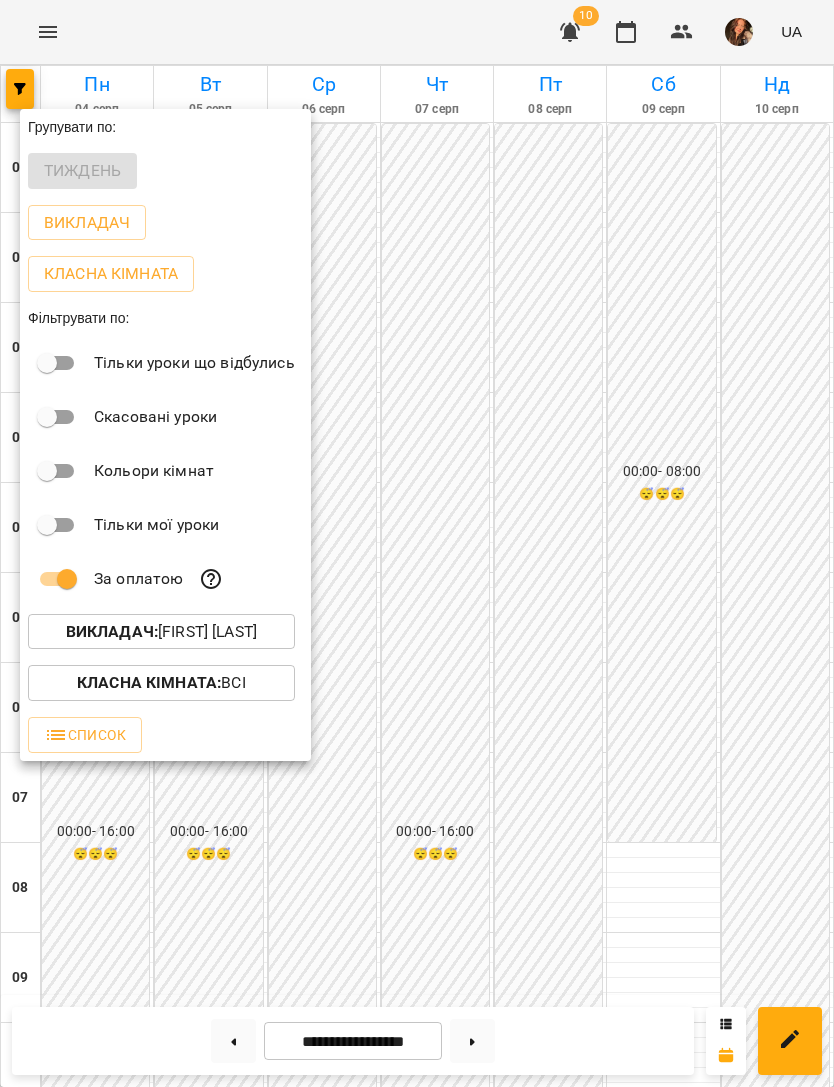 click at bounding box center [417, 543] 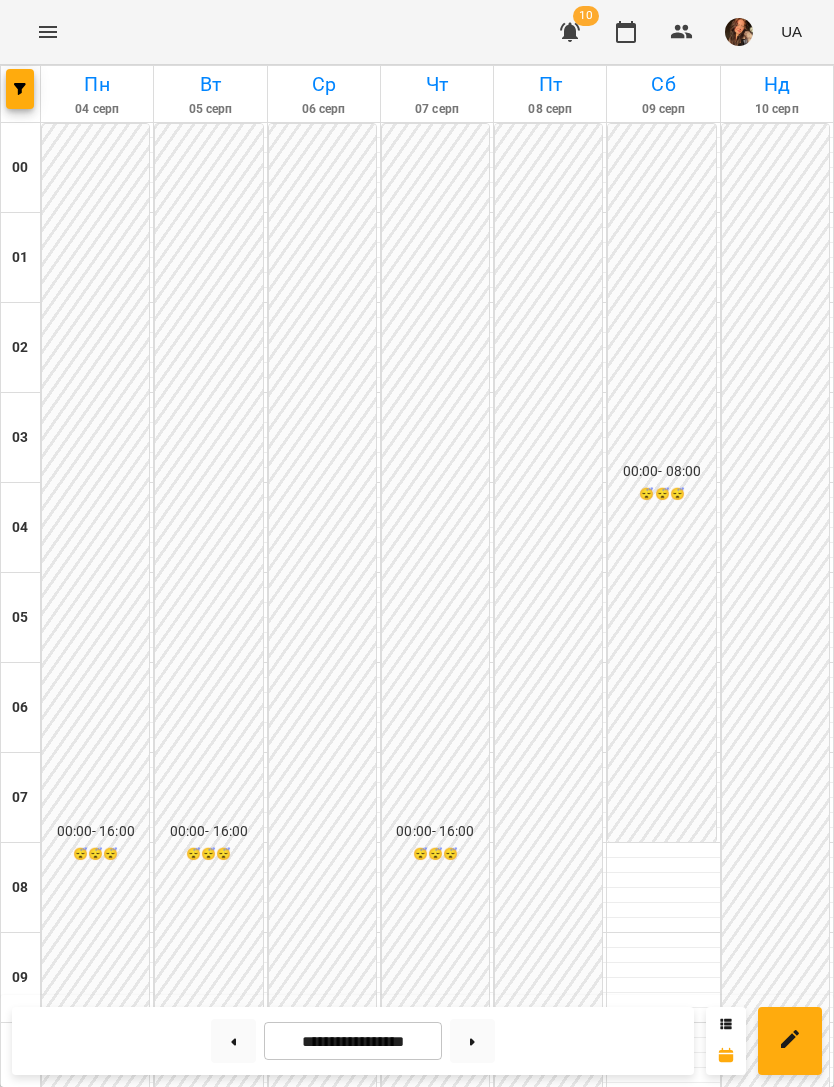 scroll, scrollTop: 1285, scrollLeft: 0, axis: vertical 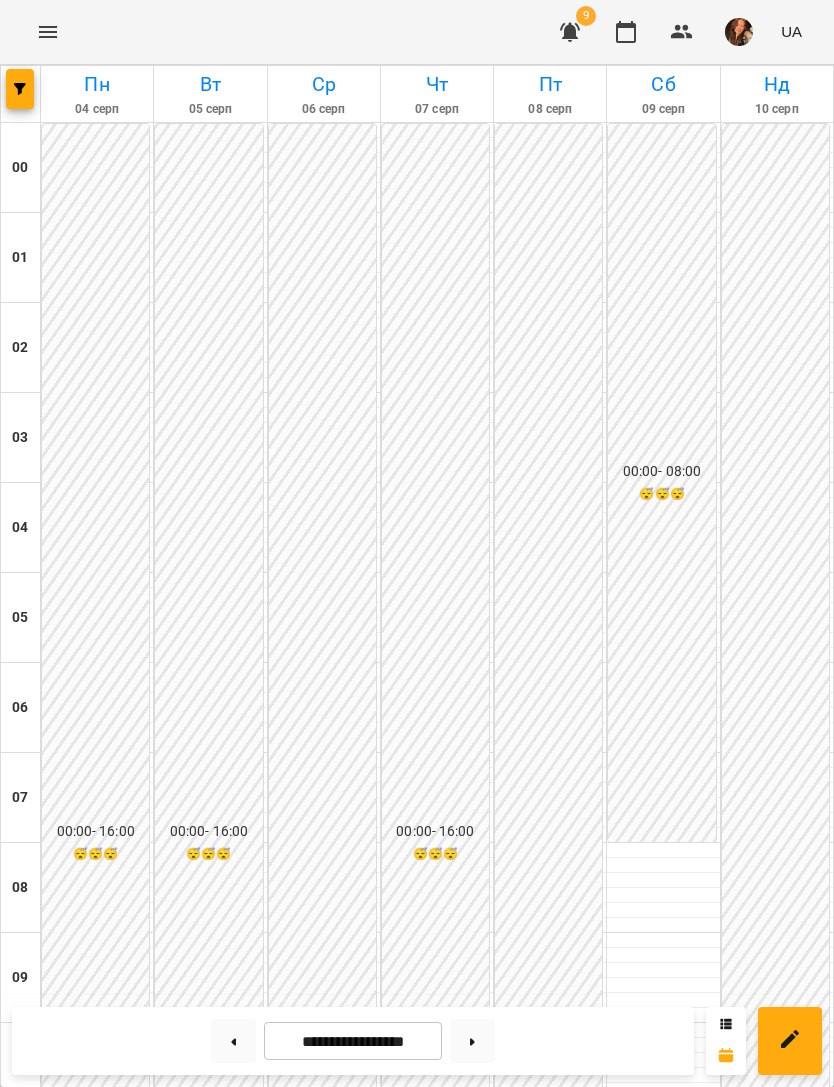 click on "Python       - Кириленко Володимир" at bounding box center (437, 1627) 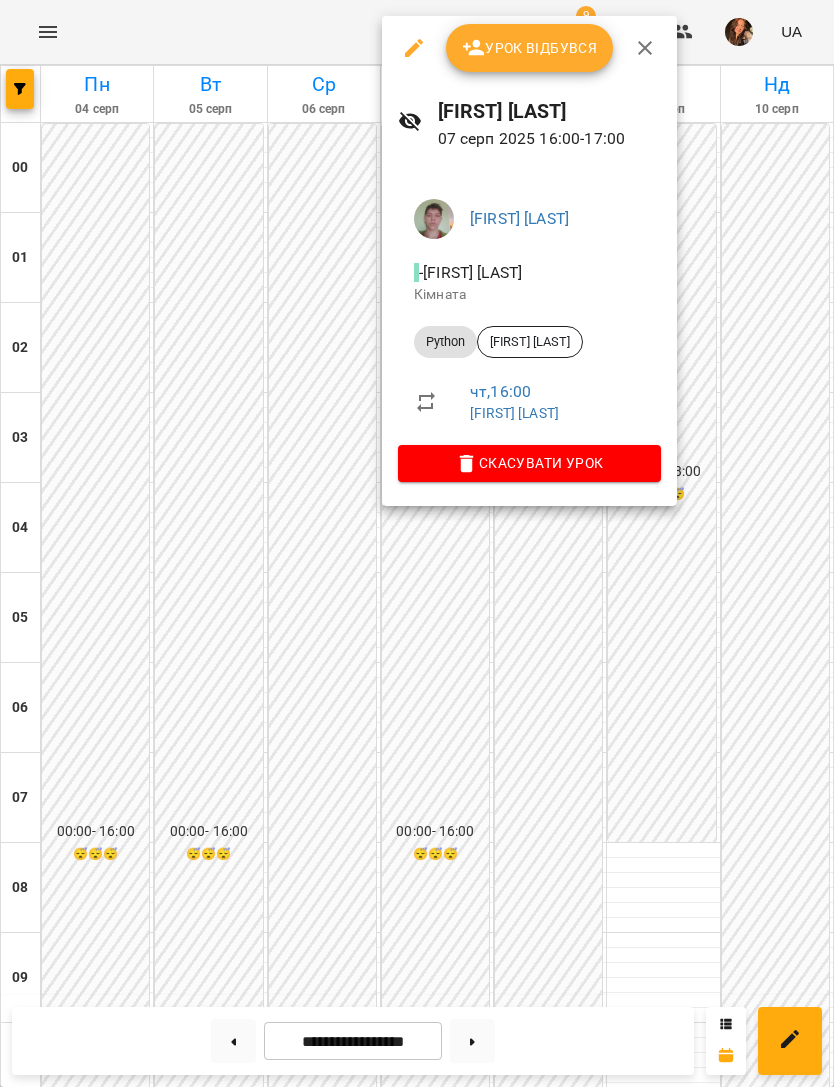 click on "Урок відбувся" at bounding box center [530, 48] 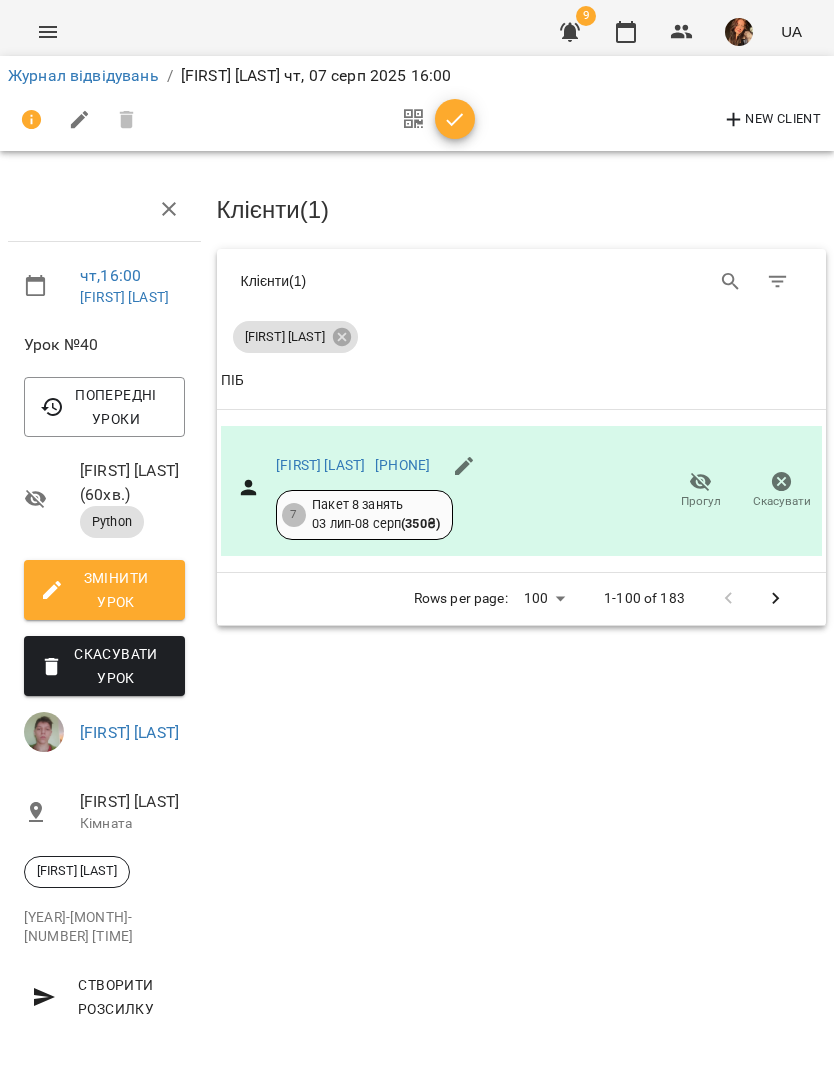 click at bounding box center [455, 119] 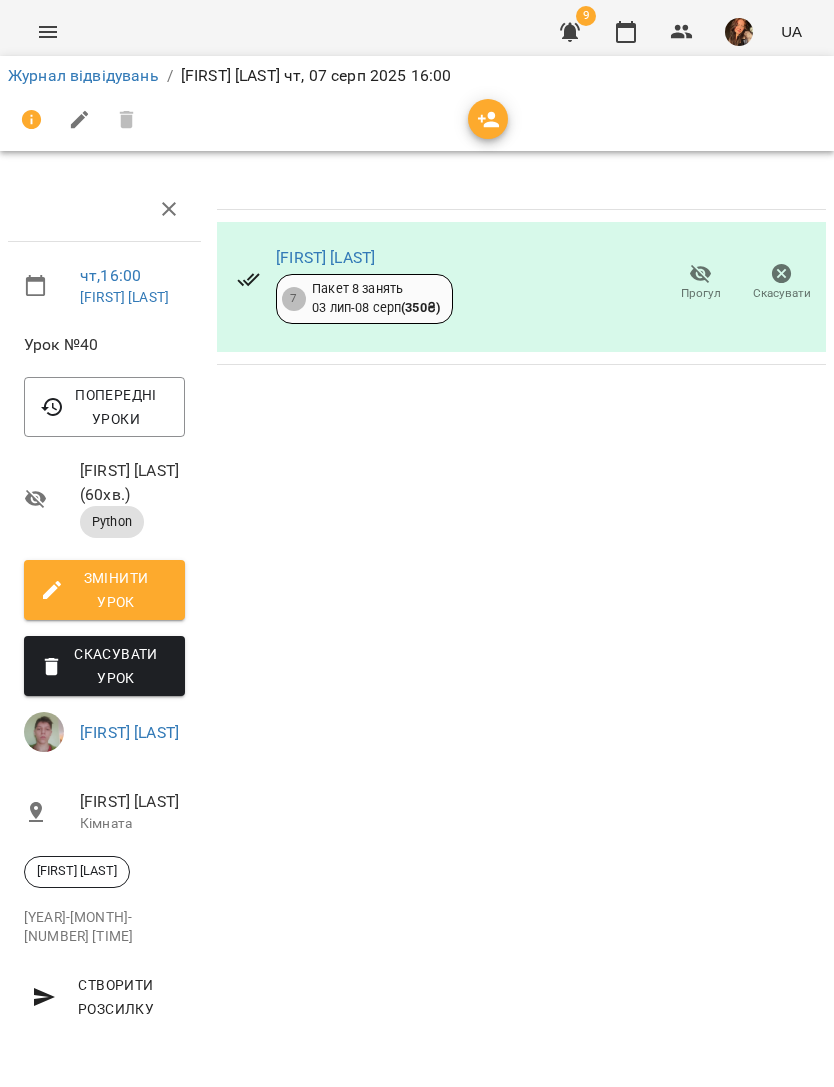 click on "Журнал відвідувань" at bounding box center (83, 75) 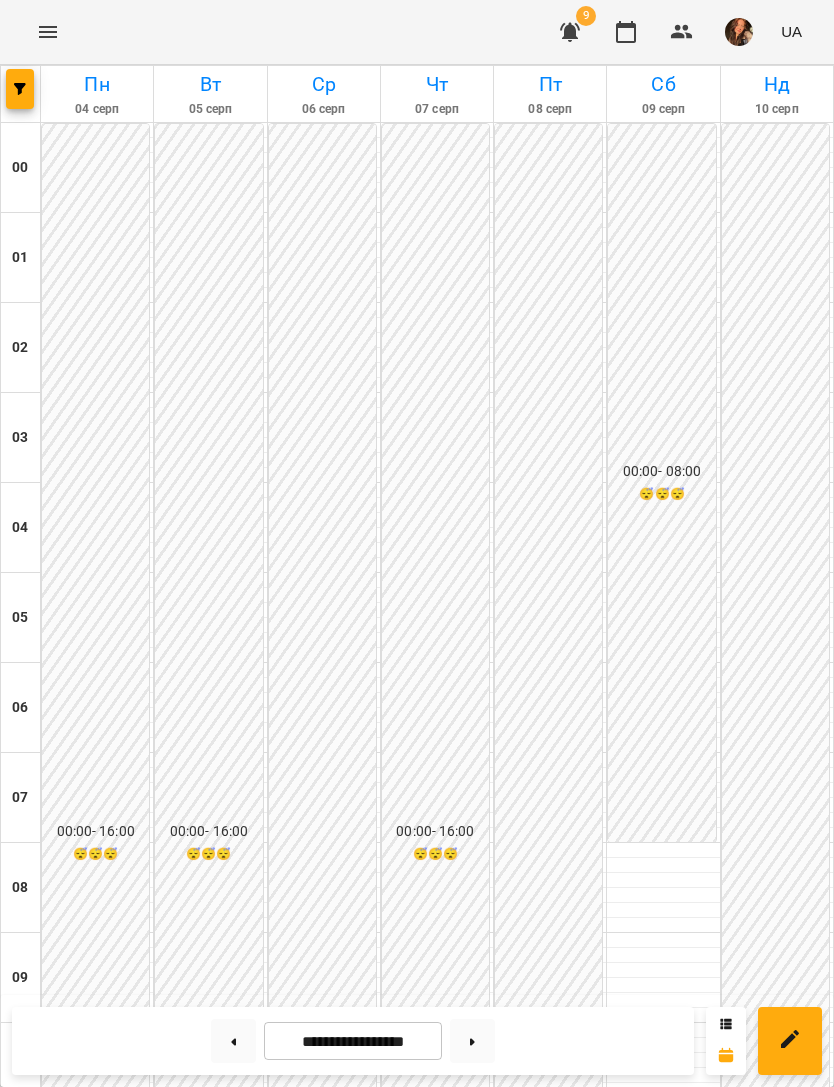 scroll, scrollTop: 1138, scrollLeft: 0, axis: vertical 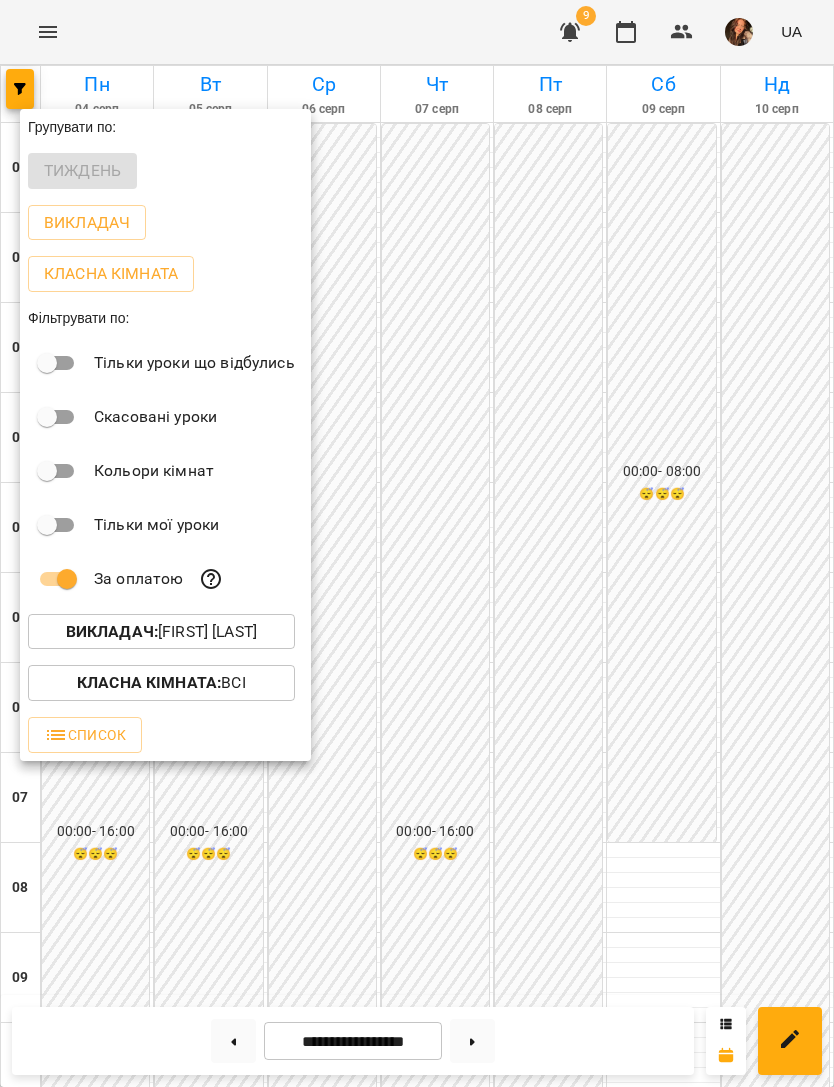click on "Викладач :  Підцерковний Дмитро Андрійович" at bounding box center [161, 632] 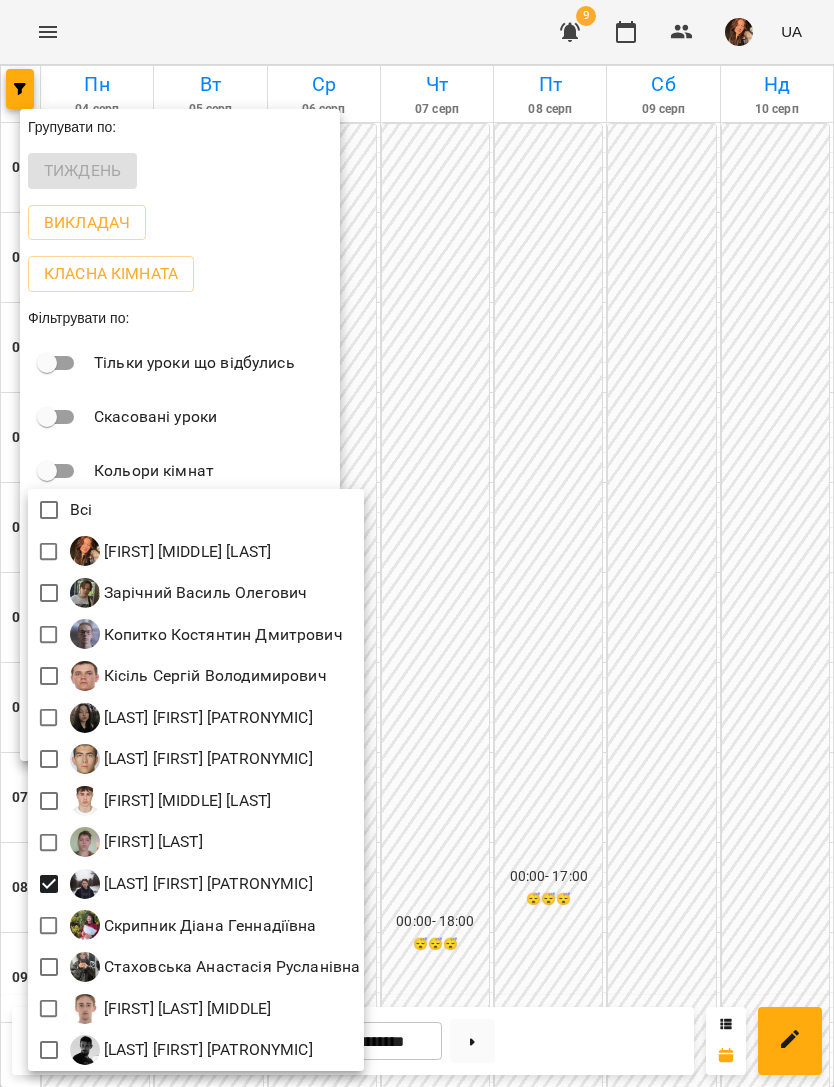 click at bounding box center (417, 543) 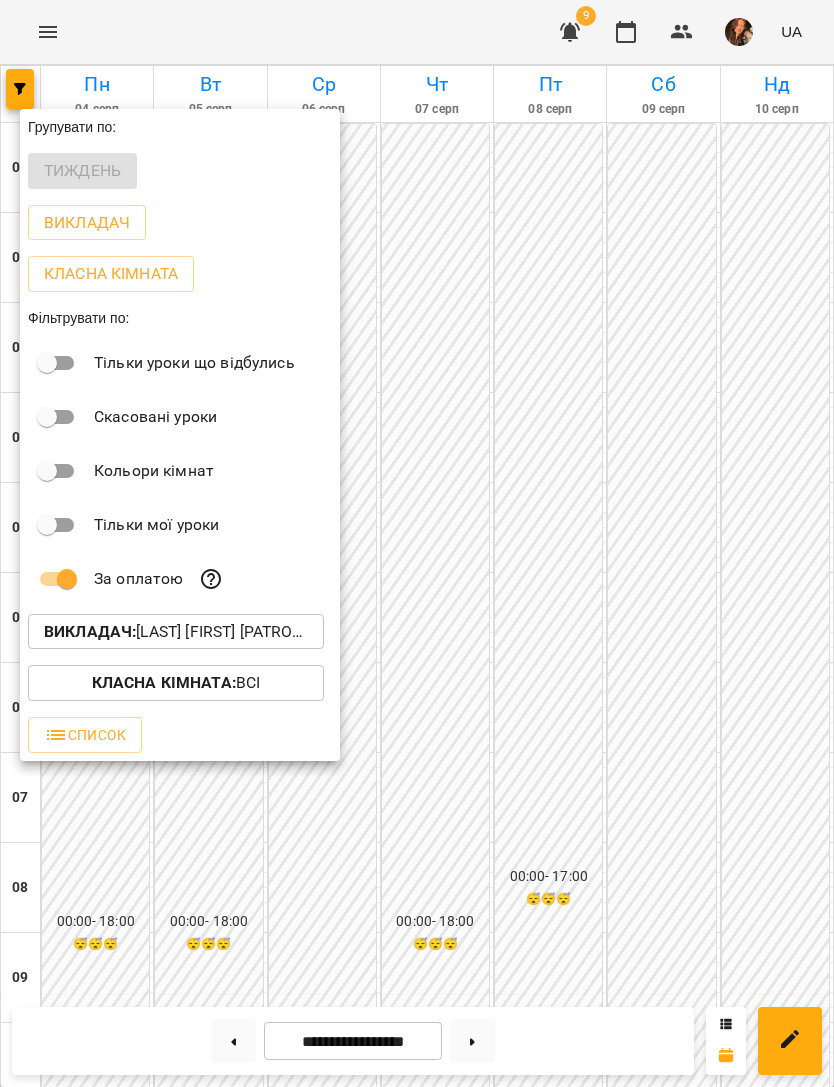 click on "Викладач :  Садовський Ярослав Олександрович" at bounding box center [176, 632] 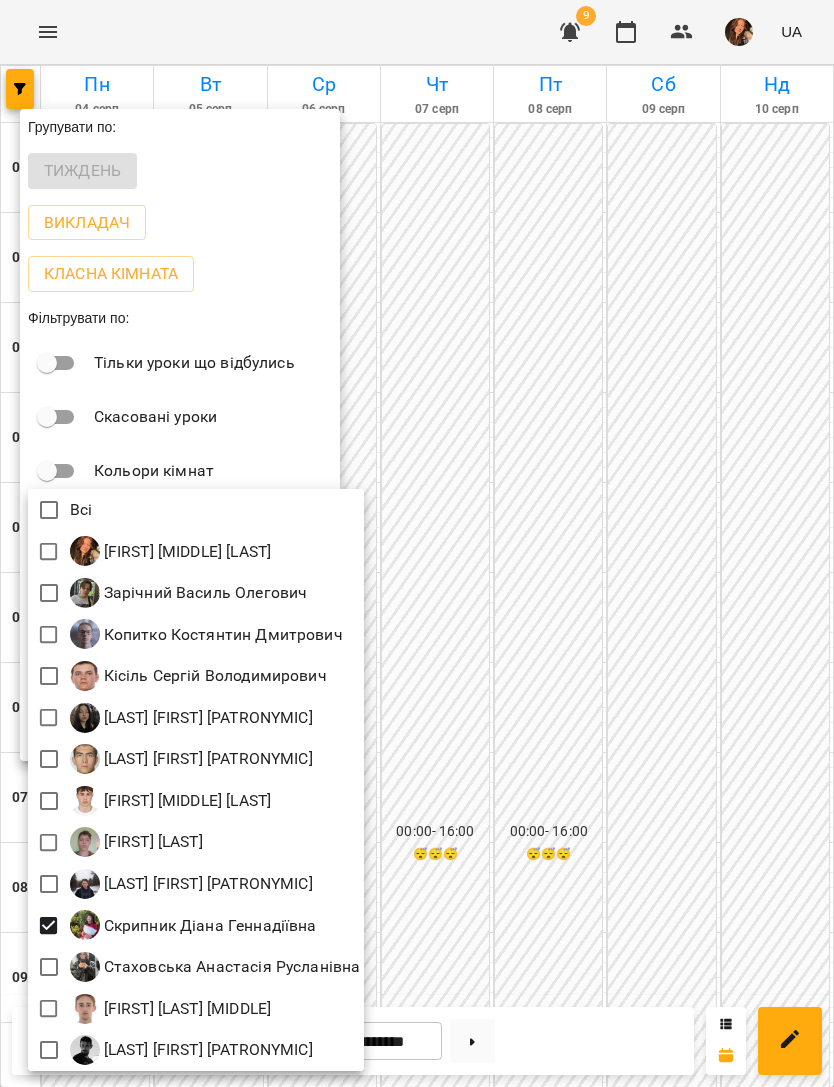 click at bounding box center (417, 543) 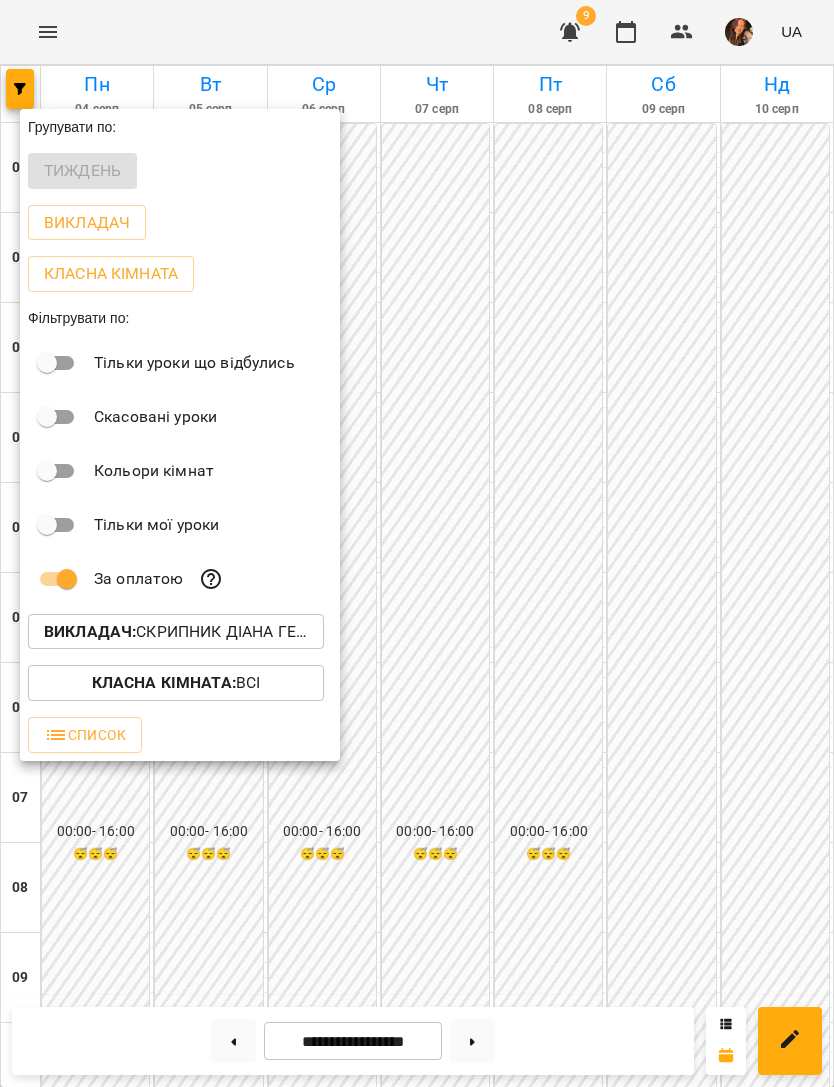 click at bounding box center (417, 543) 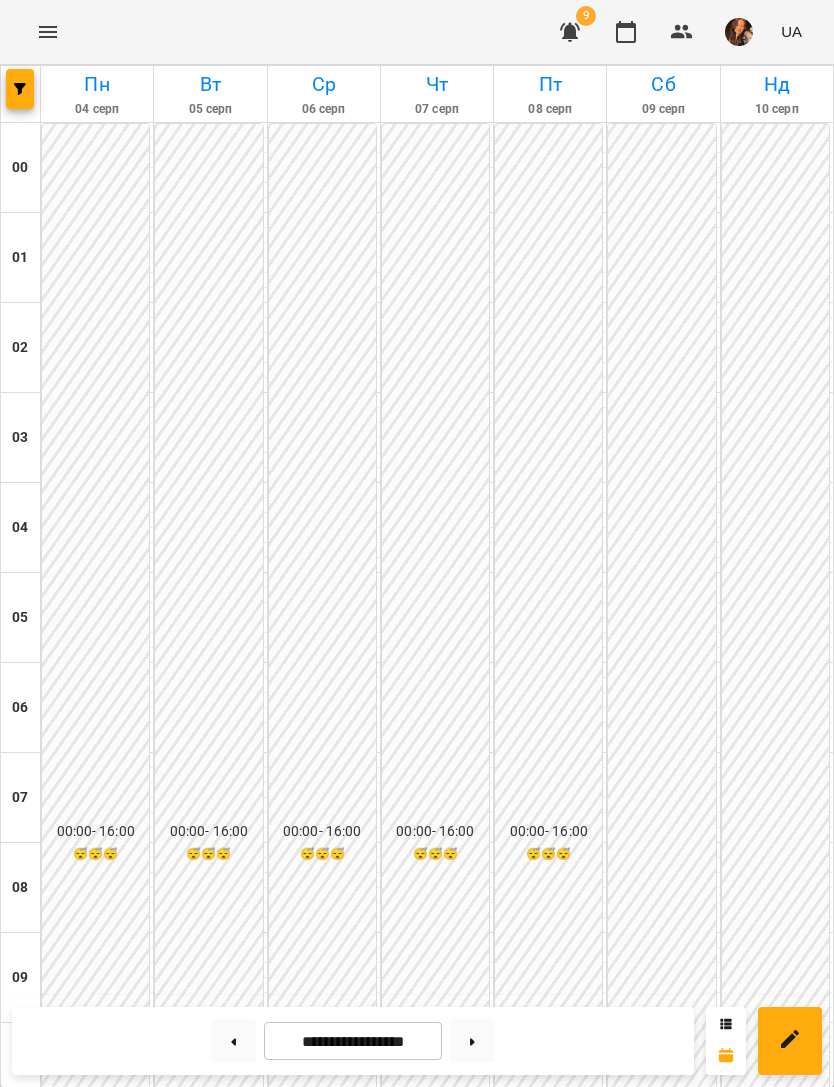 click at bounding box center (563, 1864) 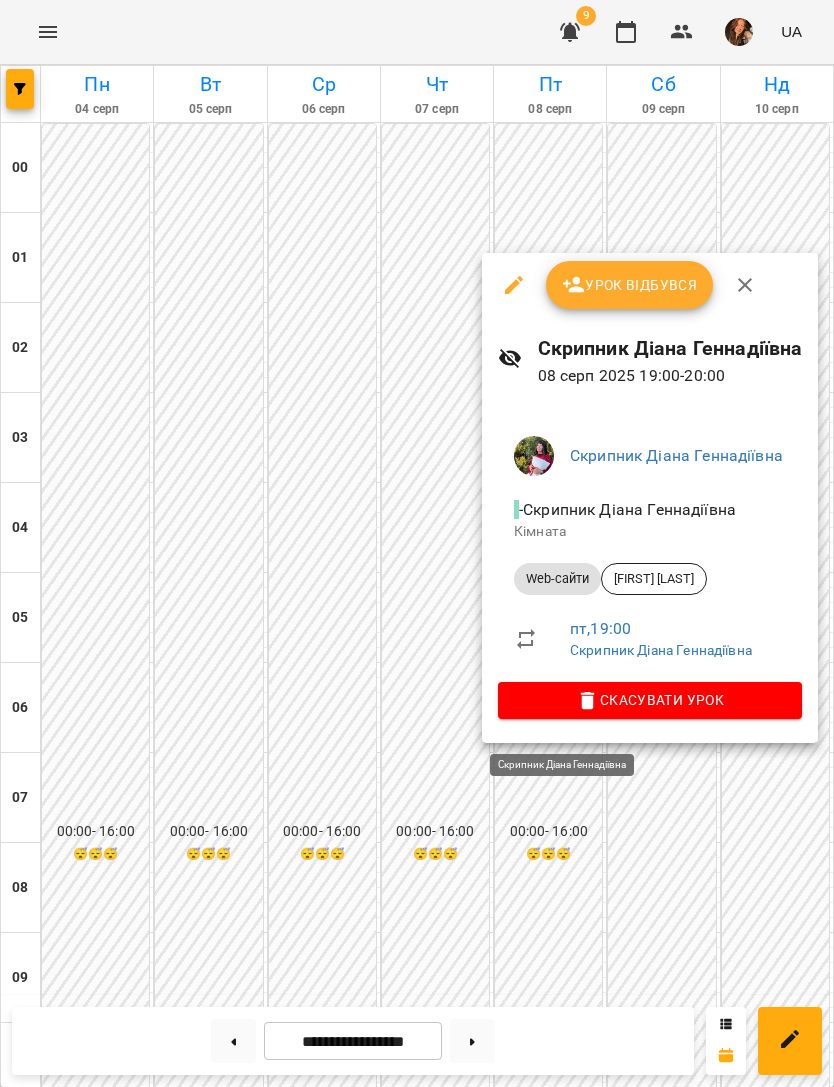 click on "Скасувати Урок" at bounding box center (650, 700) 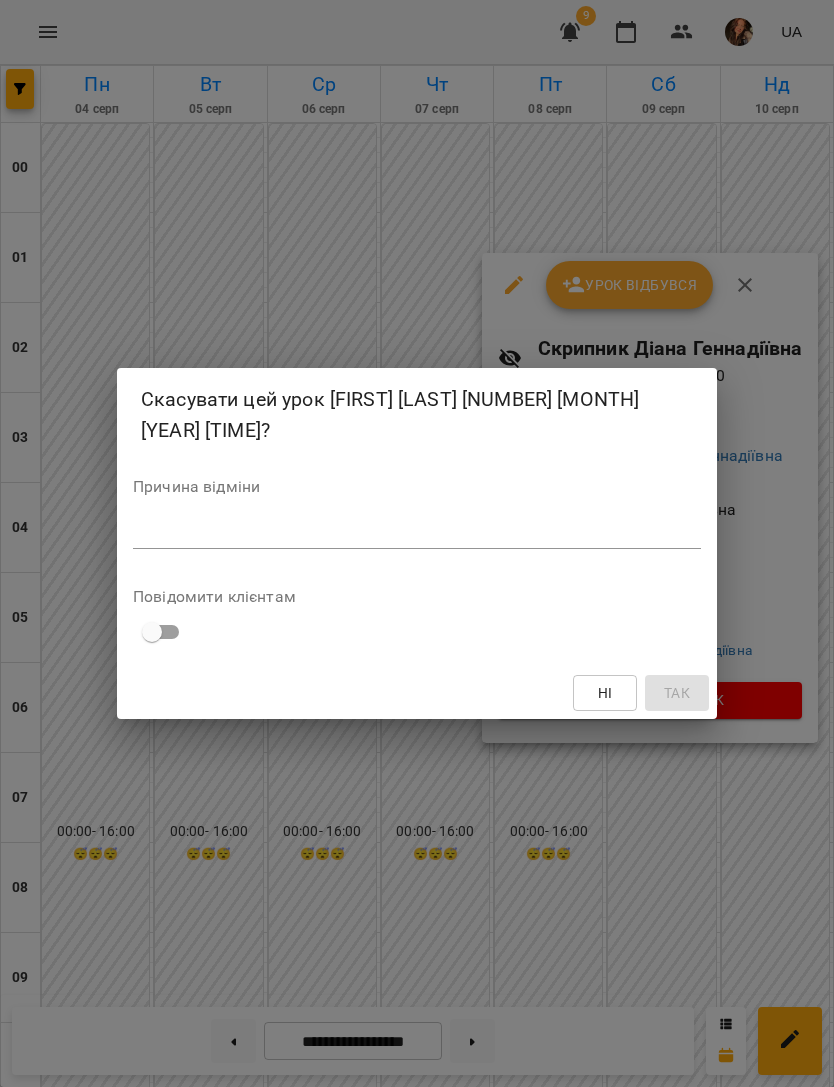 click at bounding box center (417, 533) 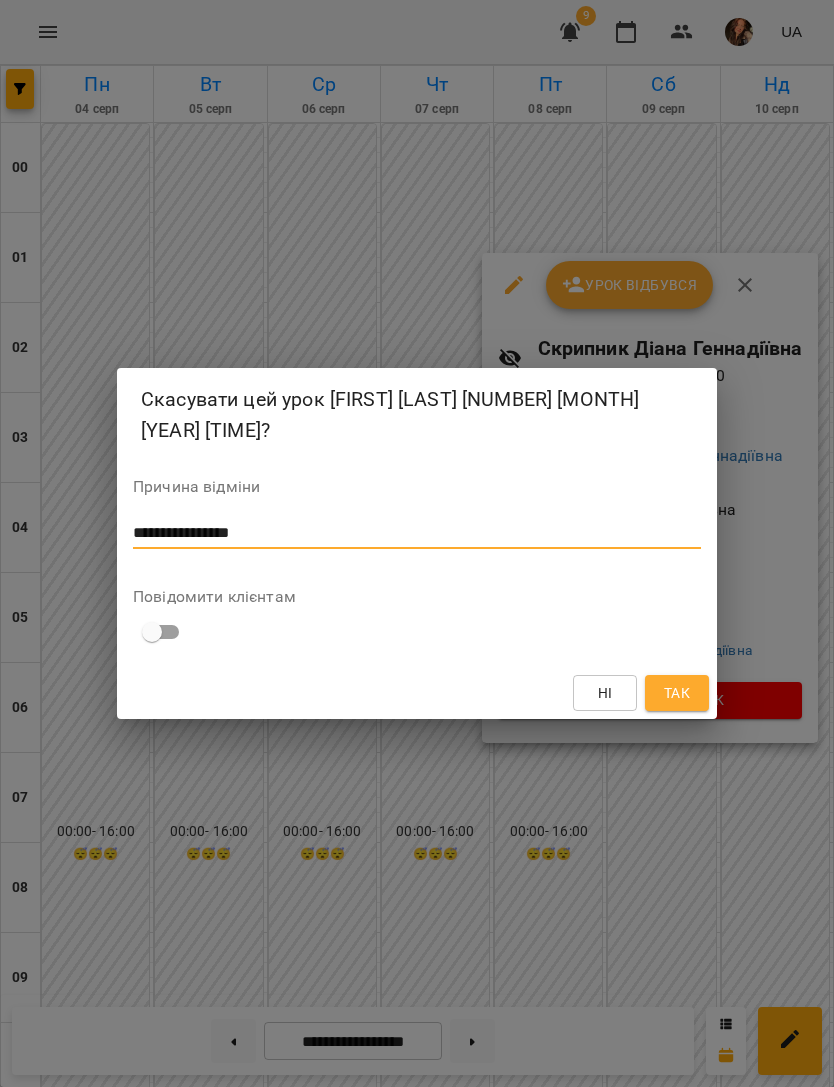 type on "**********" 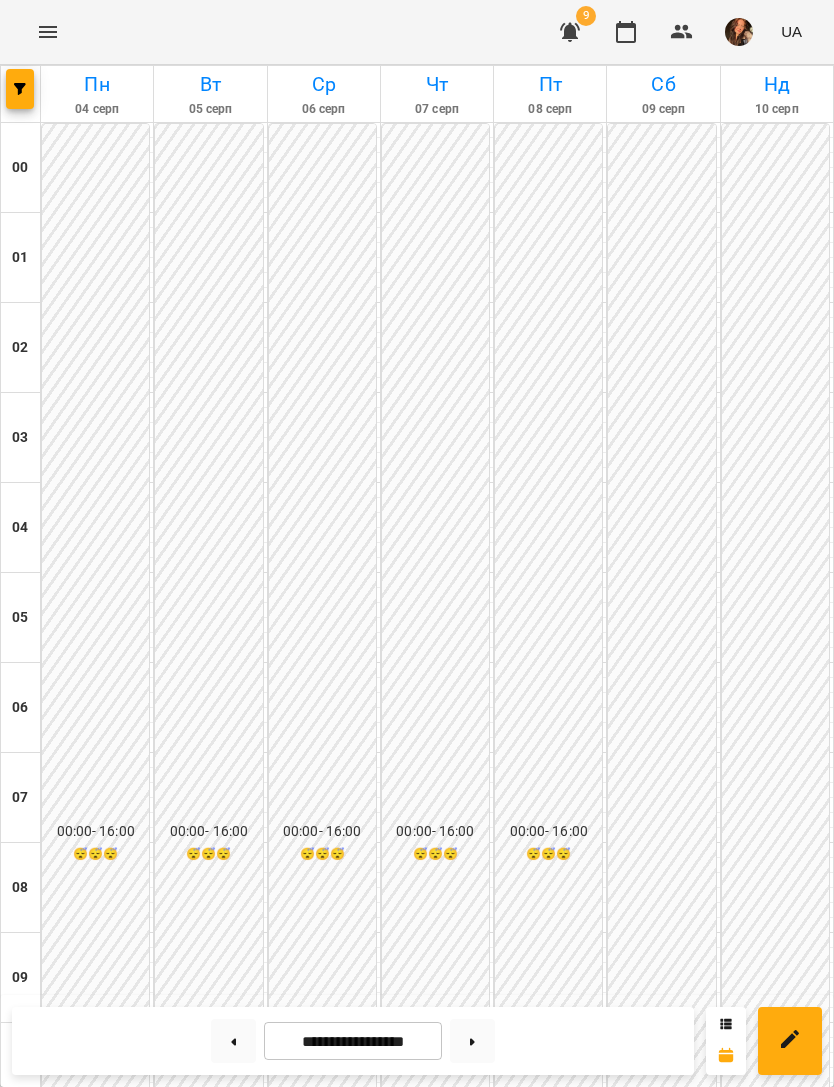 click 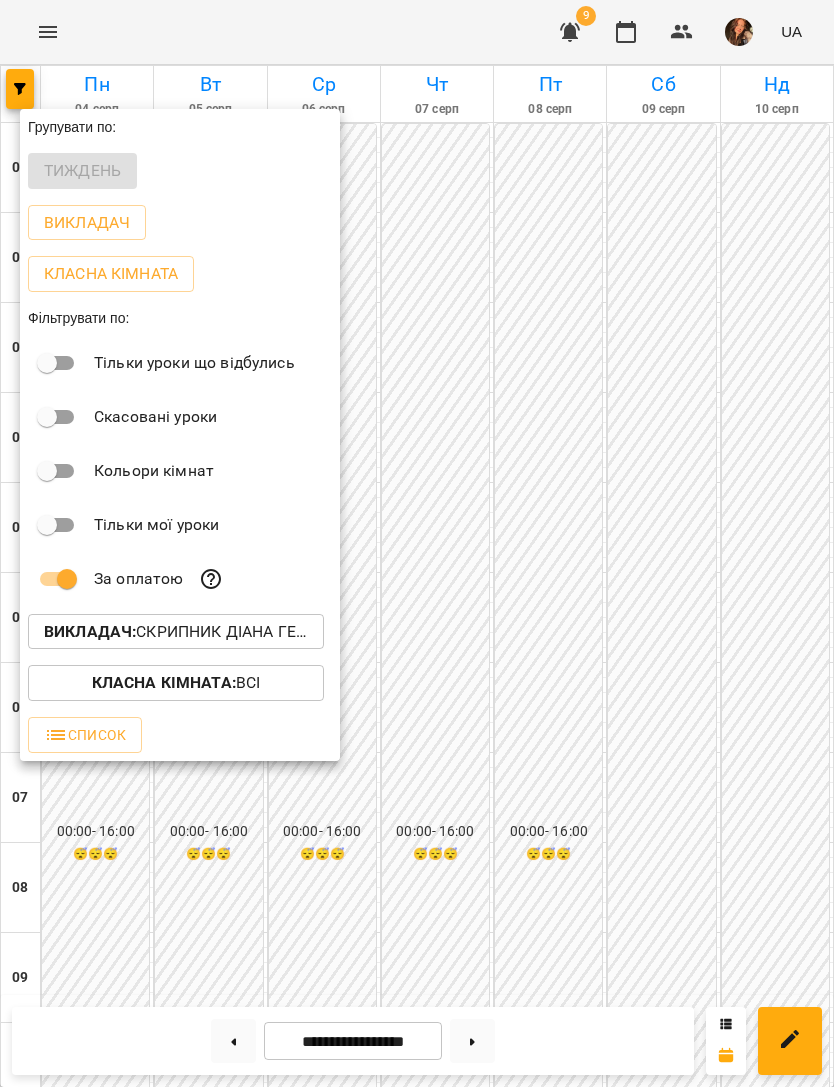 click on "Викладач :  Скрипник Діана Геннадіївна" at bounding box center [176, 632] 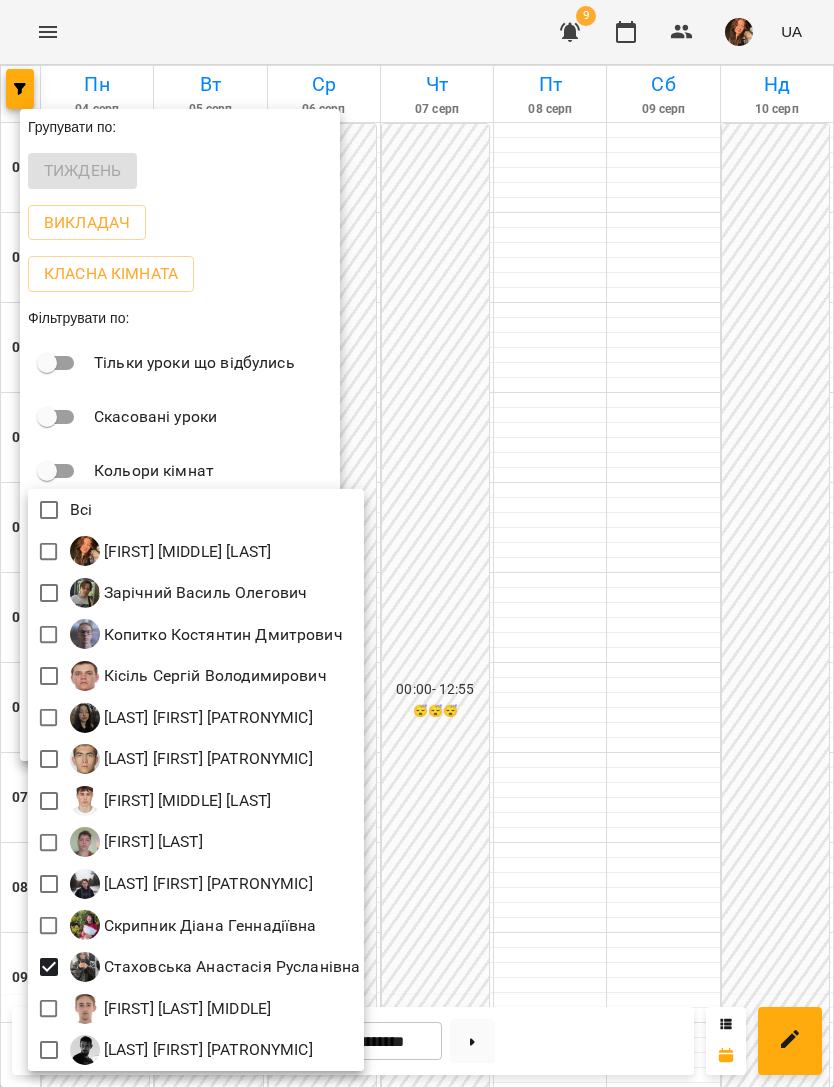 click at bounding box center (417, 543) 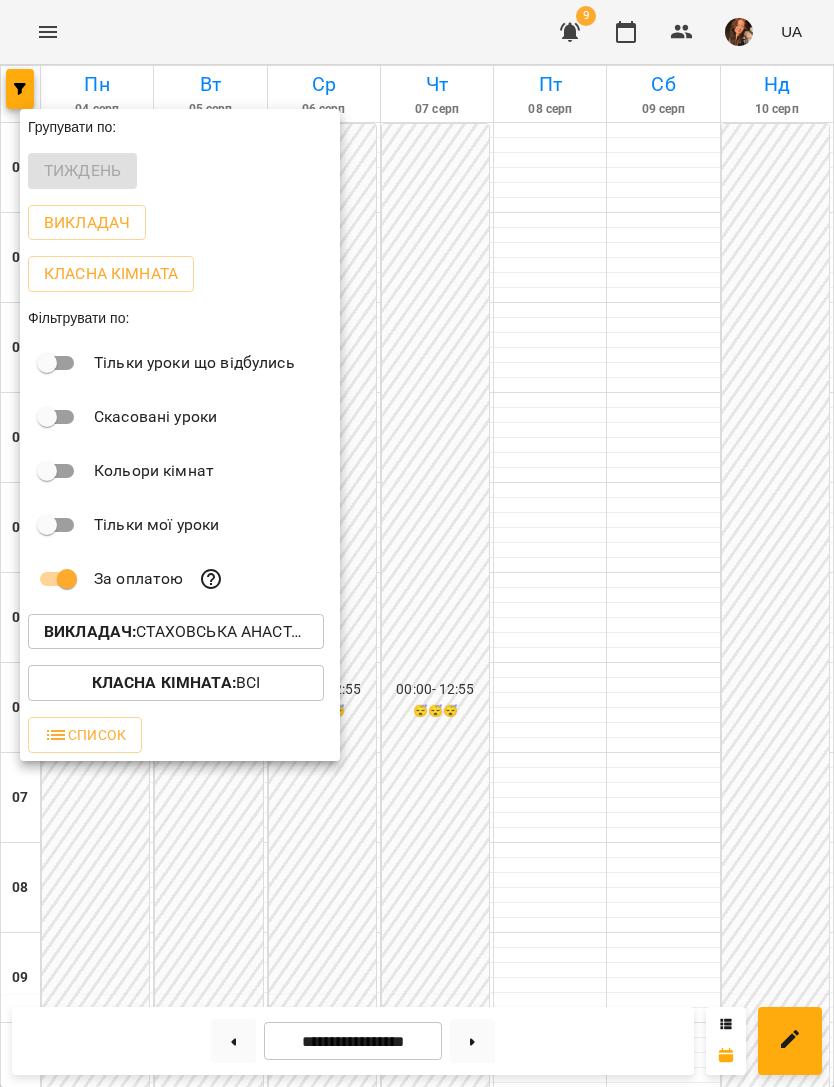 click at bounding box center (417, 543) 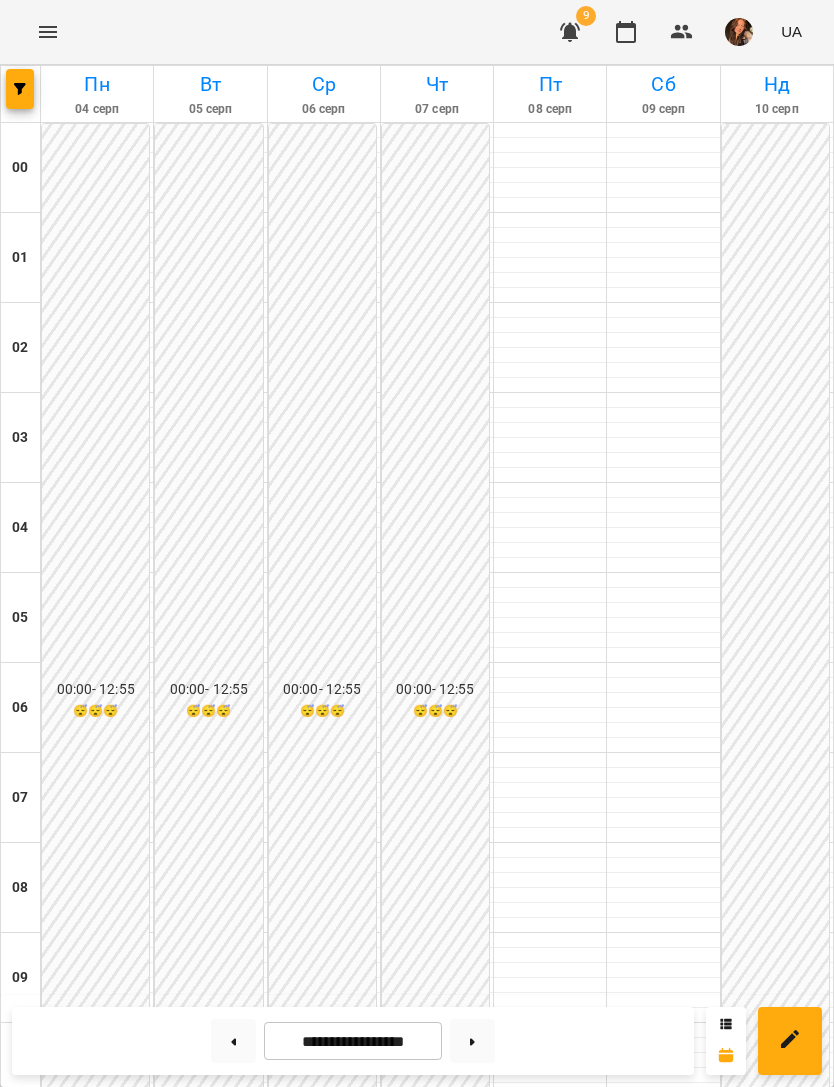 click at bounding box center [20, 89] 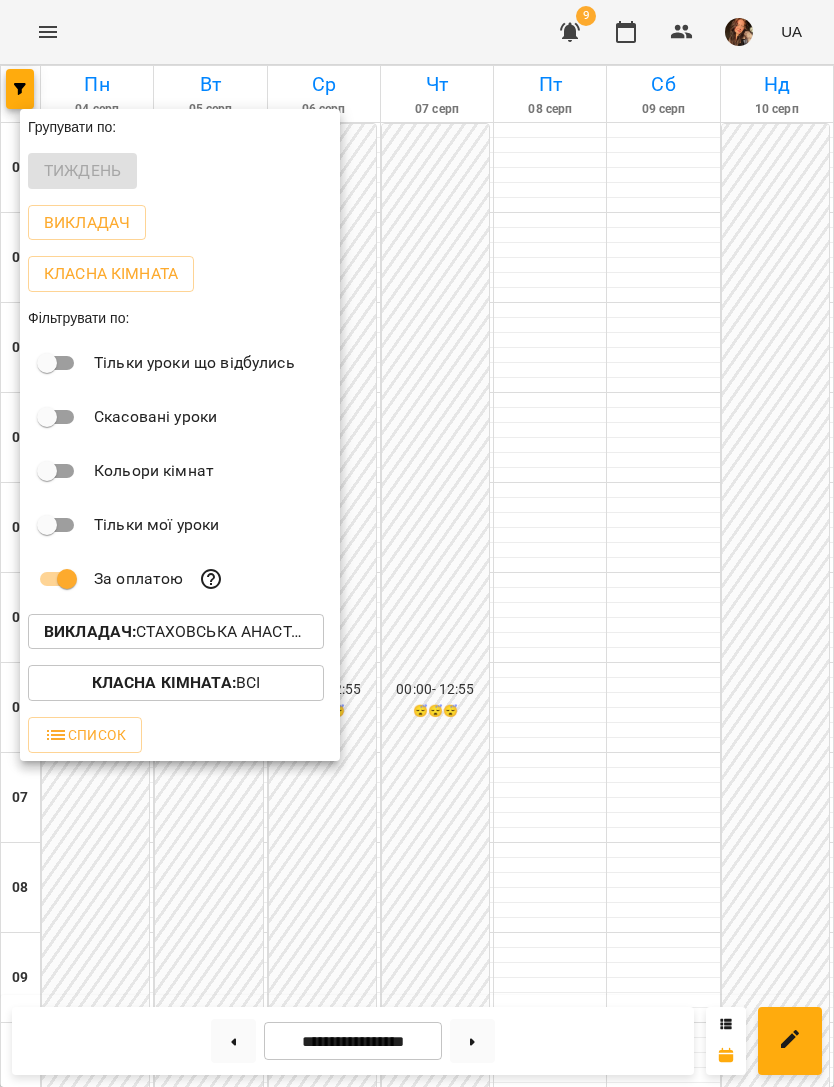 click on "Викладач : [FIRST] [MIDDLE] [LAST]" at bounding box center (176, 632) 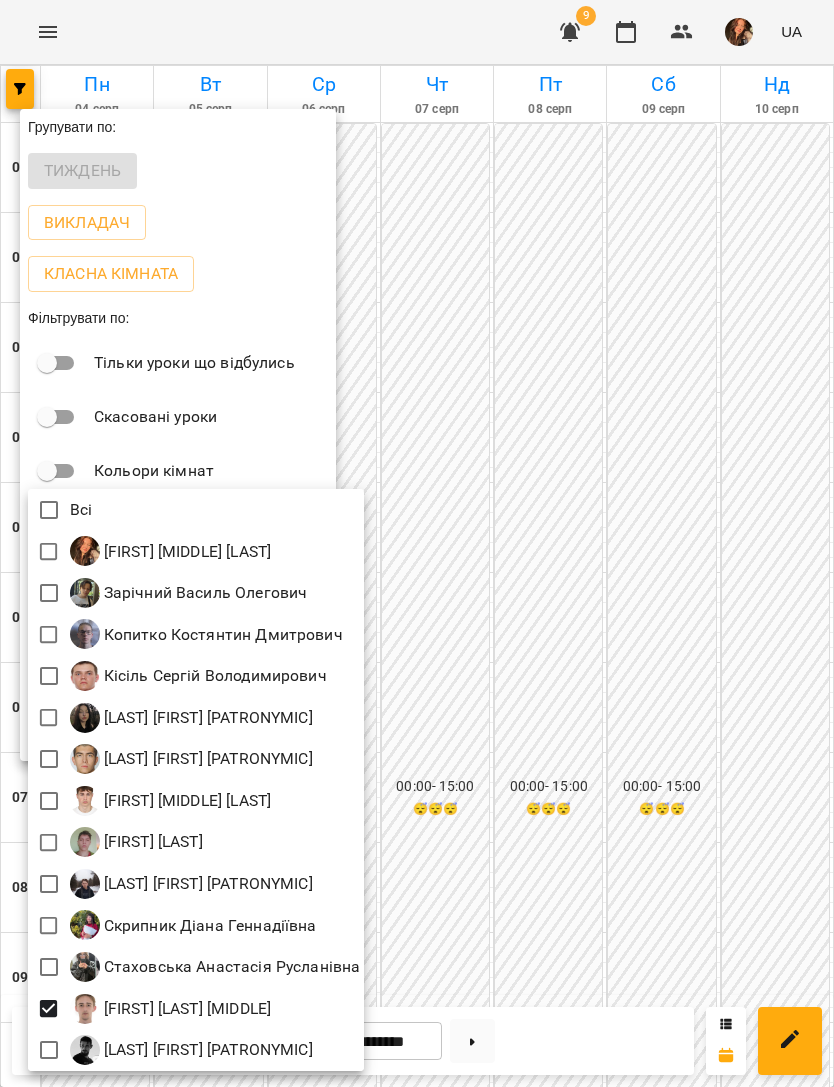 click at bounding box center (417, 543) 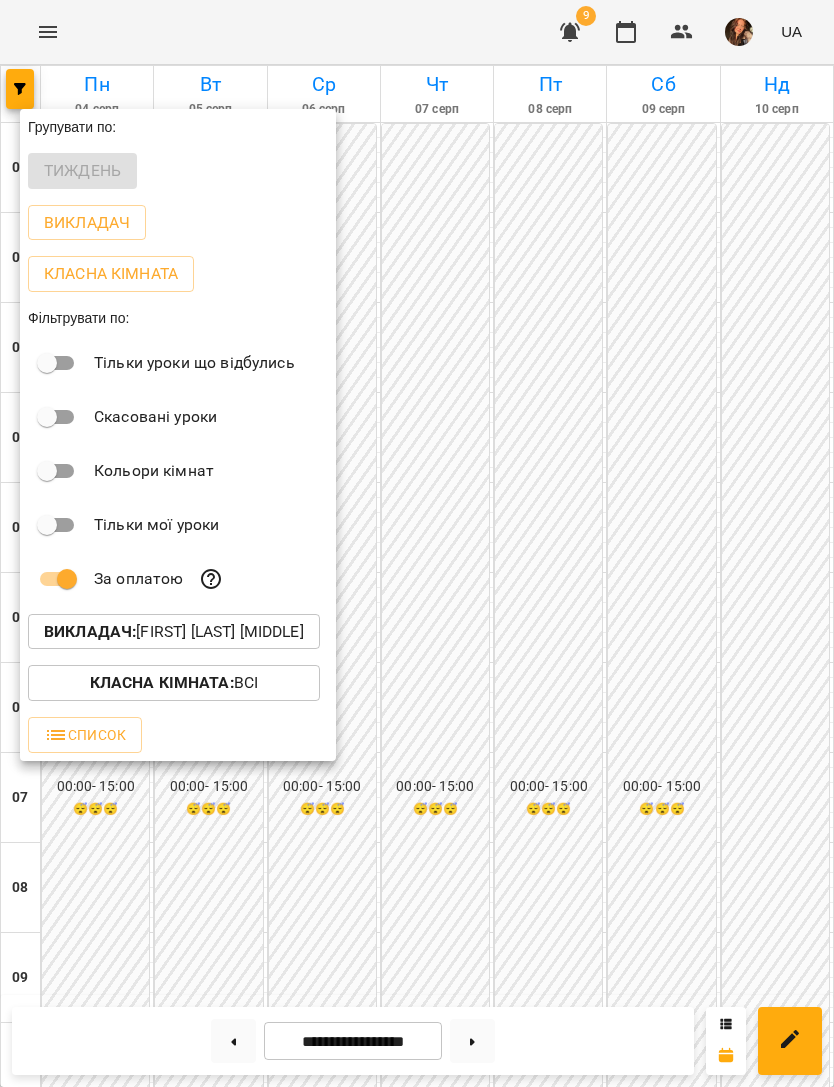 click at bounding box center (417, 543) 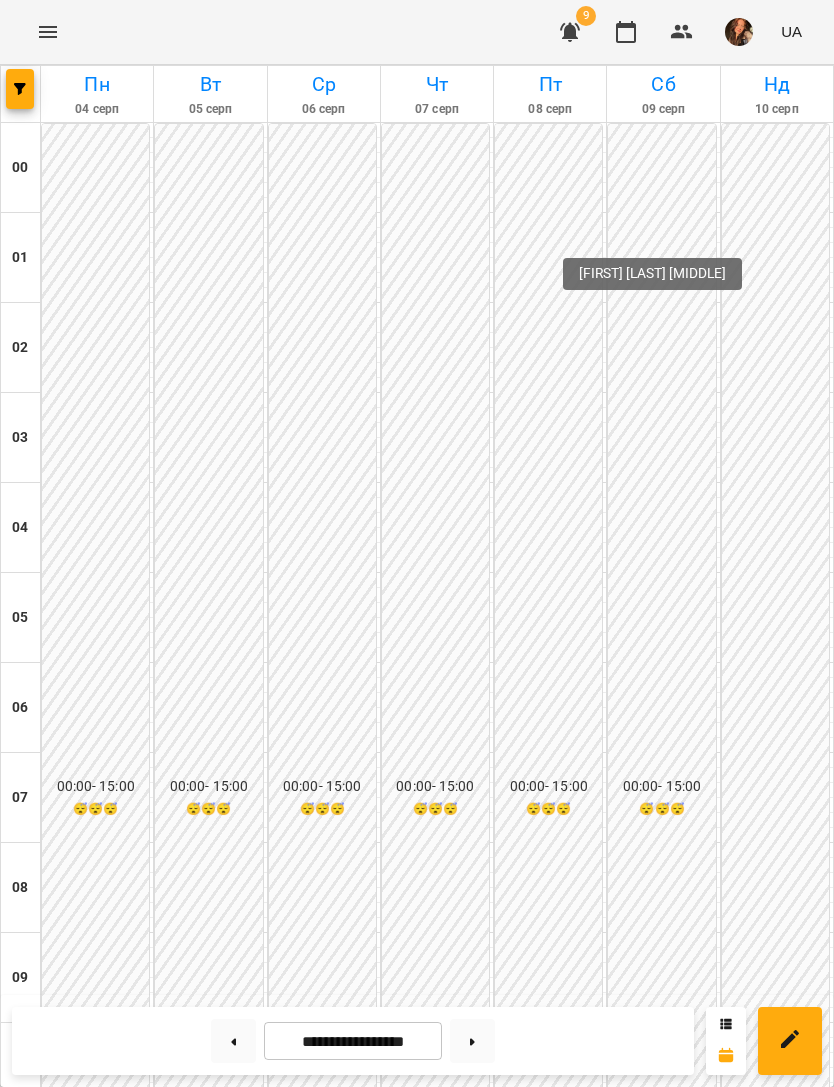 scroll, scrollTop: 1272, scrollLeft: 0, axis: vertical 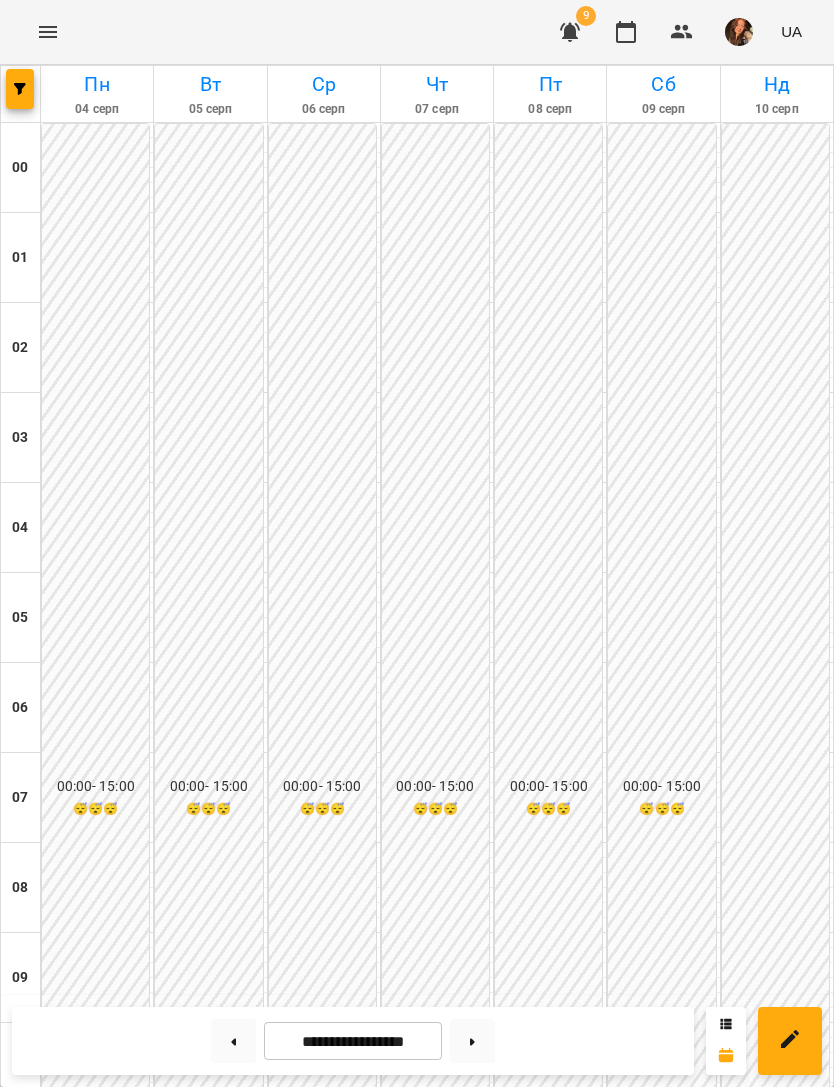 click at bounding box center (449, 1781) 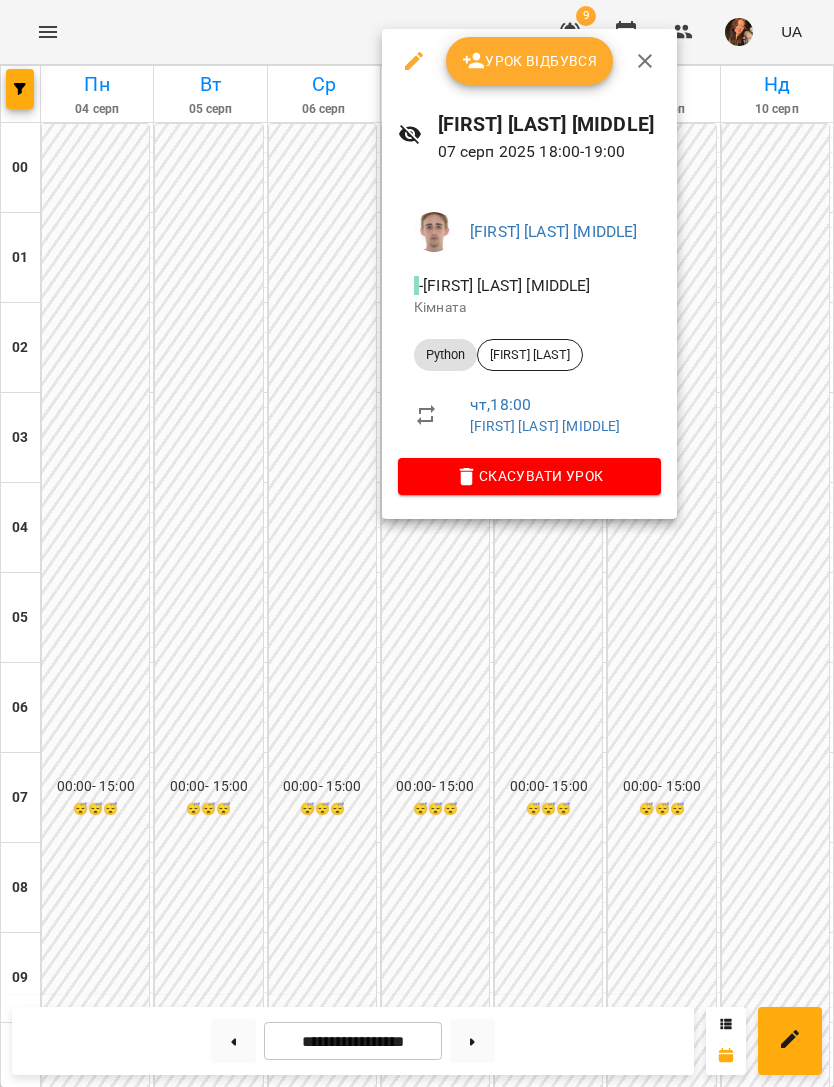 click on "Урок відбувся" at bounding box center [530, 61] 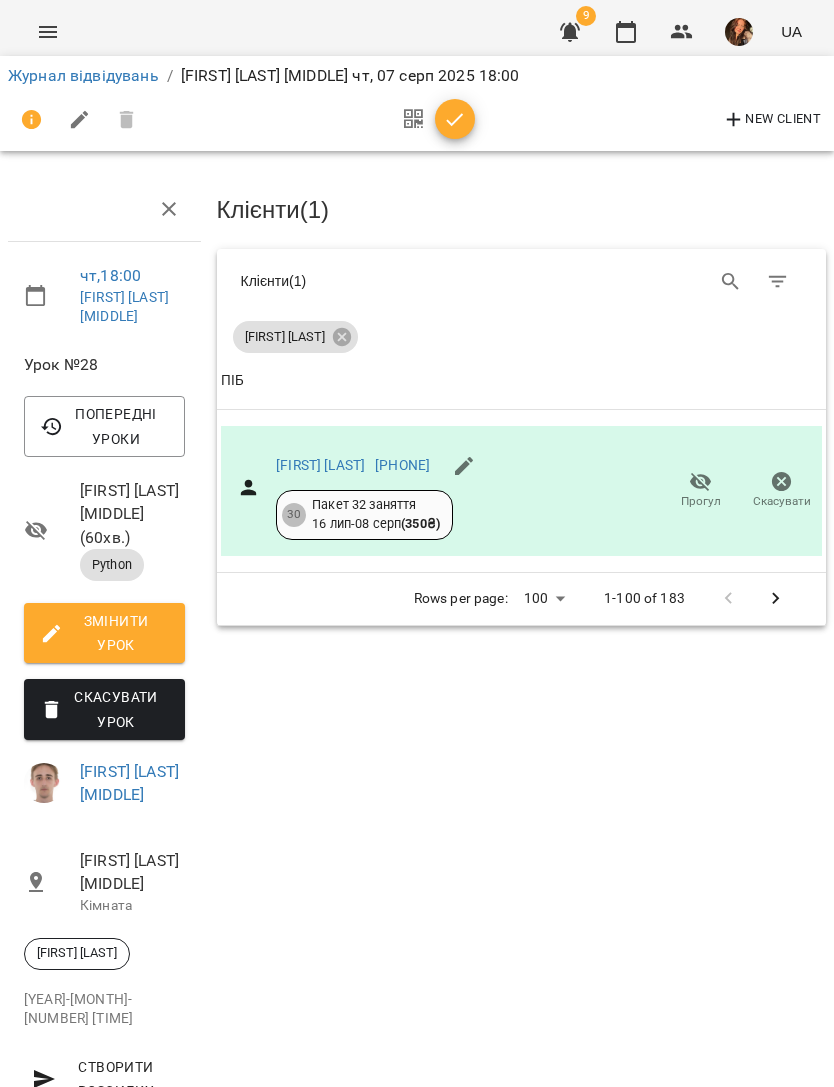click 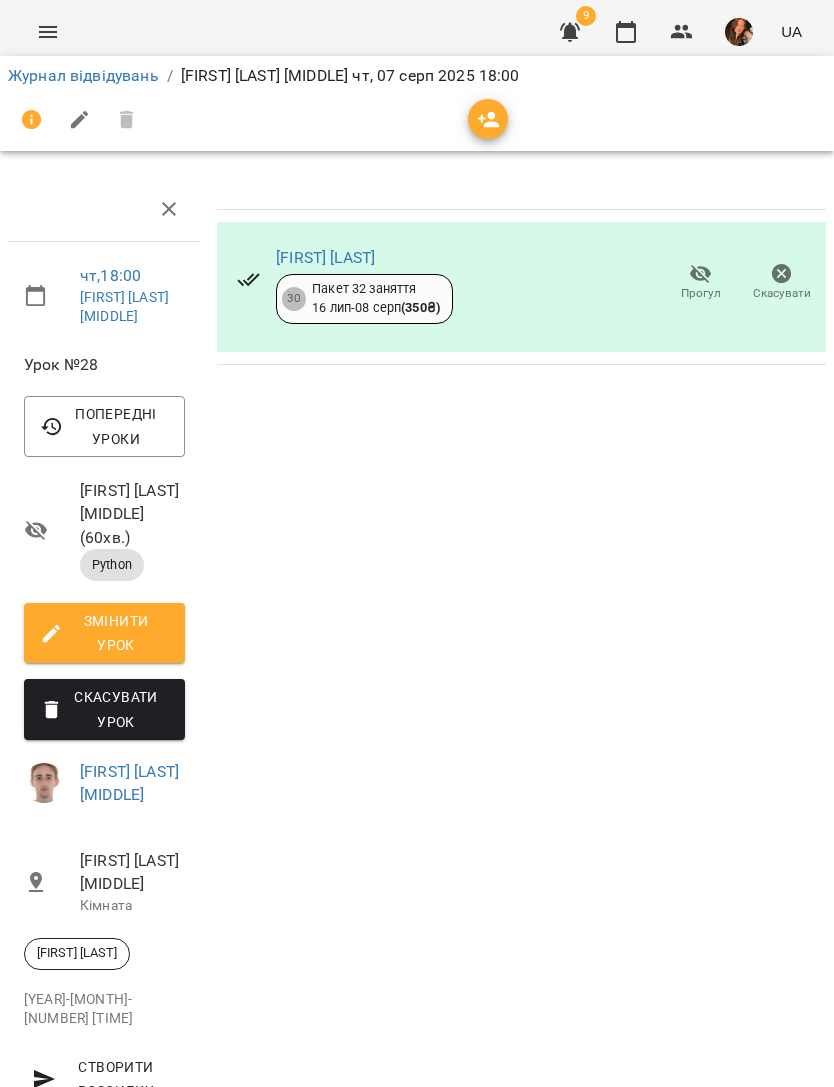 click on "Журнал відвідувань" at bounding box center [83, 75] 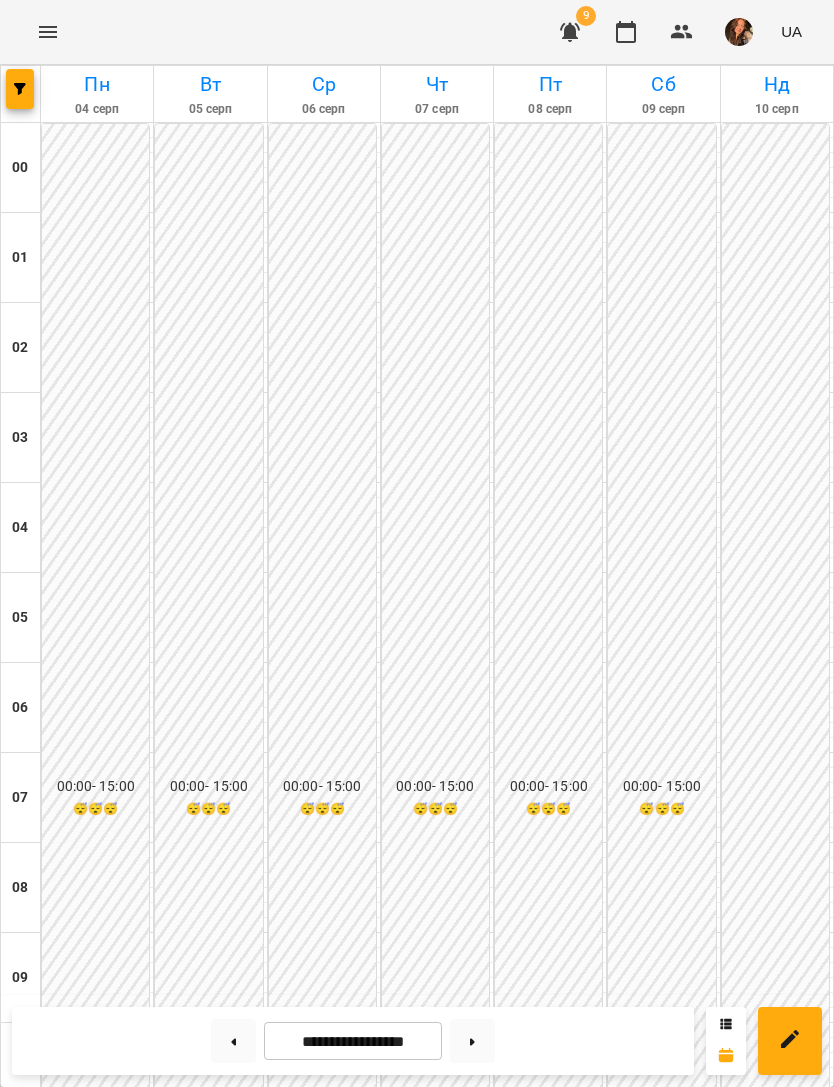 scroll, scrollTop: 1172, scrollLeft: 0, axis: vertical 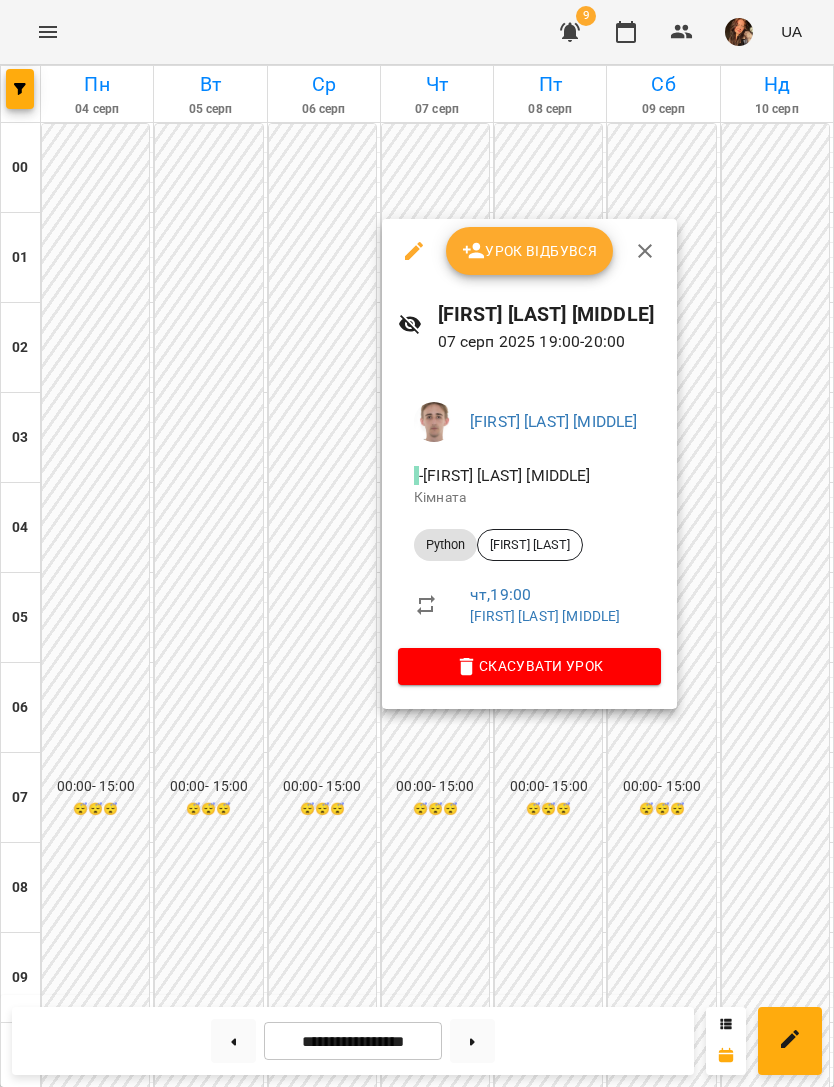 click on "Урок відбувся" at bounding box center [530, 251] 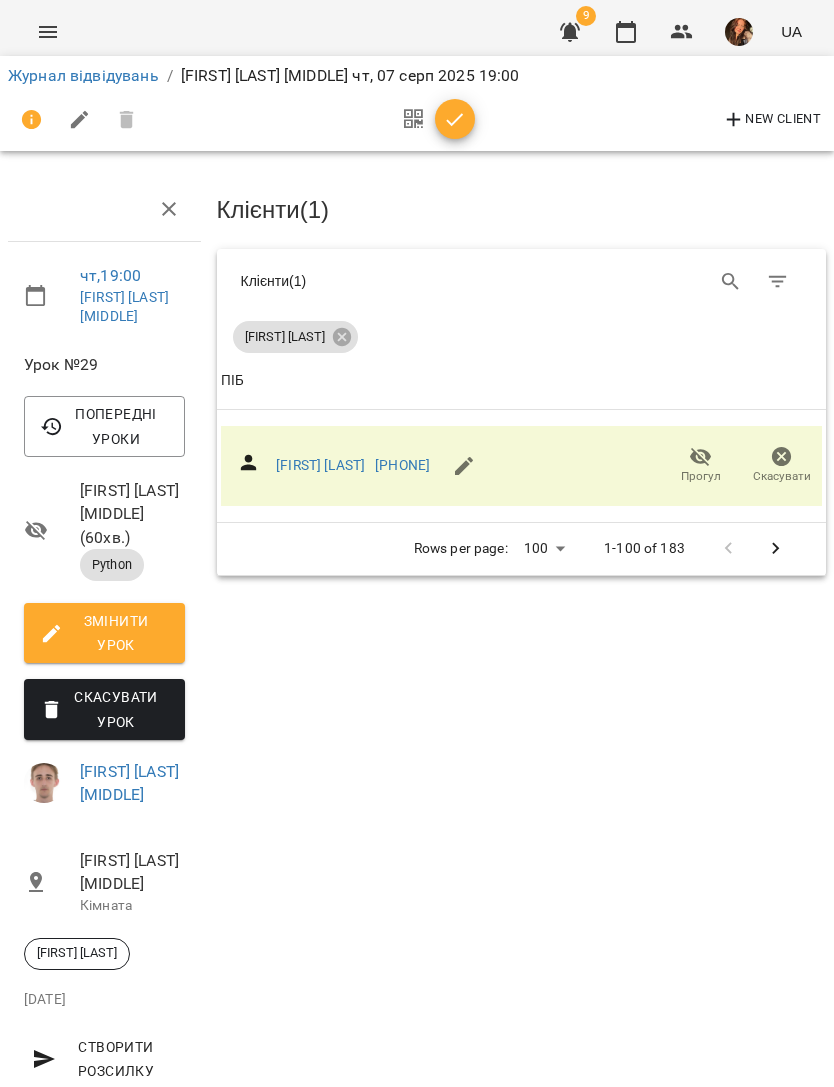 click at bounding box center (455, 119) 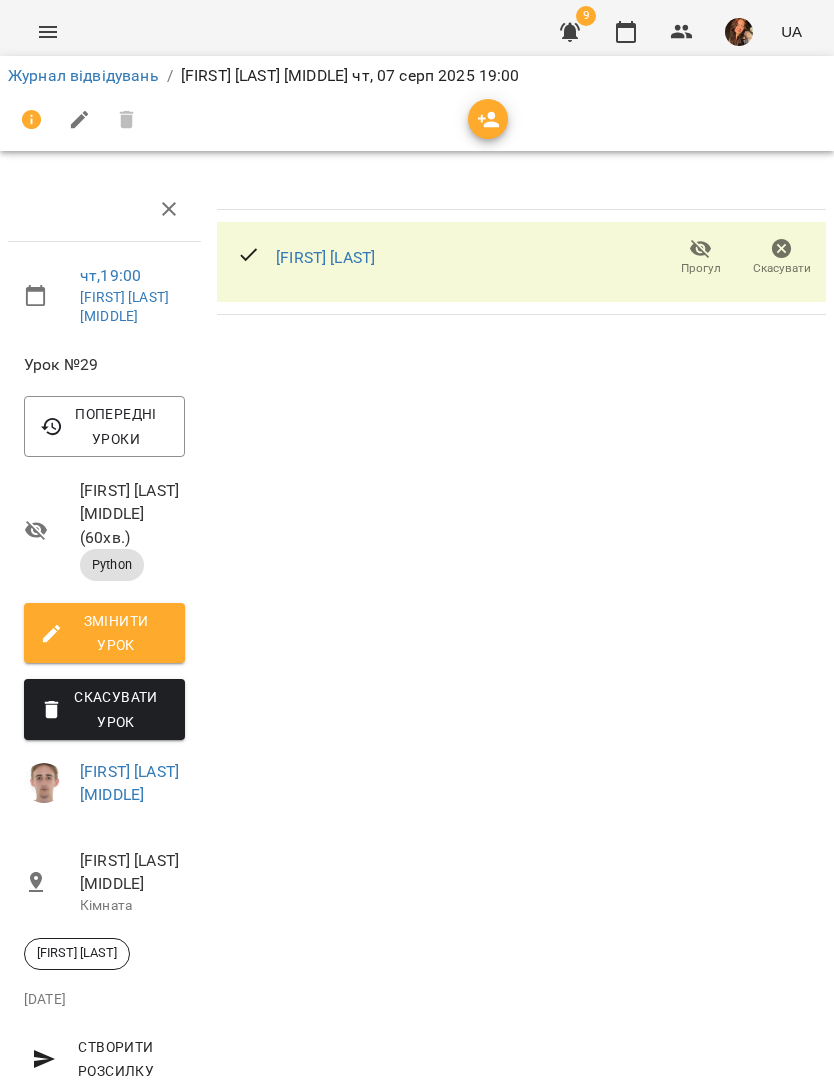 click on "Журнал відвідувань" at bounding box center [83, 75] 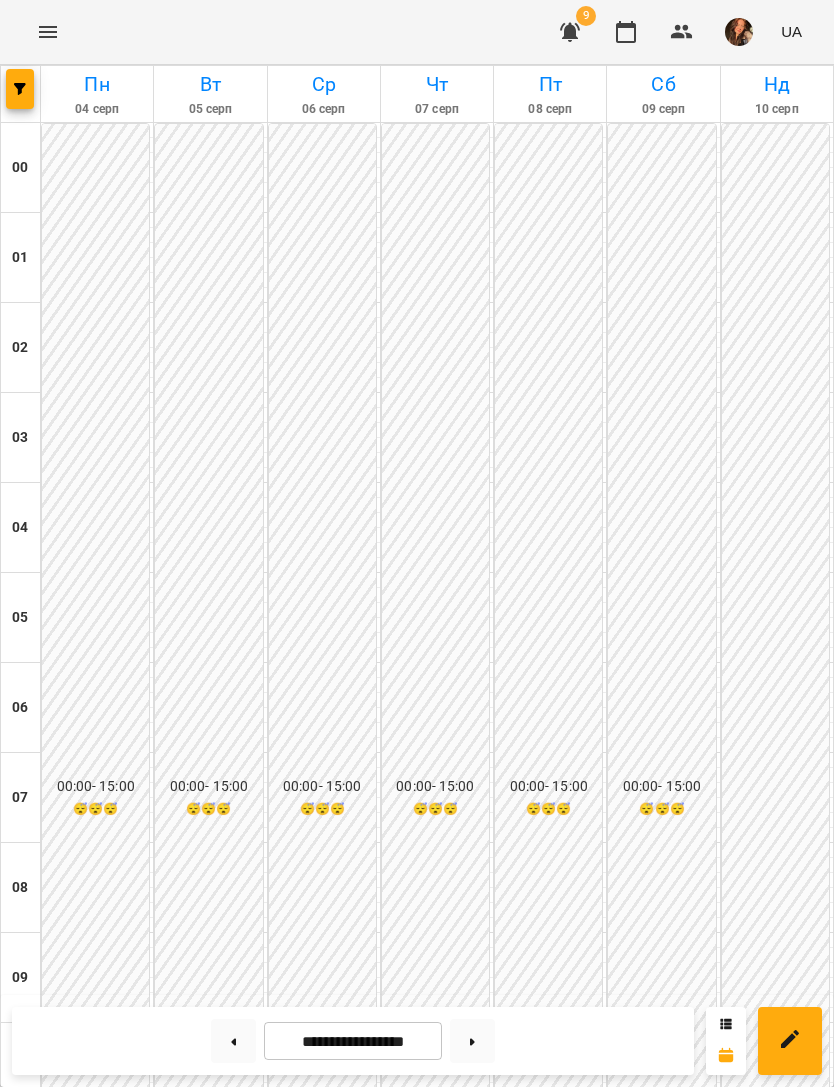 scroll, scrollTop: 1285, scrollLeft: 0, axis: vertical 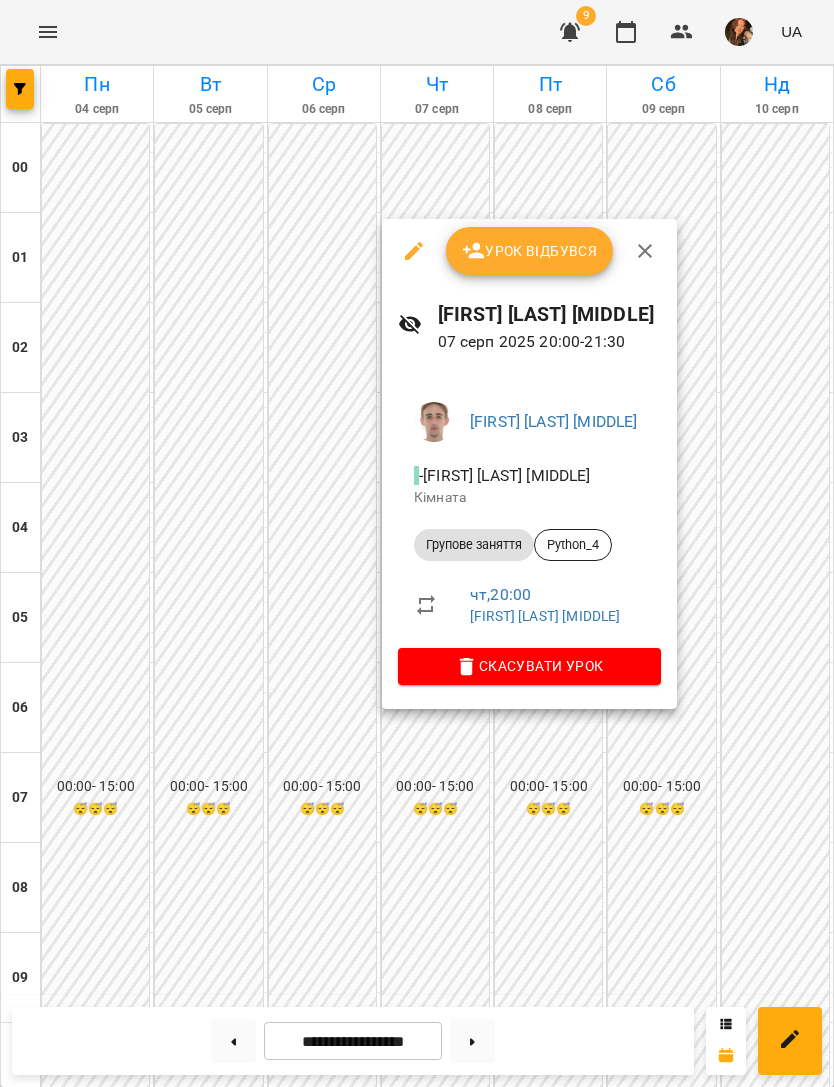 click on "Урок відбувся" at bounding box center [530, 251] 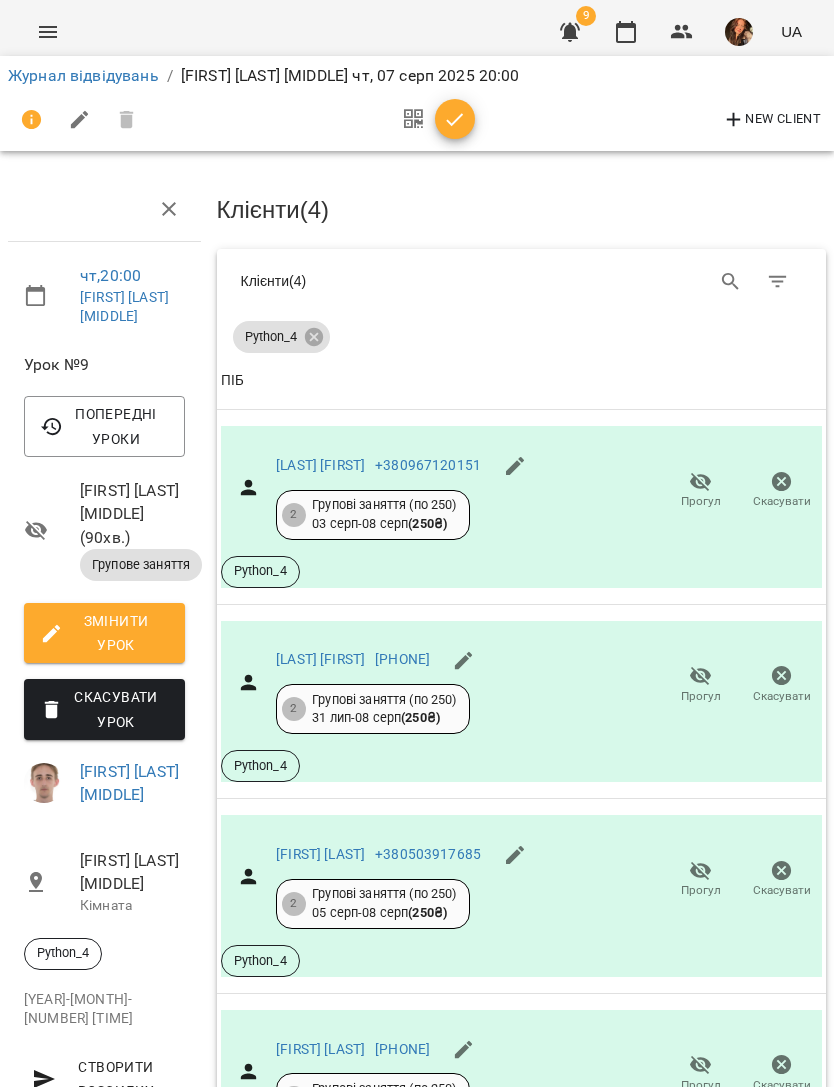 click 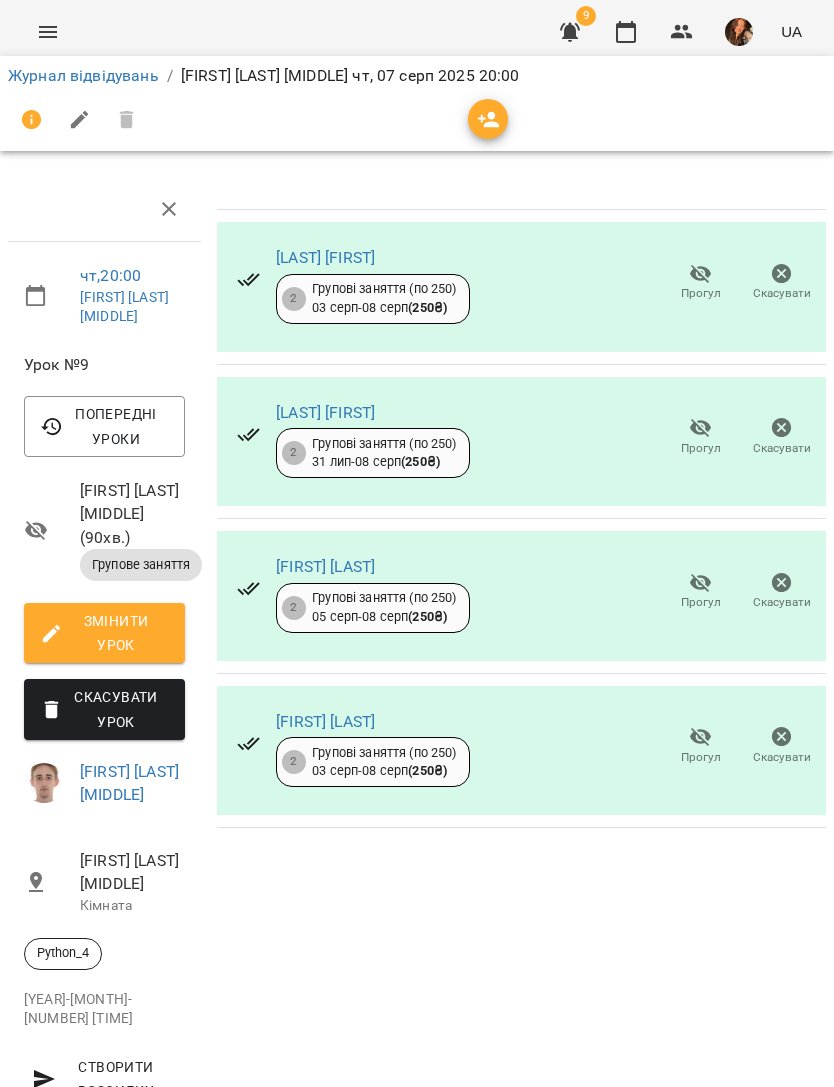 click on "Журнал відвідувань" at bounding box center [83, 75] 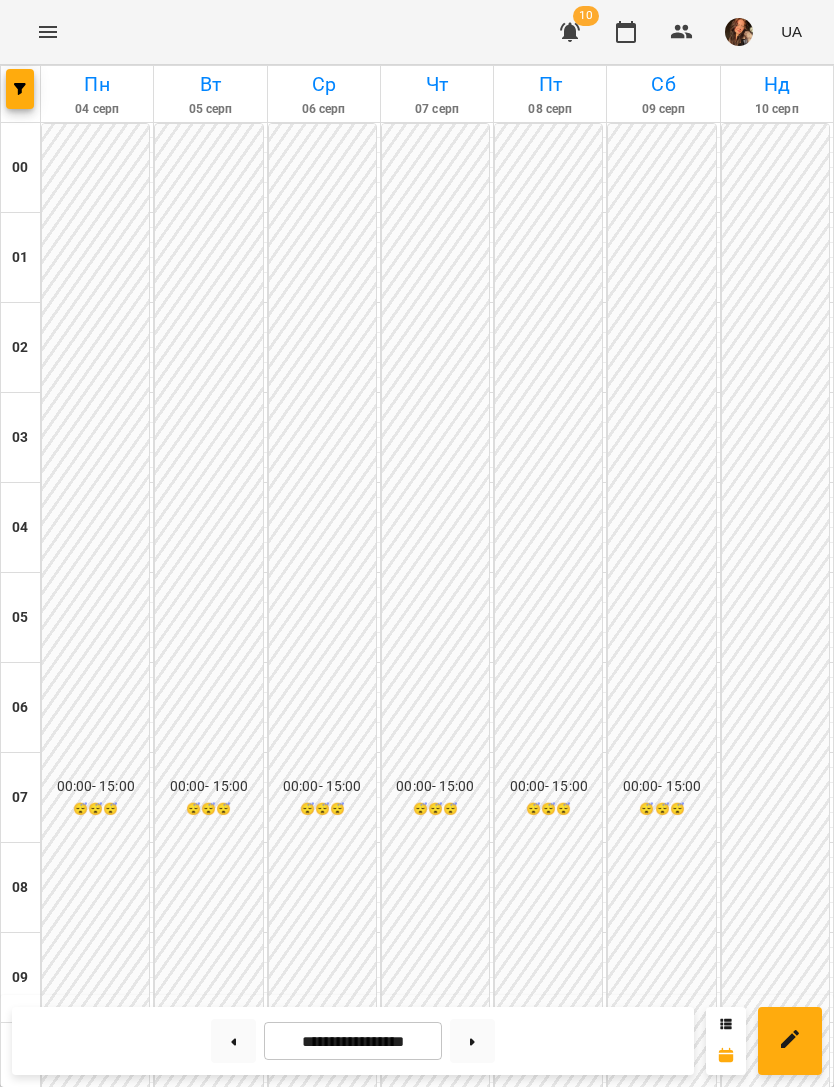 scroll, scrollTop: 1285, scrollLeft: 0, axis: vertical 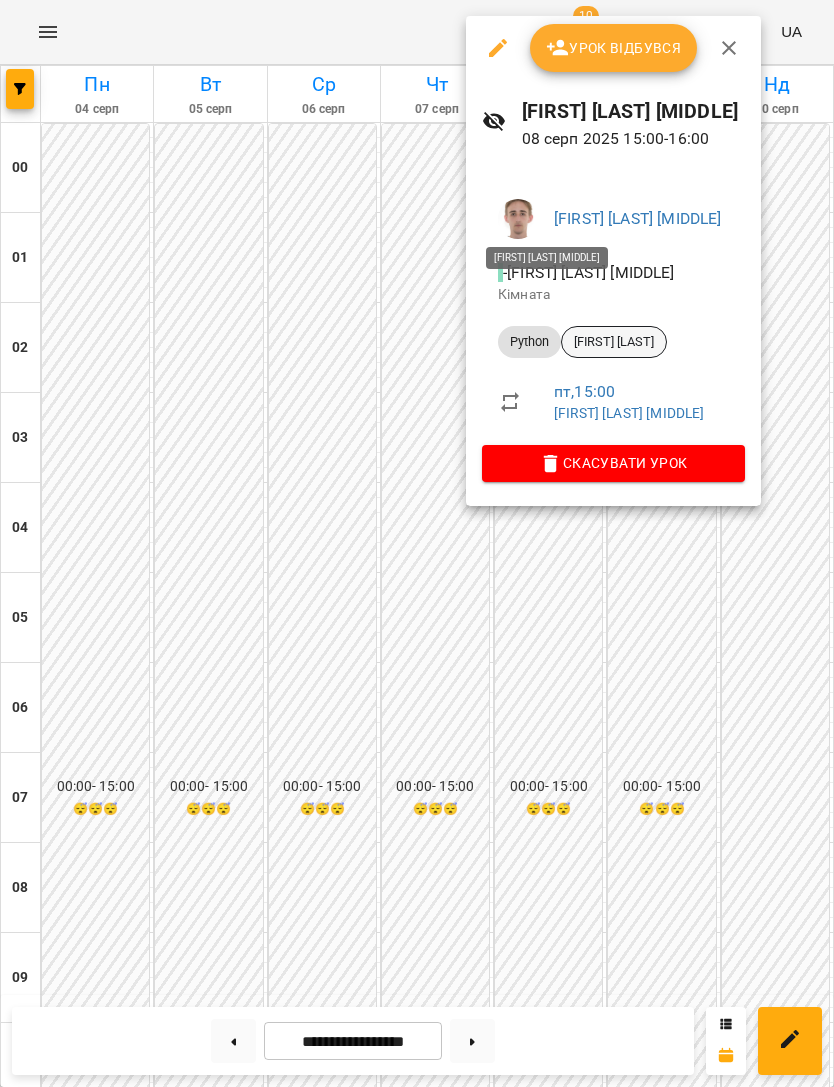 click on "[LAST] [FIRST]" at bounding box center (614, 342) 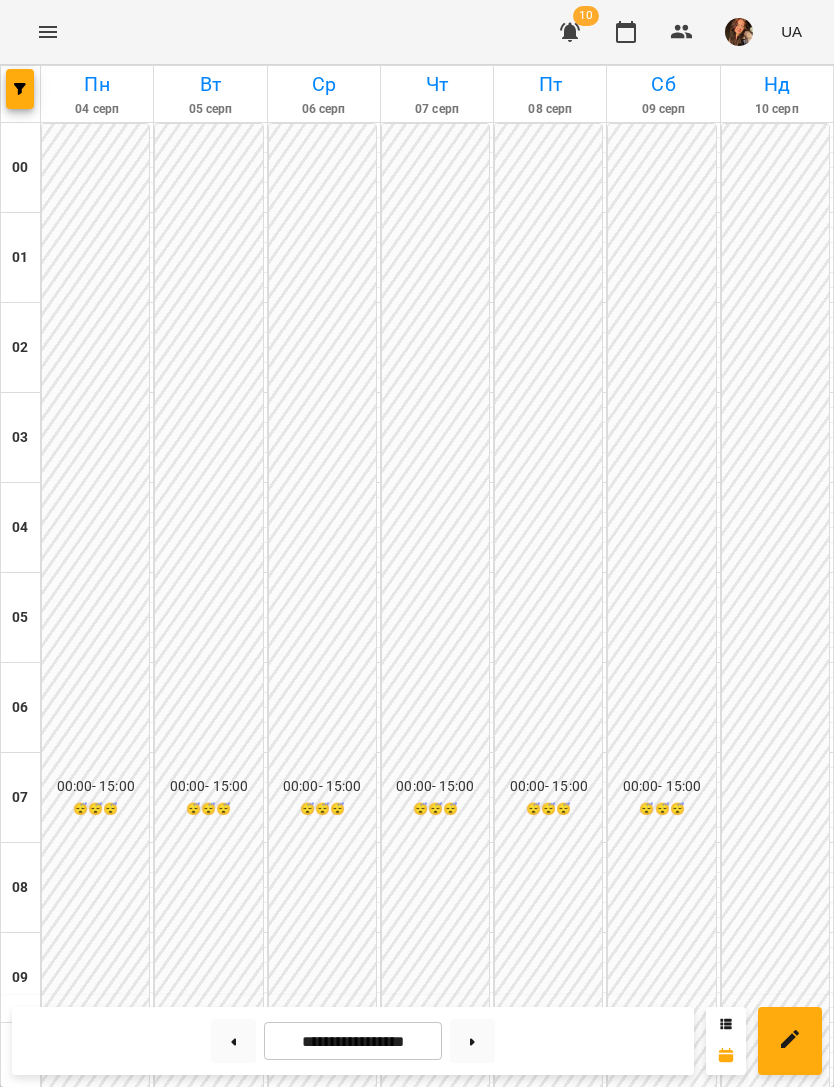 scroll, scrollTop: 1156, scrollLeft: 0, axis: vertical 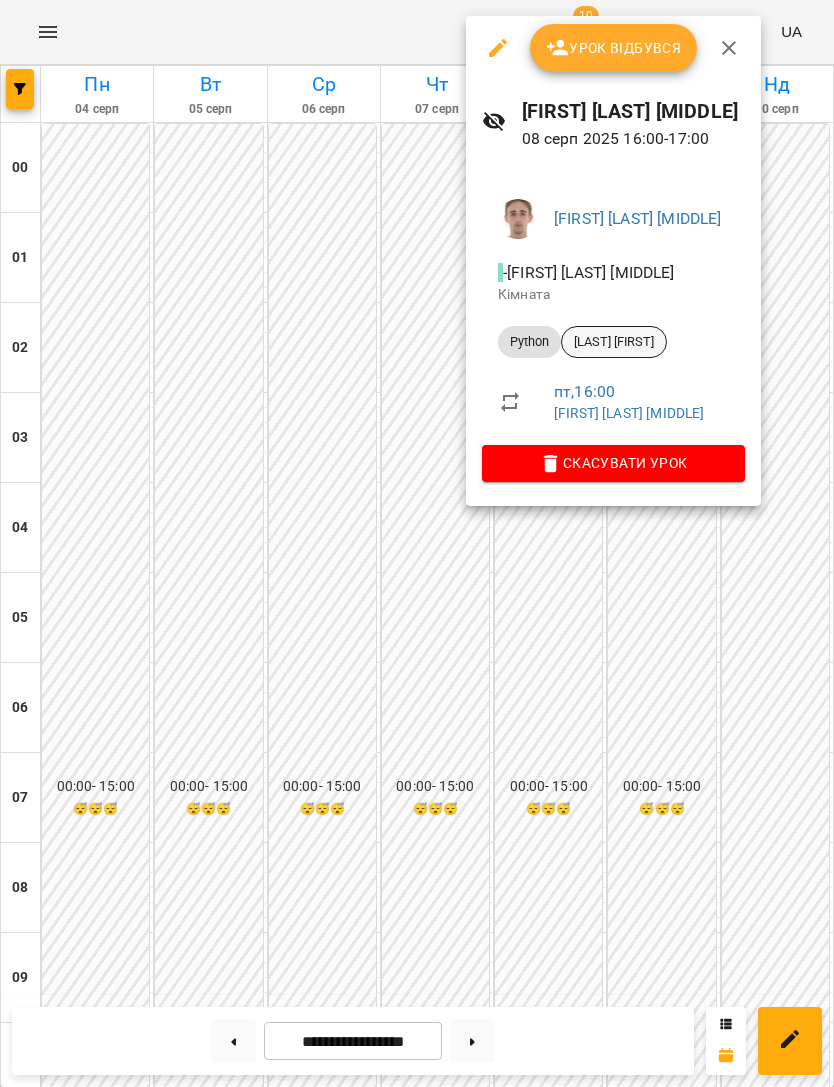 click on "[LAST] [FIRST]" at bounding box center [614, 342] 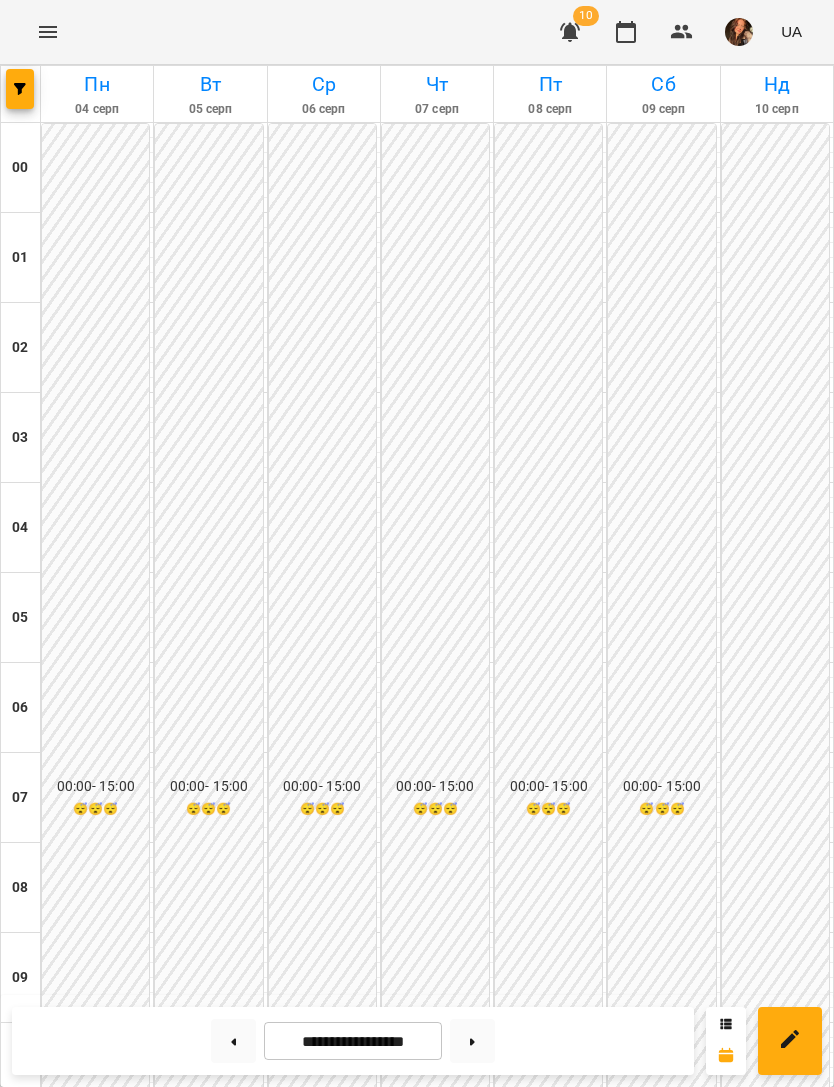 scroll, scrollTop: 1172, scrollLeft: 0, axis: vertical 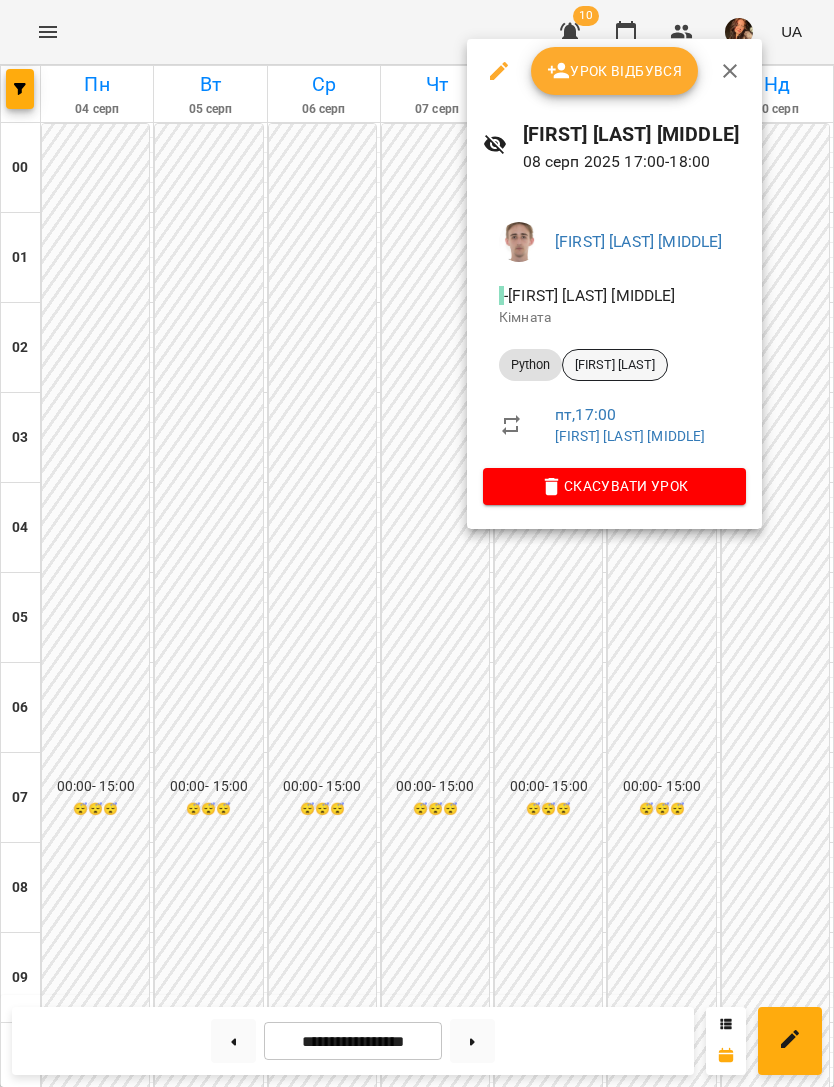click on "[LAST] [FIRST]" at bounding box center (615, 365) 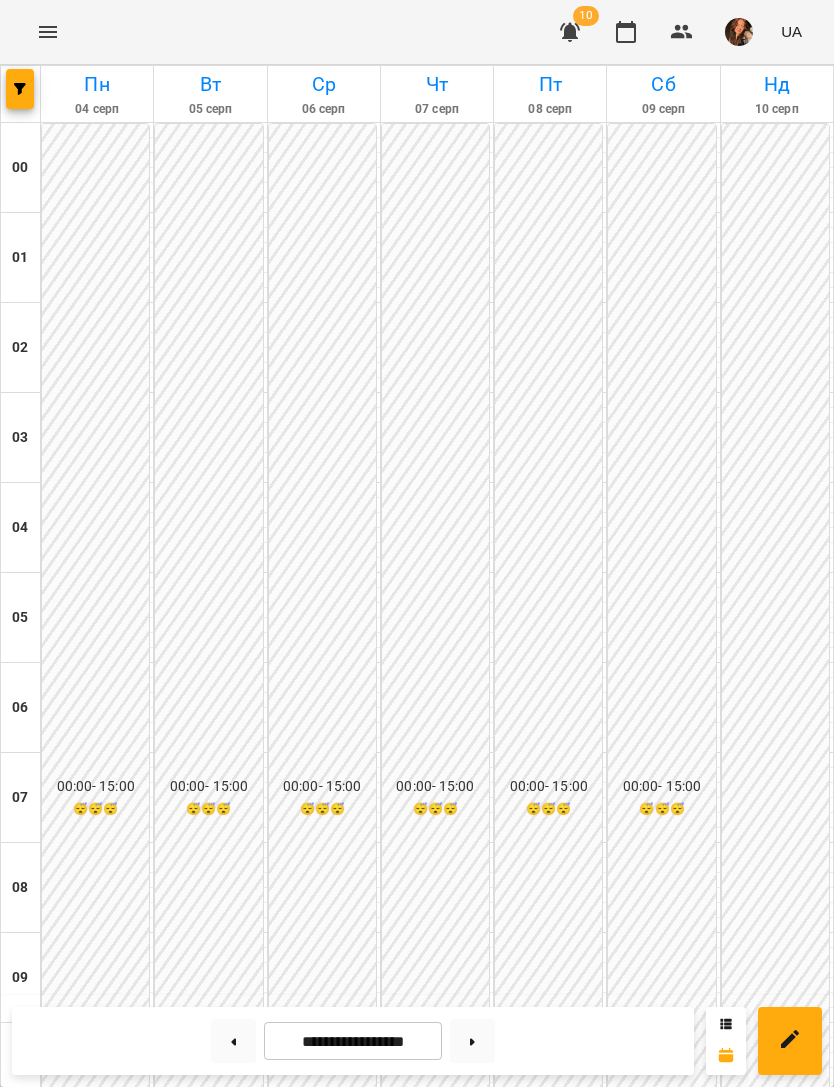 scroll, scrollTop: 1274, scrollLeft: 0, axis: vertical 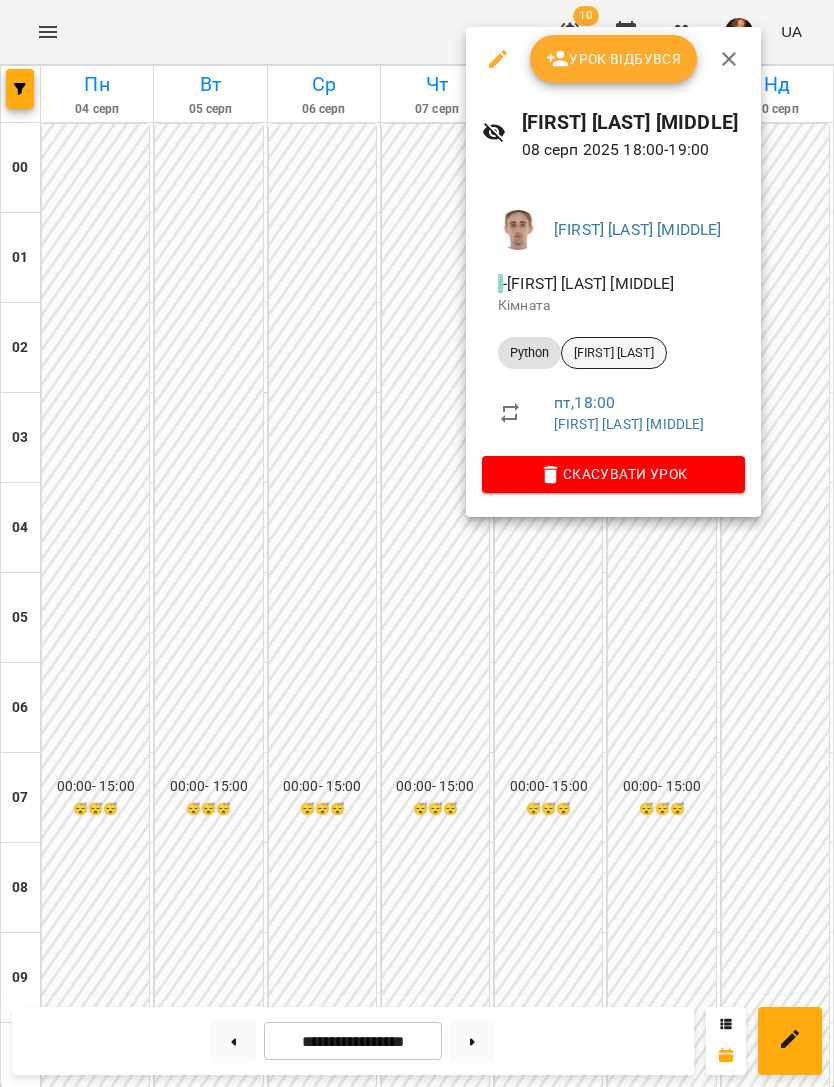 click on "[FIRST] [LAST]" at bounding box center (614, 353) 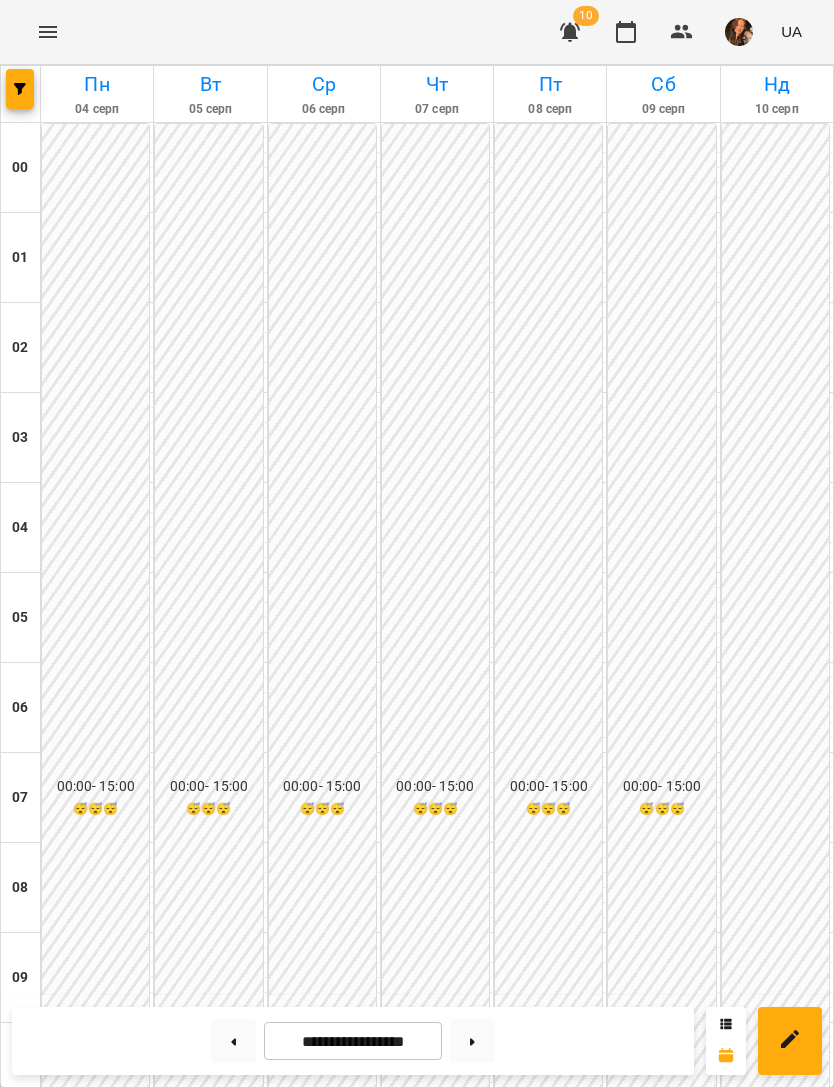 scroll, scrollTop: 1285, scrollLeft: 0, axis: vertical 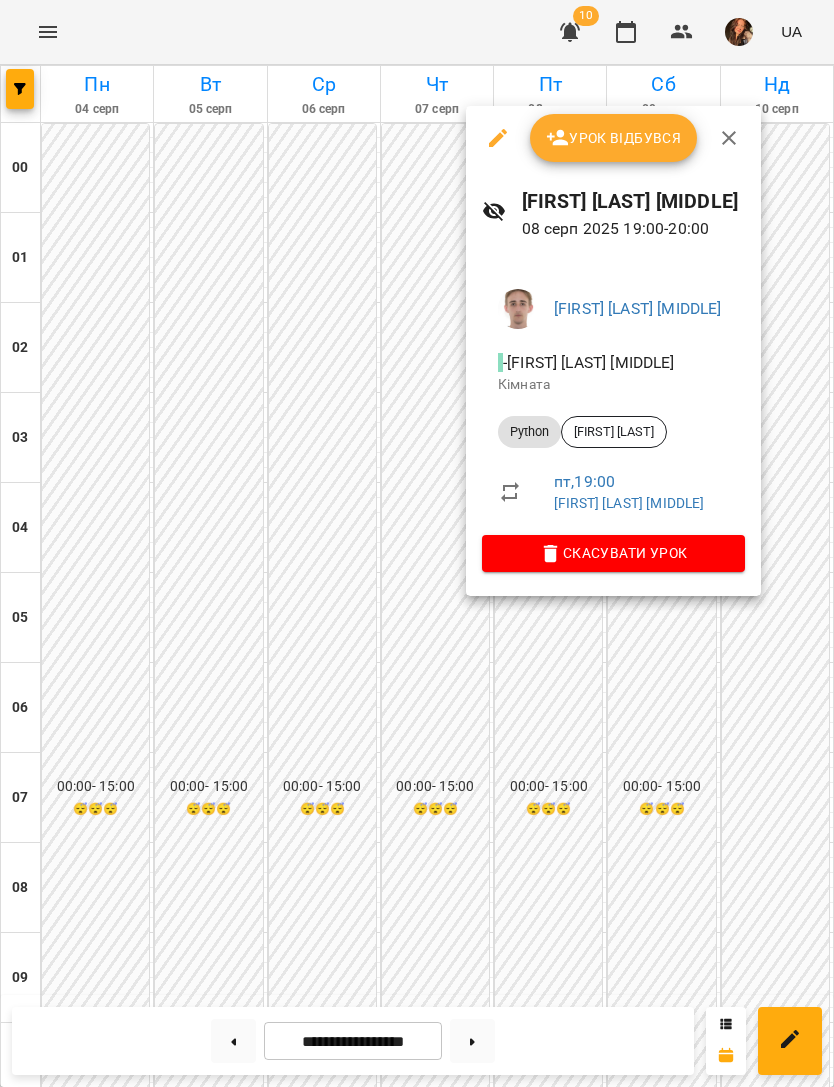 click at bounding box center (417, 543) 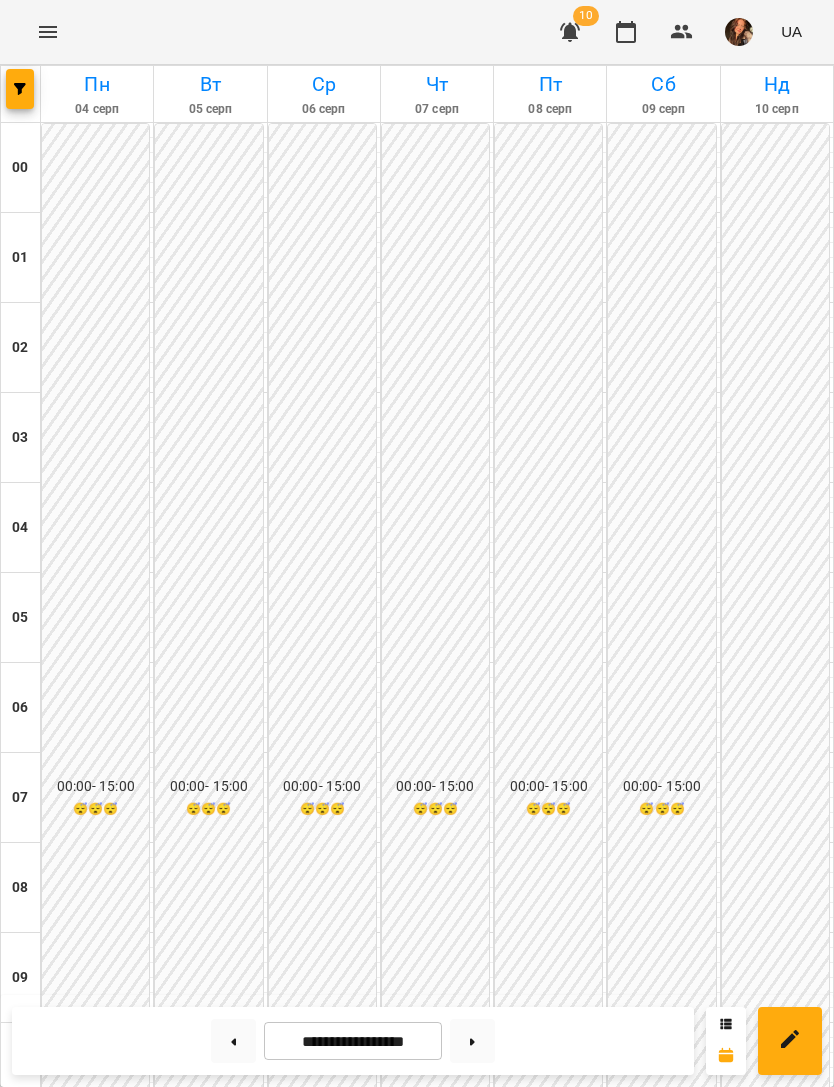 click at bounding box center [563, 1961] 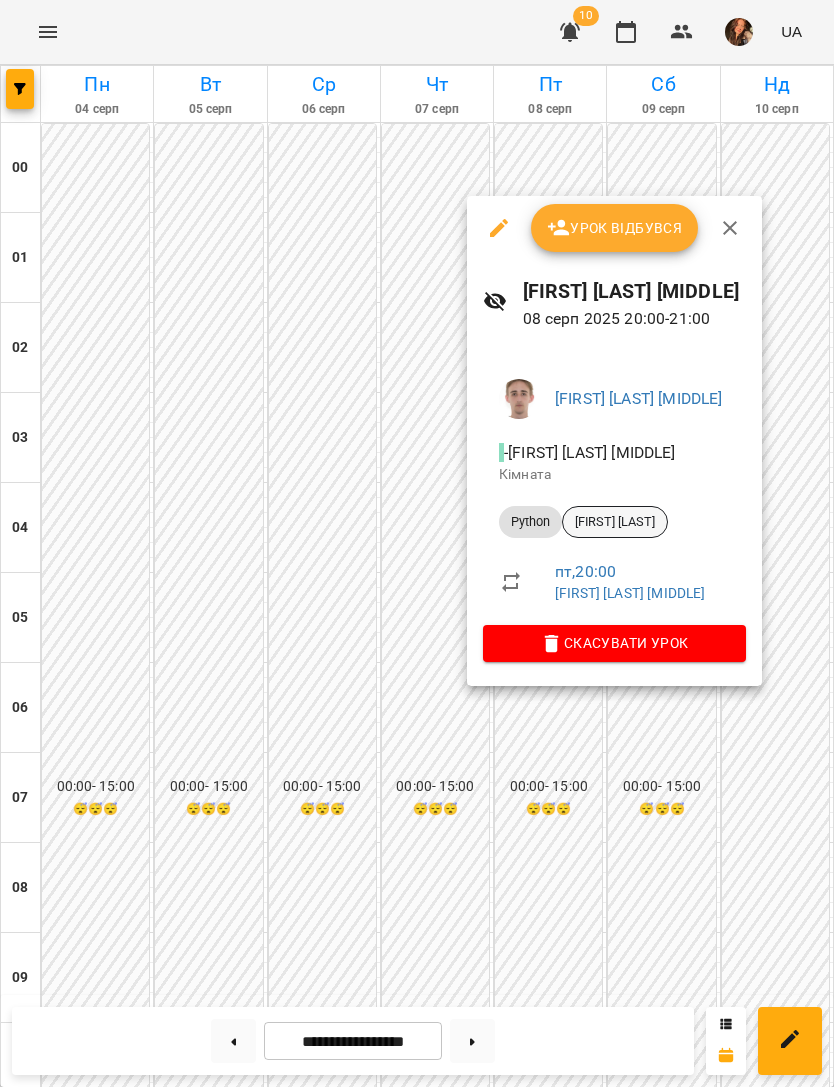 click on "[LAST] [FIRST]" at bounding box center (615, 522) 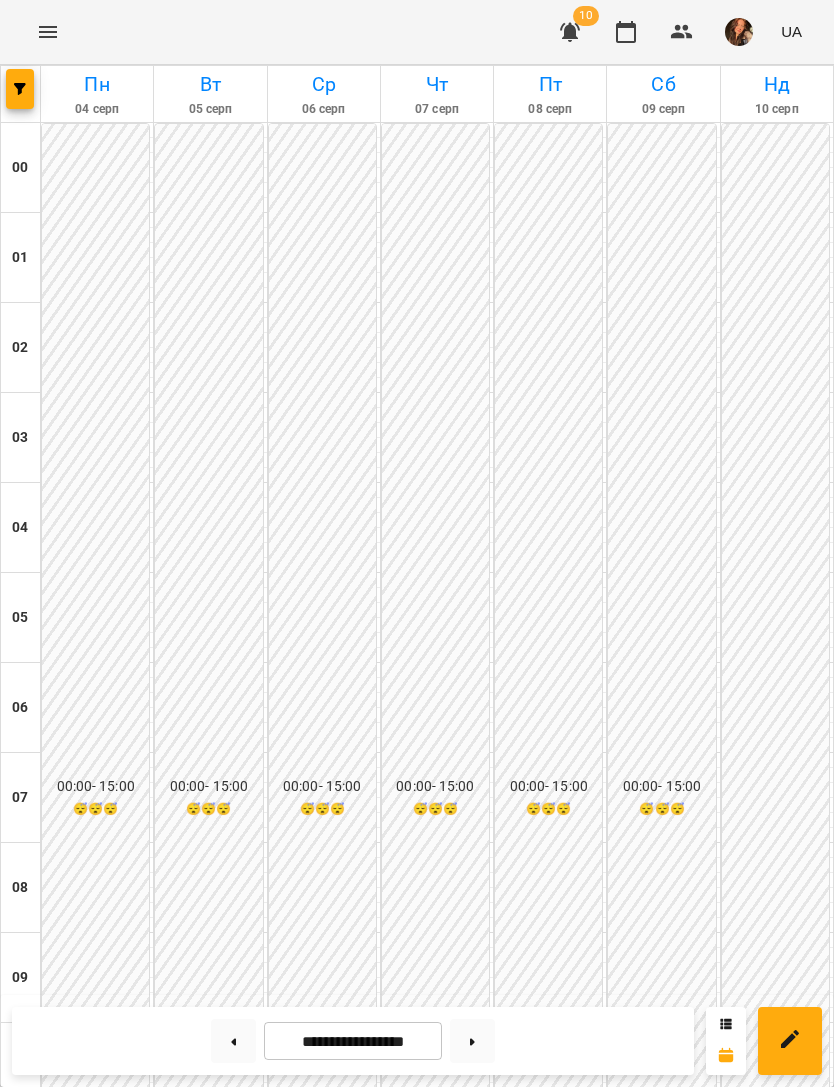 scroll, scrollTop: 1285, scrollLeft: 0, axis: vertical 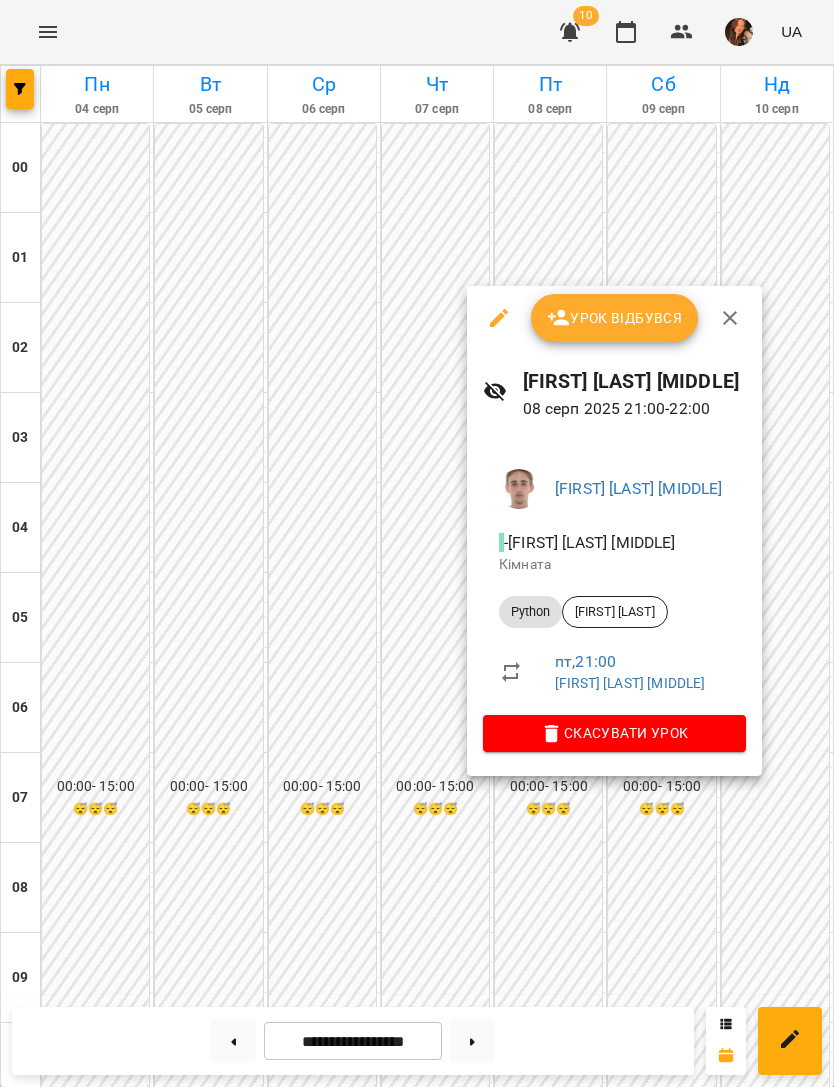 click on "Python       Олег Мащенко" at bounding box center [614, 612] 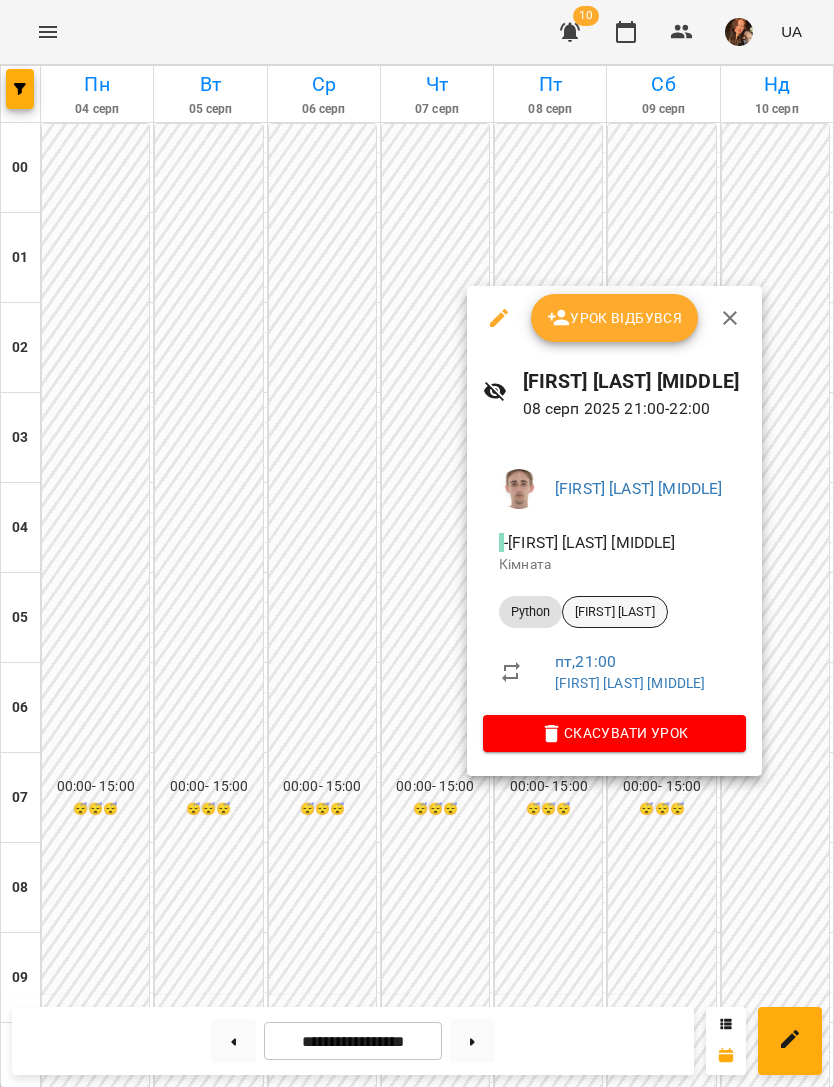 click on "[FIRST] [LAST]" at bounding box center (615, 612) 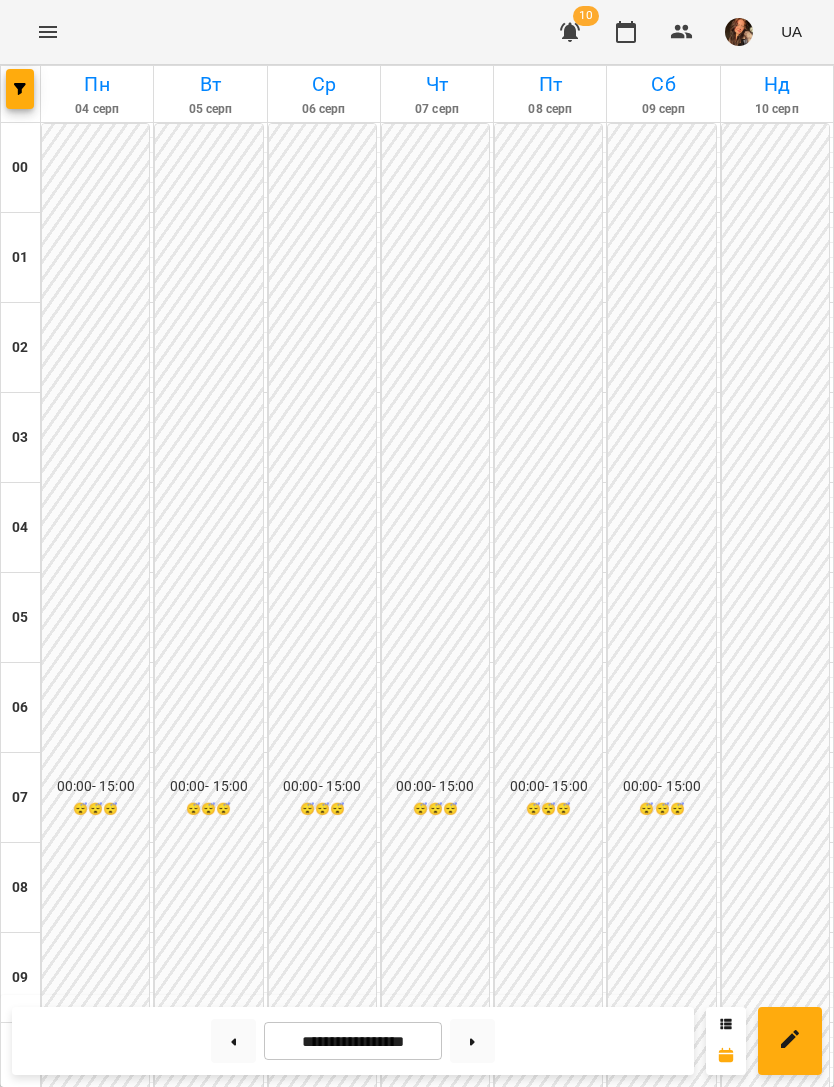 click 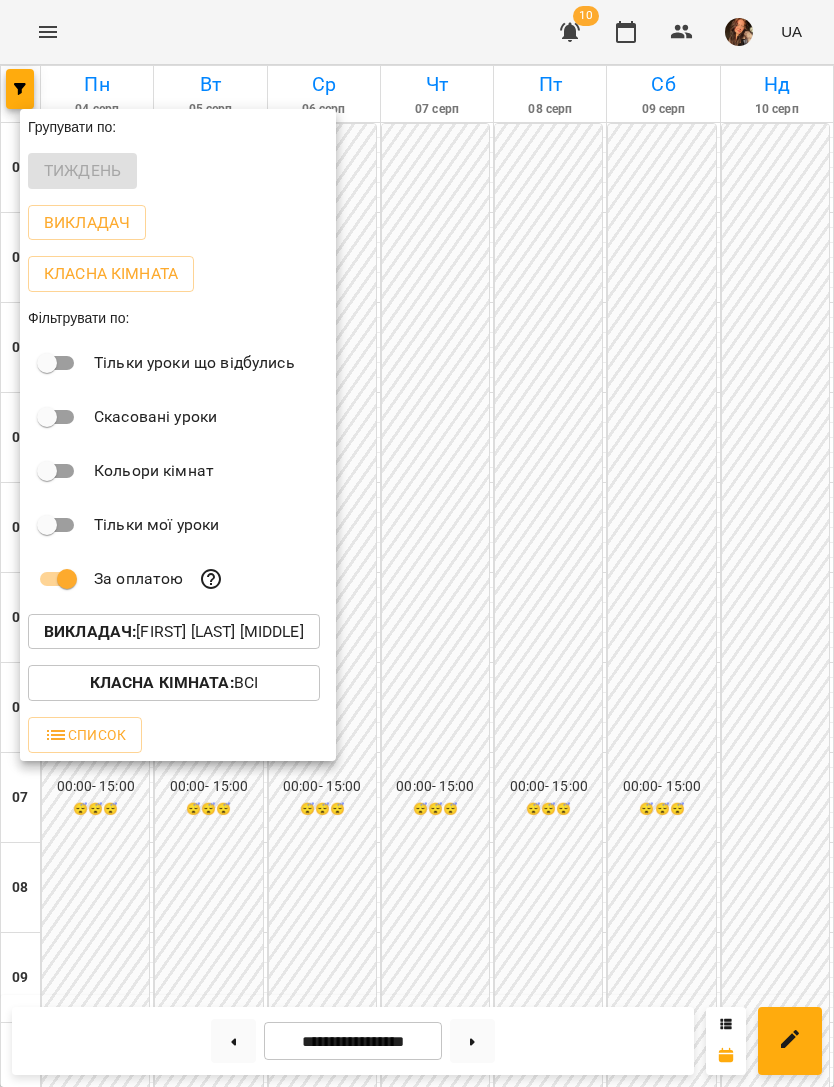 click on "Викладач : [FIRST] [MIDDLE] [LAST]" at bounding box center (174, 632) 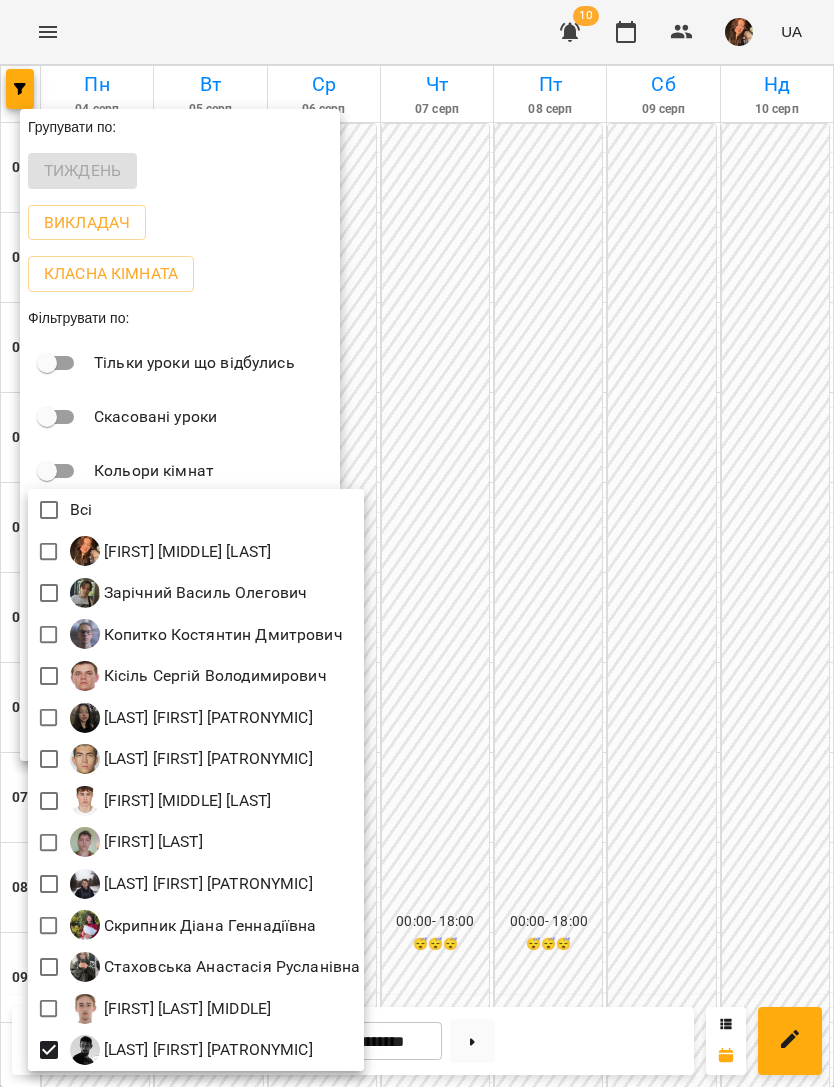 click at bounding box center [417, 543] 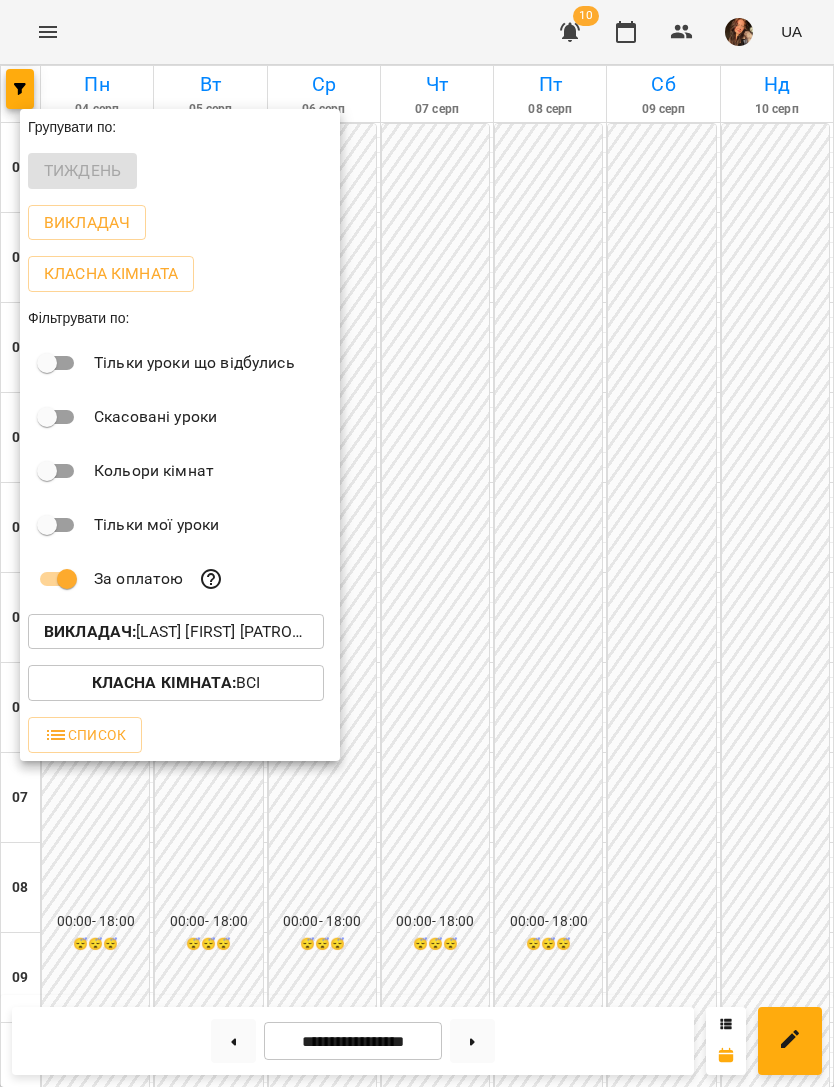 click at bounding box center (417, 543) 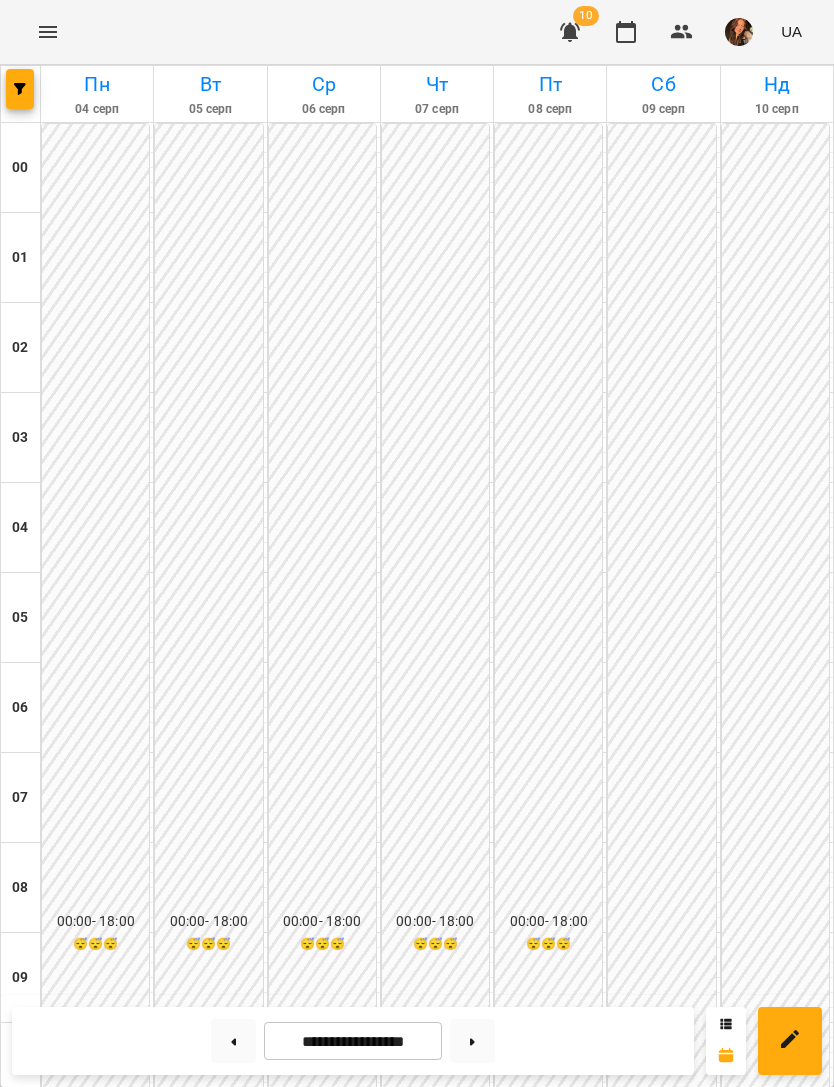 scroll, scrollTop: 1228, scrollLeft: 0, axis: vertical 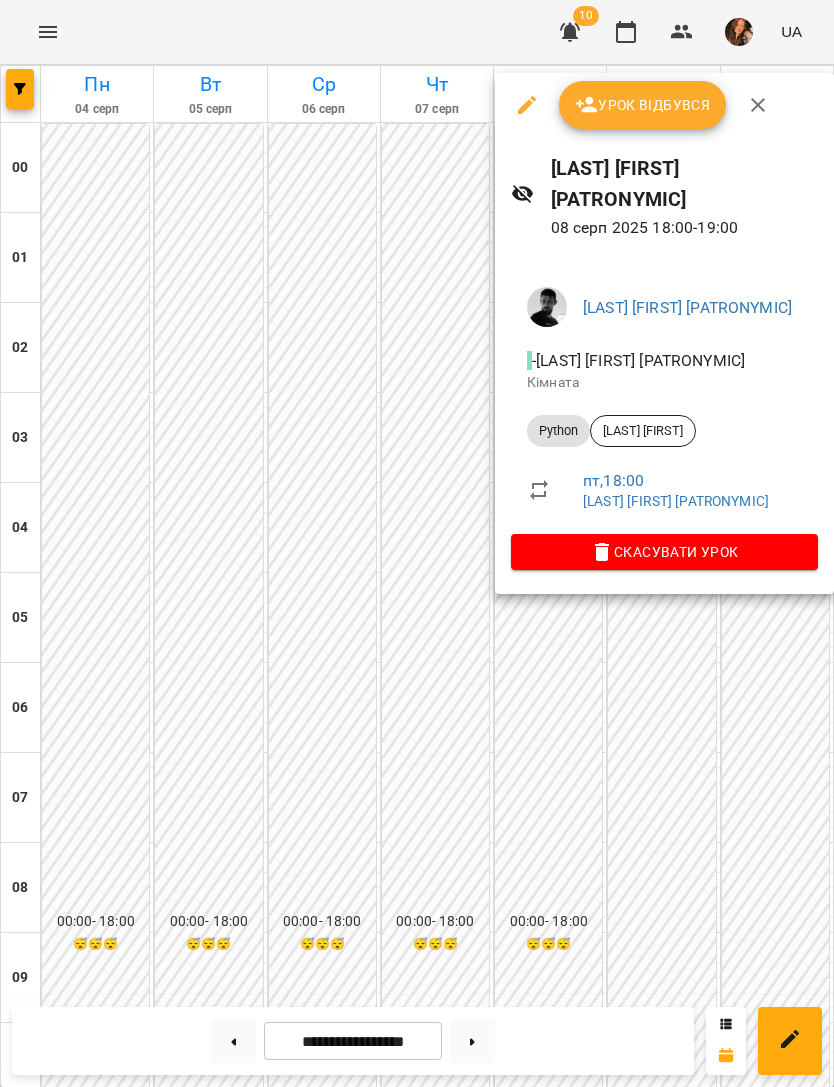 click on "Скасувати Урок" at bounding box center [664, 552] 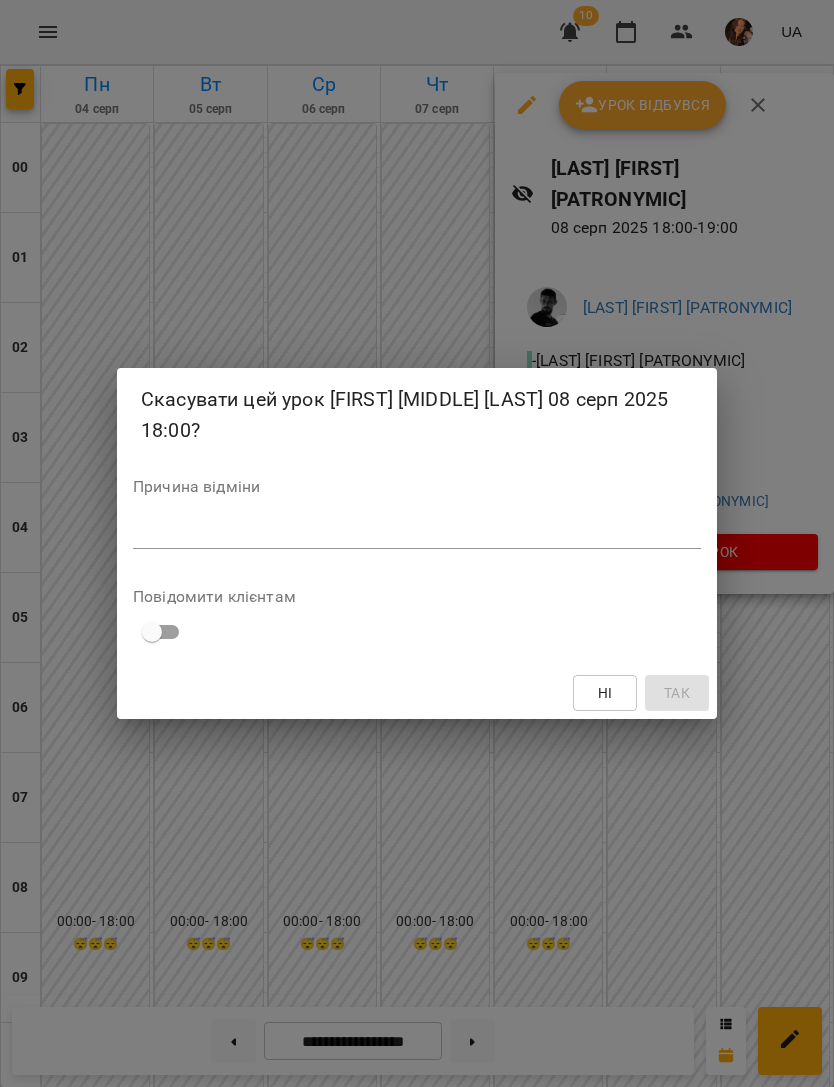 click at bounding box center [417, 533] 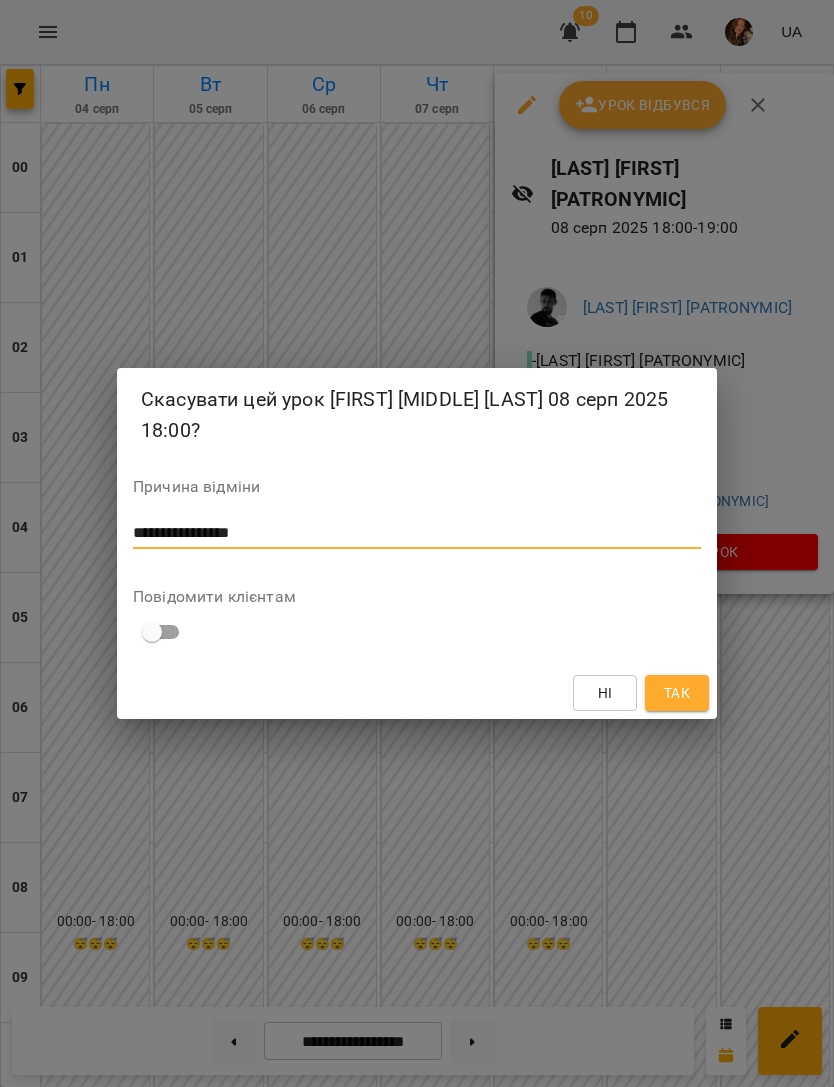 type on "**********" 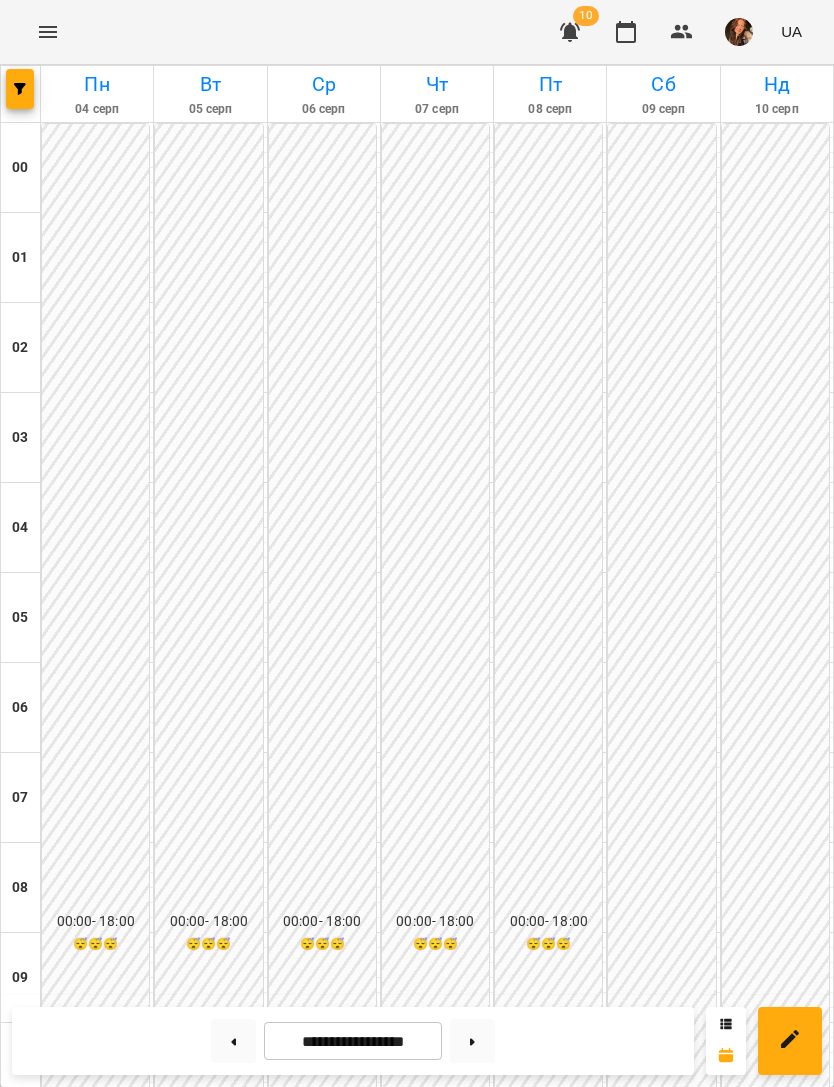 scroll, scrollTop: 1285, scrollLeft: 0, axis: vertical 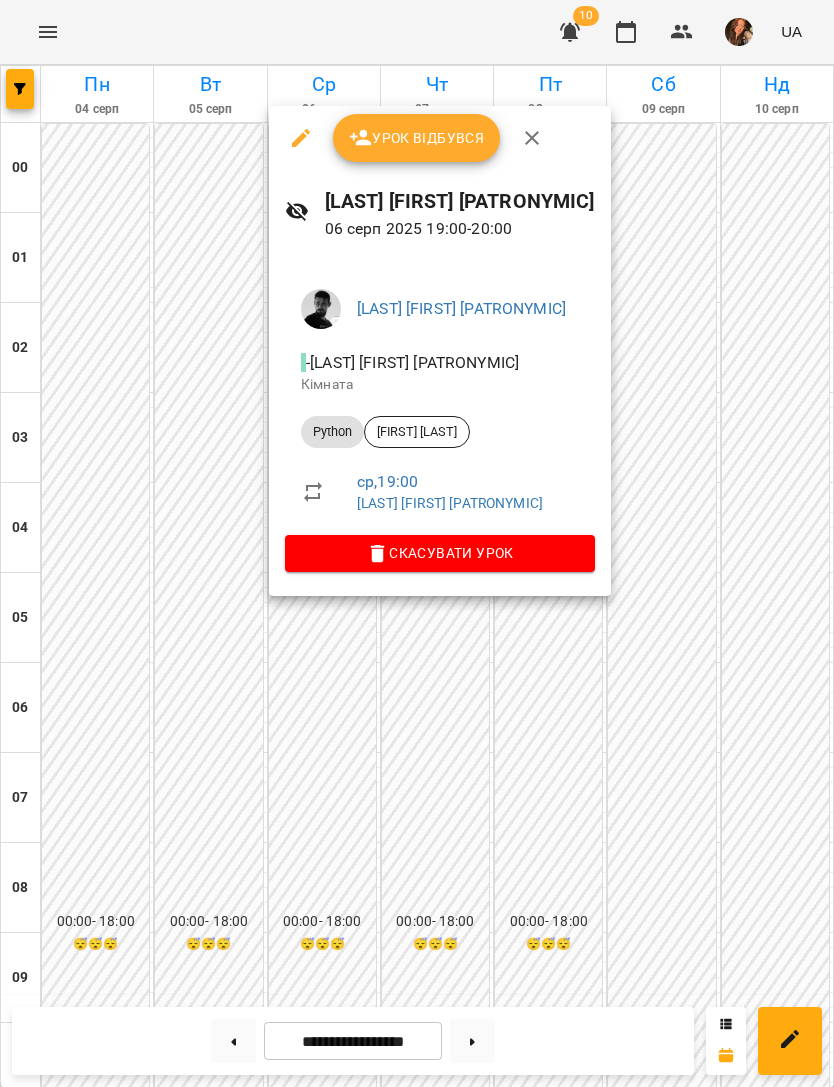 click on "Скасувати Урок" at bounding box center [440, 553] 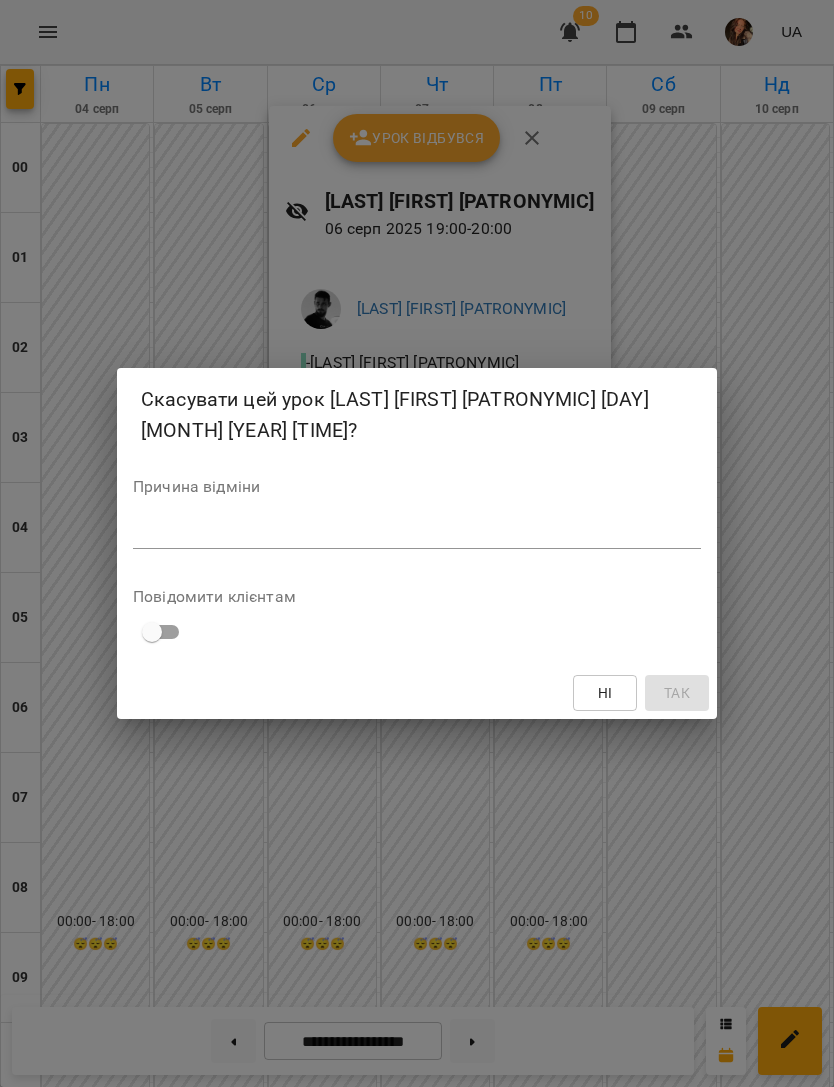 click at bounding box center (417, 533) 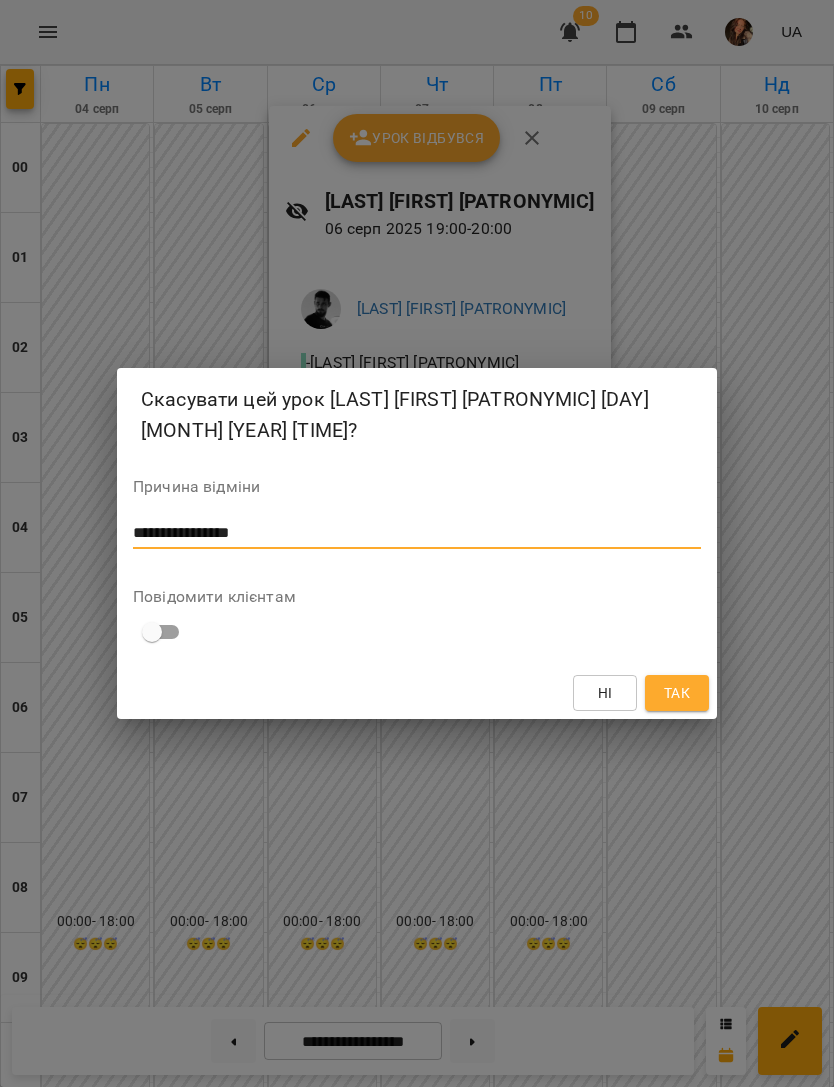 type on "**********" 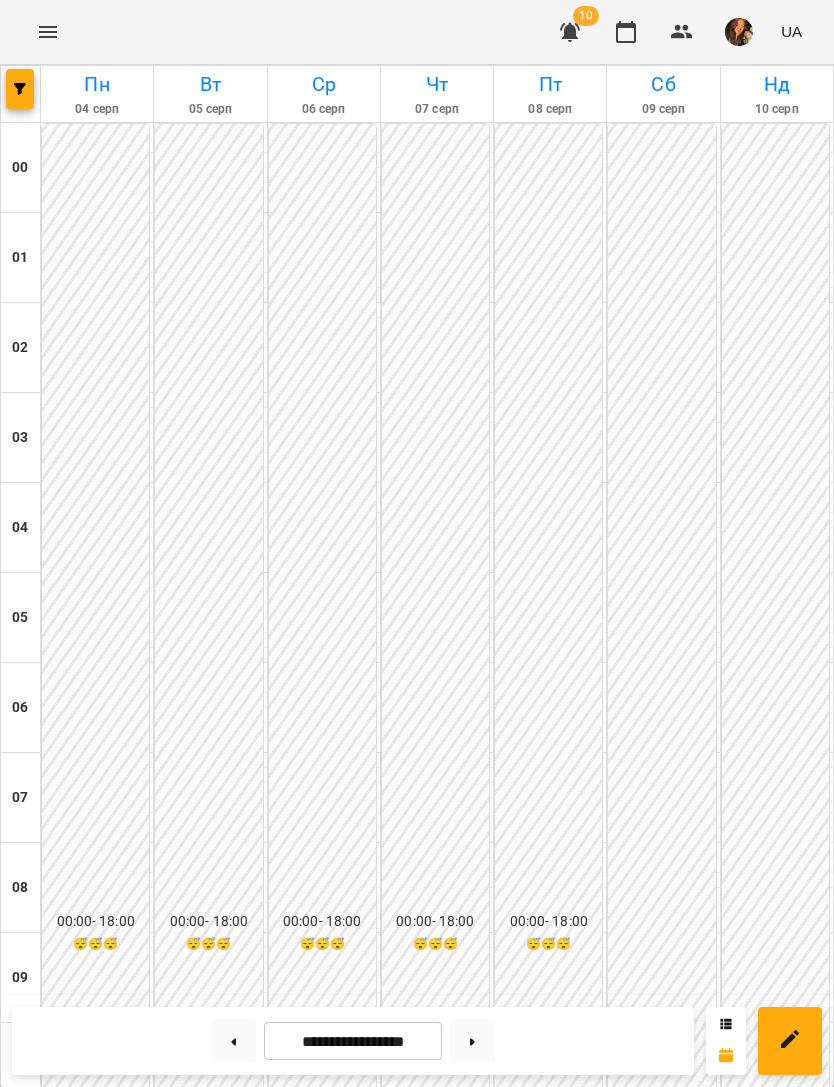 click at bounding box center [563, 1871] 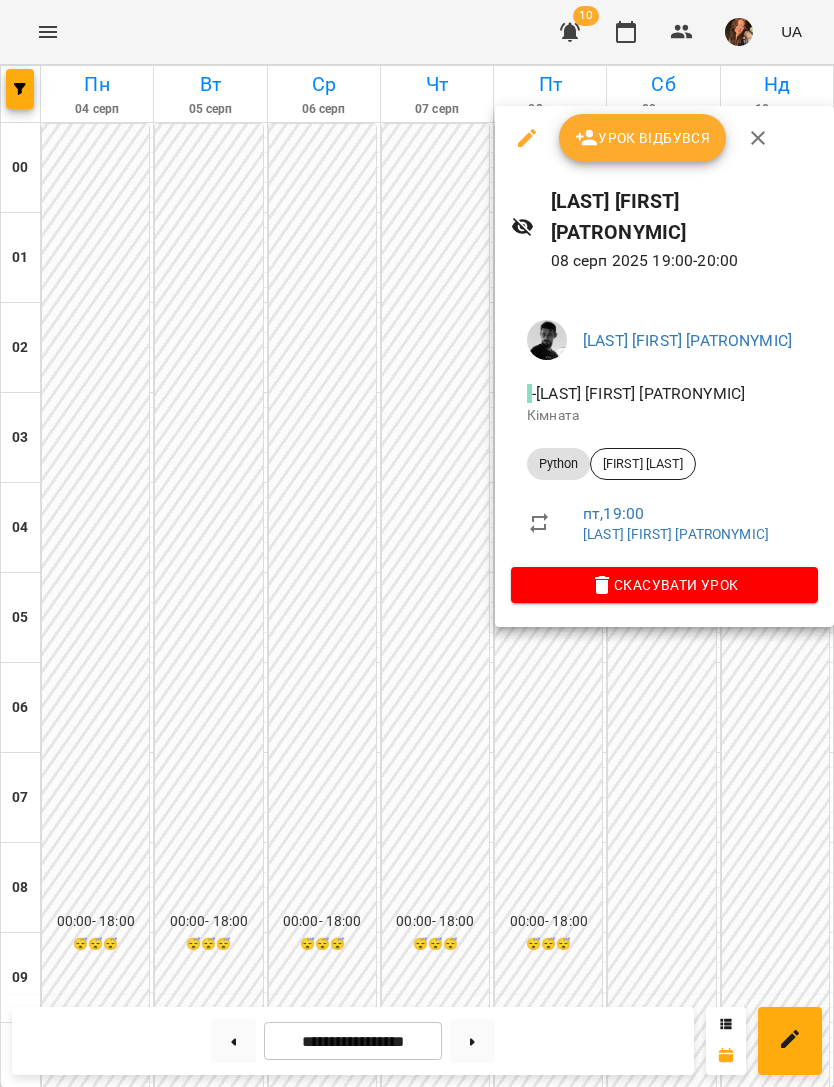 click on "Скасувати Урок" at bounding box center [664, 585] 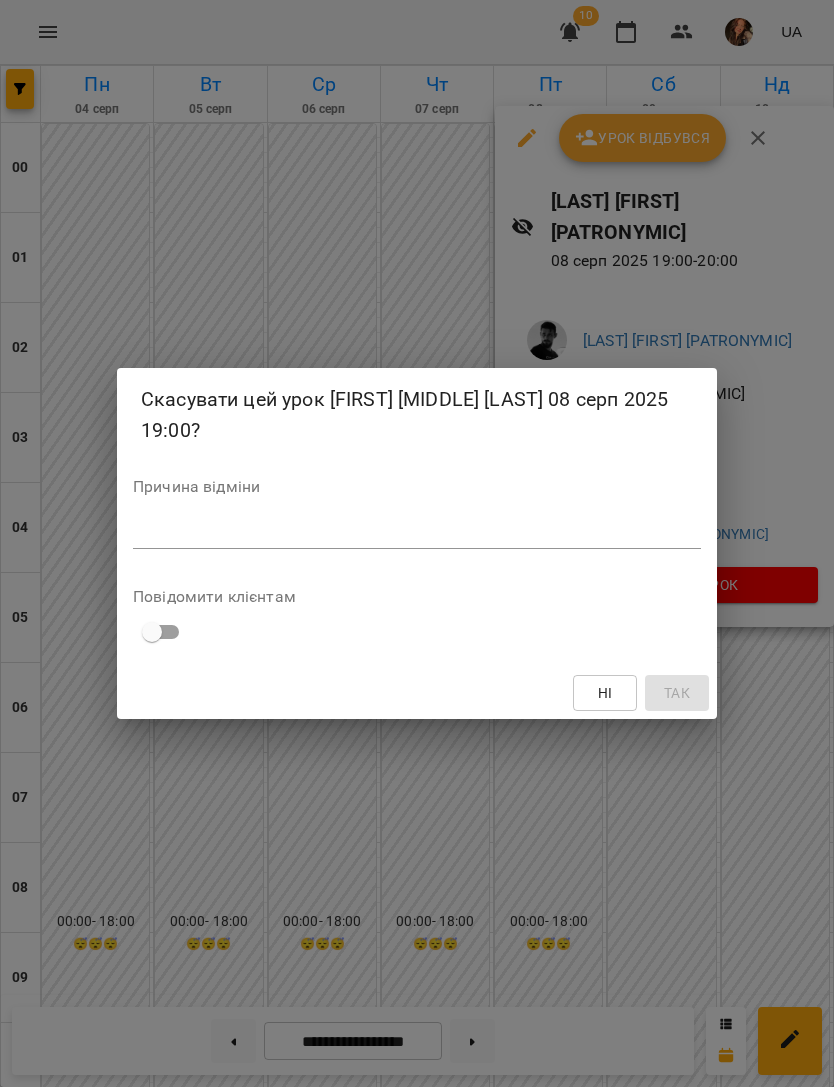 click at bounding box center (417, 533) 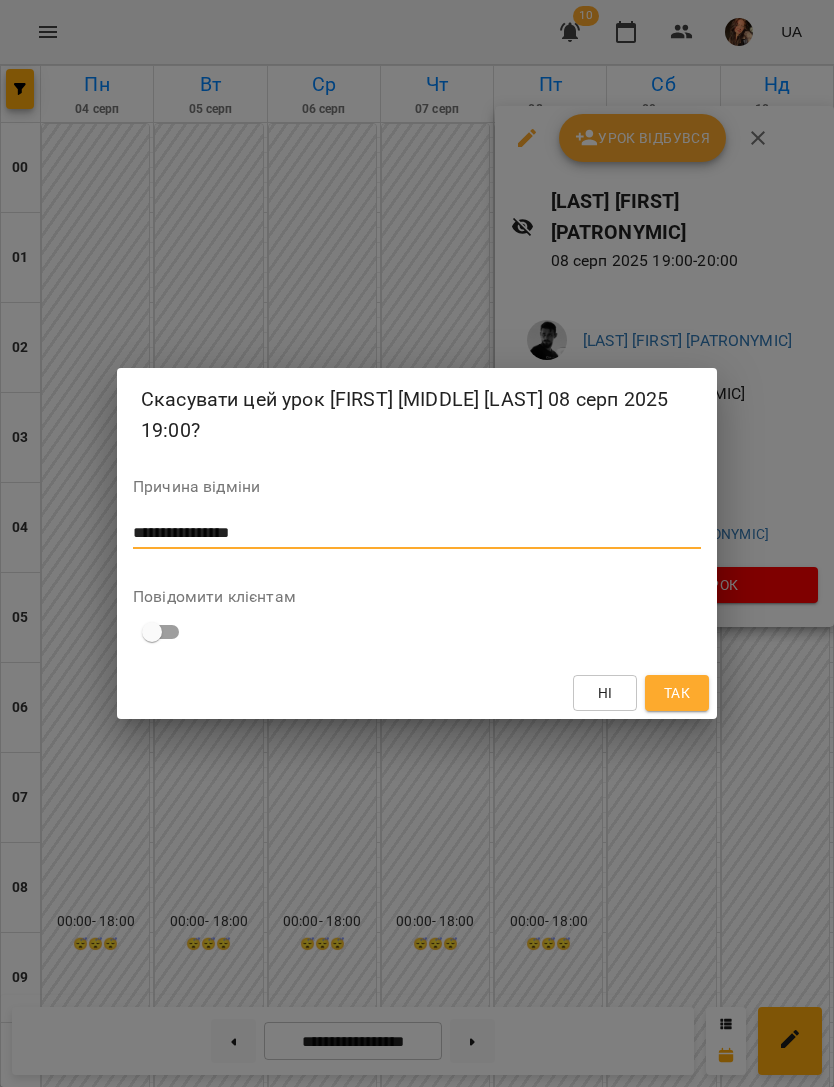 type on "**********" 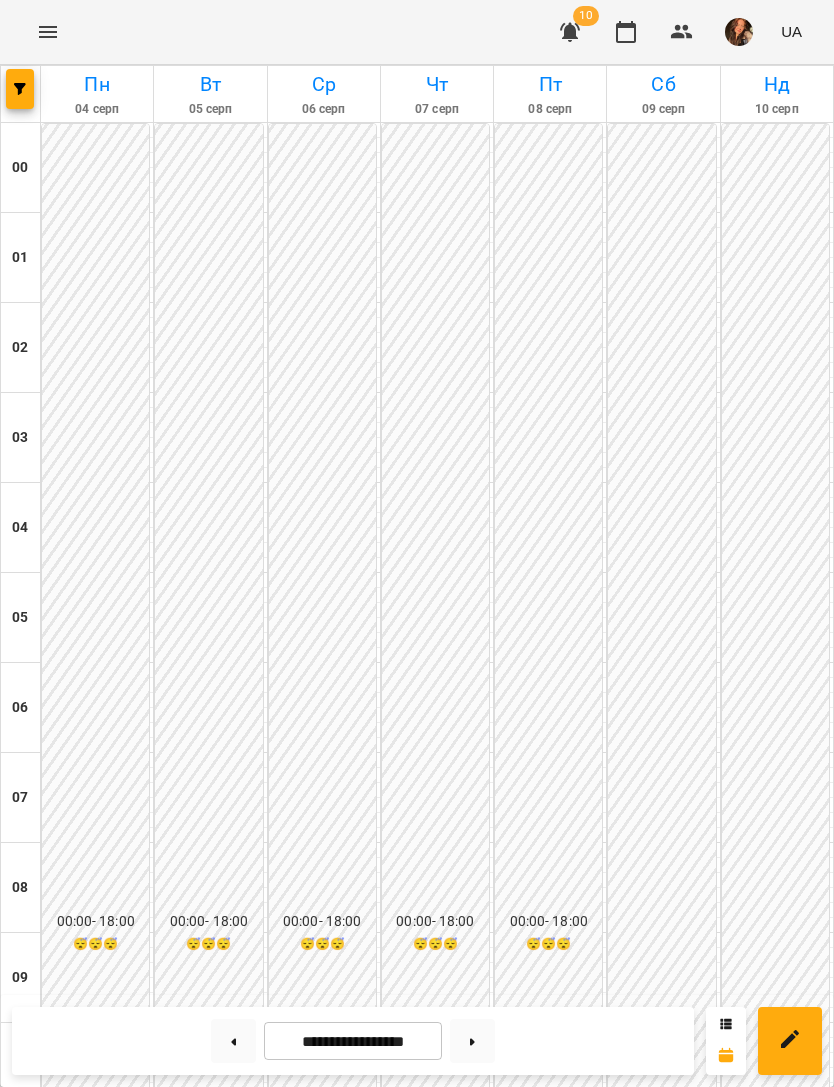 scroll, scrollTop: 1285, scrollLeft: 0, axis: vertical 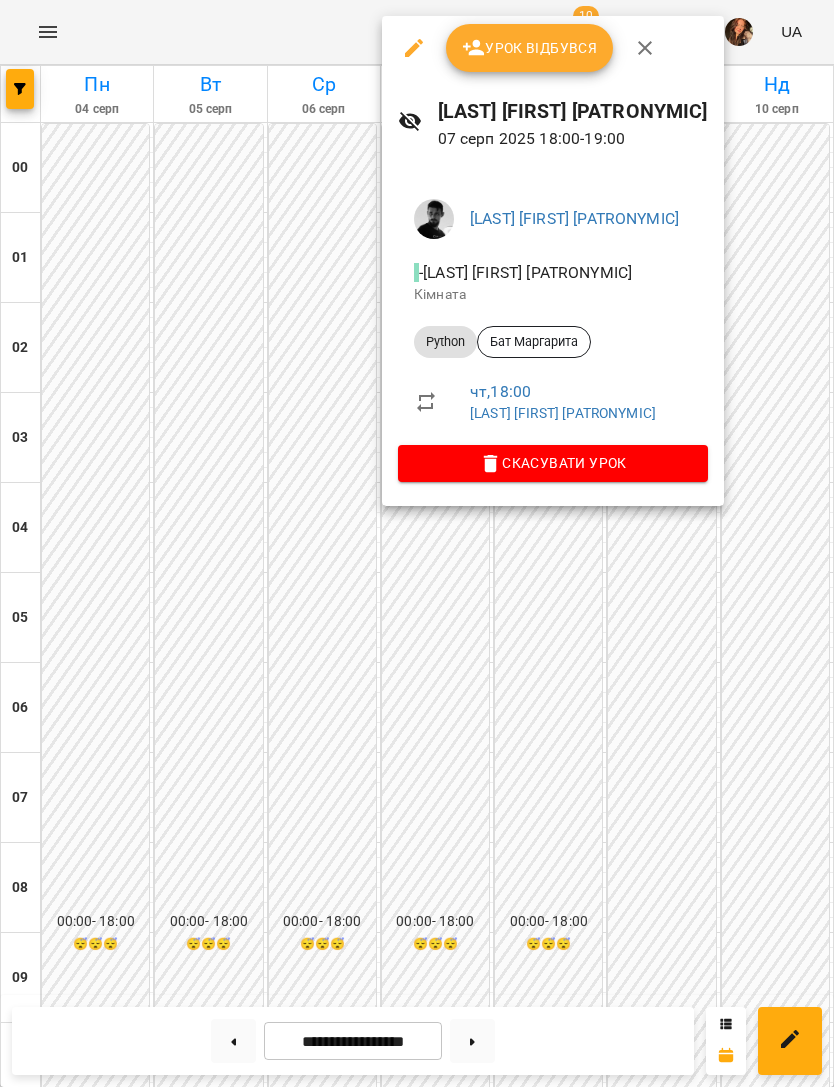 click on "Скасувати Урок" at bounding box center [553, 463] 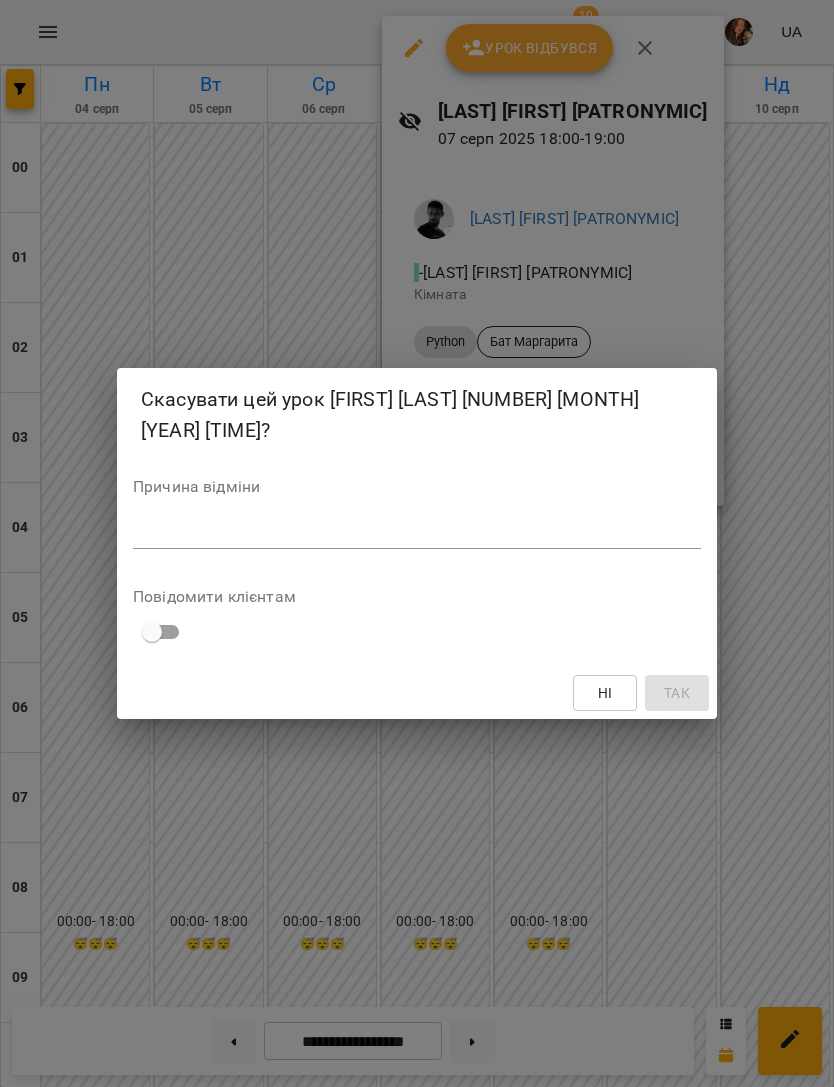 click on "Причина відміни *" at bounding box center (417, 518) 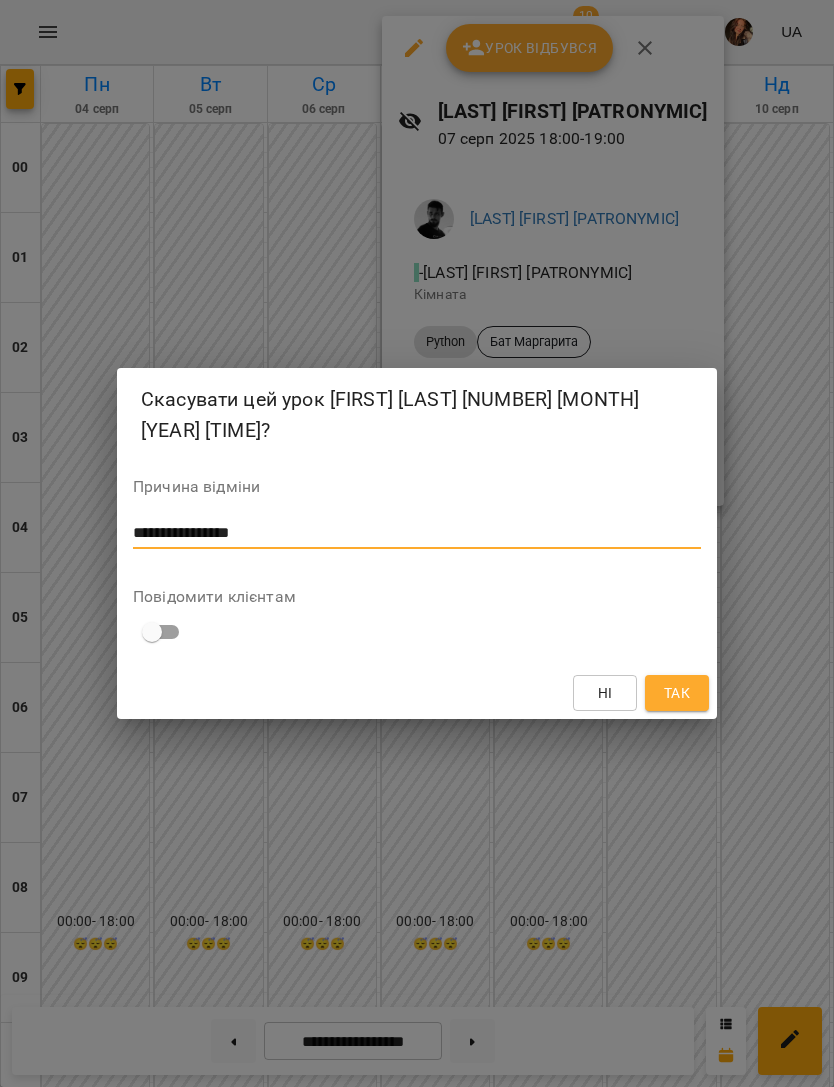 type on "**********" 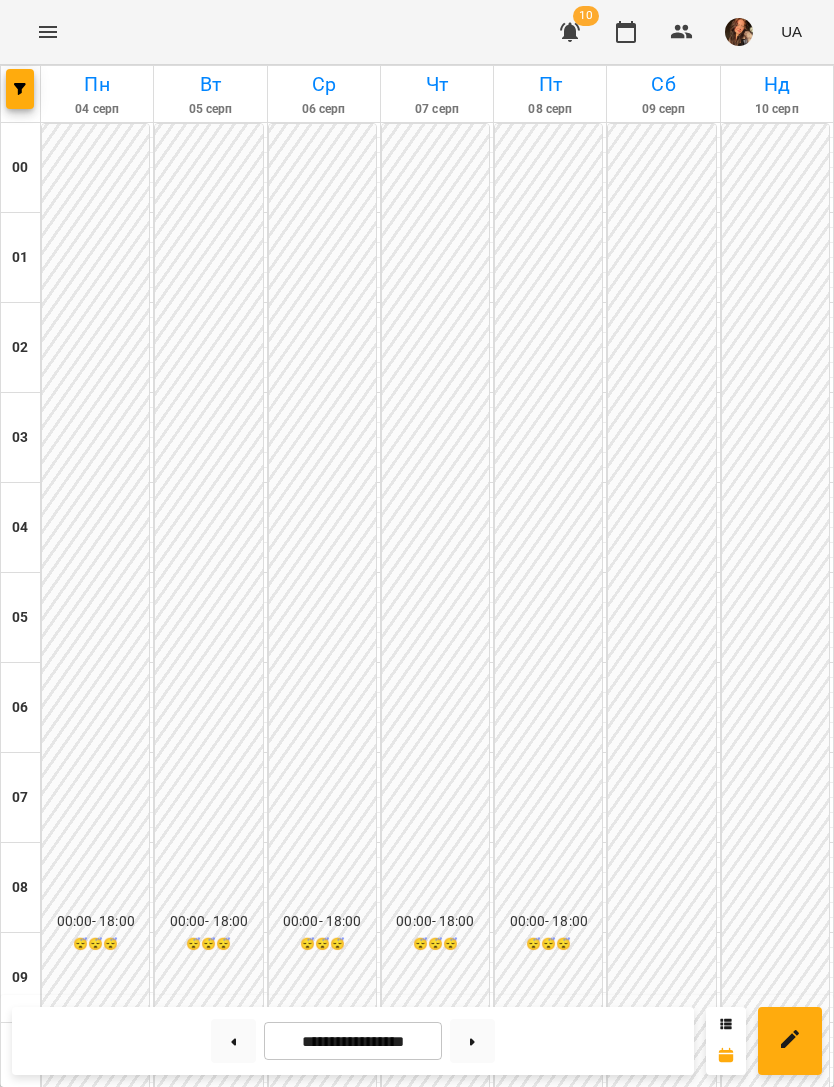 scroll, scrollTop: 1157, scrollLeft: 0, axis: vertical 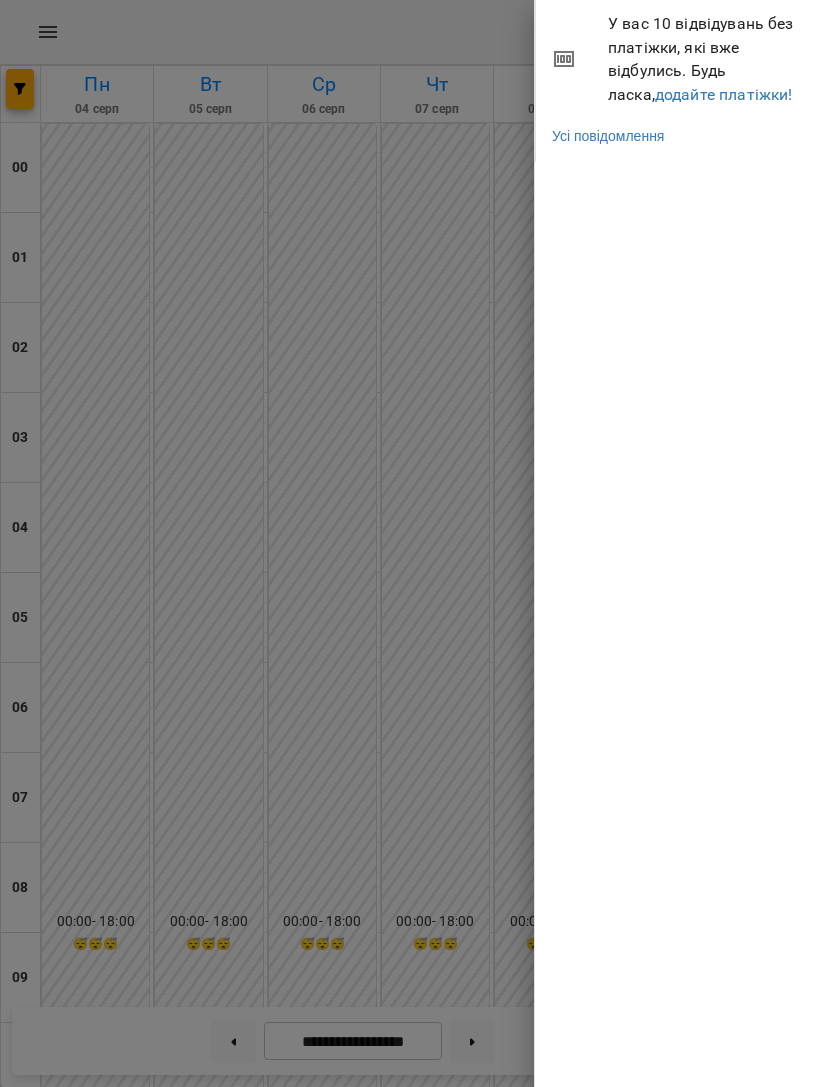 click on "додайте платіжки!" at bounding box center (724, 94) 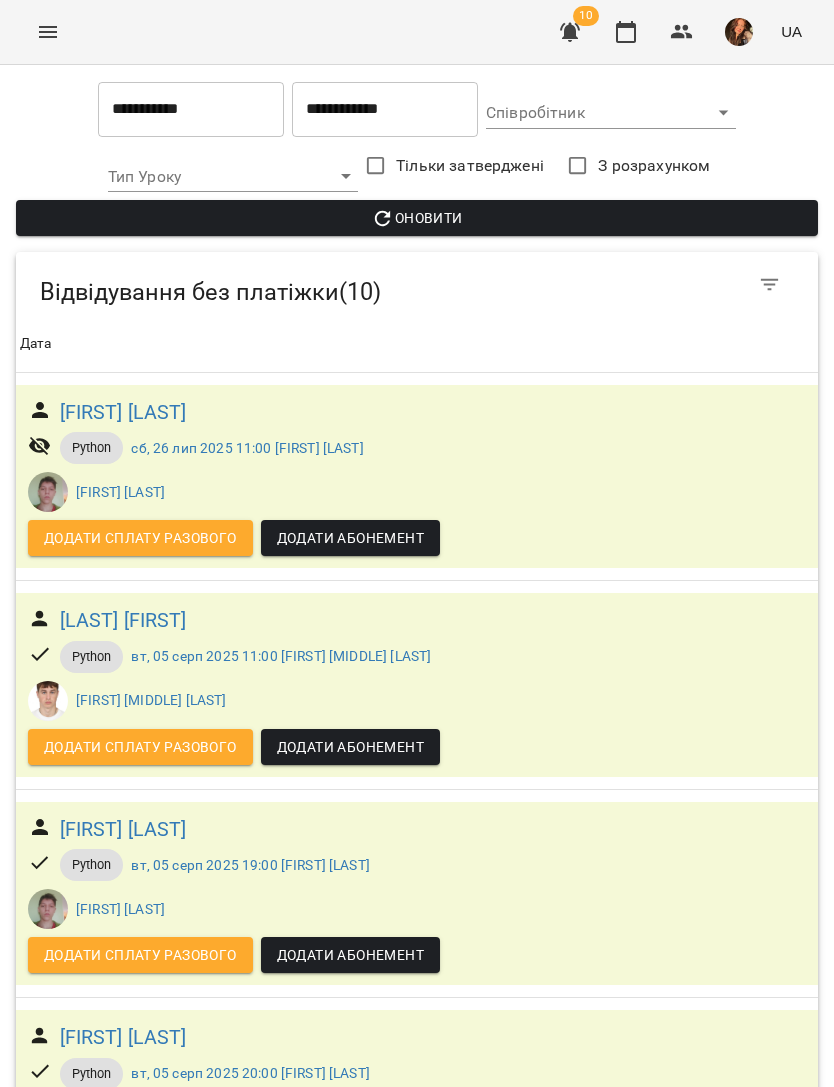 scroll, scrollTop: 78, scrollLeft: 0, axis: vertical 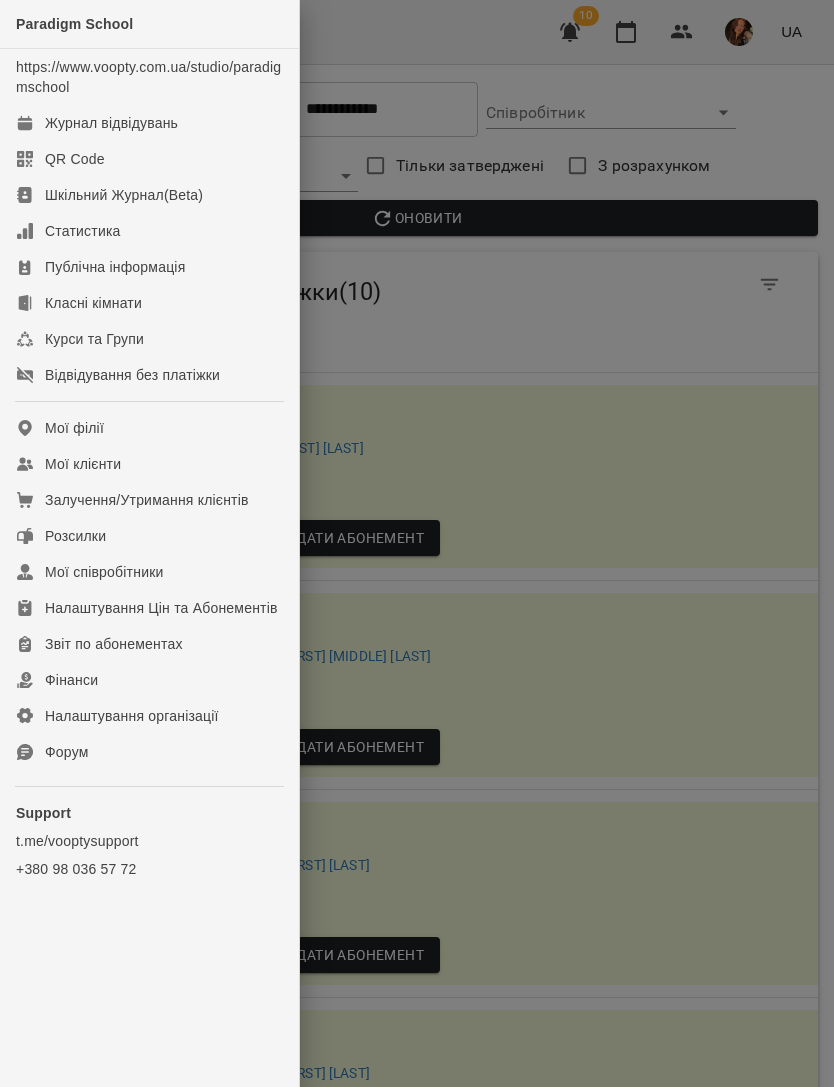 click on "Журнал відвідувань" at bounding box center [111, 123] 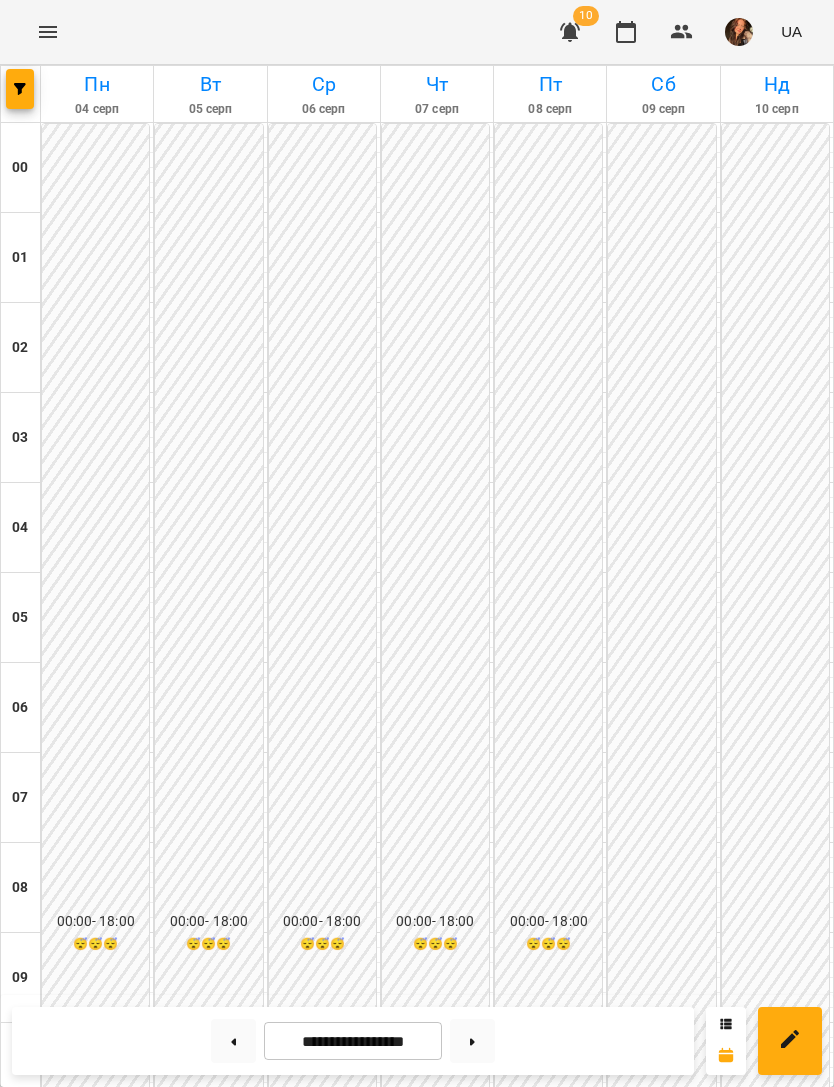 click 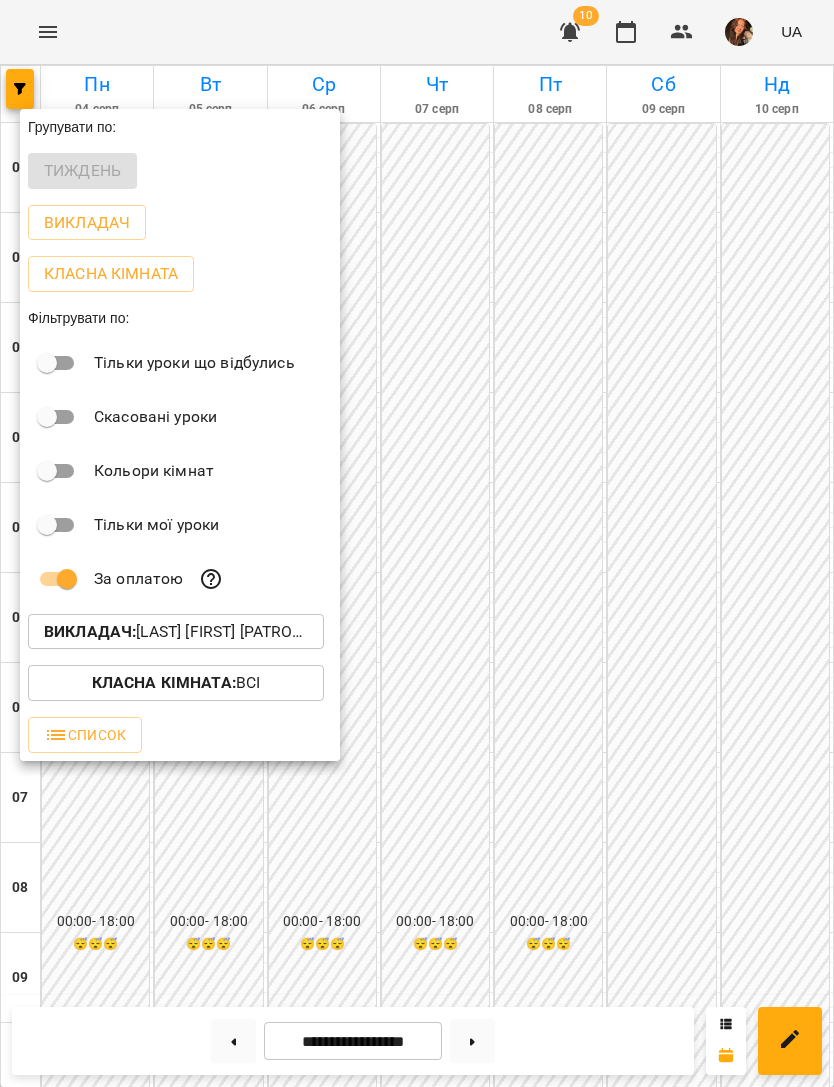 click on "Викладач : [FIRST] [MIDDLE] [LAST]" at bounding box center [176, 632] 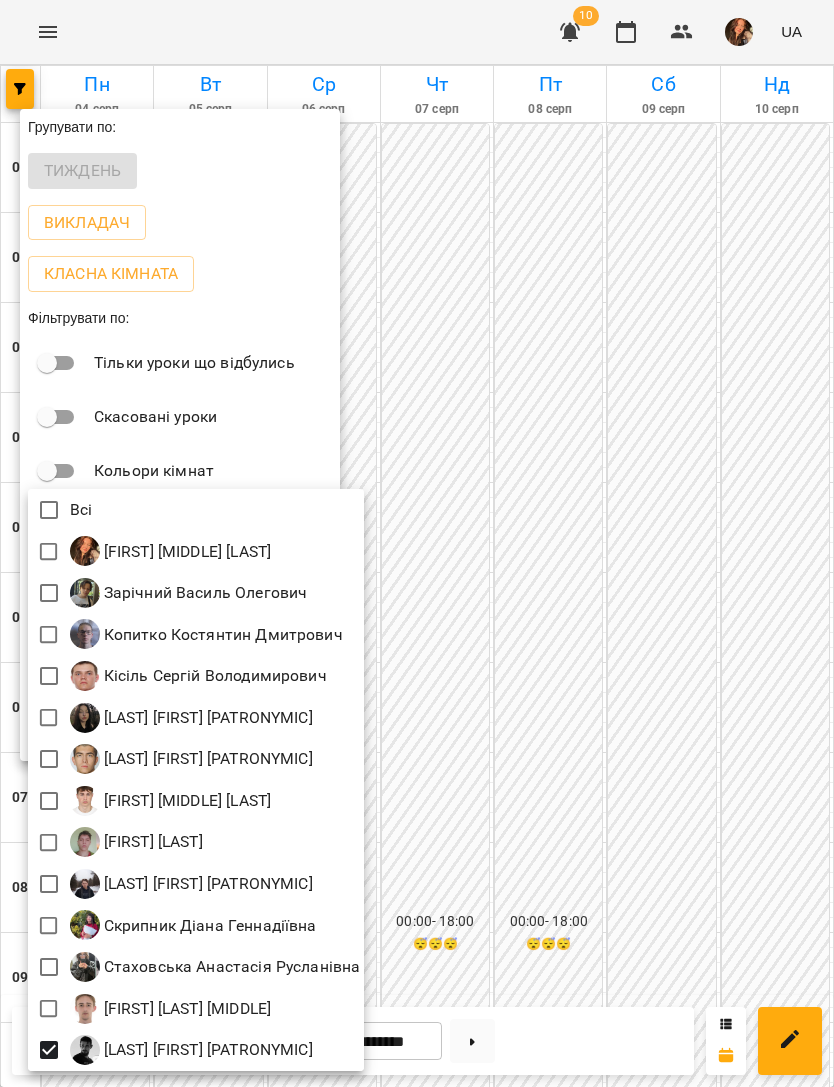 click at bounding box center (417, 543) 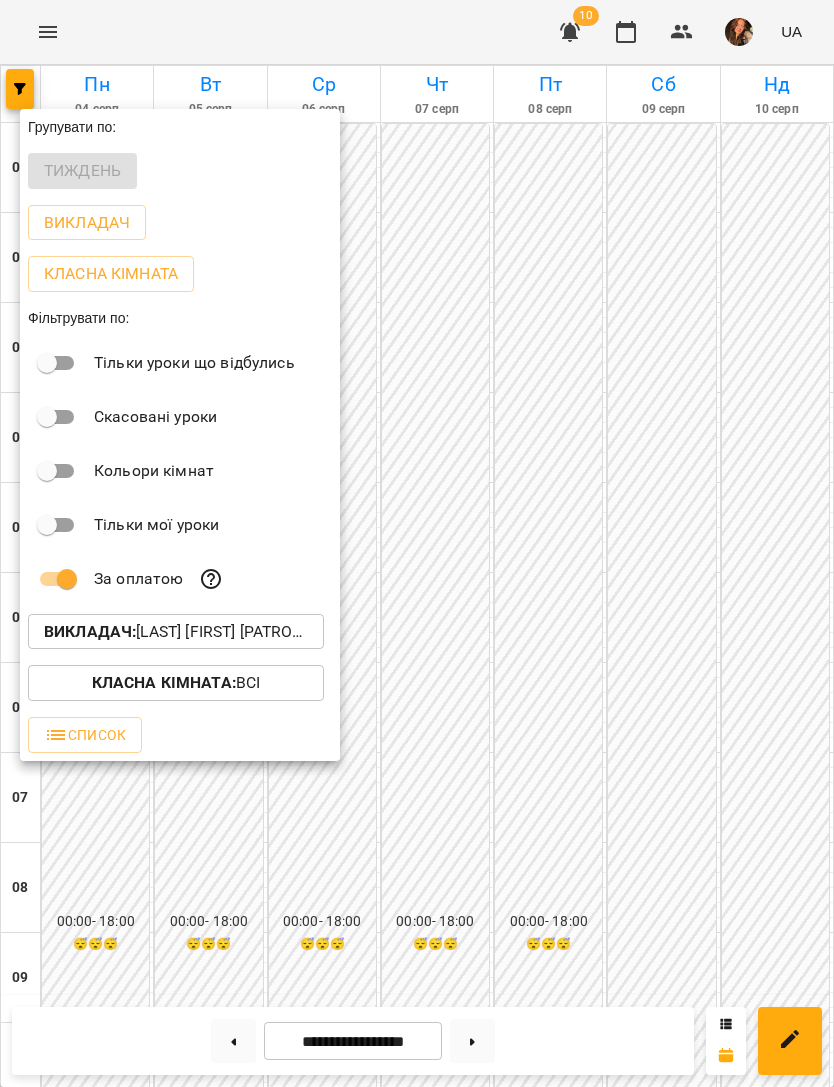 click at bounding box center [417, 543] 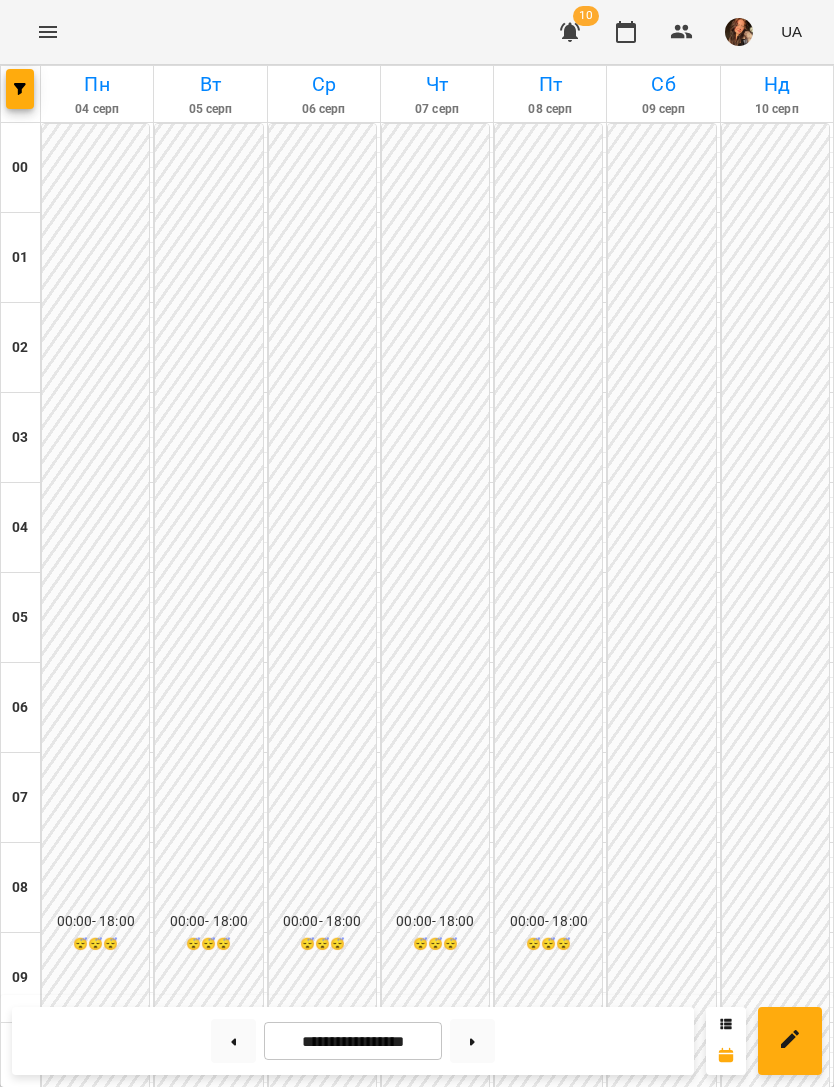 scroll, scrollTop: 1167, scrollLeft: 0, axis: vertical 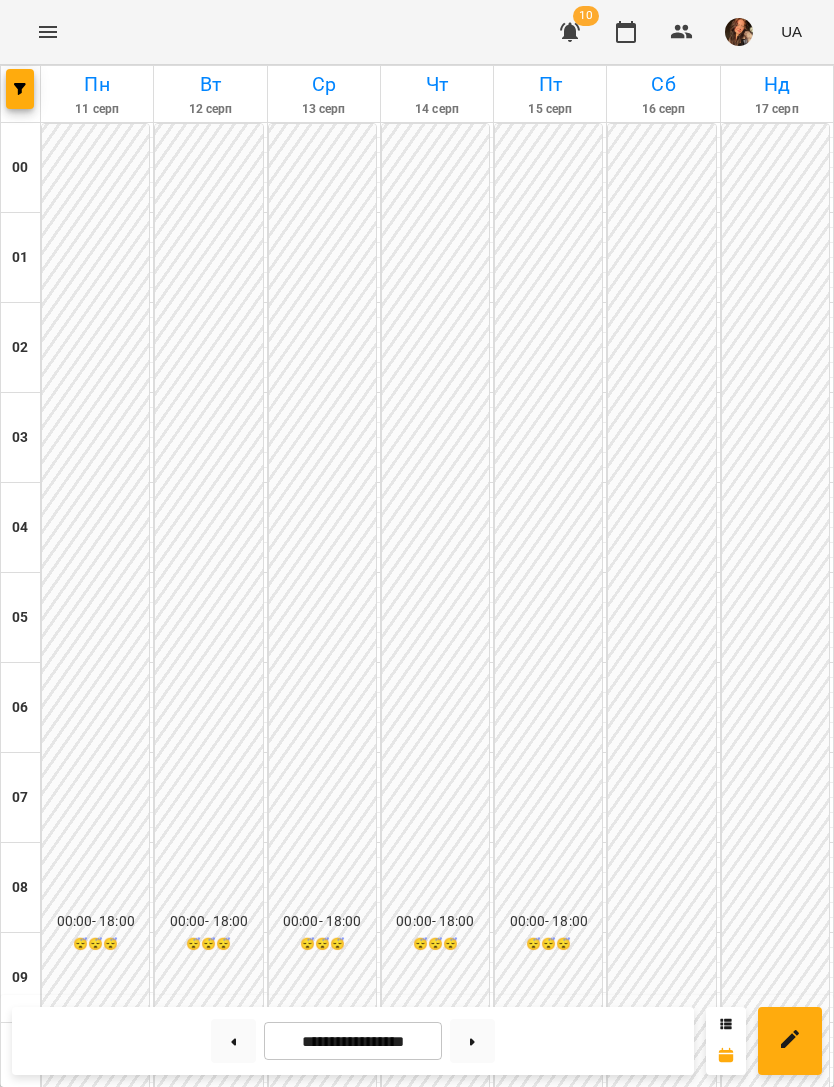 click at bounding box center (336, 1871) 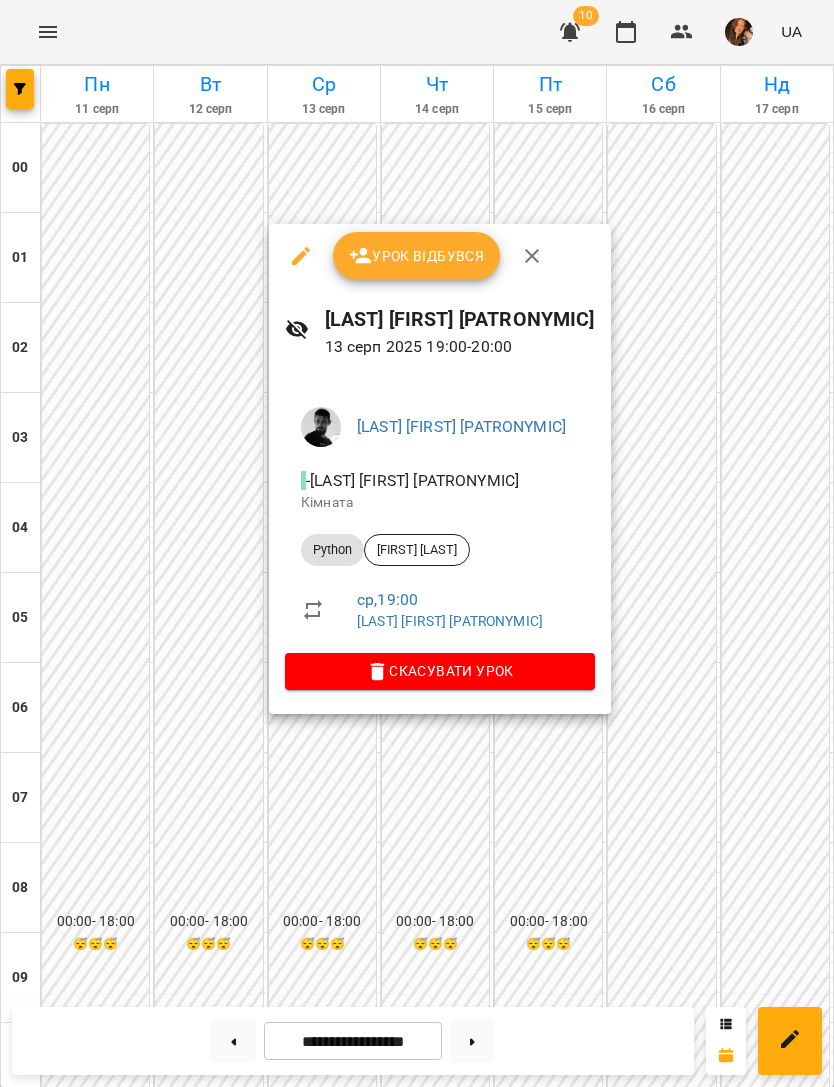 click on "Скасувати Урок" at bounding box center [440, 671] 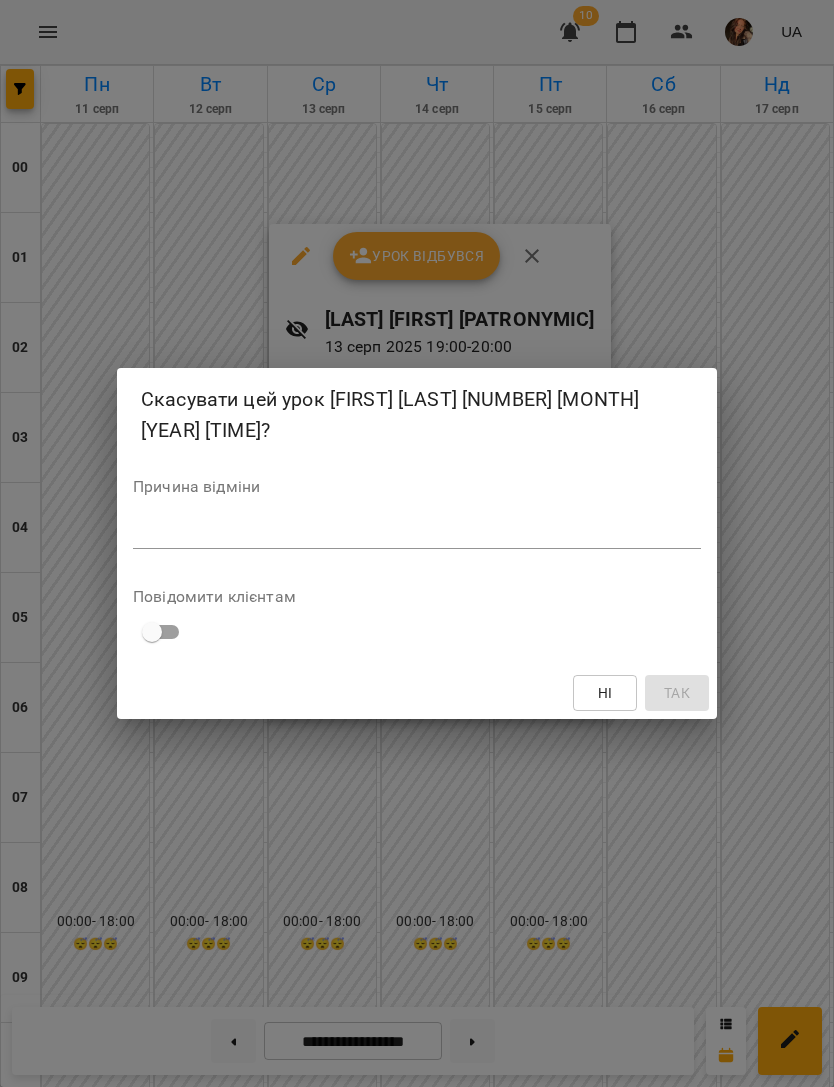 click on "Причина відміни *" at bounding box center [417, 518] 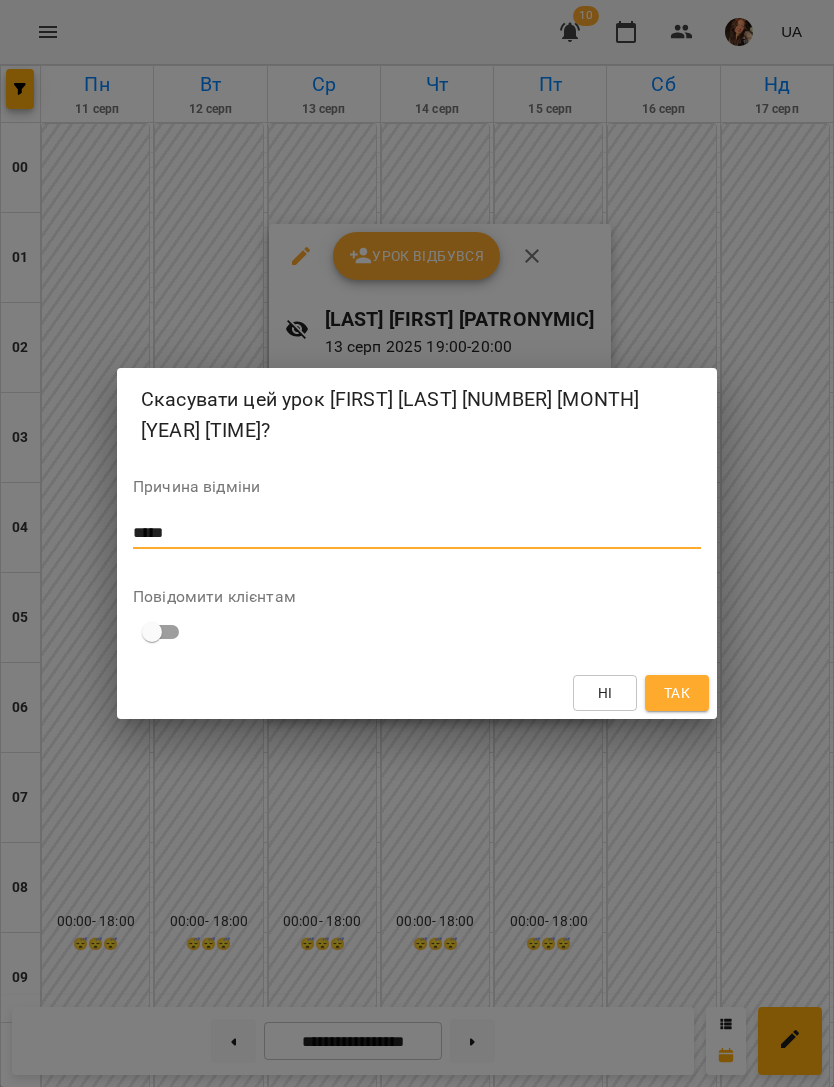 type on "*****" 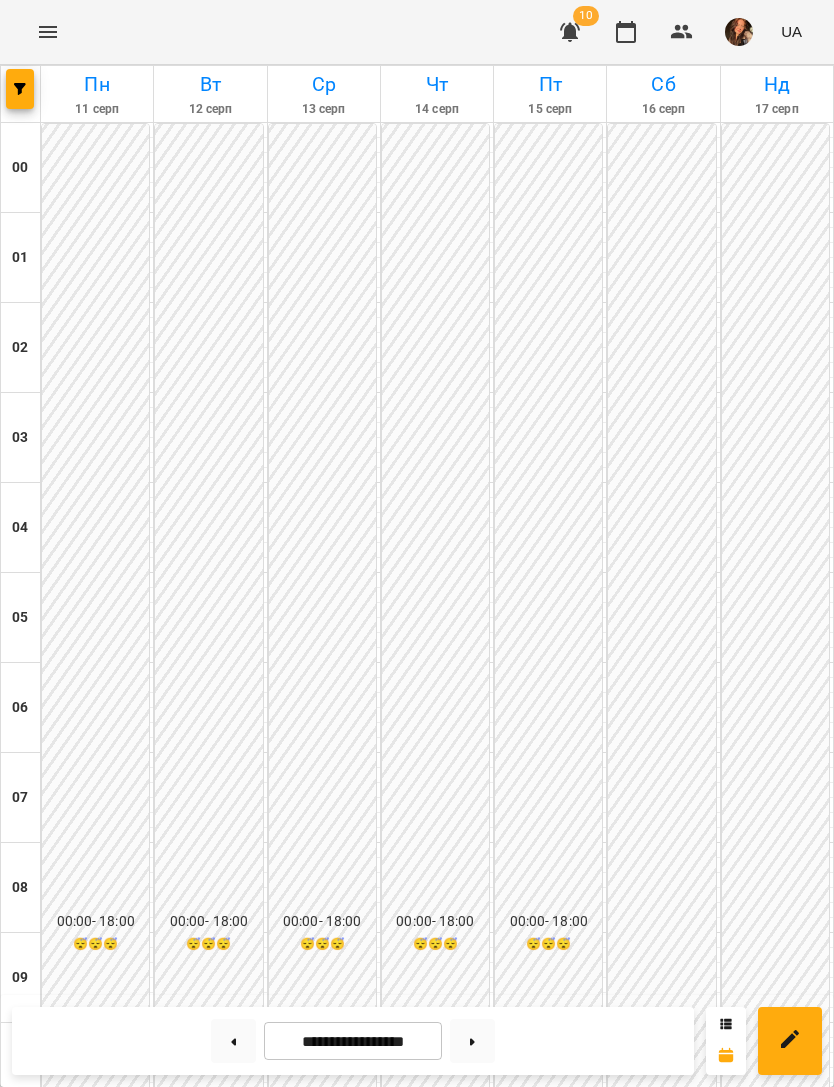 click at bounding box center (563, 1871) 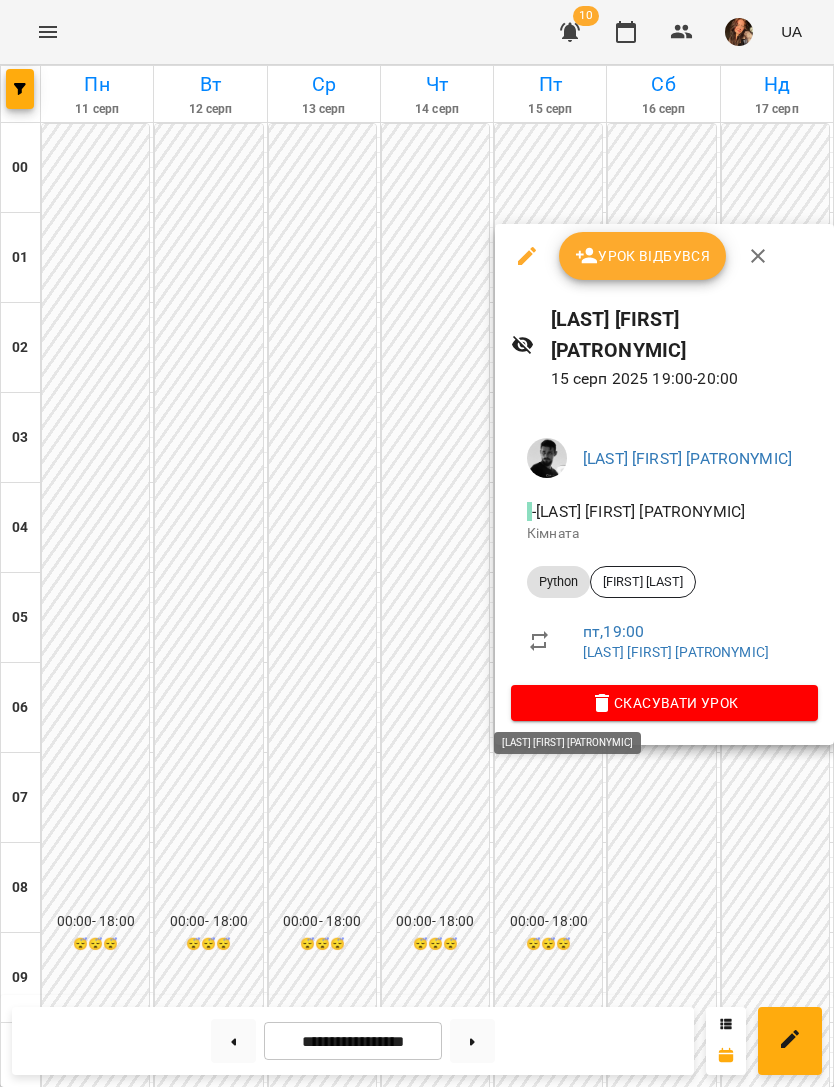 click on "Скасувати Урок" at bounding box center (664, 703) 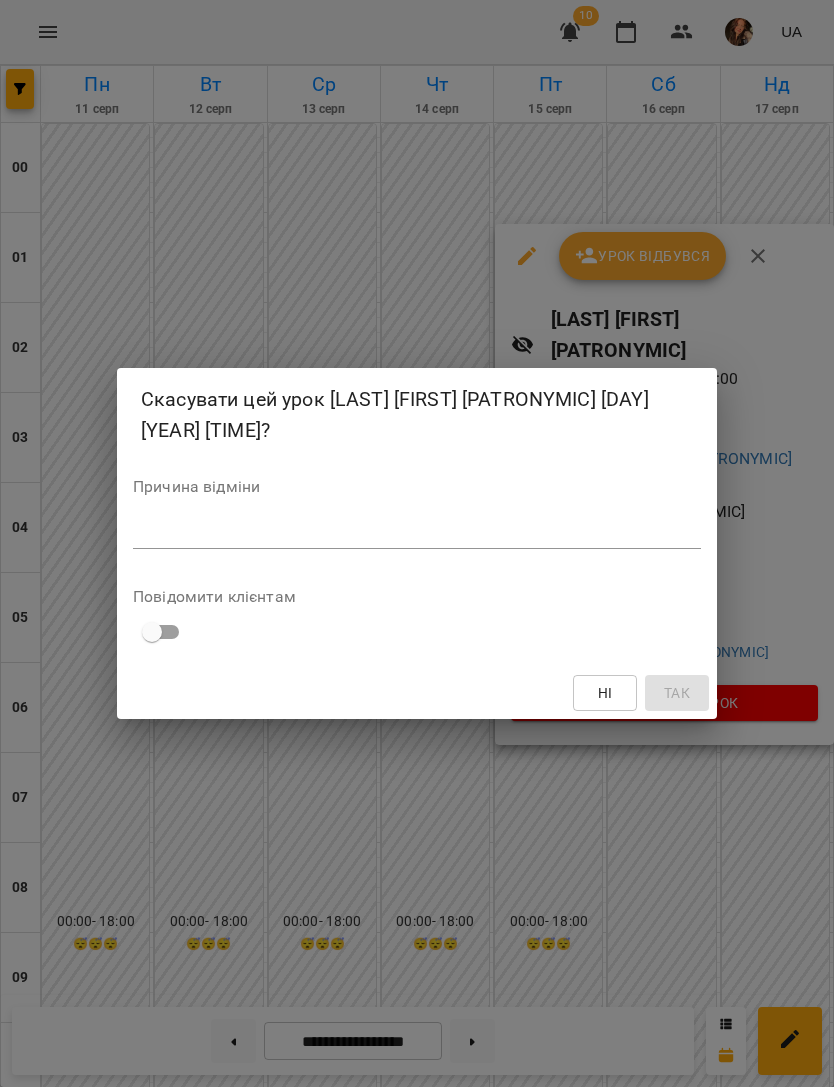click on "Причина відміни *" at bounding box center (417, 518) 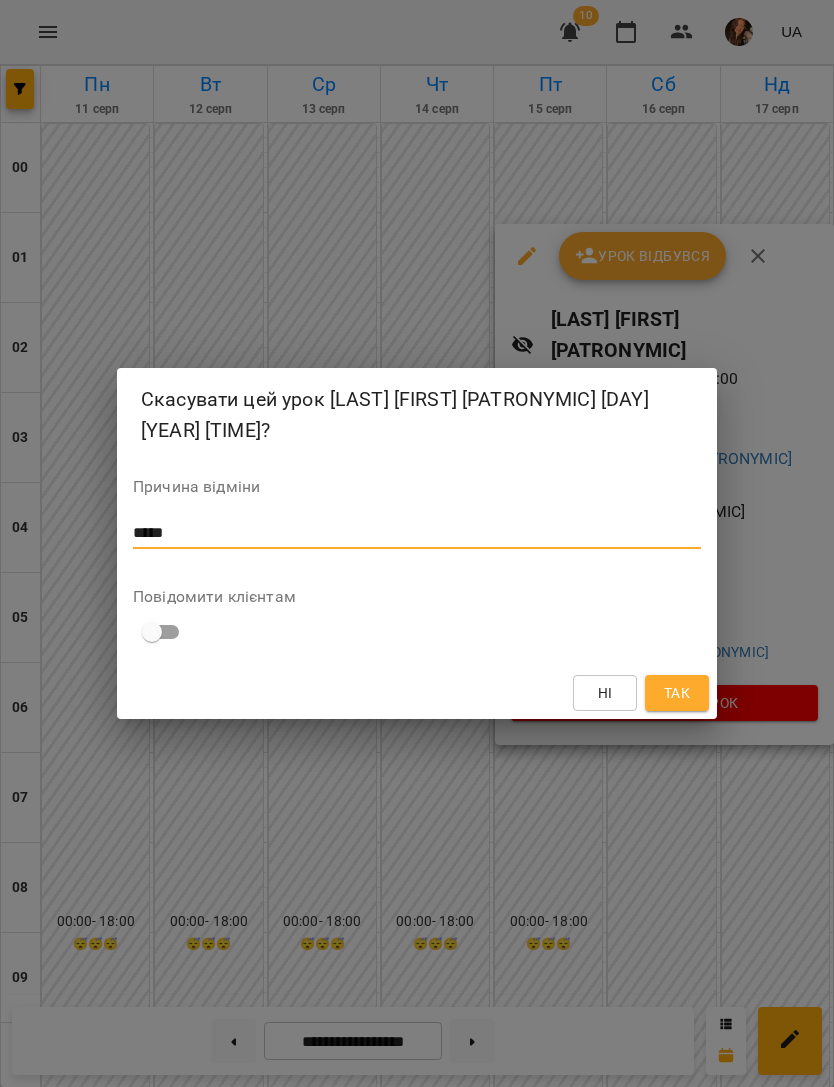 type on "*****" 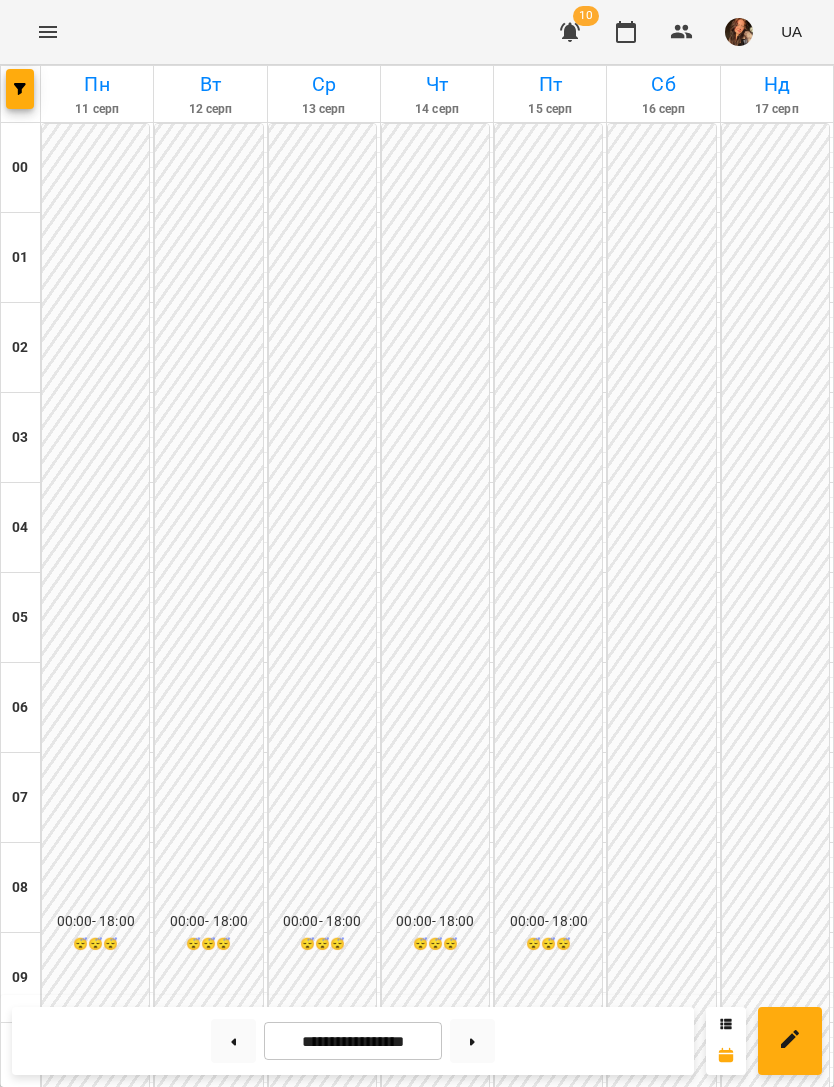 click at bounding box center [570, 32] 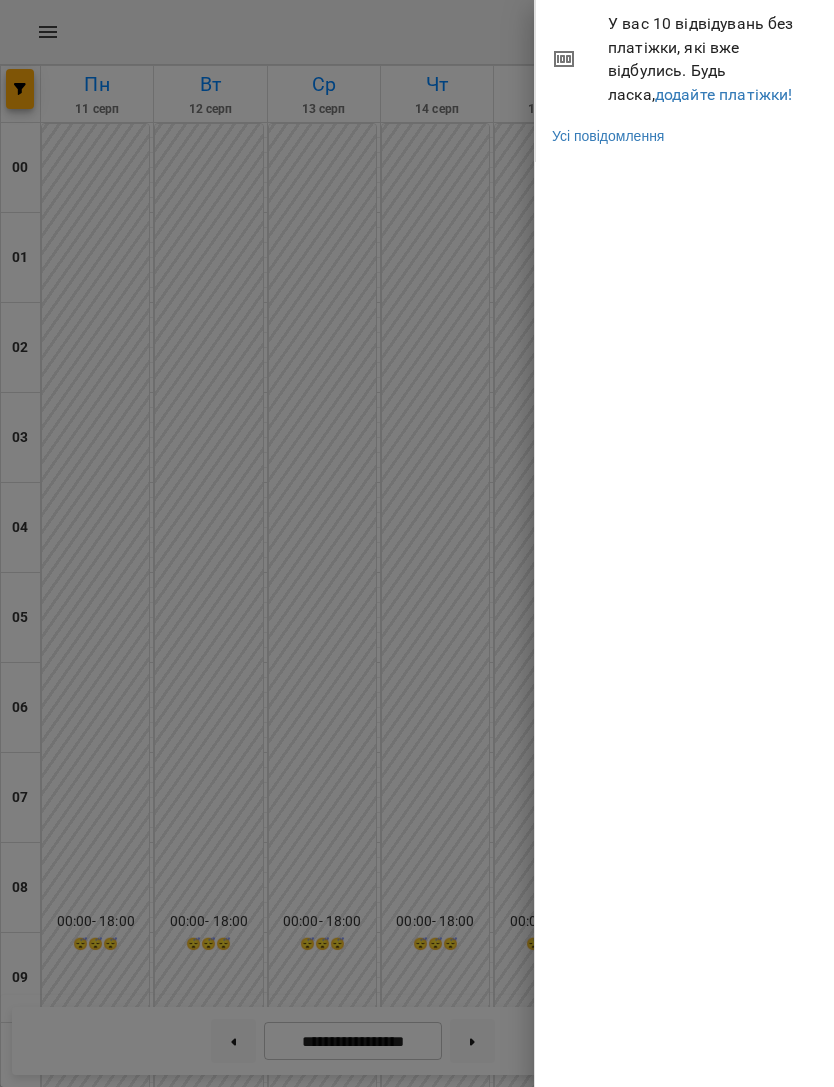 click on "додайте платіжки!" at bounding box center [724, 94] 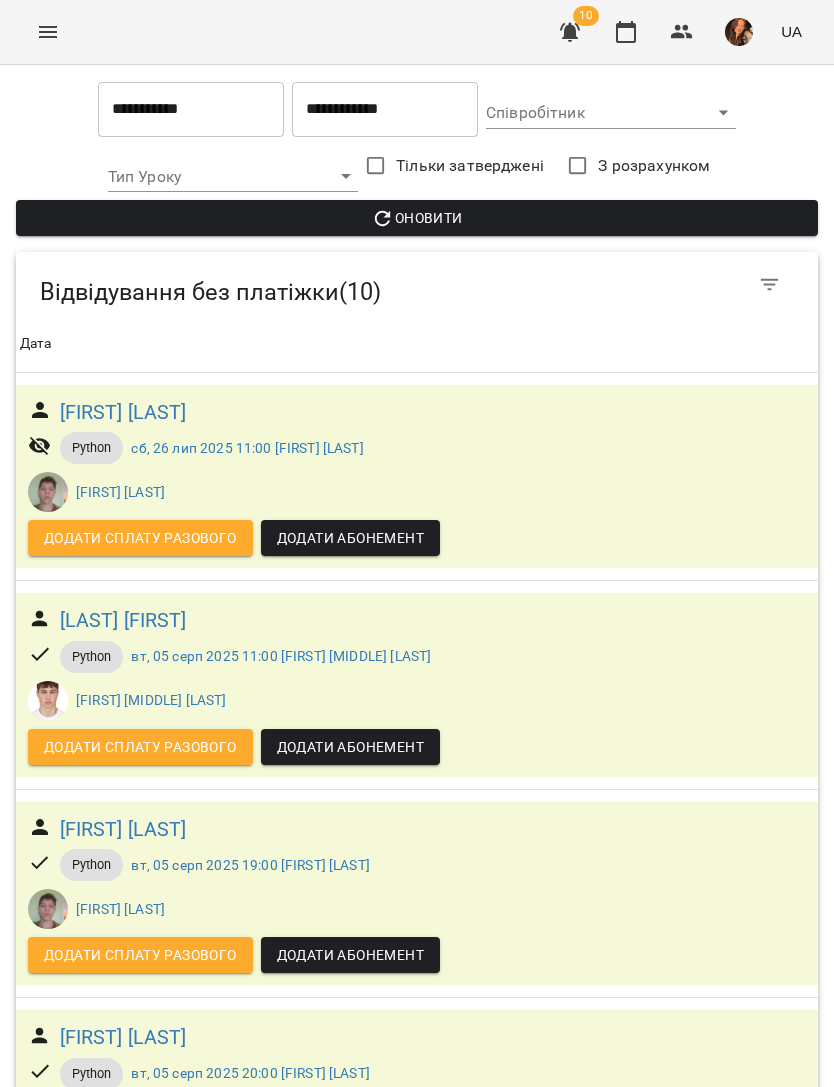 scroll, scrollTop: 298, scrollLeft: 0, axis: vertical 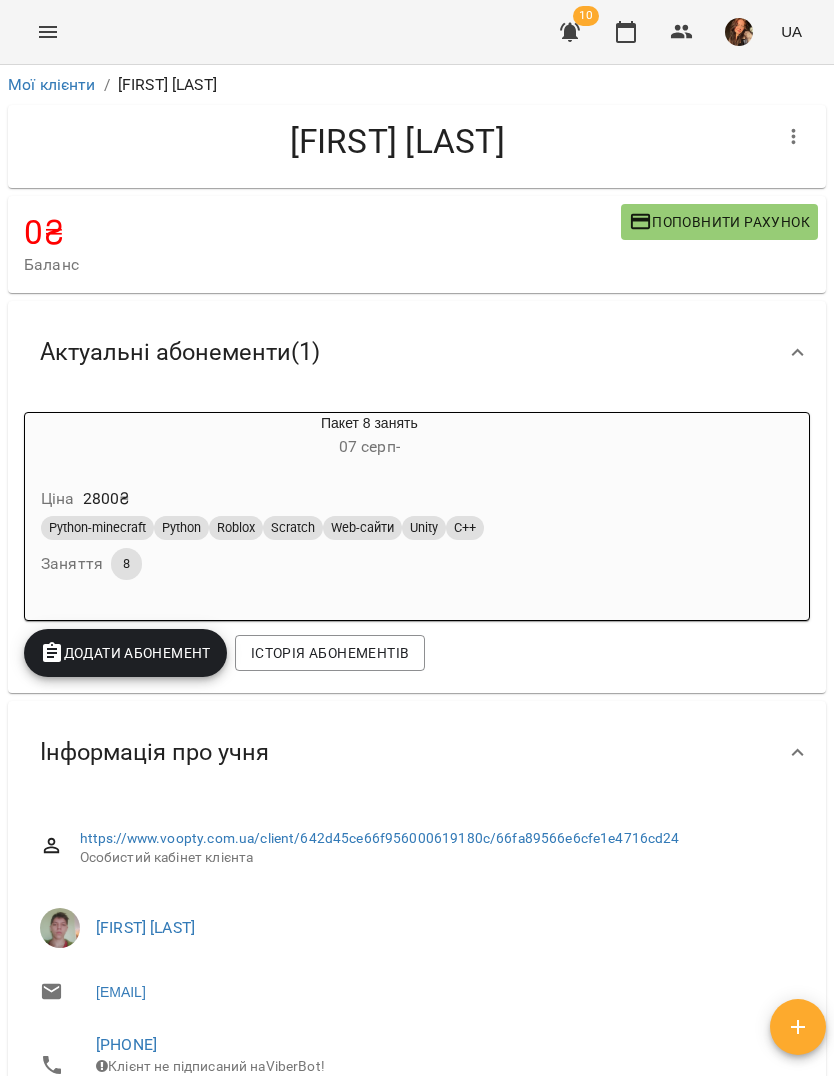 click at bounding box center (570, 32) 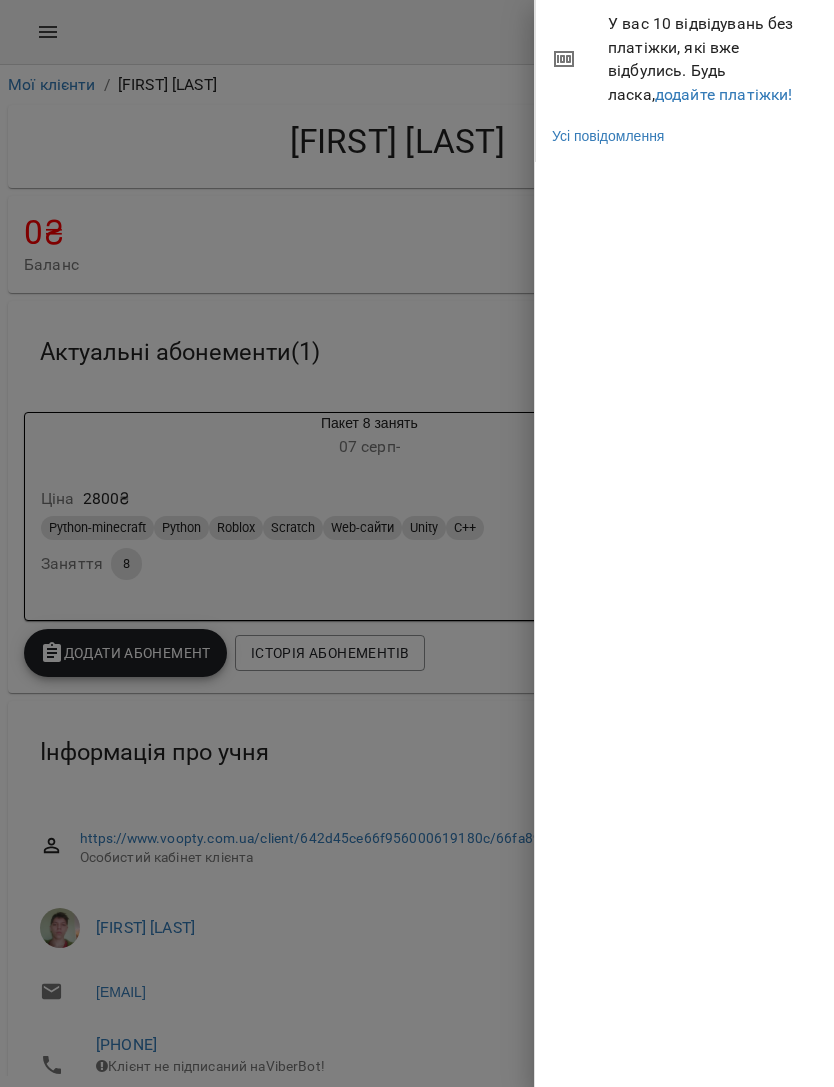 click on "додайте платіжки!" at bounding box center (724, 94) 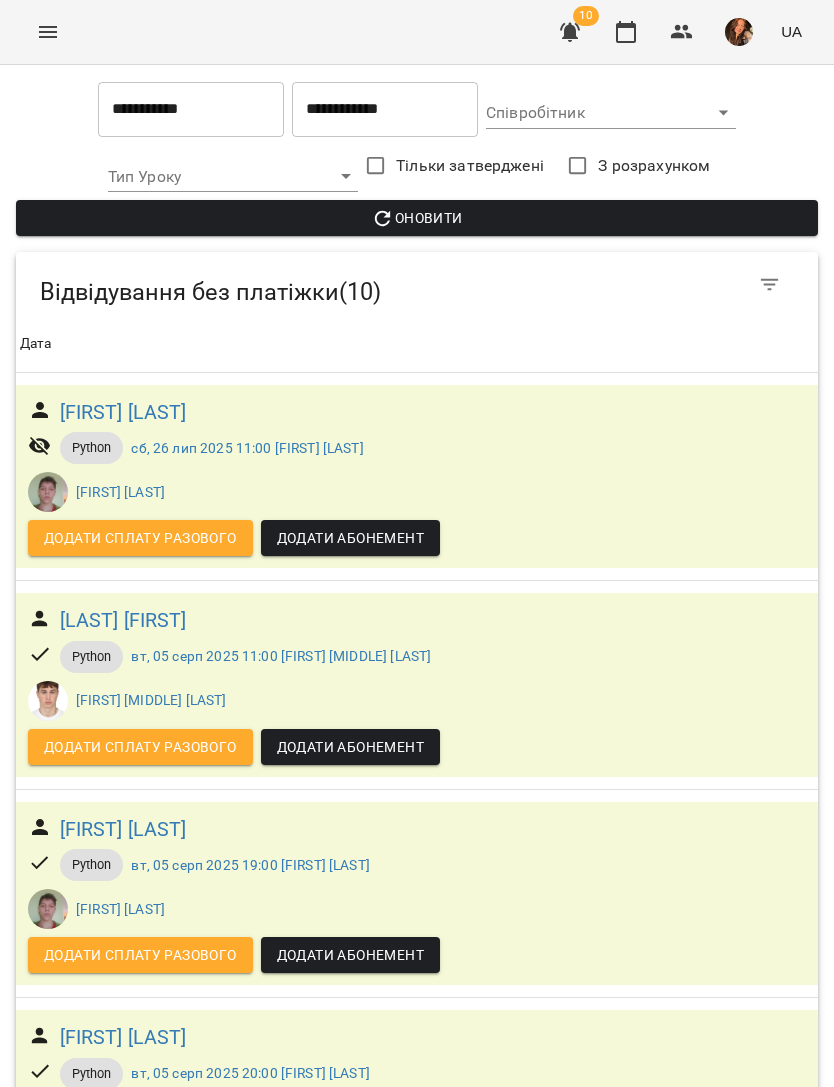scroll, scrollTop: 400, scrollLeft: 0, axis: vertical 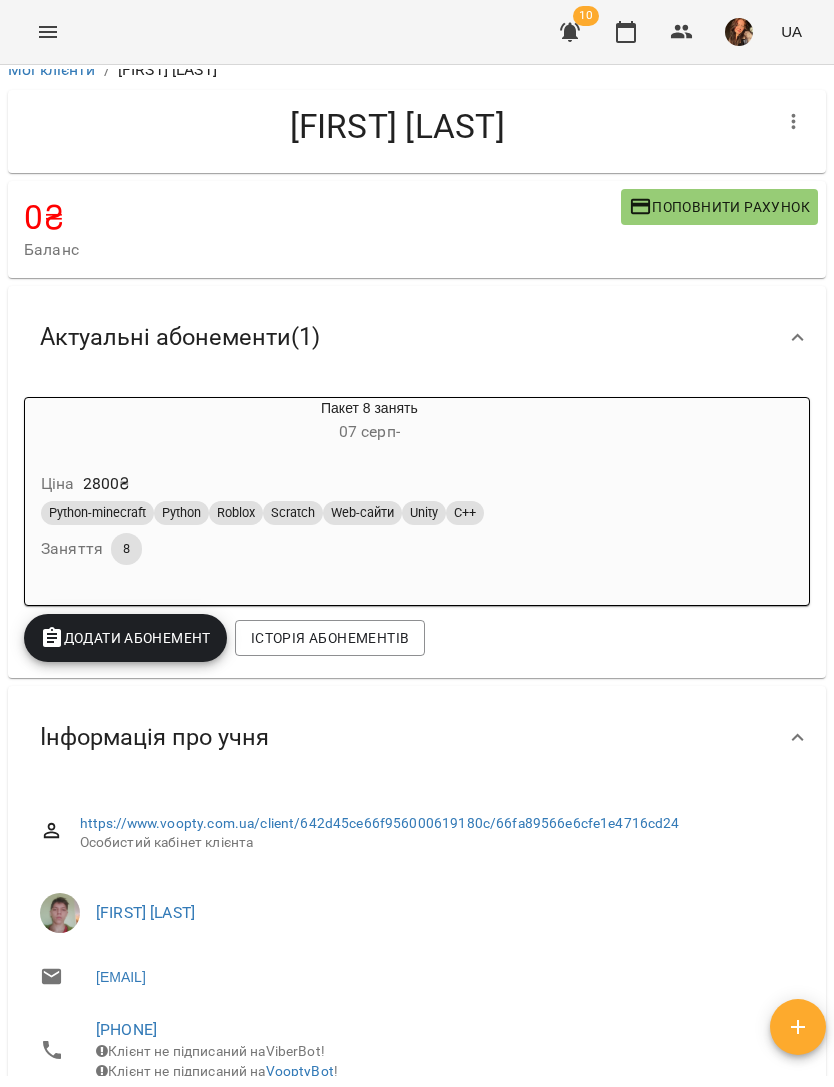 click 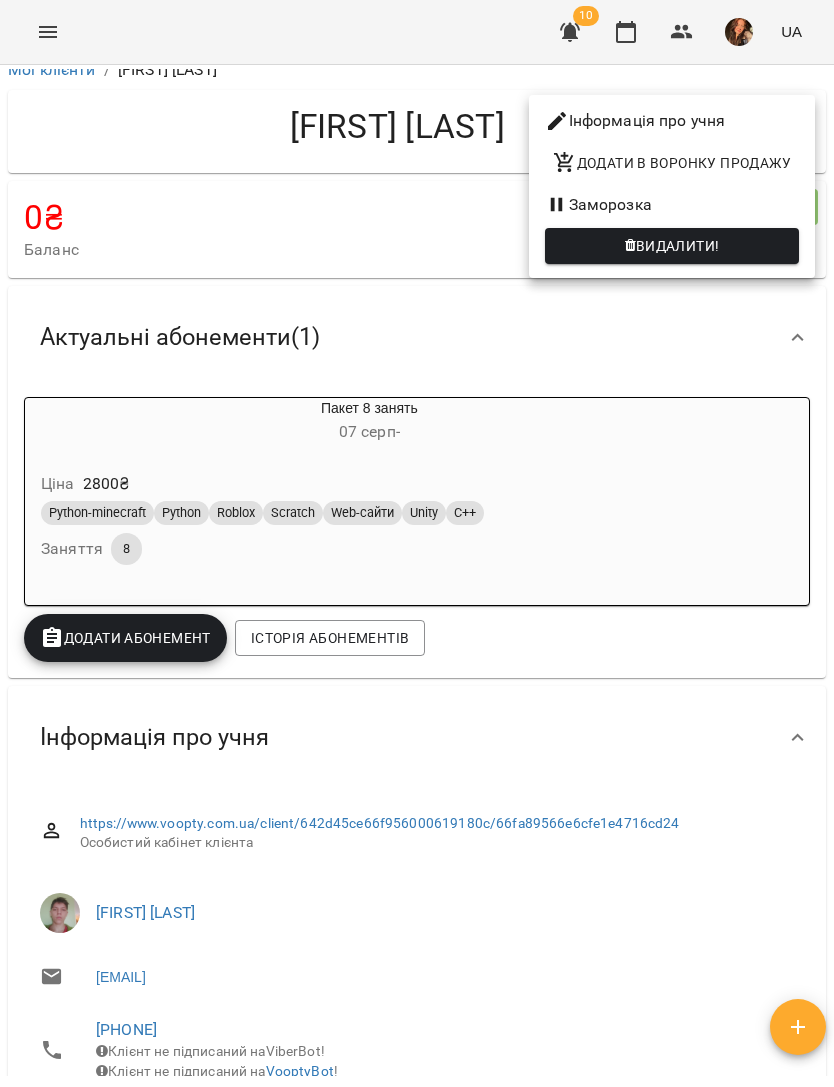 click at bounding box center (417, 543) 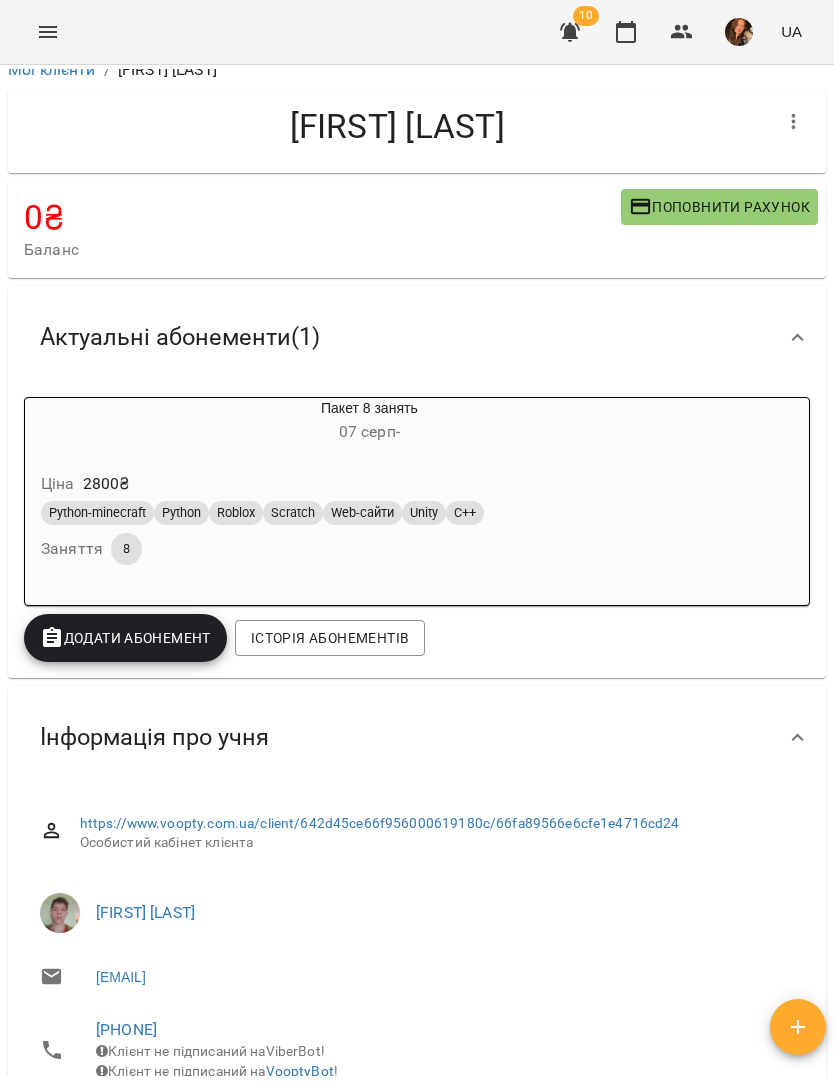 click on "Ціна 2800 ₴ Python-minecraft                       Python       Roblox Scratch  Web-сайти   Unity C++ Заняття 8" at bounding box center [369, 522] 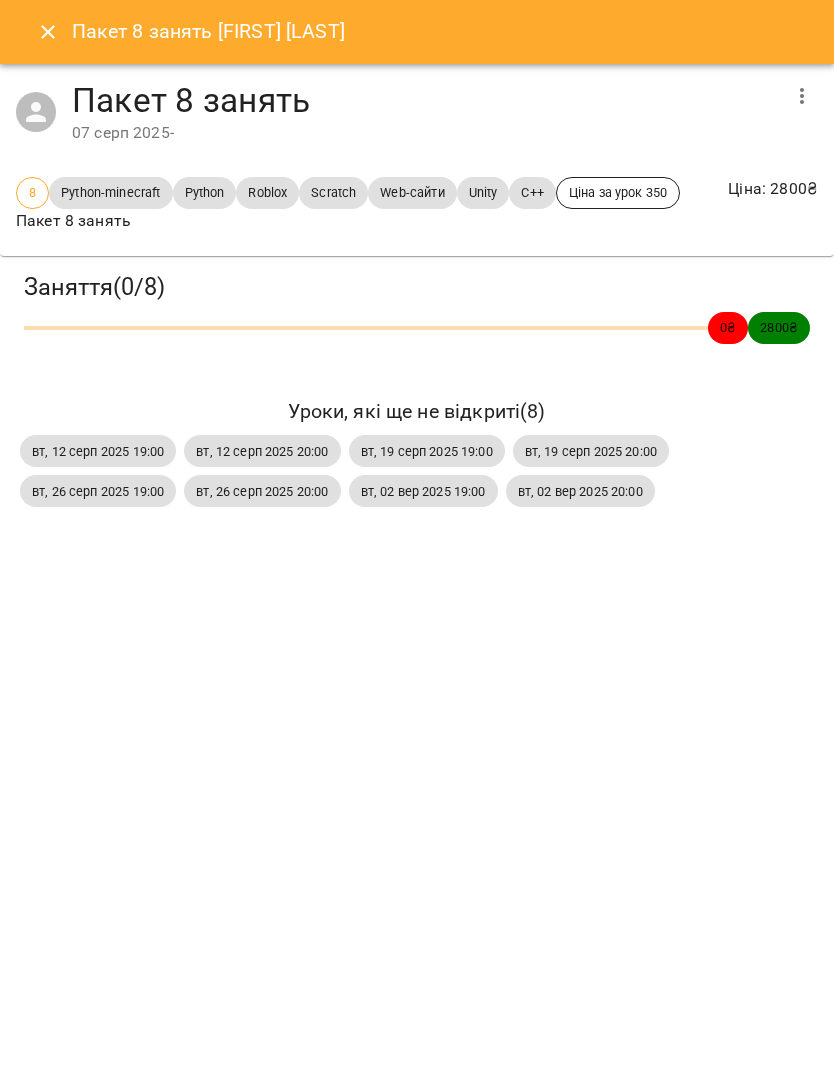 click 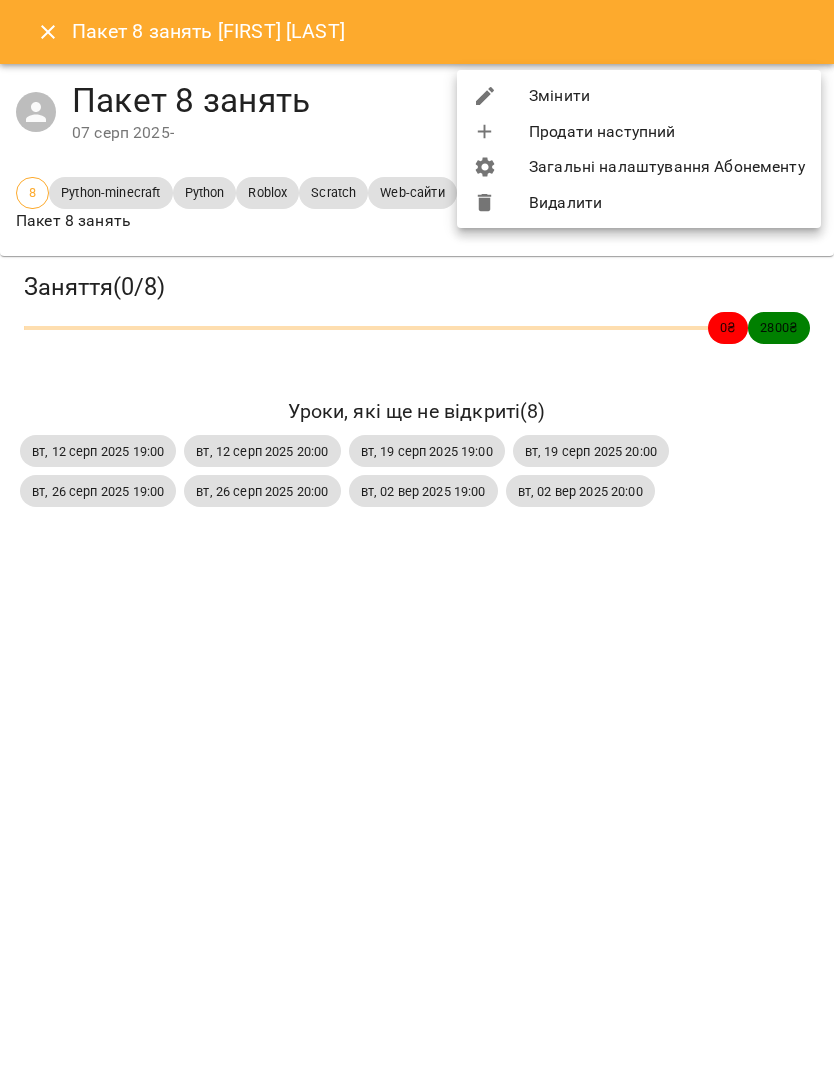 click on "Змінити" at bounding box center (639, 96) 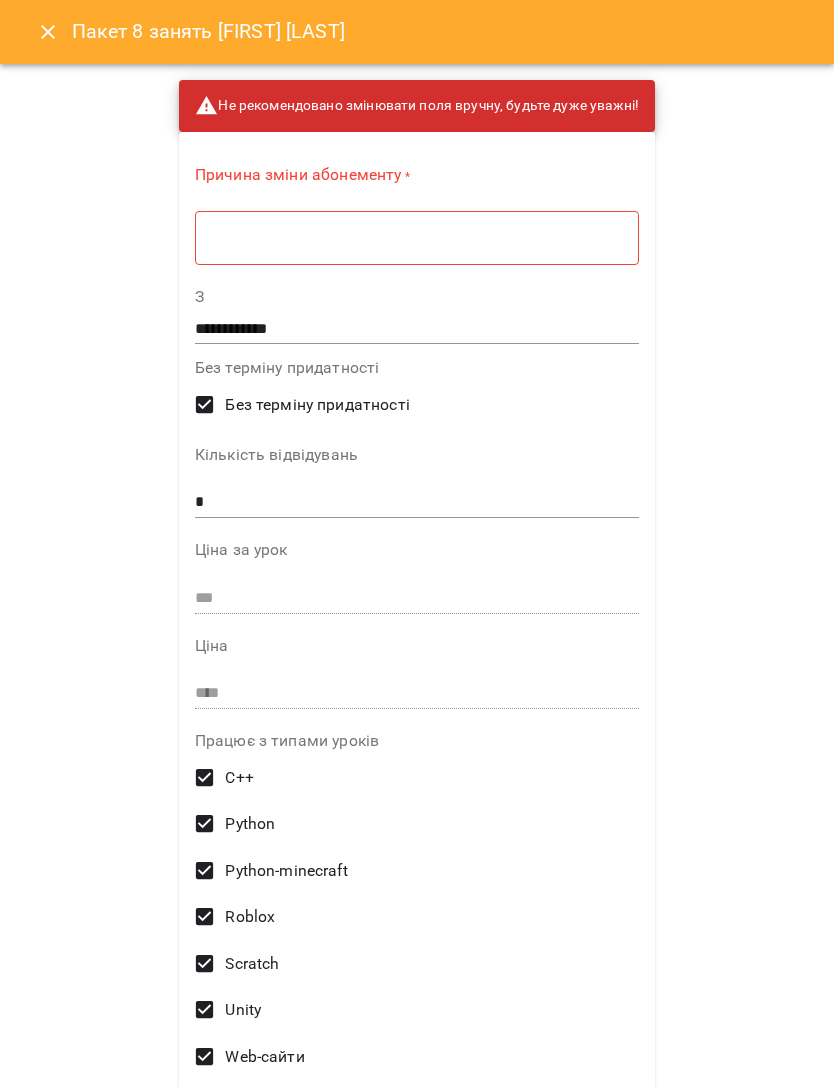 click on "З" at bounding box center (417, 297) 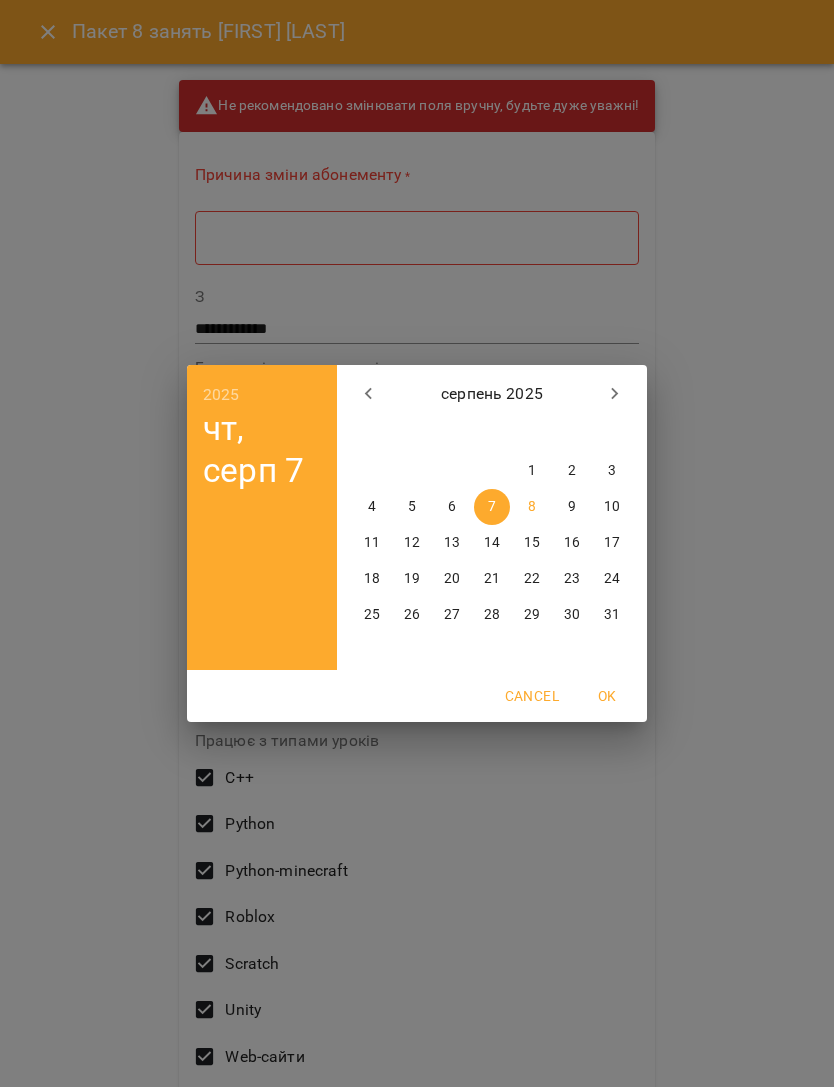 click on "4" at bounding box center (372, 507) 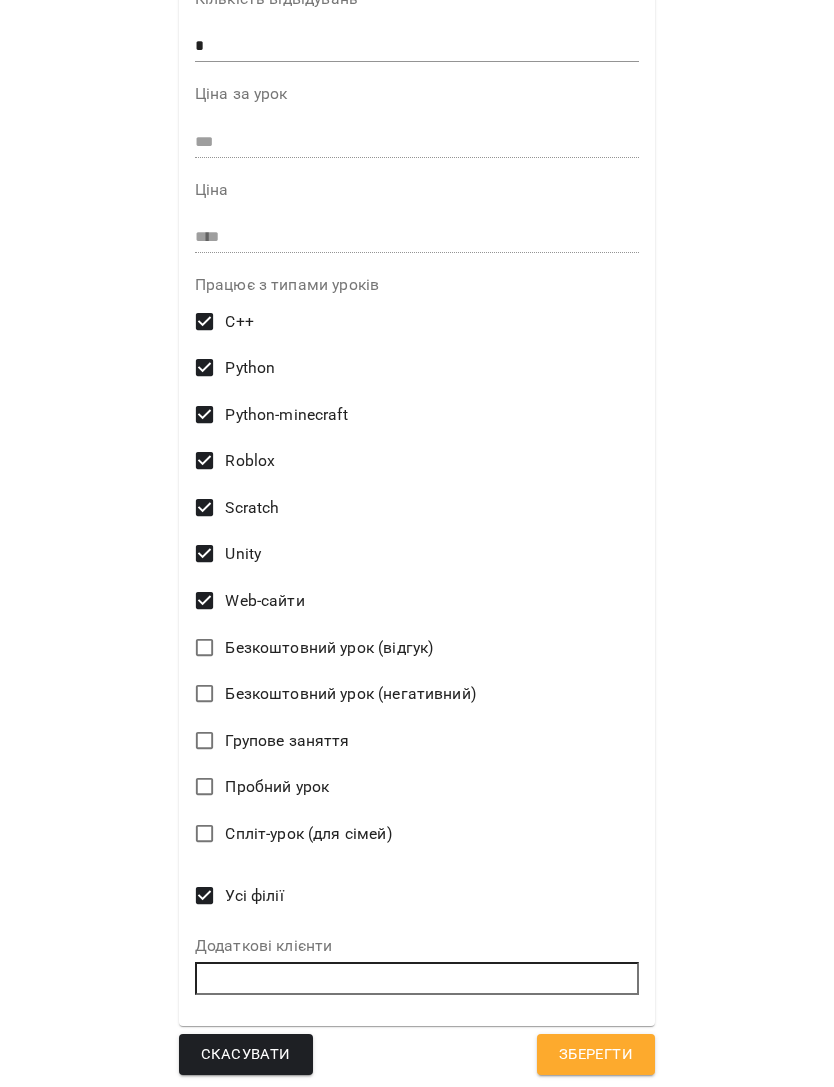 scroll, scrollTop: 454, scrollLeft: 0, axis: vertical 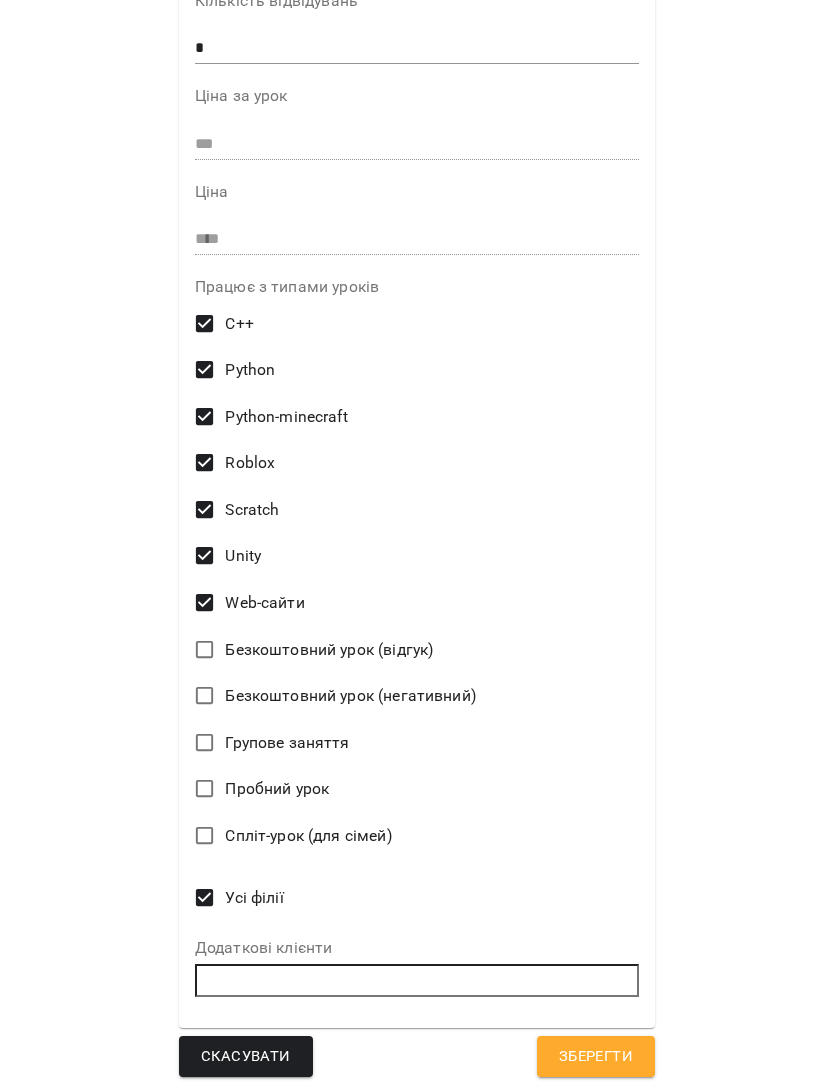 click on "Зберегти" at bounding box center (596, 1057) 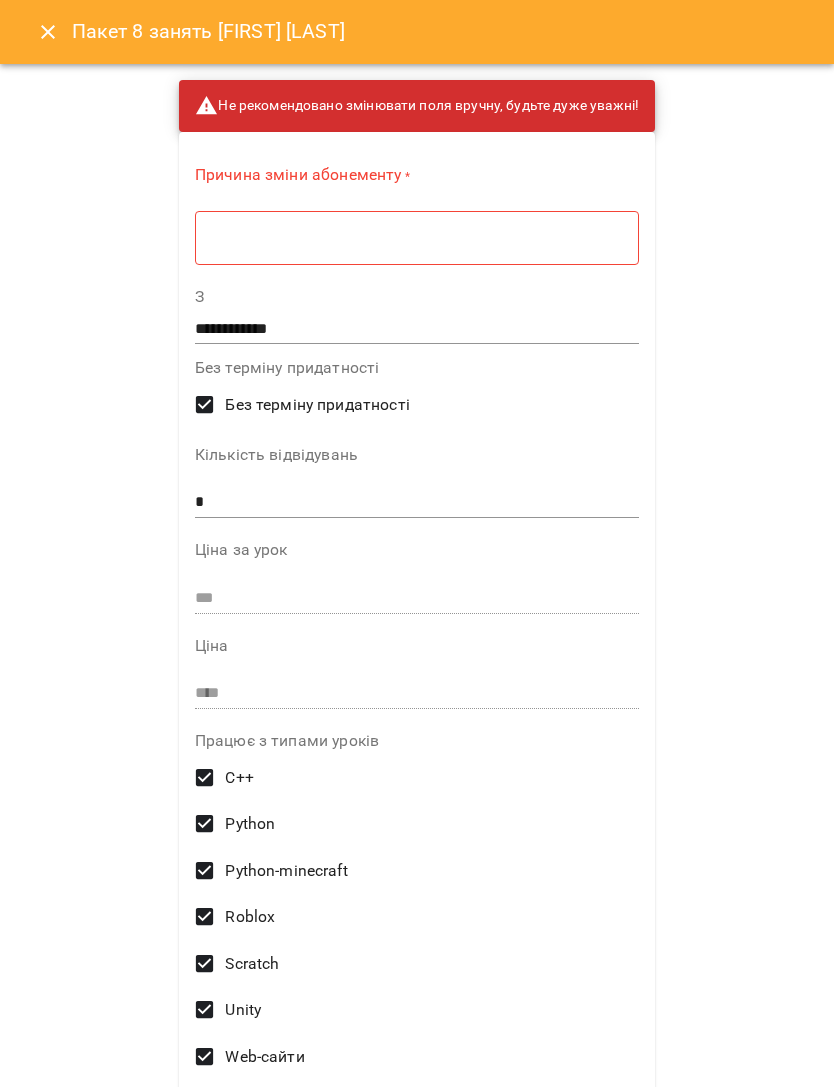 scroll, scrollTop: 0, scrollLeft: 0, axis: both 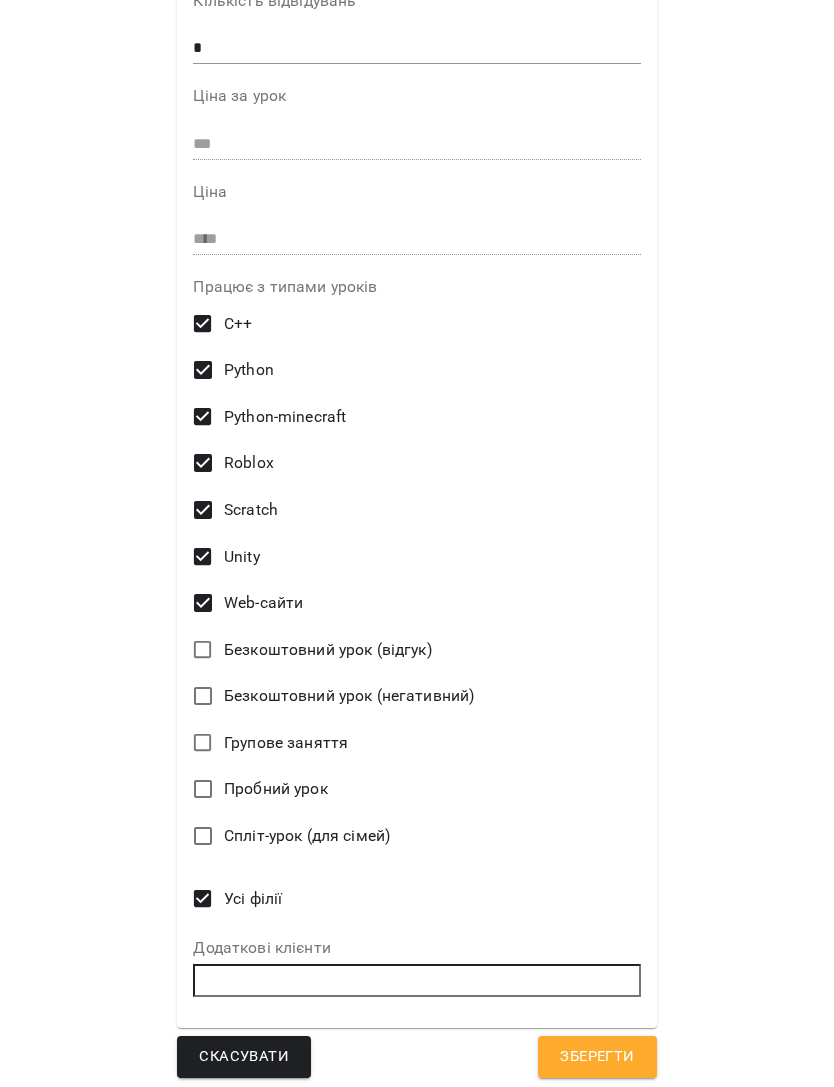 type on "**********" 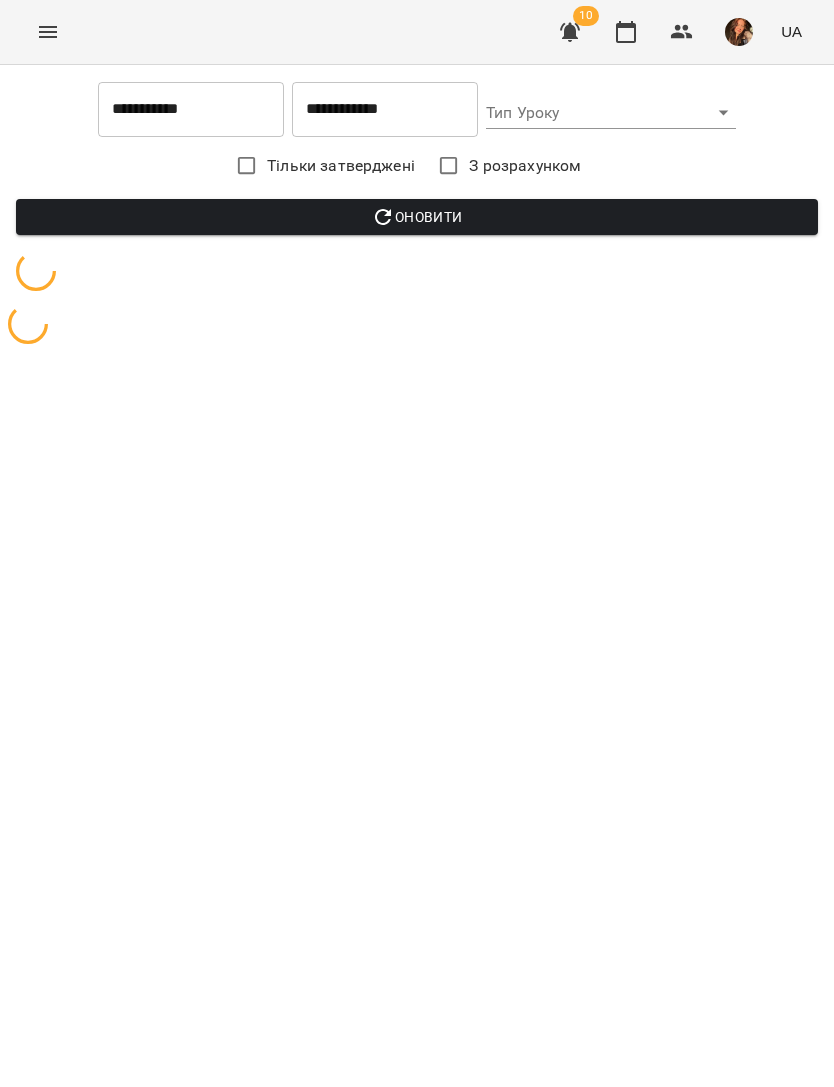 scroll, scrollTop: 0, scrollLeft: 0, axis: both 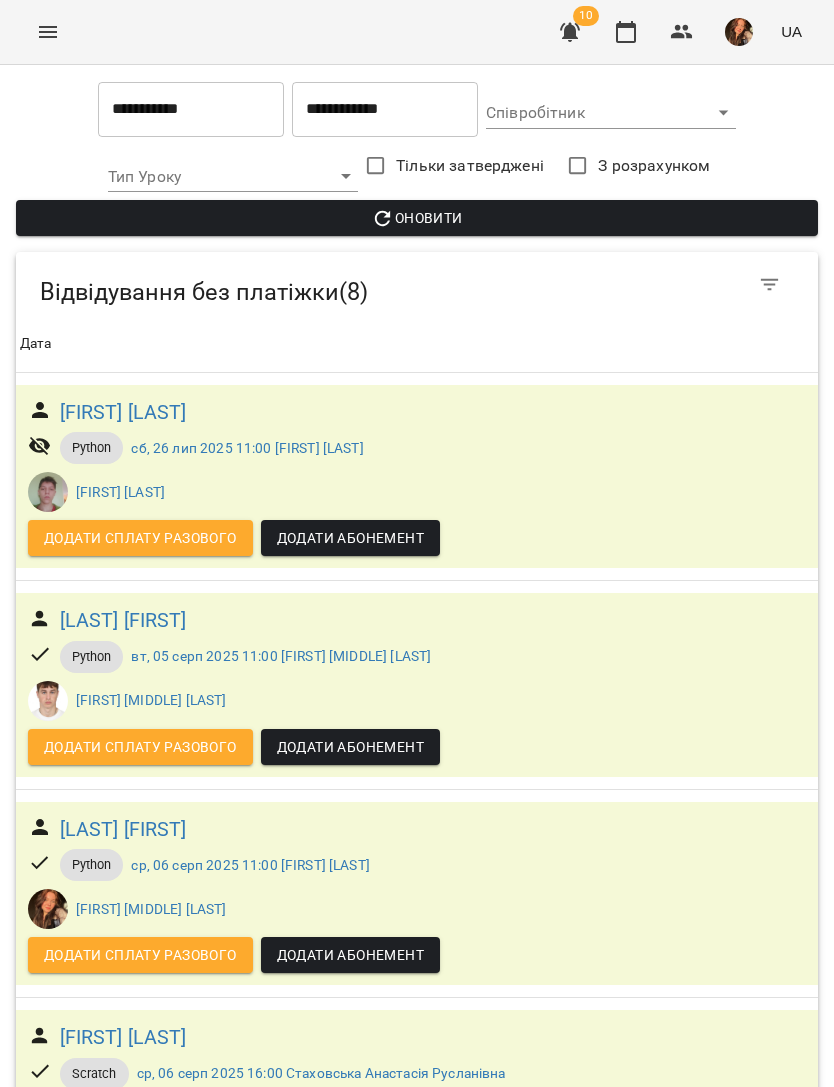 click at bounding box center [570, 32] 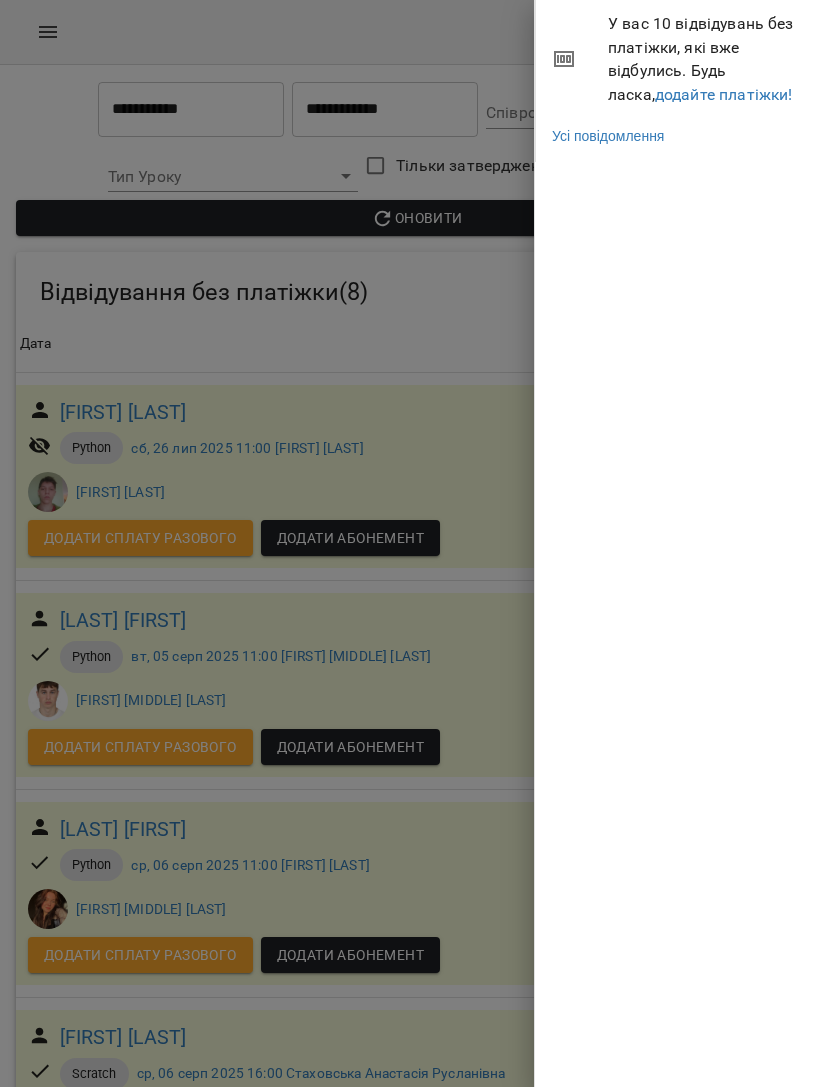 click on "додайте платіжки!" at bounding box center [724, 94] 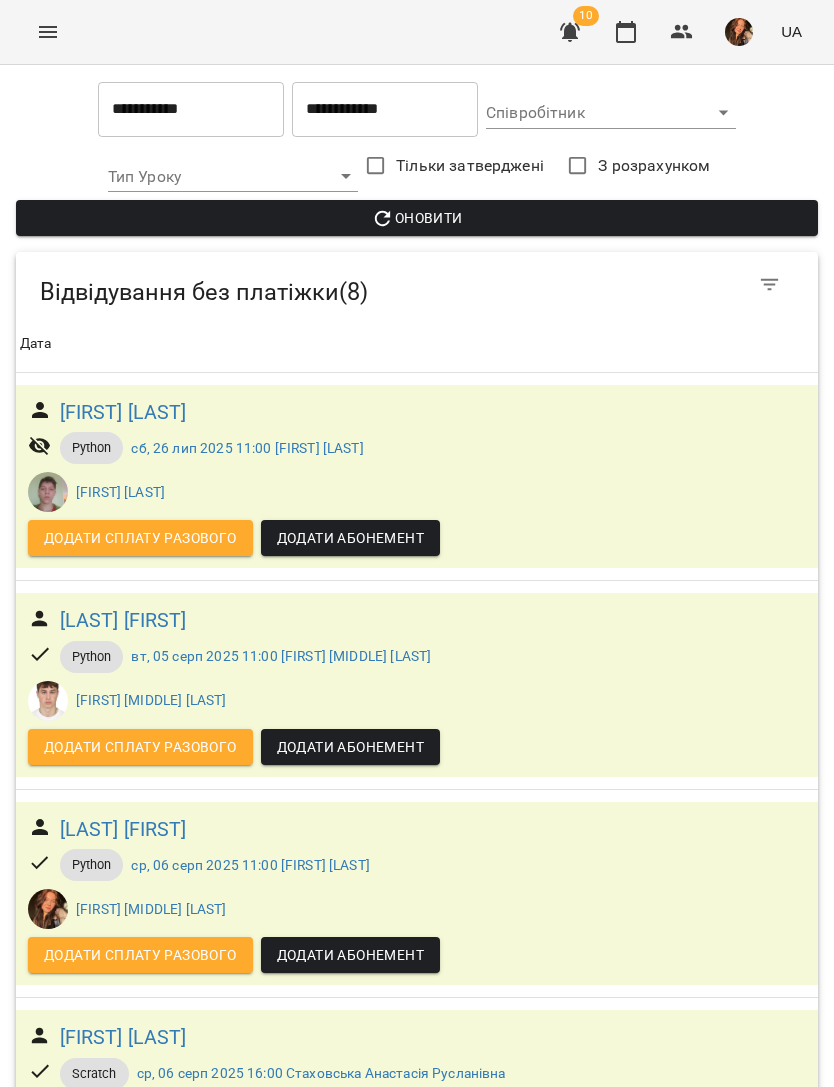 scroll, scrollTop: 0, scrollLeft: 0, axis: both 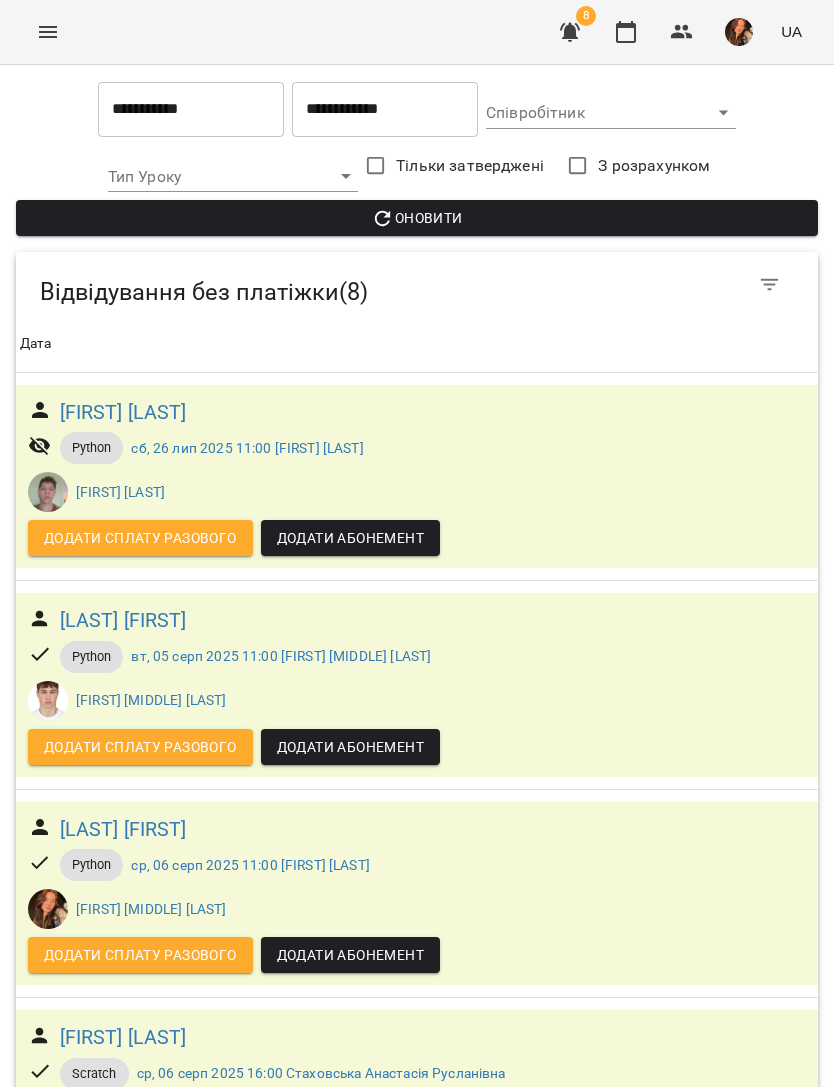 click at bounding box center [48, 32] 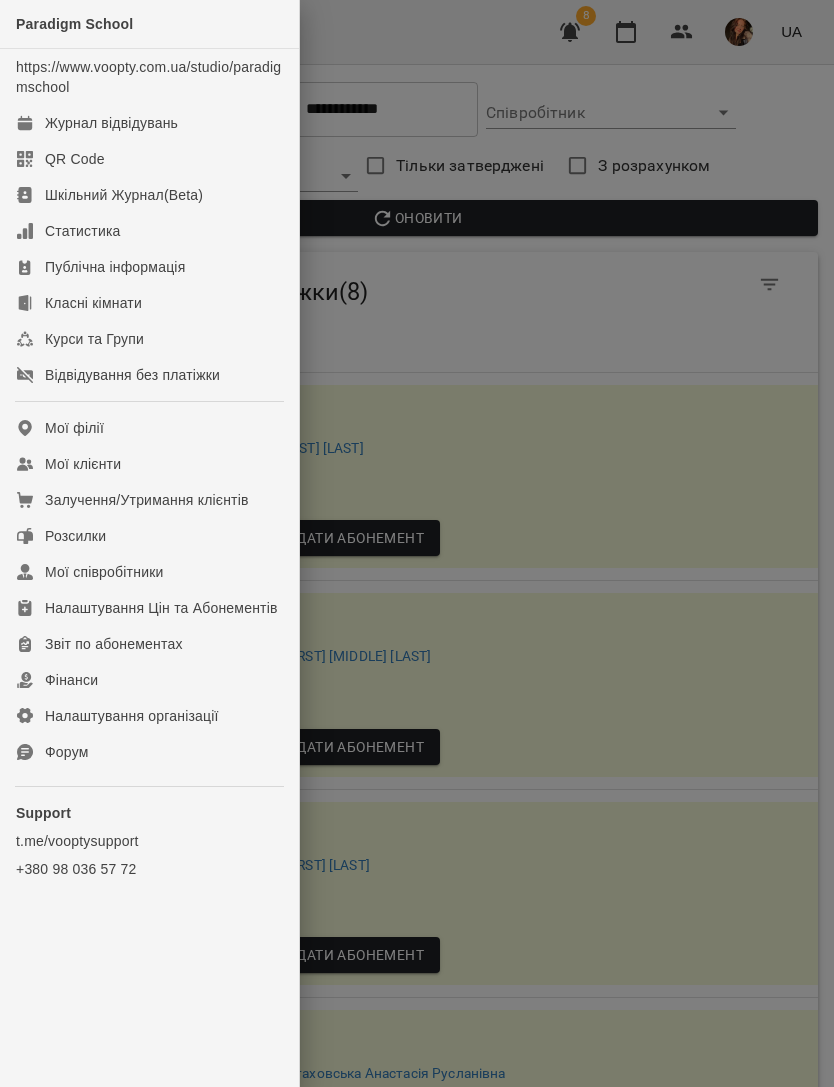 click on "Журнал відвідувань" at bounding box center (149, 123) 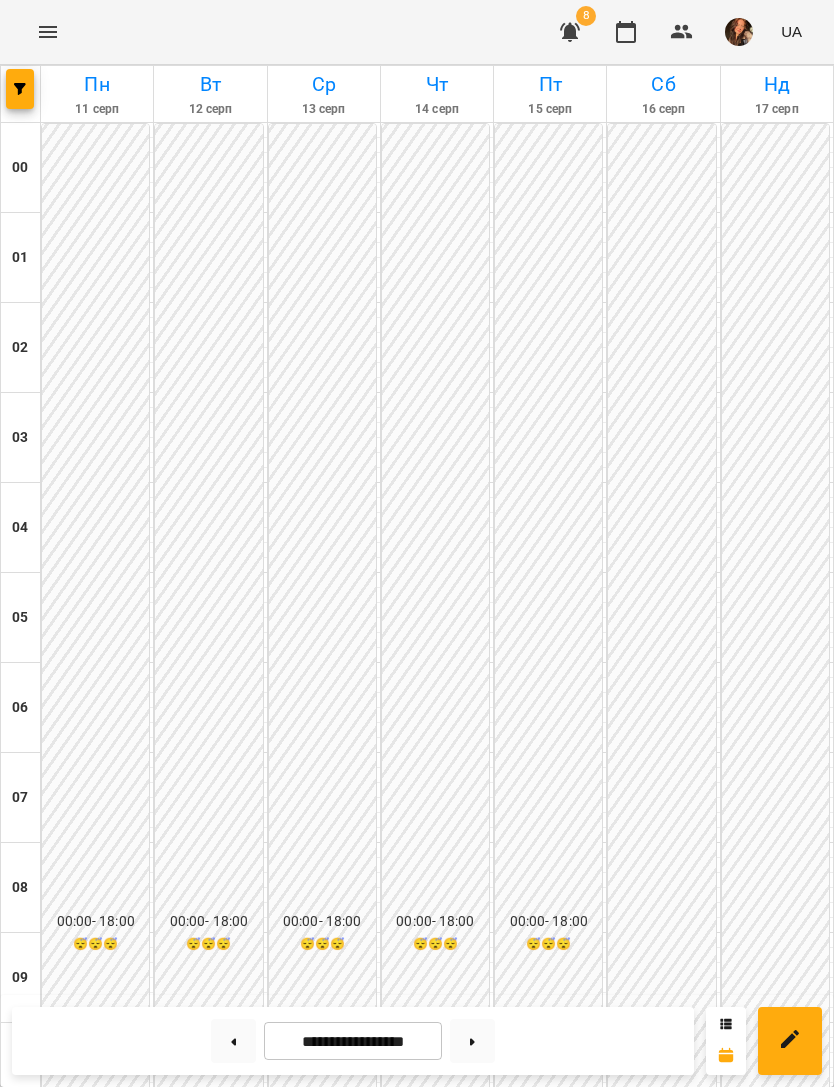scroll, scrollTop: 1285, scrollLeft: 0, axis: vertical 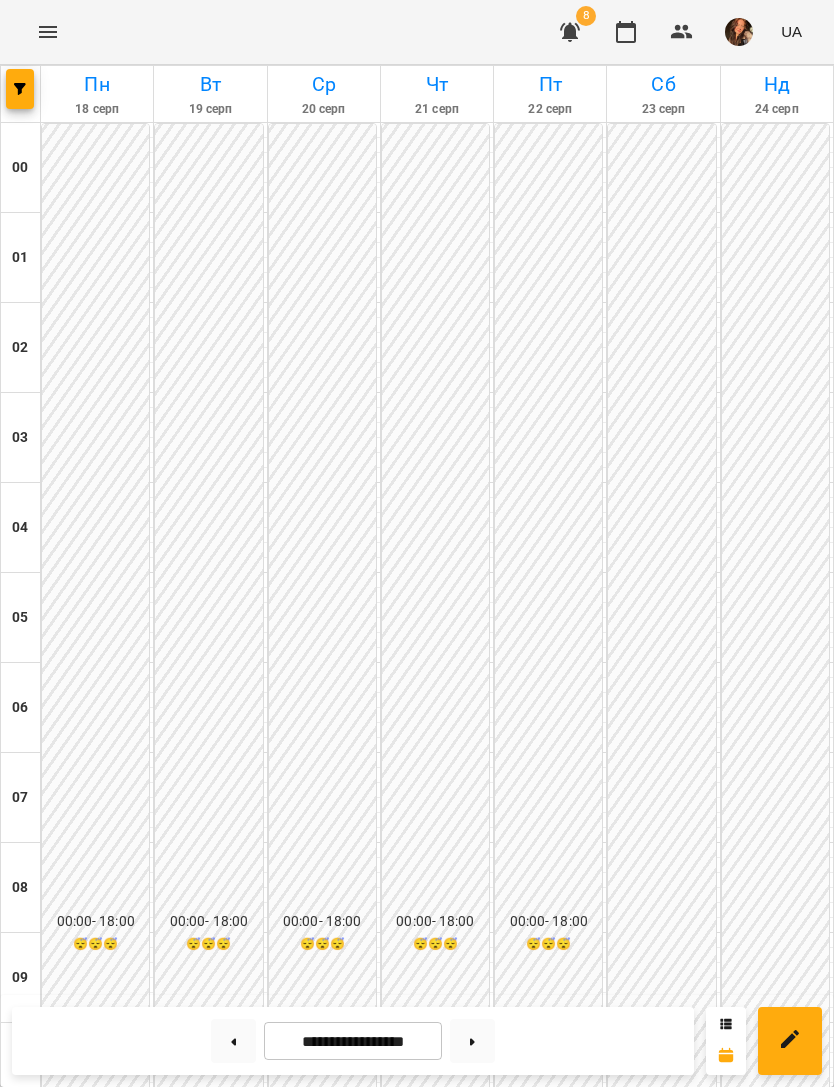 click at bounding box center (570, 32) 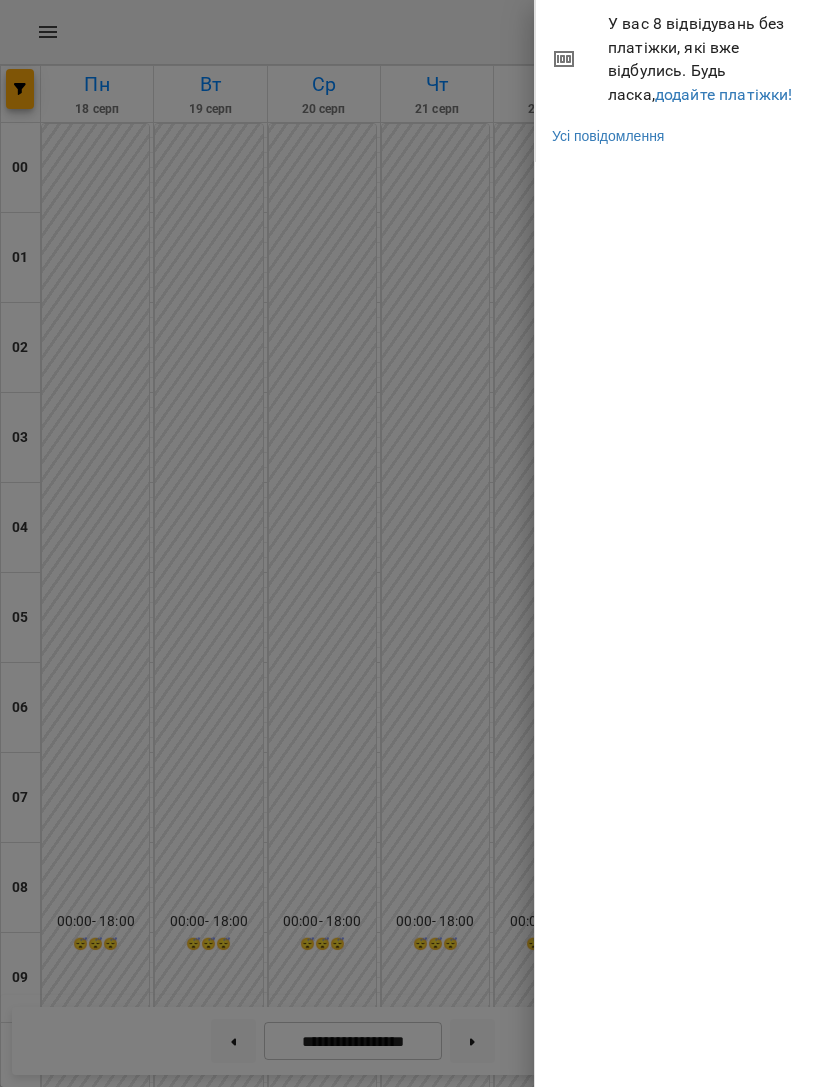 click on "додайте платіжки!" at bounding box center [724, 94] 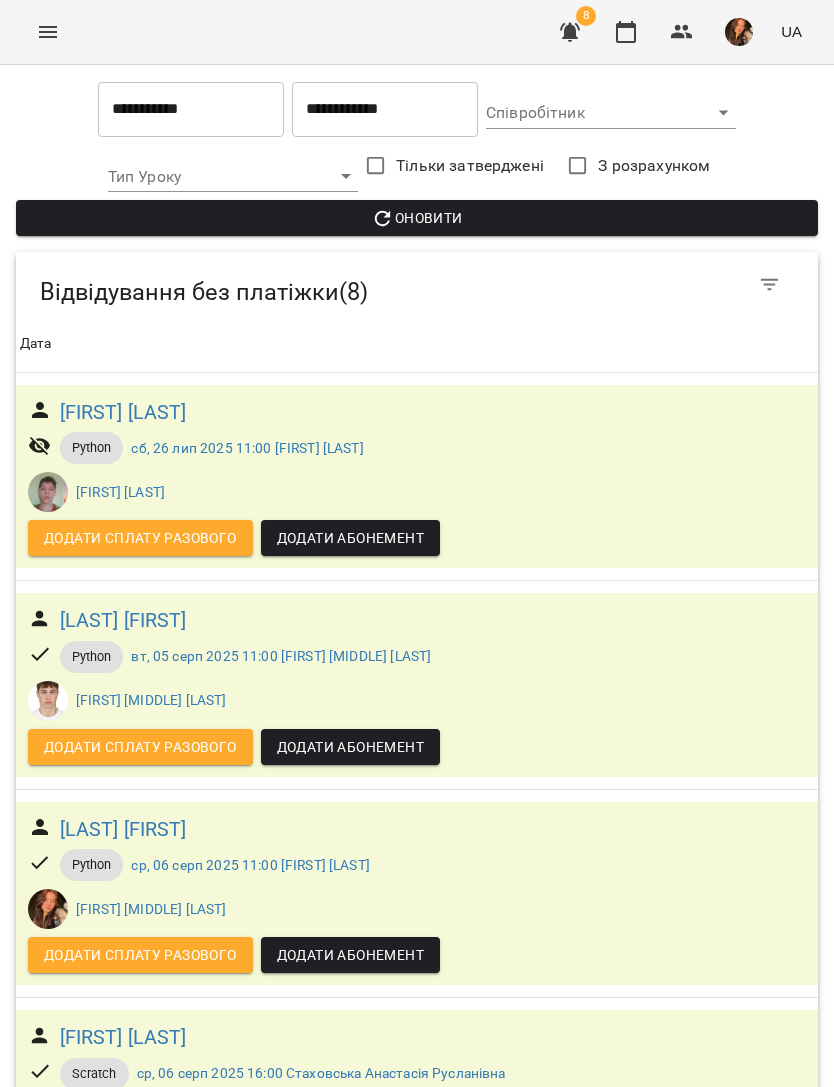 scroll, scrollTop: 142, scrollLeft: 0, axis: vertical 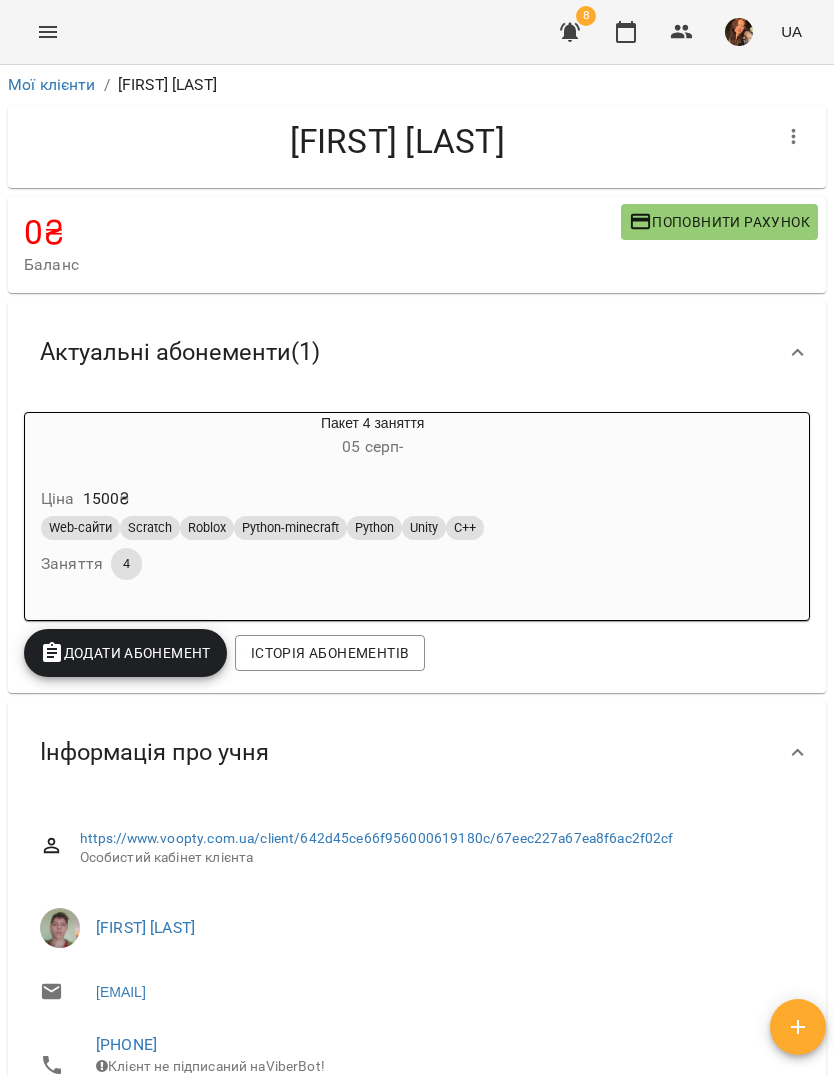 click at bounding box center [794, 137] 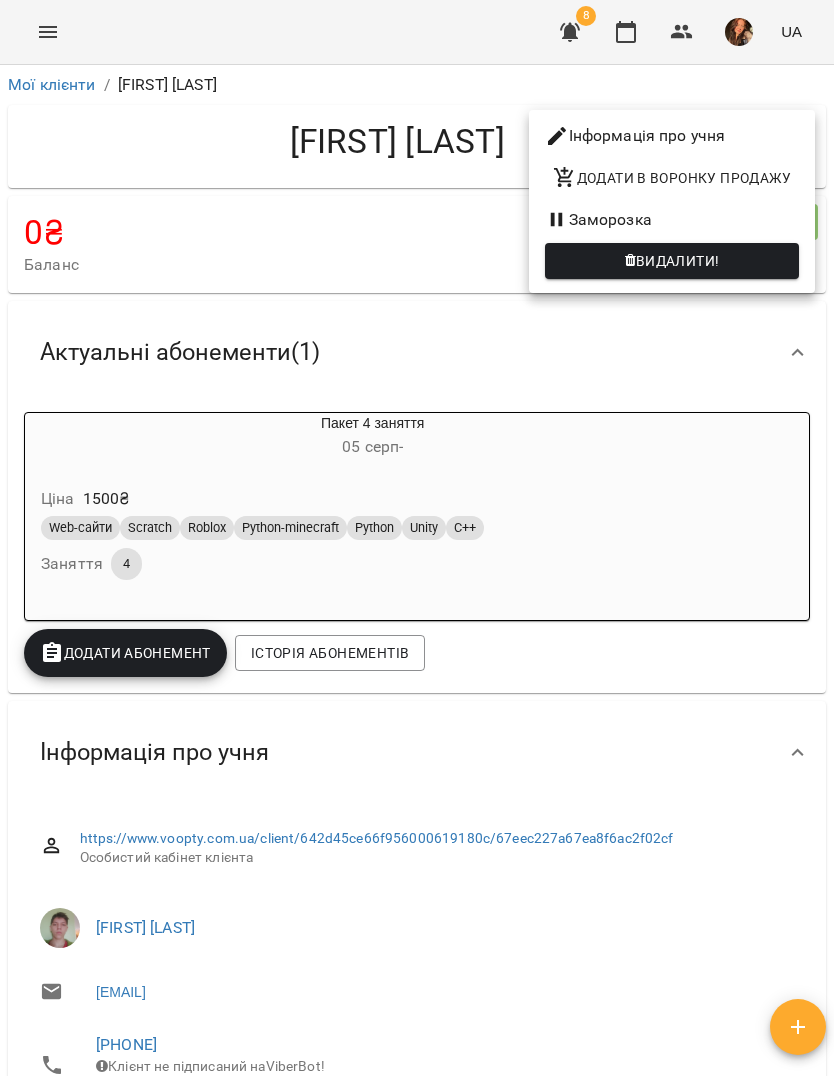 click on "Заморозка" at bounding box center [672, 220] 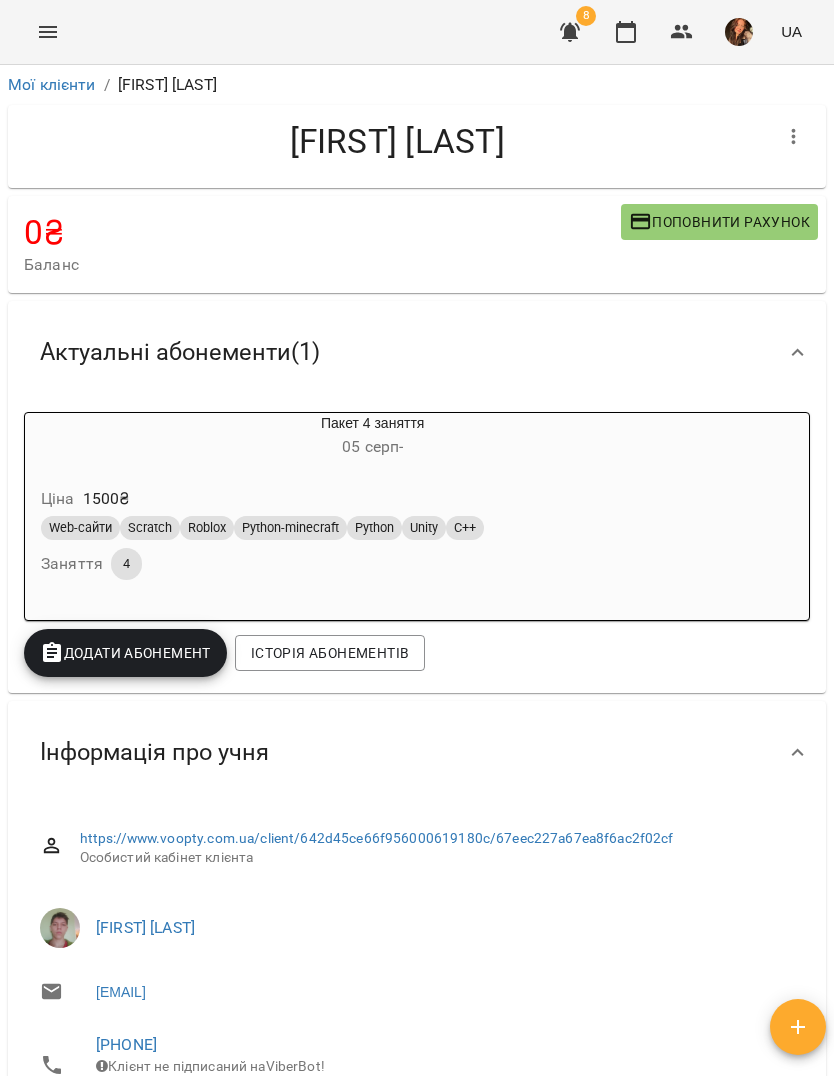 scroll, scrollTop: 0, scrollLeft: 0, axis: both 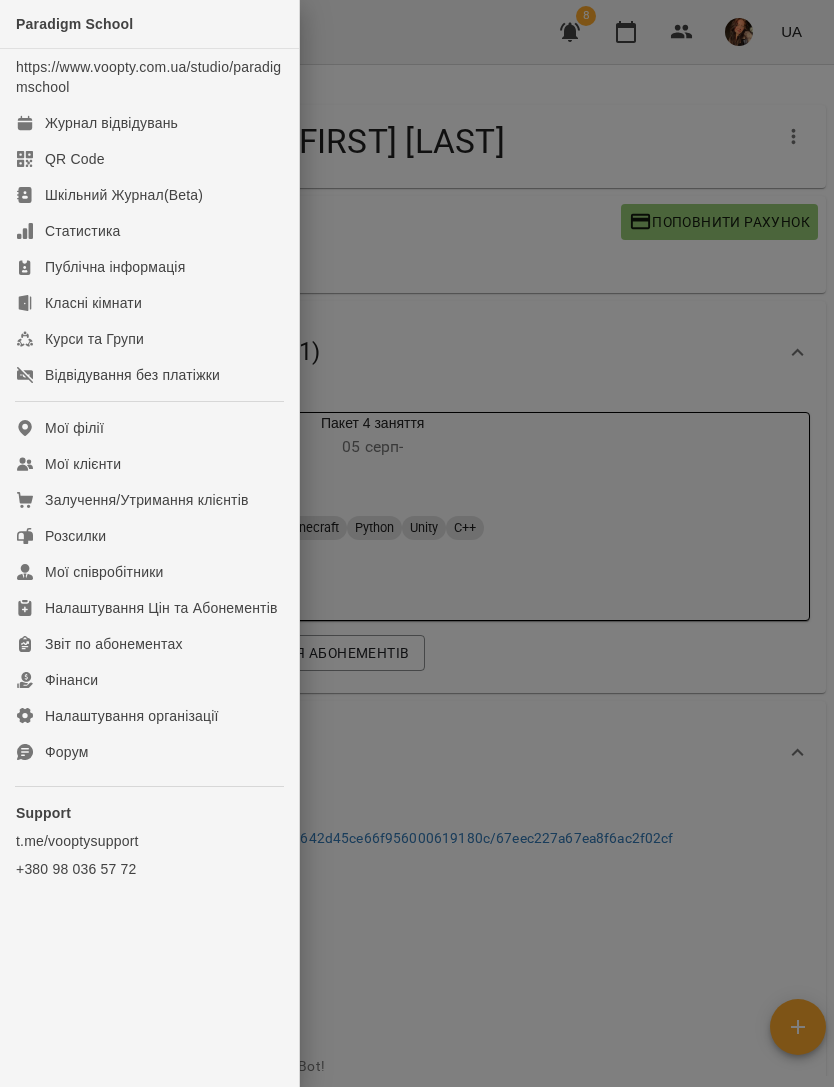 click on "Журнал відвідувань" at bounding box center (111, 123) 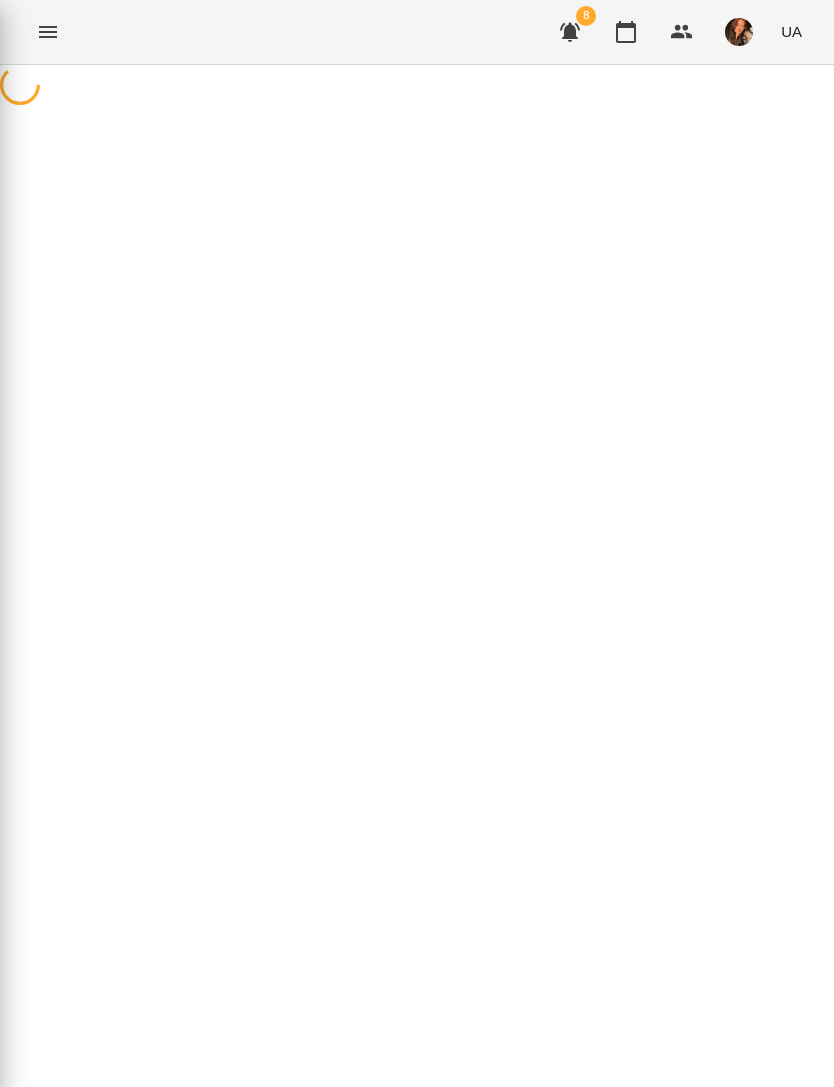 scroll, scrollTop: 0, scrollLeft: 0, axis: both 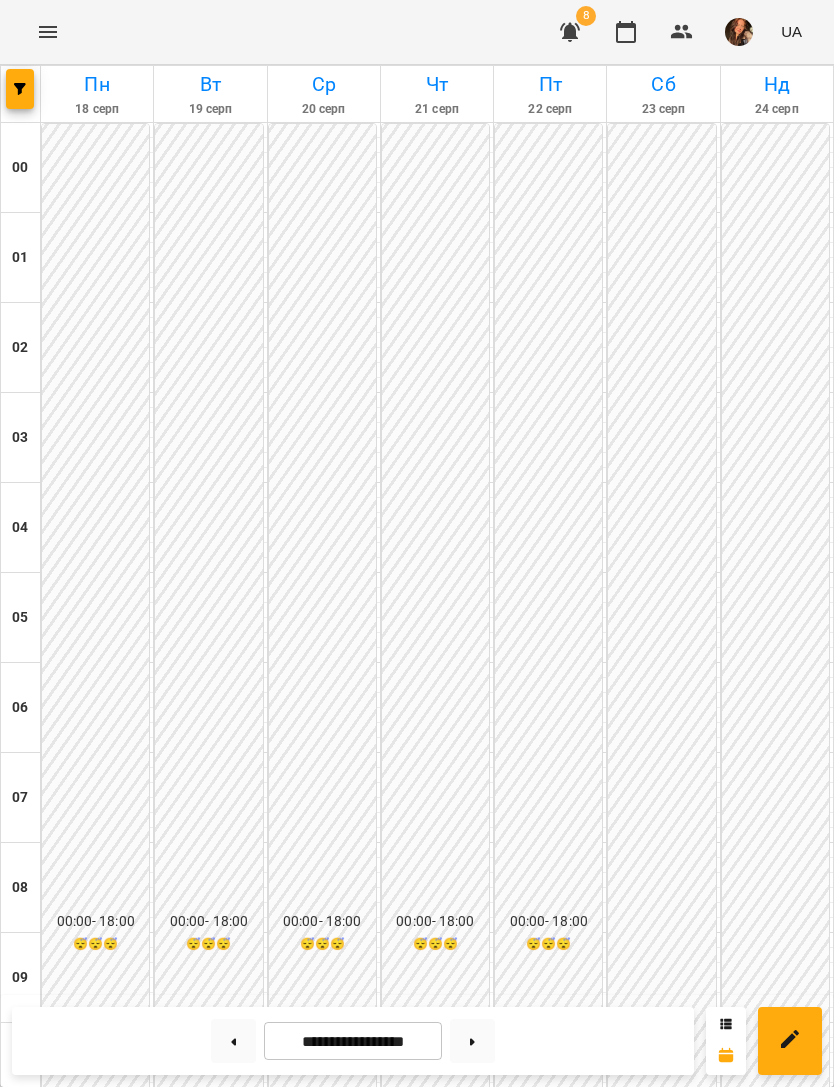 click 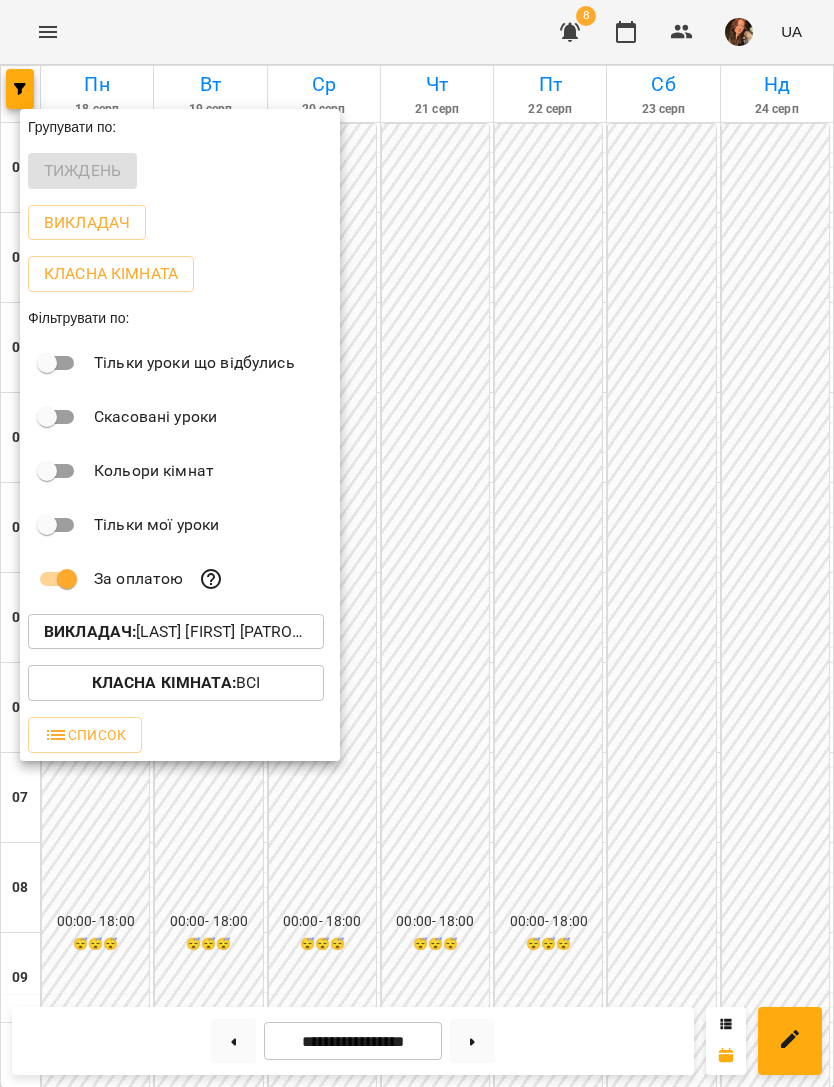 click on "Викладач : [FIRST] [MIDDLE] [LAST]" at bounding box center [176, 632] 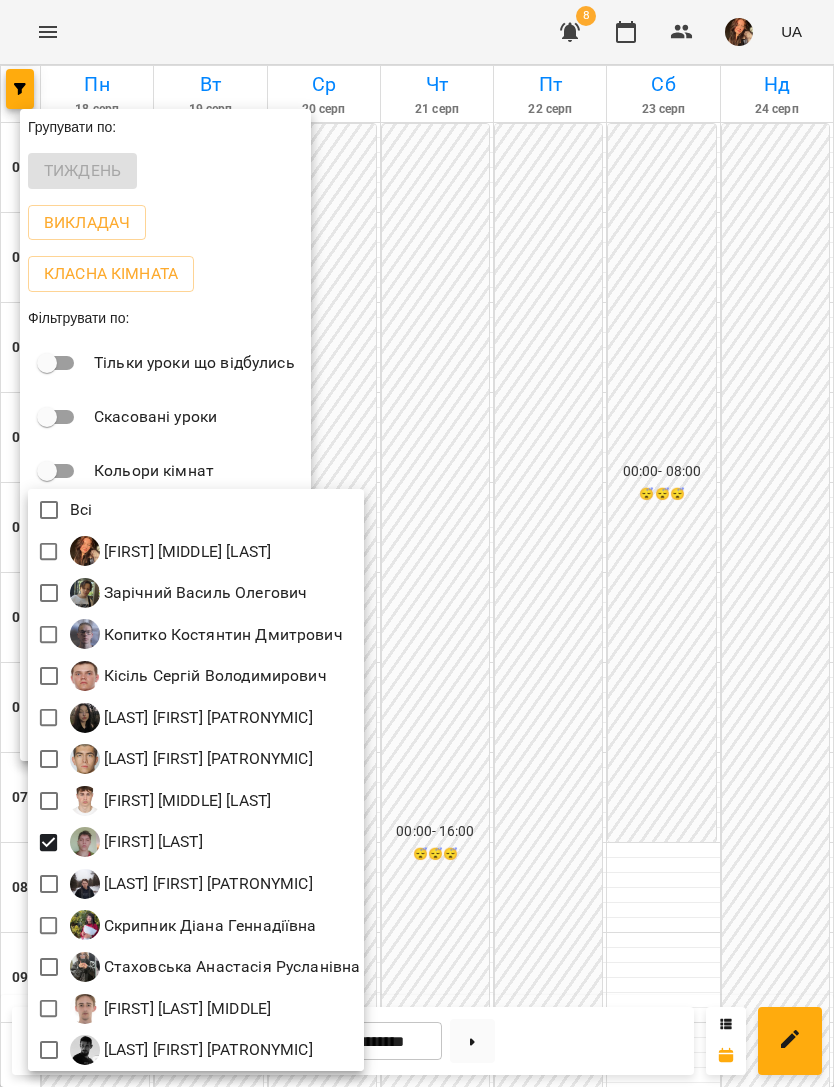 click at bounding box center [417, 543] 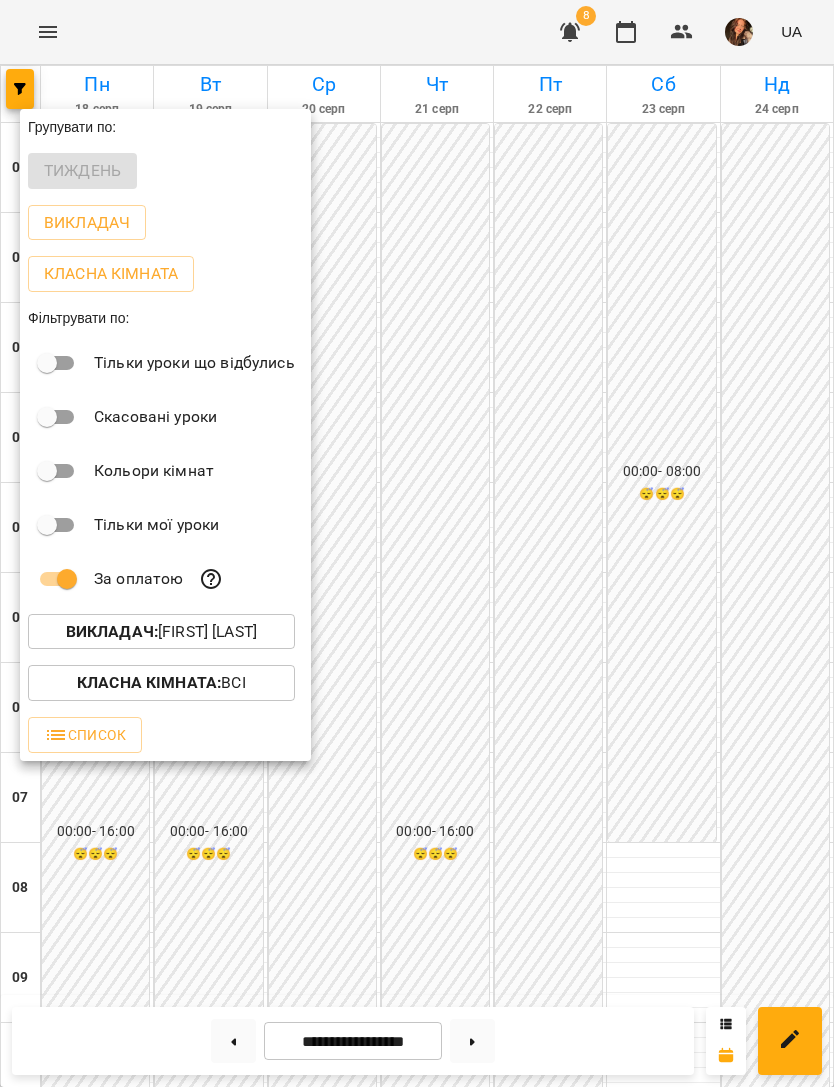 click at bounding box center (417, 543) 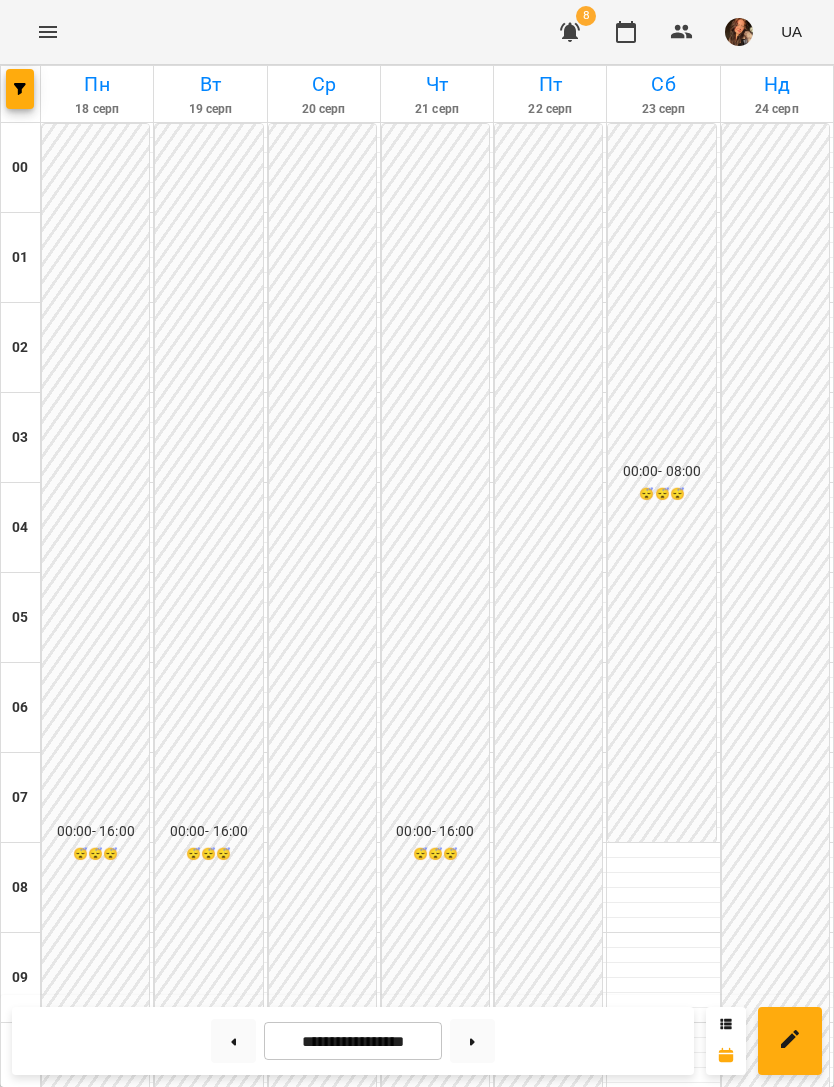 scroll, scrollTop: 921, scrollLeft: 0, axis: vertical 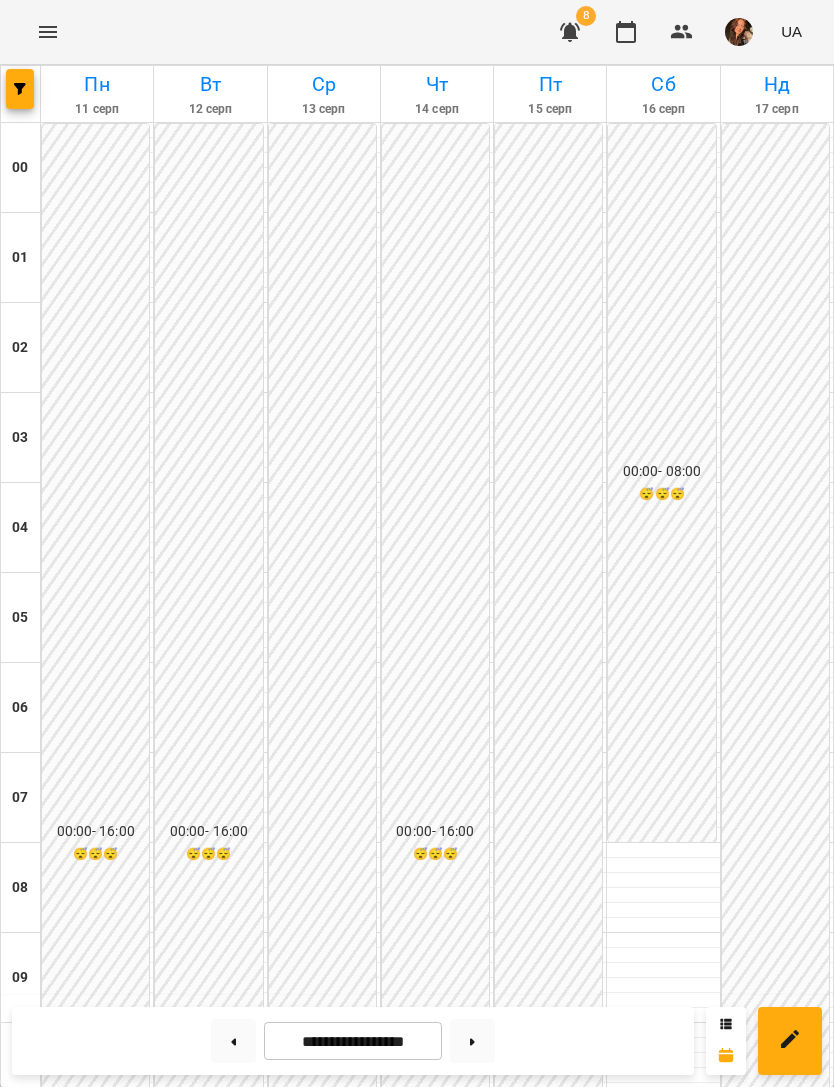 click at bounding box center [233, 1041] 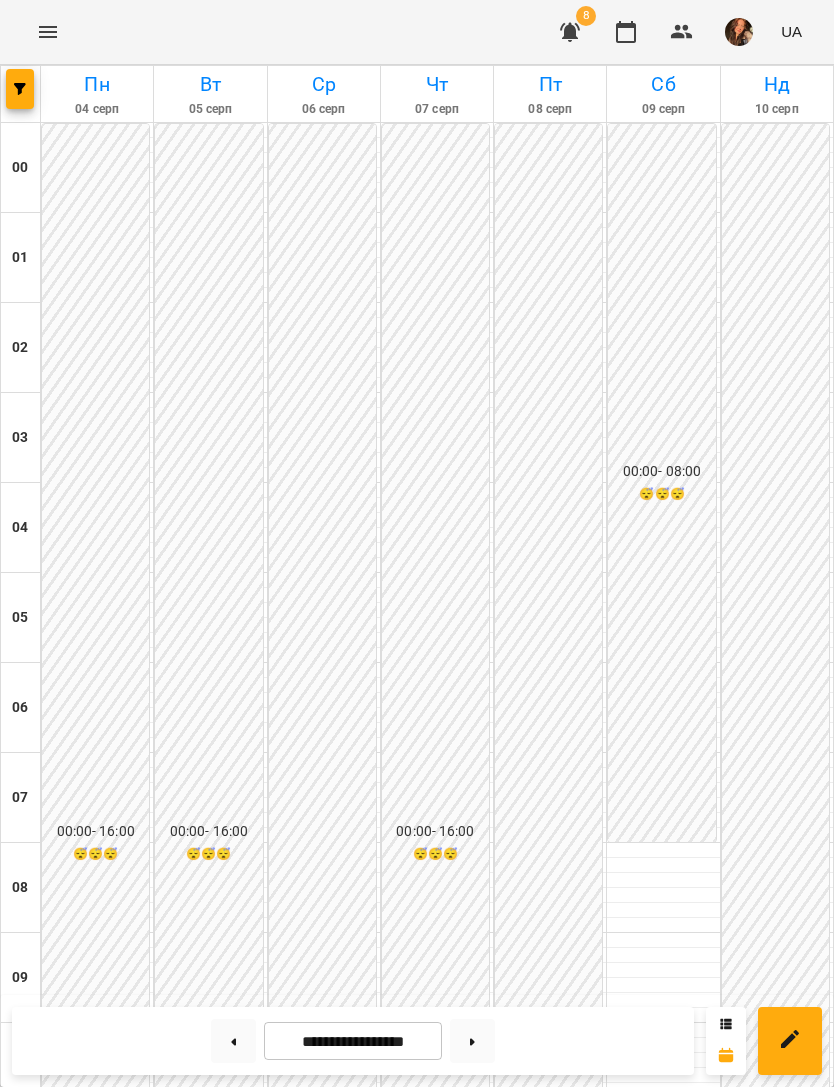scroll, scrollTop: 835, scrollLeft: 0, axis: vertical 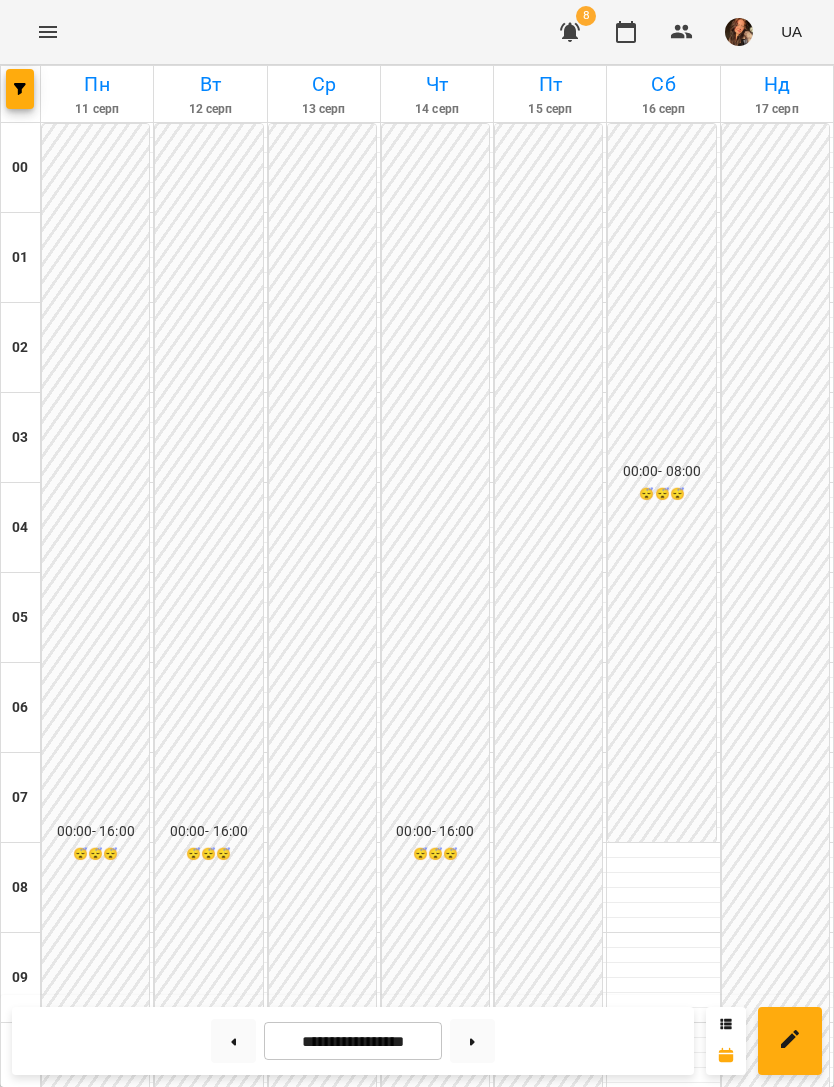 click at bounding box center (233, 1041) 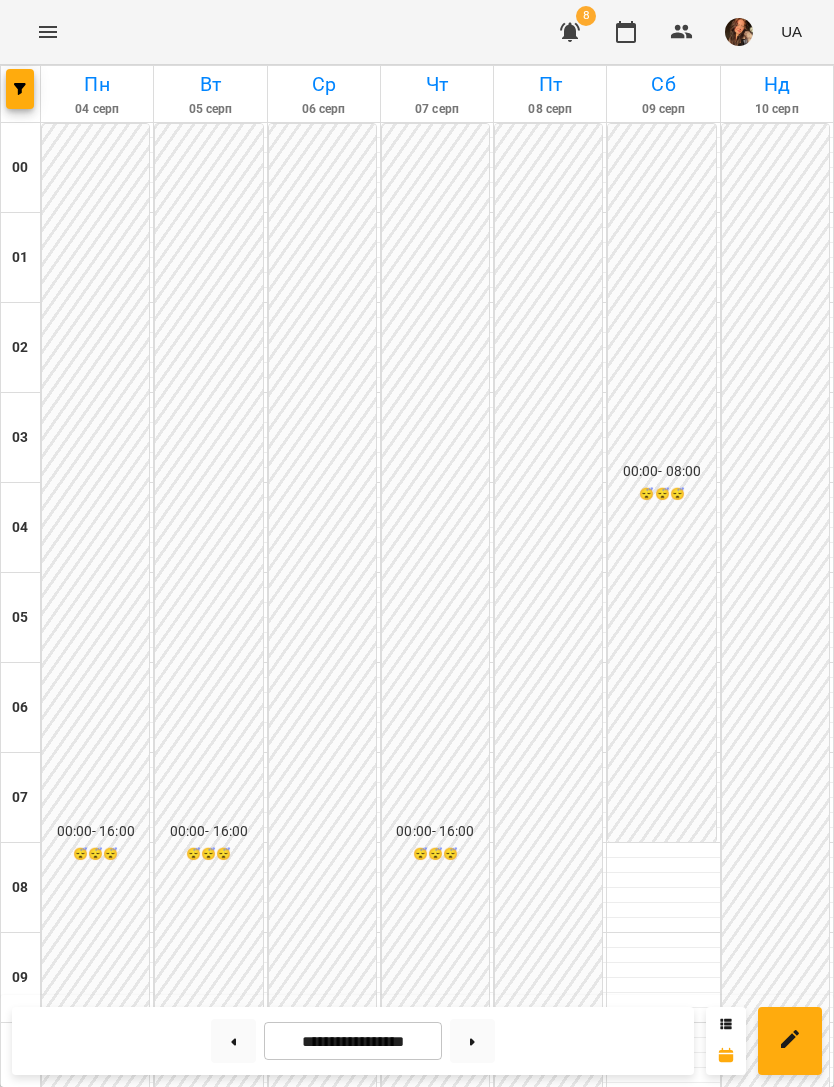 scroll, scrollTop: 820, scrollLeft: 0, axis: vertical 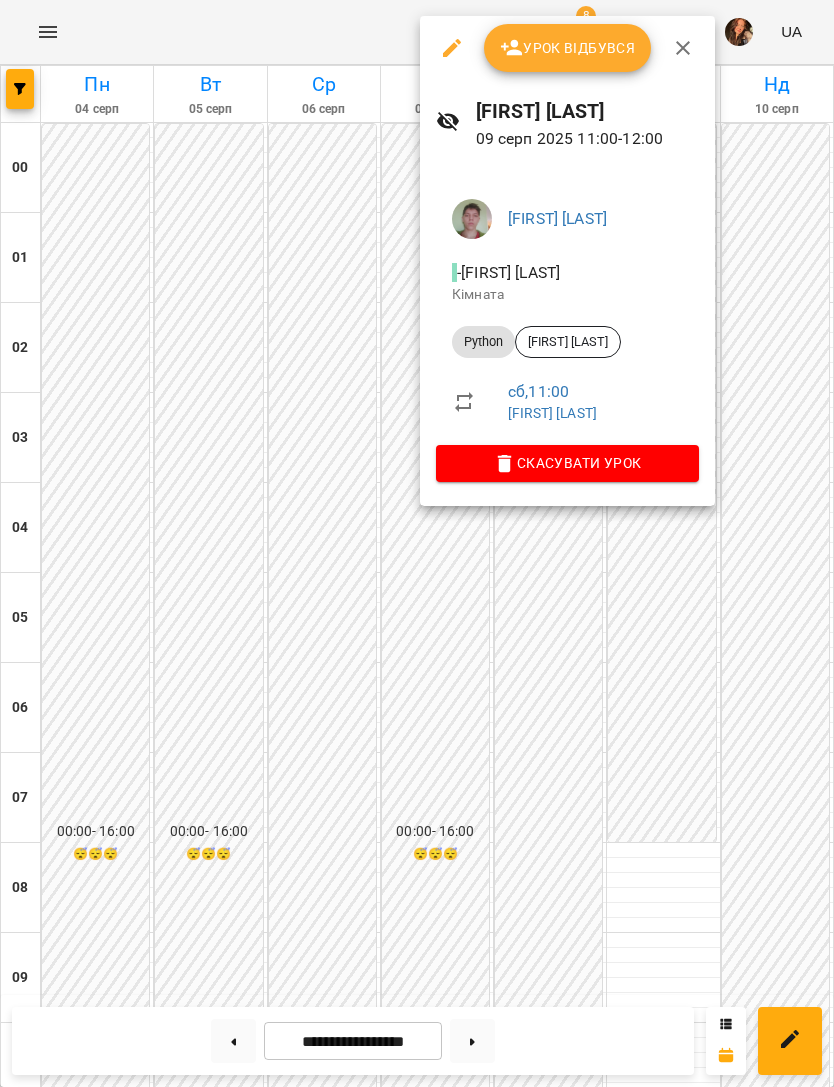 click on "Скасувати Урок" at bounding box center [567, 463] 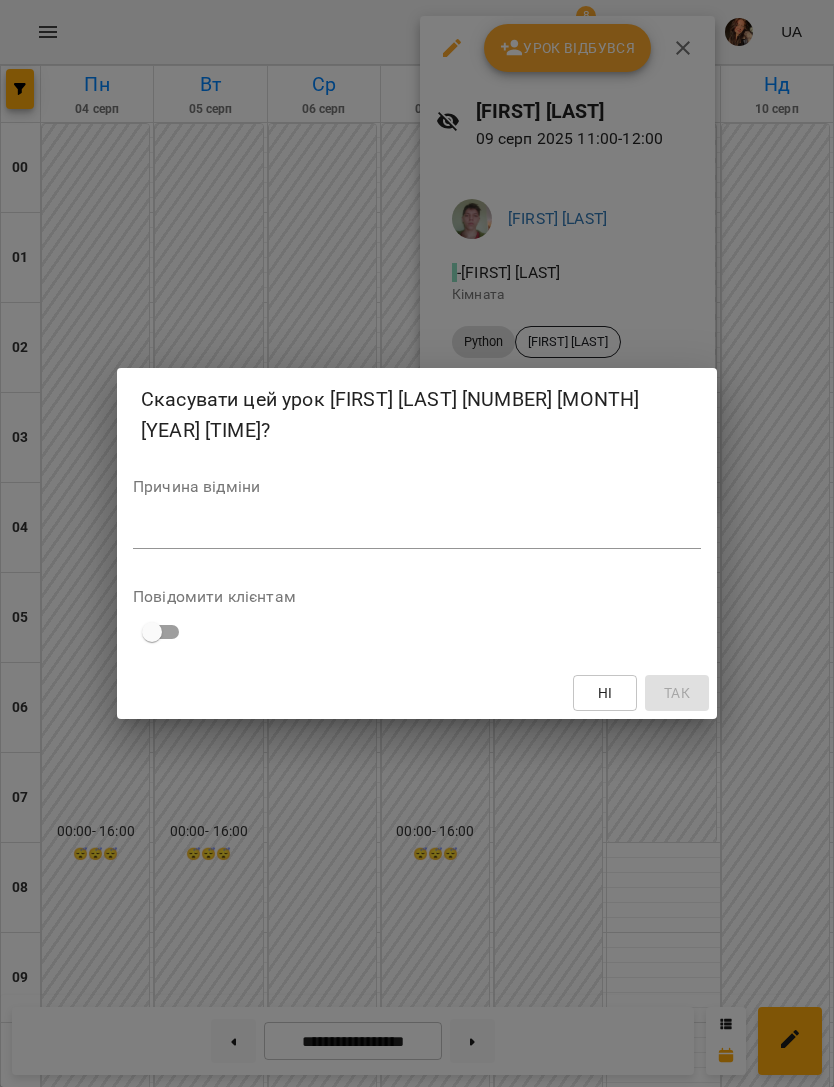 click at bounding box center [417, 533] 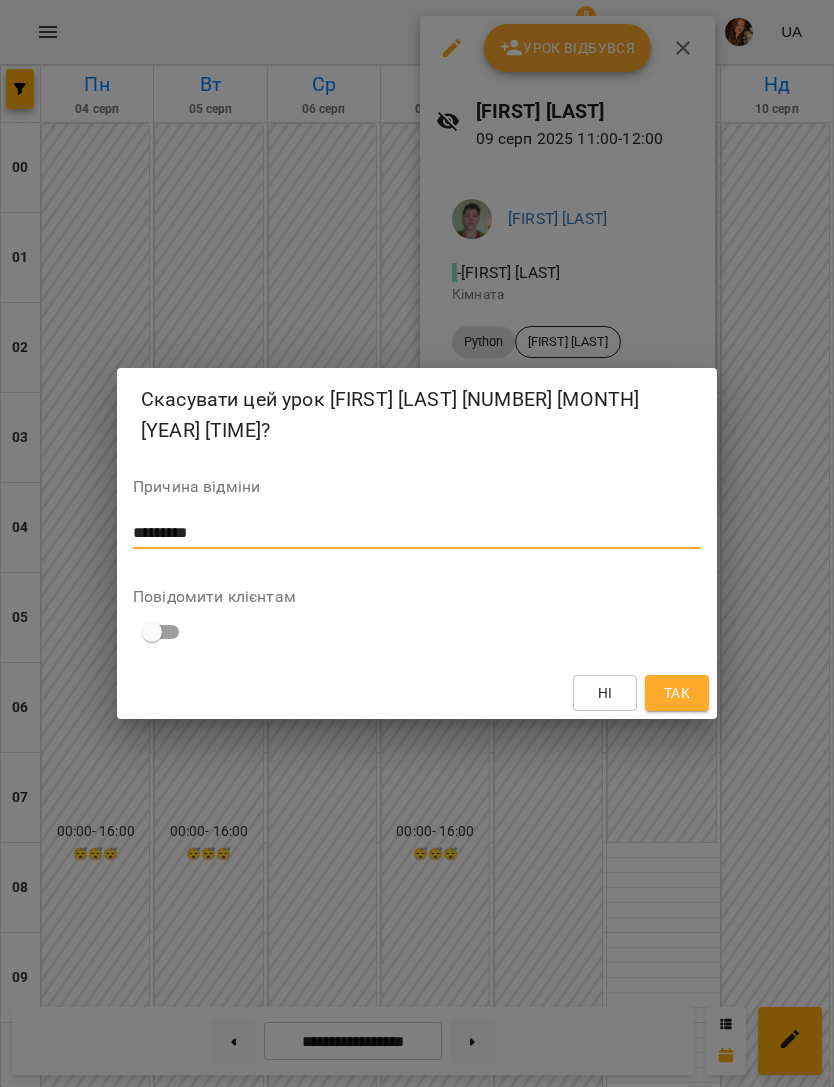type on "*********" 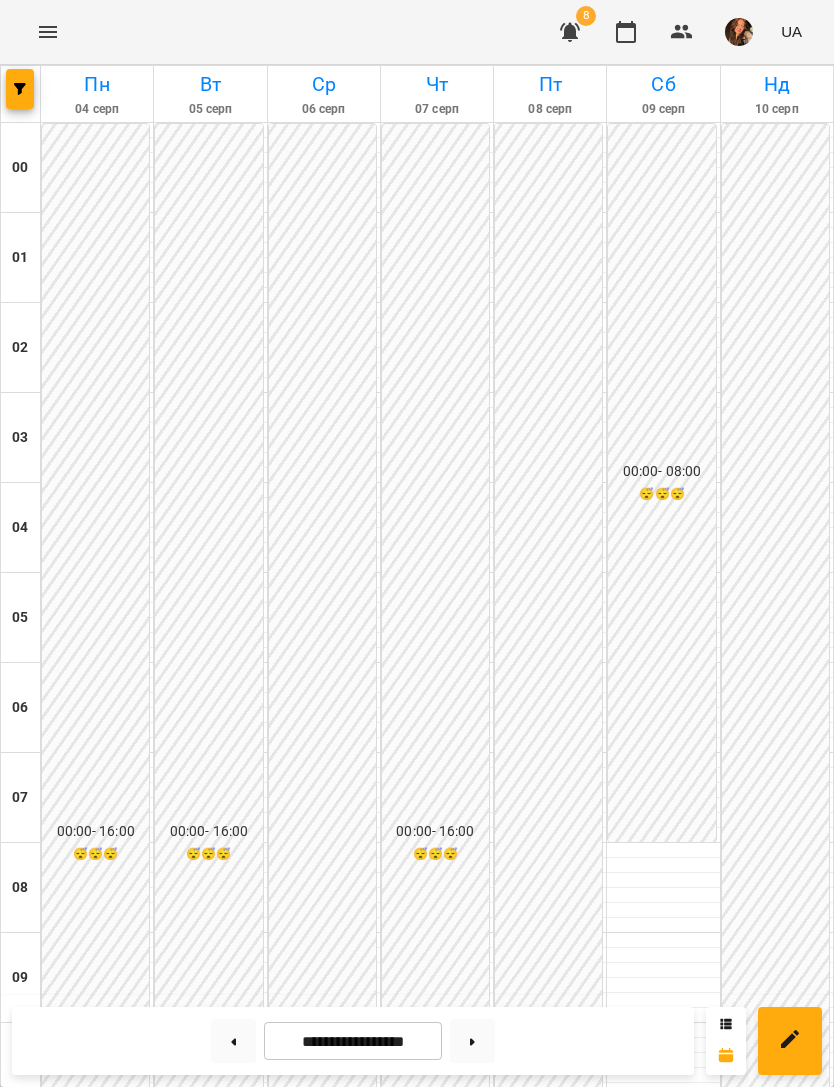 scroll, scrollTop: 1285, scrollLeft: 0, axis: vertical 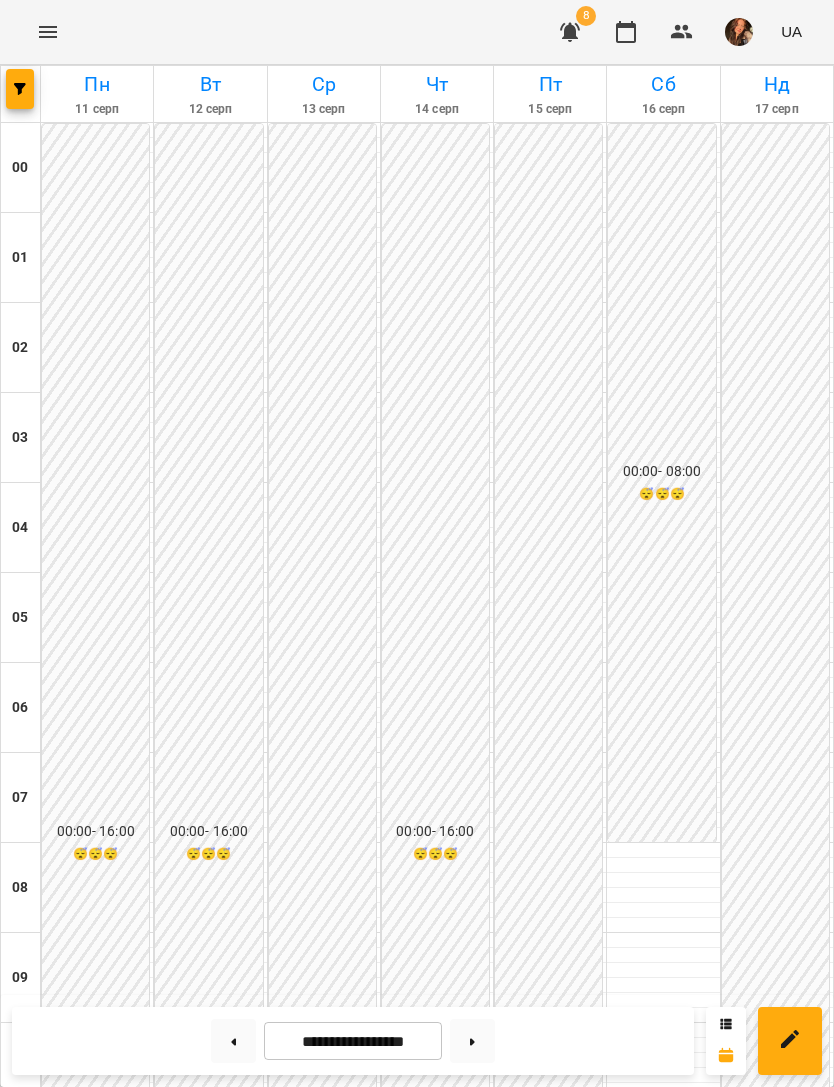 click at bounding box center [20, 89] 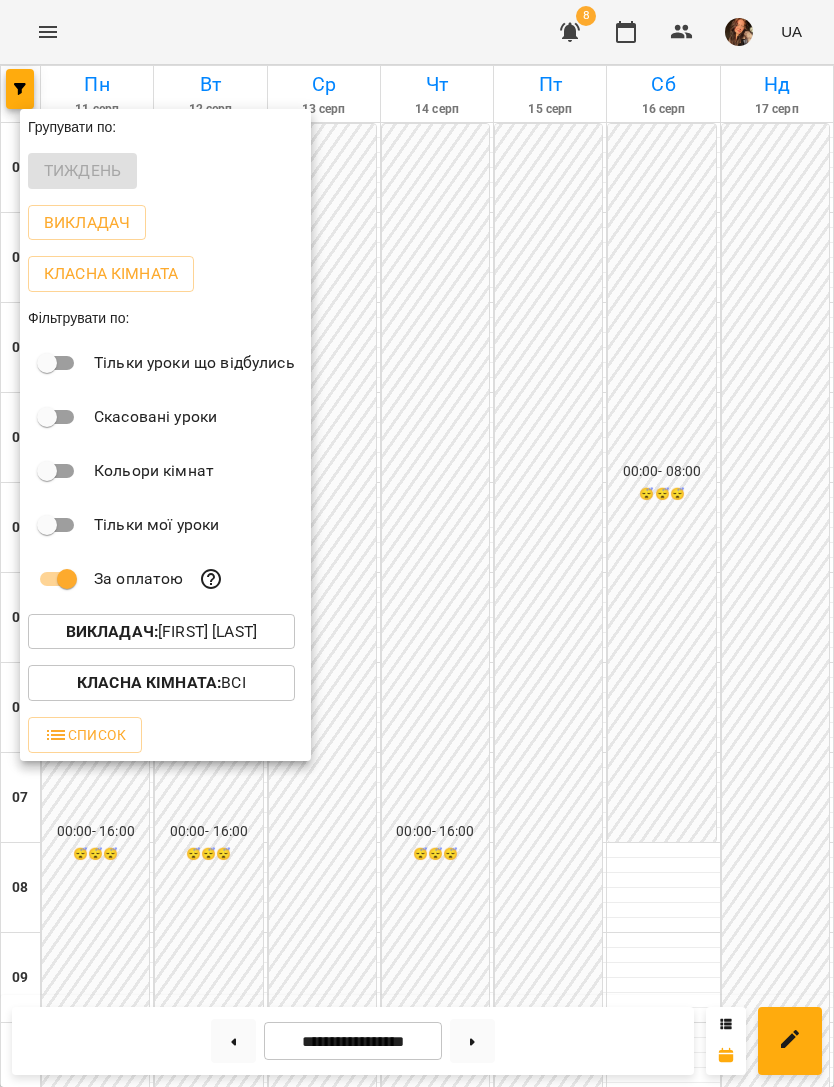 click on "Викладач :  Підцерковний Дмитро Андрійович" at bounding box center [161, 632] 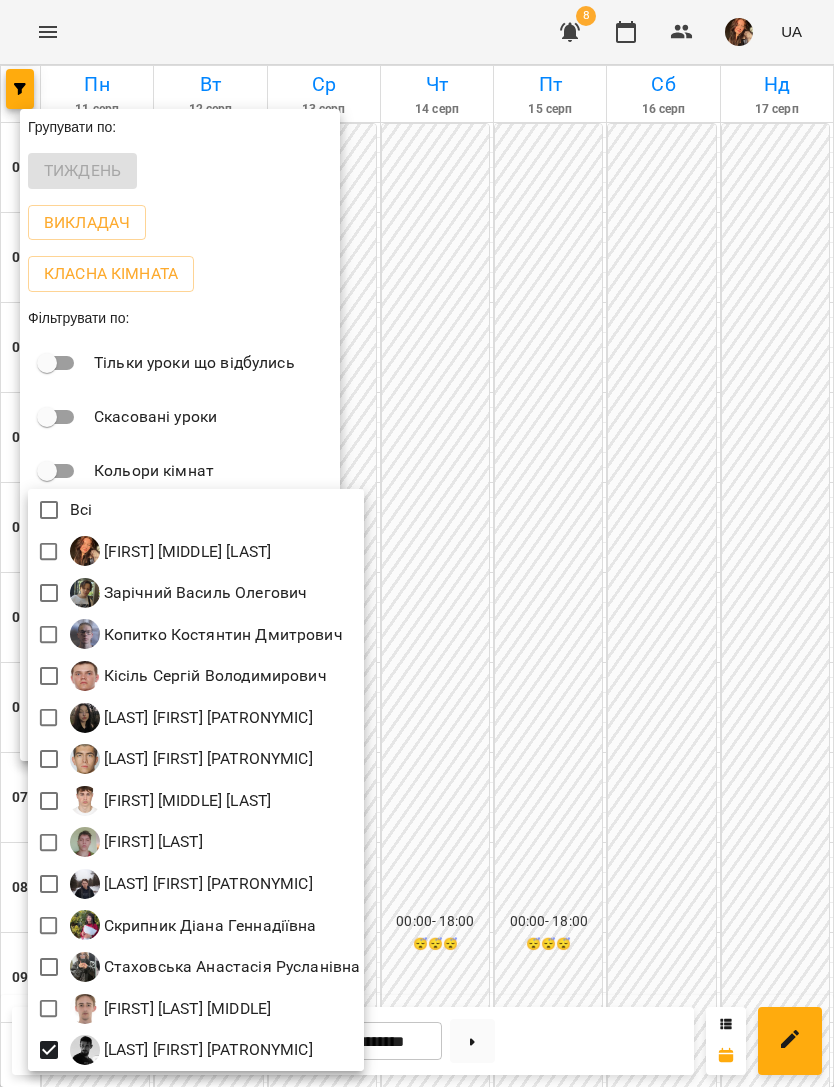 click at bounding box center [417, 543] 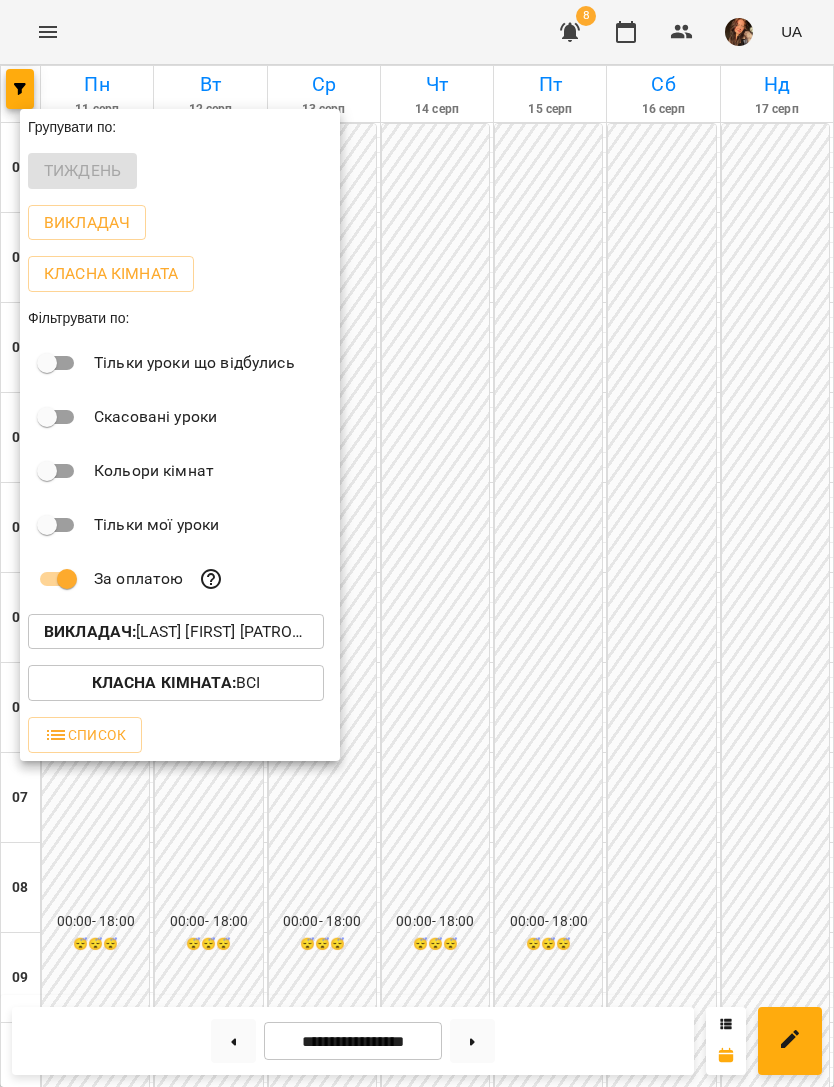click at bounding box center [417, 543] 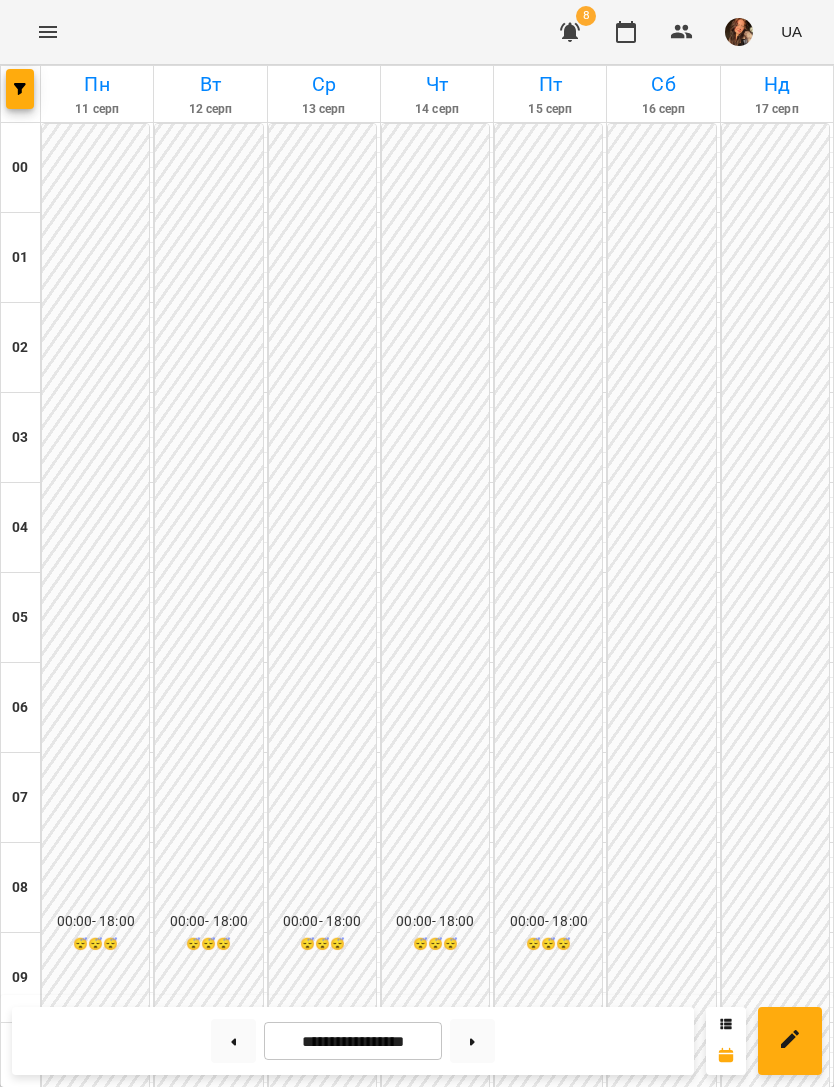 scroll, scrollTop: 1246, scrollLeft: 0, axis: vertical 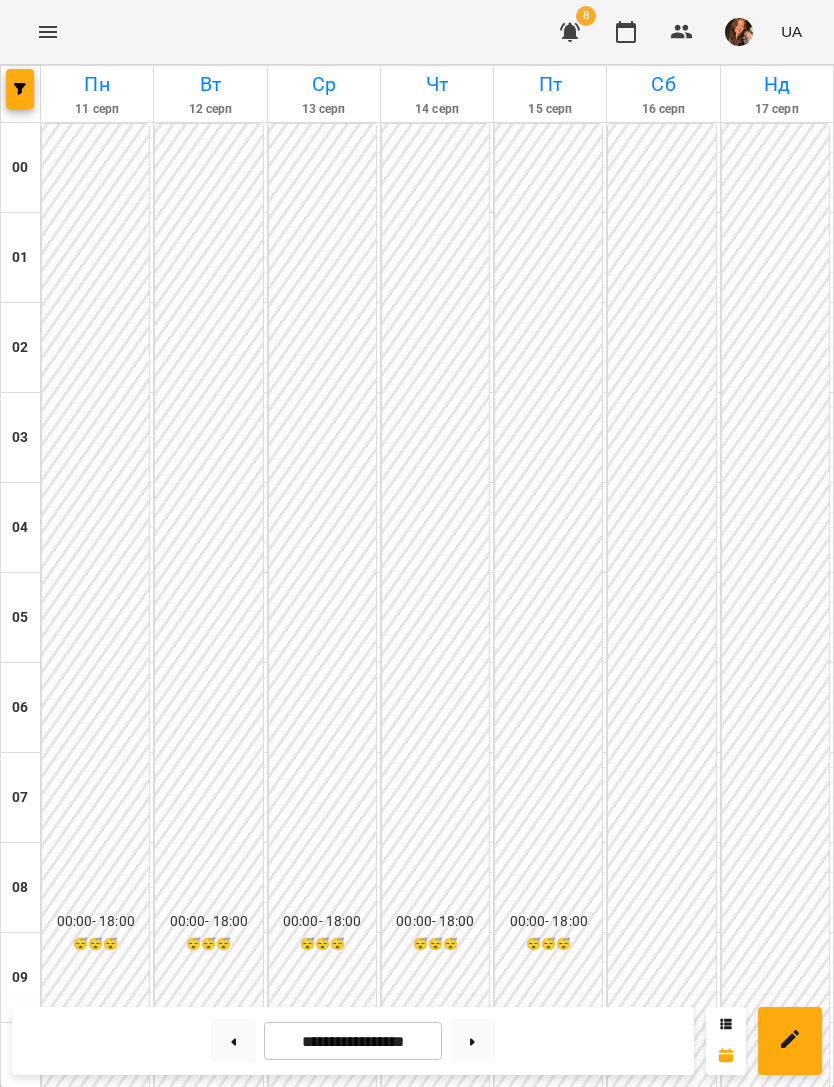 click at bounding box center (472, 1041) 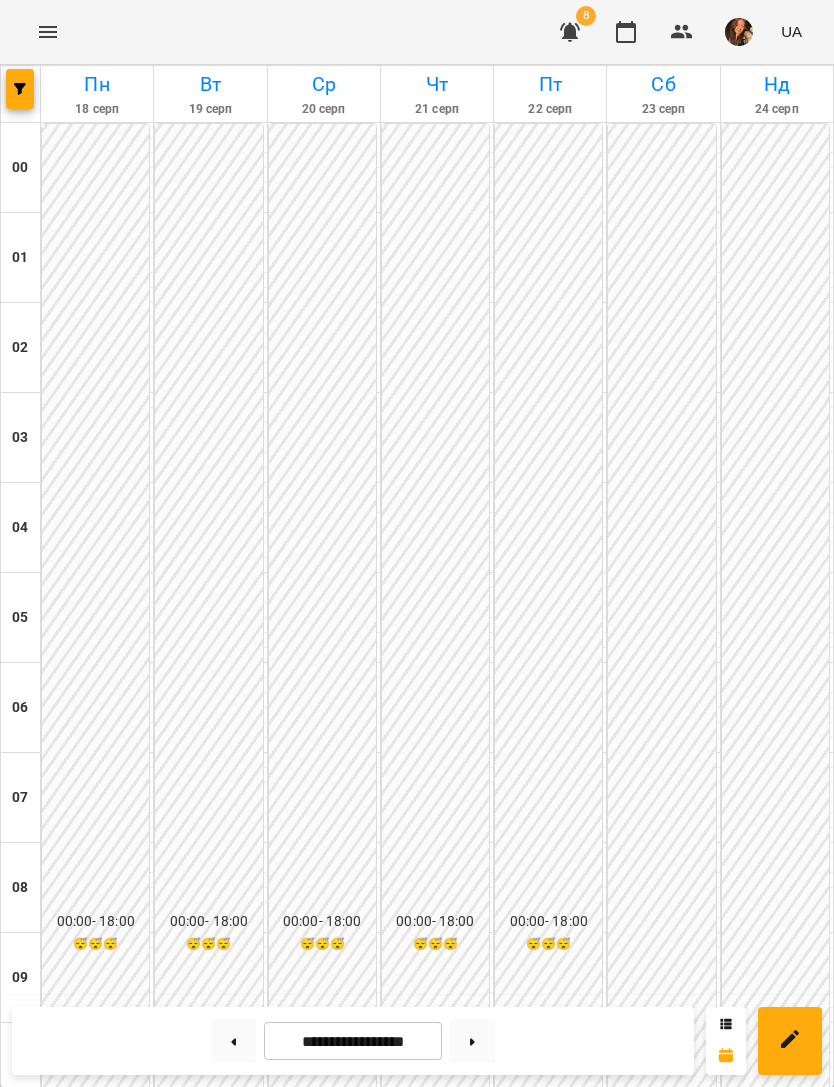 click on "Python       - Санін Андрій" at bounding box center [324, 1897] 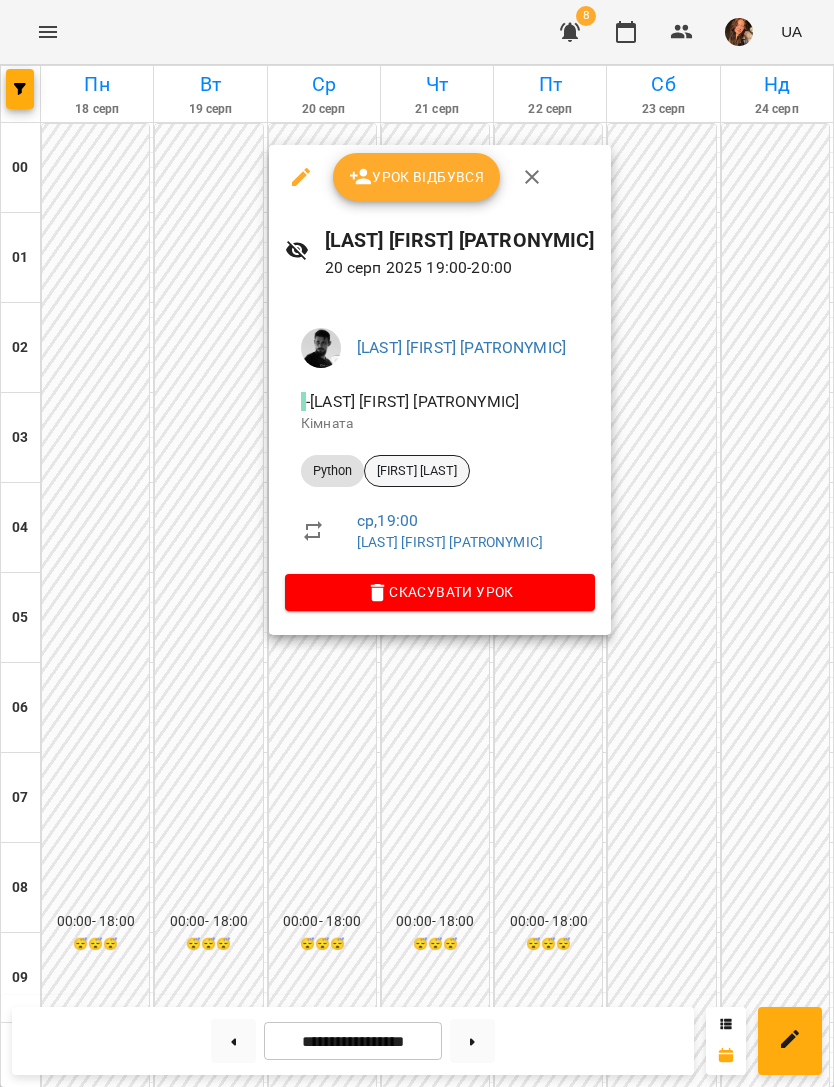 click on "[LAST] [FIRST]" at bounding box center (417, 471) 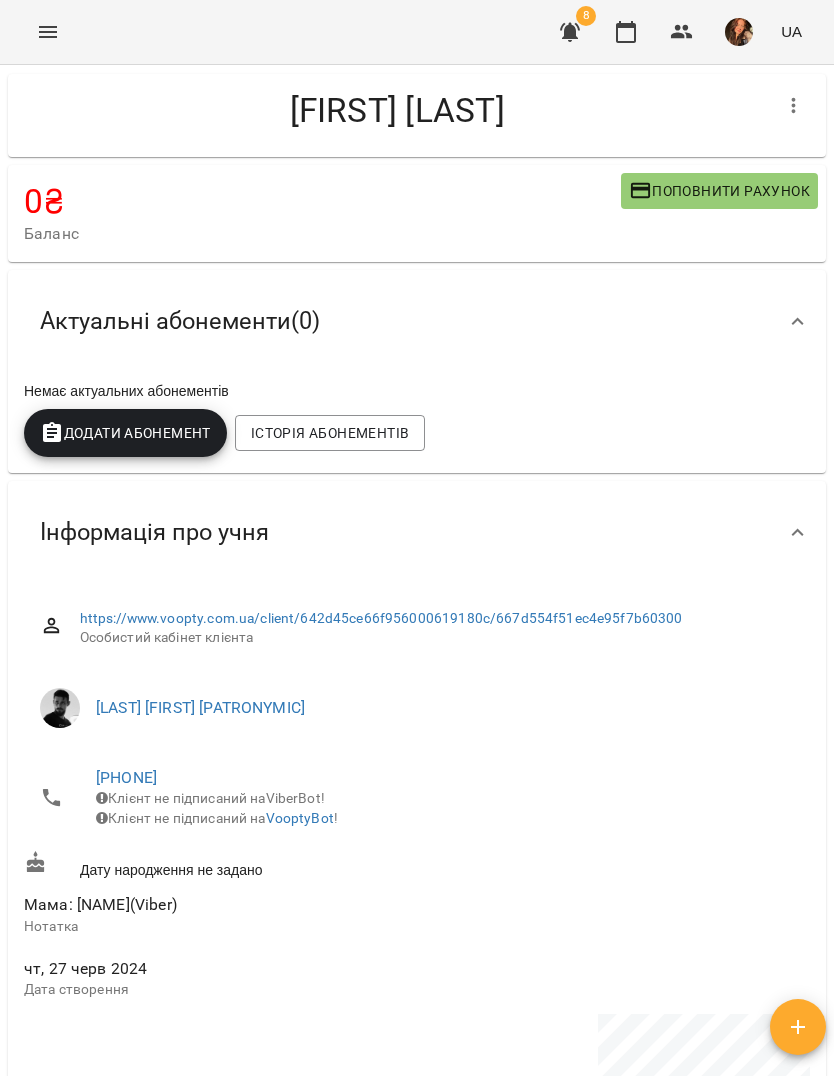 scroll, scrollTop: 13, scrollLeft: 0, axis: vertical 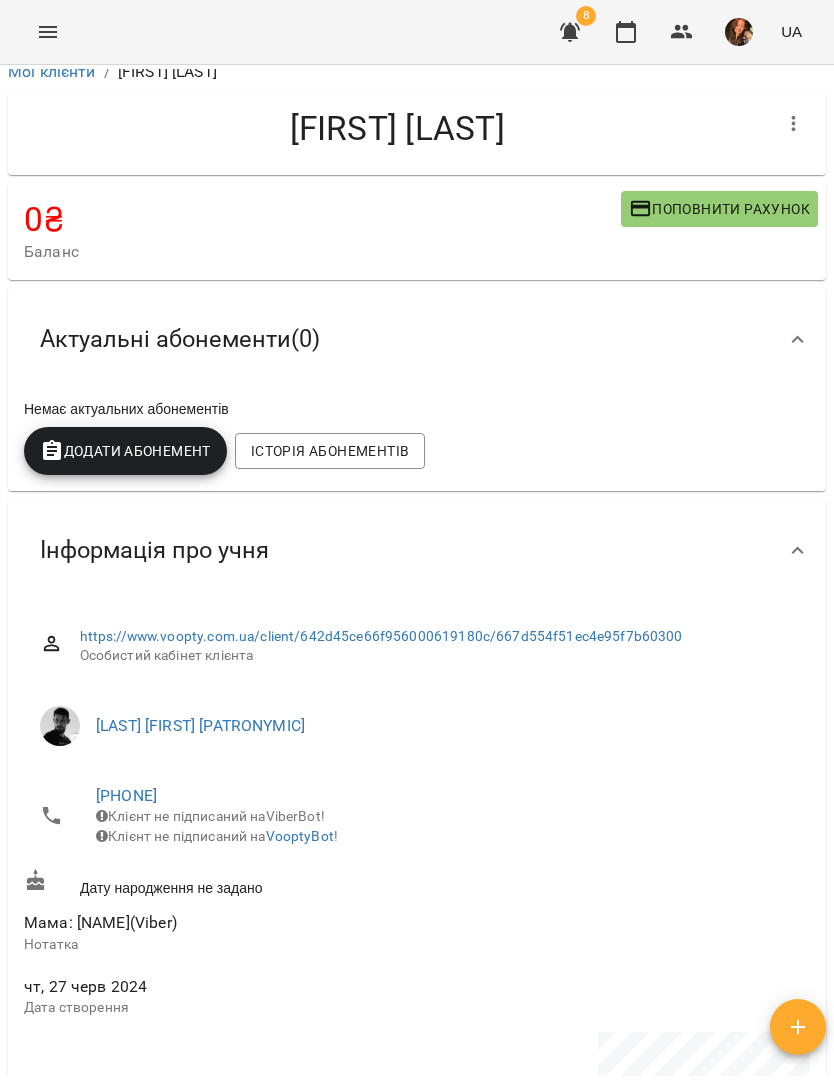 click 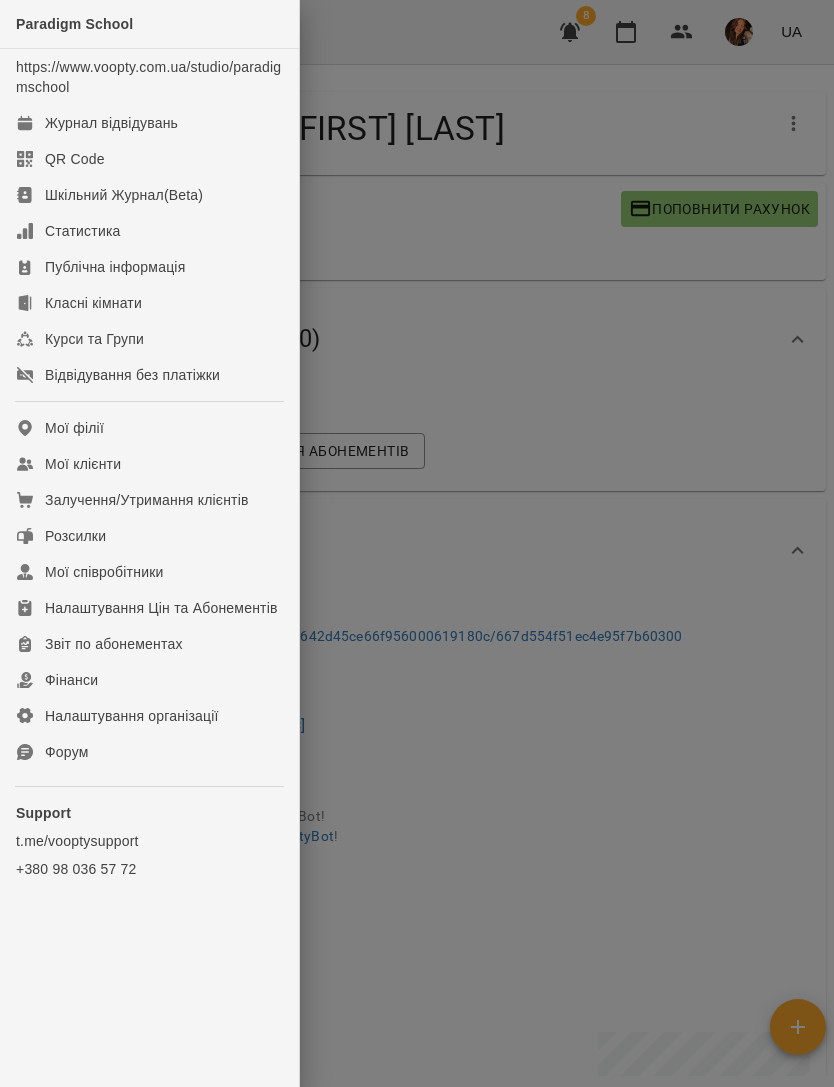 click on "Журнал відвідувань" at bounding box center [111, 123] 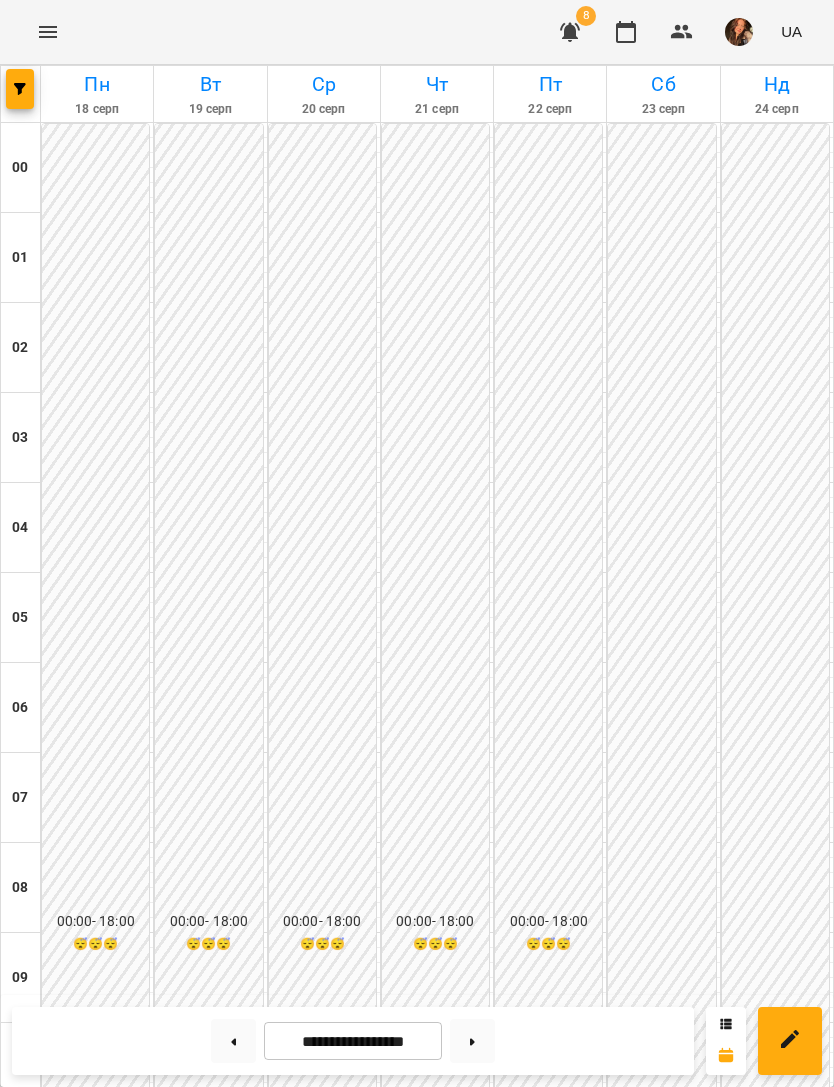 click at bounding box center [48, 32] 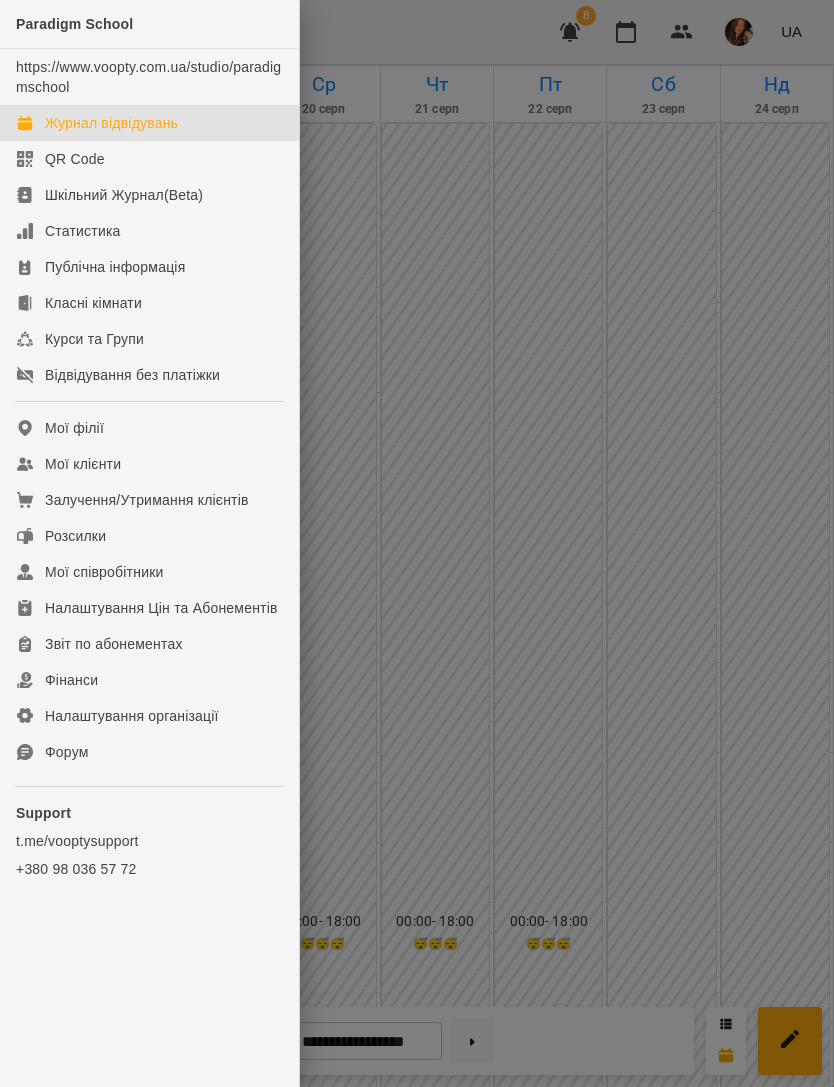 click on "Мої клієнти" at bounding box center [149, 464] 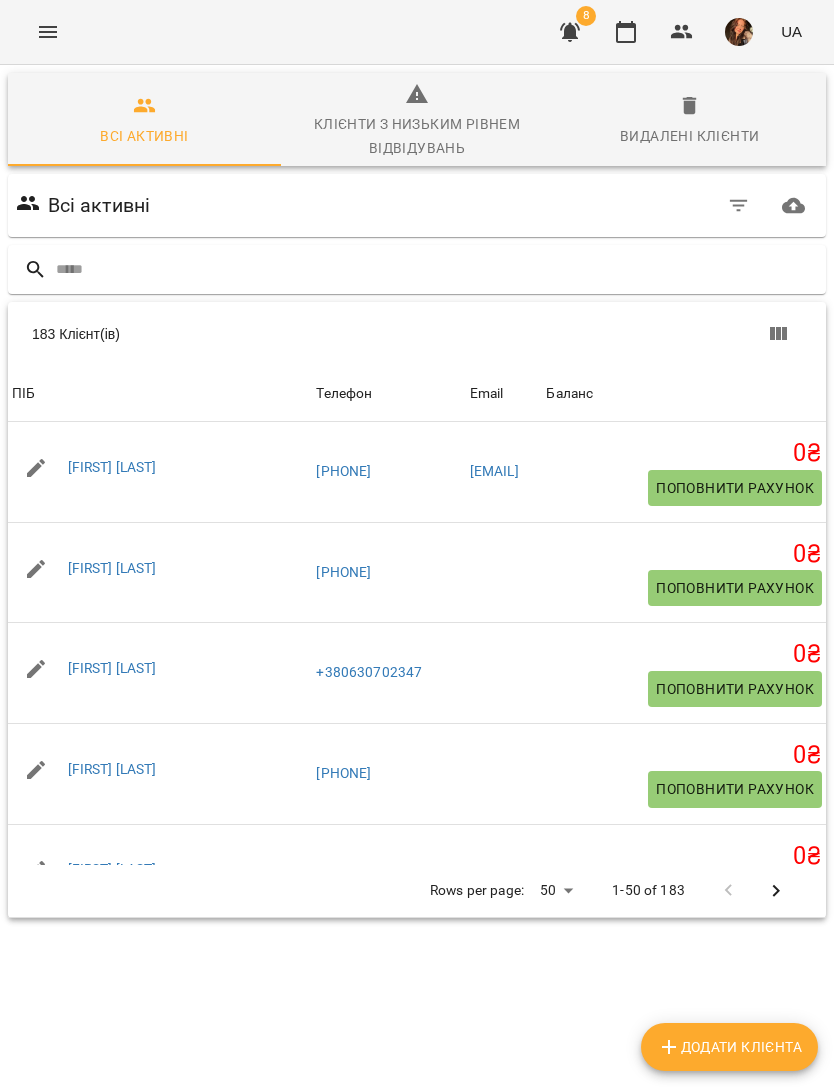 click at bounding box center [437, 269] 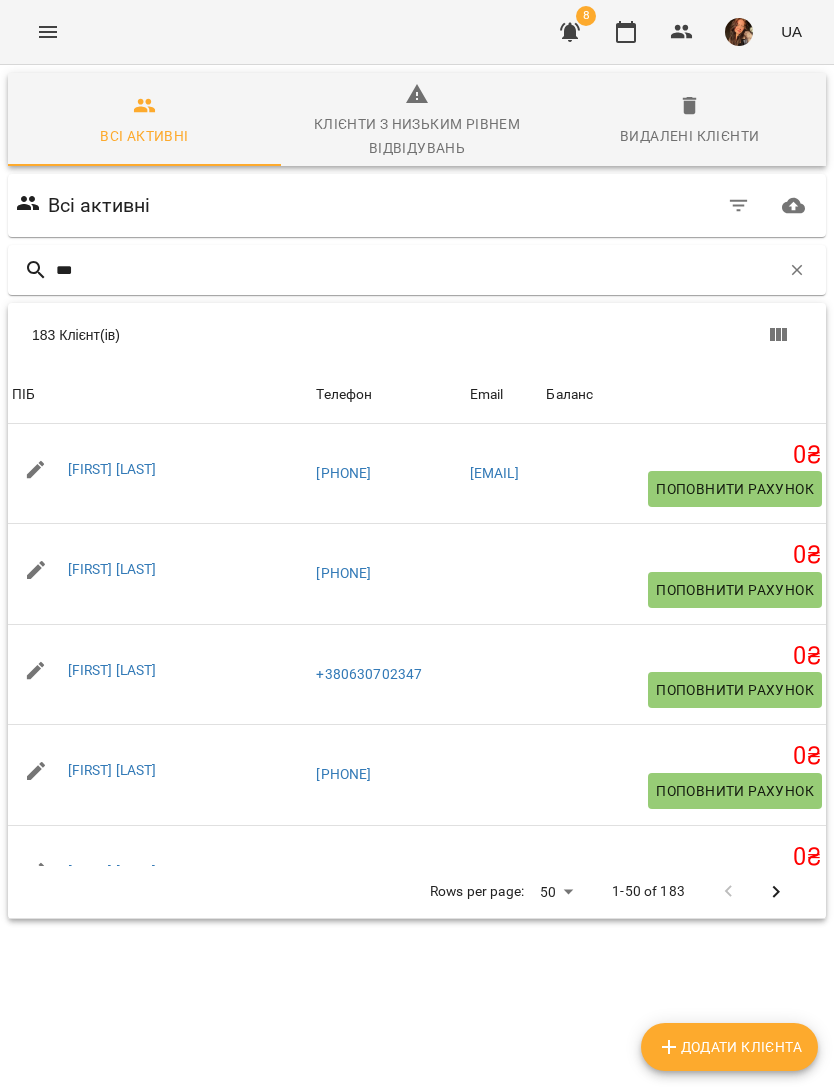 type on "****" 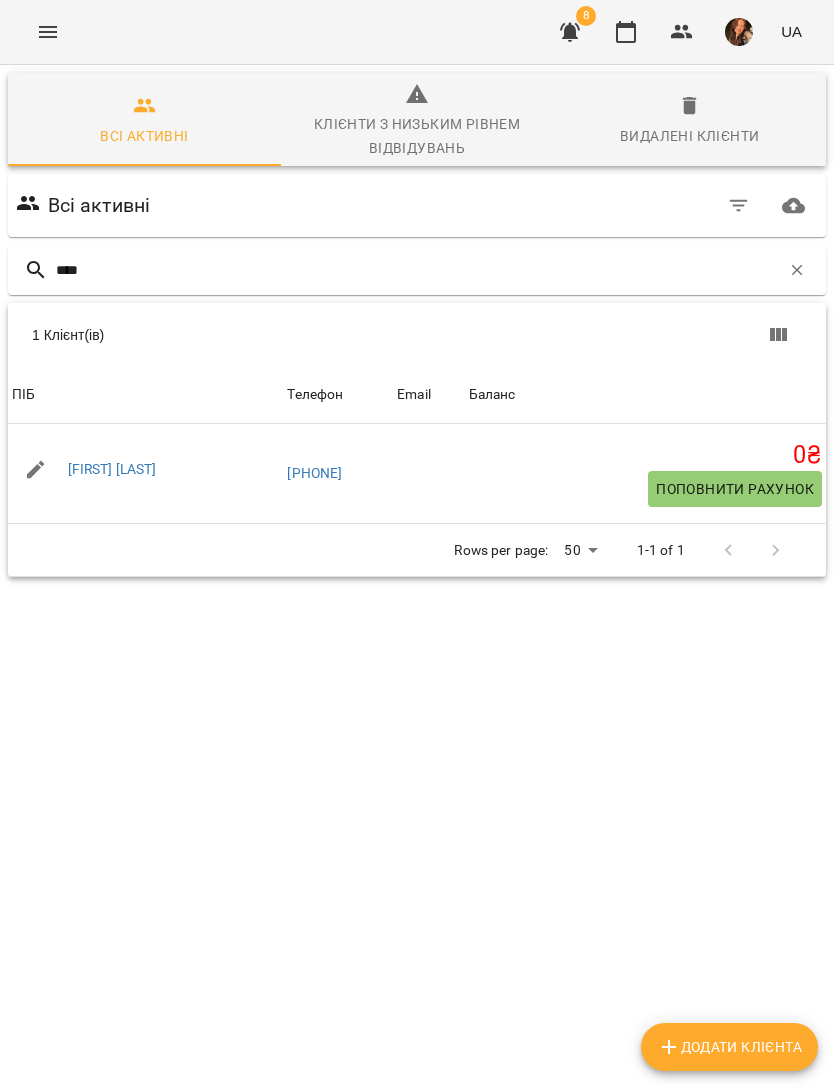 click on "[LAST] [FIRST]" at bounding box center [112, 469] 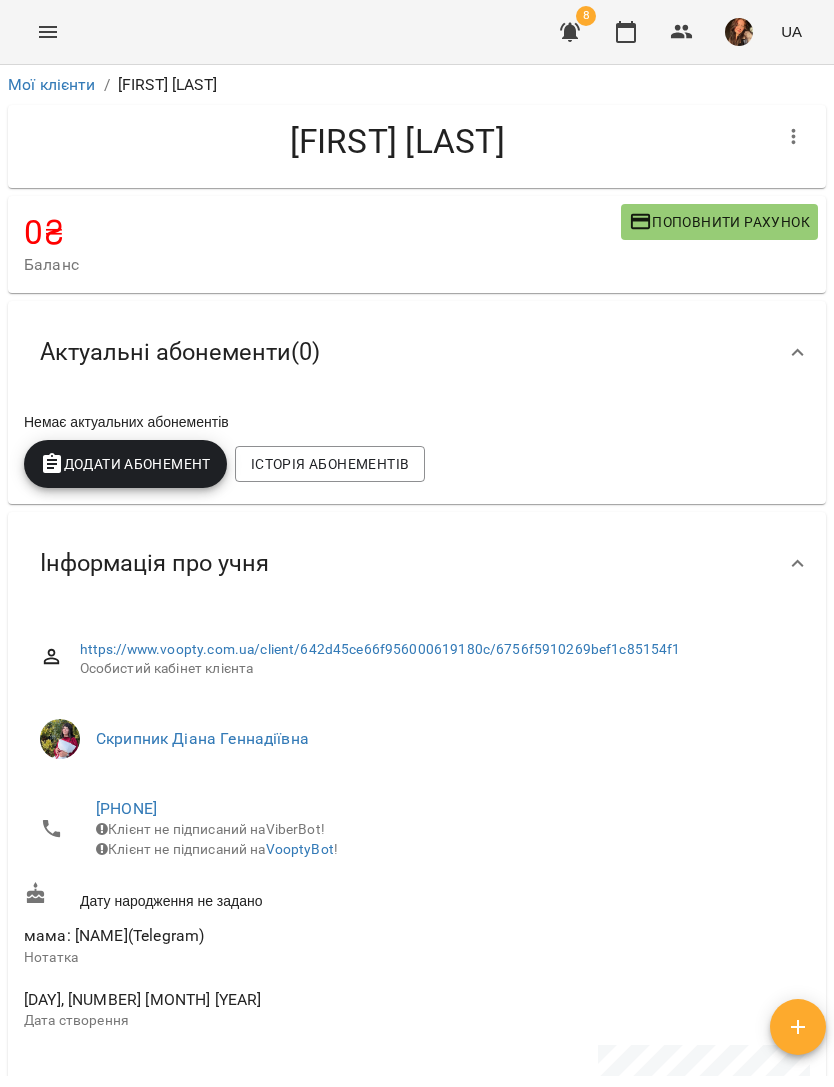 click 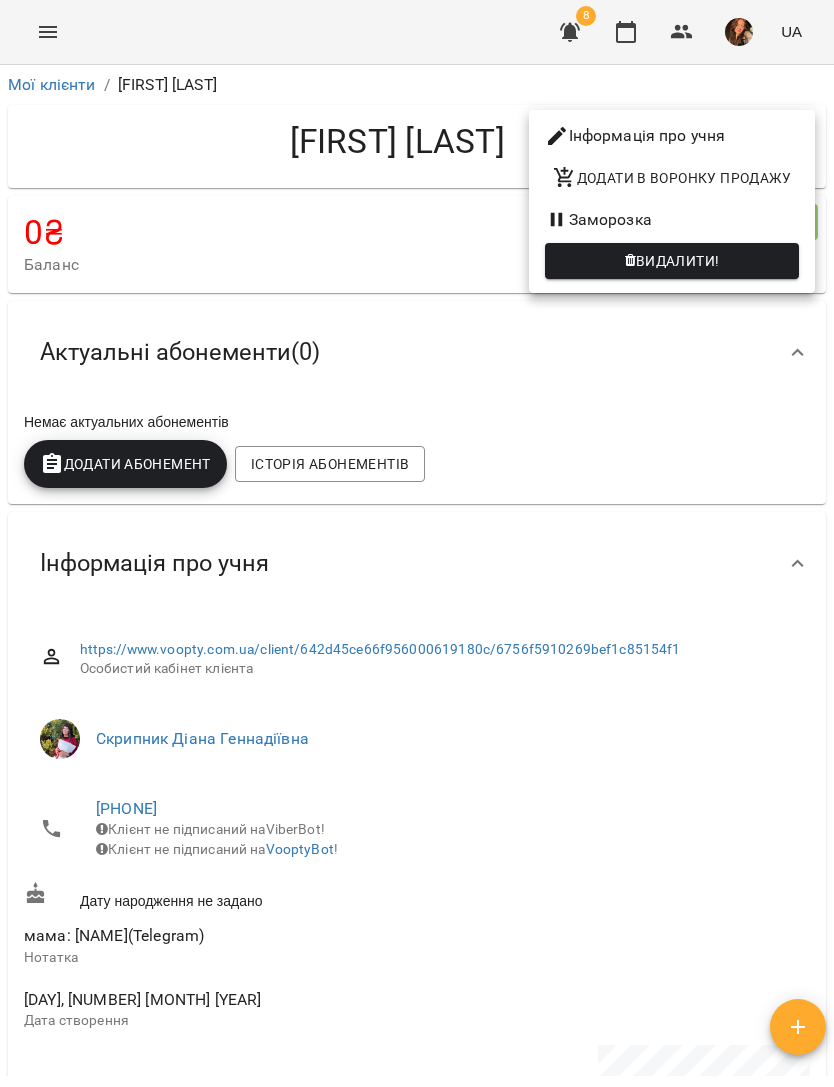 click on "Заморозка" at bounding box center [672, 220] 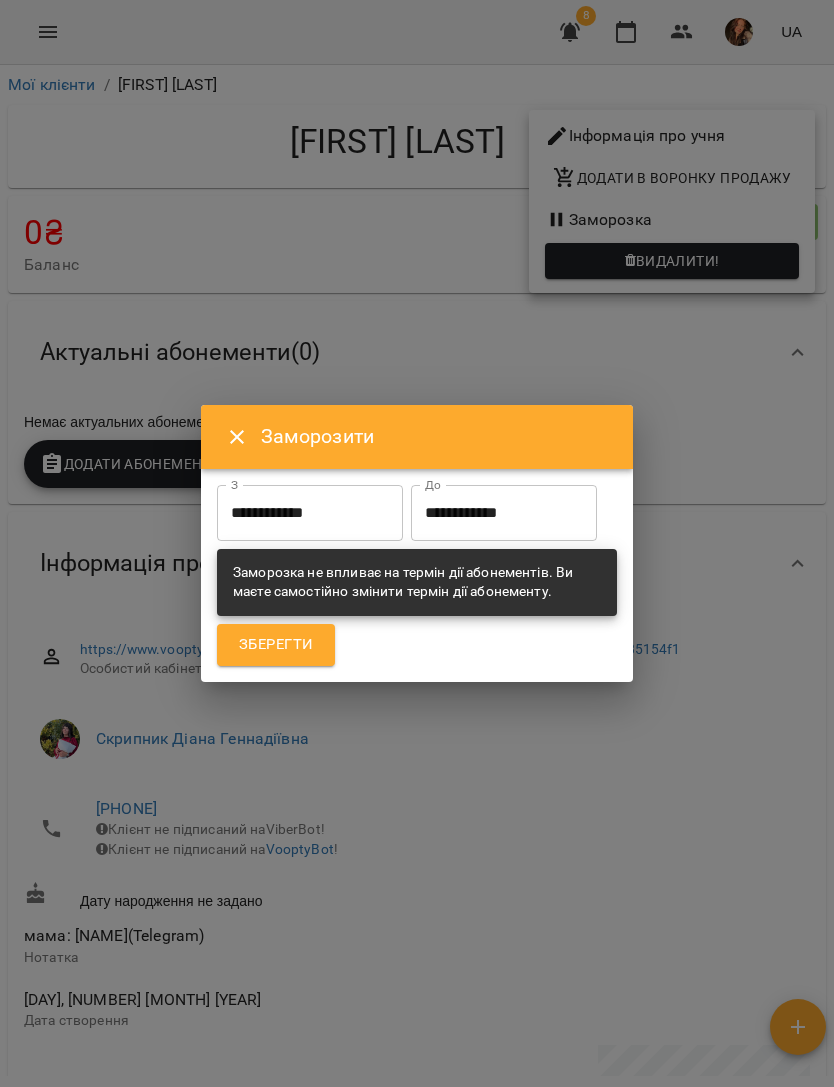 click on "**********" at bounding box center (310, 513) 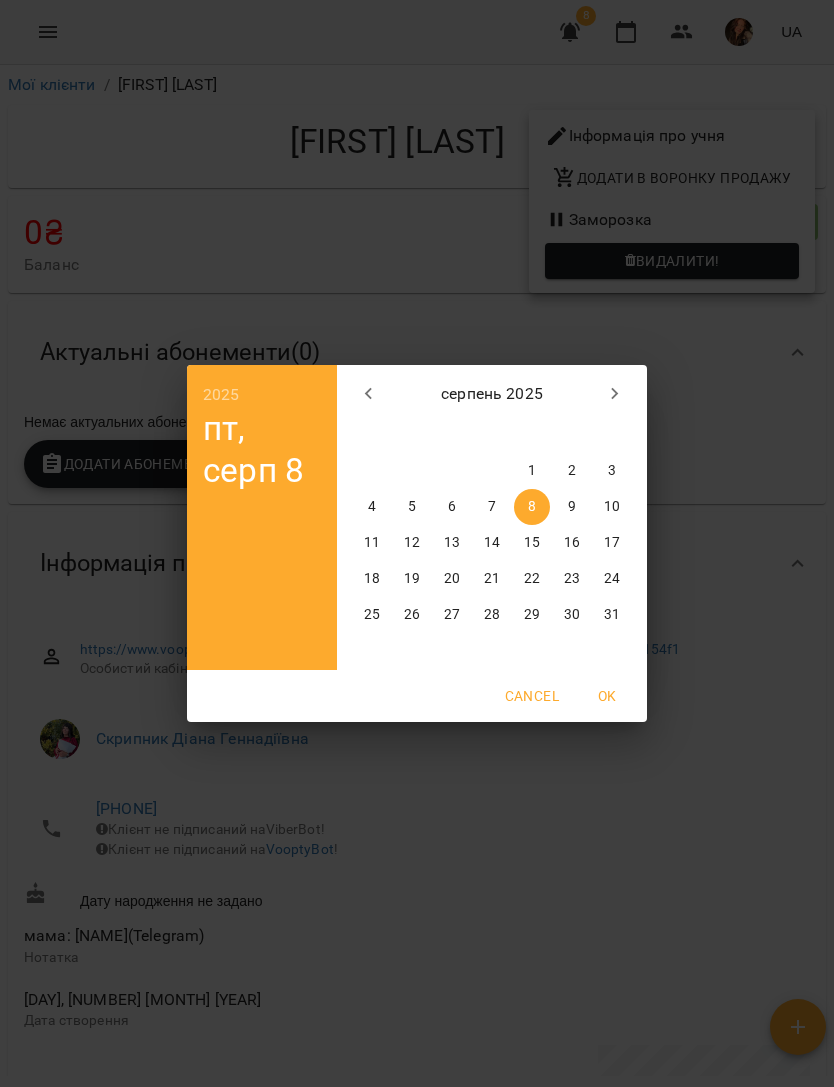 click on "Cancel" at bounding box center [532, 696] 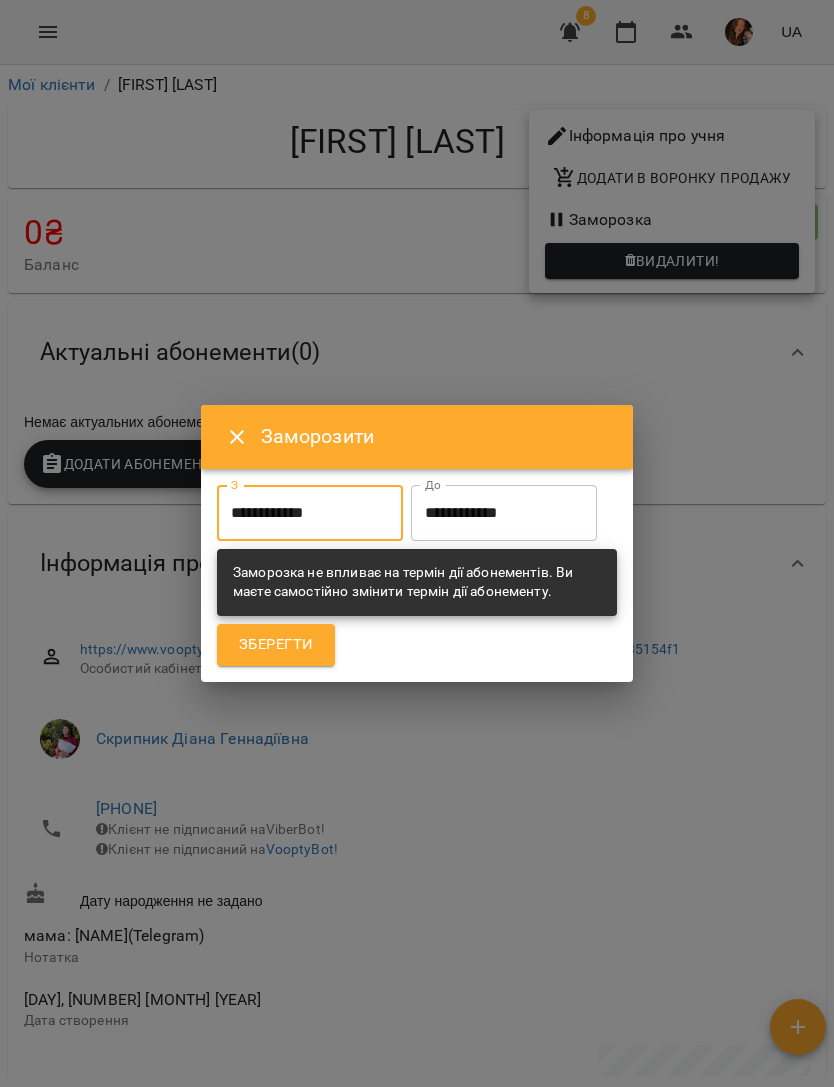click on "**********" at bounding box center (310, 513) 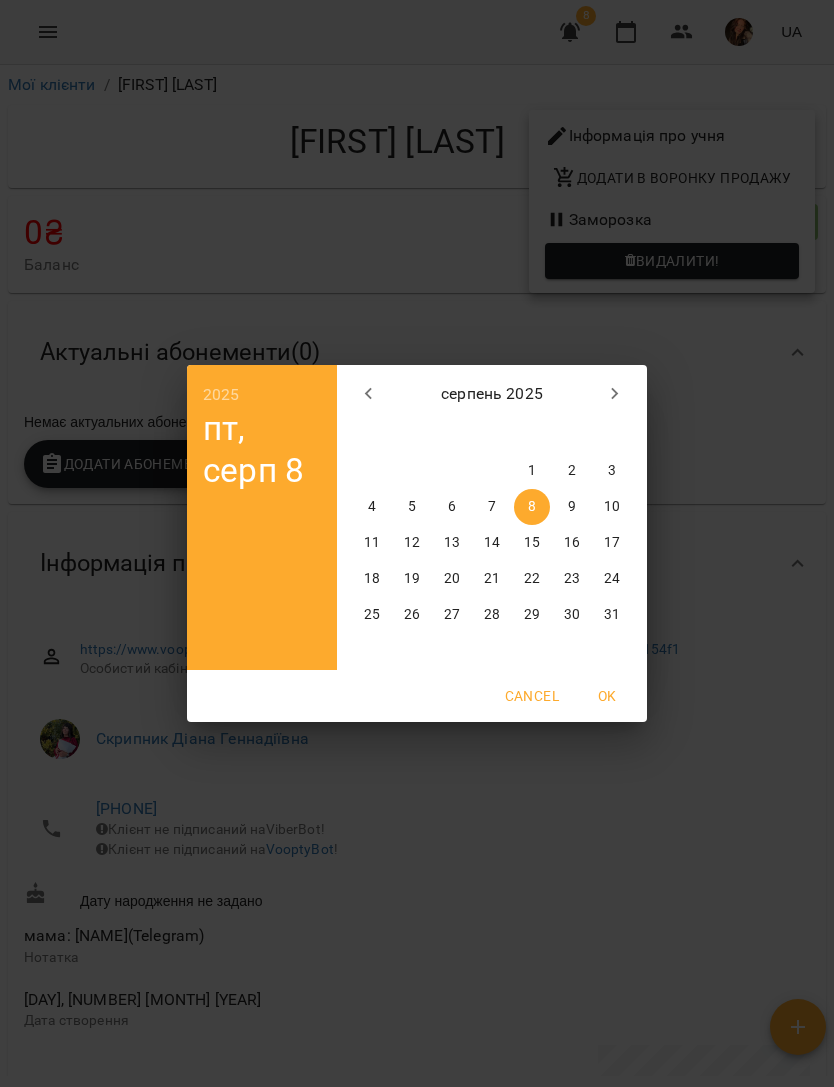 click on "OK" at bounding box center [607, 696] 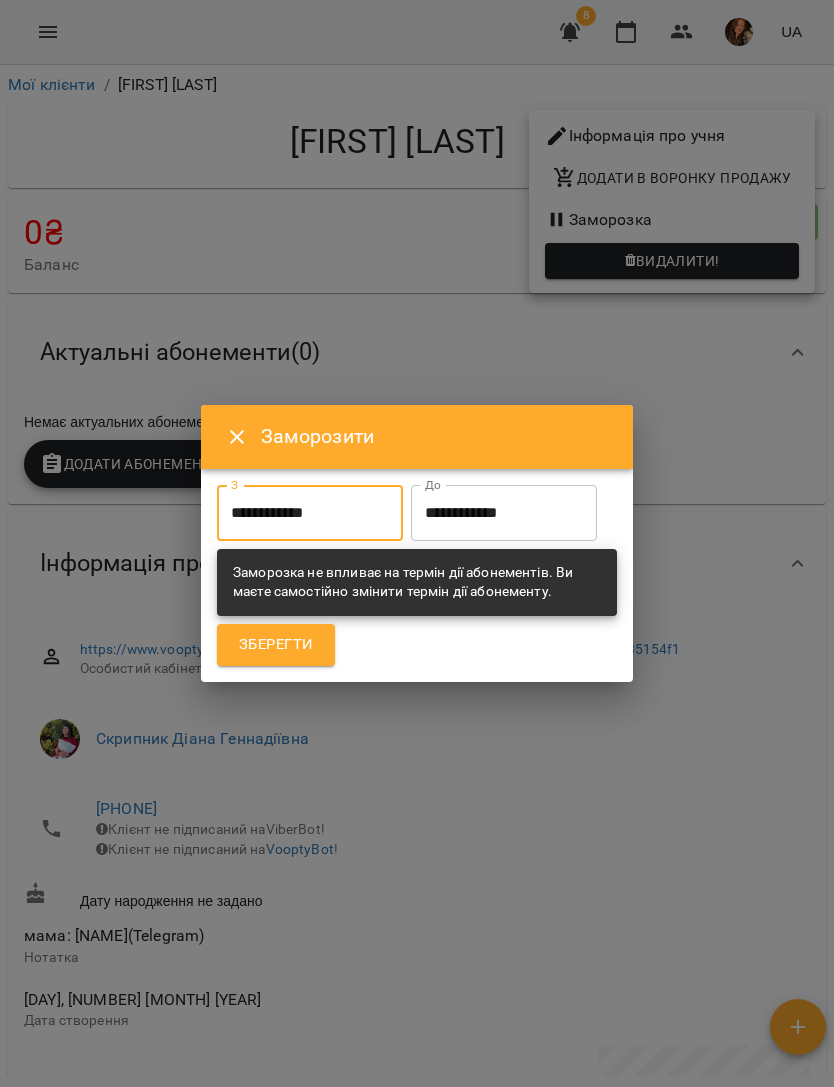 click on "**********" at bounding box center [504, 513] 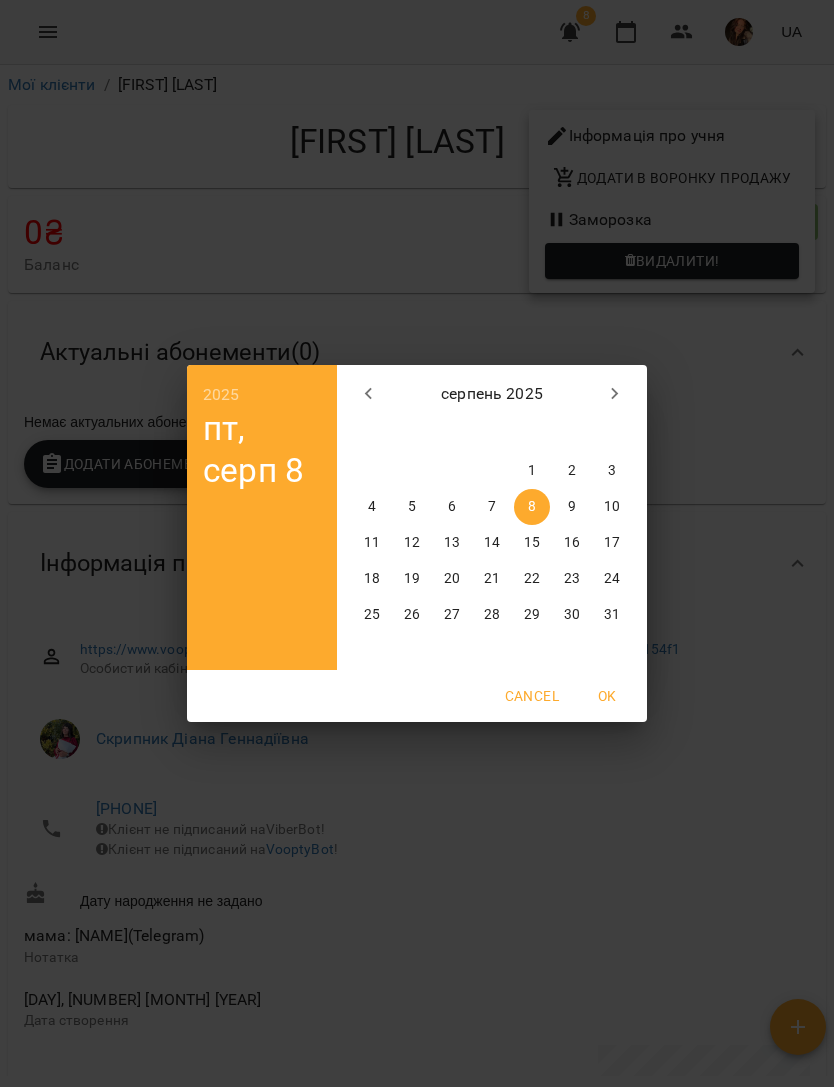 click on "17" at bounding box center (612, 543) 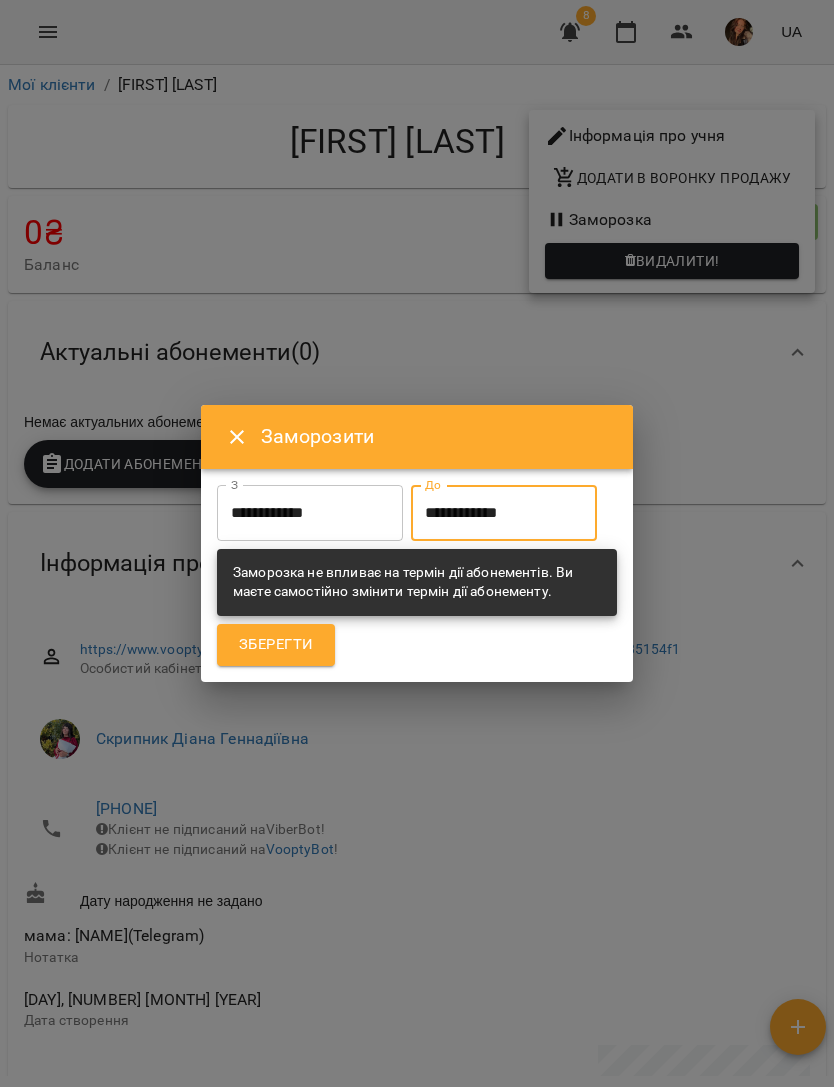 click on "Зберегти" at bounding box center (276, 645) 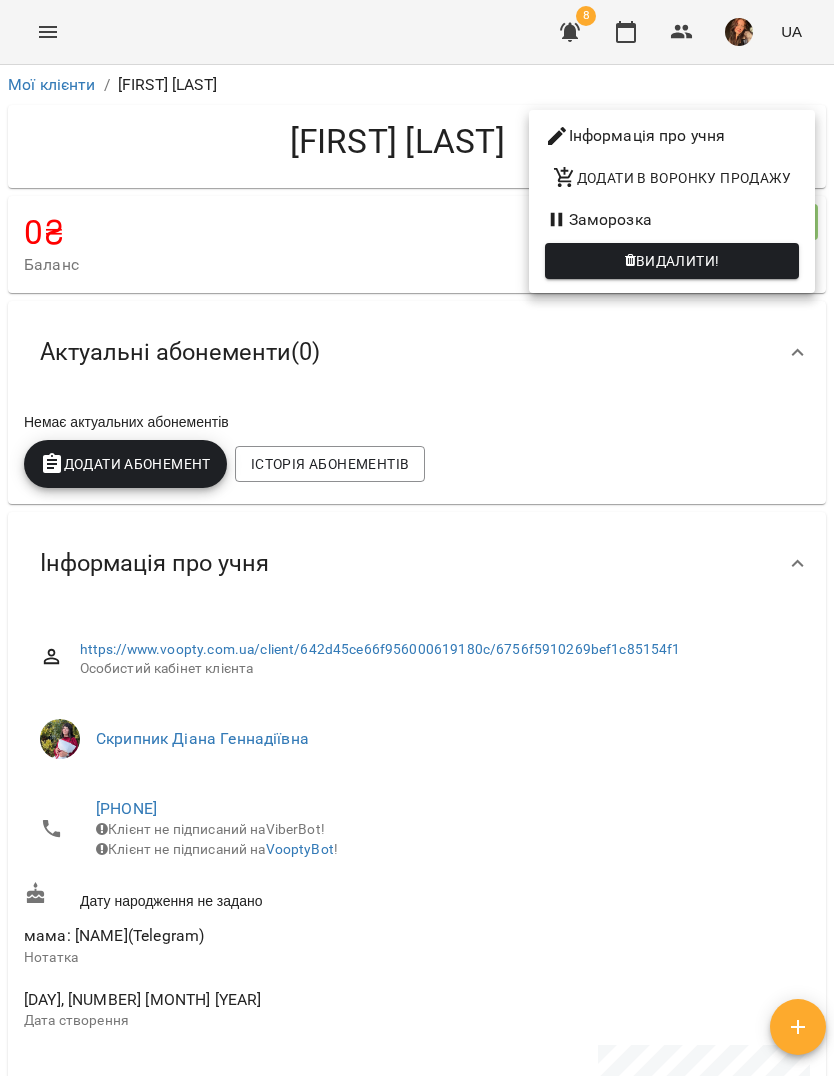click at bounding box center (417, 543) 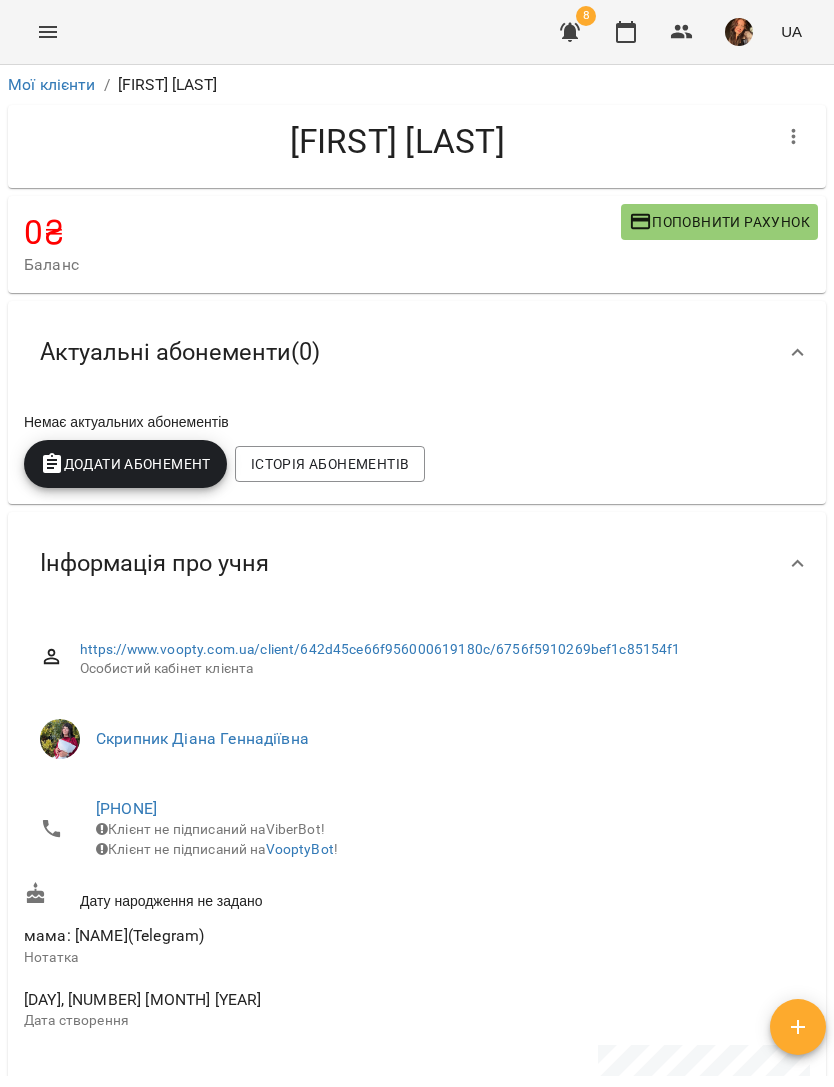 click at bounding box center (48, 32) 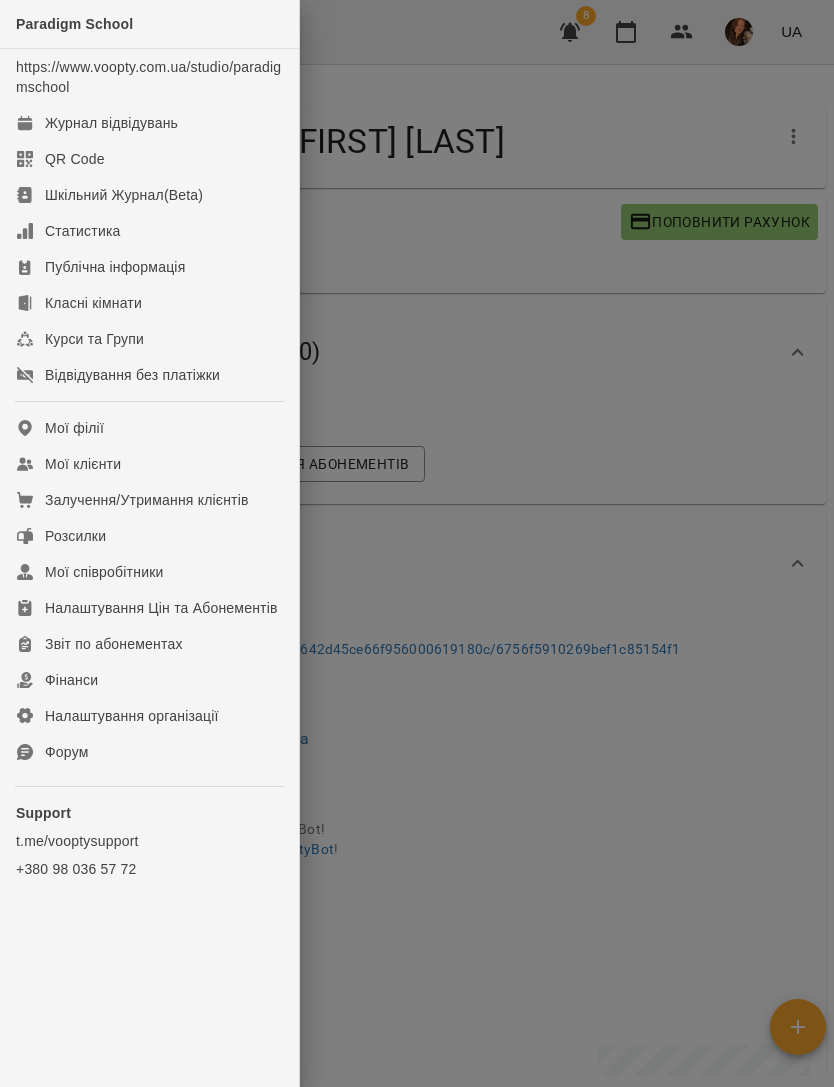click on "Журнал відвідувань" at bounding box center (111, 123) 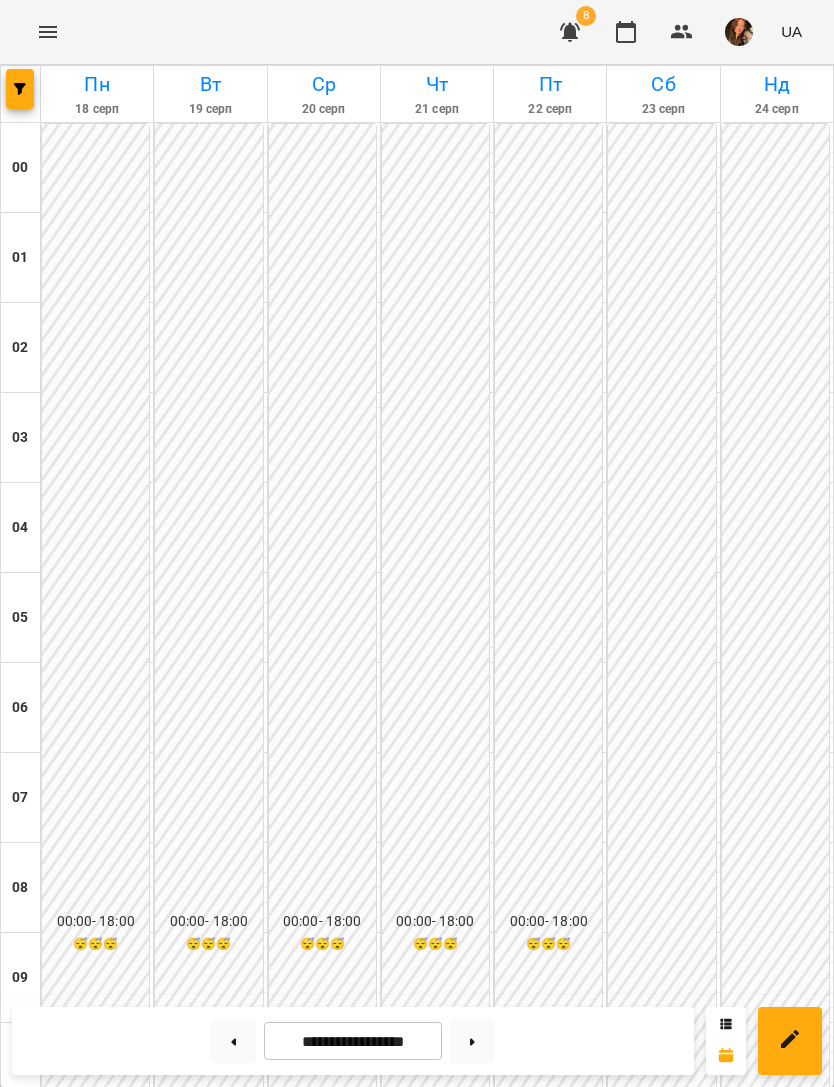 click at bounding box center (20, 89) 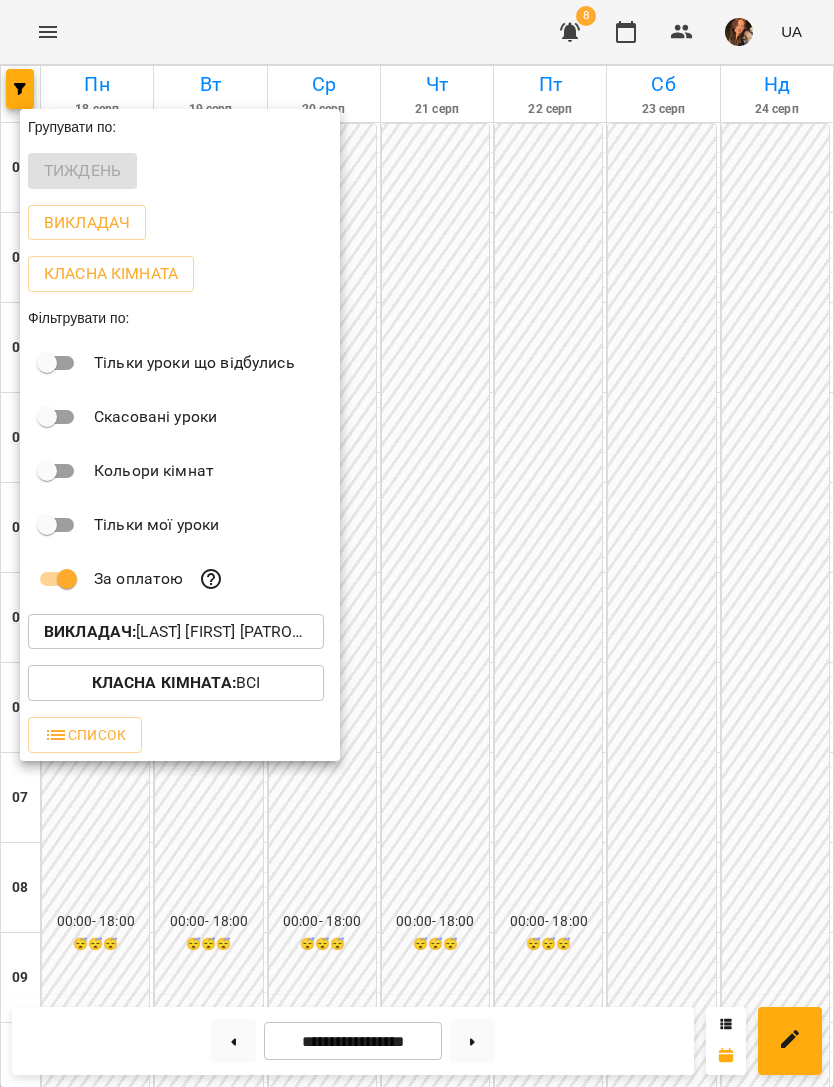 click on "Викладач :" at bounding box center [90, 631] 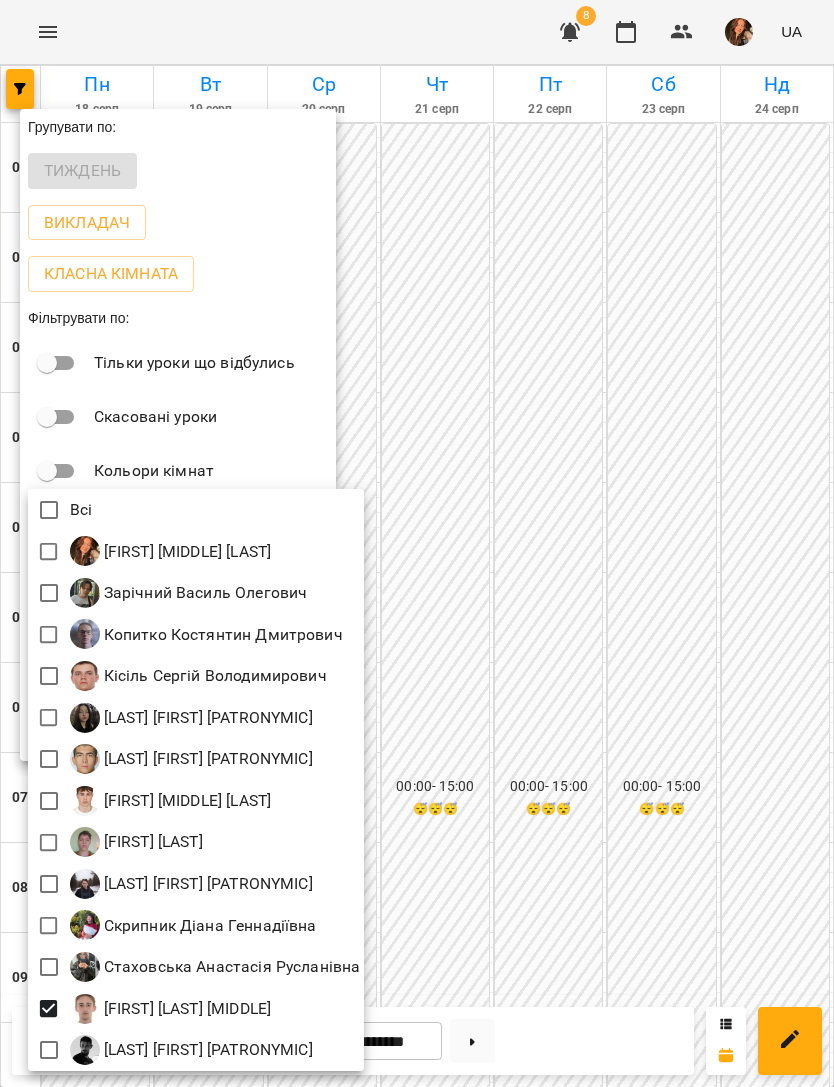 click at bounding box center [417, 543] 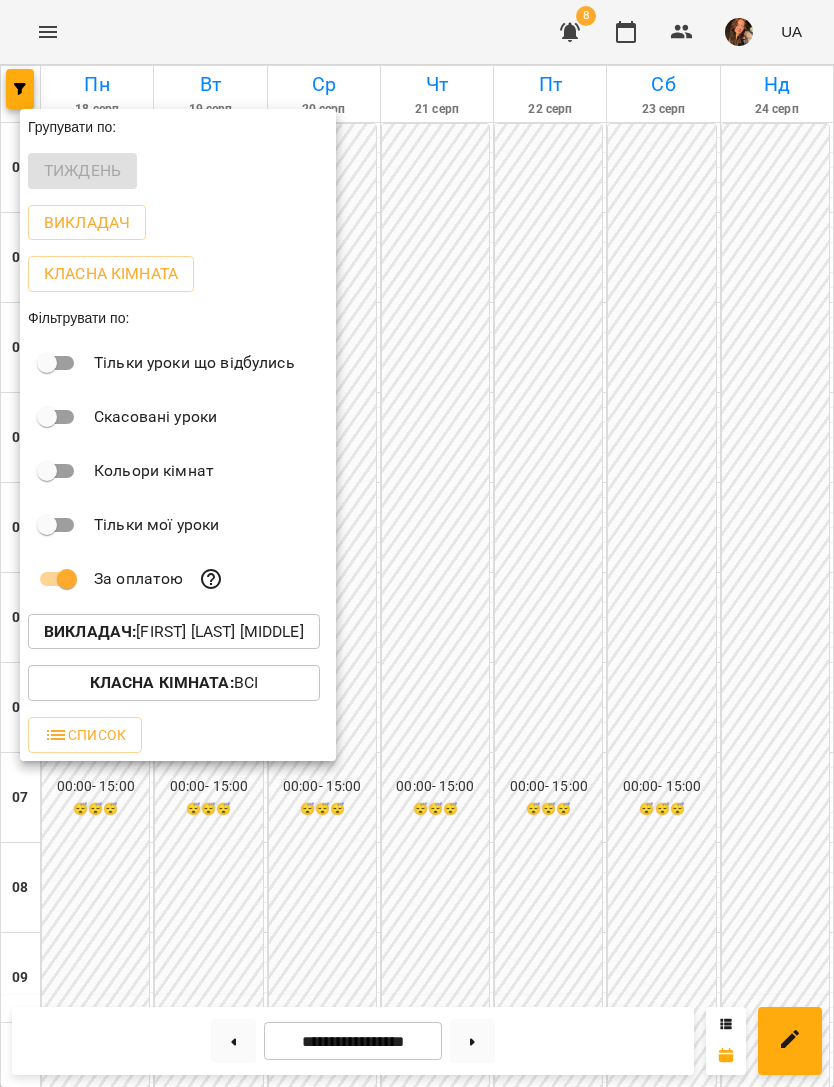 click at bounding box center [417, 543] 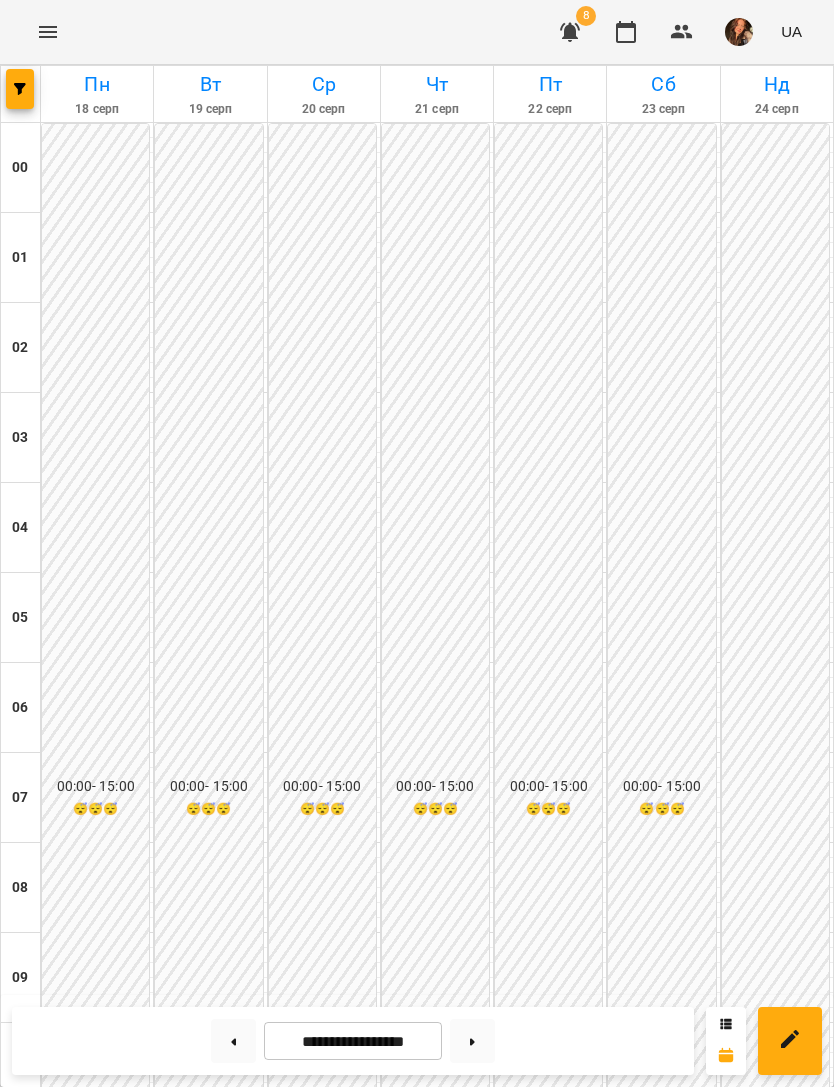 scroll, scrollTop: 1234, scrollLeft: 0, axis: vertical 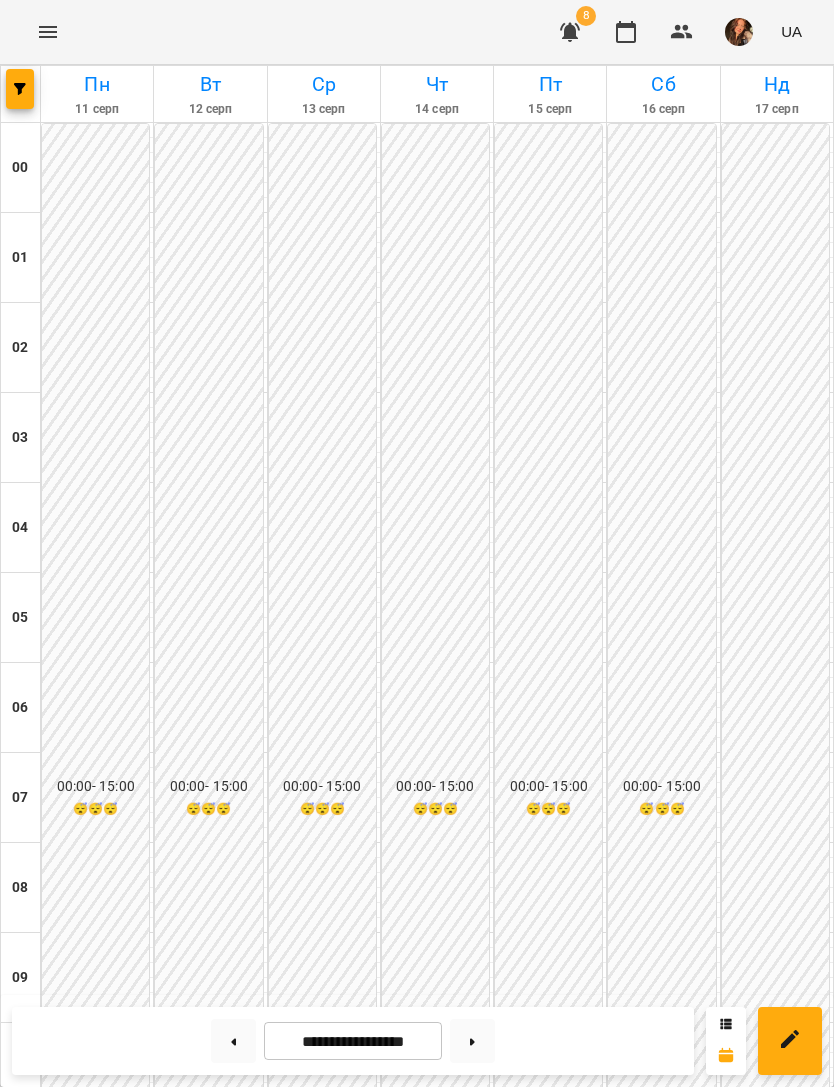click at bounding box center (233, 1041) 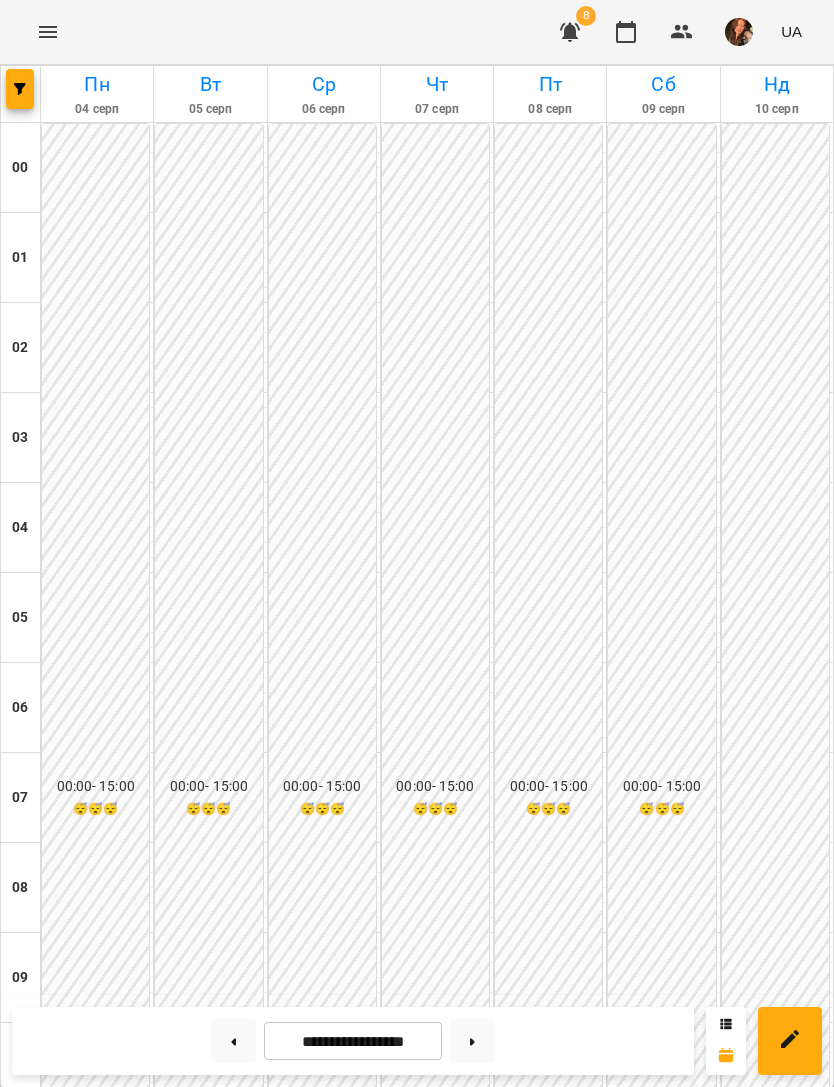 click at bounding box center (472, 1041) 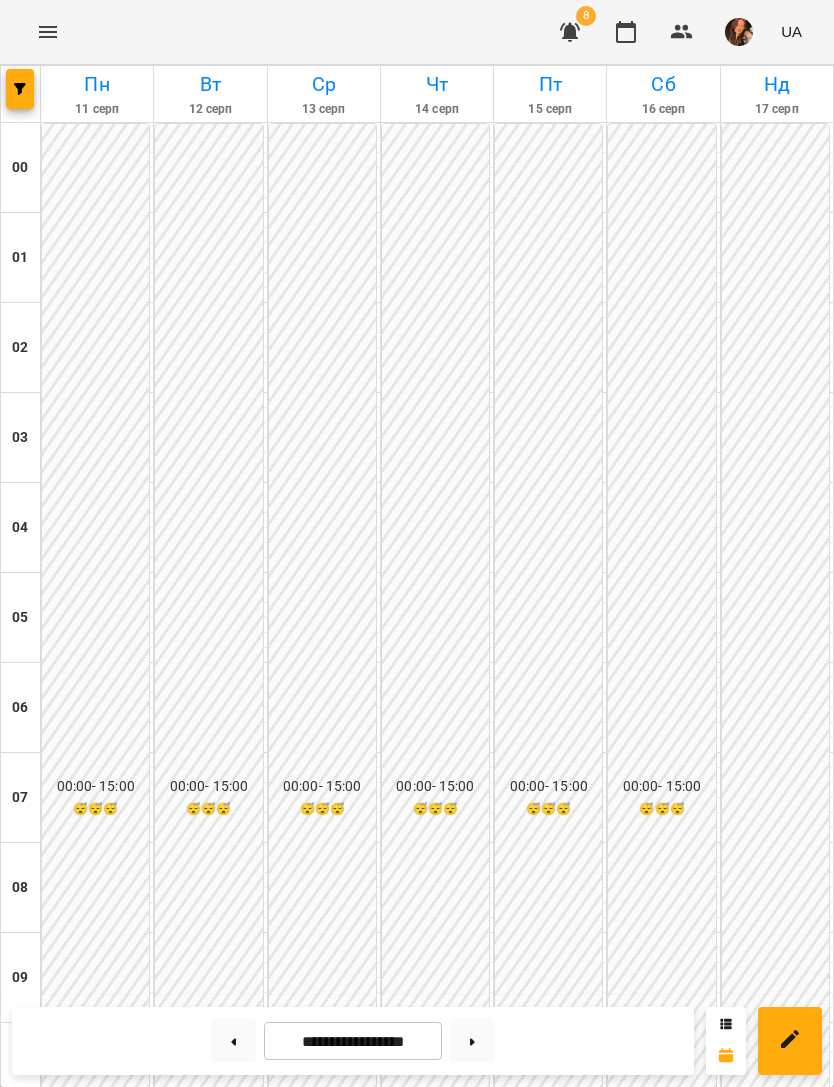 click 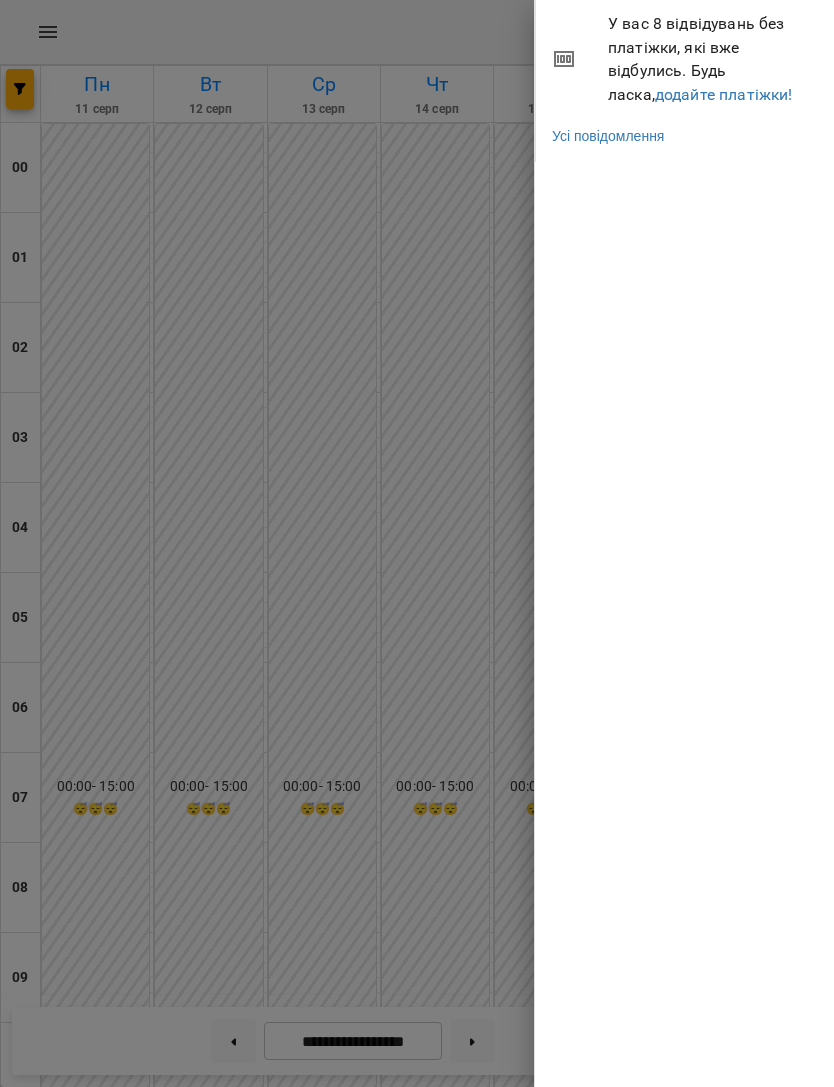 click at bounding box center (417, 543) 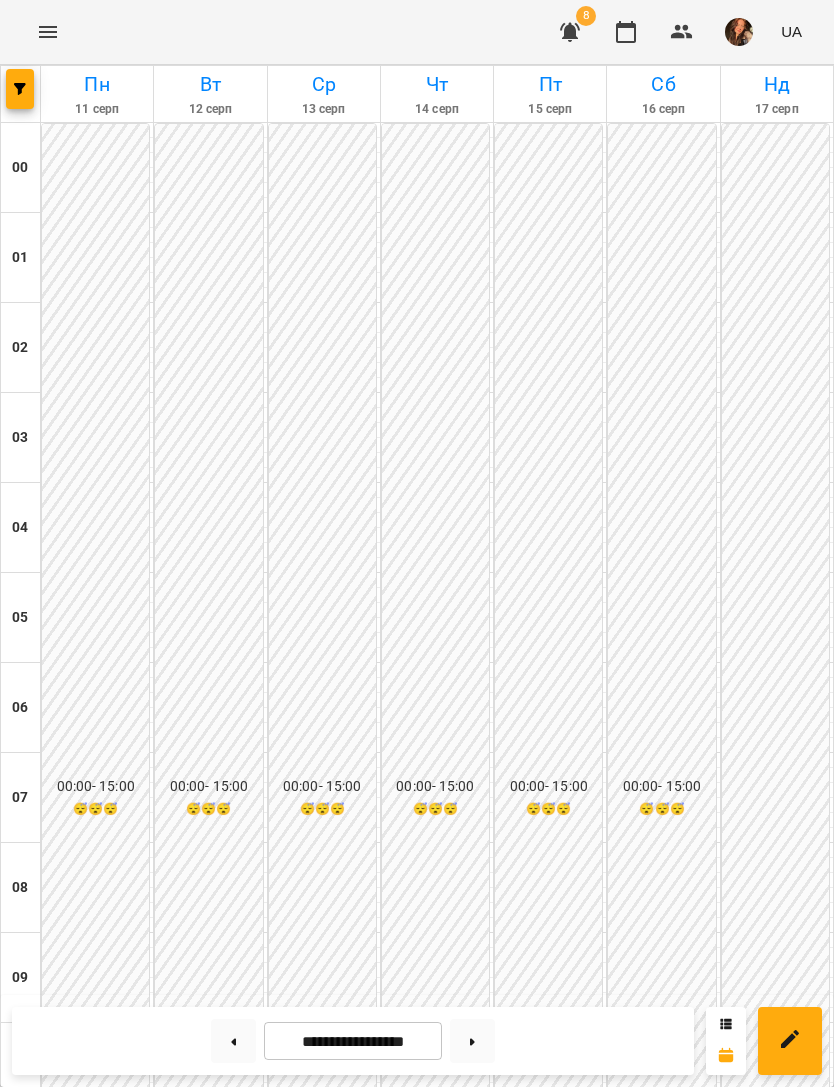 click at bounding box center (739, 32) 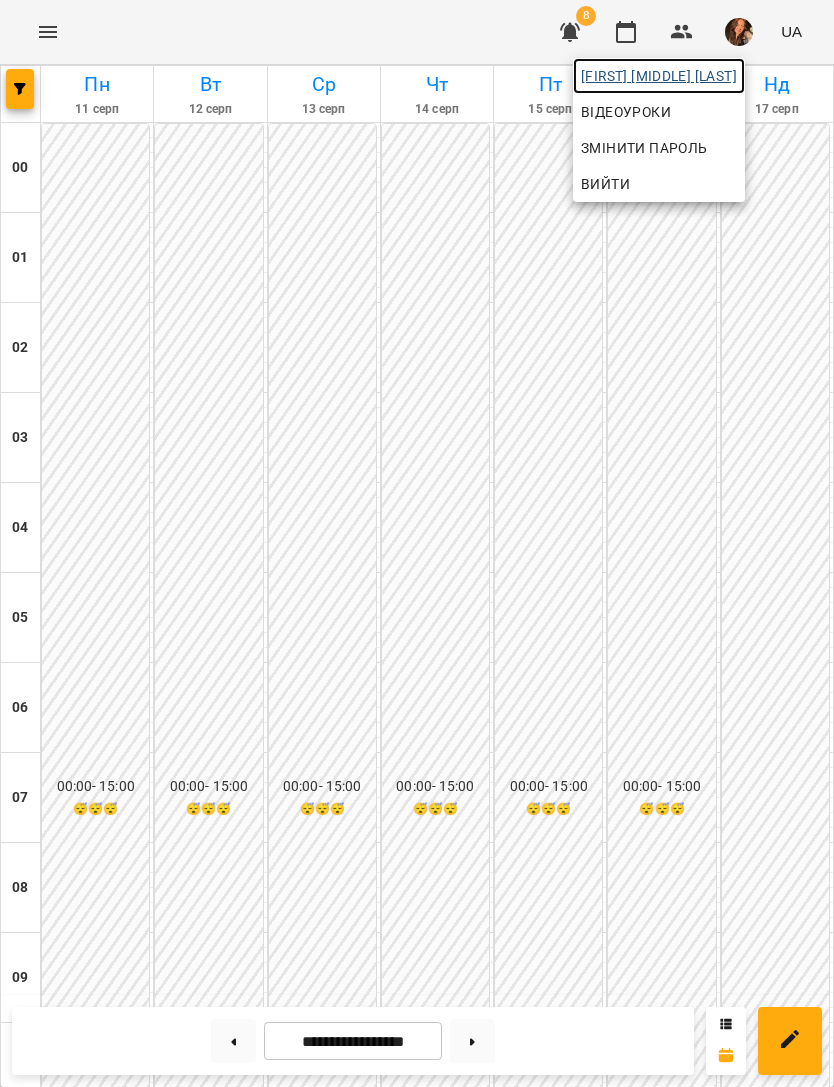 click on "[LAST] [FIRST] [MIDDLE]" at bounding box center (659, 76) 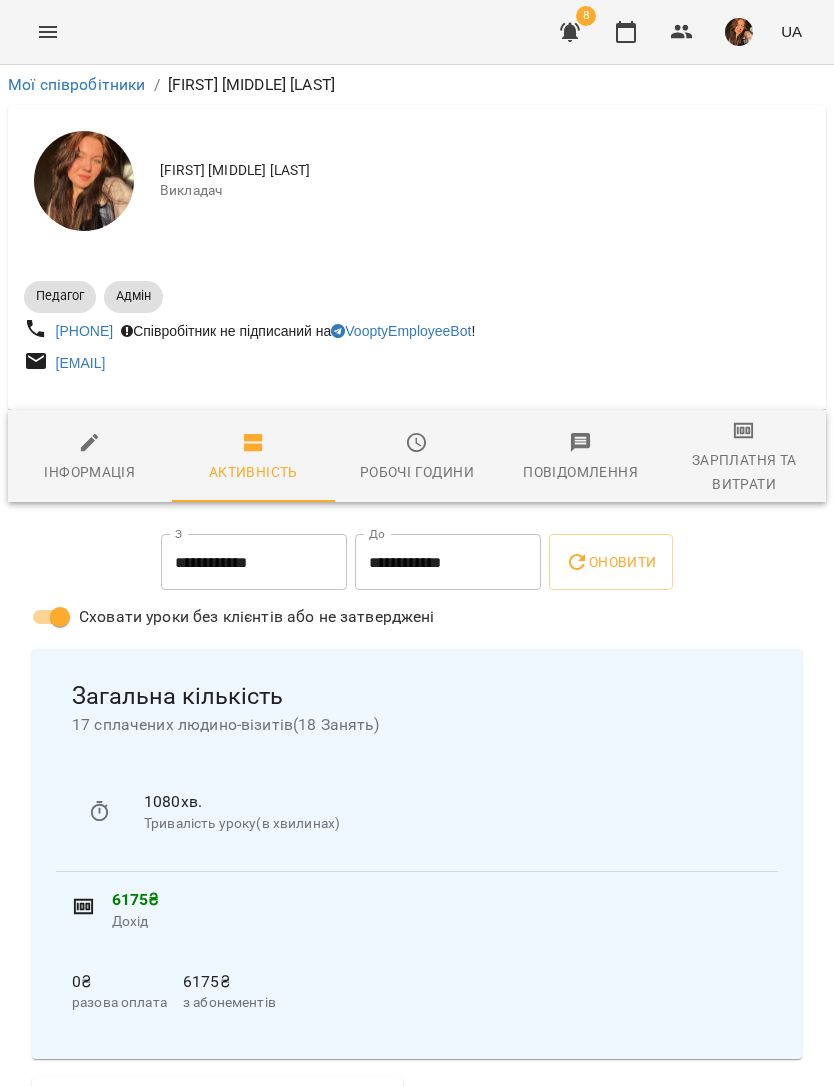 click at bounding box center [48, 32] 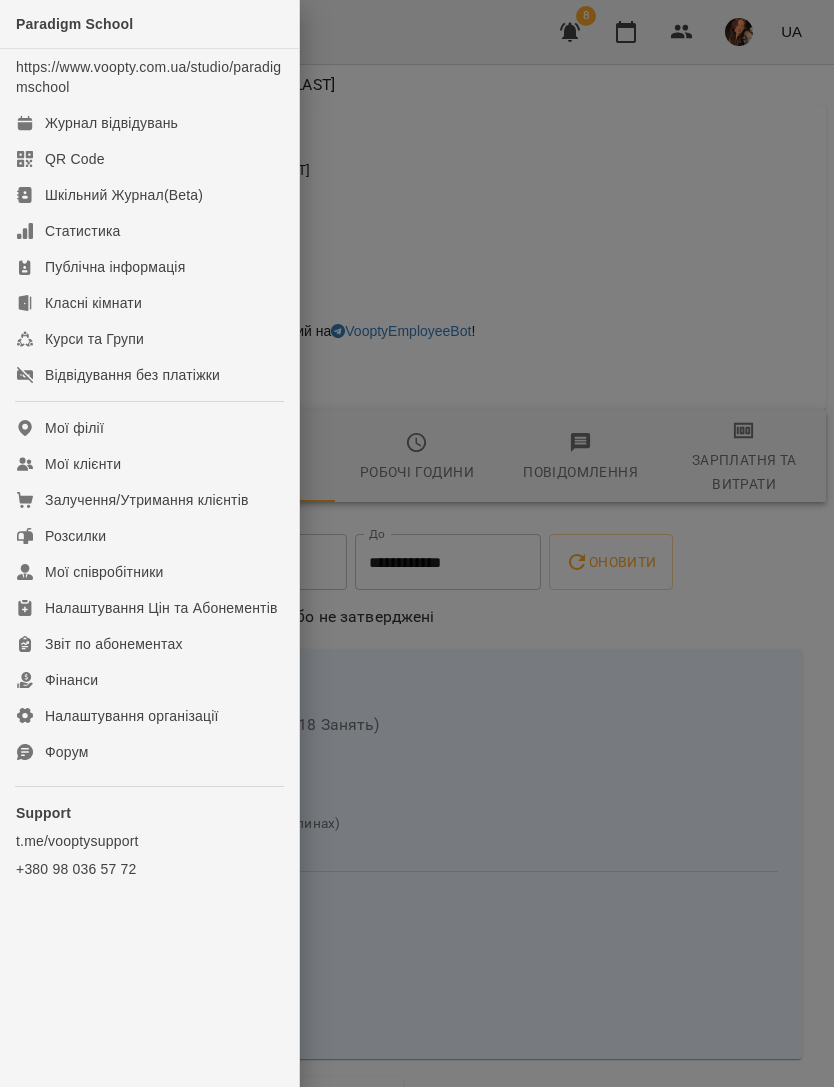 click on "Журнал відвідувань" at bounding box center (149, 123) 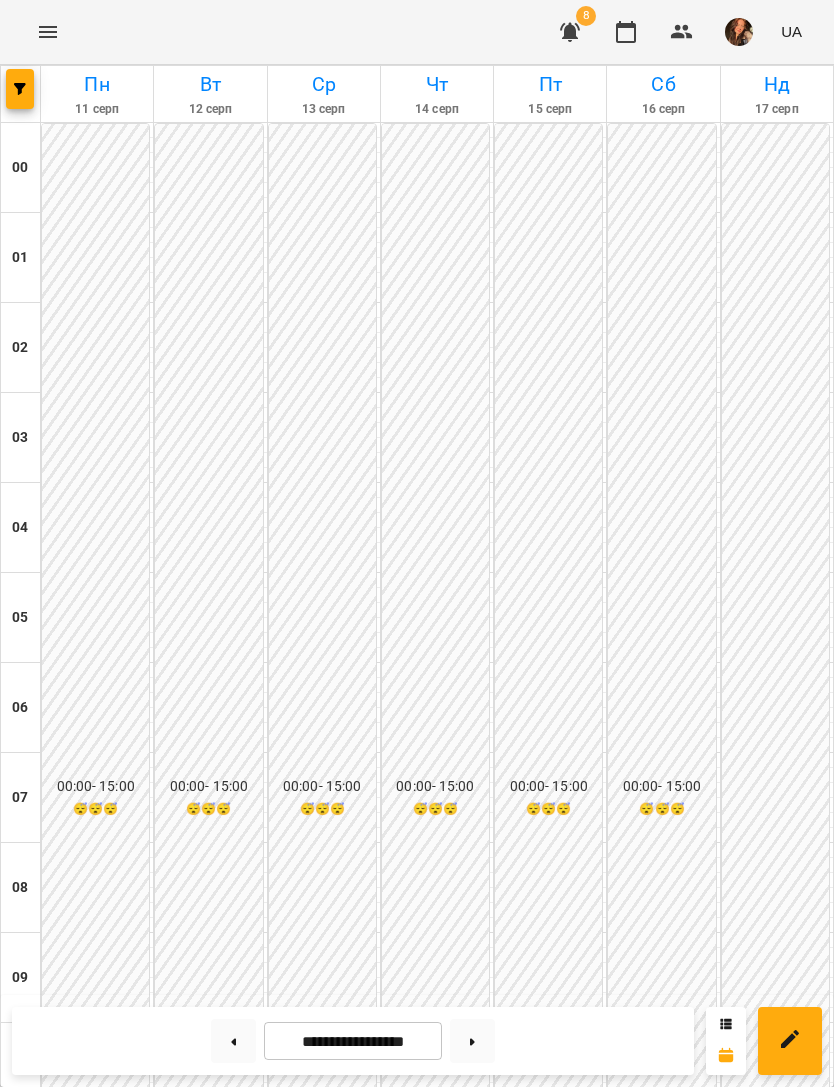 scroll, scrollTop: 921, scrollLeft: 0, axis: vertical 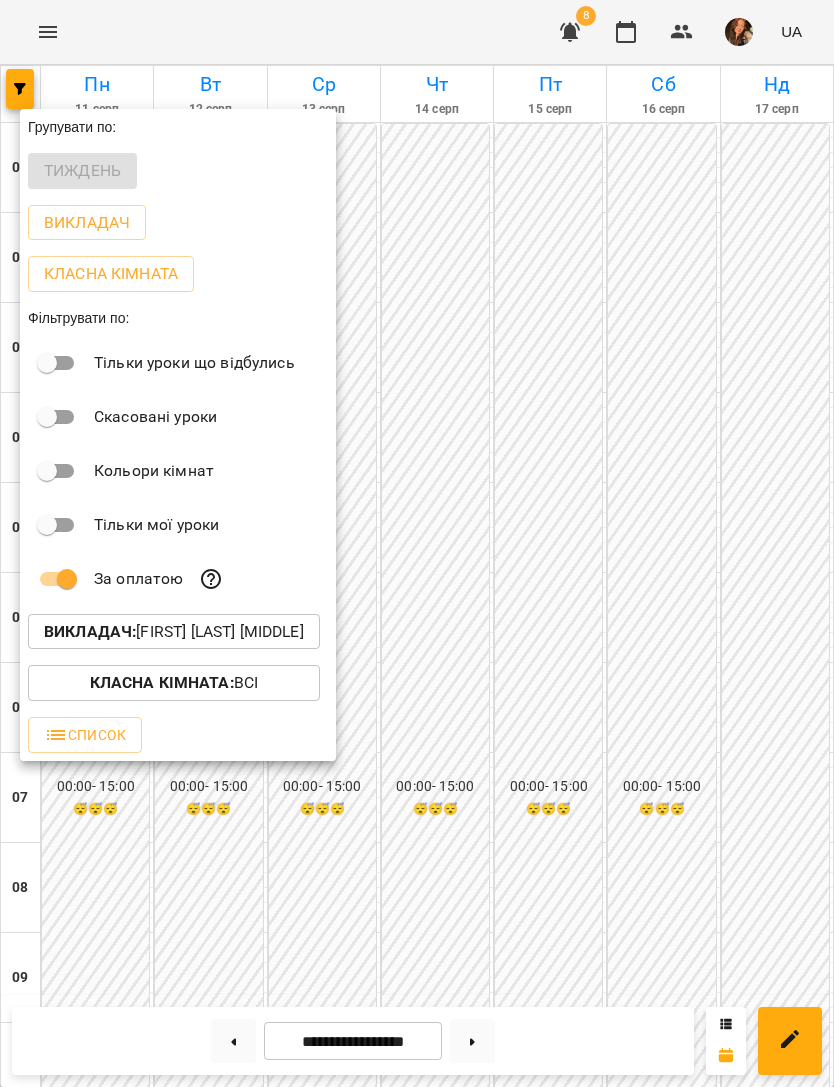 click on "Викладач : [FIRST] [MIDDLE] [LAST]" at bounding box center (174, 632) 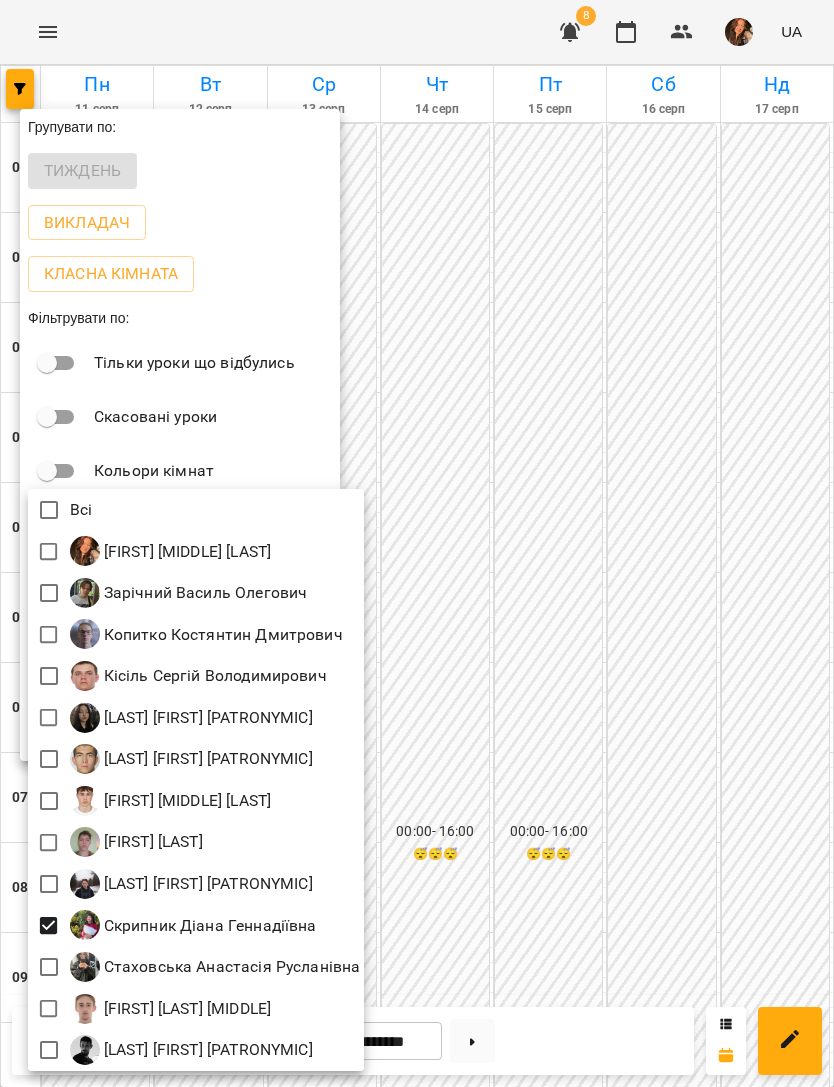 click at bounding box center [417, 543] 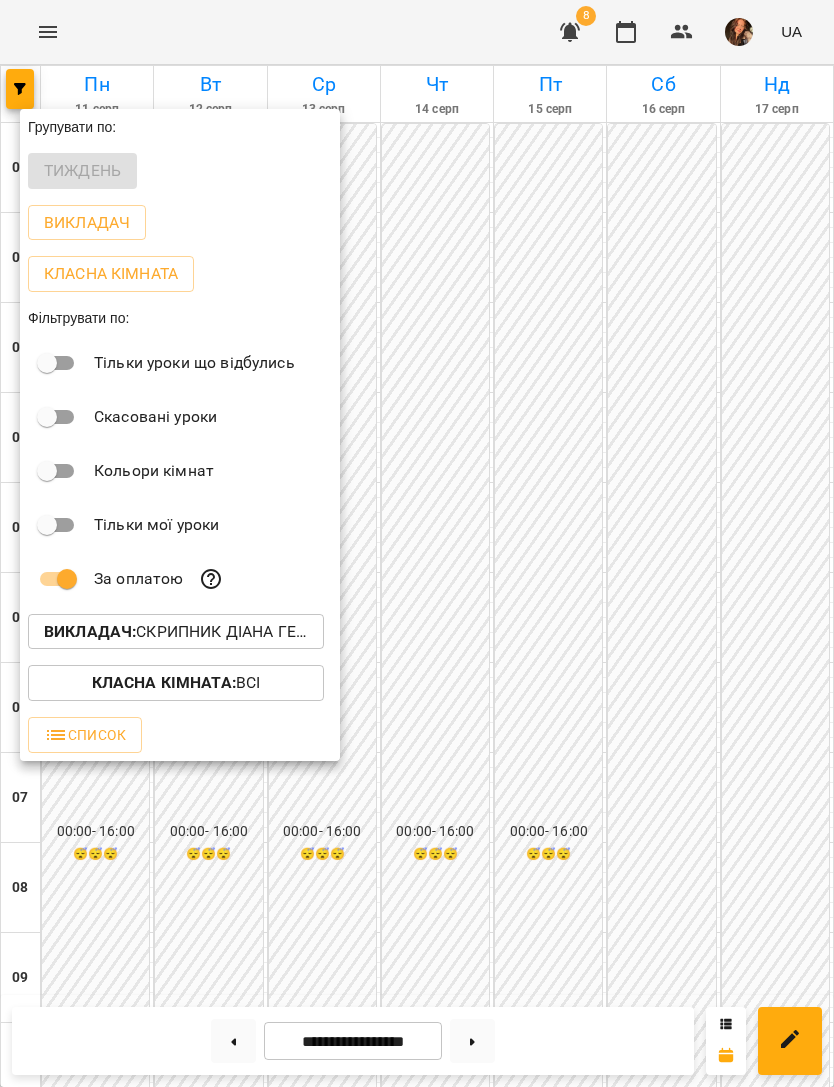 click at bounding box center (417, 543) 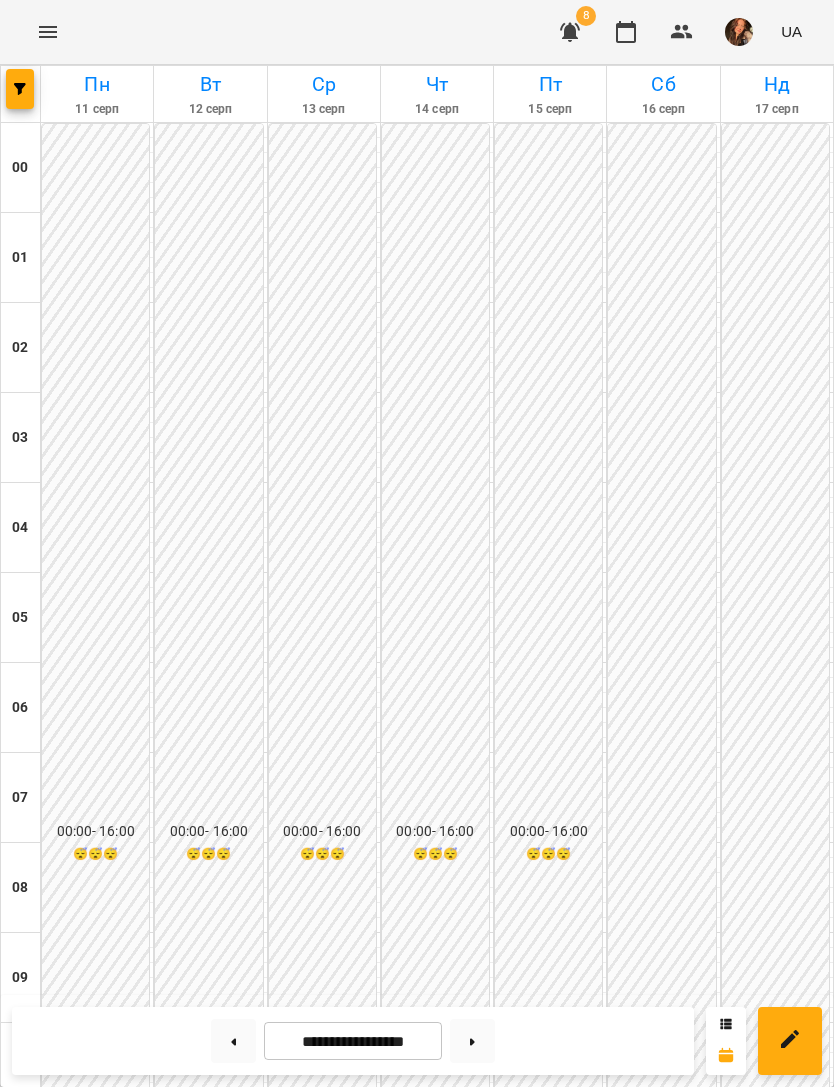 scroll, scrollTop: 1285, scrollLeft: 0, axis: vertical 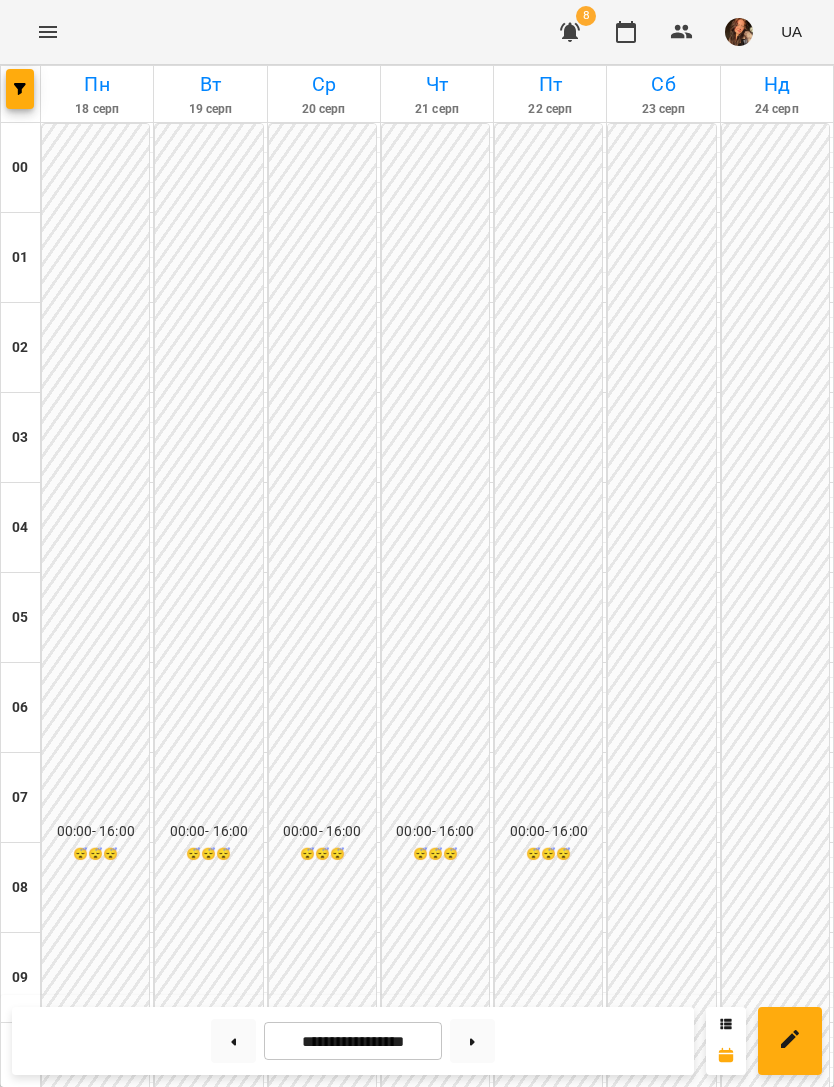 click on "19:00" at bounding box center [532, 1864] 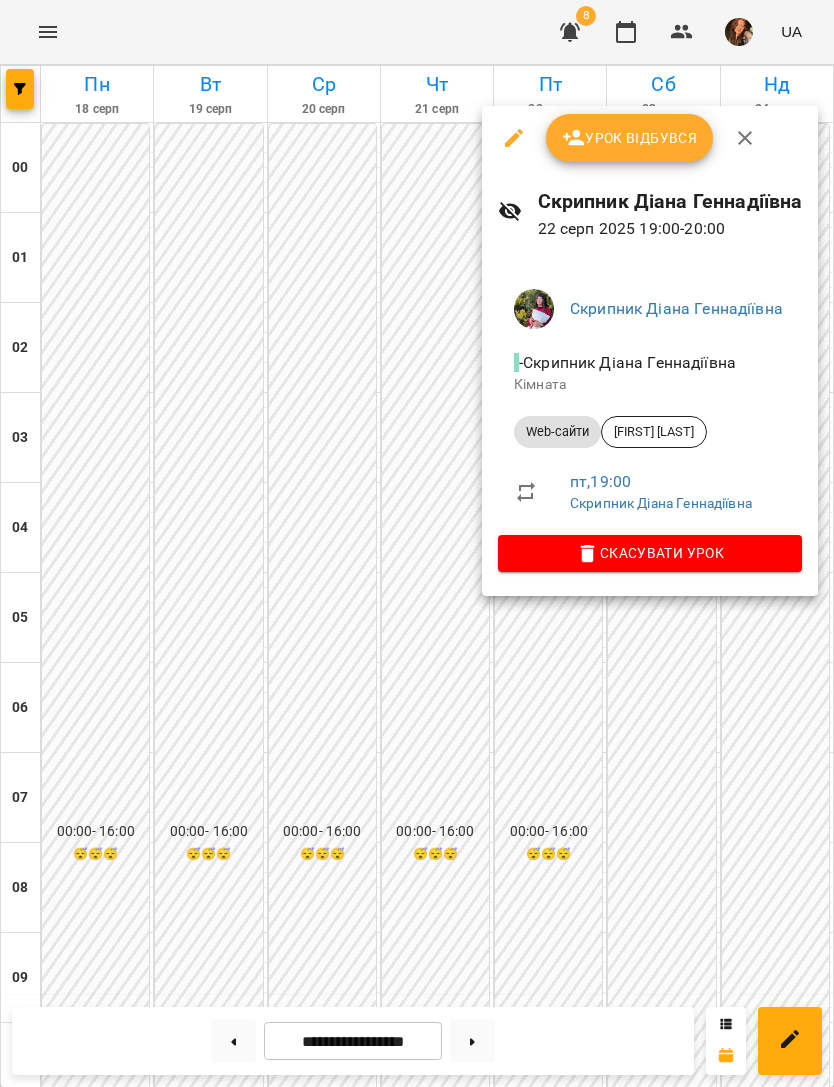 click 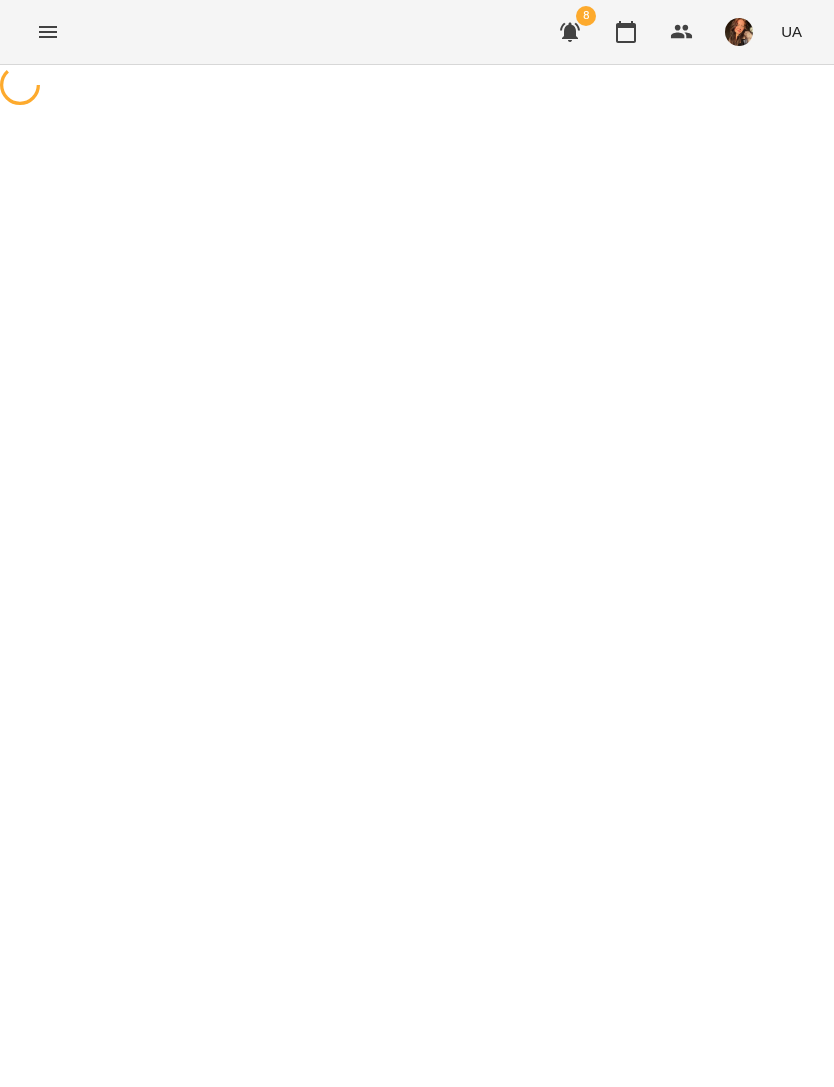 select on "*********" 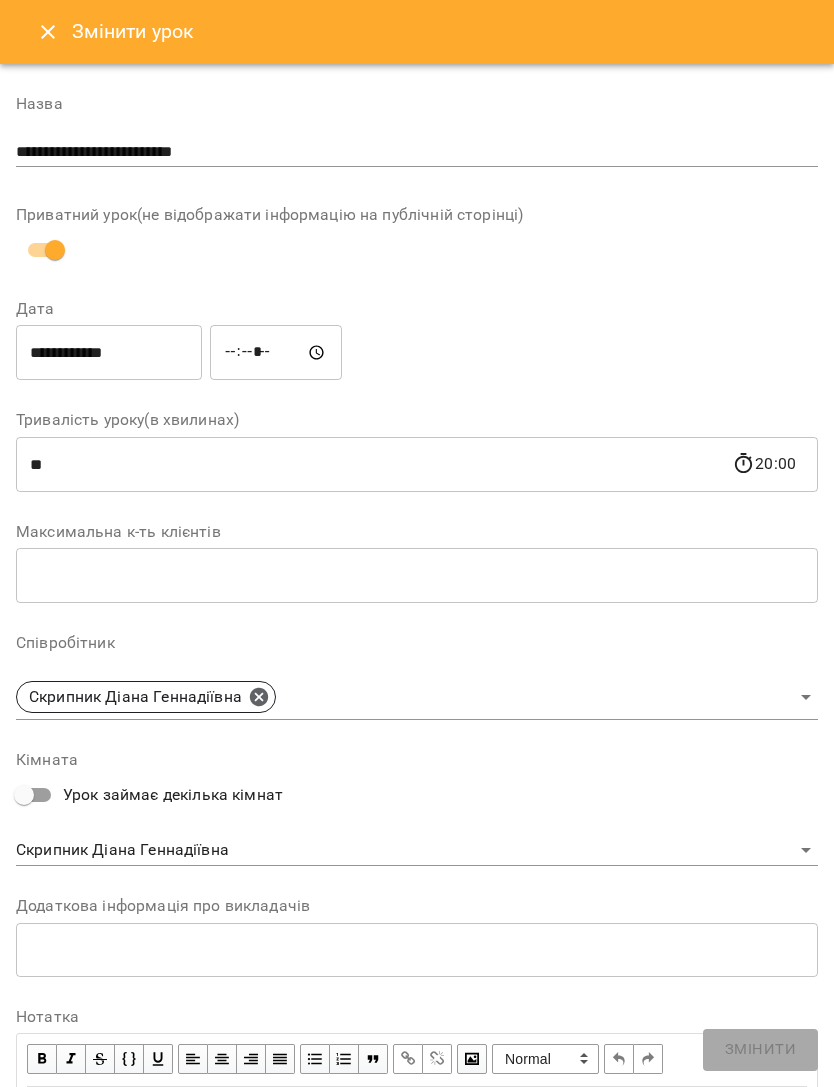 click on "**********" at bounding box center (109, 353) 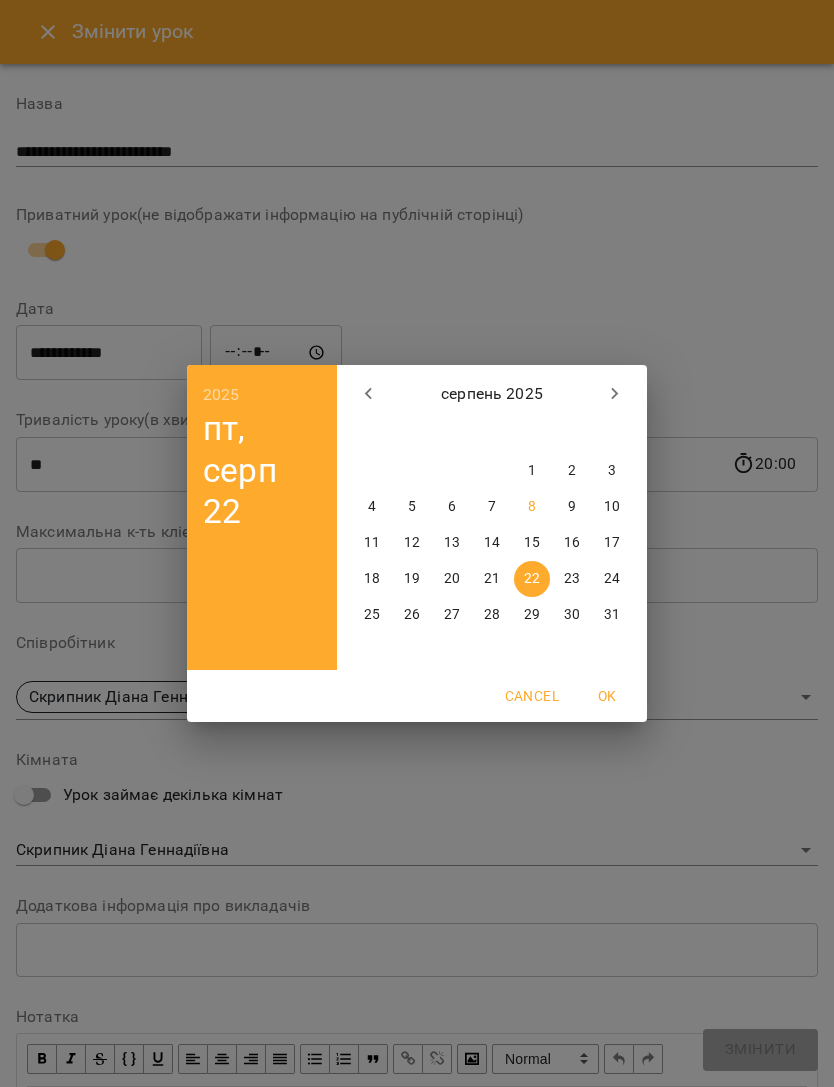 click on "21" at bounding box center (492, 579) 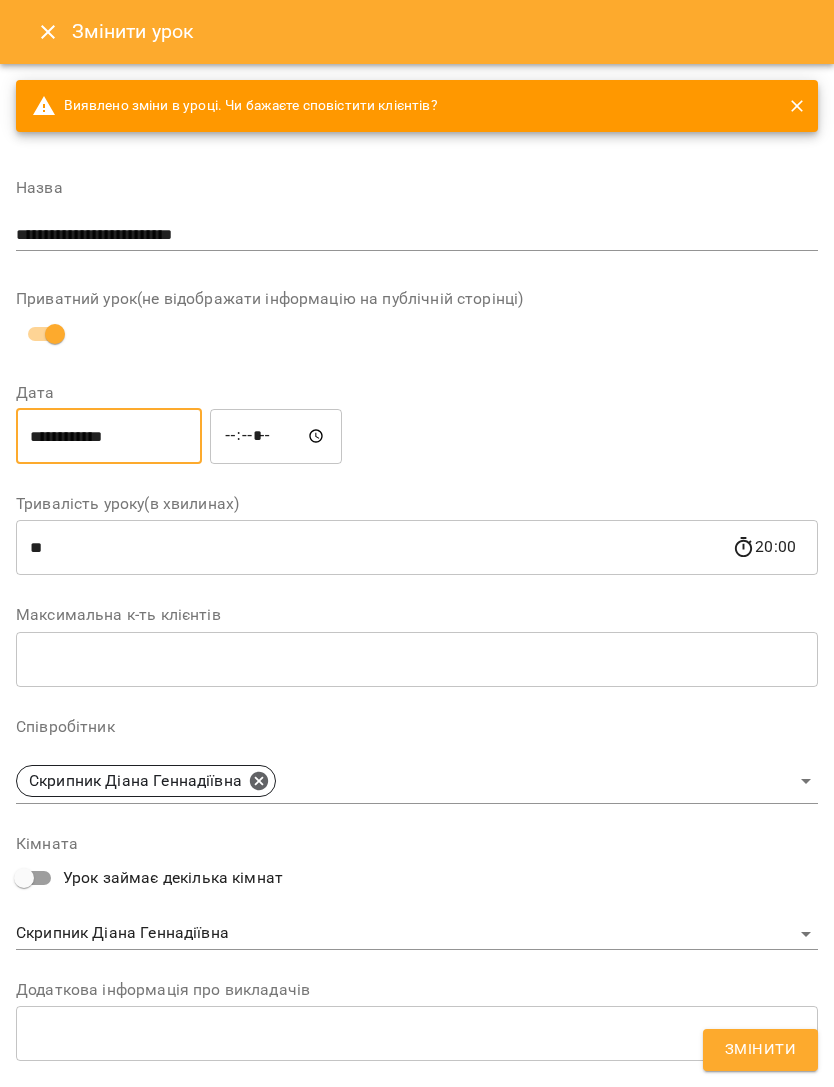 click on "Змінити" at bounding box center [760, 1050] 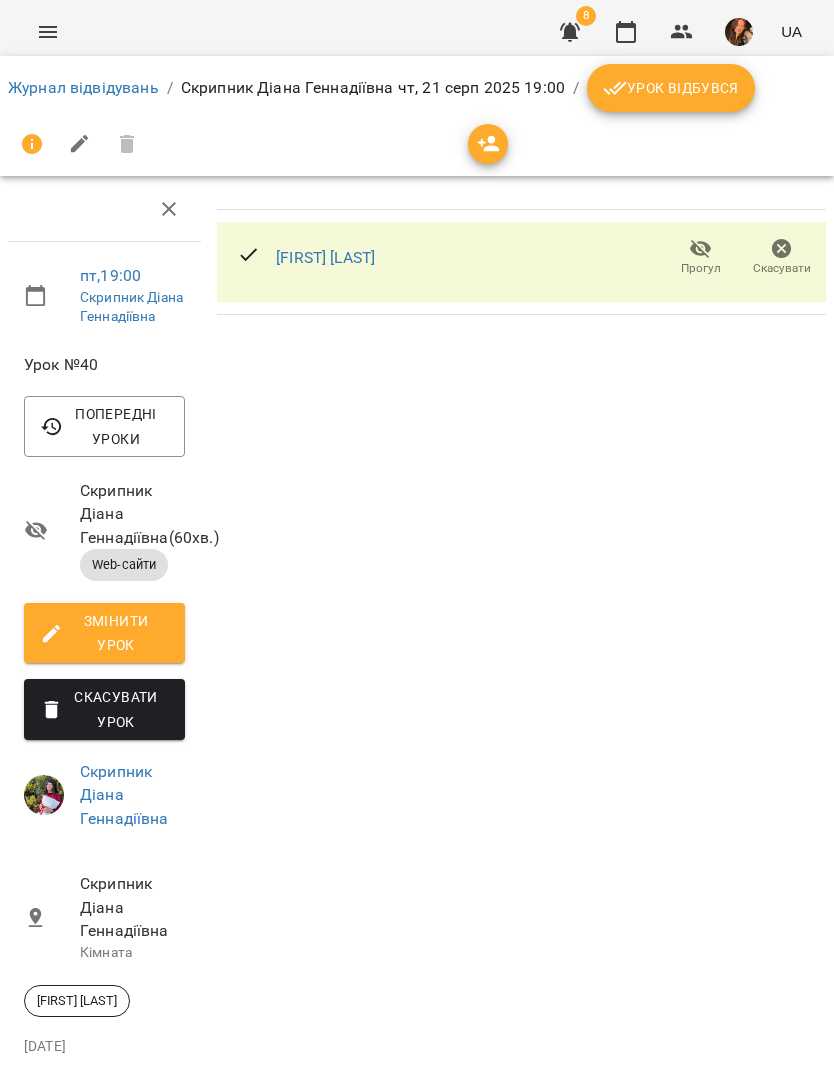click on "Журнал відвідувань" at bounding box center (83, 87) 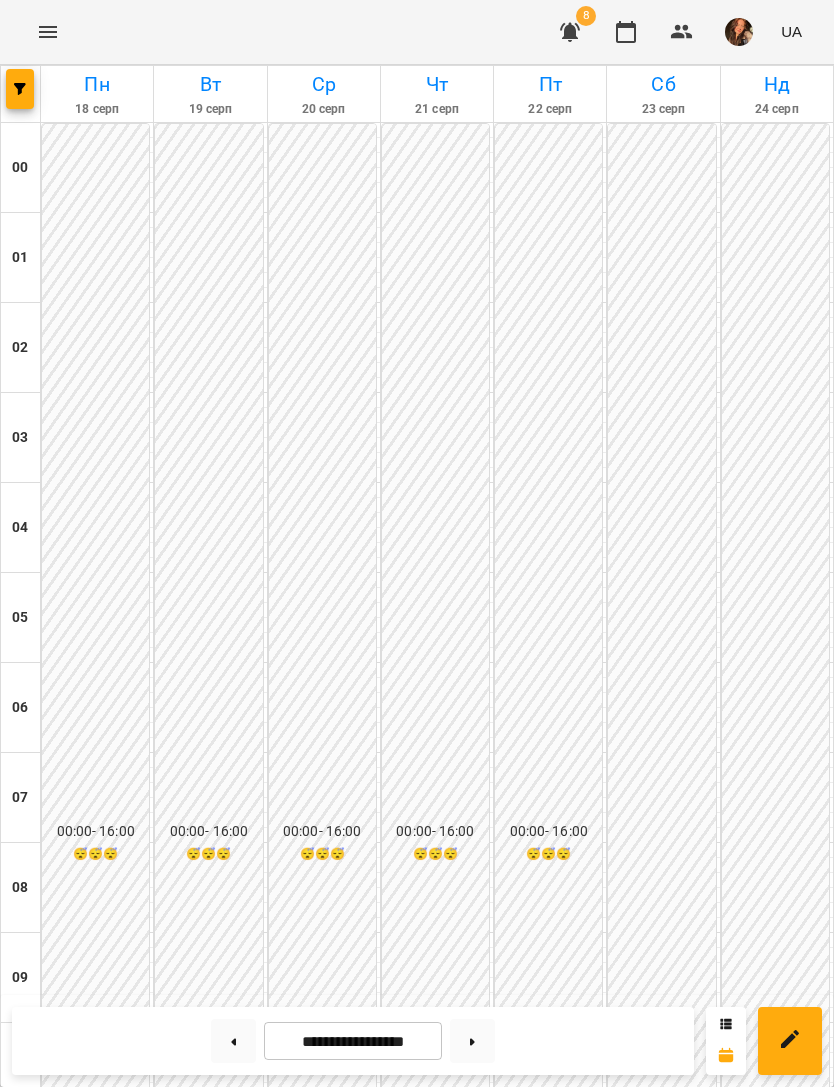 scroll, scrollTop: 1285, scrollLeft: 0, axis: vertical 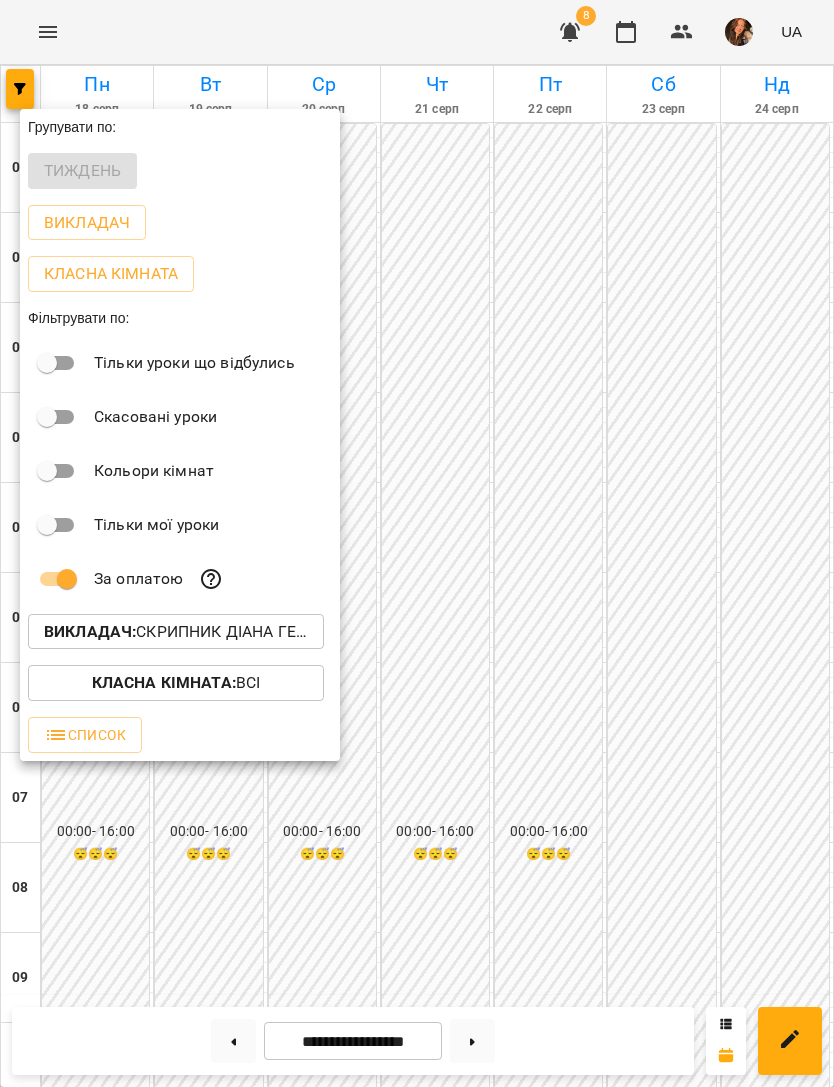 click on "Викладач :  Скрипник Діана Геннадіївна" at bounding box center (176, 632) 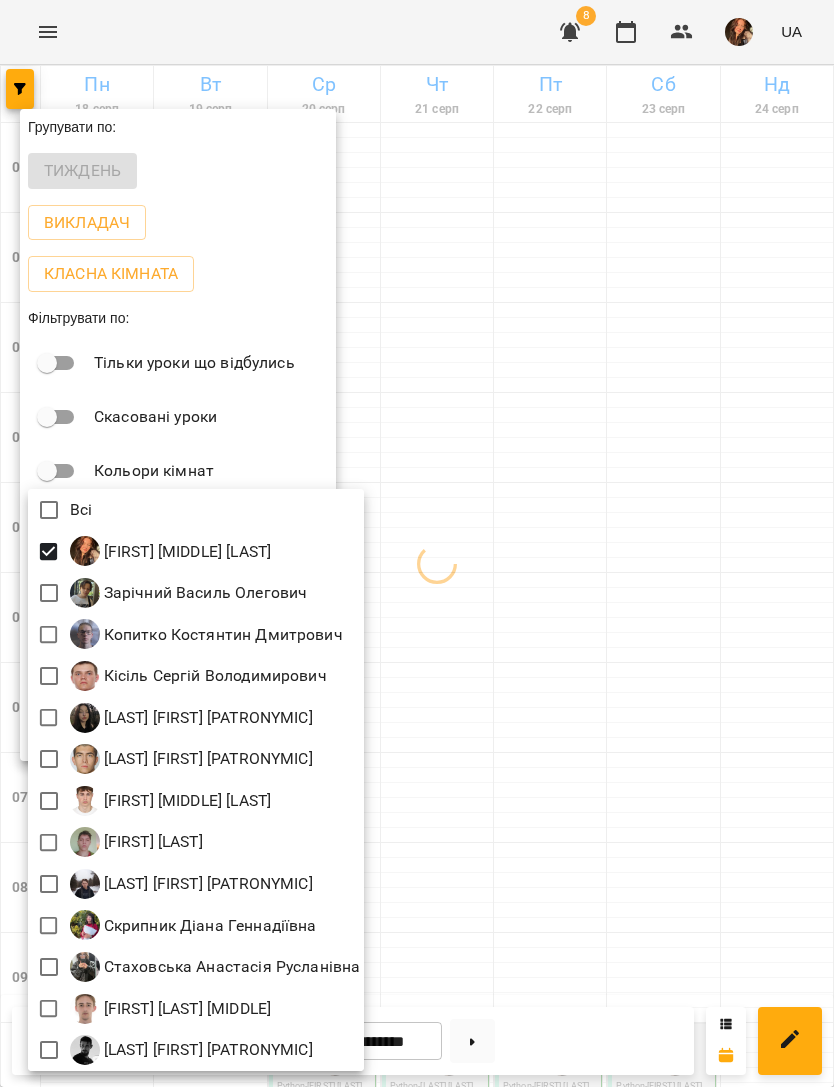 click at bounding box center [417, 543] 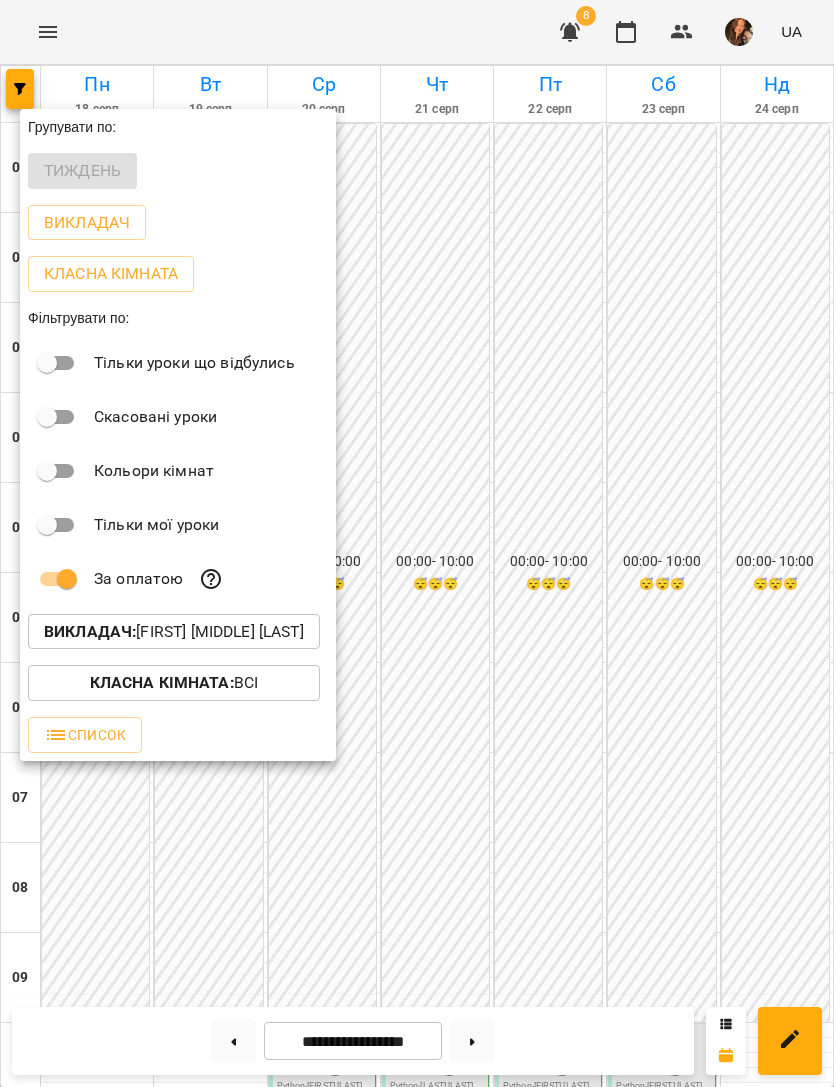 click at bounding box center (417, 543) 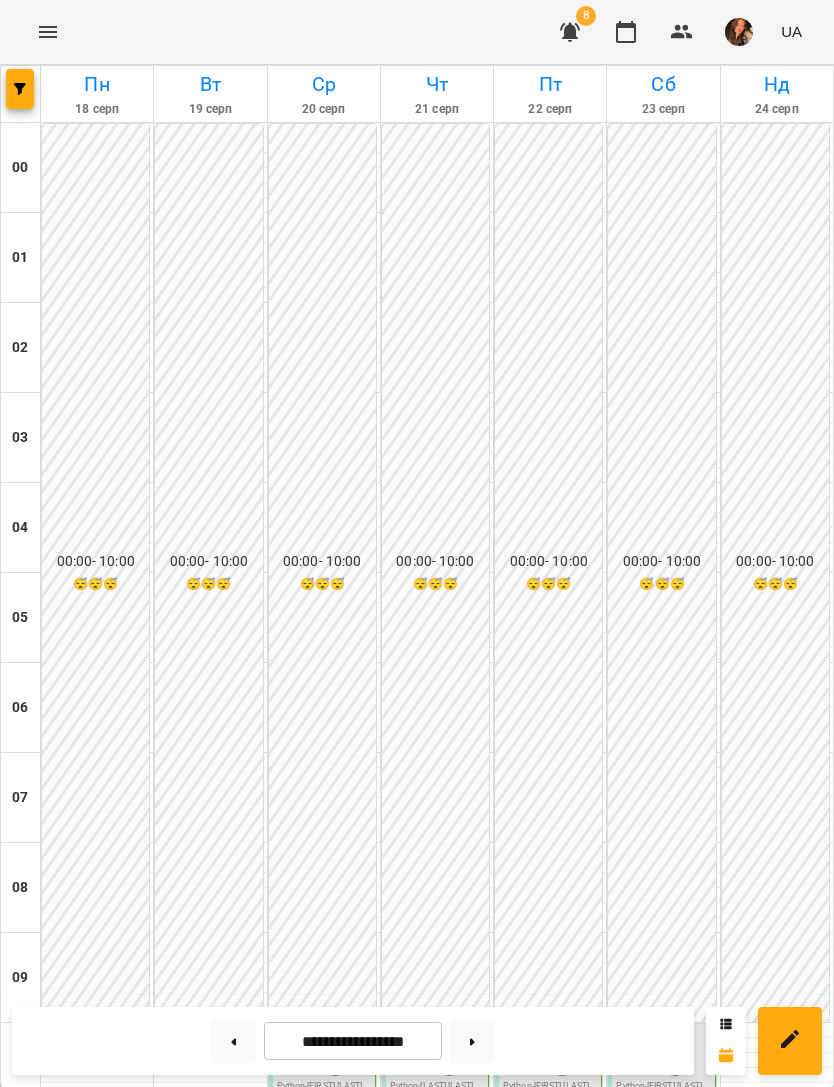 scroll, scrollTop: 762, scrollLeft: 0, axis: vertical 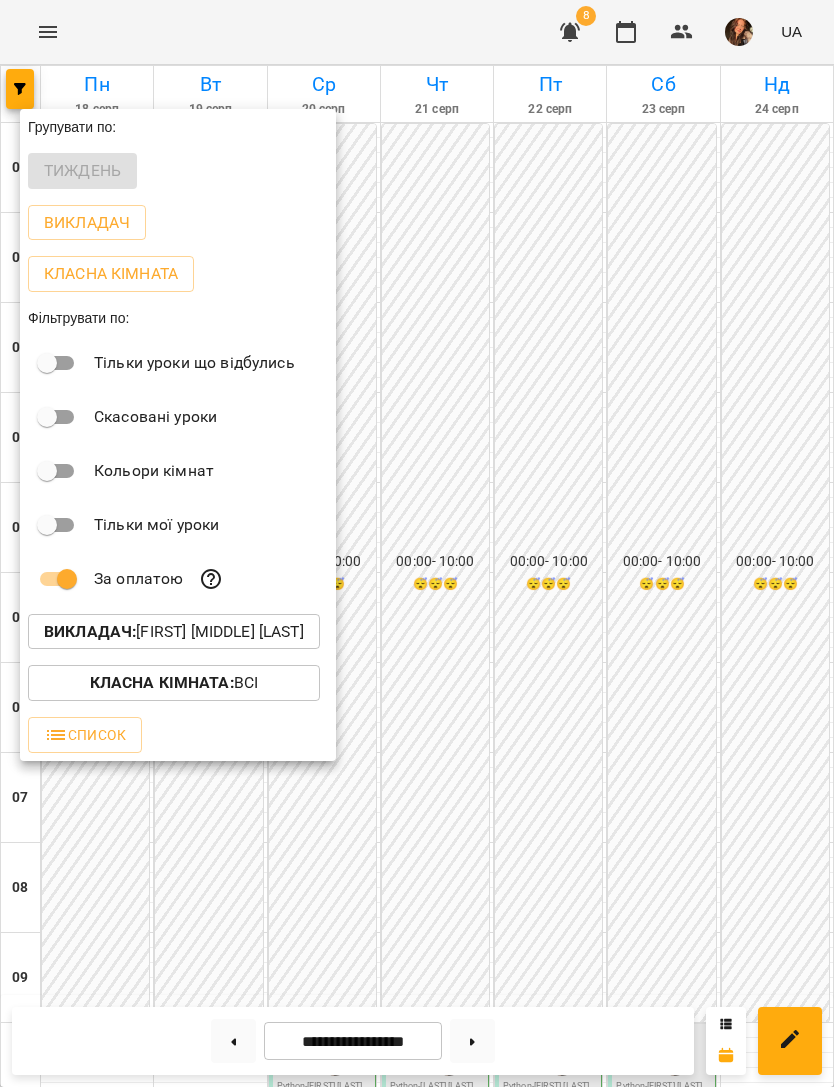 click on "Викладач :  Беліменко Вікторія Віталіївна" at bounding box center [174, 632] 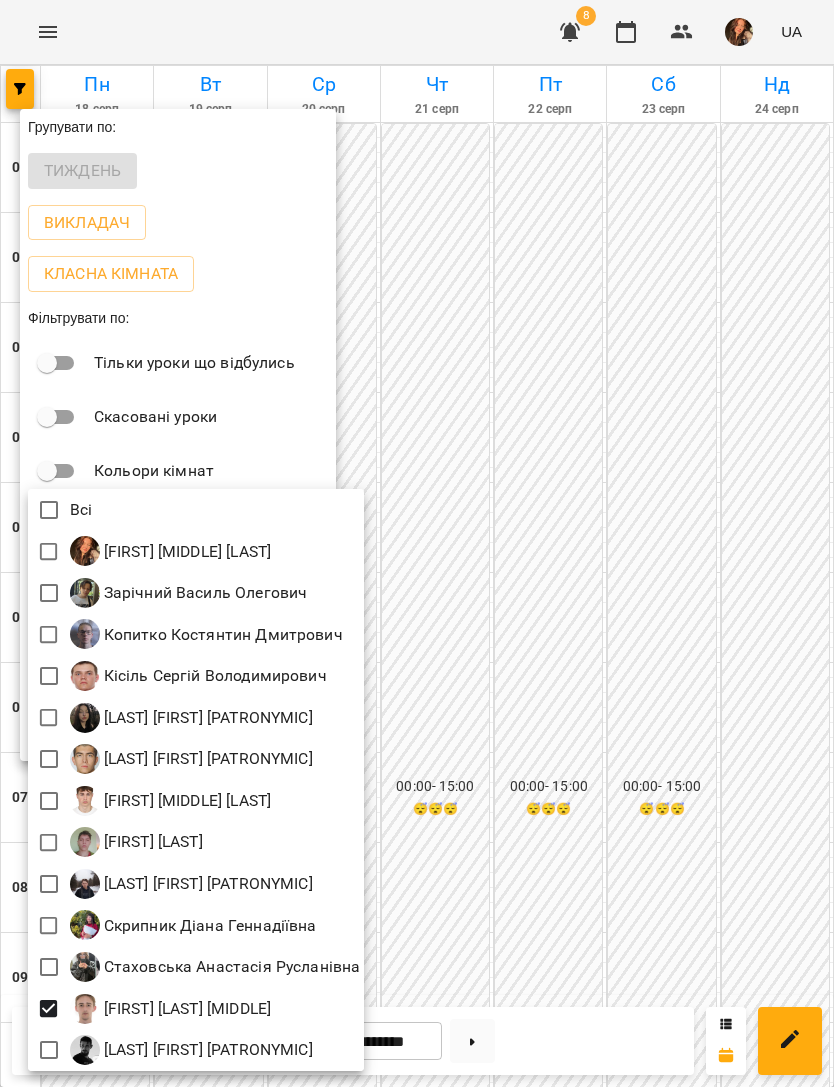 click at bounding box center (417, 543) 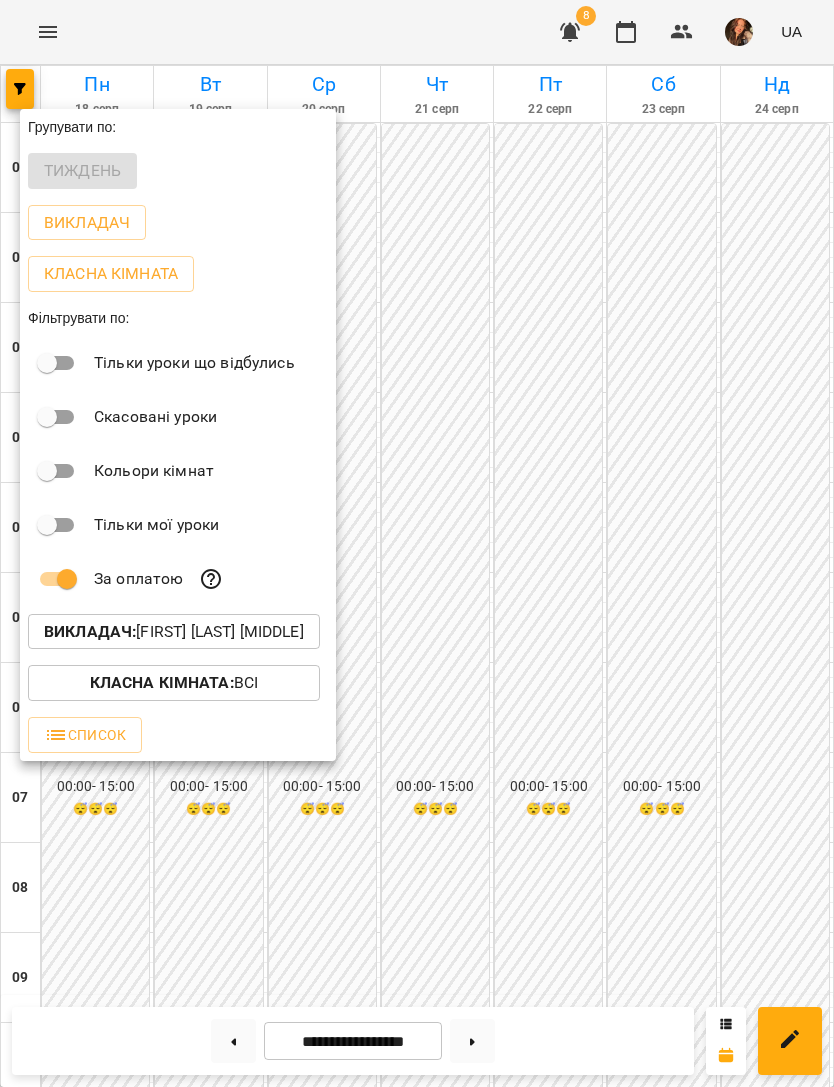 click at bounding box center [417, 543] 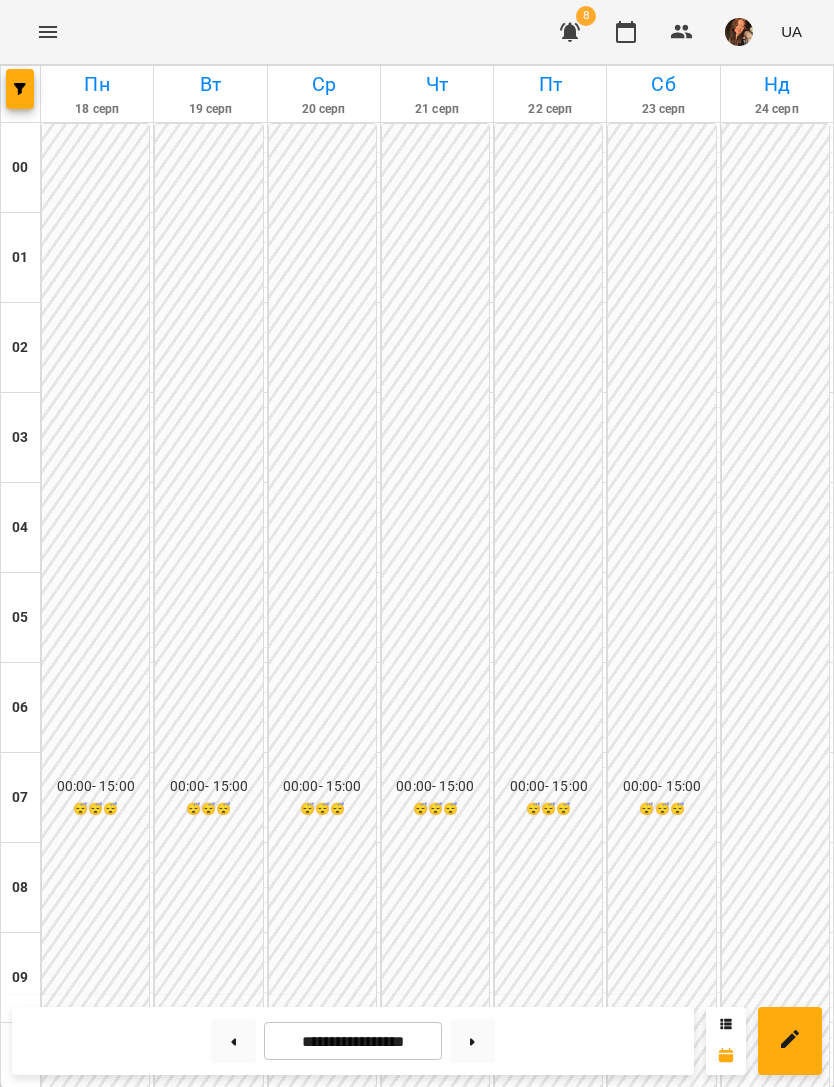 scroll, scrollTop: 1281, scrollLeft: 0, axis: vertical 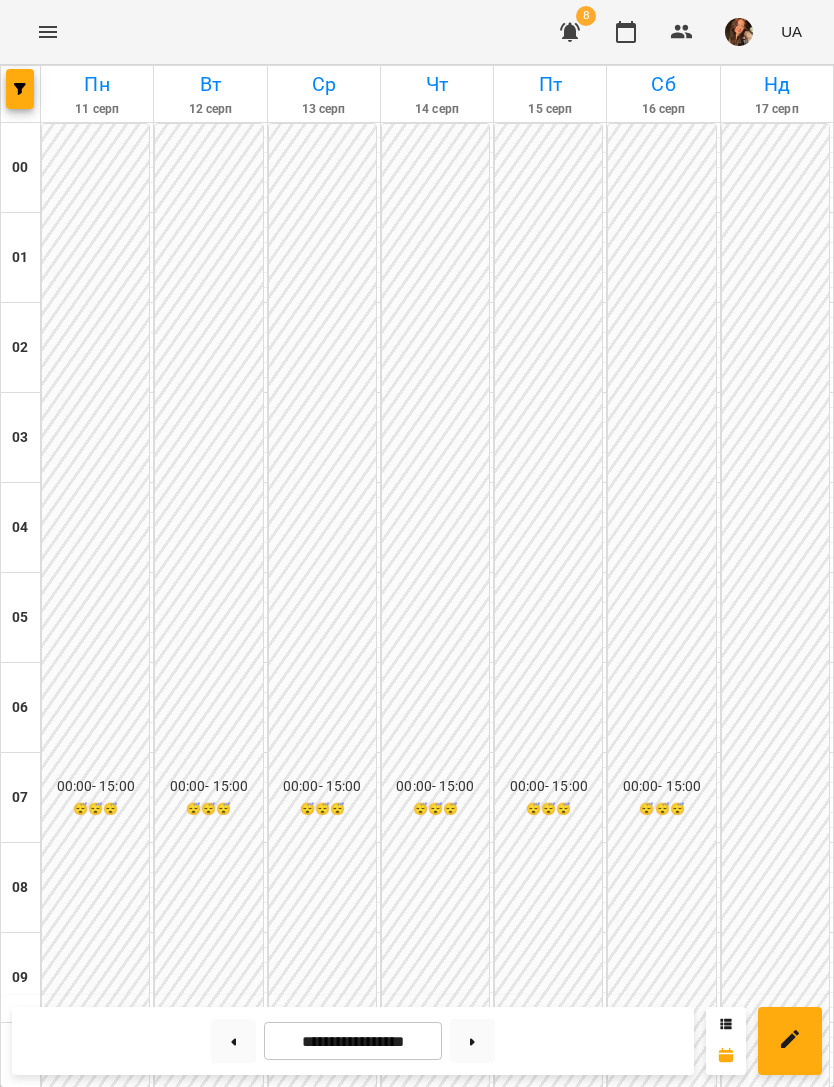 click at bounding box center (233, 1041) 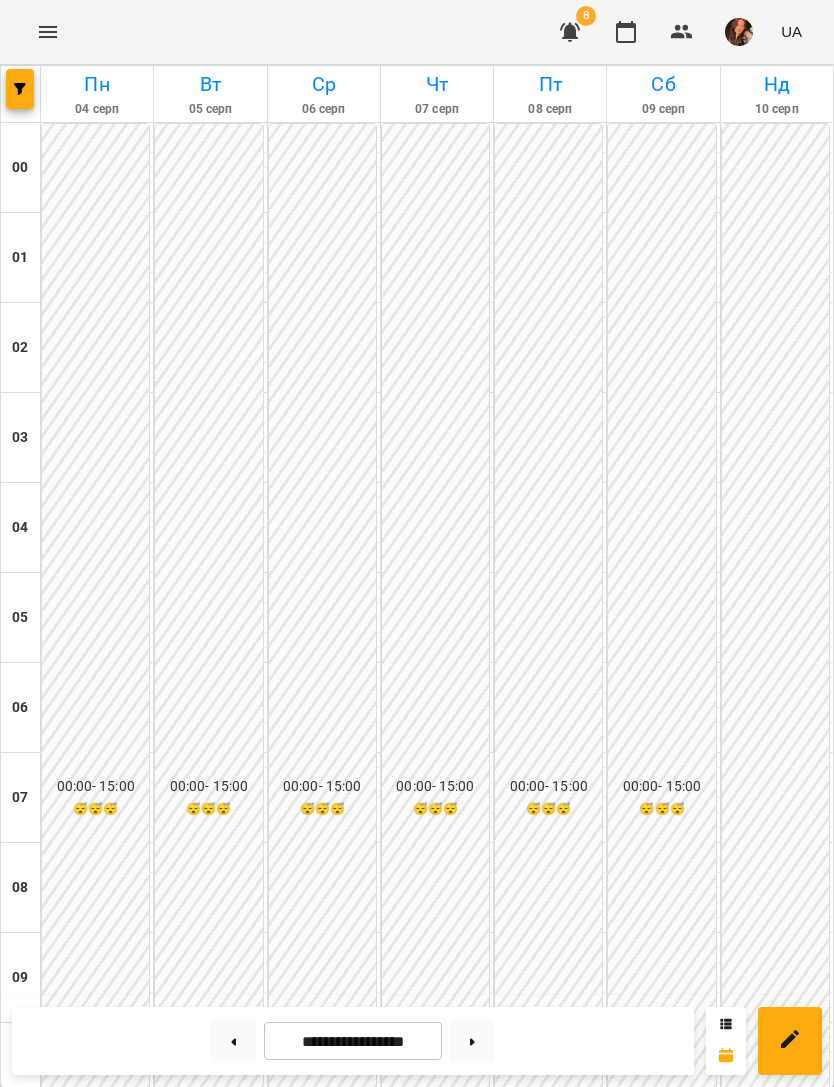 click at bounding box center (472, 1041) 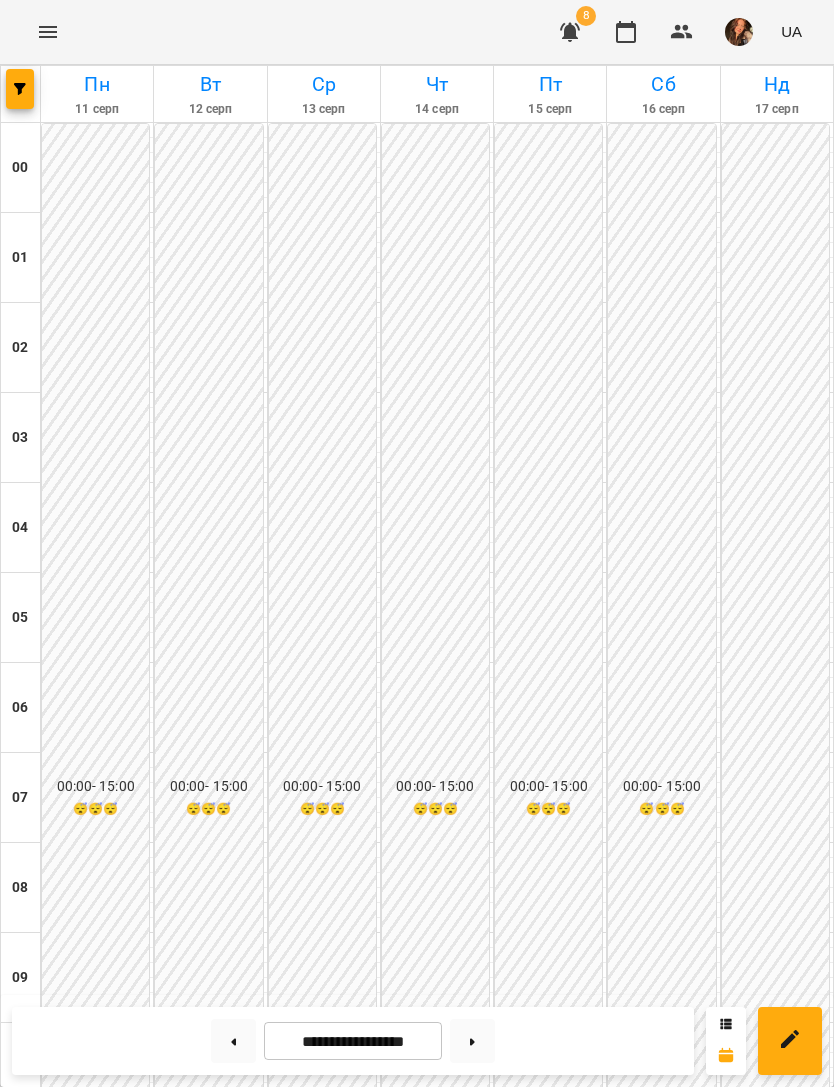 click on "Python       - Завьялов Женя" at bounding box center [97, 1627] 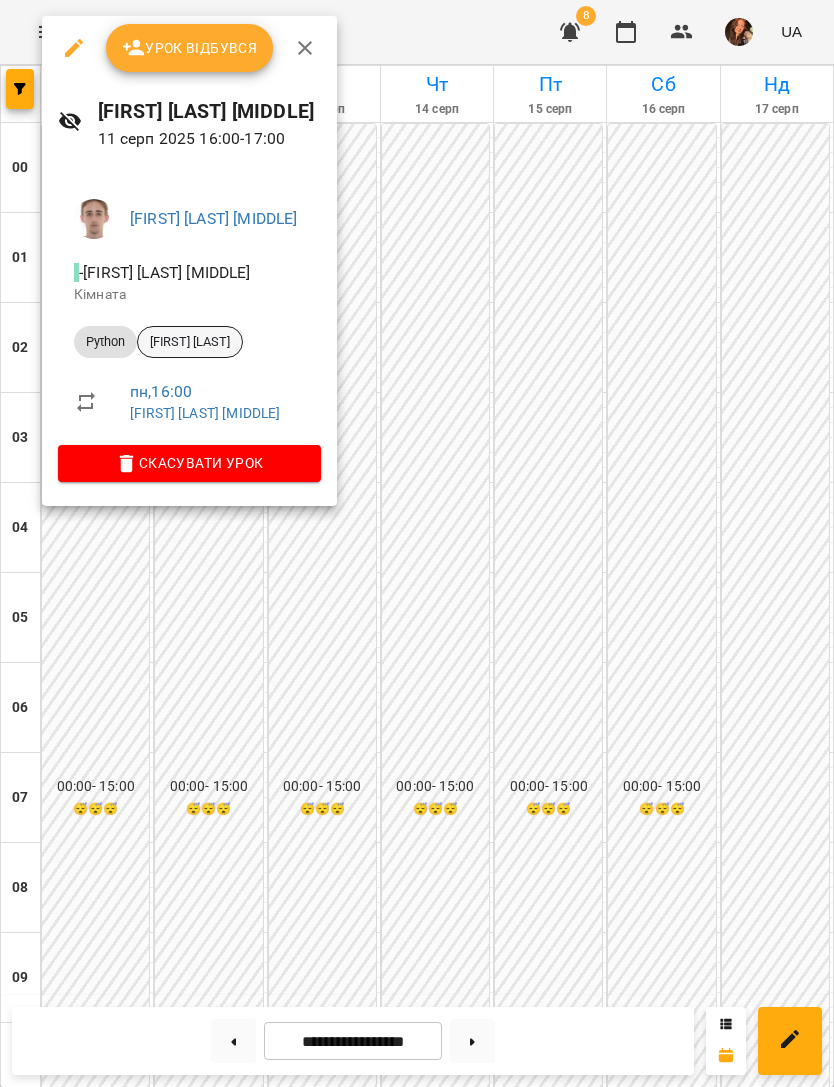 click on "[LAST] [FIRST]" at bounding box center (190, 342) 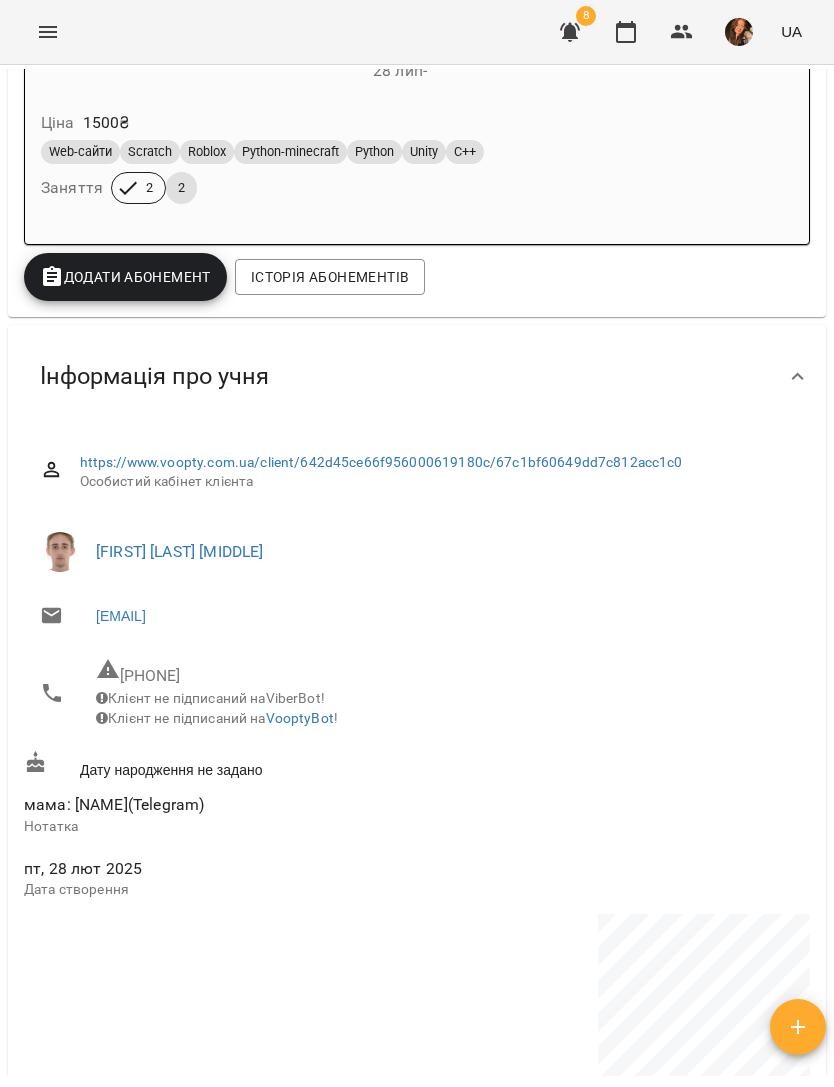 scroll, scrollTop: 374, scrollLeft: 0, axis: vertical 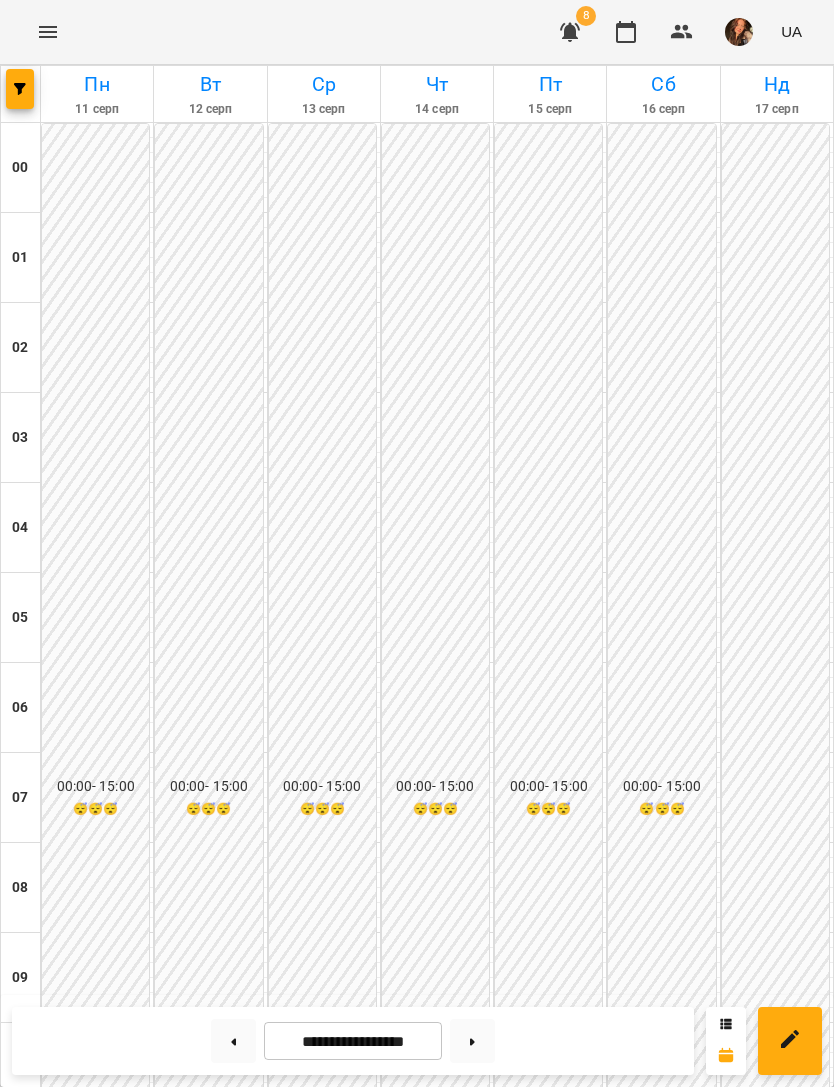 click 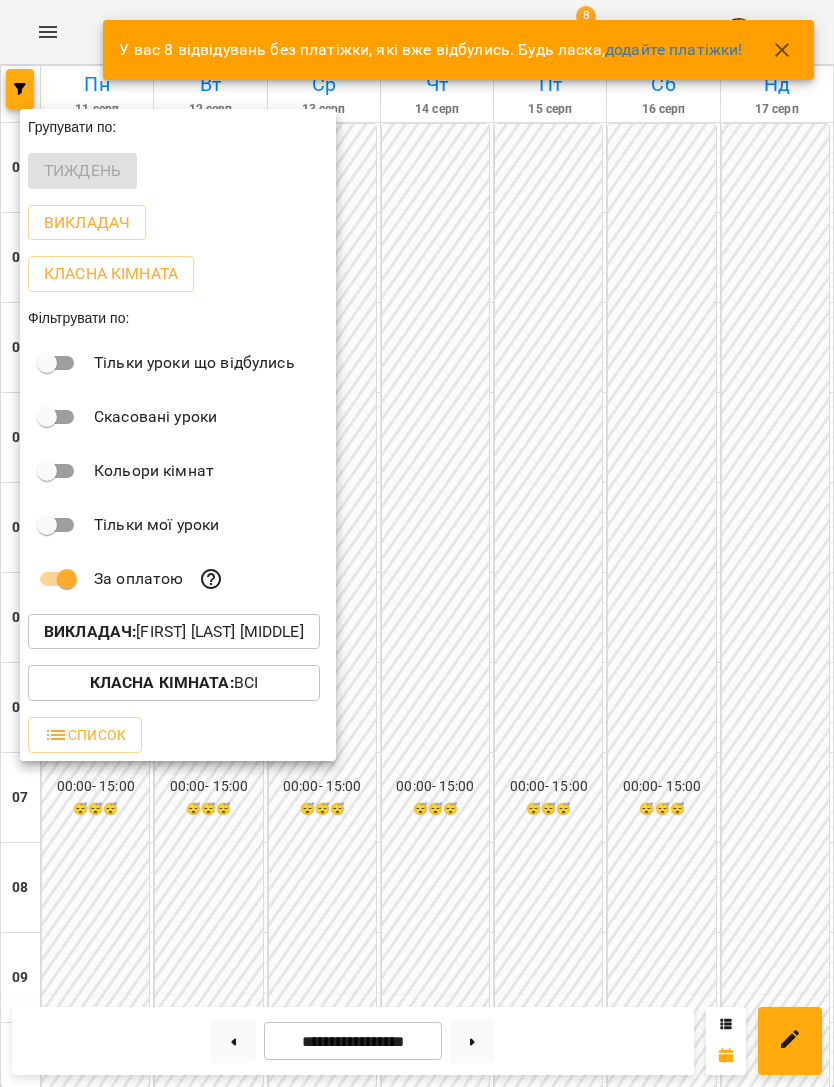 click on "Викладач : [FIRST] [MIDDLE] [LAST]" at bounding box center (174, 632) 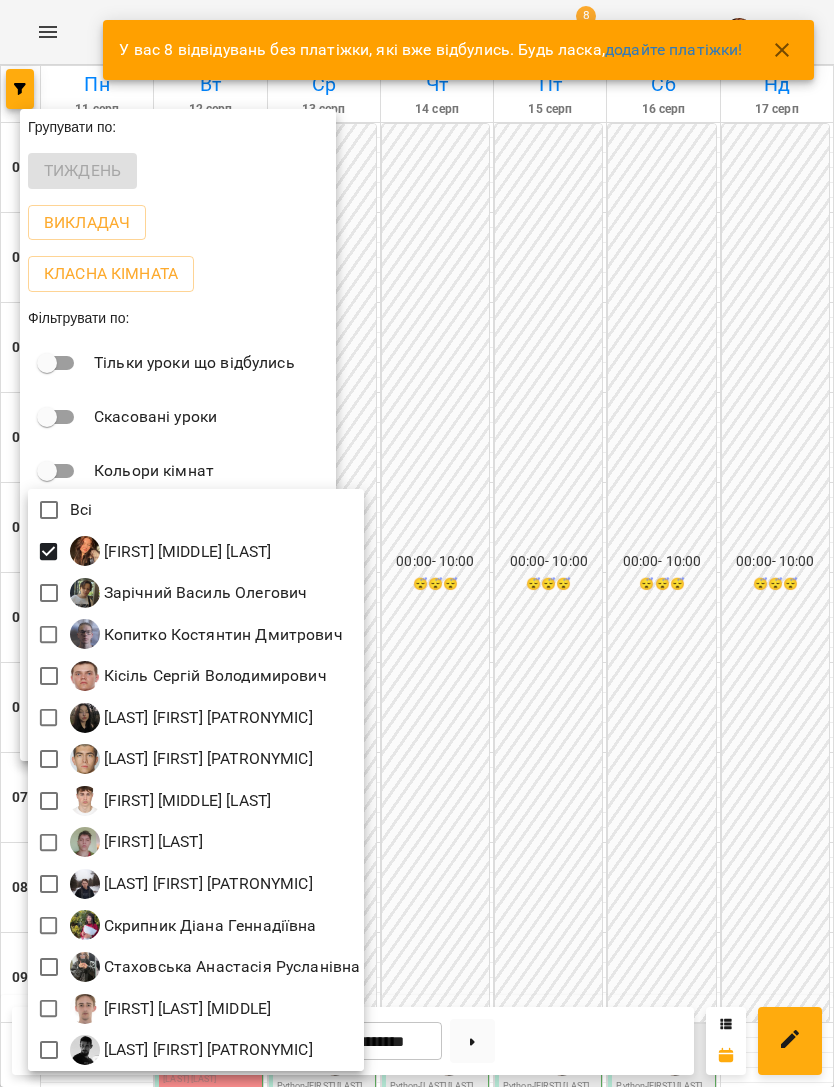 click at bounding box center [417, 543] 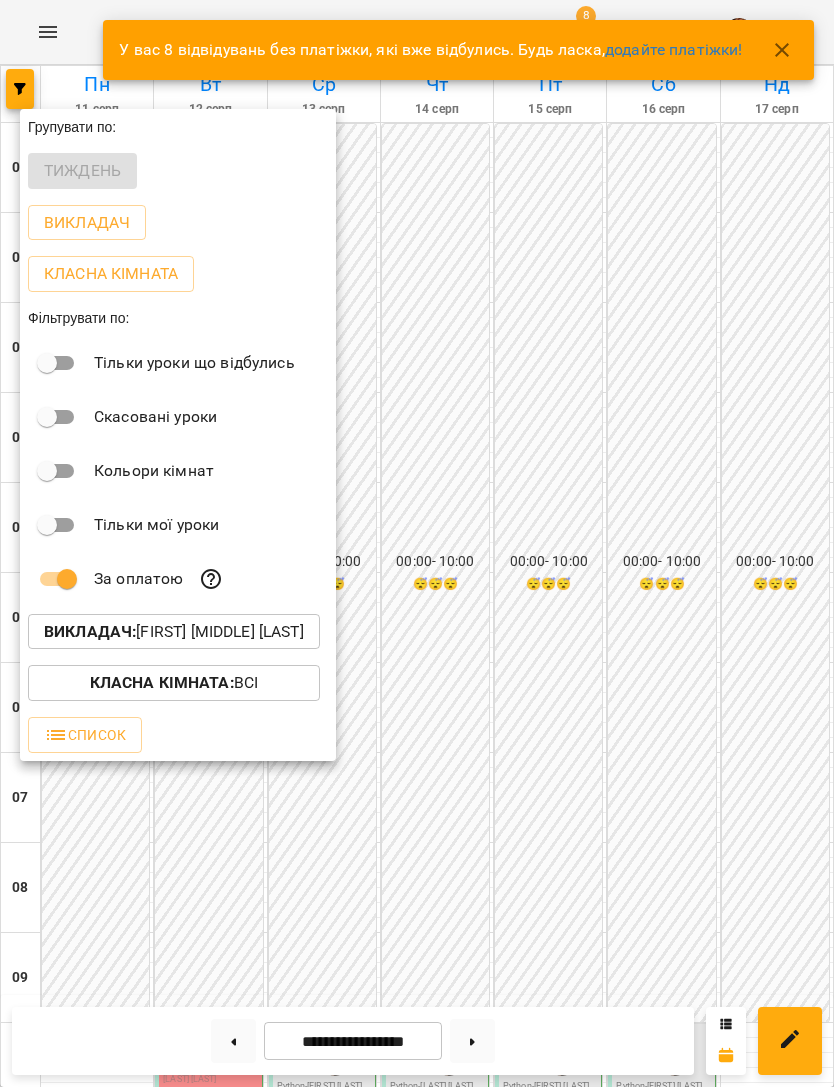 click at bounding box center (417, 543) 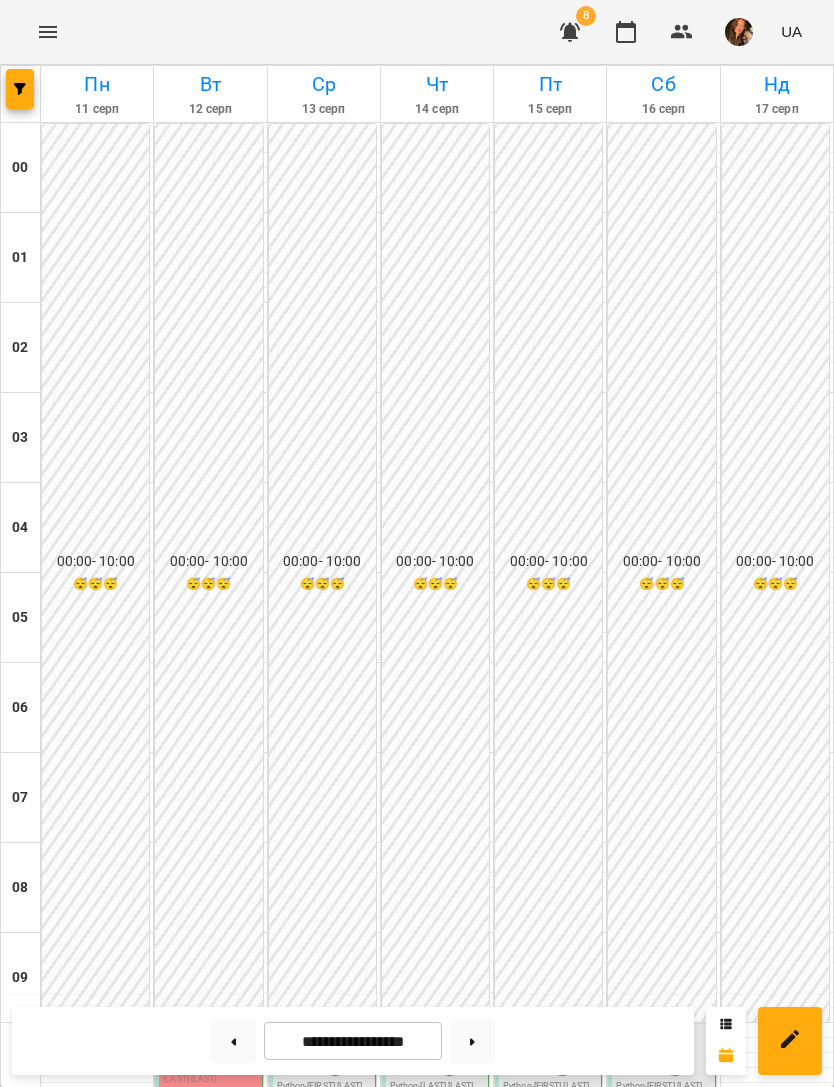scroll, scrollTop: 740, scrollLeft: 0, axis: vertical 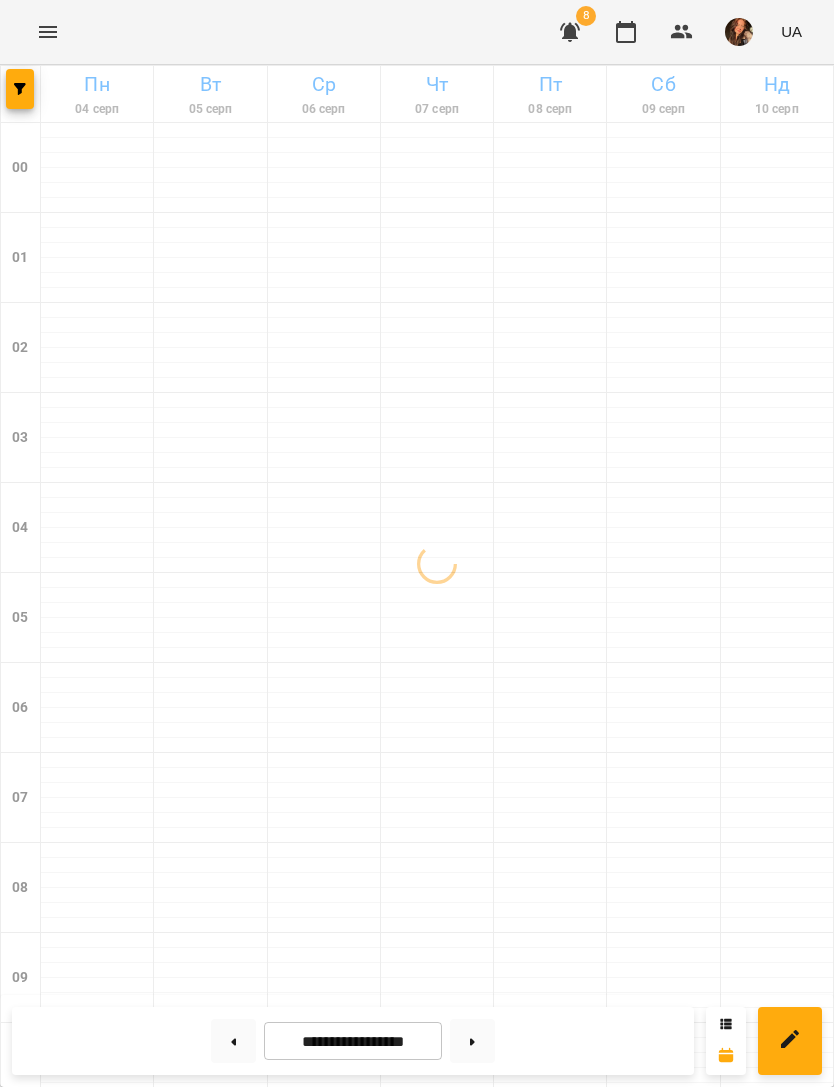 click at bounding box center [233, 1041] 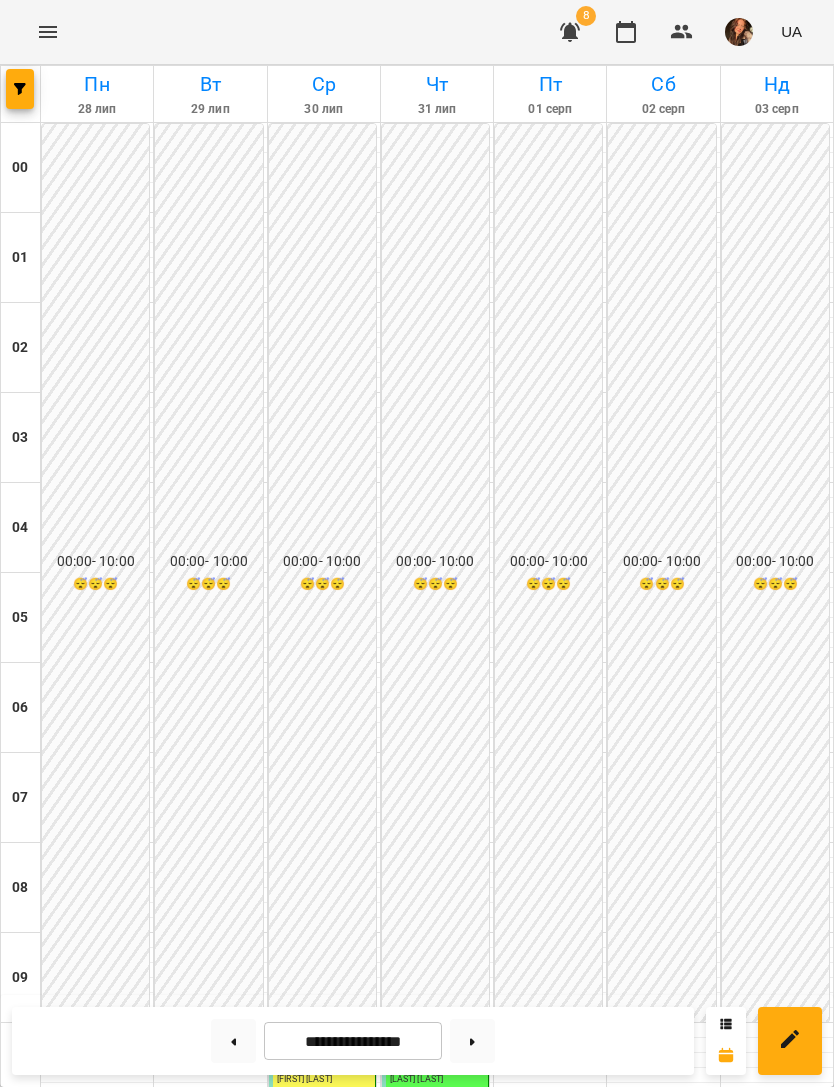 click on "[FIRST] [LAST]" at bounding box center [530, 1349] 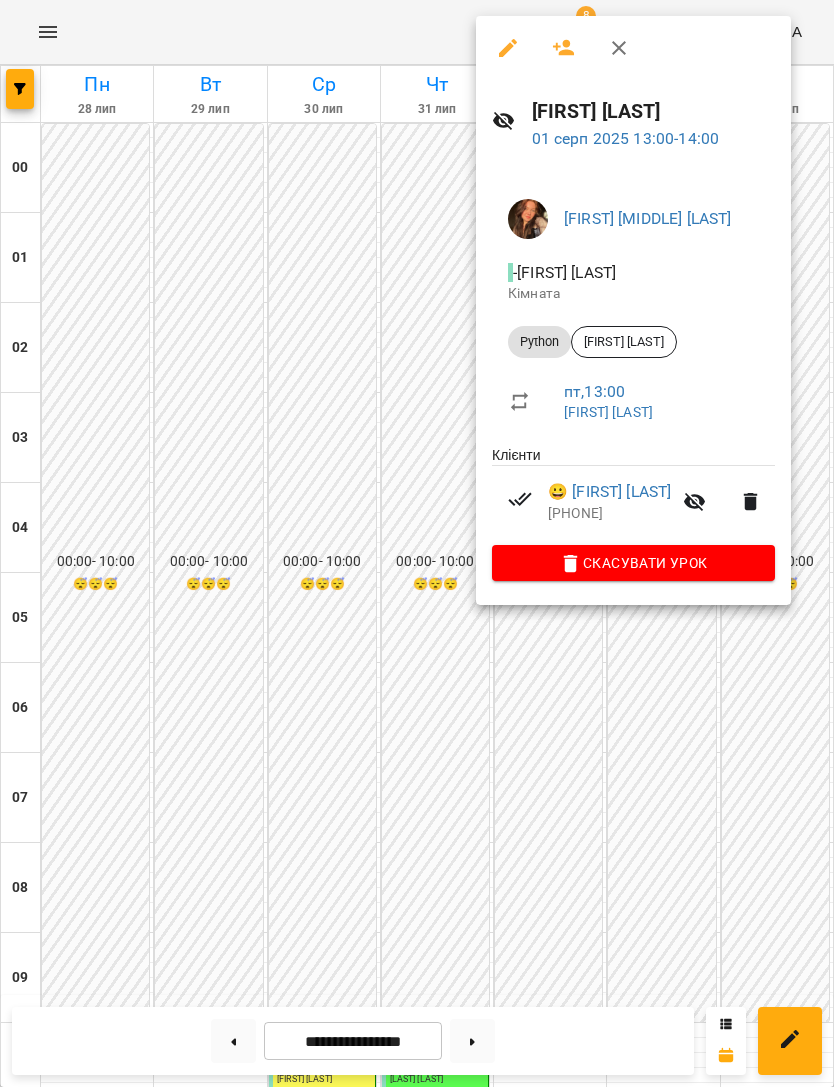 click on "Скасувати Урок" at bounding box center (633, 563) 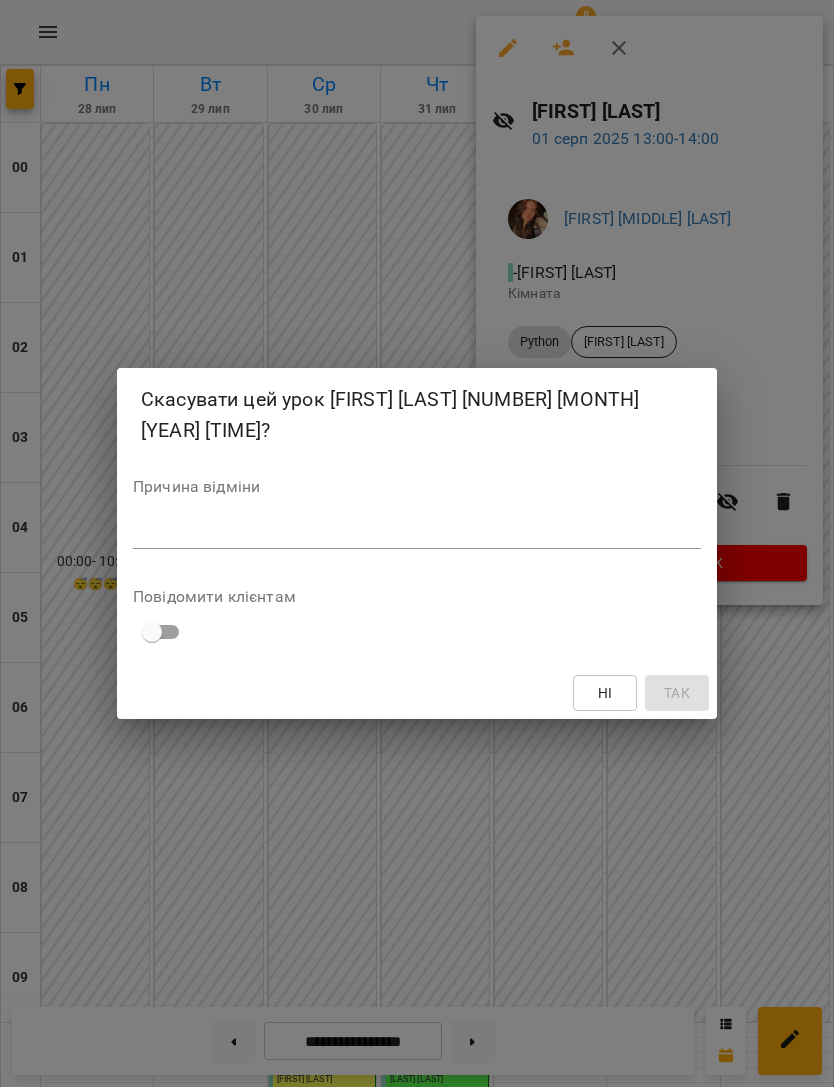 click on "Причина відміни *" at bounding box center [417, 518] 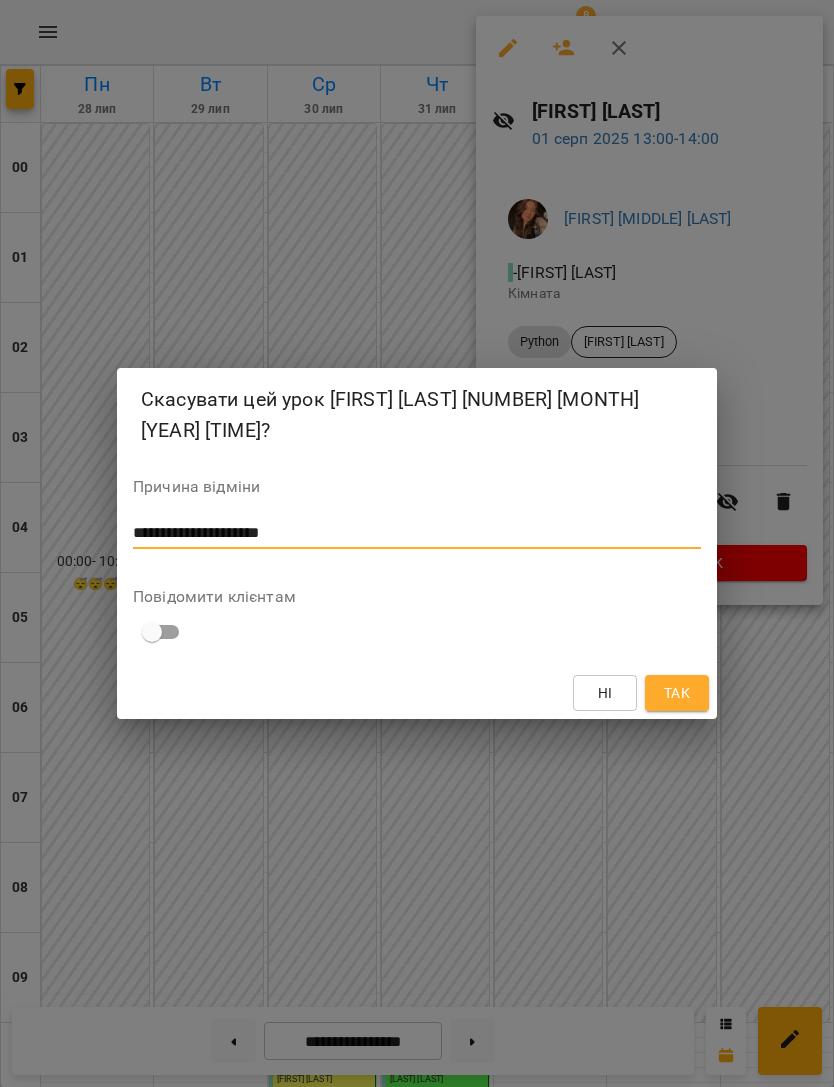 type on "**********" 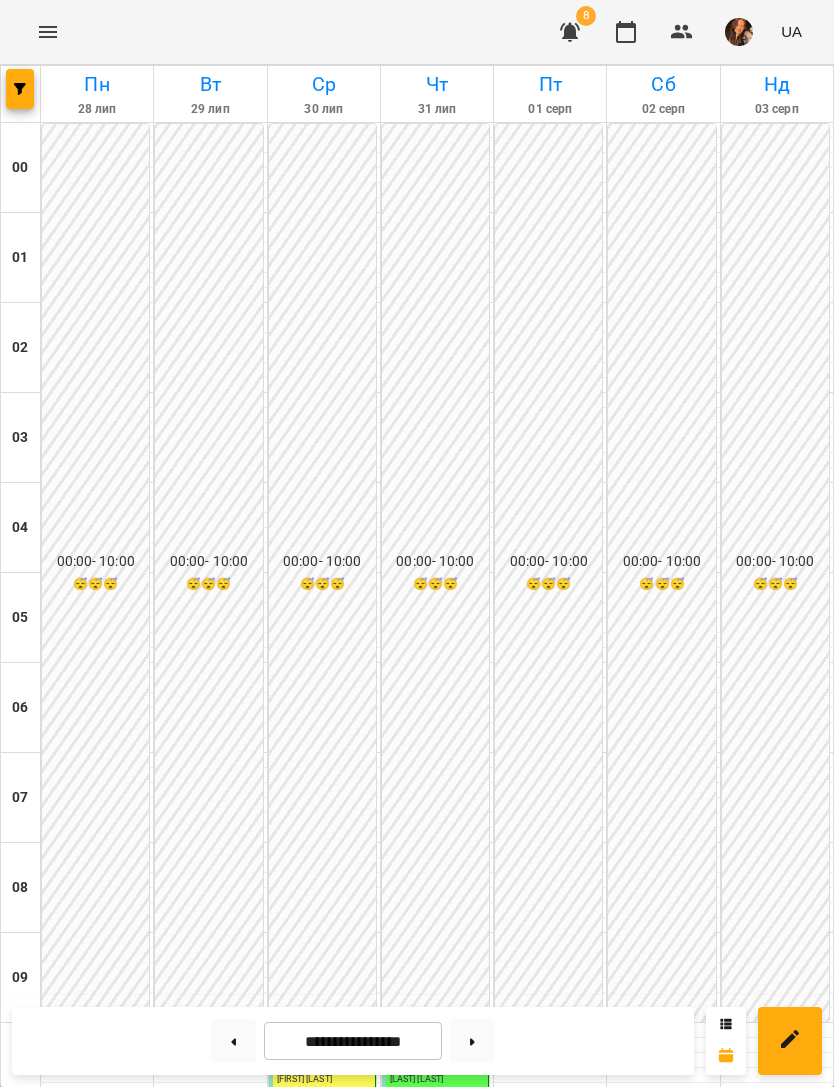 click at bounding box center (48, 32) 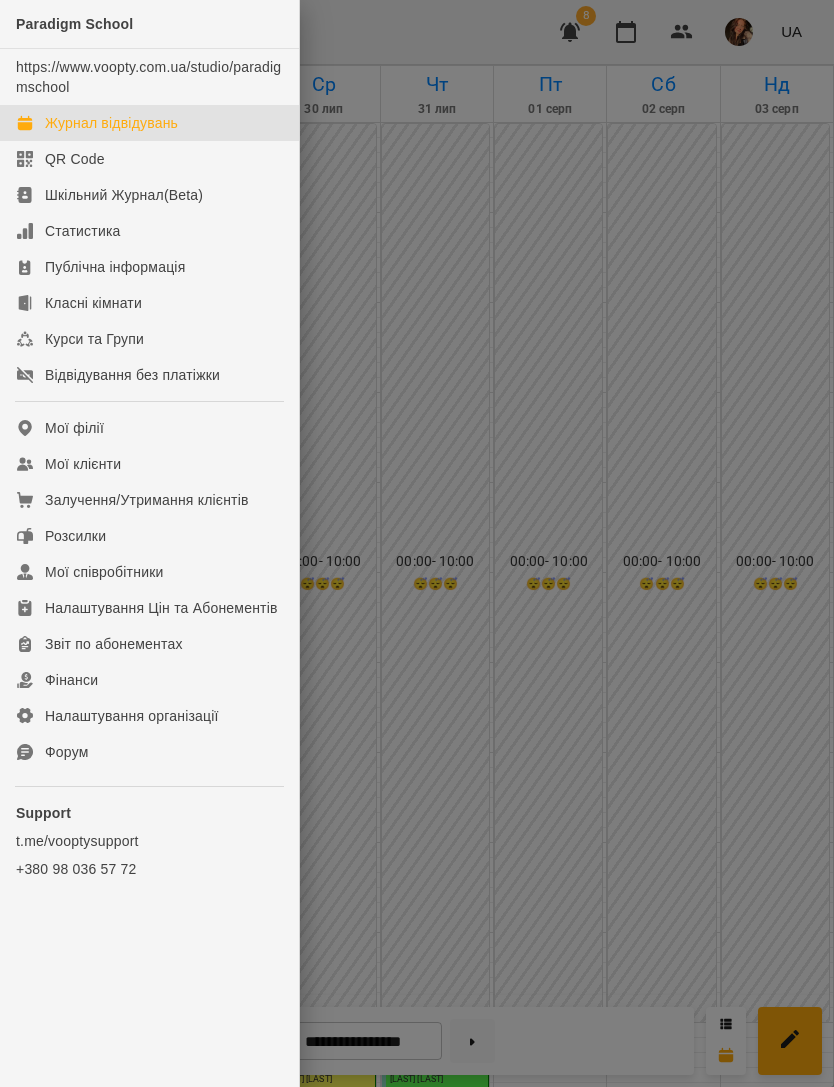 click at bounding box center [417, 543] 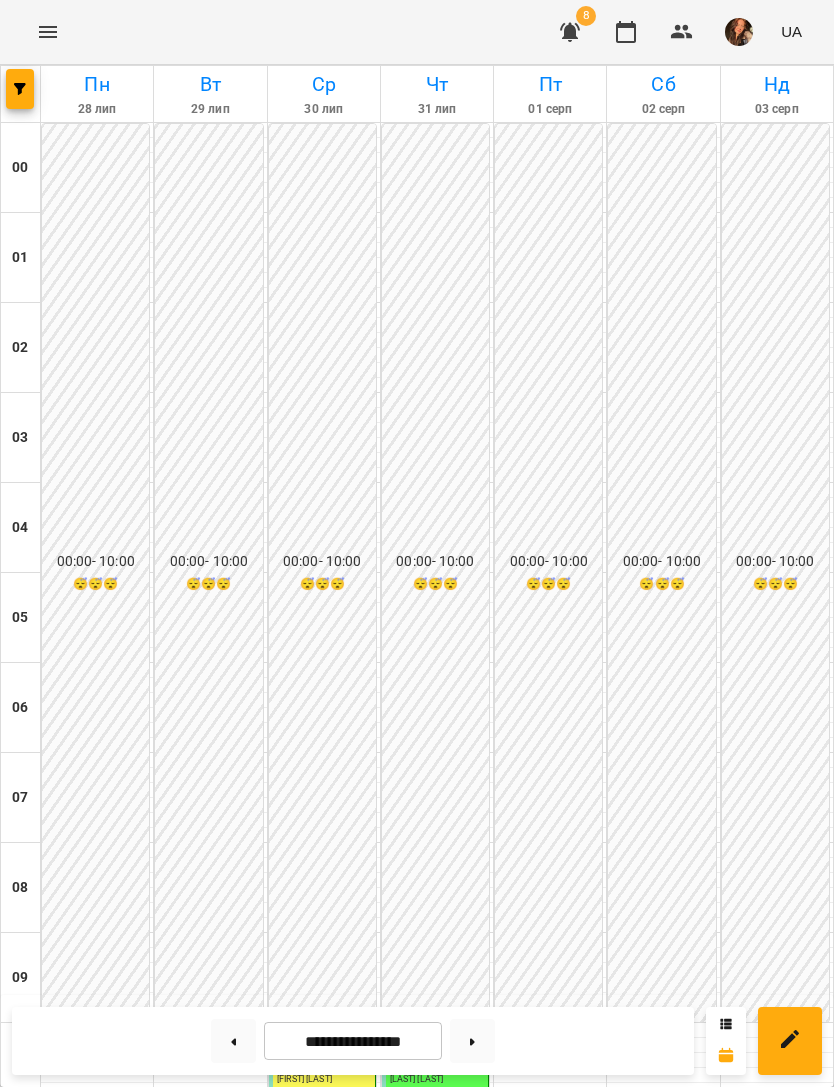 click 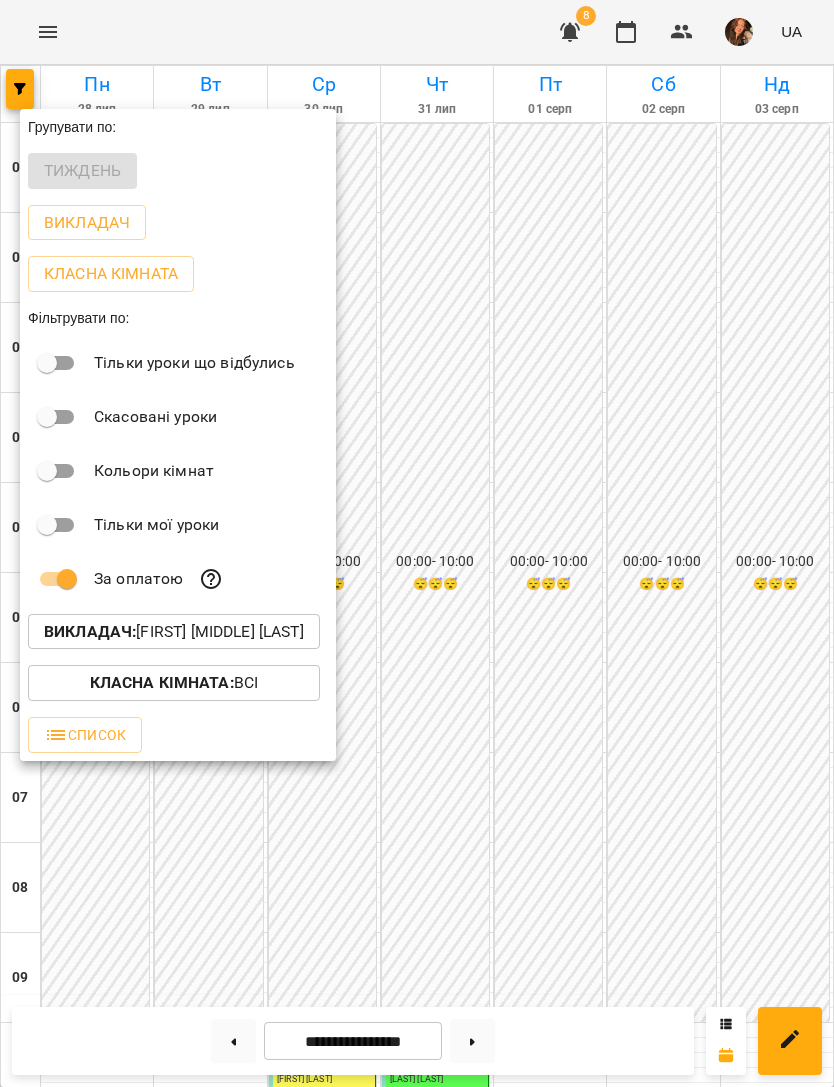 click on "Викладач :  Беліменко Вікторія Віталіївна" at bounding box center [174, 632] 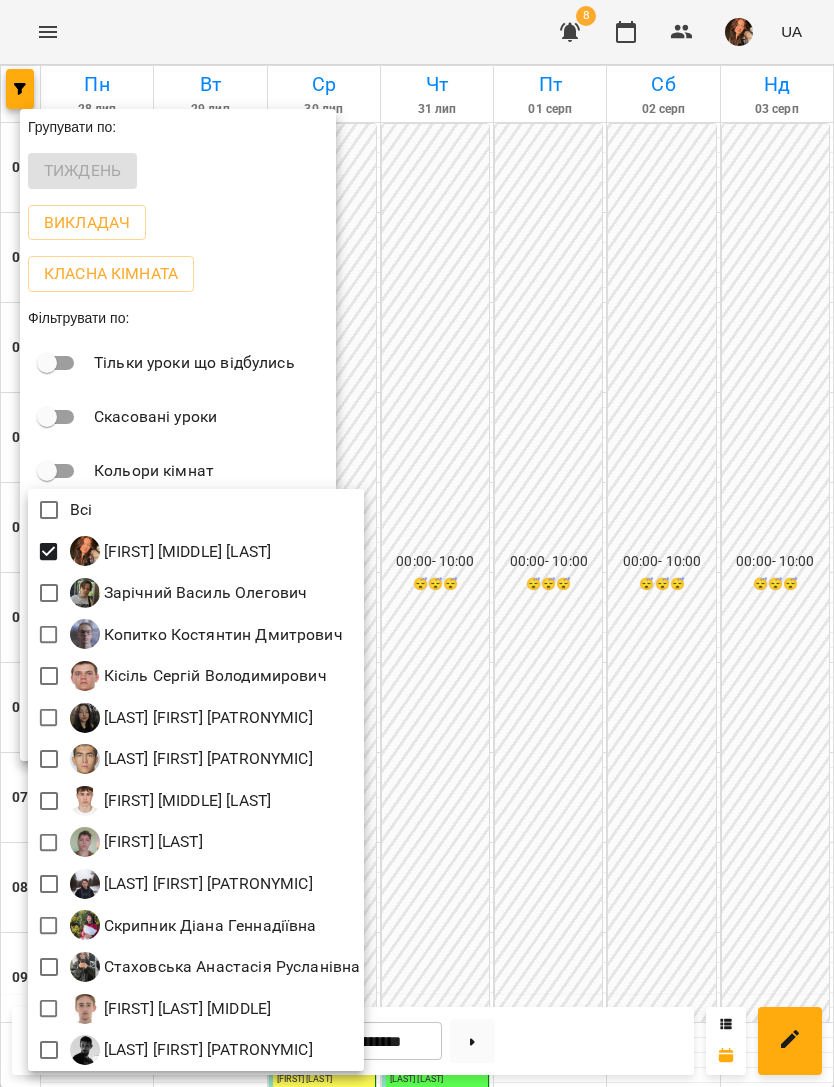 click at bounding box center (417, 543) 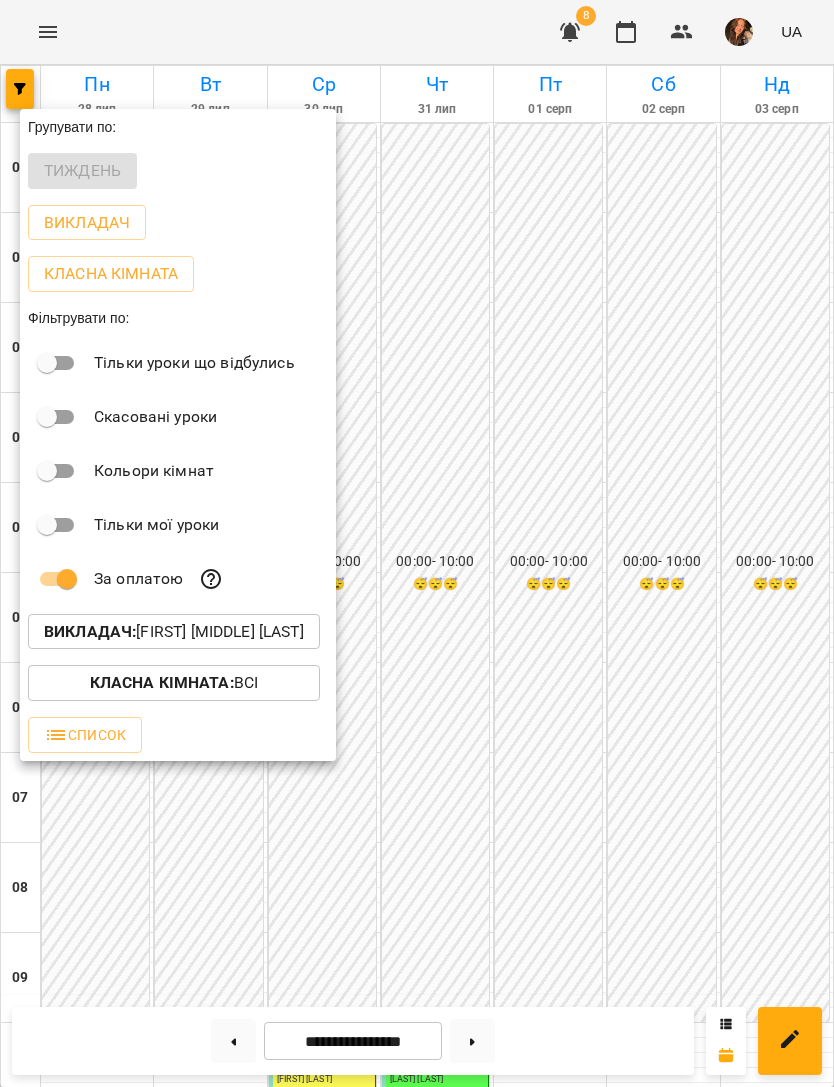 click at bounding box center [417, 543] 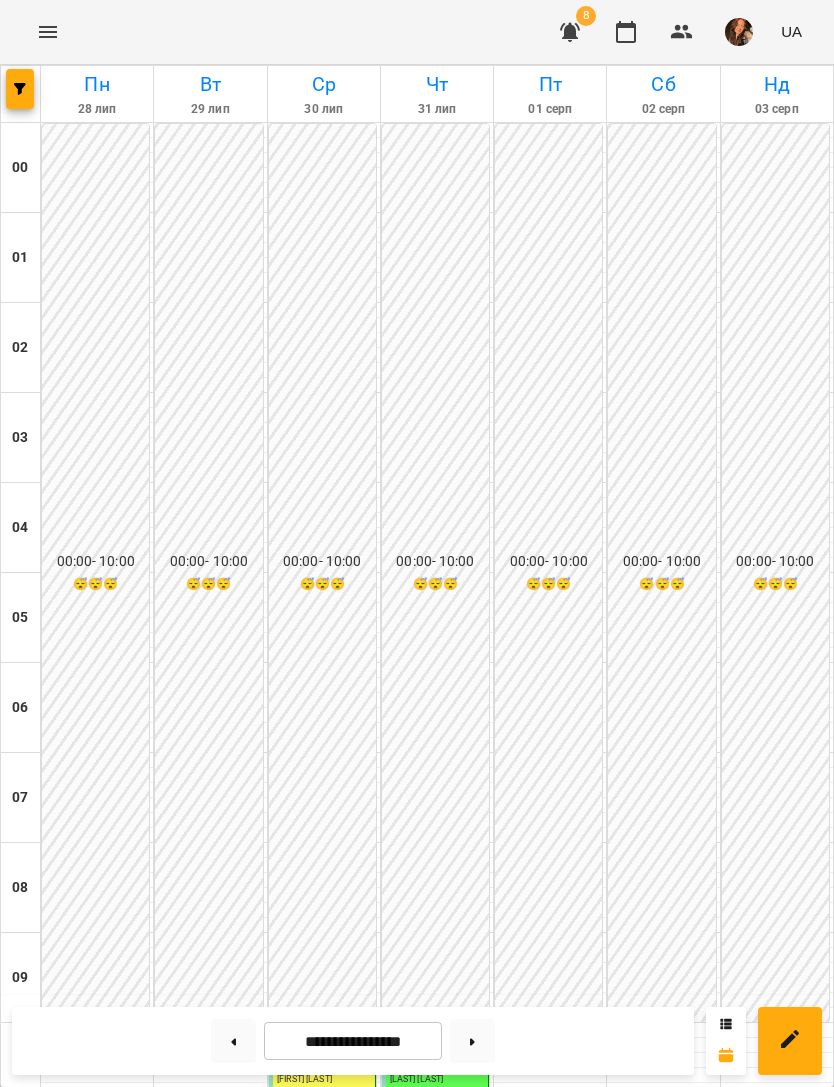 click at bounding box center (472, 1041) 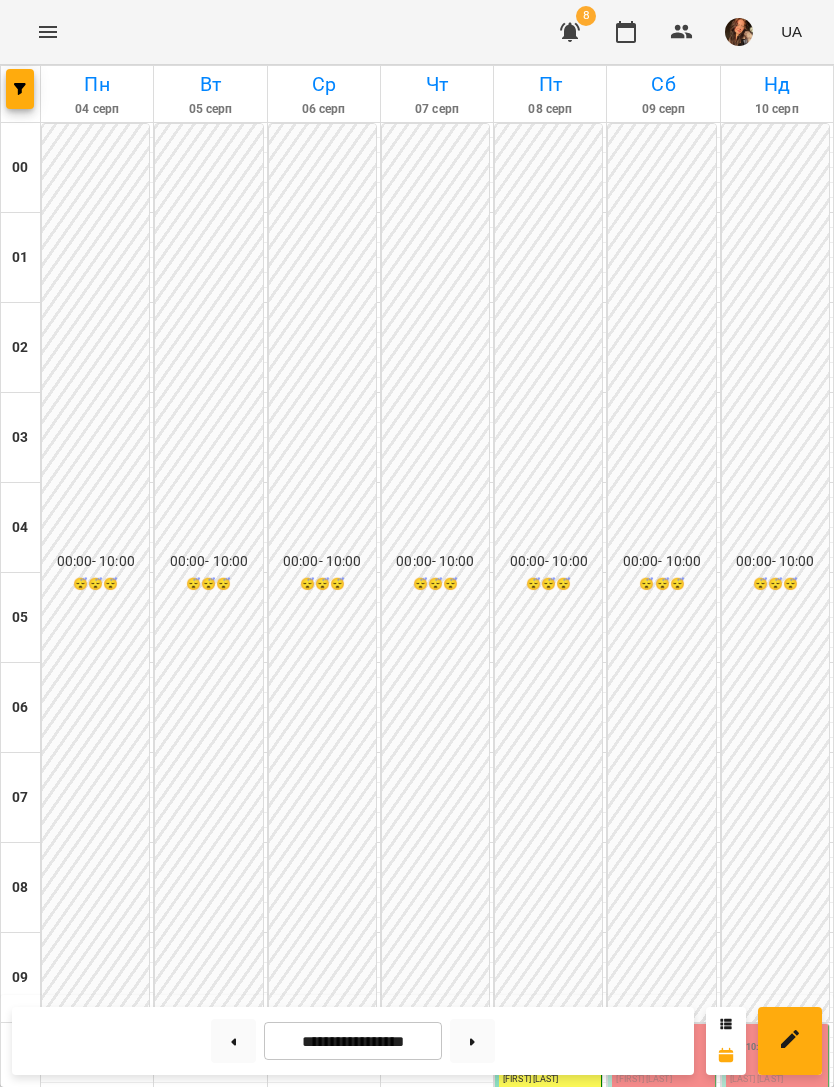 click at bounding box center [562, 1324] 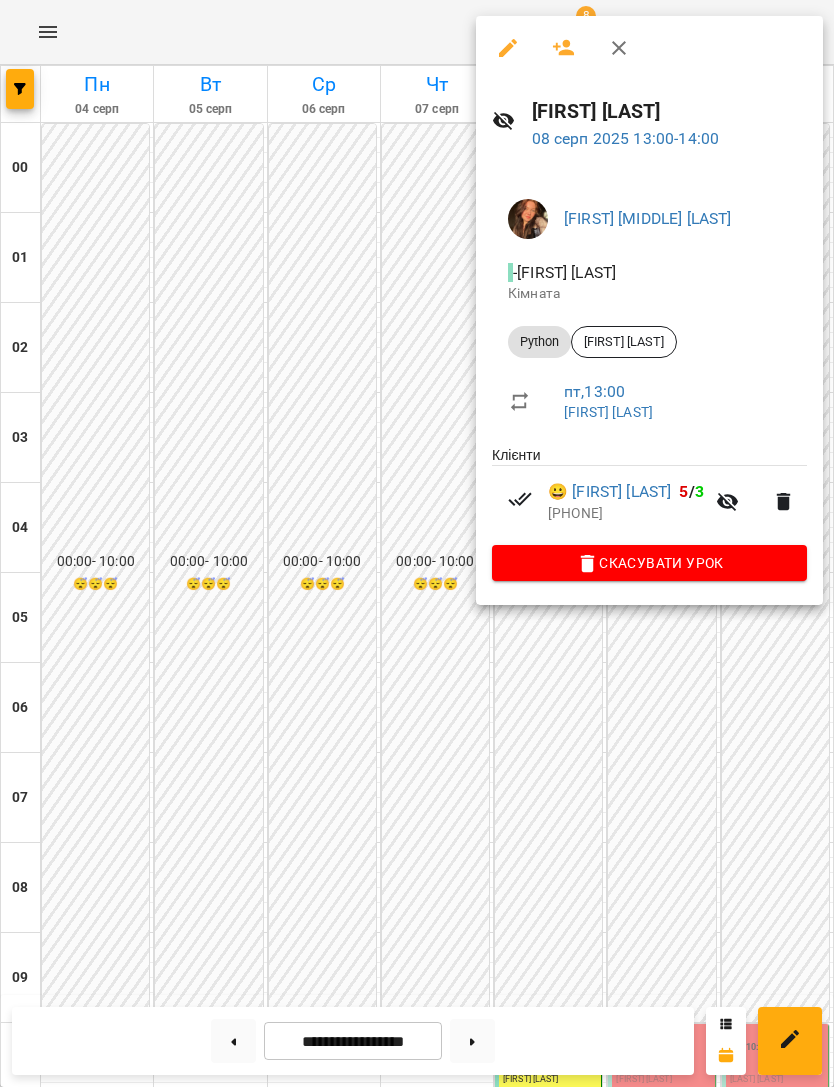 click at bounding box center (417, 543) 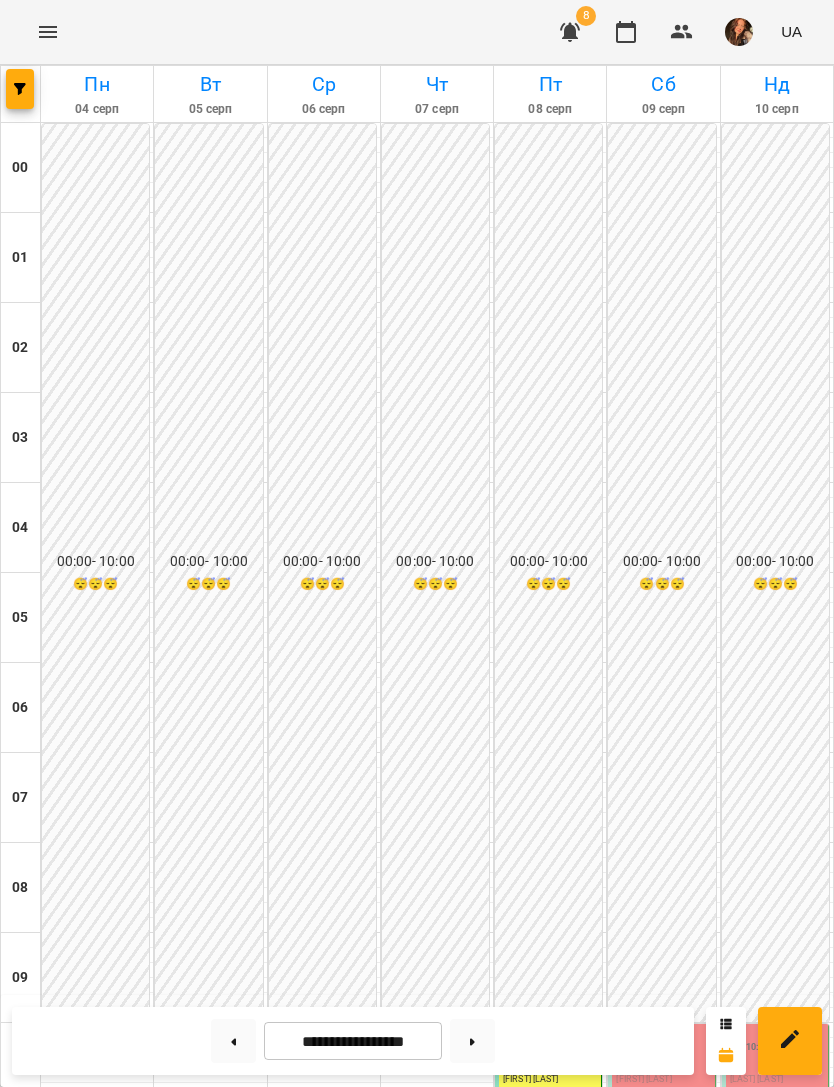 click on "Python       - Андрій Різаєв" at bounding box center [663, 1447] 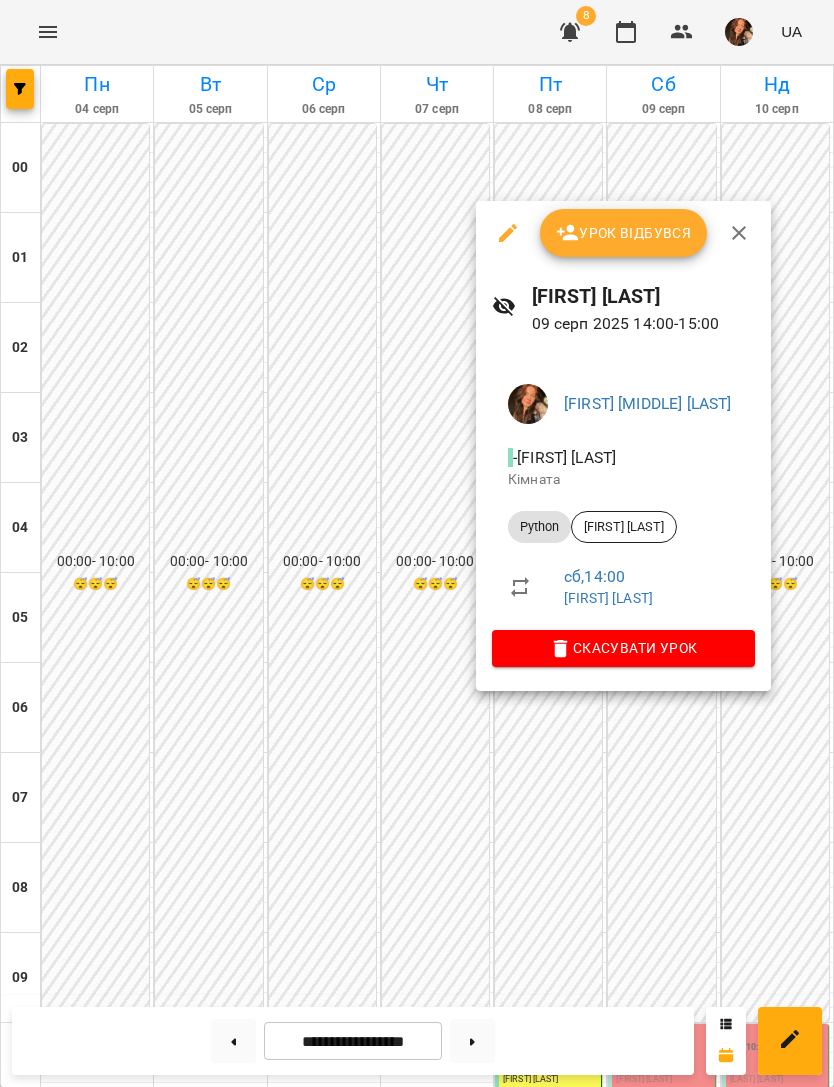 click at bounding box center [417, 543] 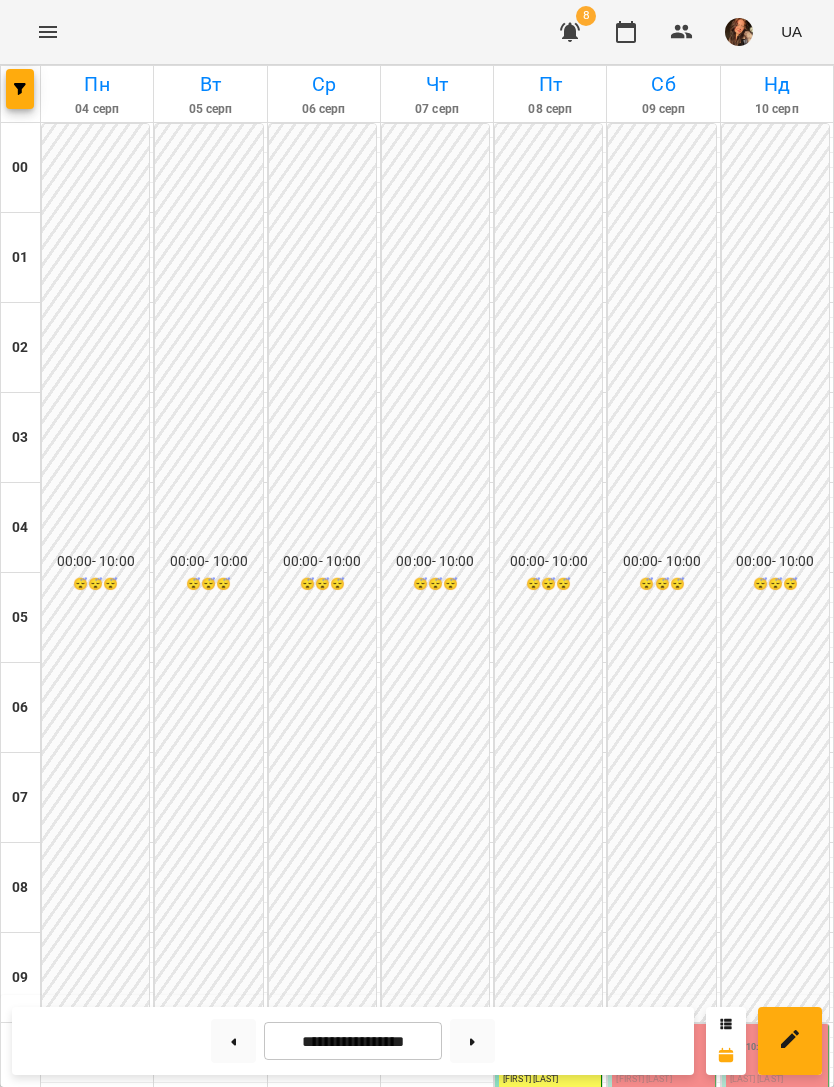 click at bounding box center (562, 1324) 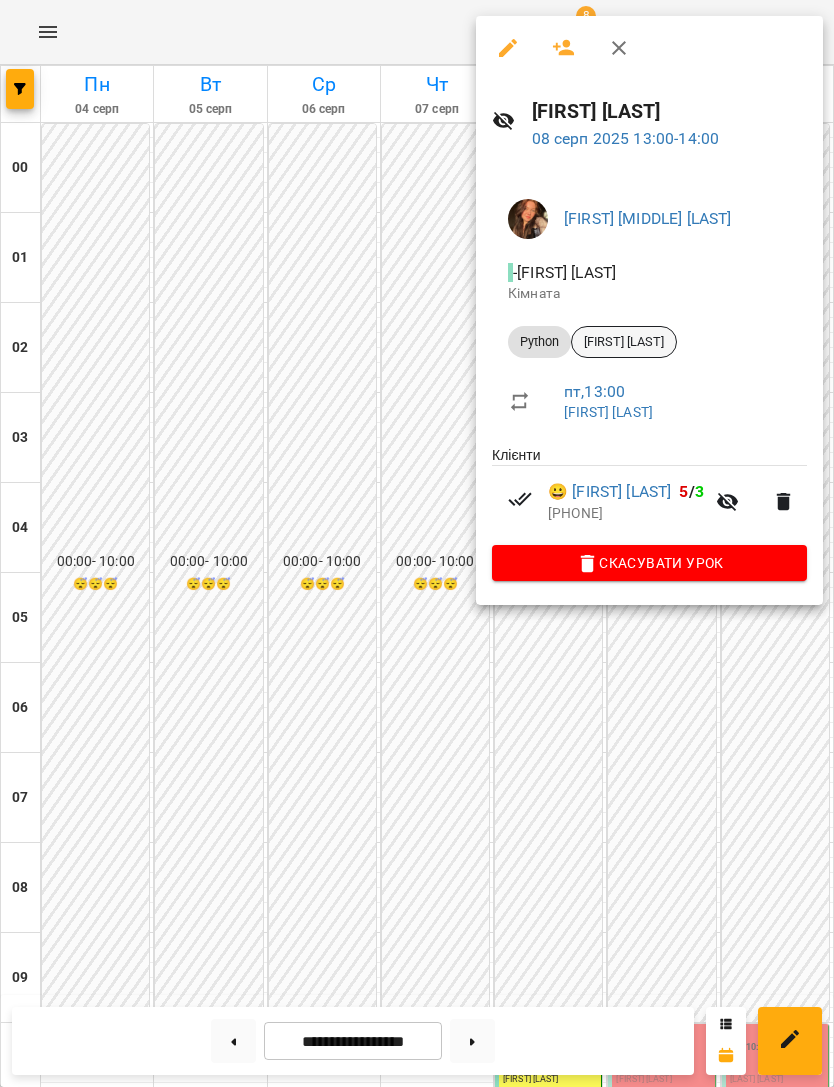 click on "[FIRST] [LAST]" at bounding box center [624, 342] 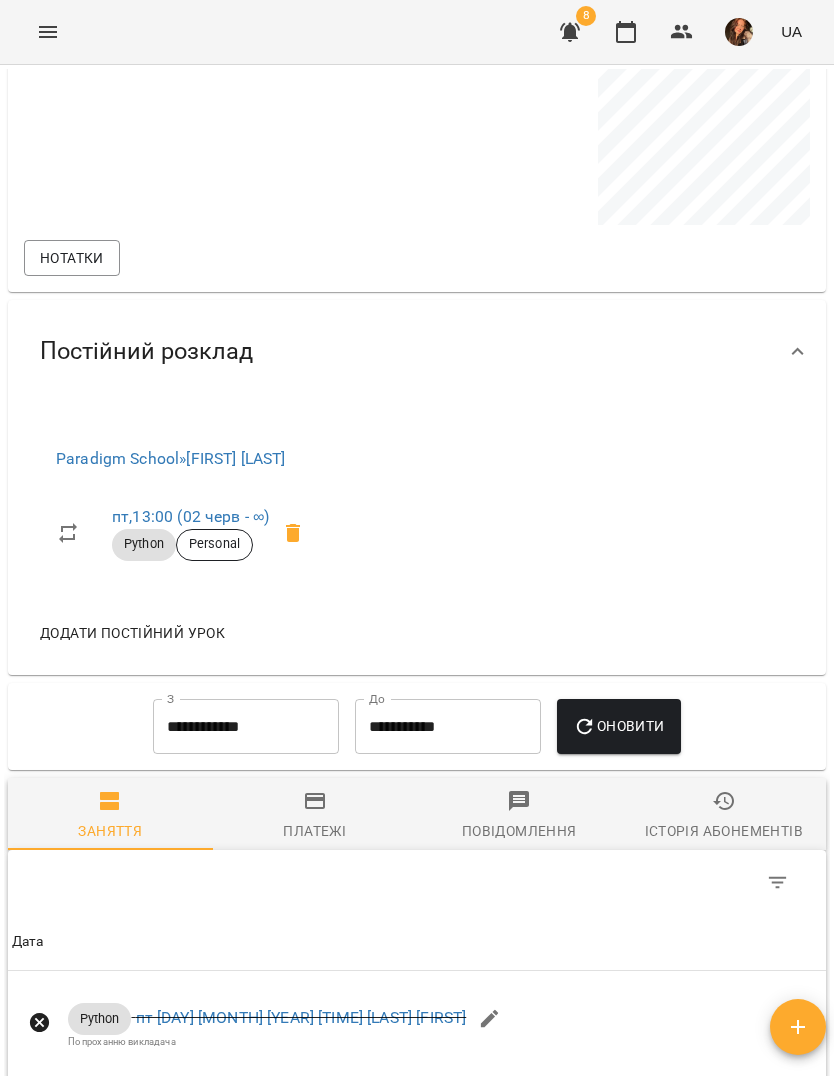 scroll, scrollTop: 1325, scrollLeft: 0, axis: vertical 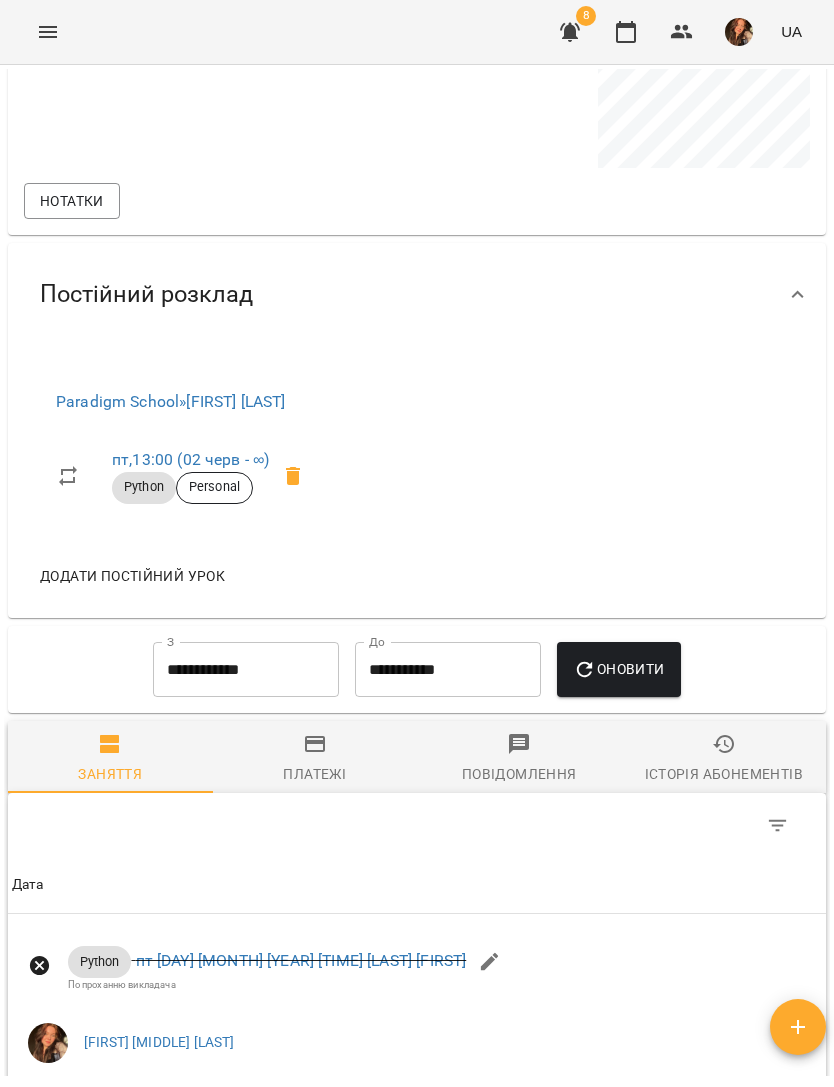 click on "пт ,  13:00   (02 черв - ∞)" at bounding box center (190, 459) 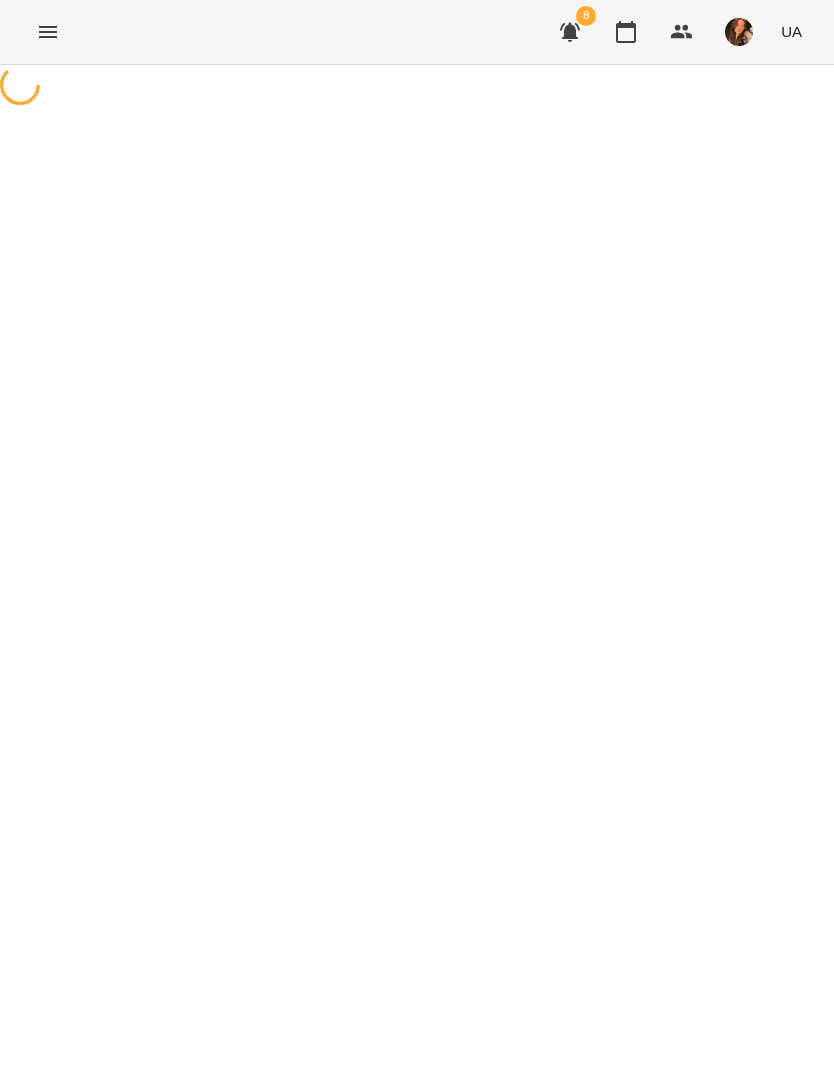 select on "*" 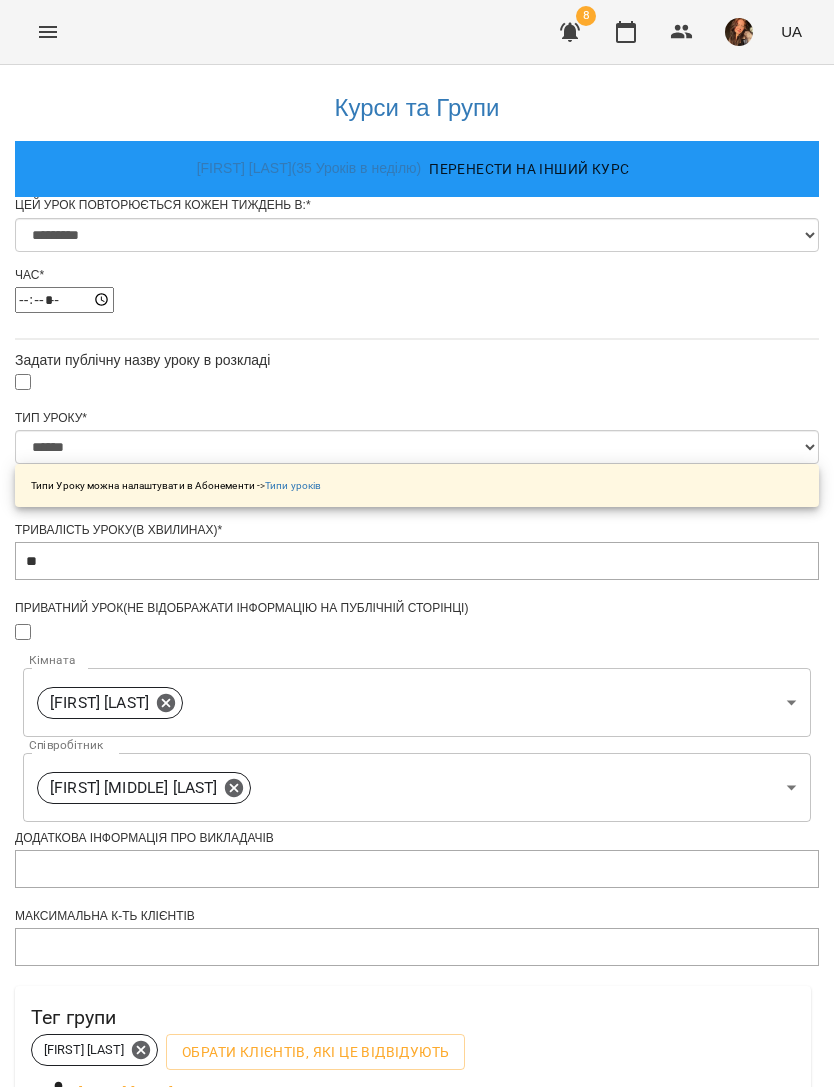 click on "Цей урок повторюється кожен тиждень в: *" at bounding box center [417, 205] 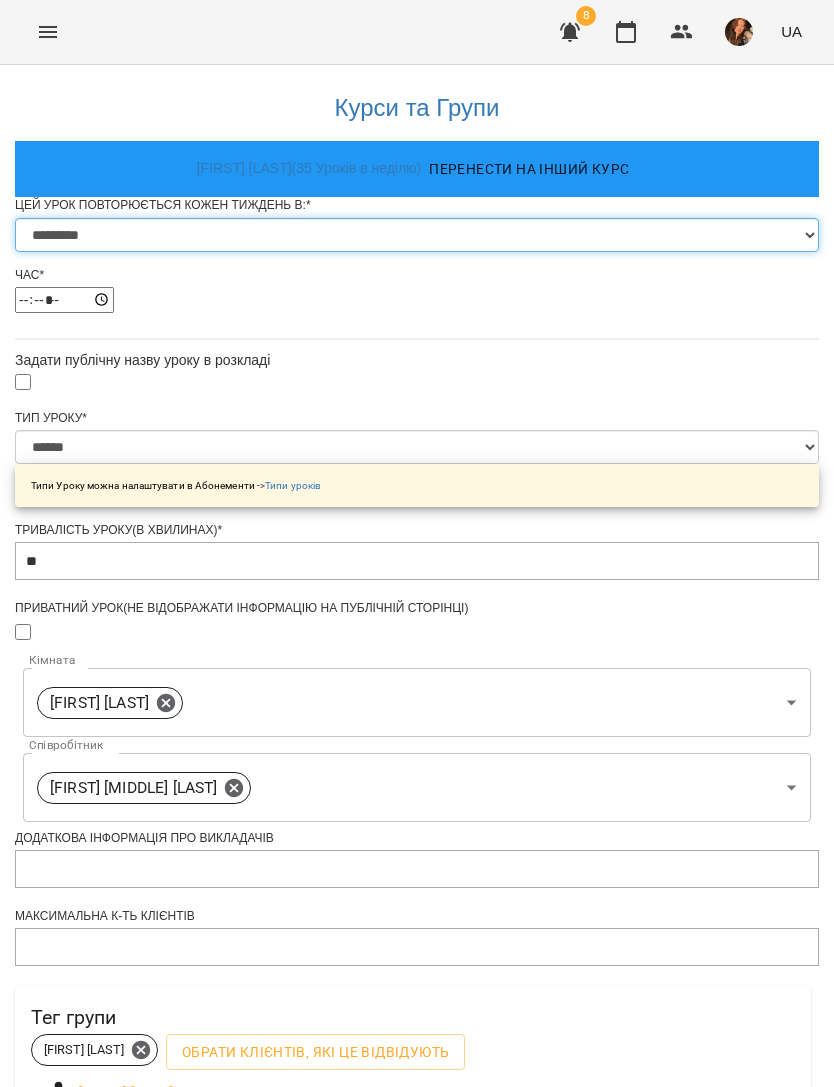 click on "********* ******** ****** ****** ******** ****** ******" at bounding box center (417, 235) 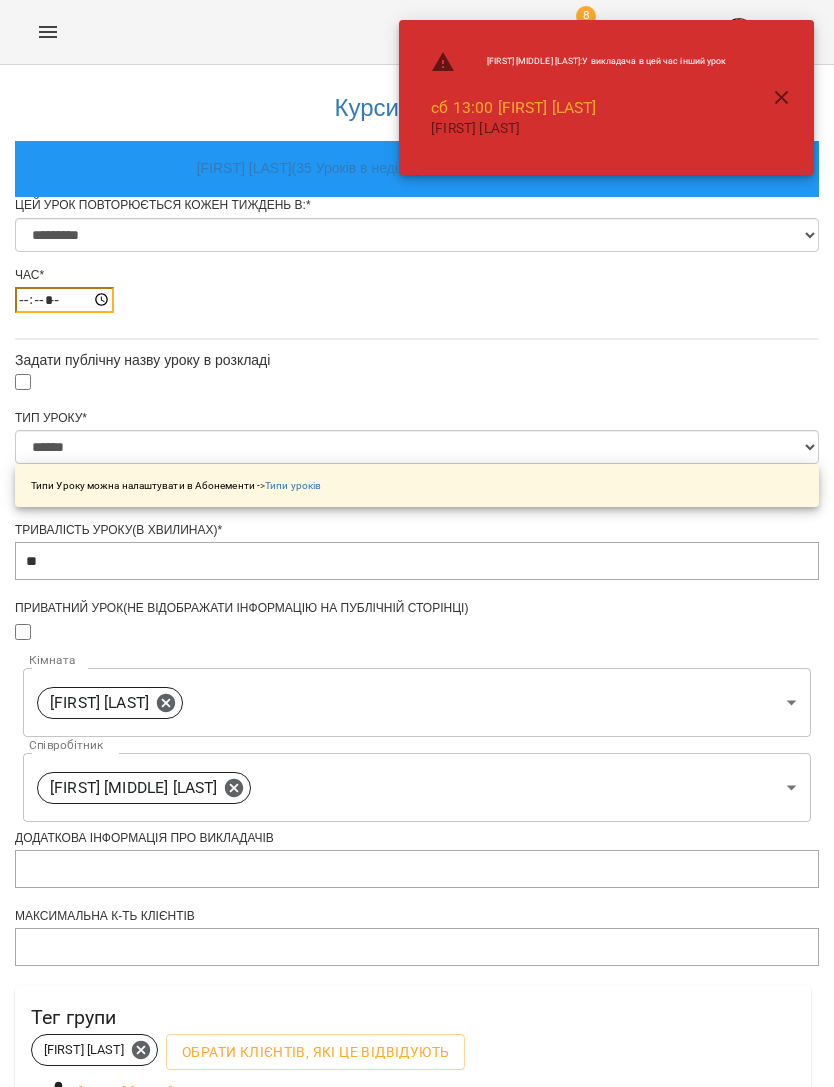 click on "*****" at bounding box center [64, 300] 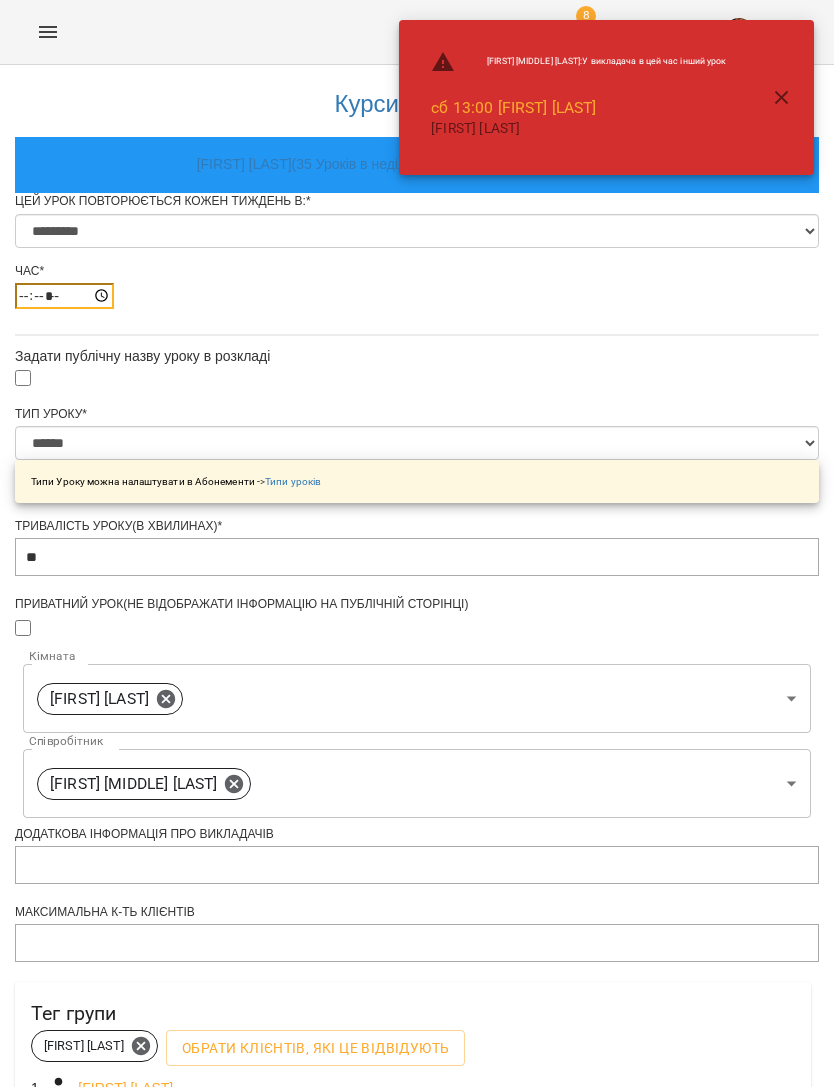 scroll, scrollTop: 520, scrollLeft: 0, axis: vertical 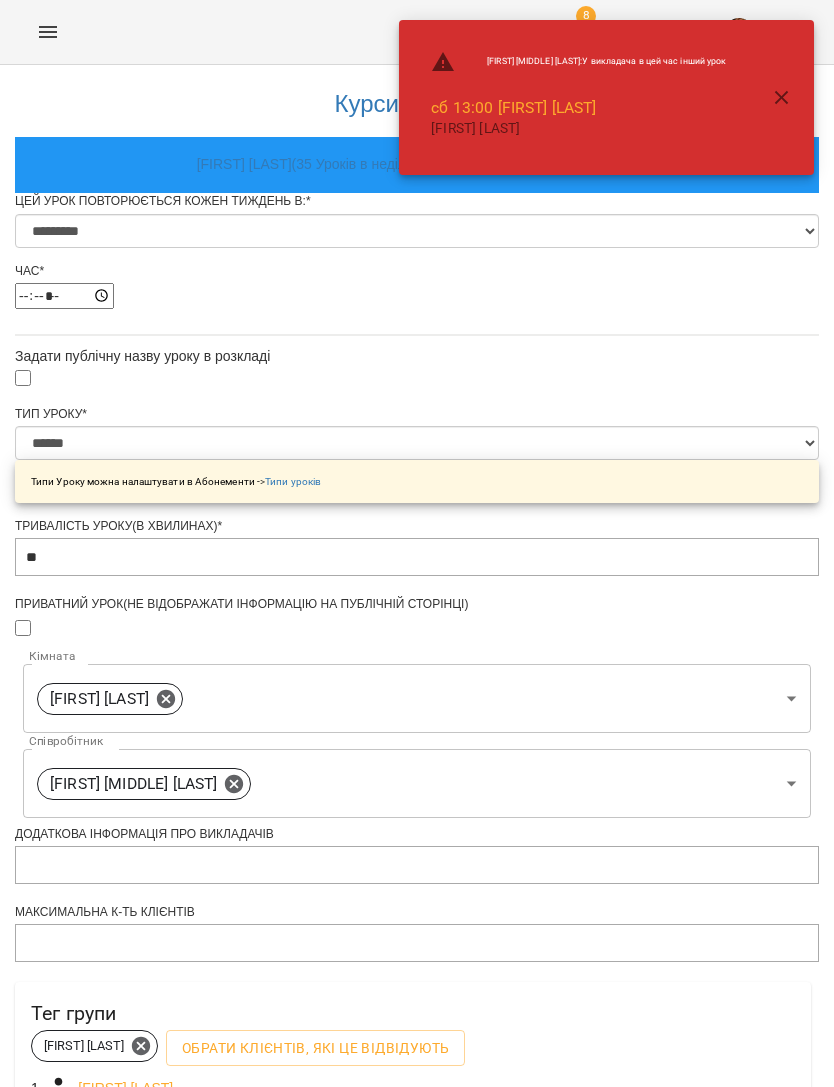 click on "Зберегти" at bounding box center (417, 1384) 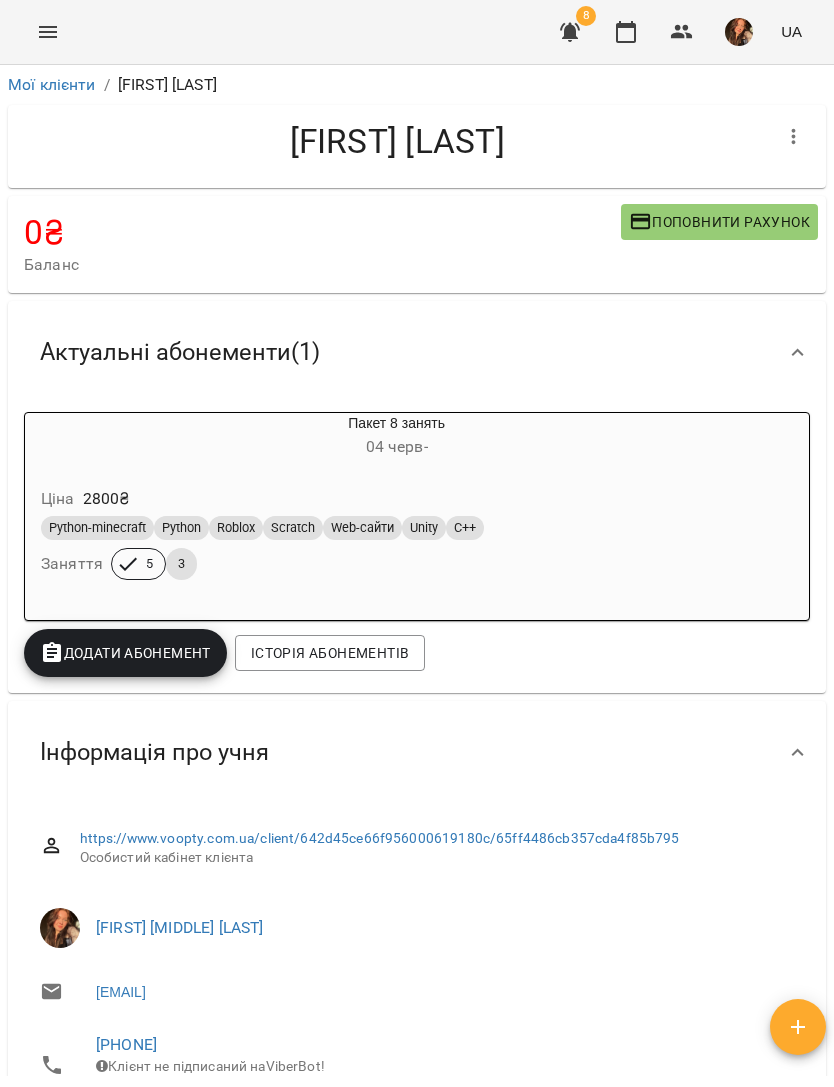 click 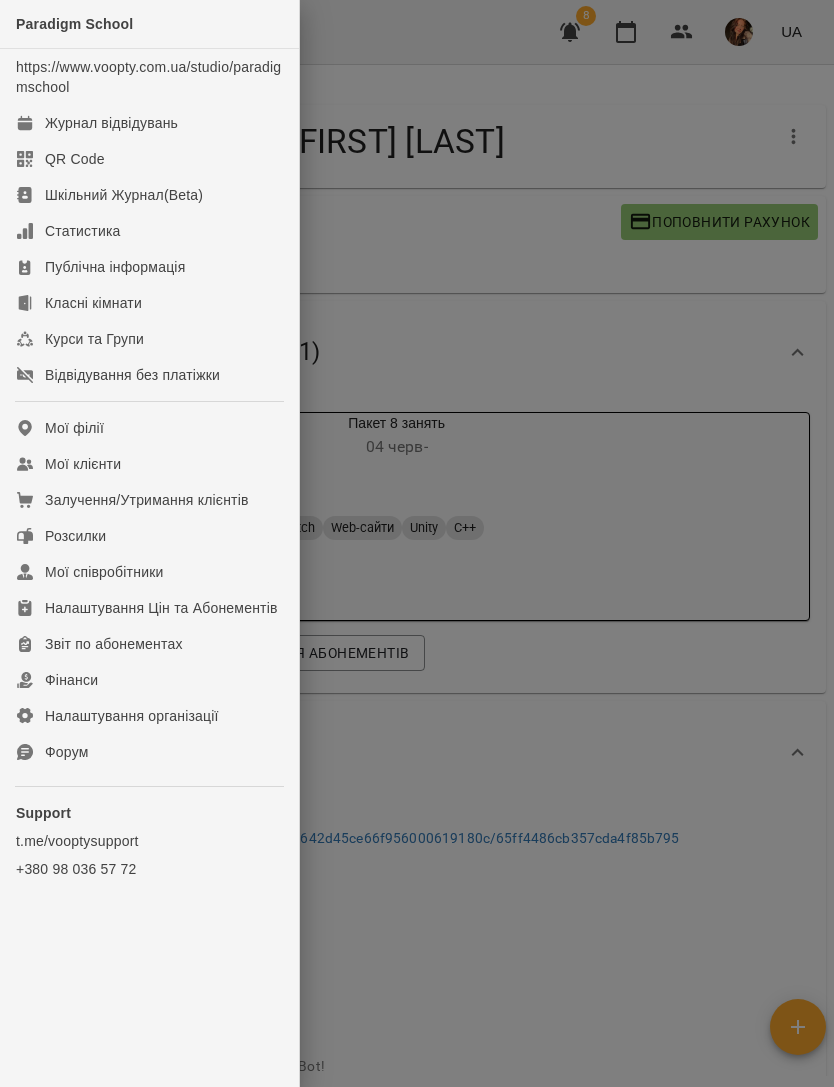 click on "Журнал відвідувань" at bounding box center [111, 123] 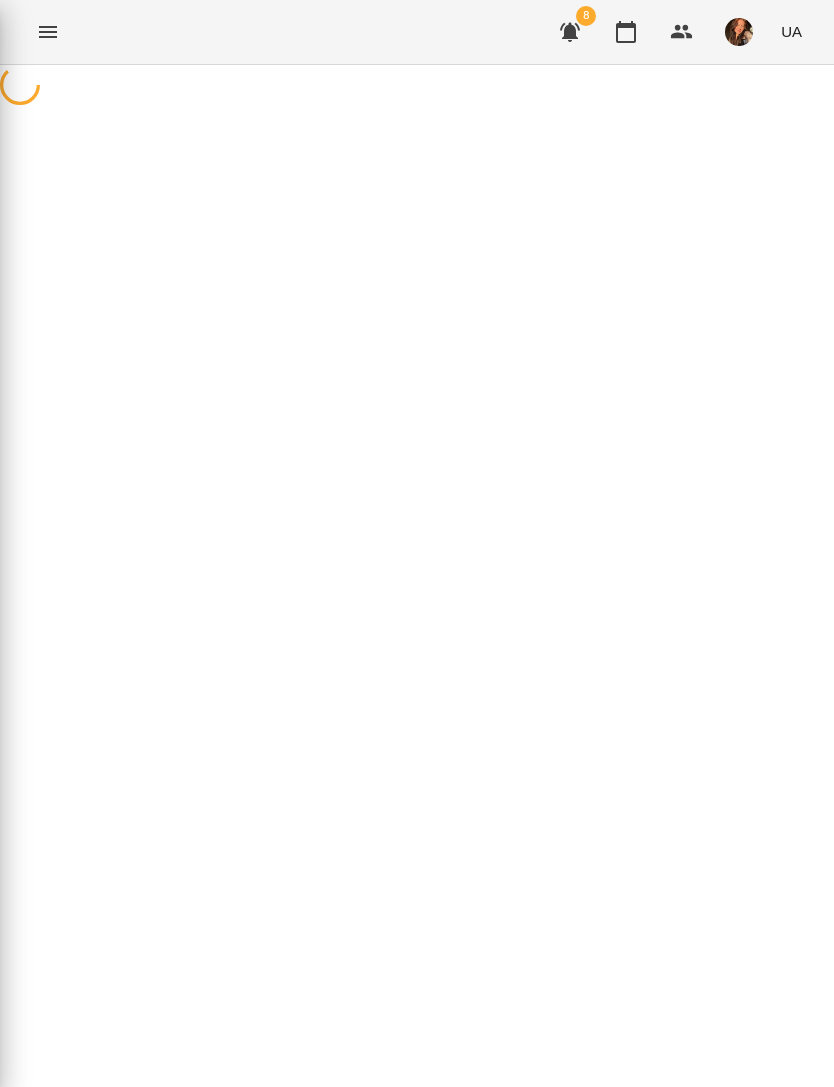 scroll, scrollTop: 0, scrollLeft: 0, axis: both 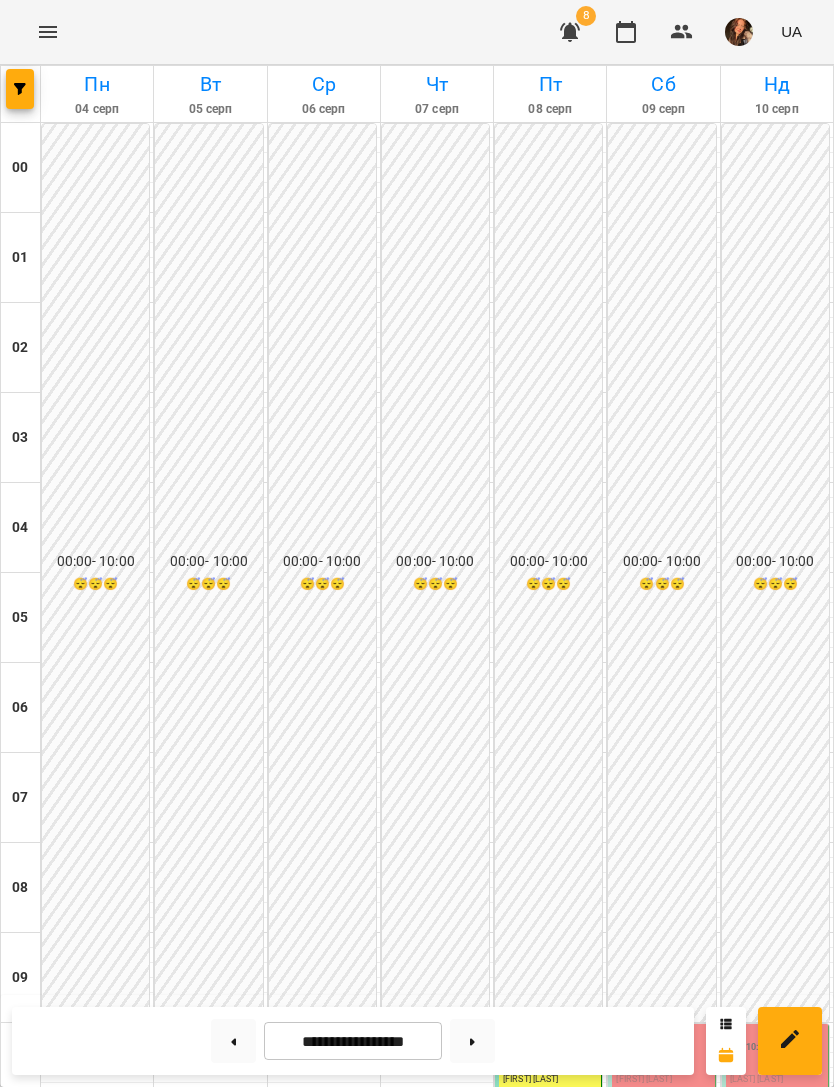 click at bounding box center [20, 89] 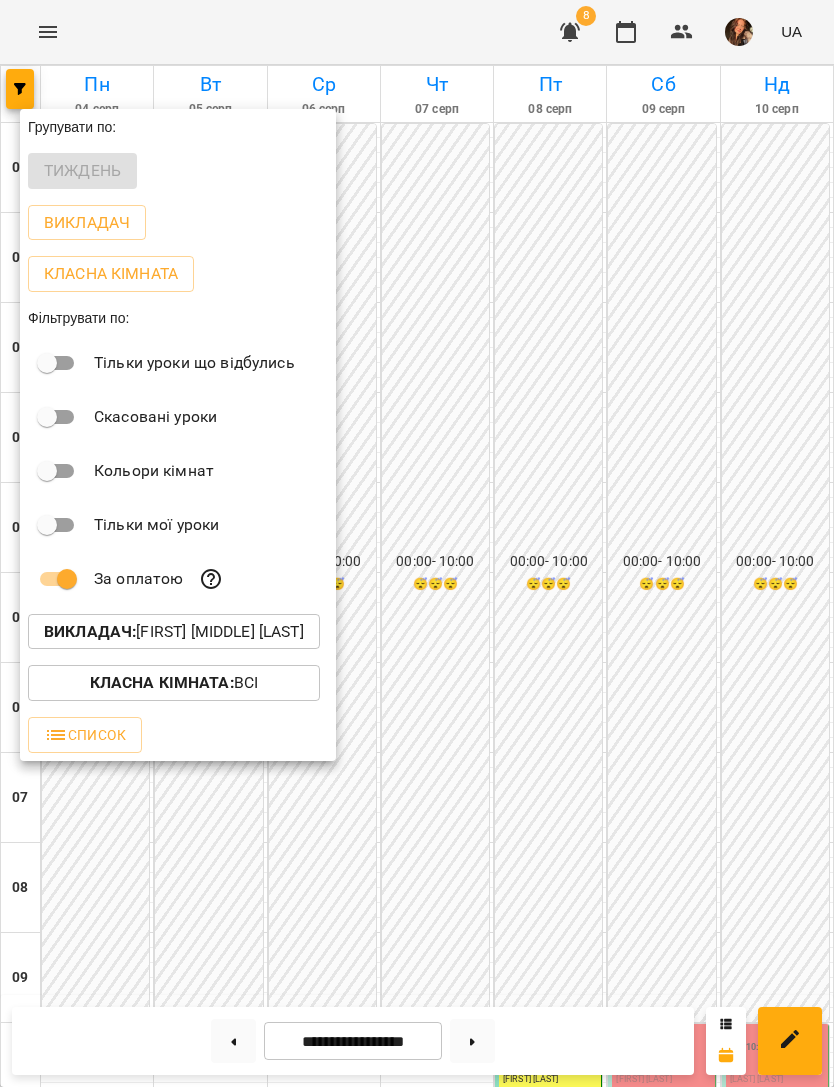 click on "Викладач :  Беліменко Вікторія Віталіївна" at bounding box center (174, 632) 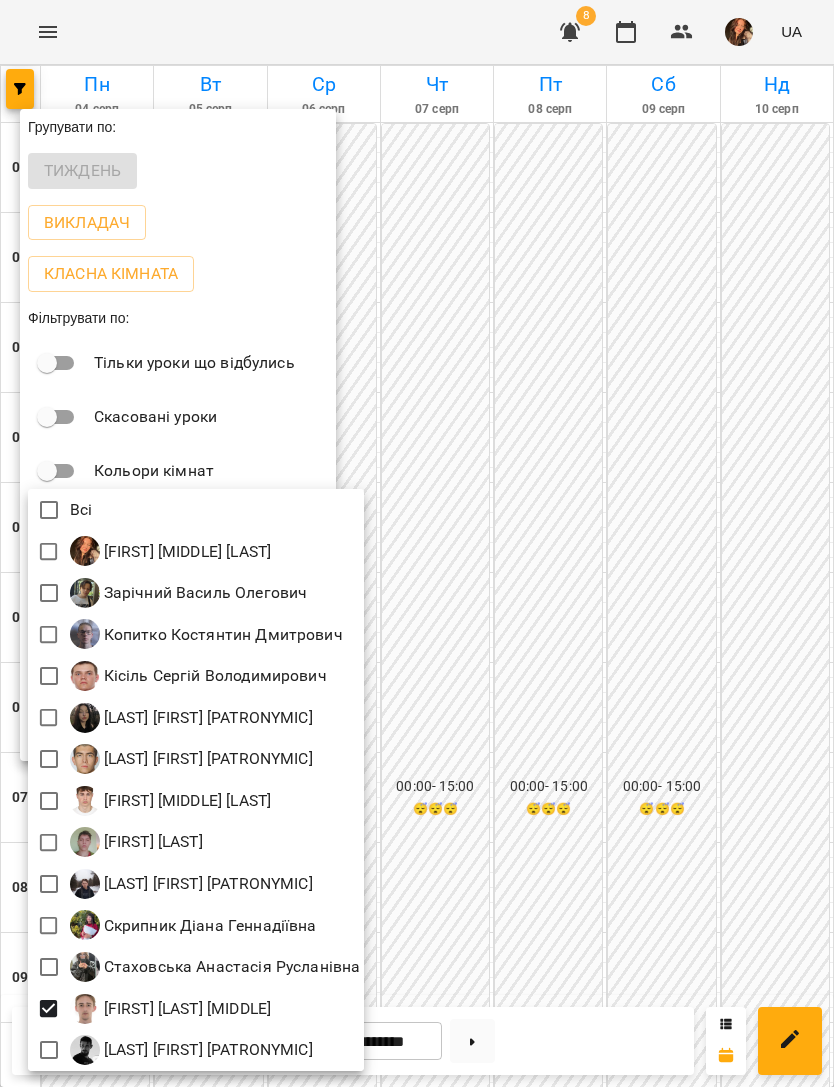 click at bounding box center (417, 543) 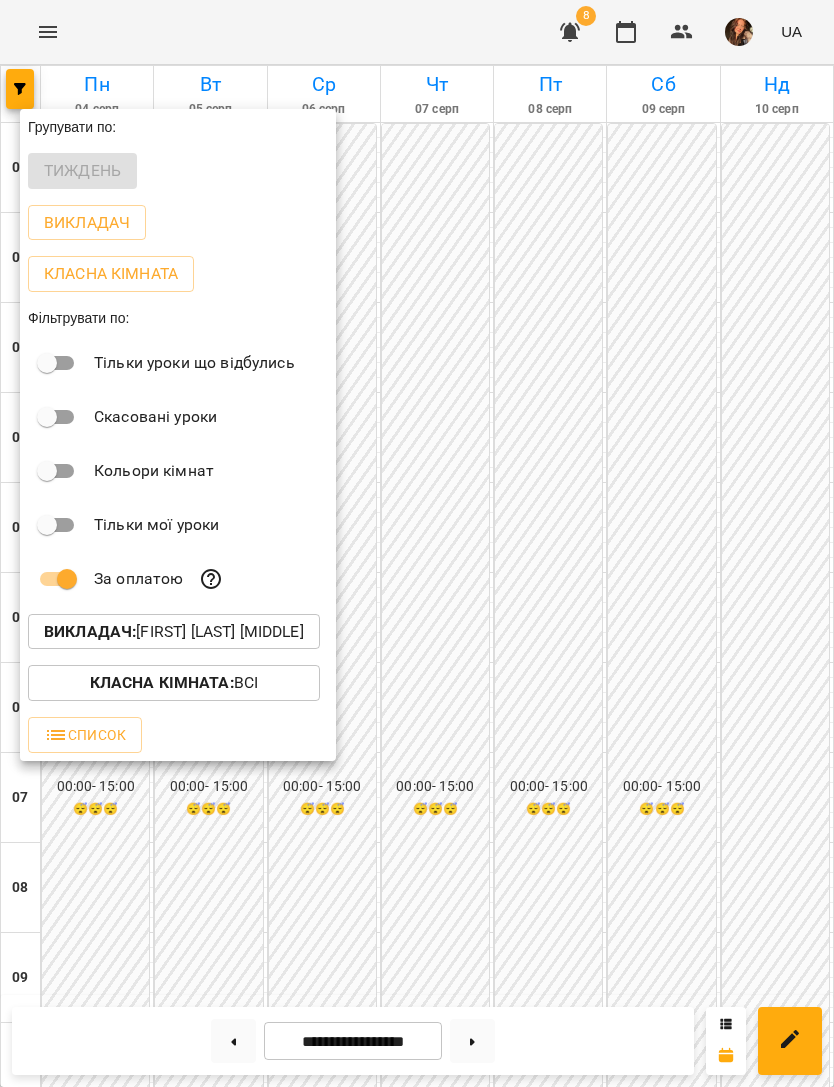 click at bounding box center (417, 543) 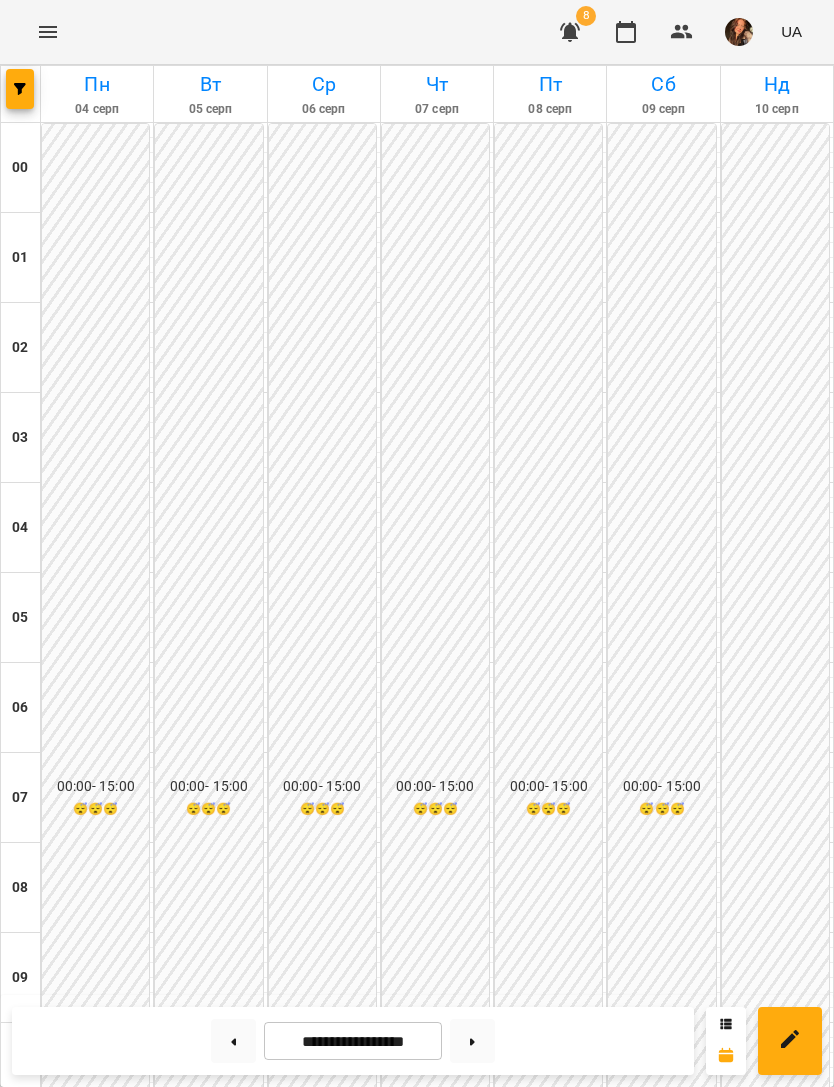 scroll, scrollTop: 1285, scrollLeft: 0, axis: vertical 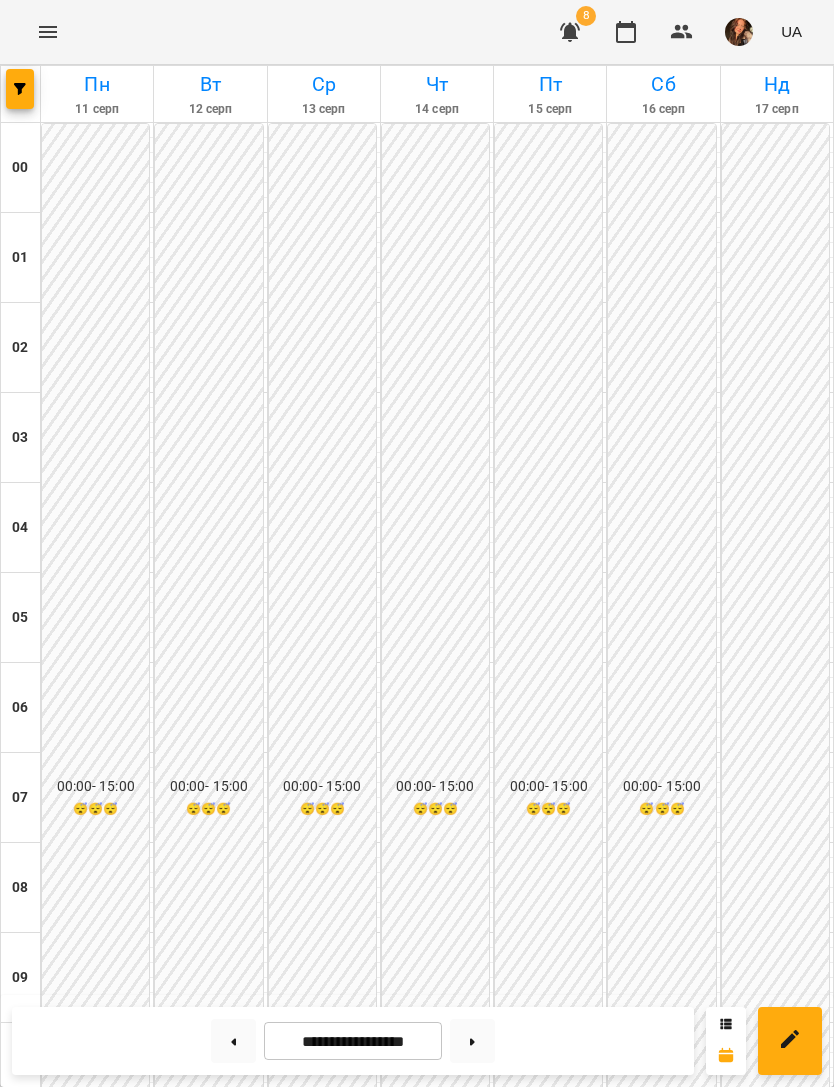 click at bounding box center [109, 1601] 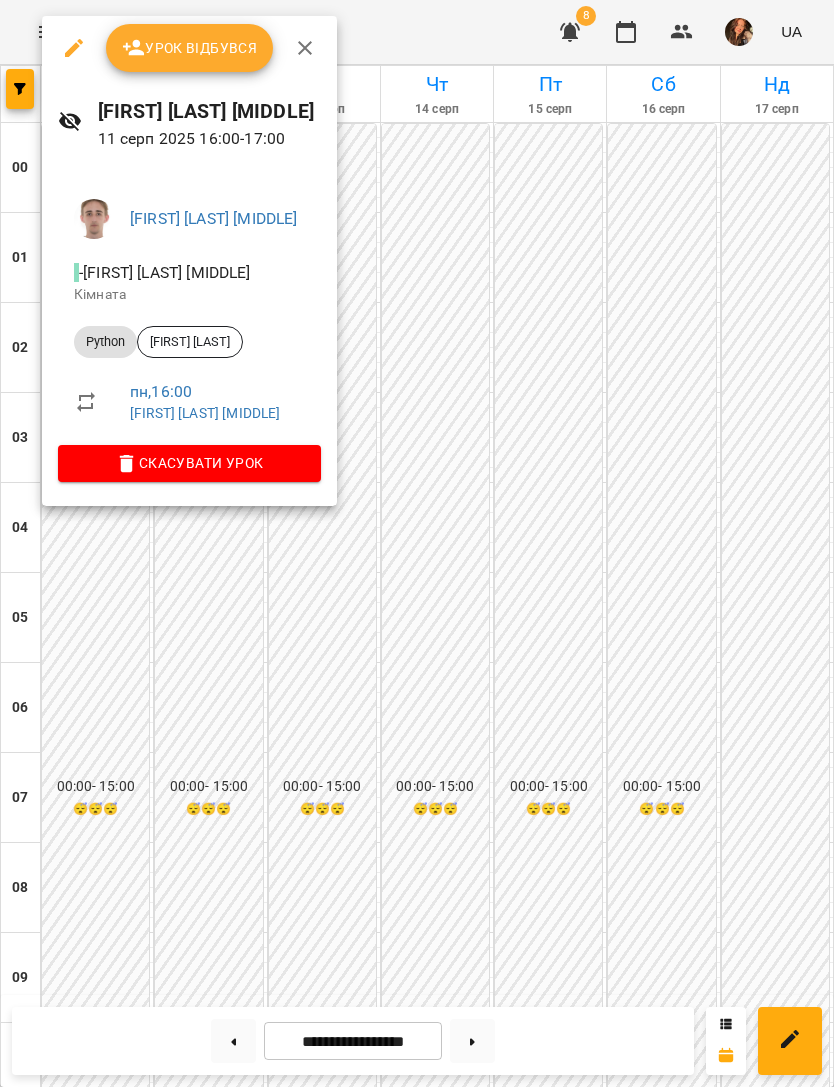 click at bounding box center (74, 48) 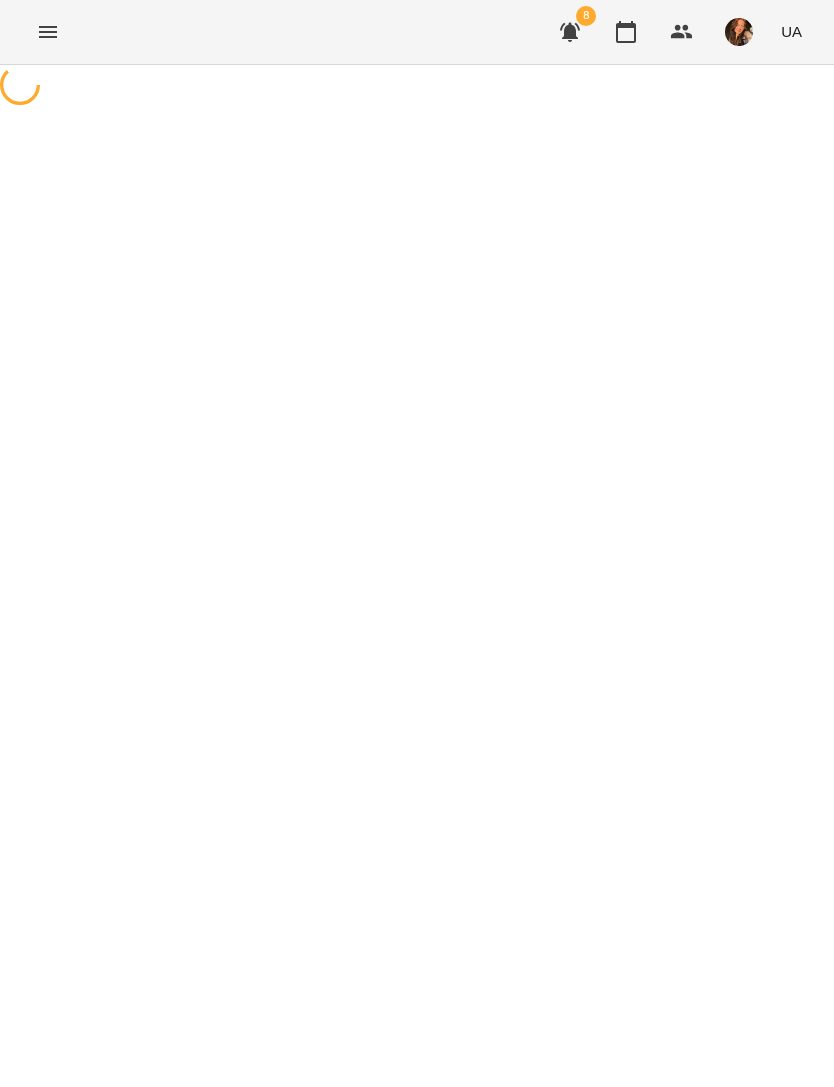 select on "******" 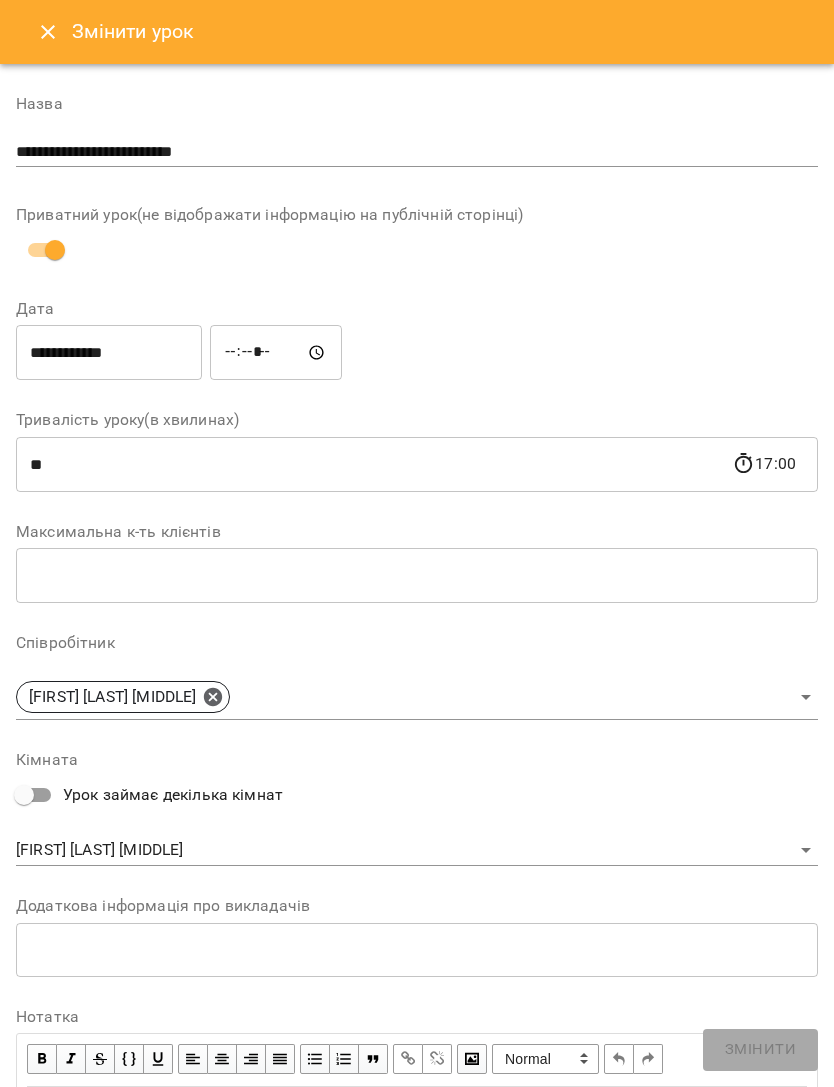 click 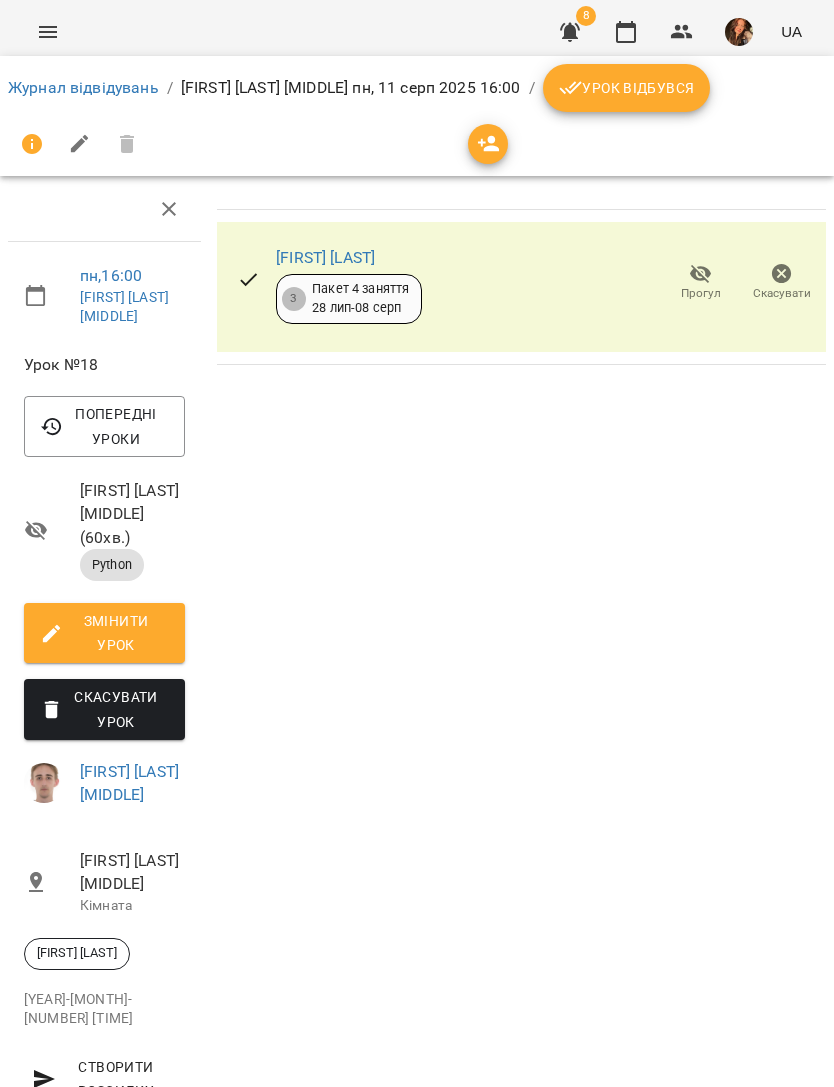 click on "[LAST] [FIRST]" at bounding box center (325, 257) 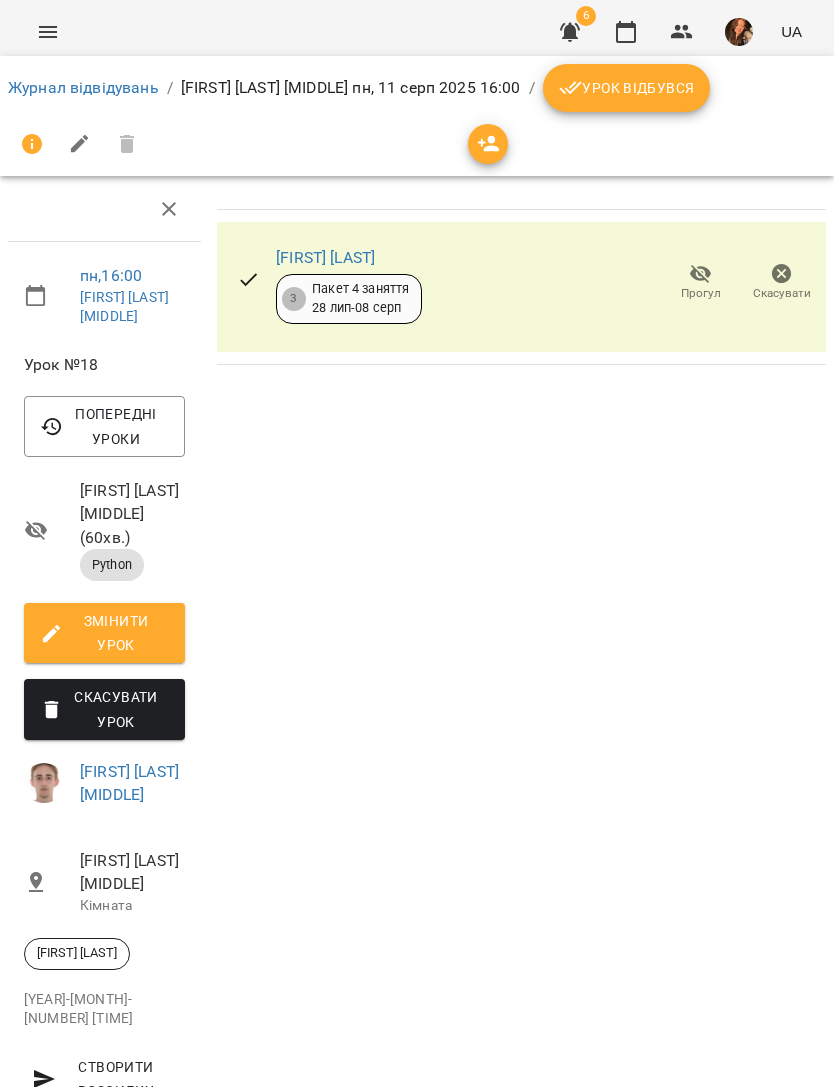 click on "Журнал відвідувань" at bounding box center [83, 87] 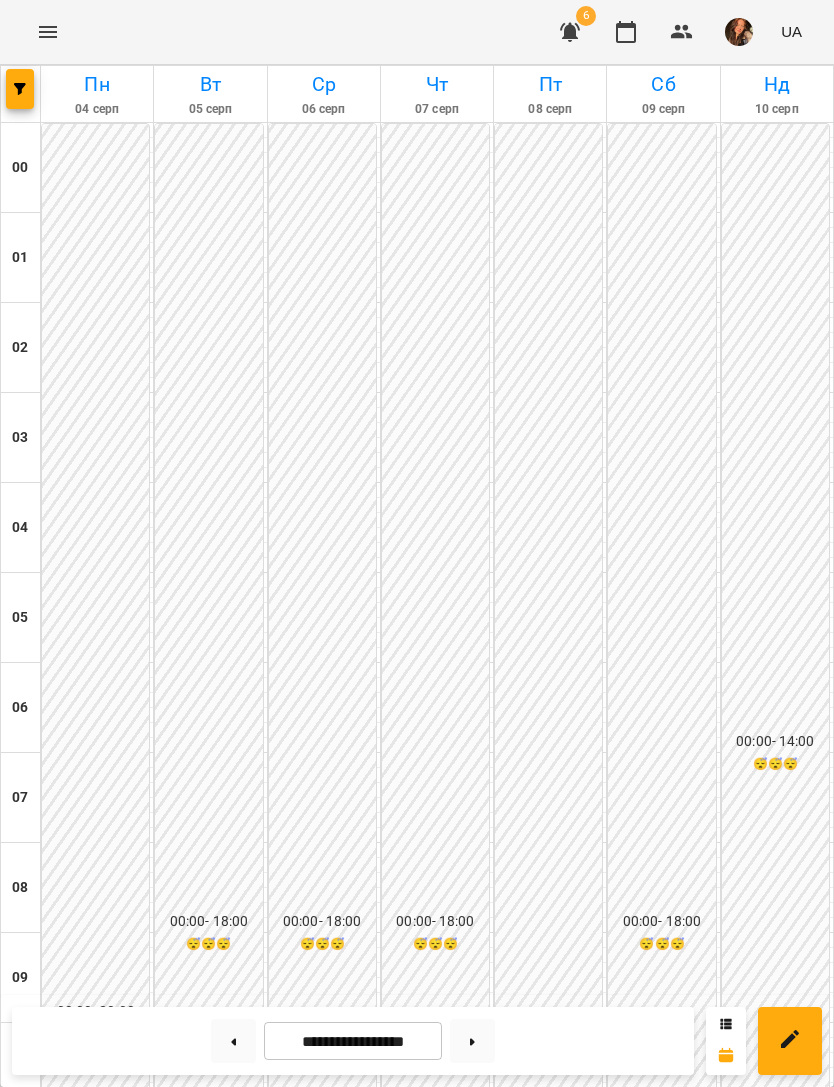 scroll, scrollTop: 1280, scrollLeft: 0, axis: vertical 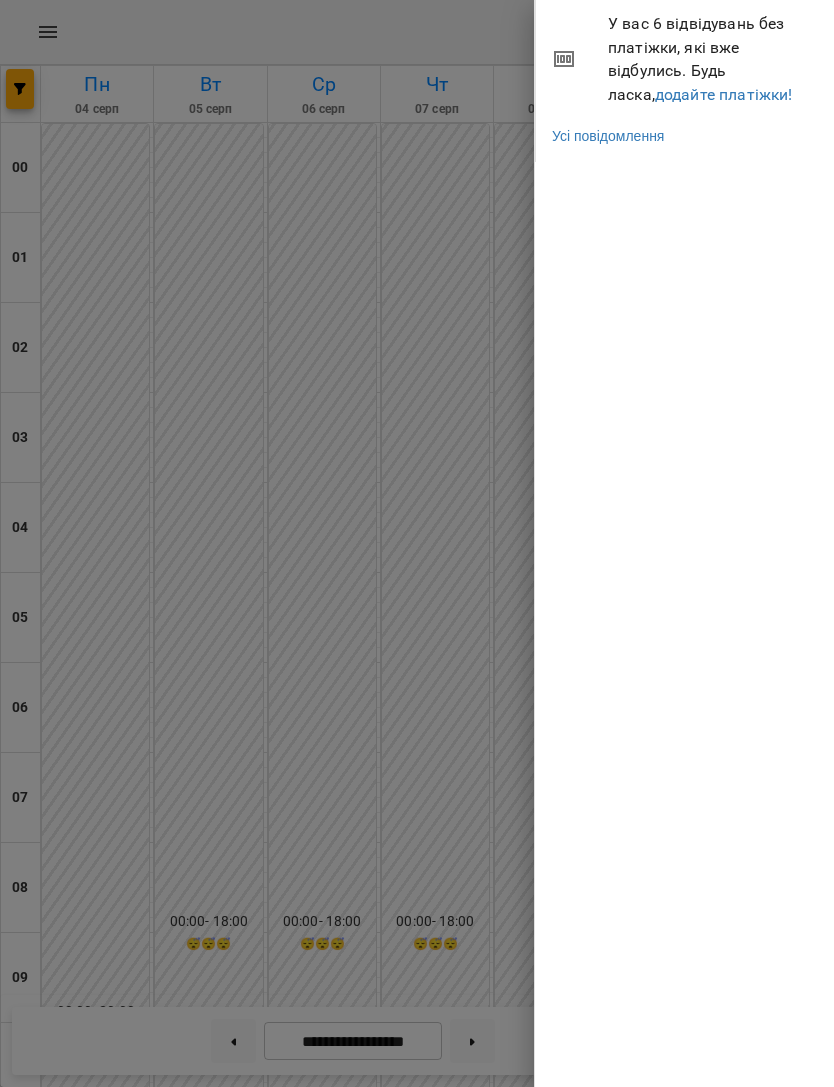 click on "додайте платіжки!" at bounding box center [724, 94] 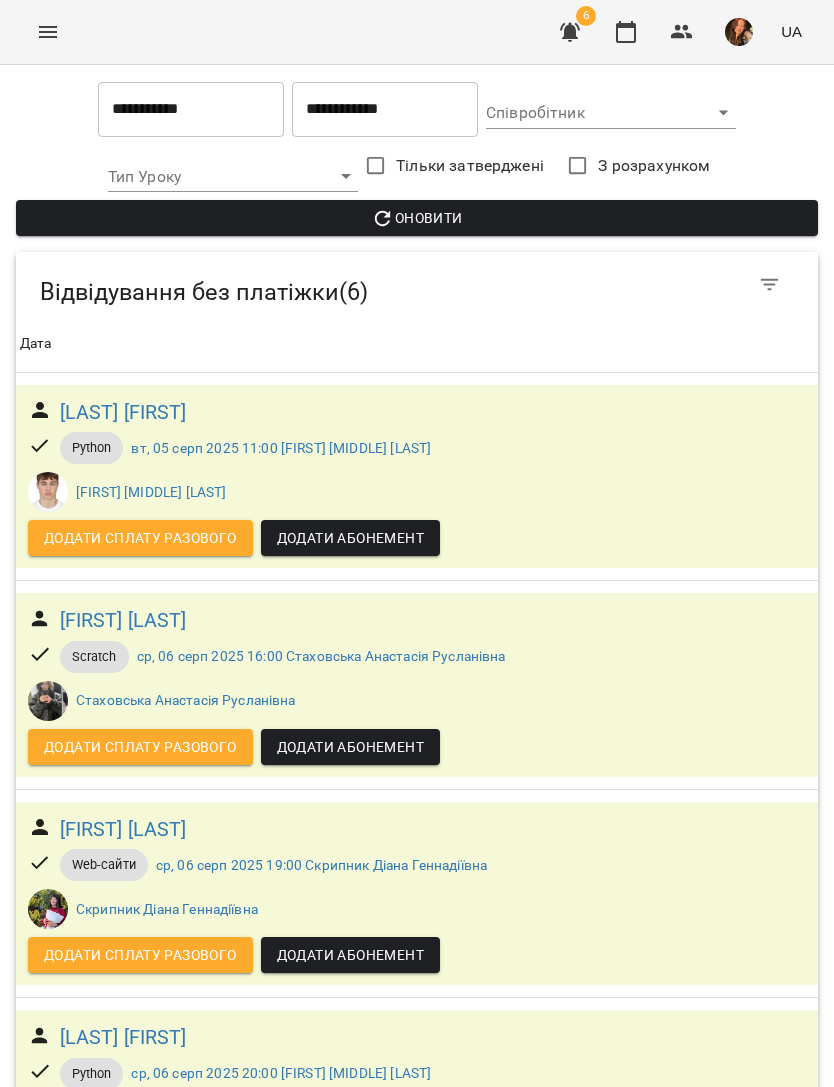 scroll, scrollTop: 198, scrollLeft: 0, axis: vertical 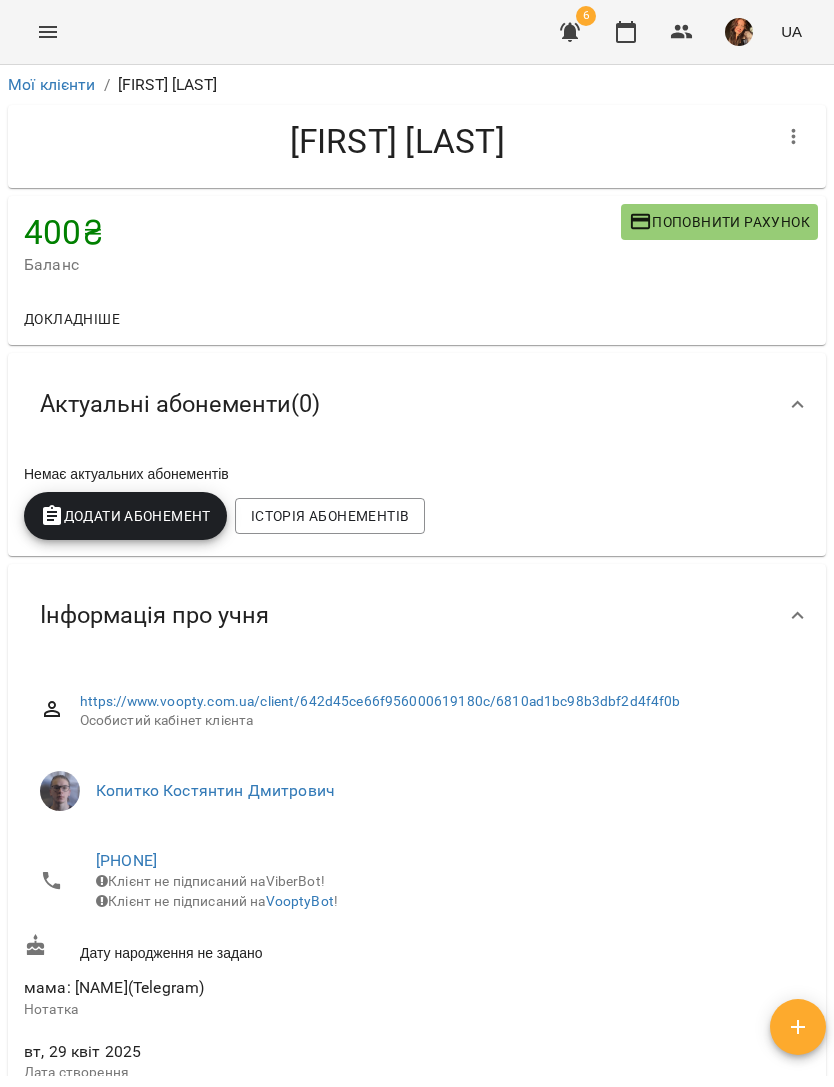 click at bounding box center [794, 137] 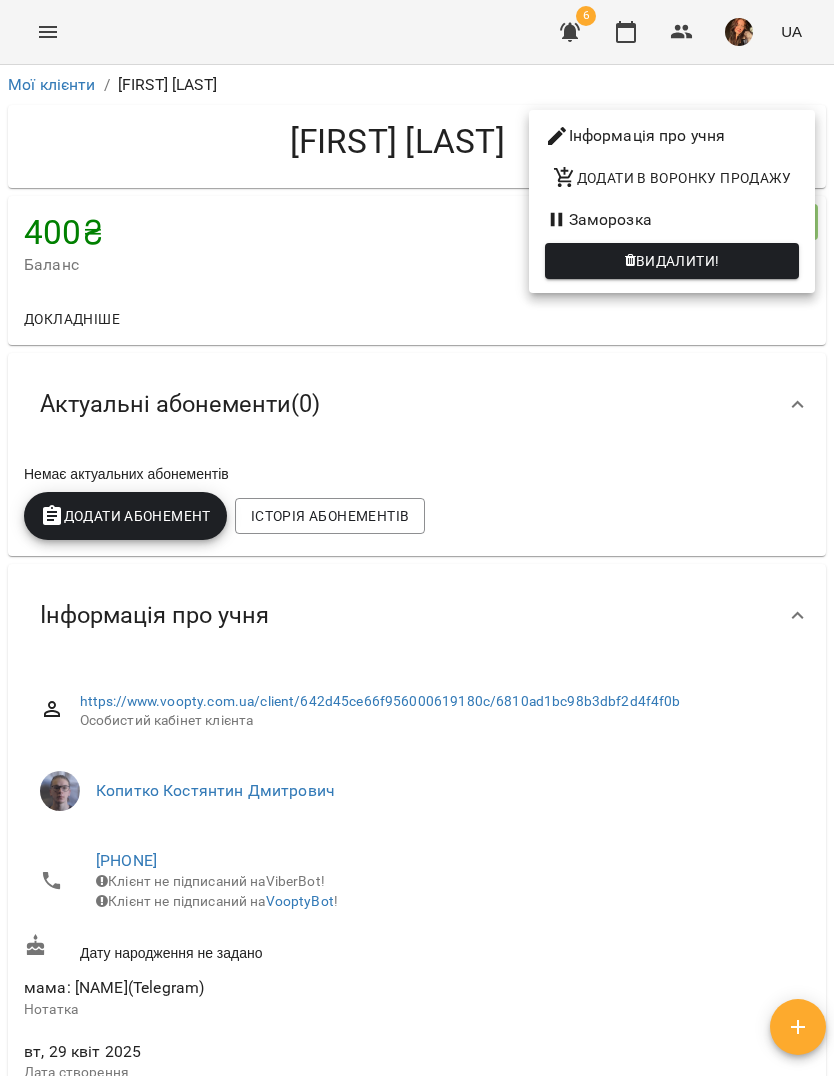 click at bounding box center (417, 543) 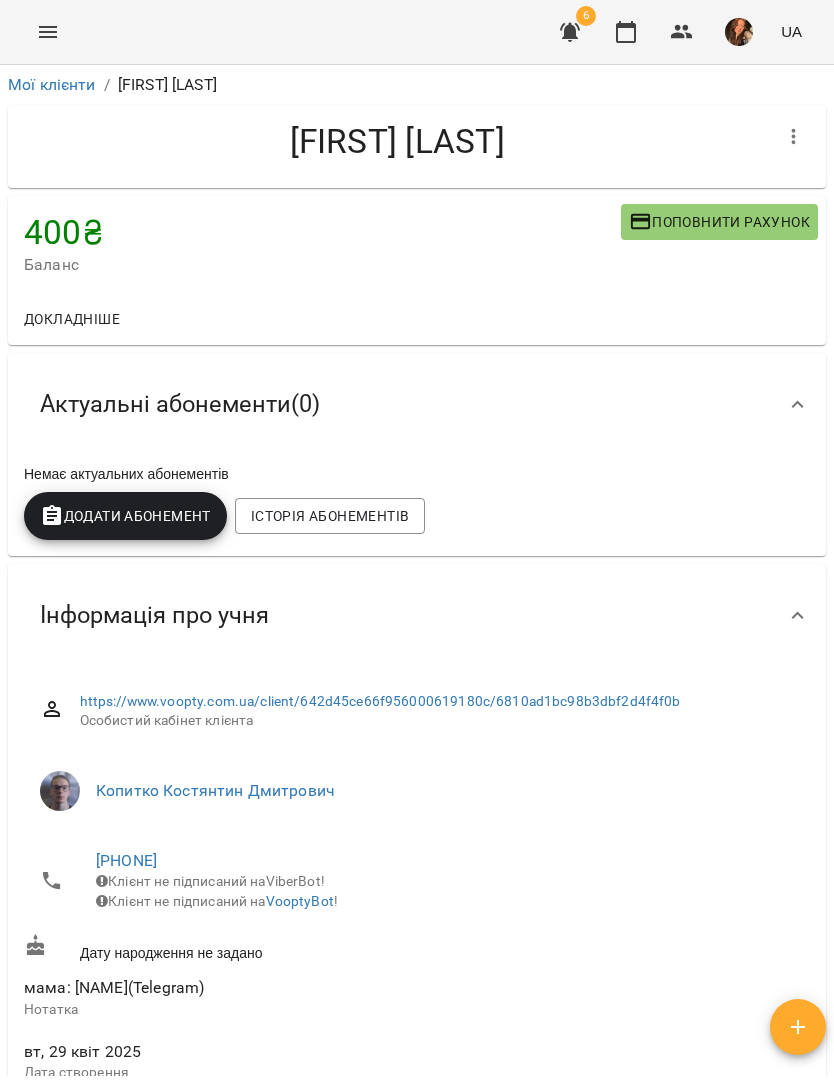 click on "Докладніше" at bounding box center [72, 319] 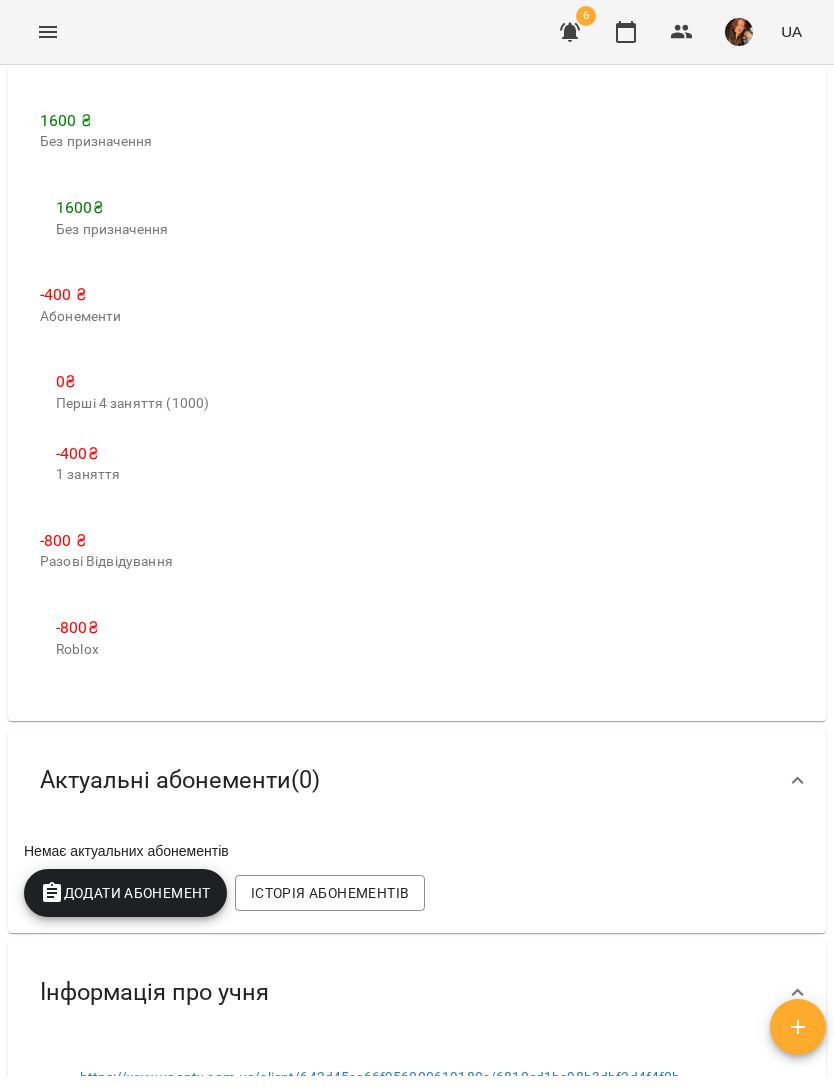 scroll, scrollTop: 278, scrollLeft: 0, axis: vertical 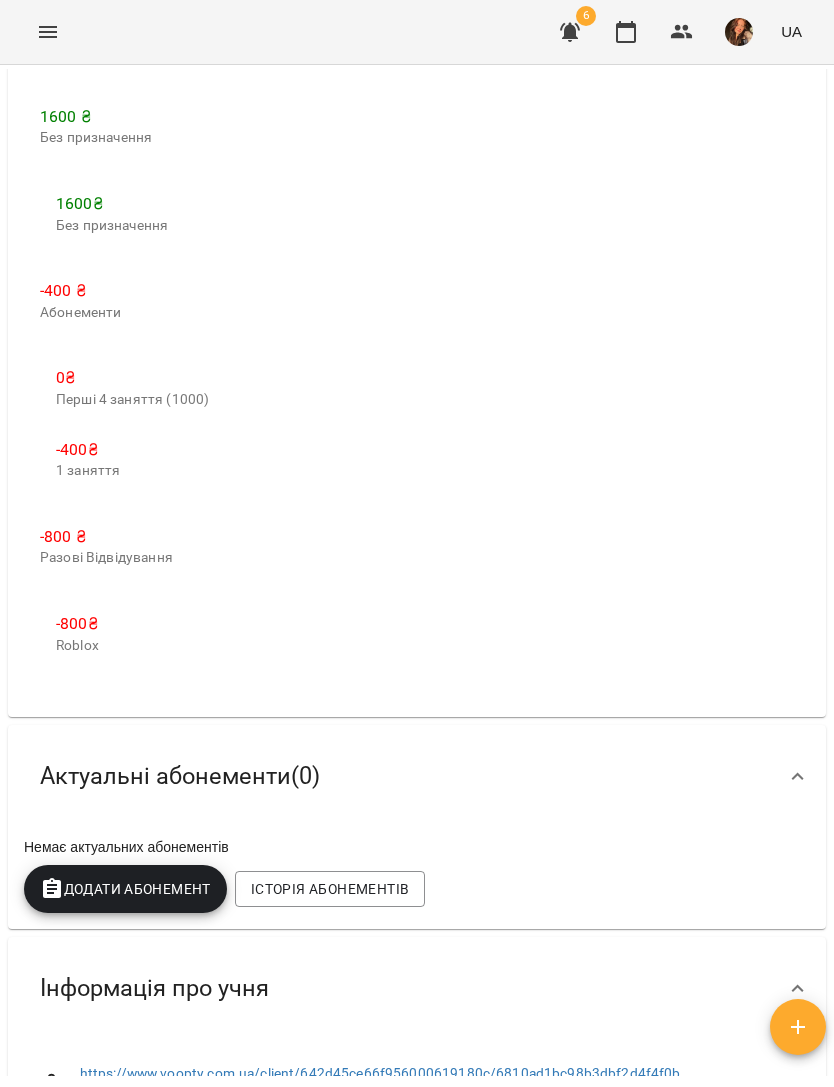 click on "Додати Абонемент" at bounding box center [125, 889] 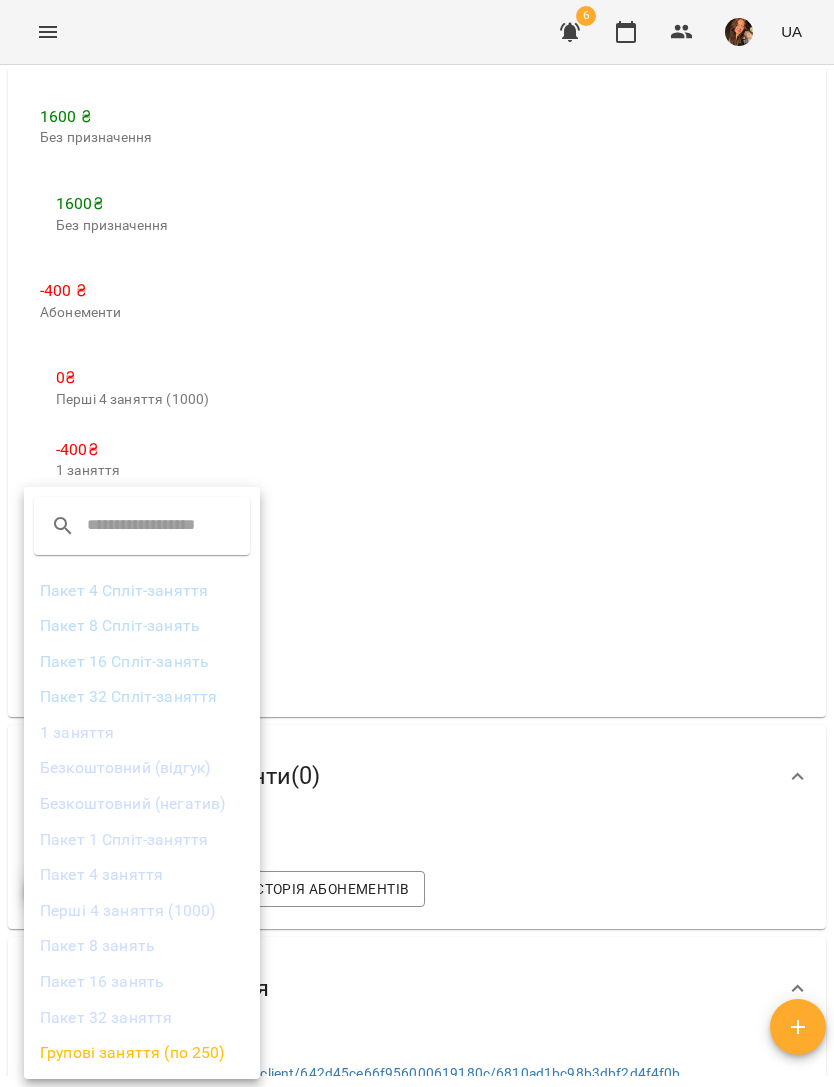 click at bounding box center (417, 543) 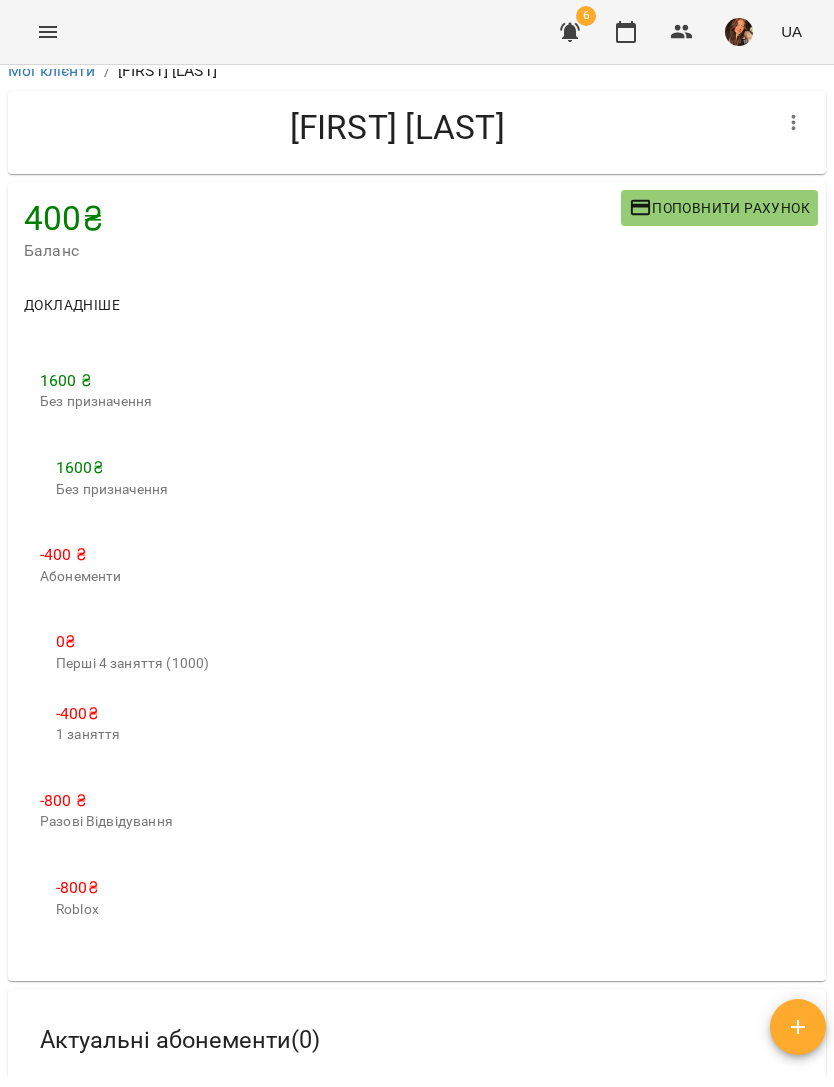 scroll, scrollTop: 13, scrollLeft: 0, axis: vertical 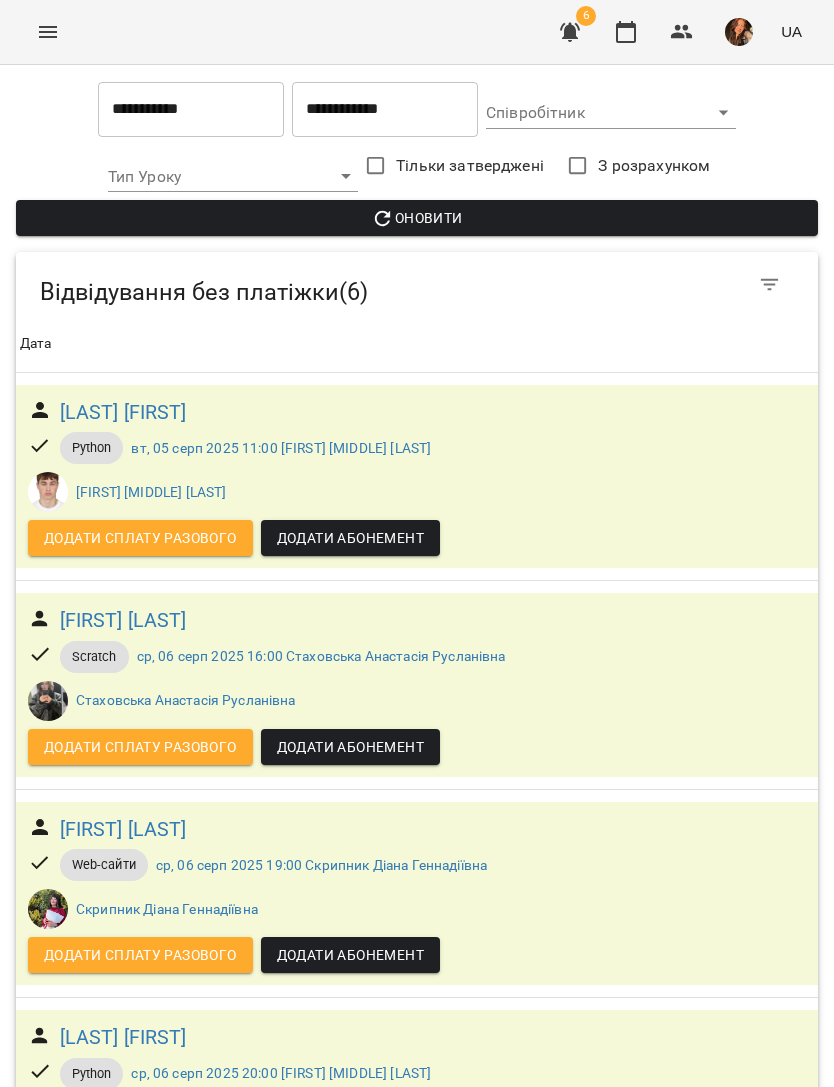 click on "[FIRST] [LAST]" at bounding box center (123, 1454) 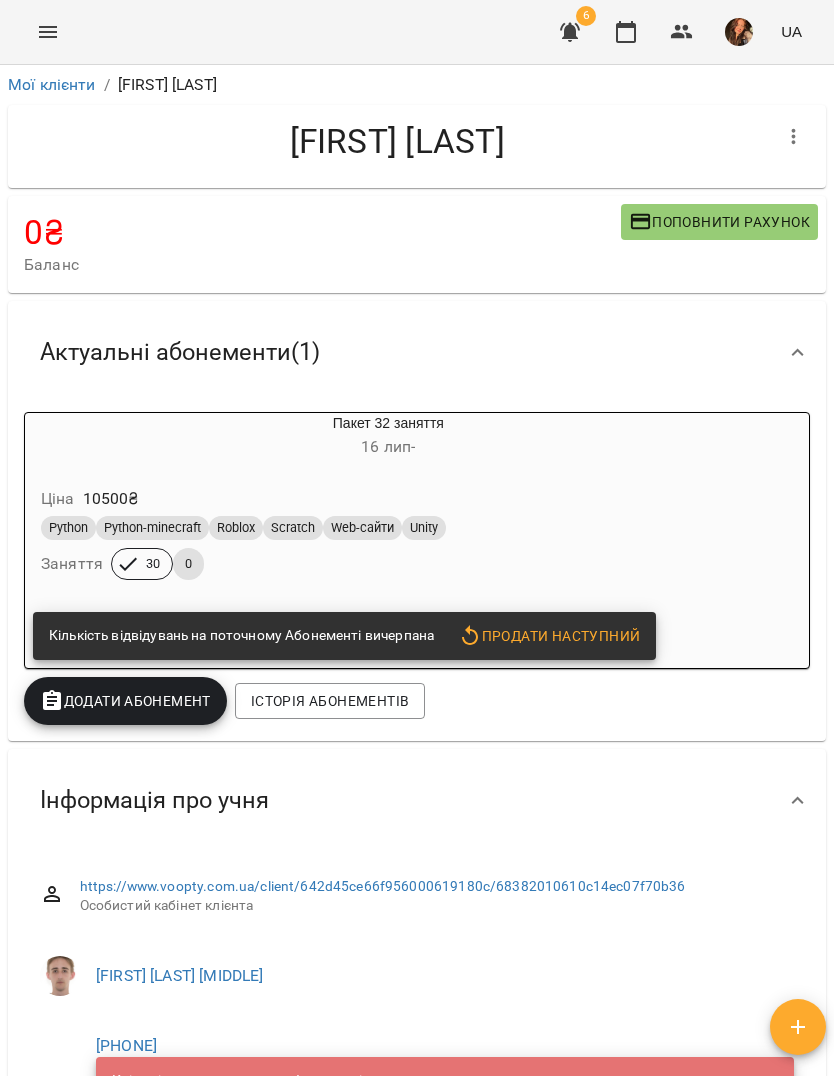 click on "Продати наступний" at bounding box center [549, 636] 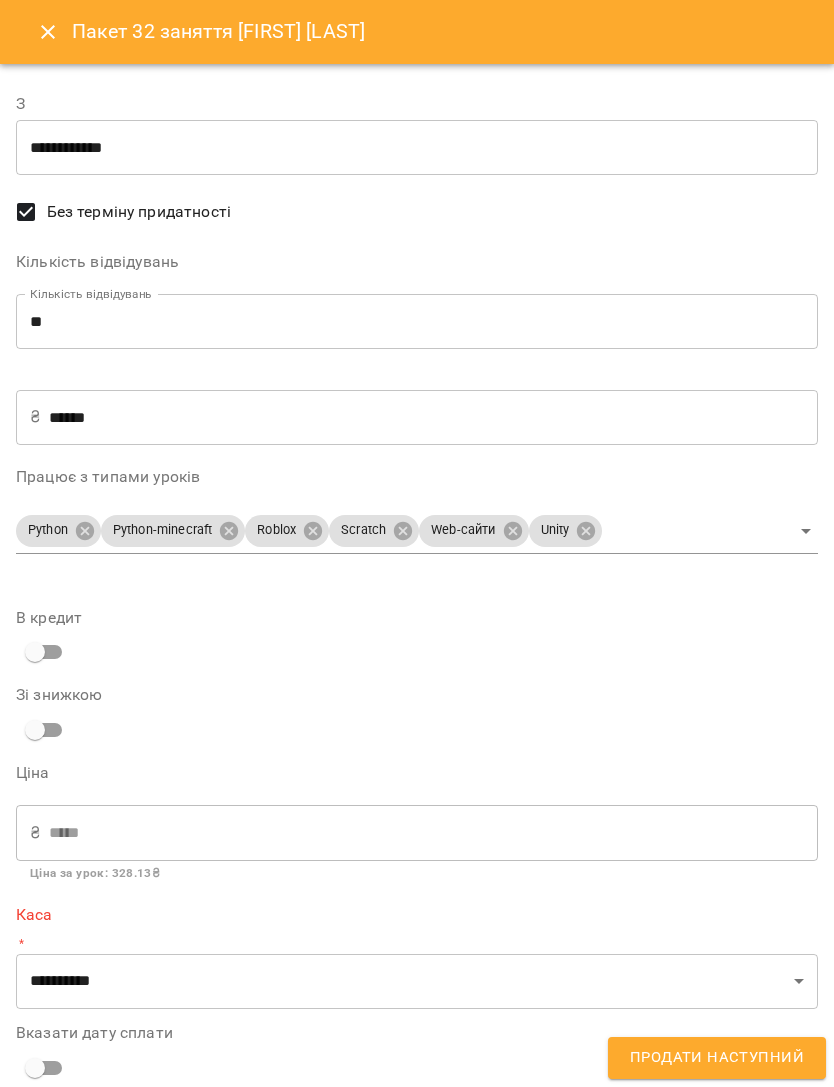 type on "**********" 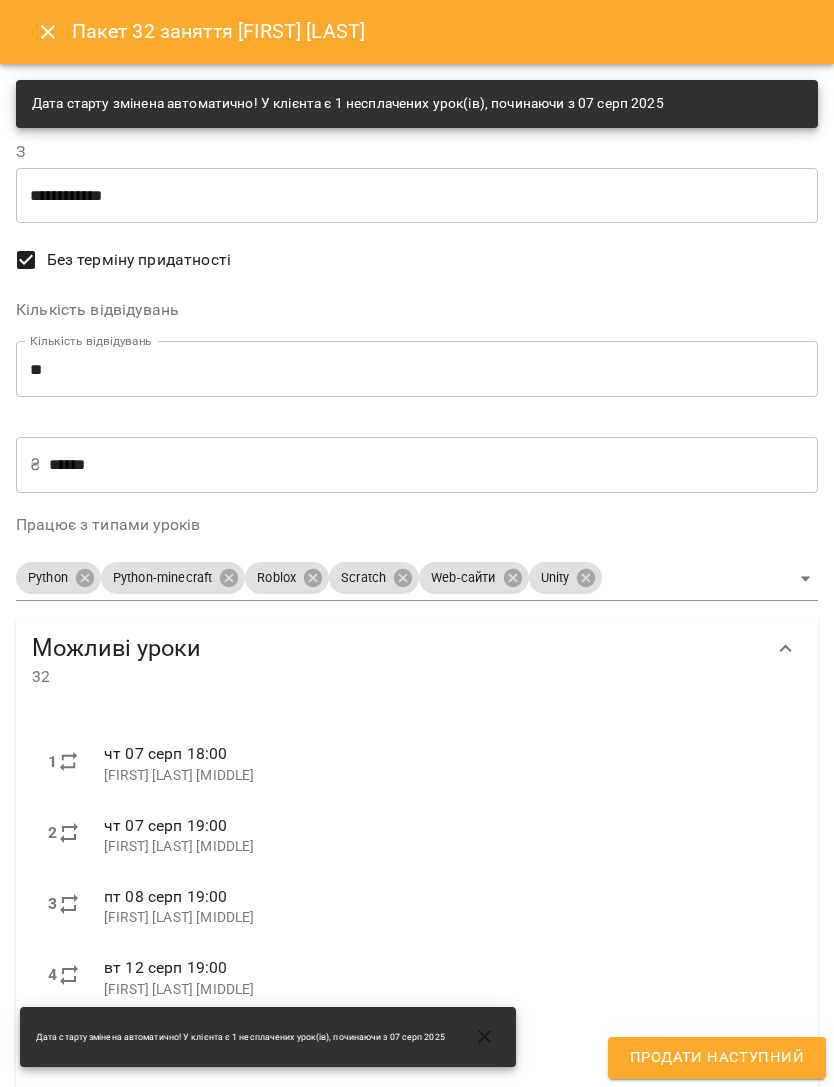 click 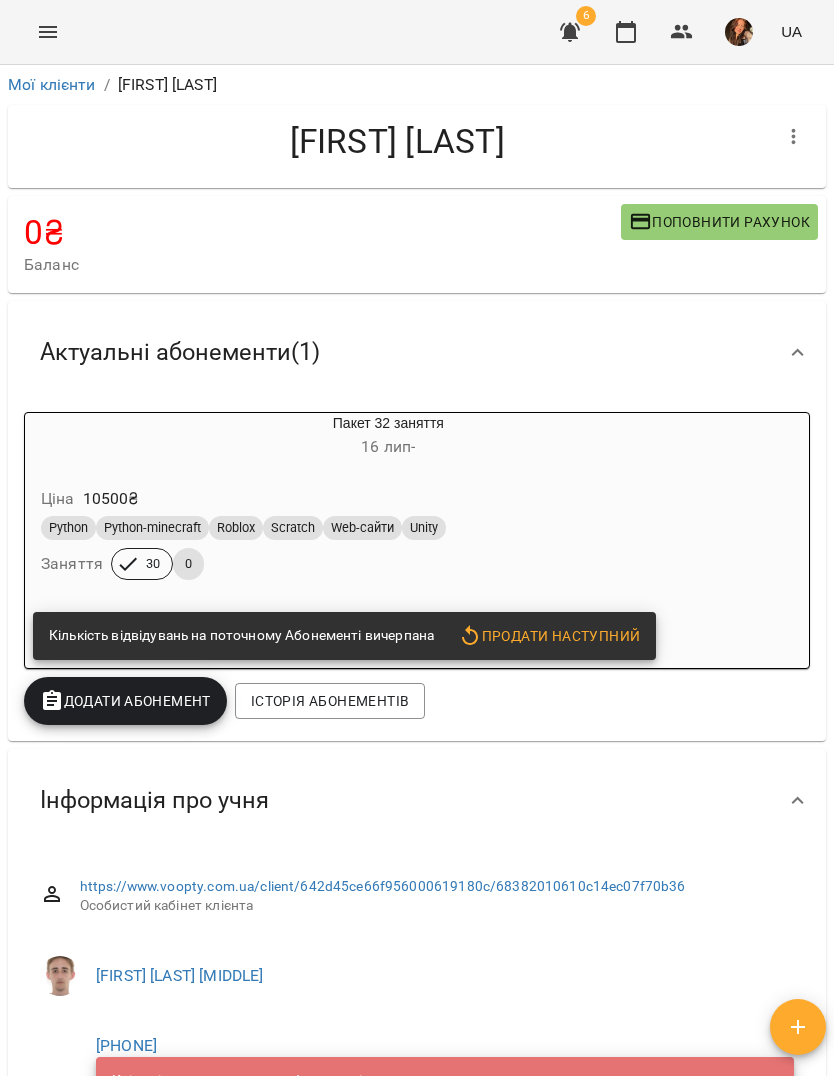 click on "Додати Абонемент" at bounding box center (125, 701) 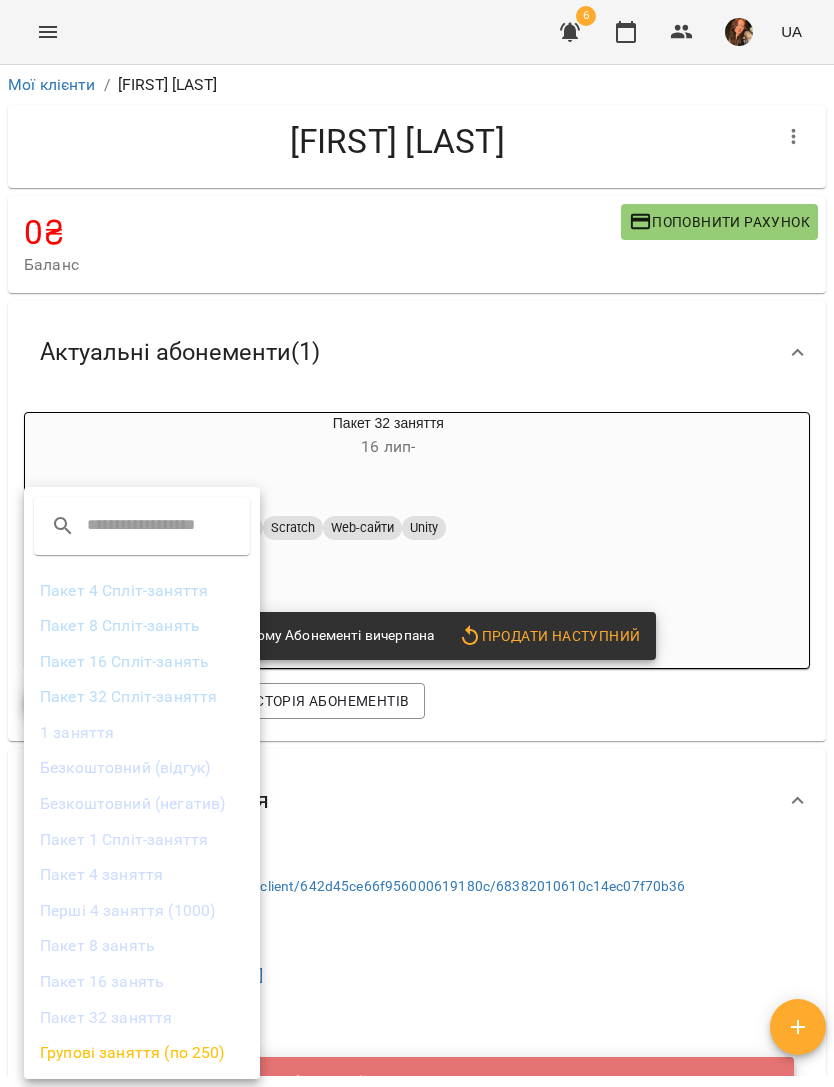 click at bounding box center (417, 543) 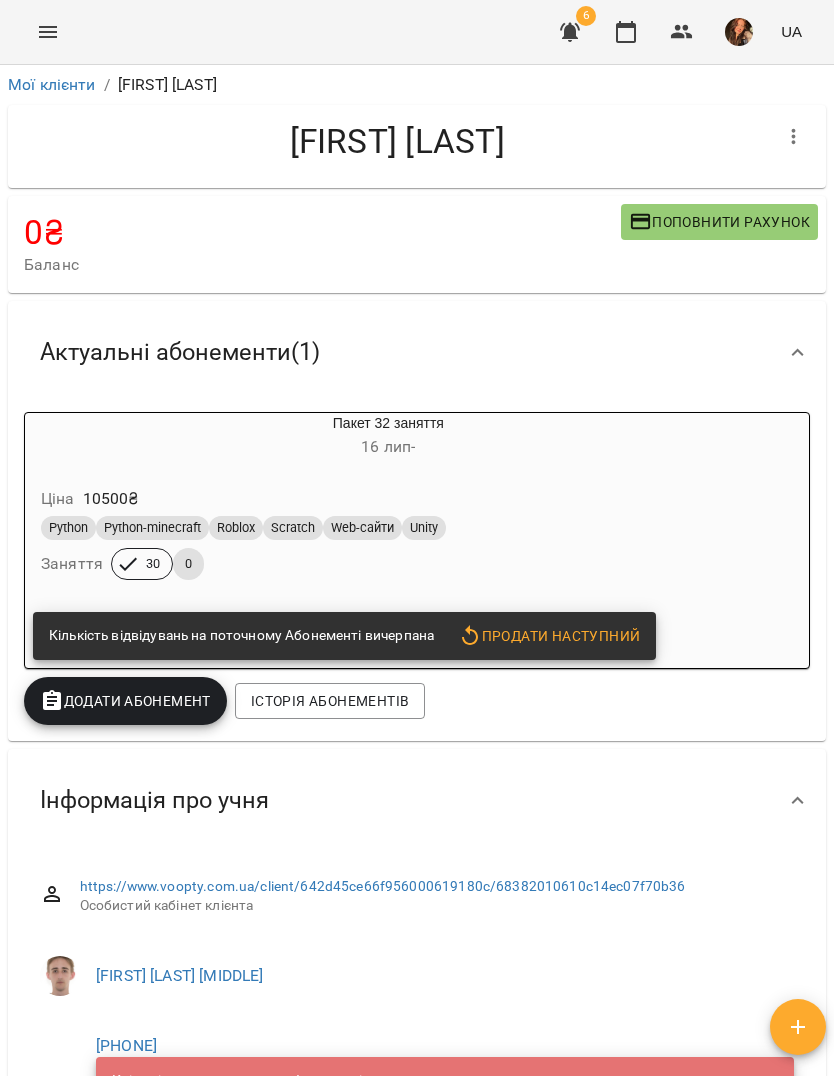 click on "Ціна 10500 ₴" at bounding box center [388, 499] 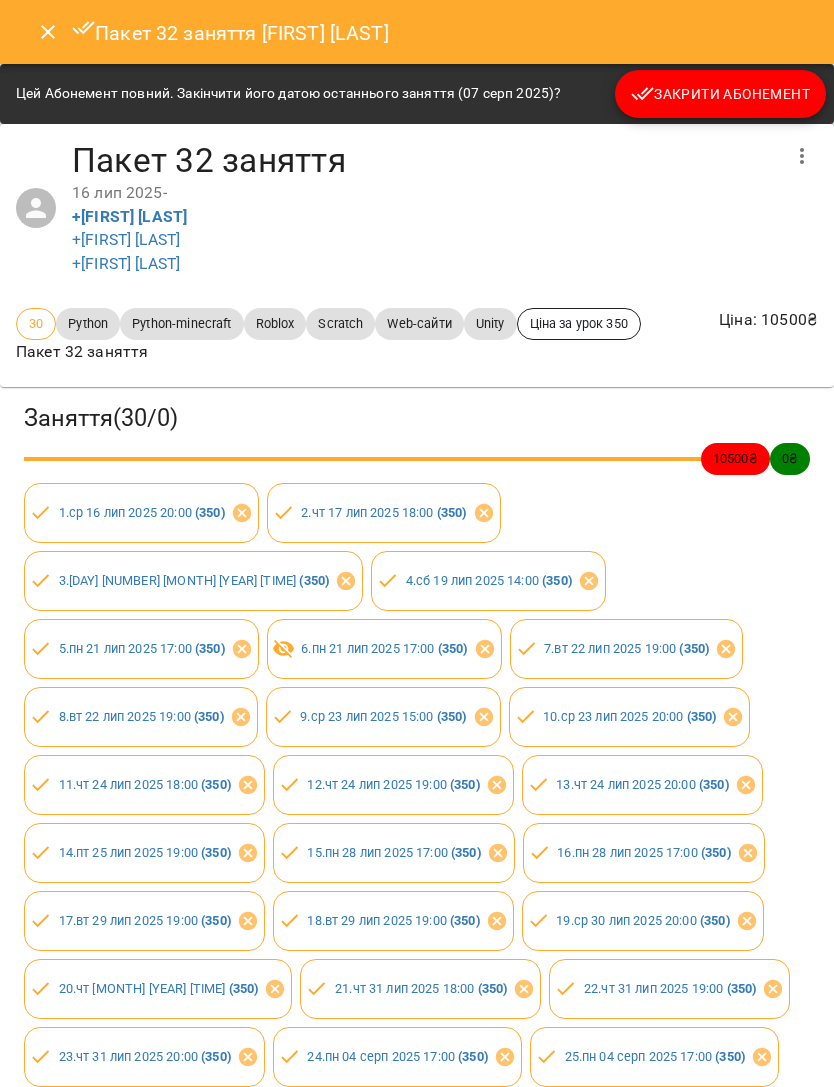 click at bounding box center (48, 32) 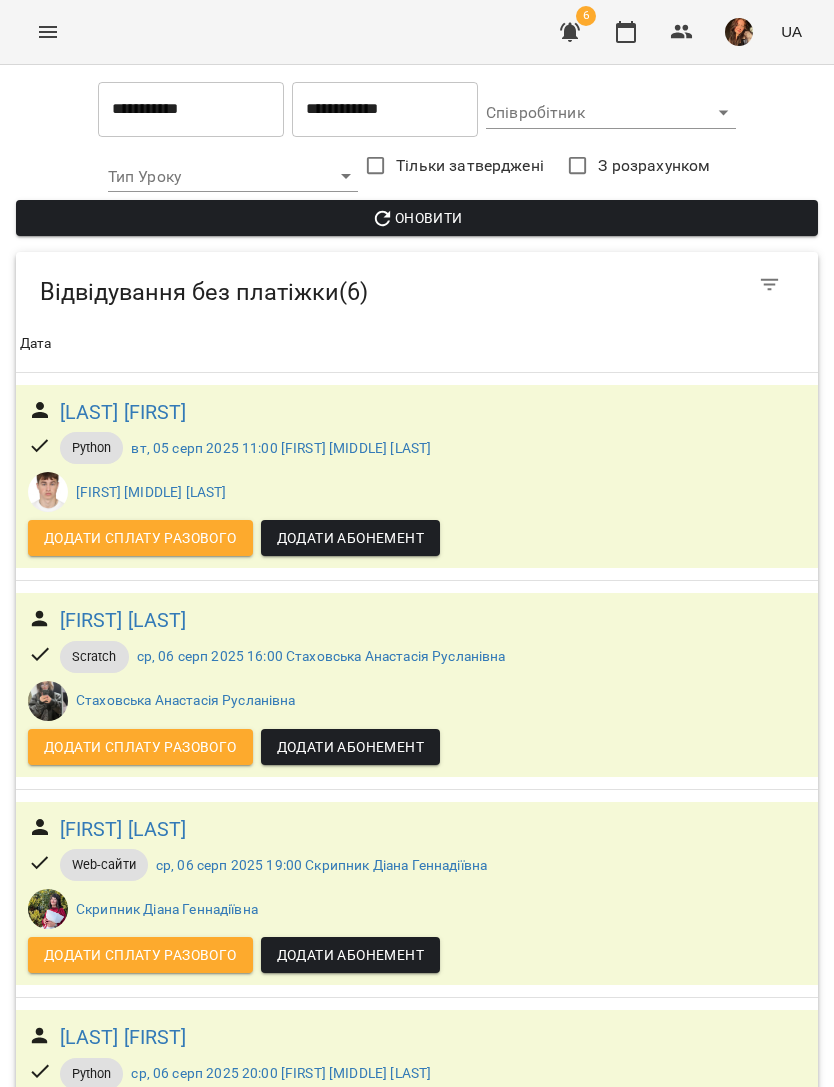 scroll, scrollTop: 549, scrollLeft: 0, axis: vertical 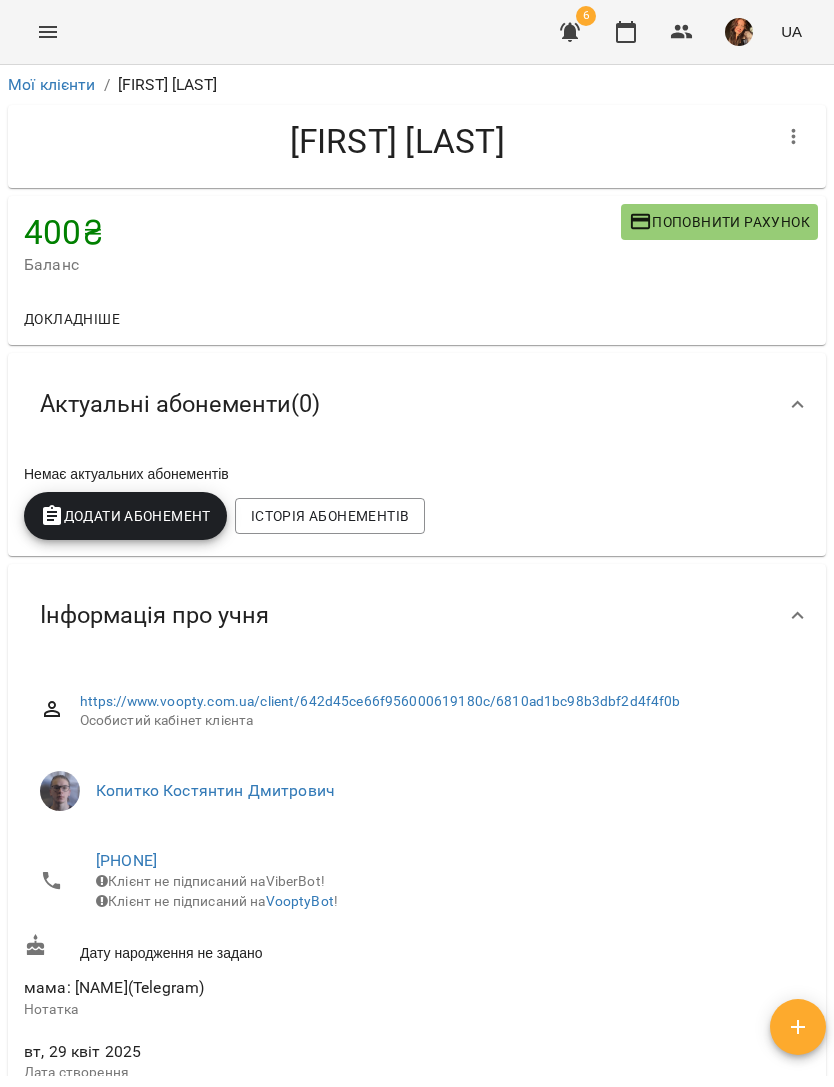 click on "Актуальні абонементи ( 0 )" at bounding box center [399, 404] 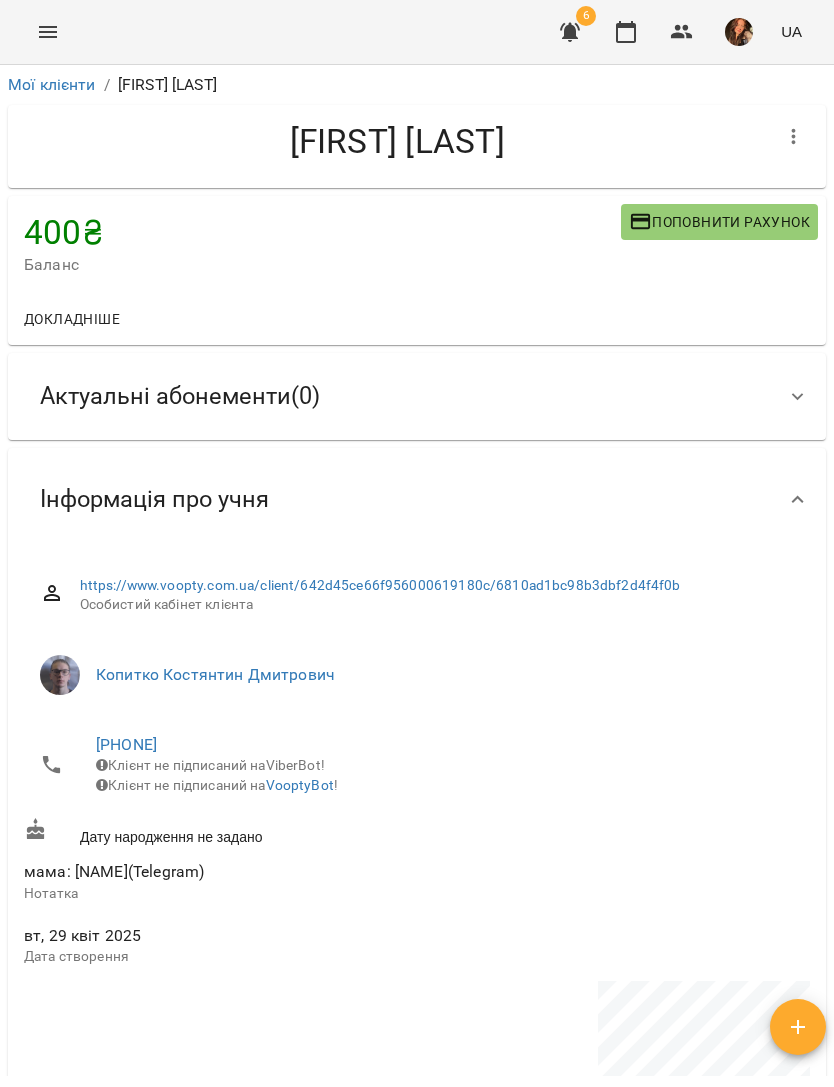click on "Актуальні абонементи ( 0 )" at bounding box center (399, 396) 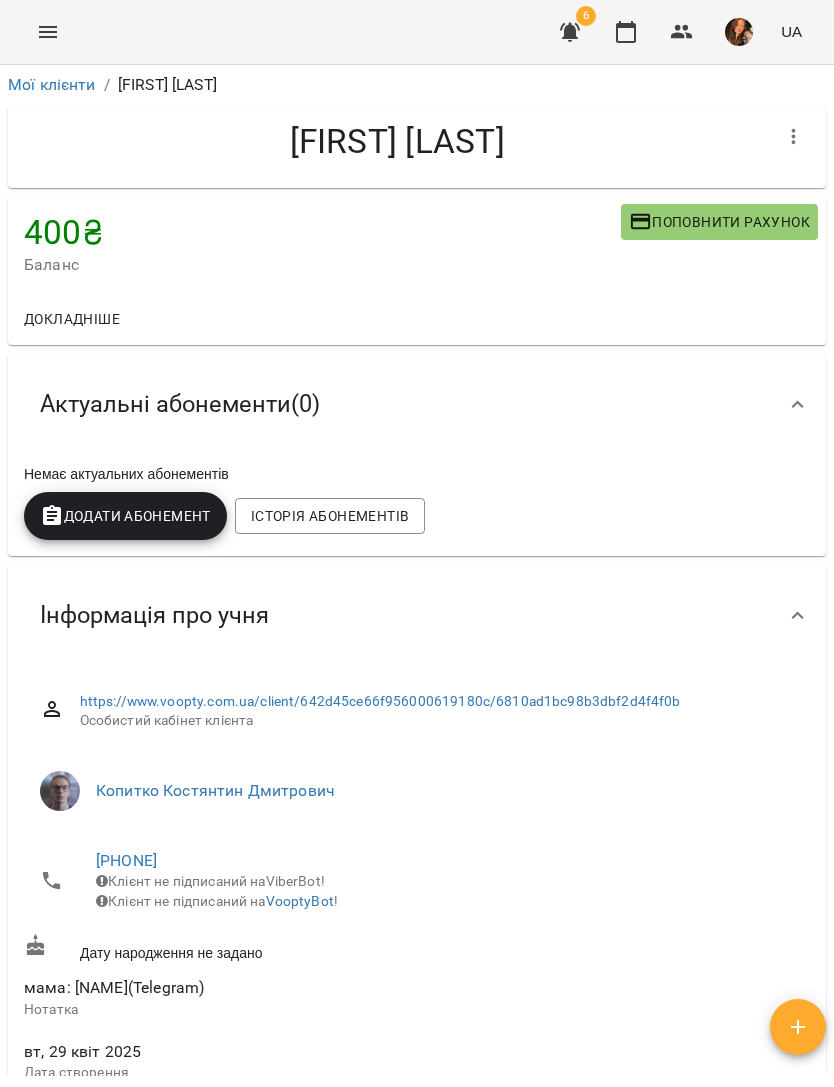click on "Додати Абонемент" at bounding box center [125, 516] 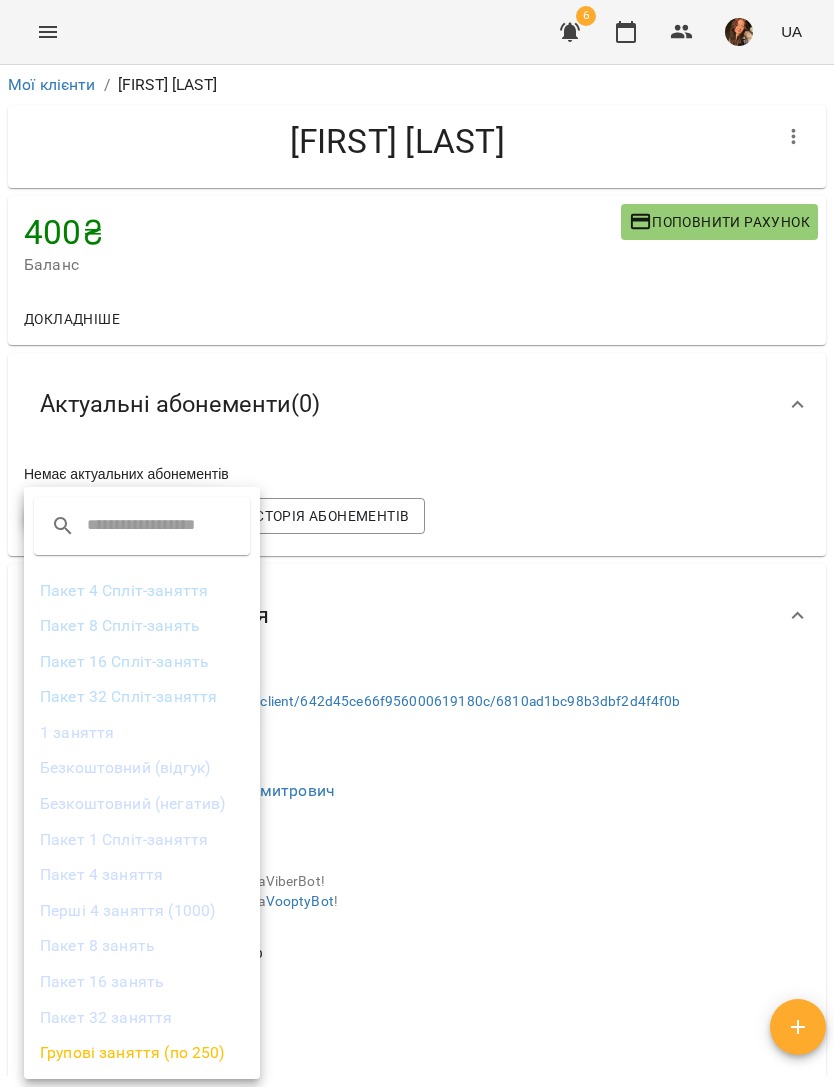 click on "1 заняття" at bounding box center (142, 733) 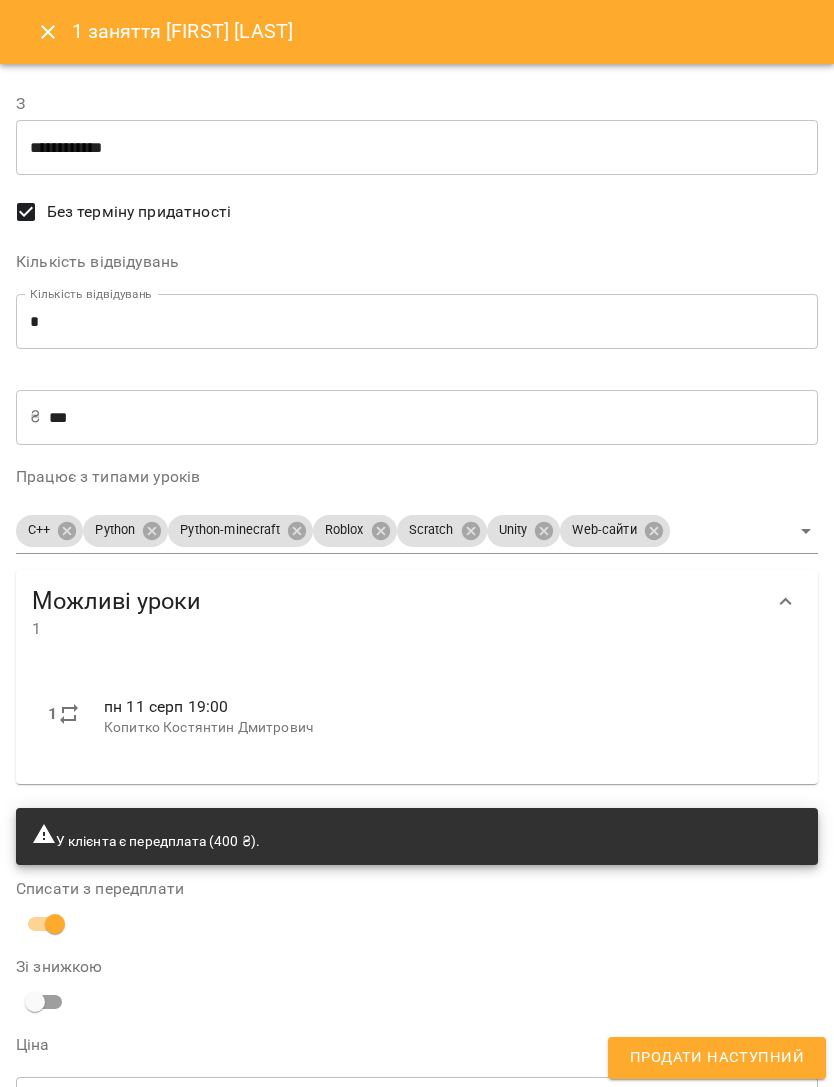 type on "**********" 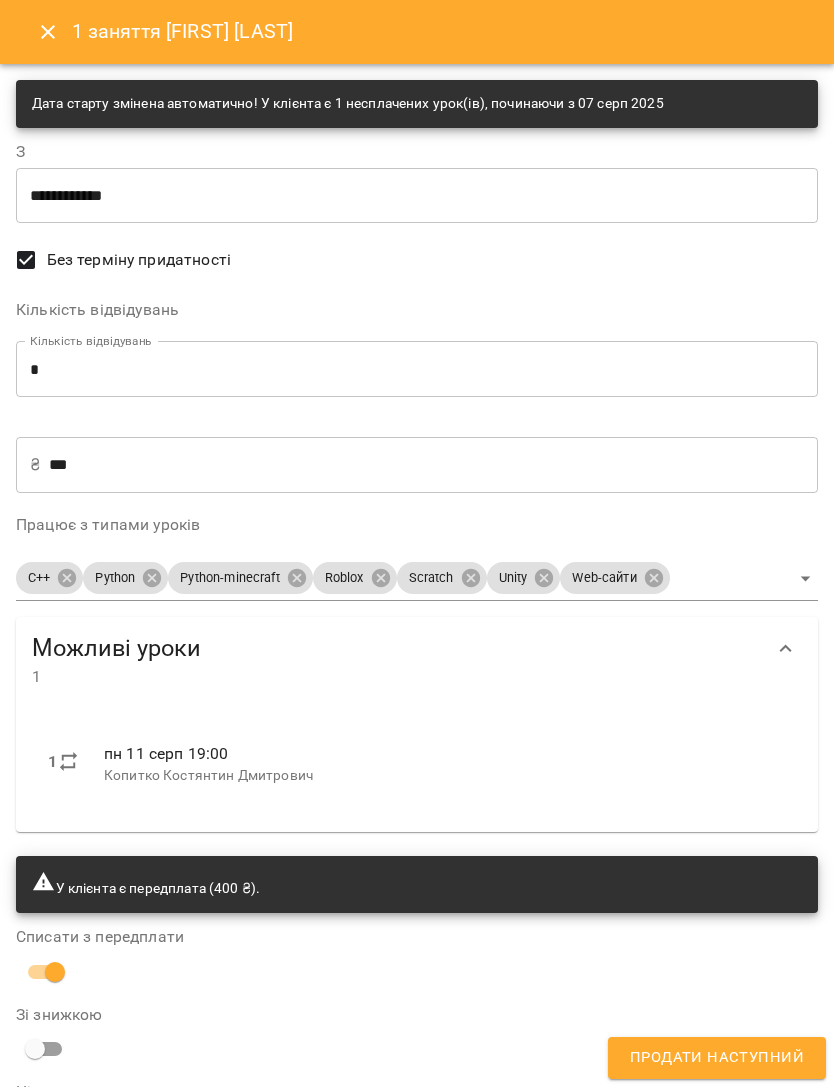 scroll, scrollTop: 0, scrollLeft: 0, axis: both 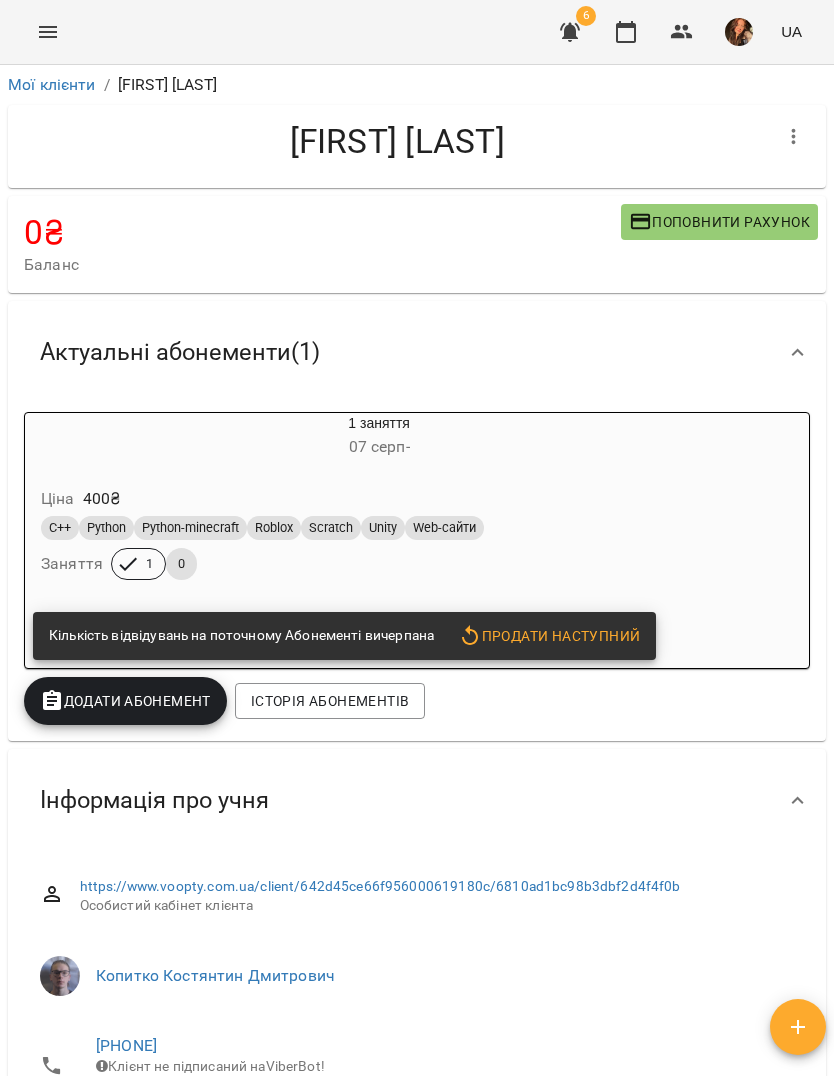 click at bounding box center (570, 32) 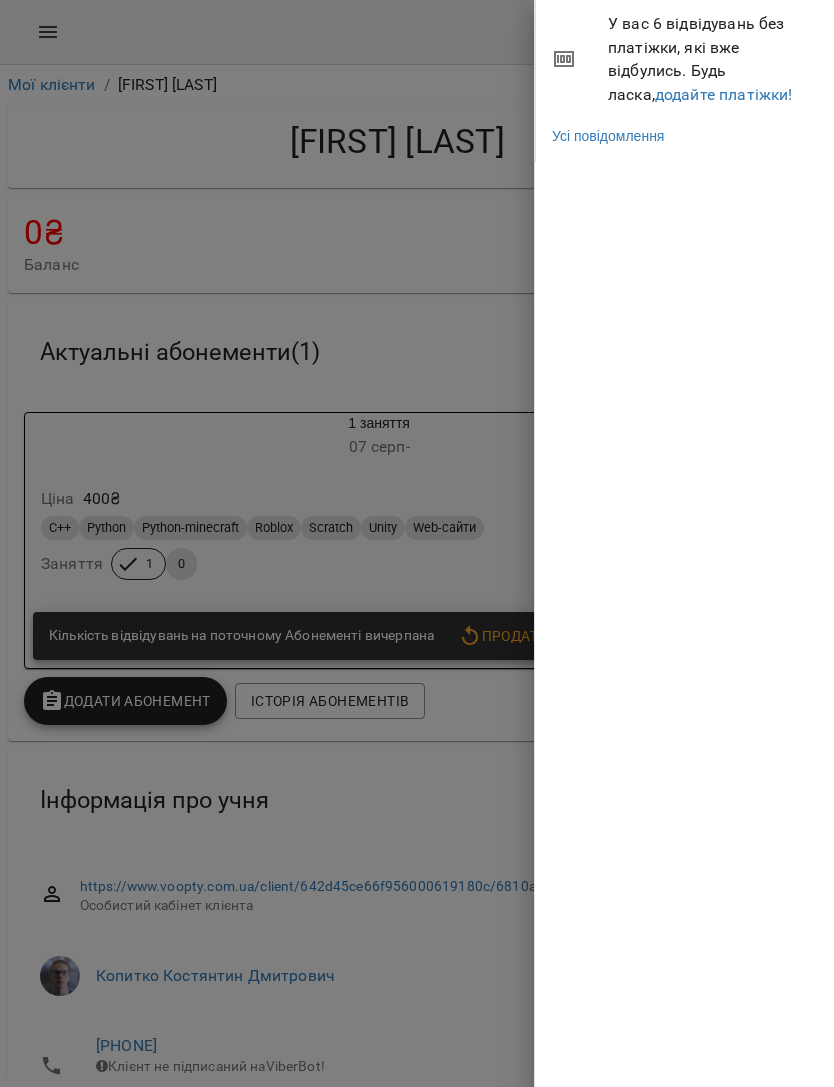 click on "додайте платіжки!" at bounding box center (724, 94) 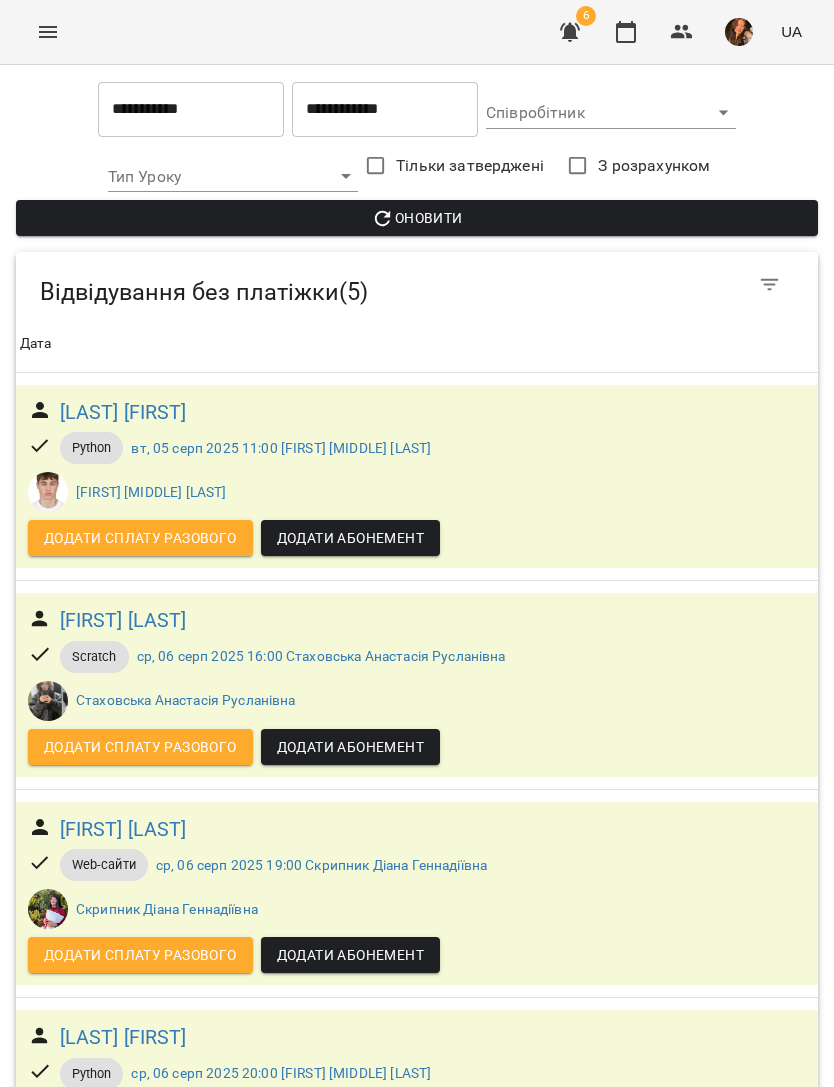 scroll, scrollTop: -1, scrollLeft: 0, axis: vertical 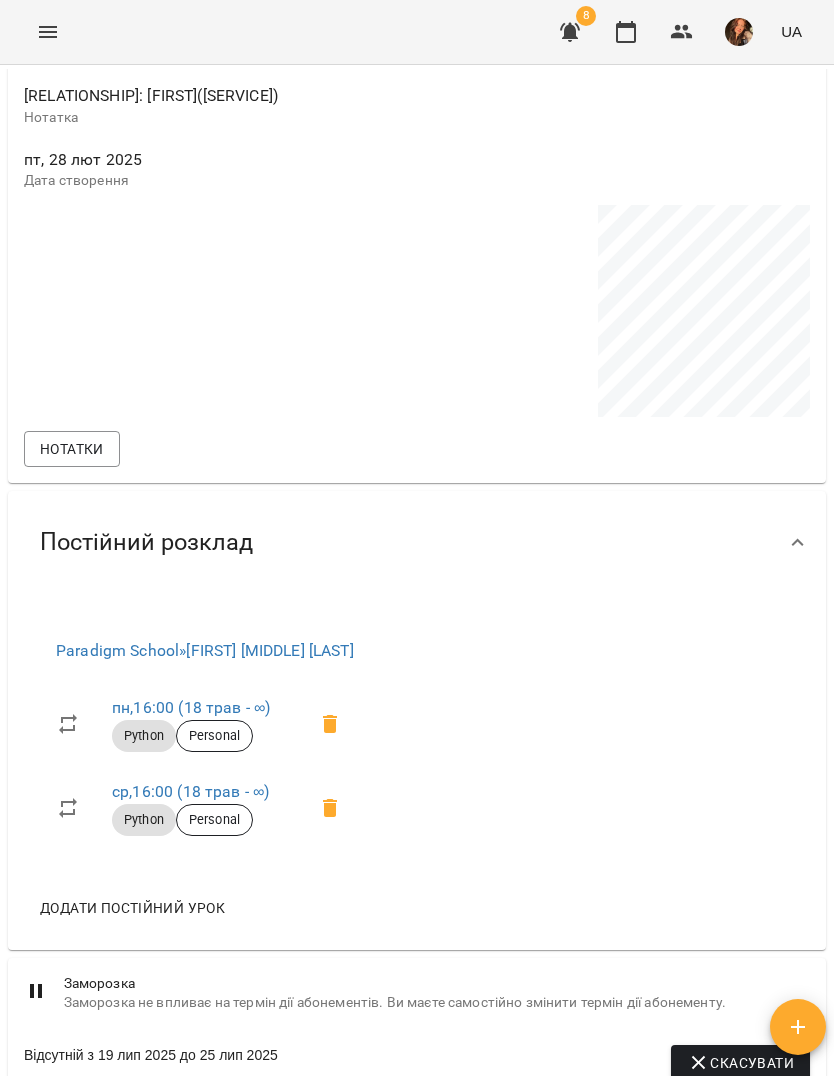 click on "пн ,  16:00   (18 трав - ∞)" at bounding box center (191, 707) 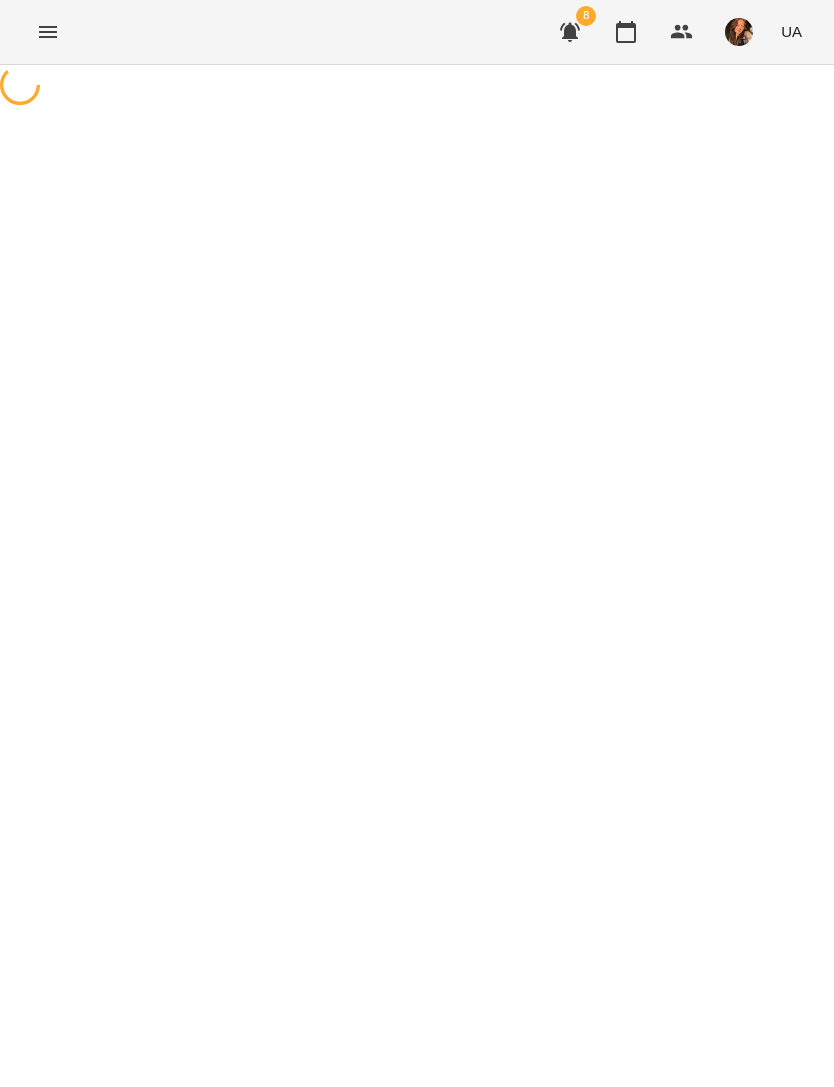 select on "*" 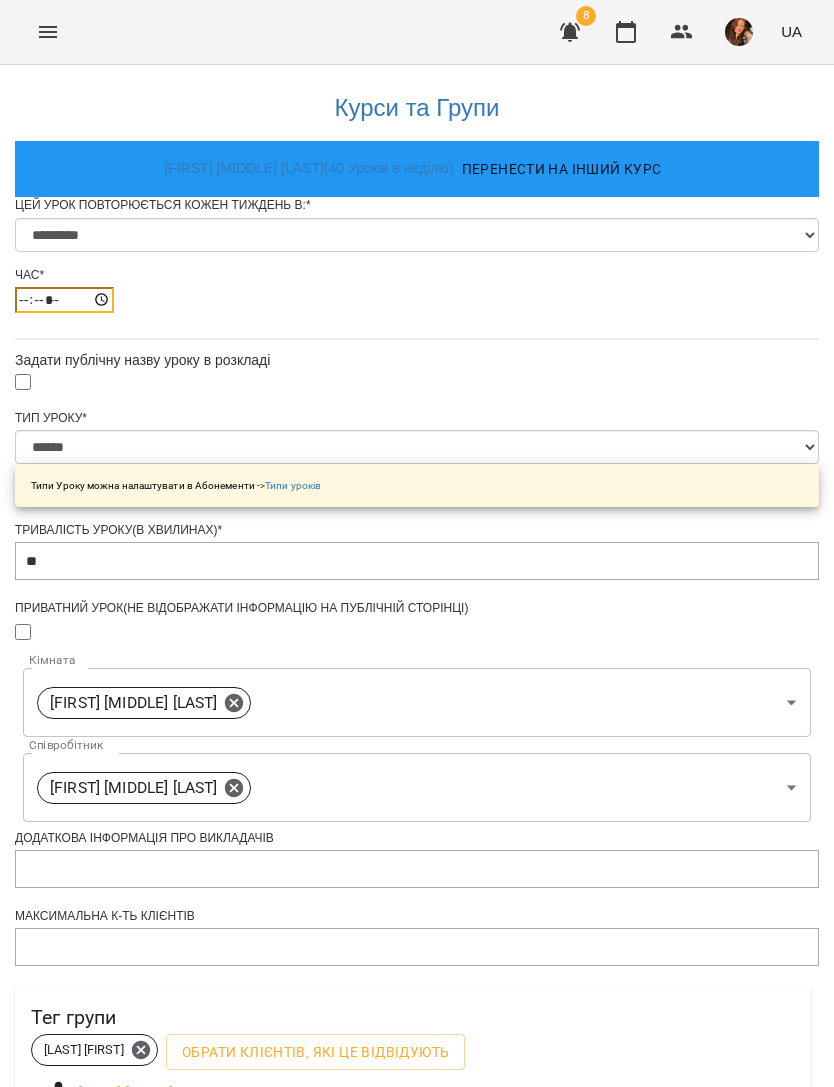 click on "*****" at bounding box center [64, 300] 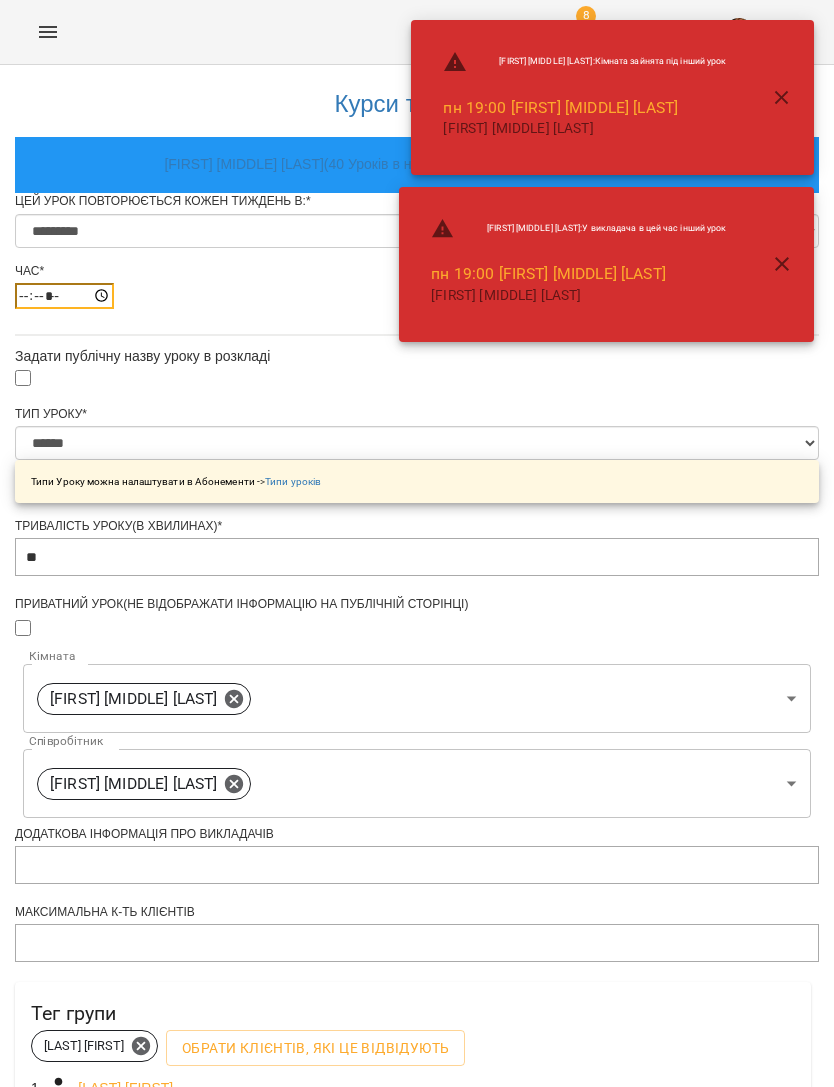 scroll, scrollTop: 520, scrollLeft: 0, axis: vertical 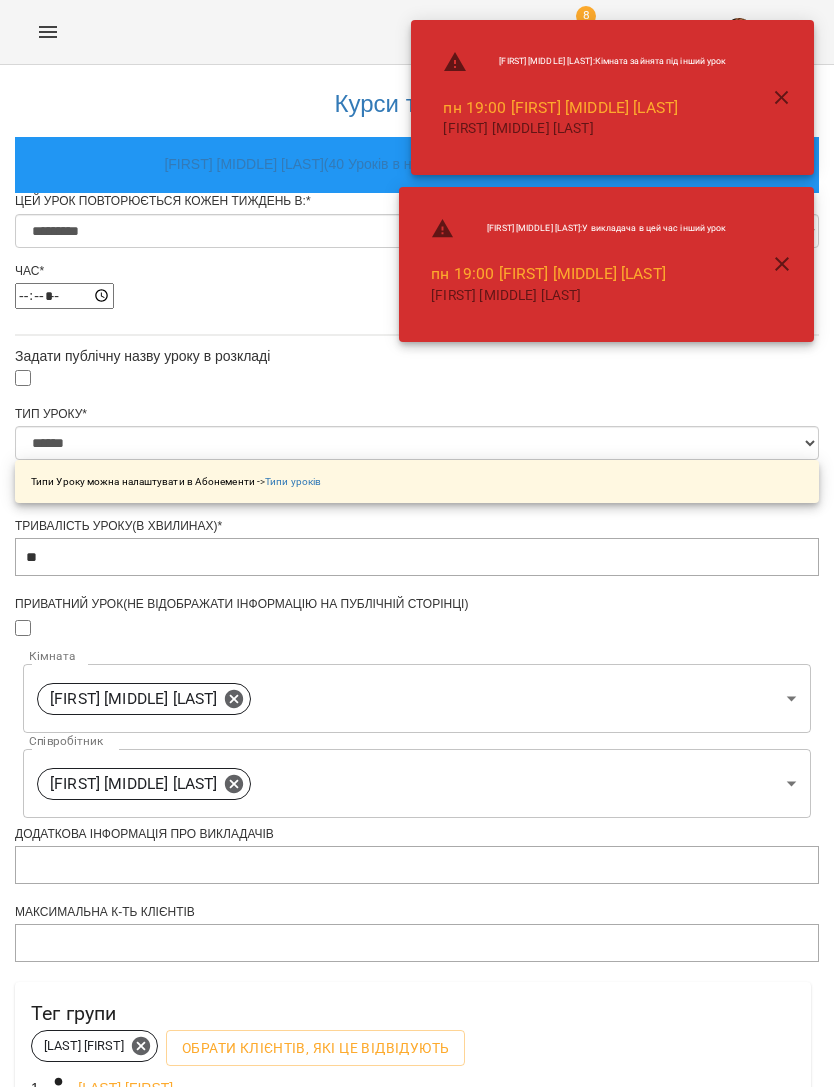 click on "Зберегти" at bounding box center (417, 1384) 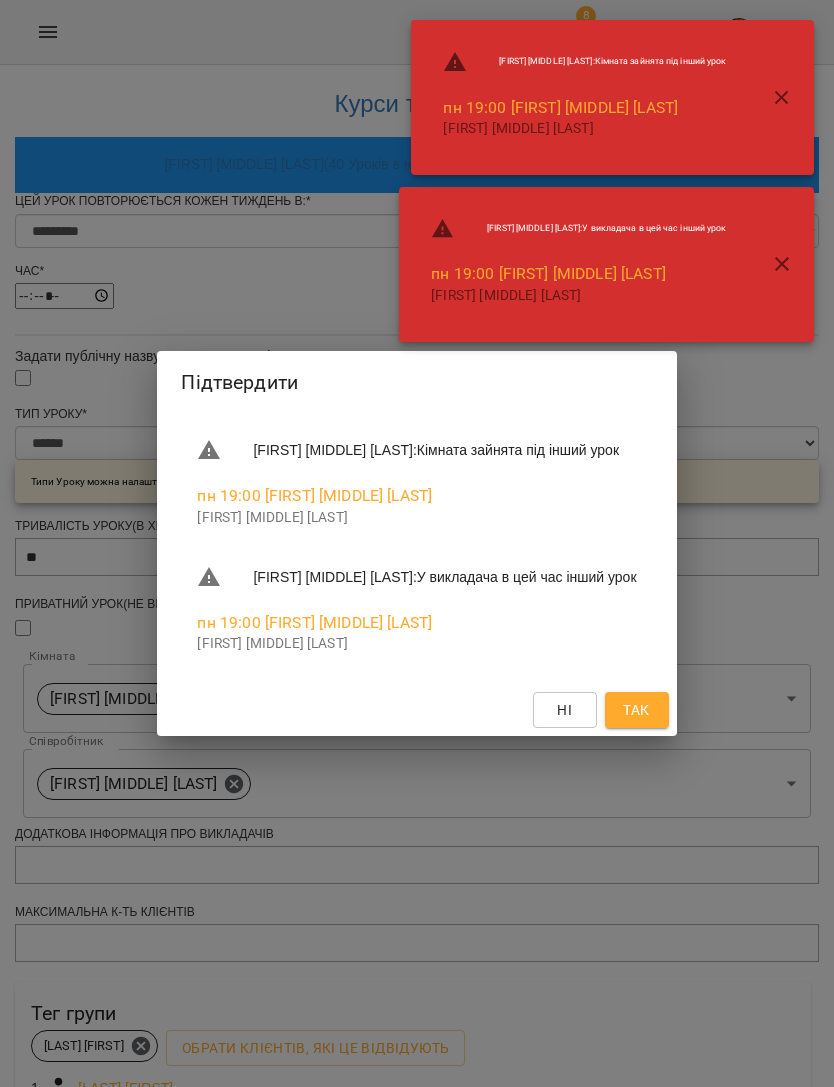 click on "Так" at bounding box center [637, 710] 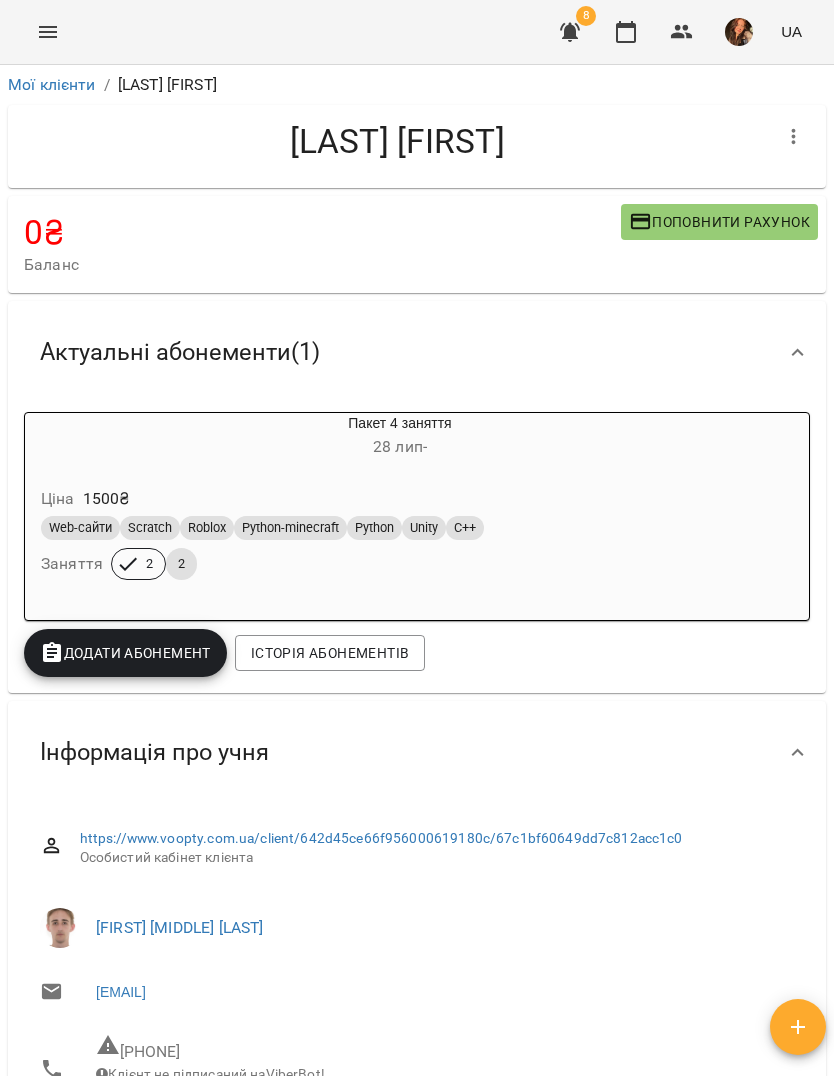 click 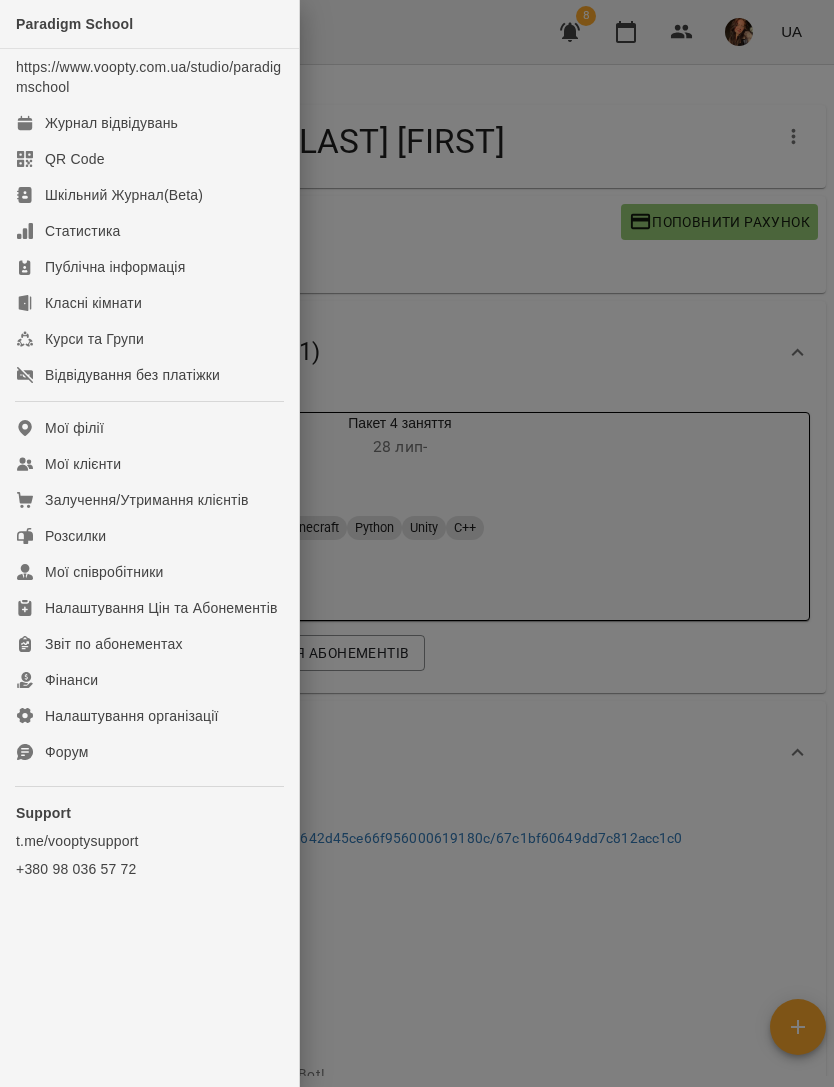 click on "Журнал відвідувань" at bounding box center (111, 123) 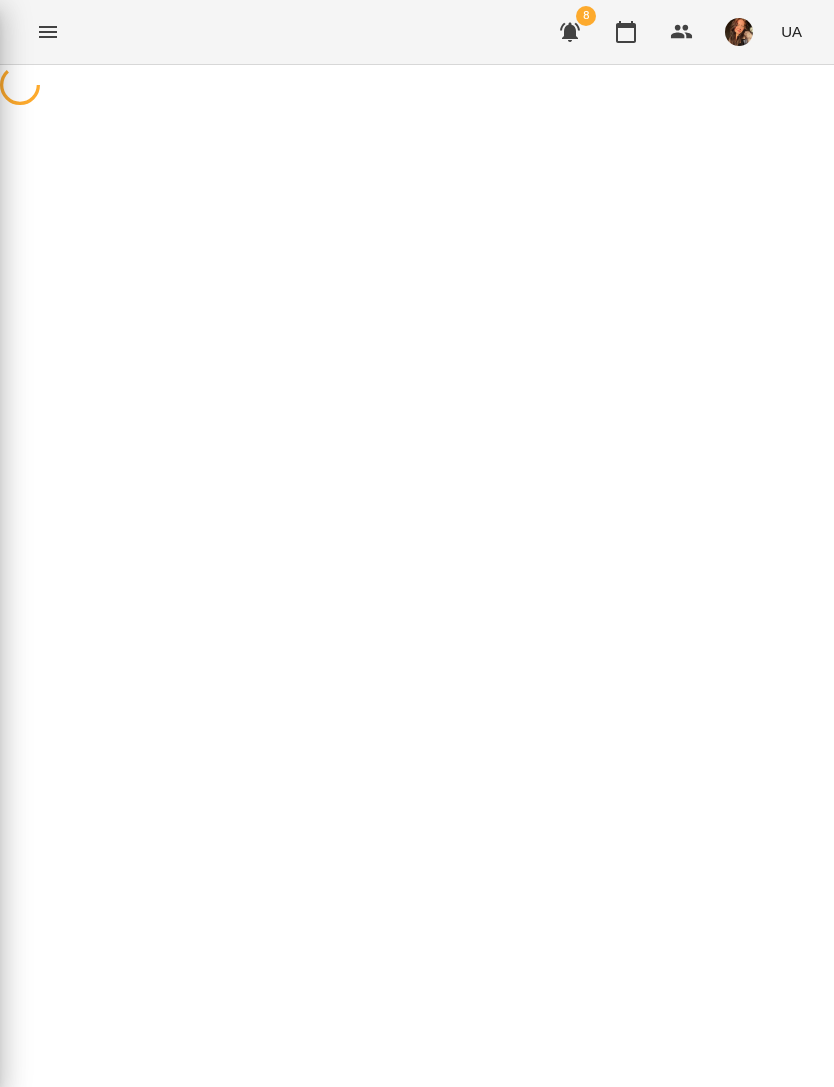 scroll, scrollTop: 0, scrollLeft: 0, axis: both 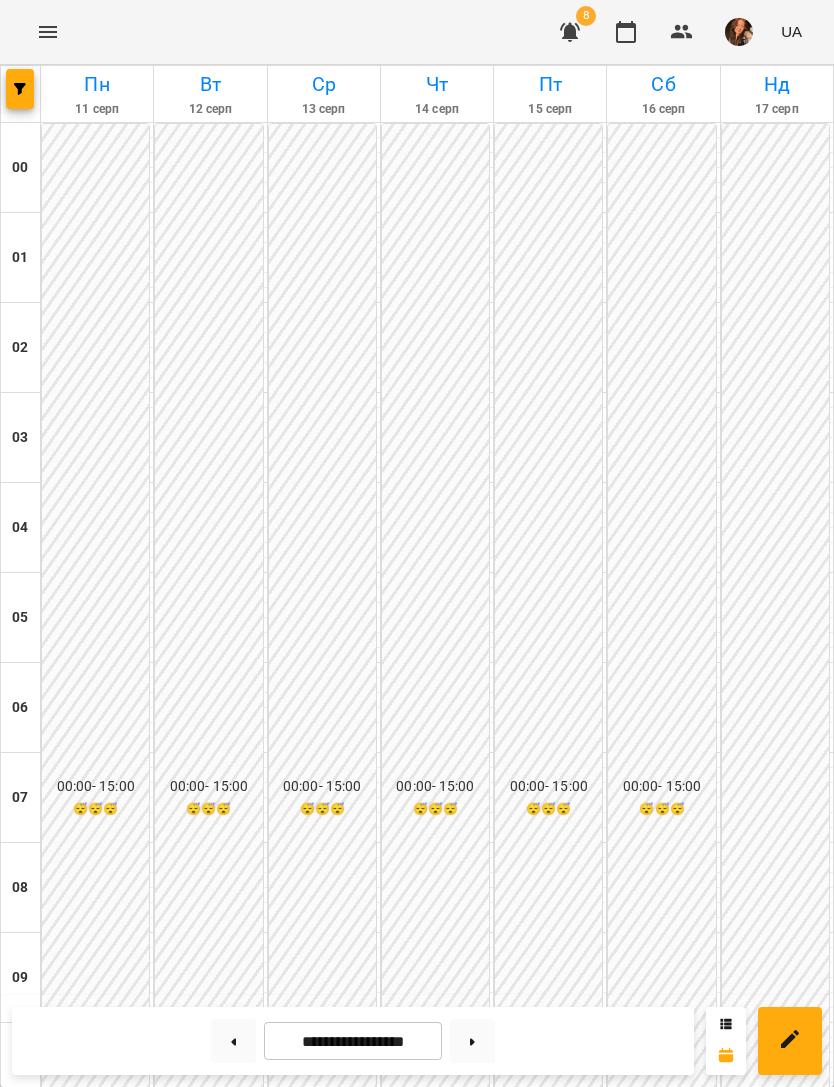 click on "16:00" at bounding box center [305, 1601] 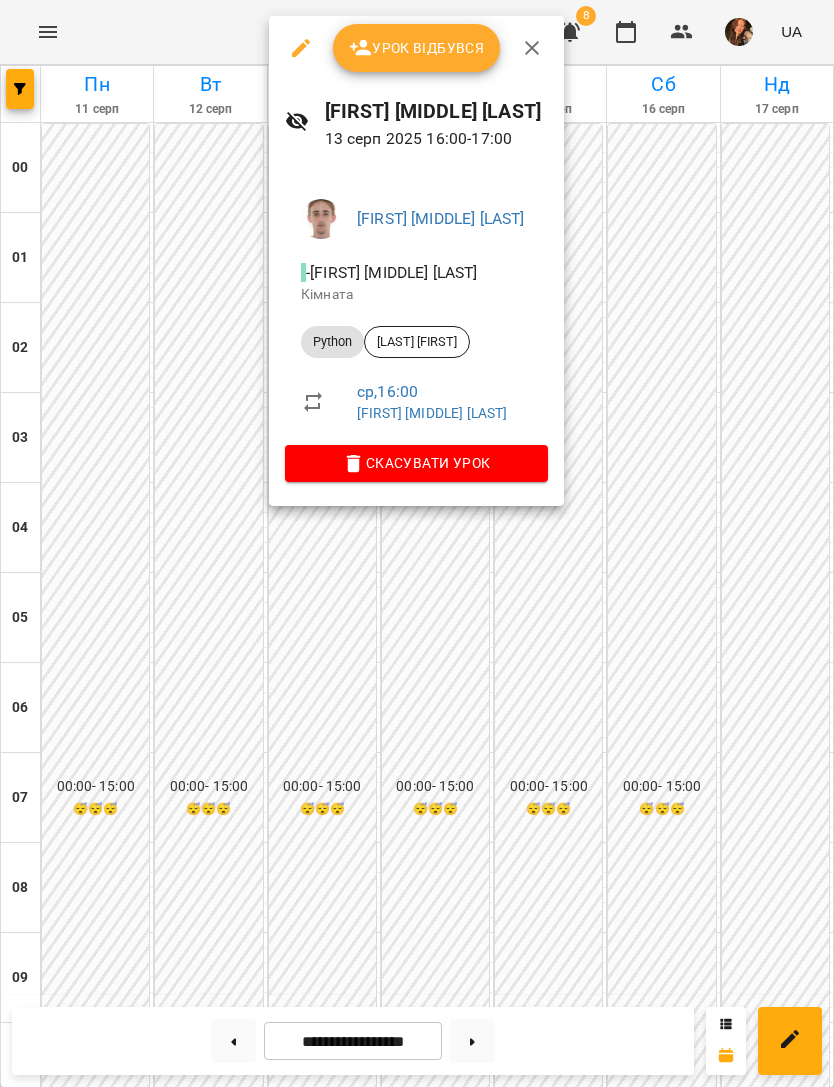 click 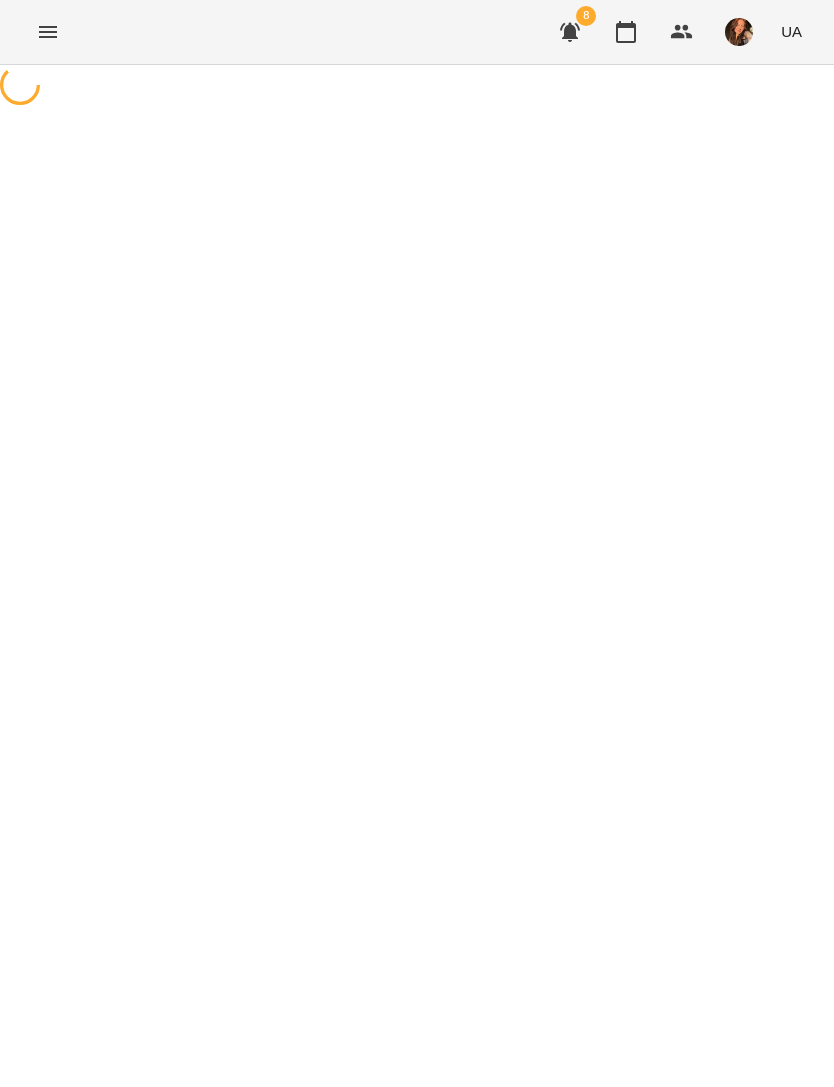 select on "******" 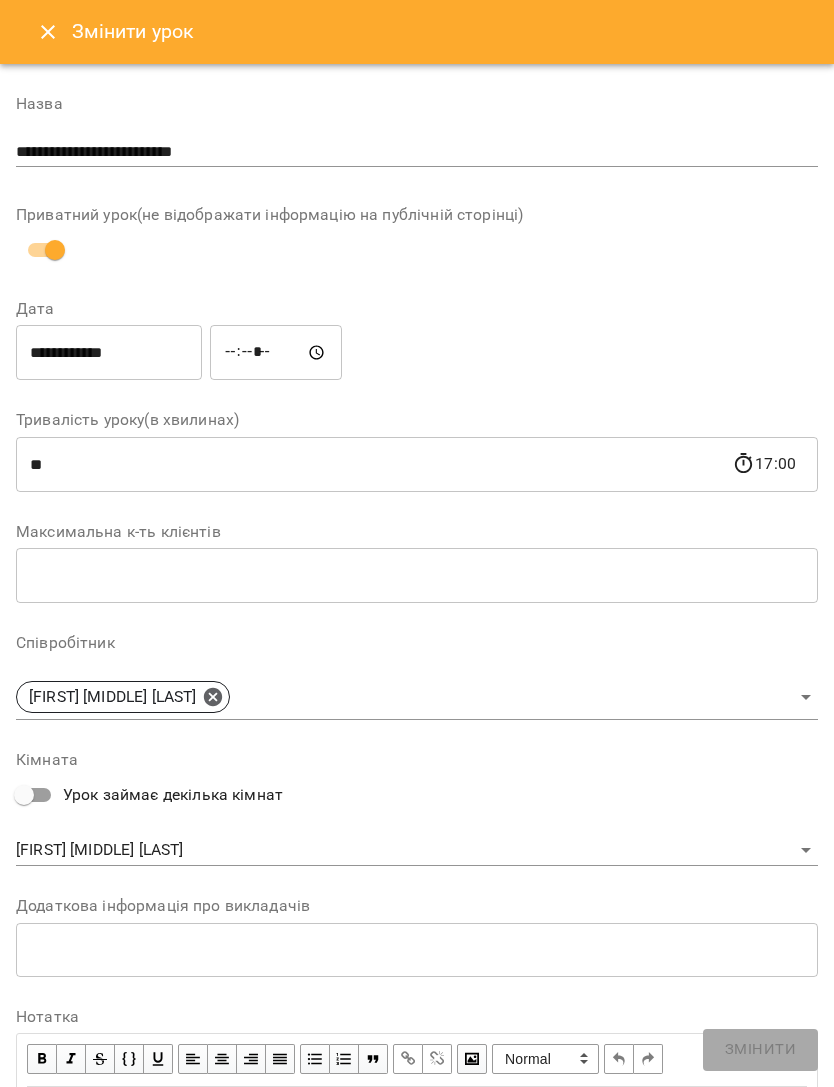 click on "**********" at bounding box center [109, 353] 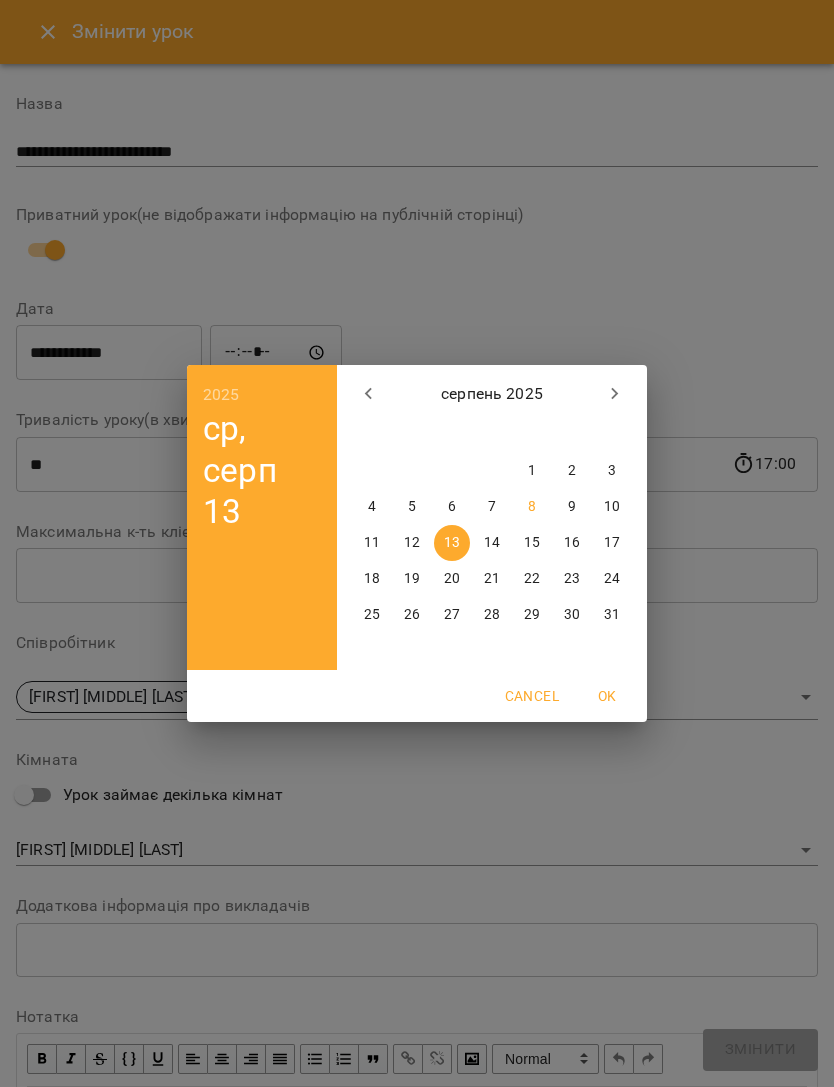click on "2025 ср, серп 13 серпень 2025 пн вт ср чт пт сб нд 28 29 30 31 1 2 3 4 5 6 7 8 9 10 11 12 13 14 15 16 17 18 19 20 21 22 23 24 25 26 27 28 29 30 31 Cancel OK" at bounding box center (417, 543) 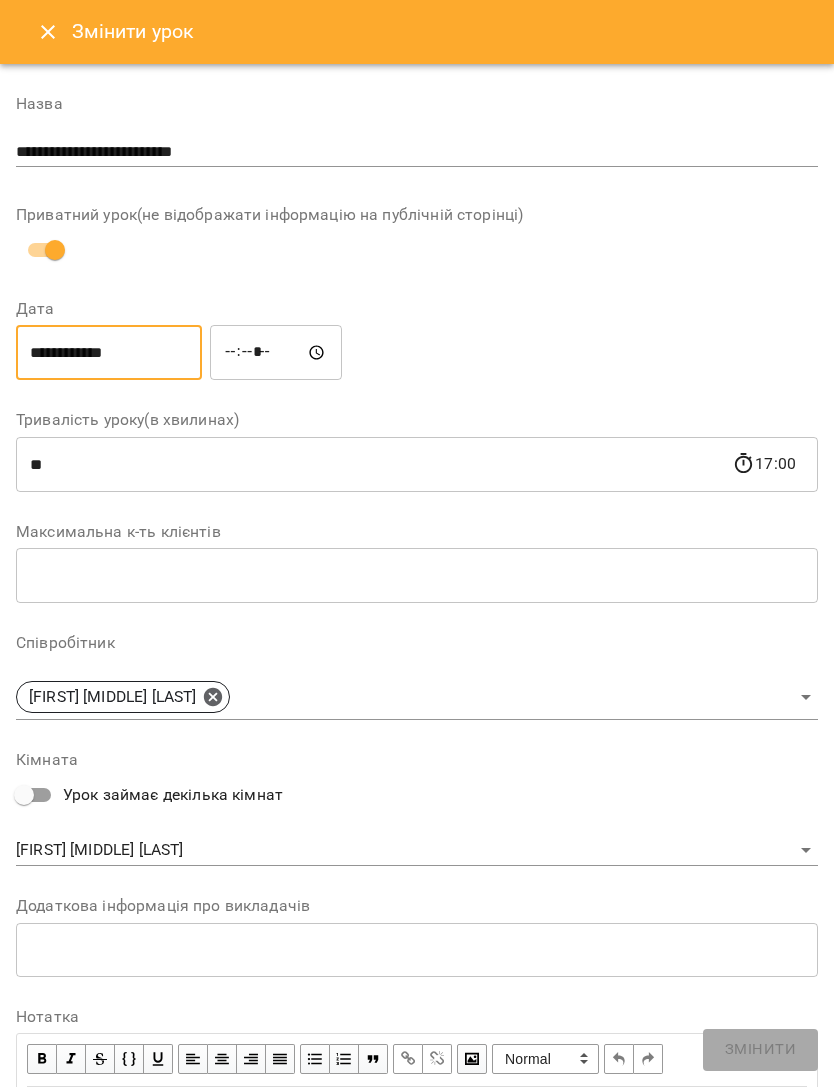 click 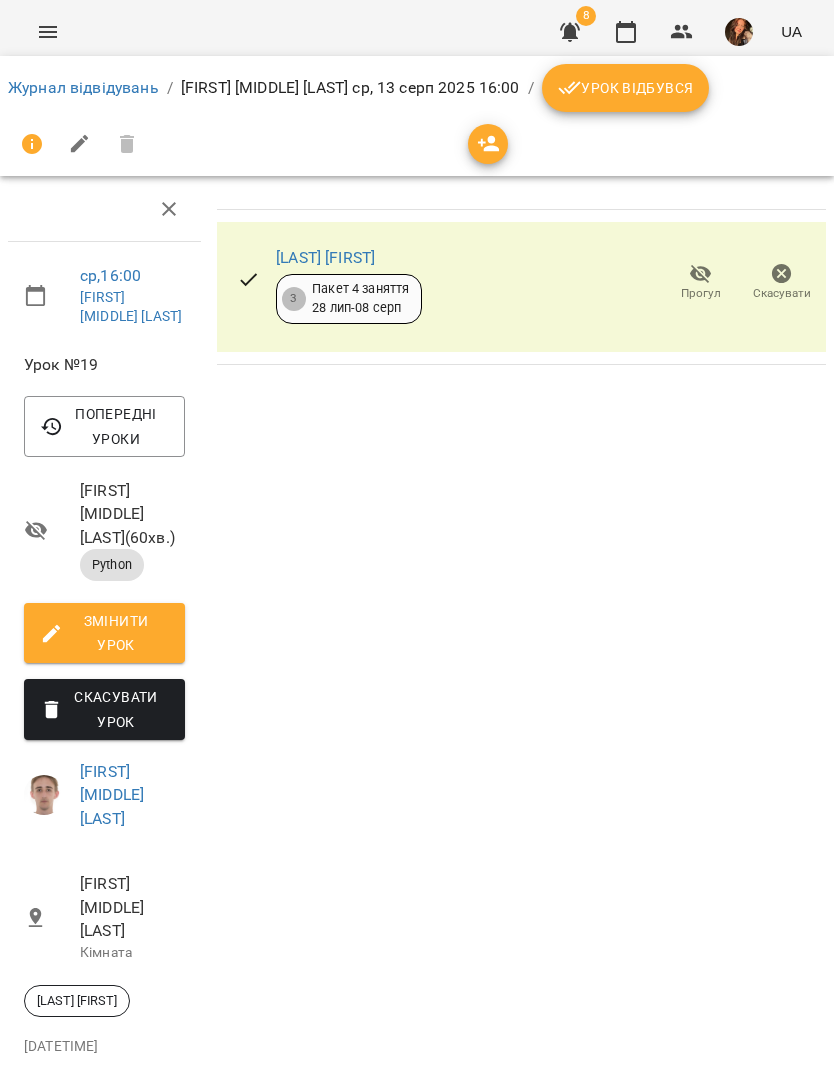 click on "[FIRST] [LAST]" at bounding box center [325, 257] 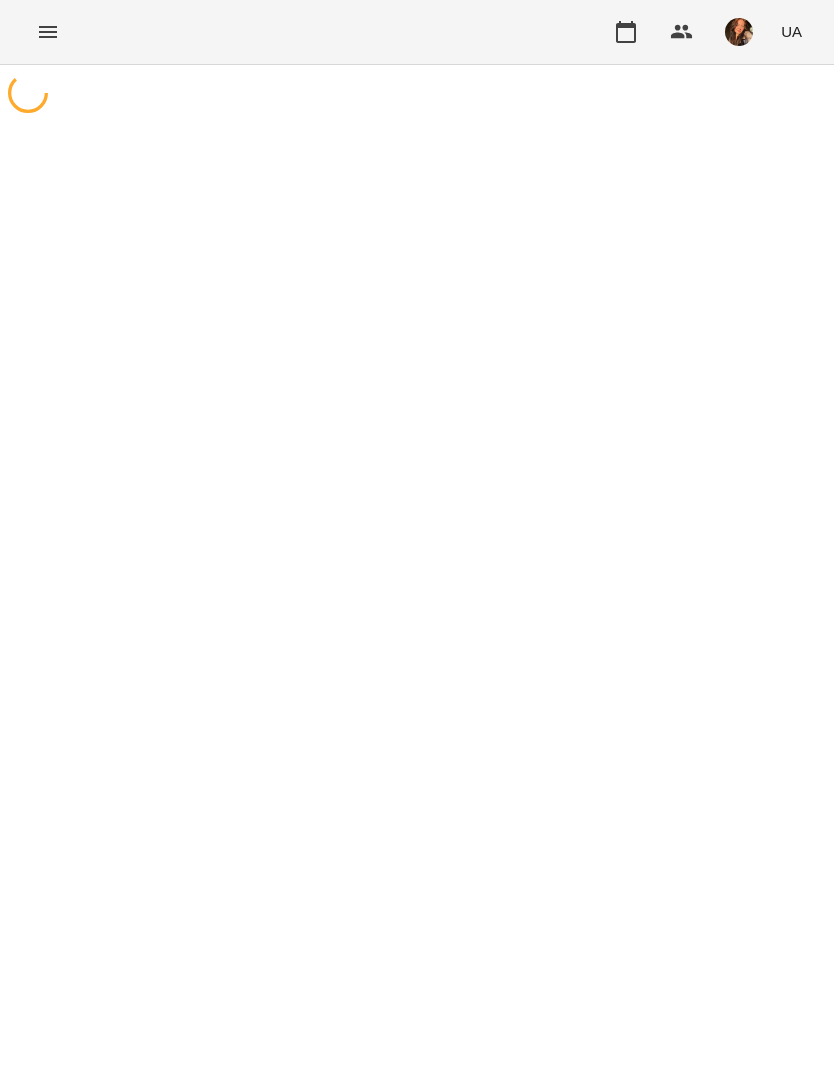 scroll, scrollTop: 0, scrollLeft: 0, axis: both 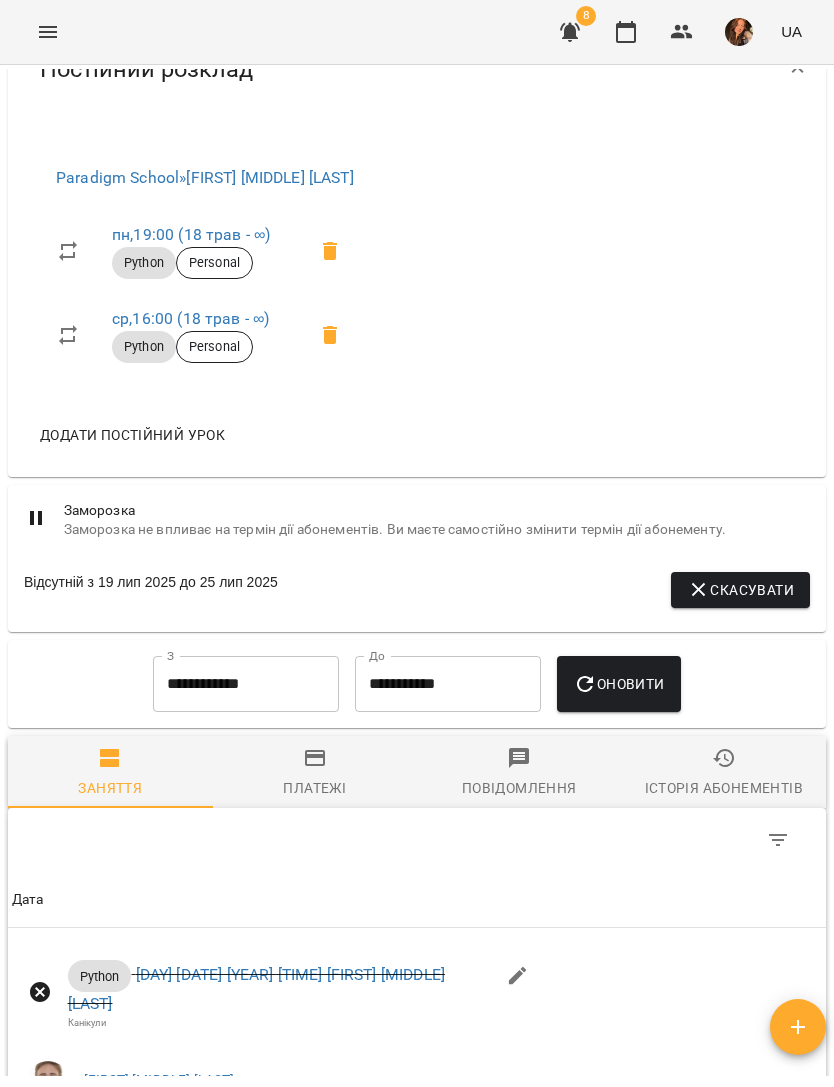 click on "[DAY] [TIME] ([DATE] - [DATE])" at bounding box center [190, 318] 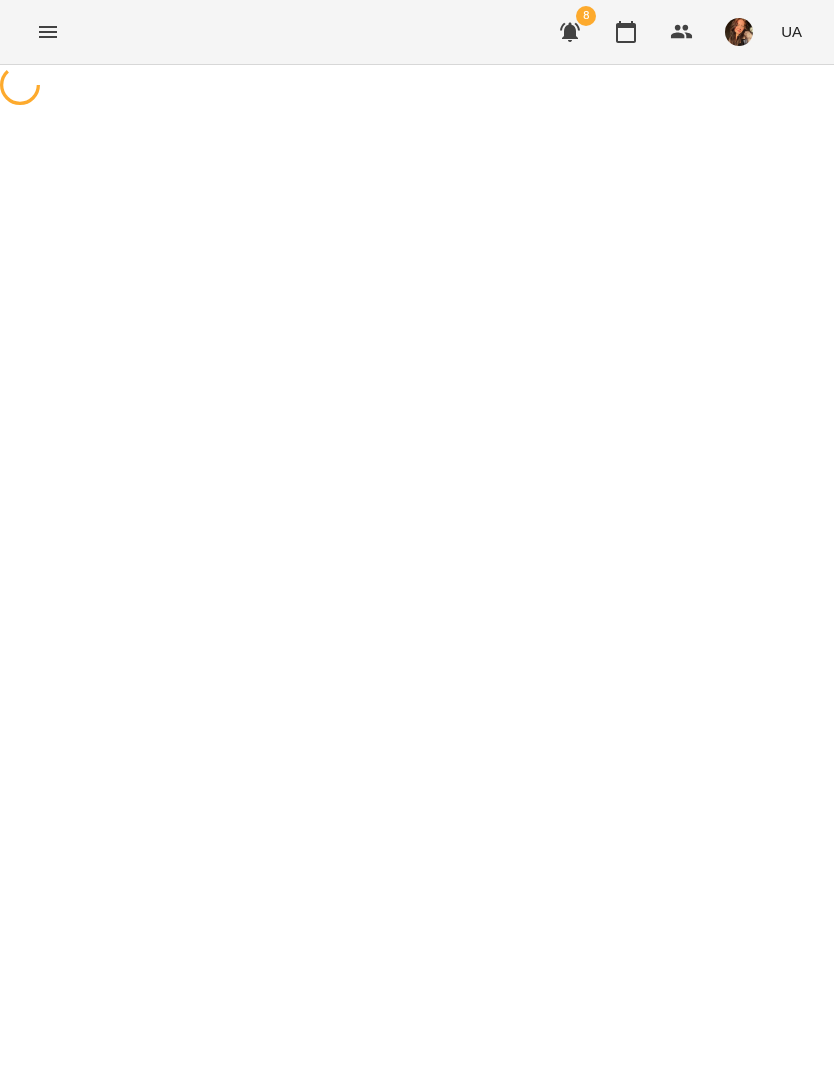 select on "*" 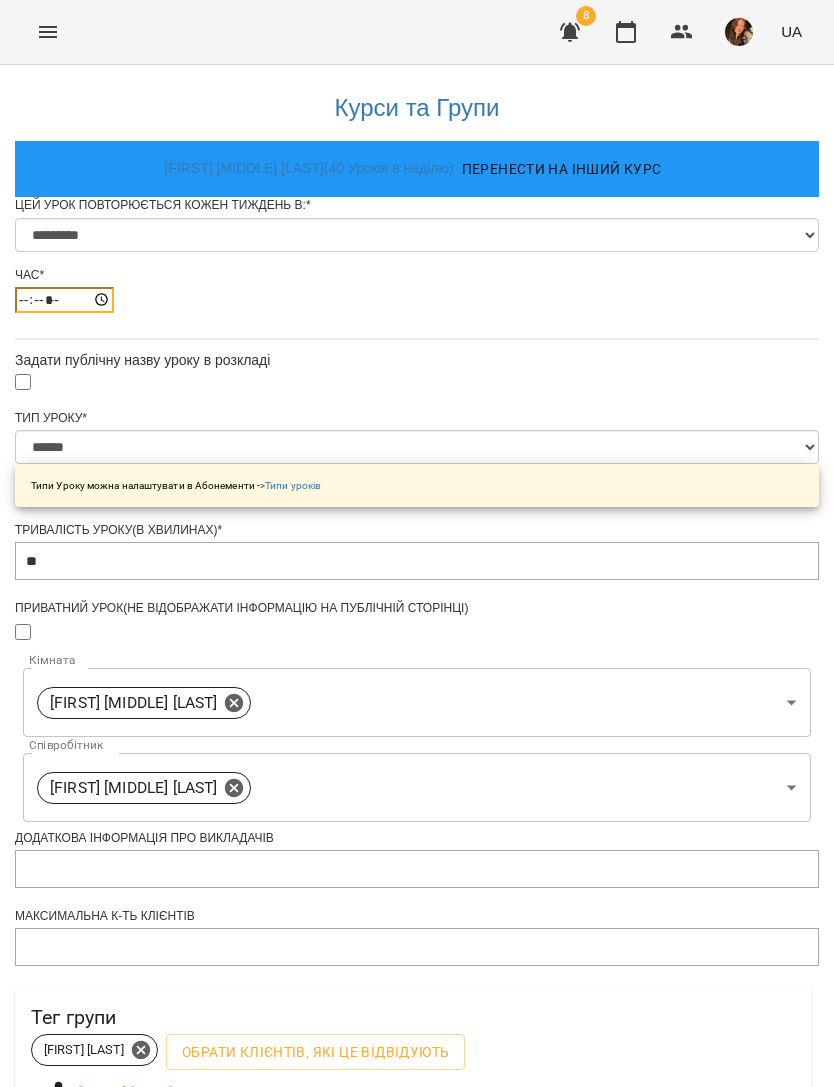 click on "*****" at bounding box center [64, 300] 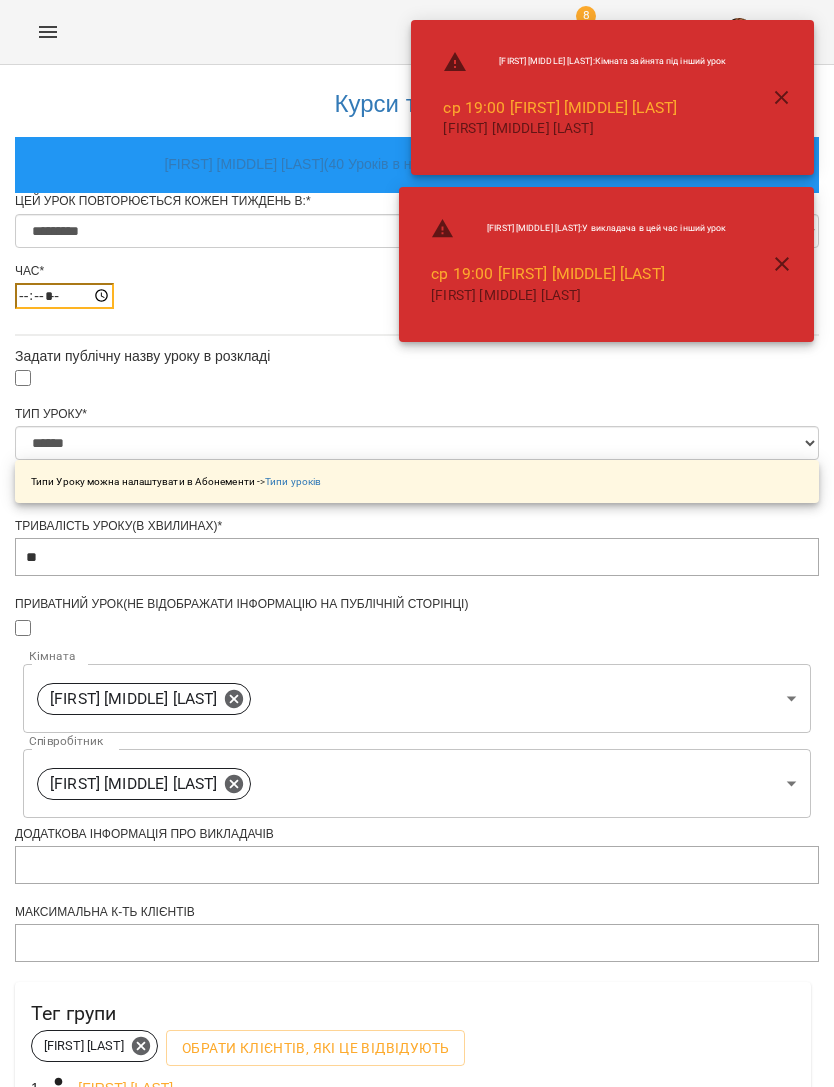 scroll, scrollTop: 520, scrollLeft: 0, axis: vertical 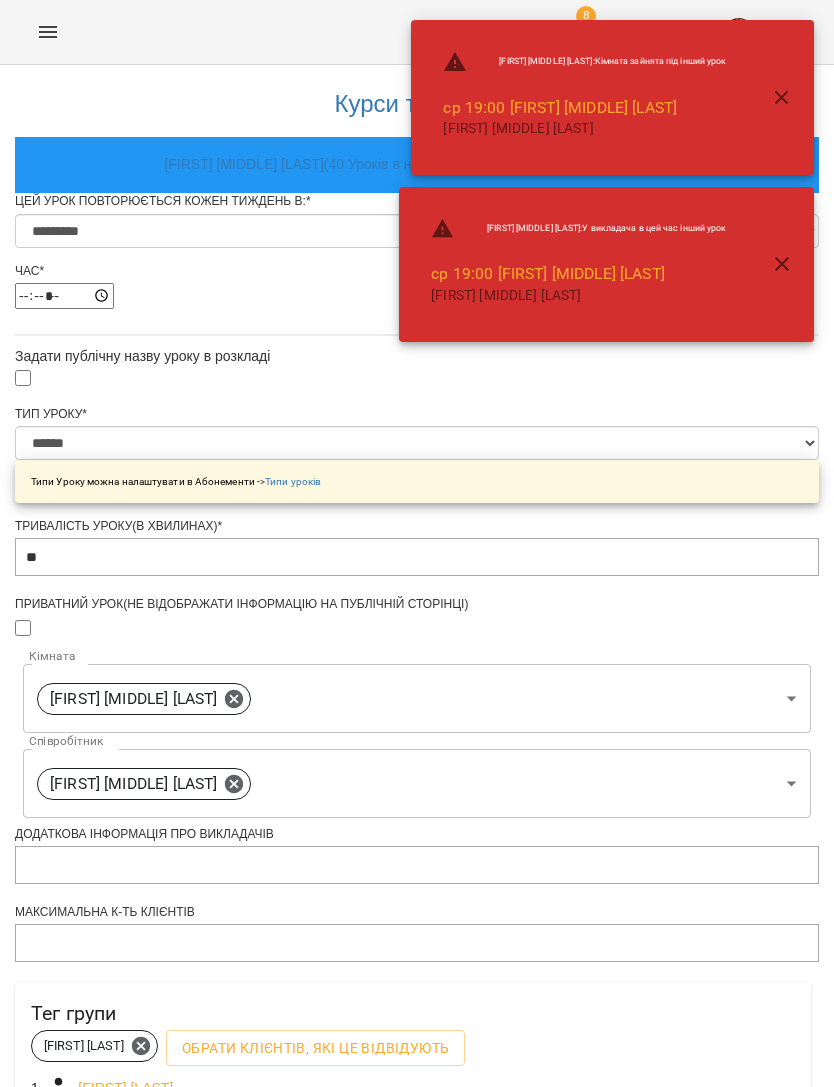 click on "Зберегти" at bounding box center (417, 1384) 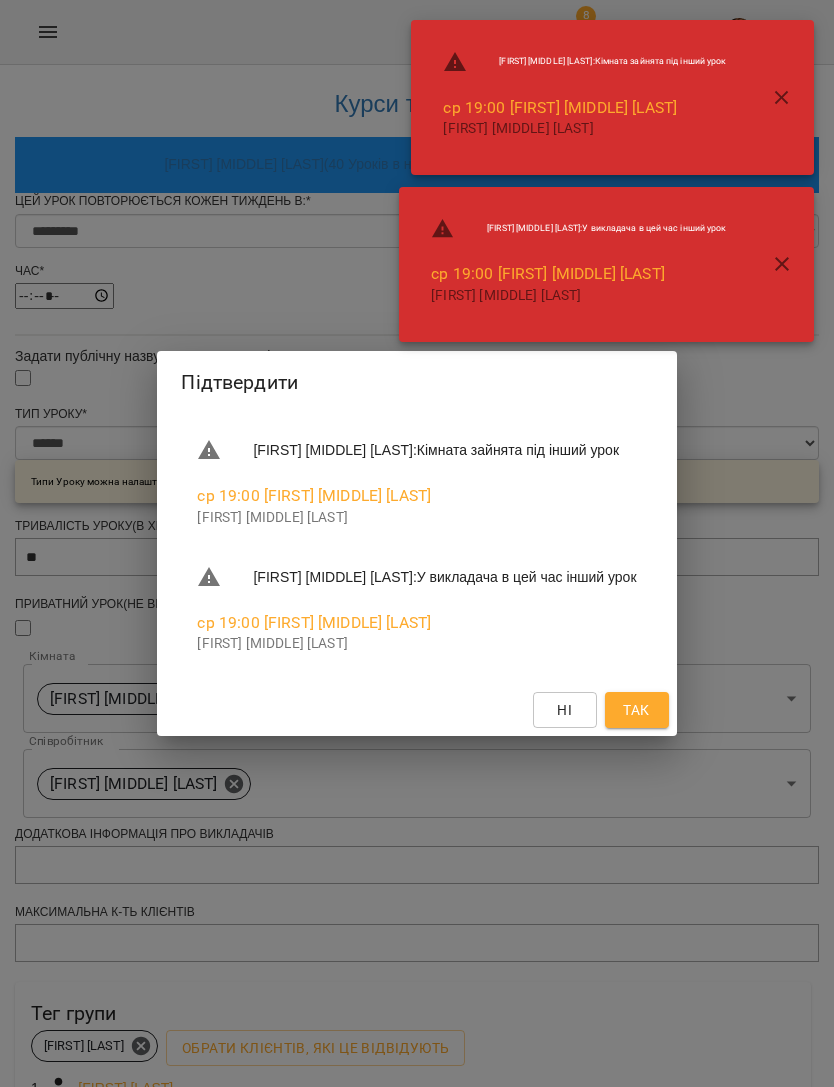 click on "Так" at bounding box center (636, 710) 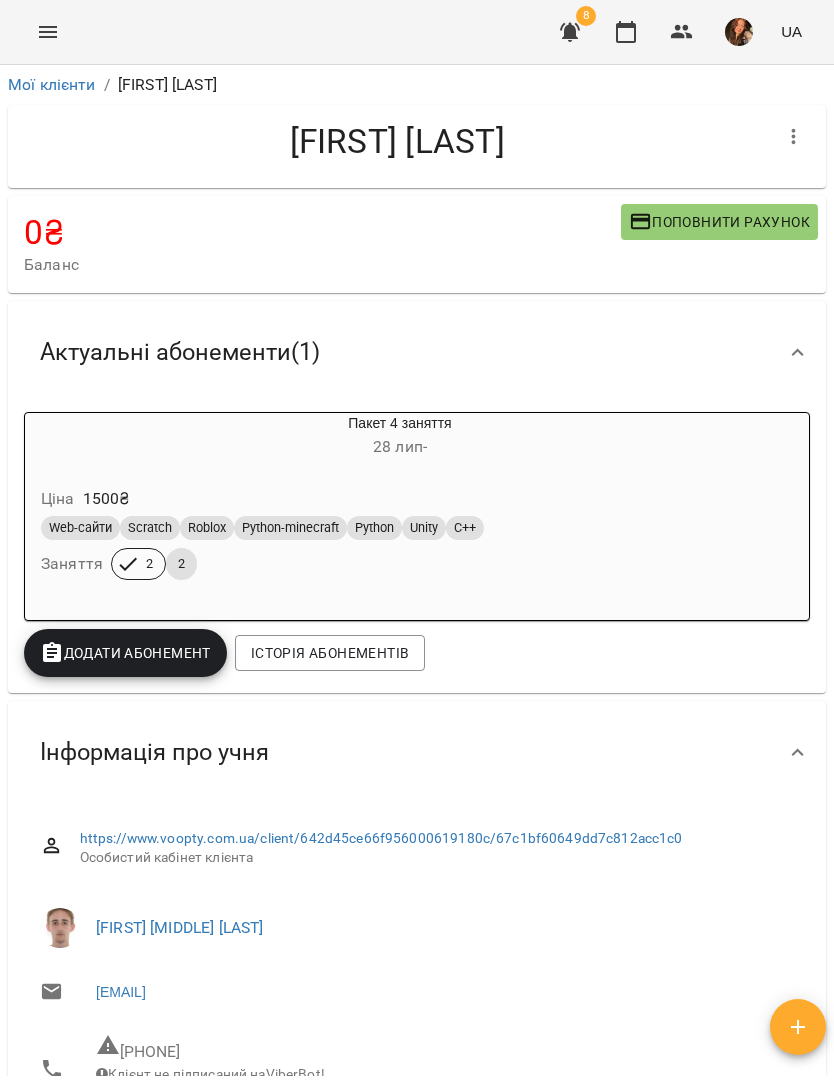 click on "Мої клієнти" at bounding box center (52, 84) 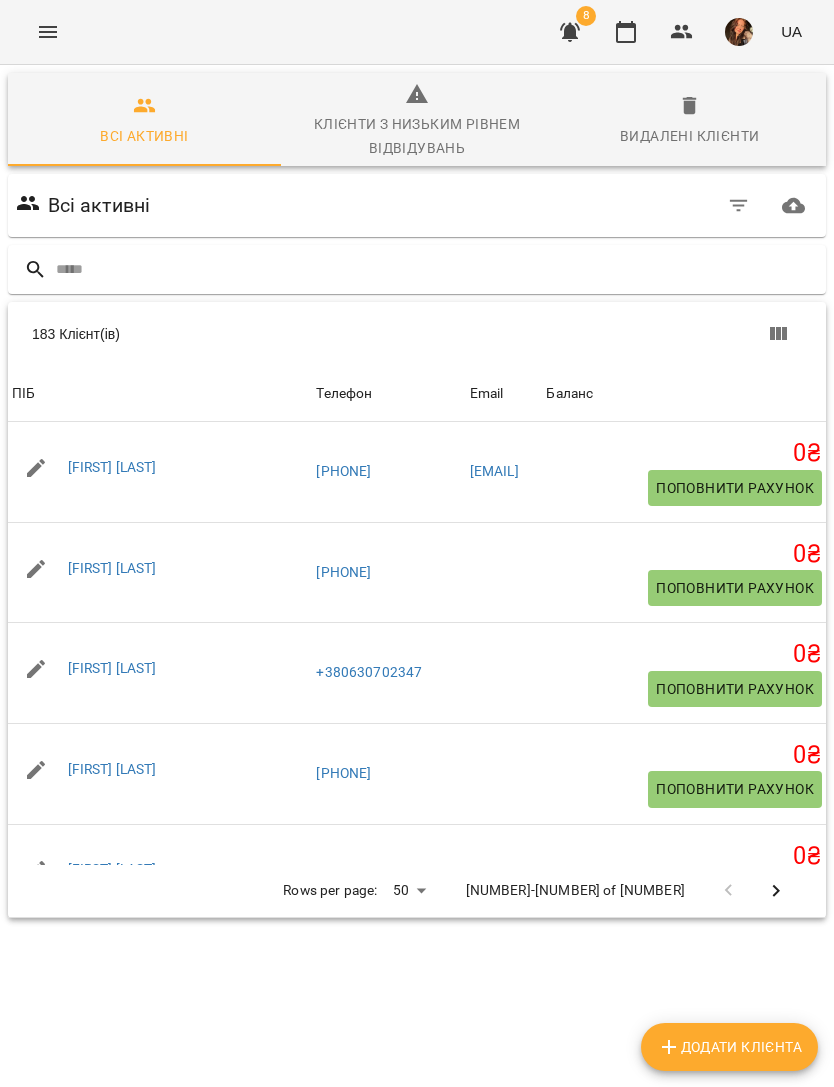 click 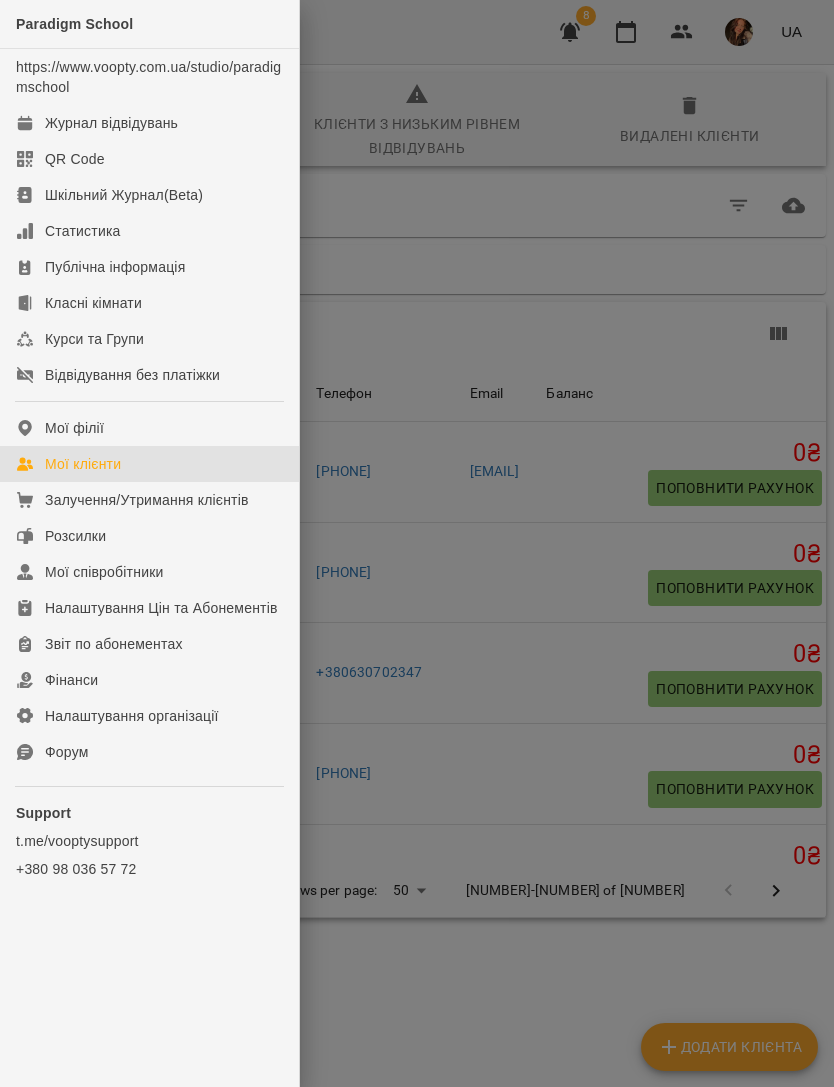 click on "Журнал відвідувань" at bounding box center [111, 123] 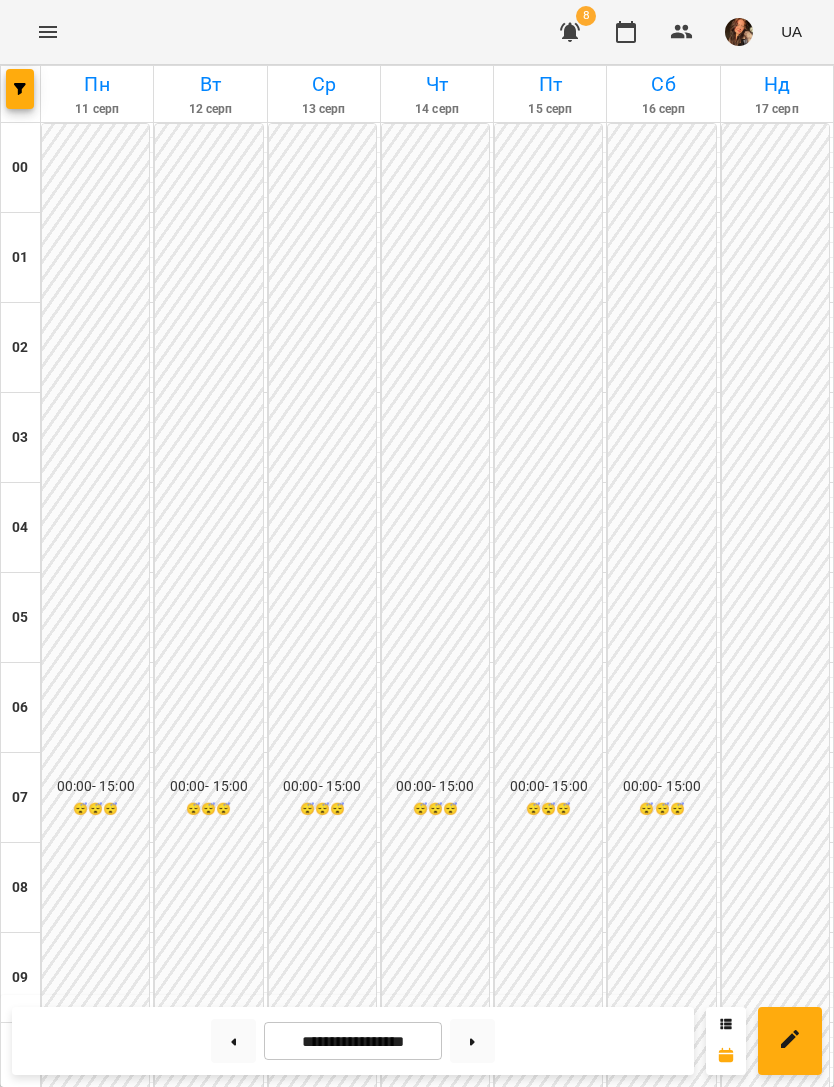 scroll, scrollTop: 1141, scrollLeft: 0, axis: vertical 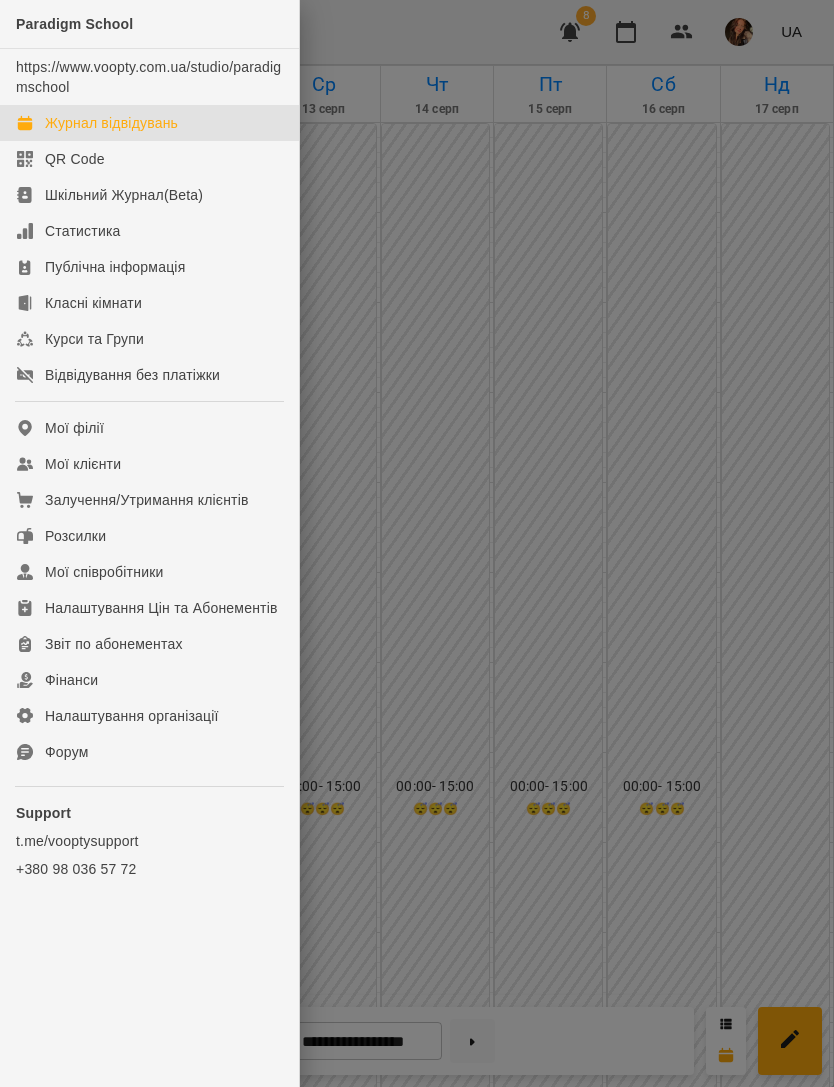 click on "Мої клієнти" at bounding box center [149, 464] 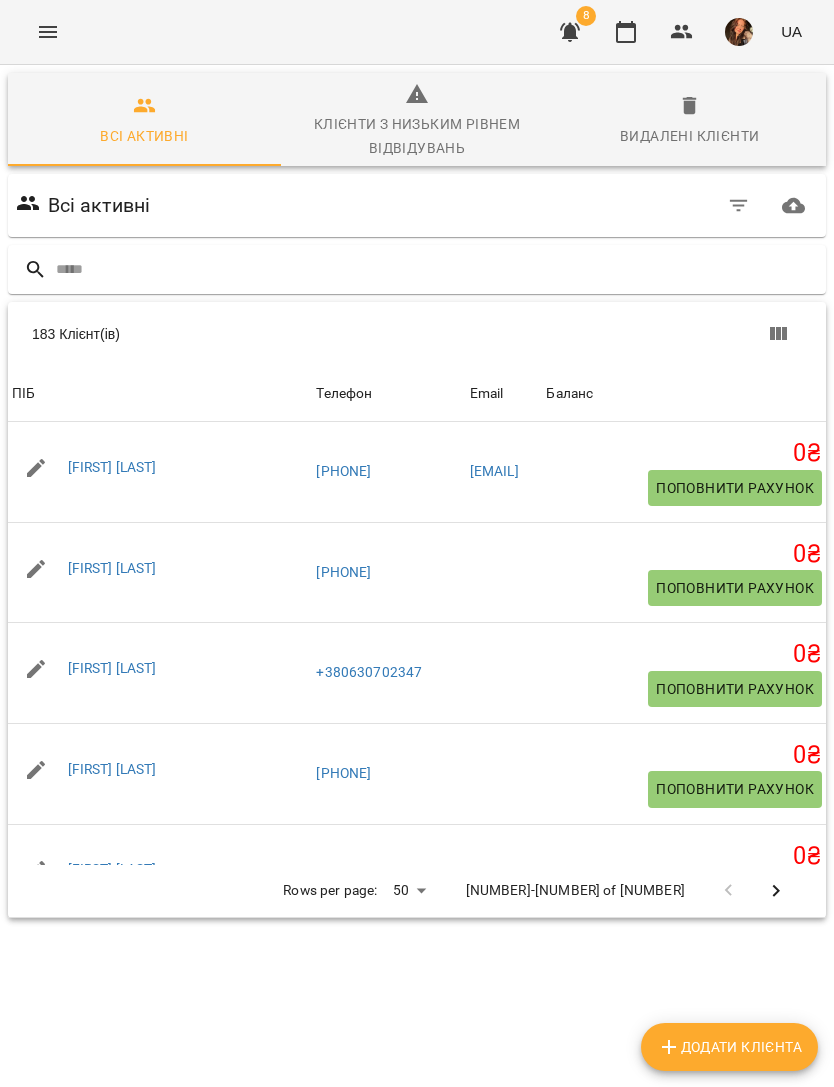 click at bounding box center (437, 269) 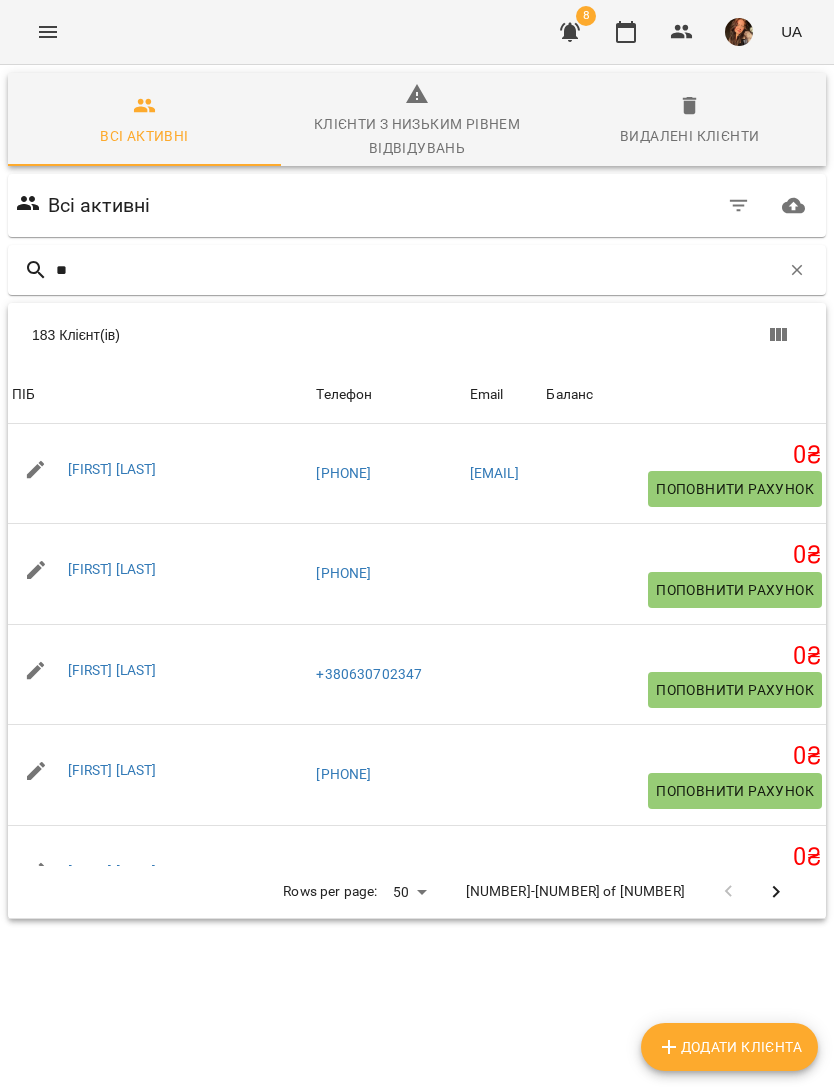 type on "***" 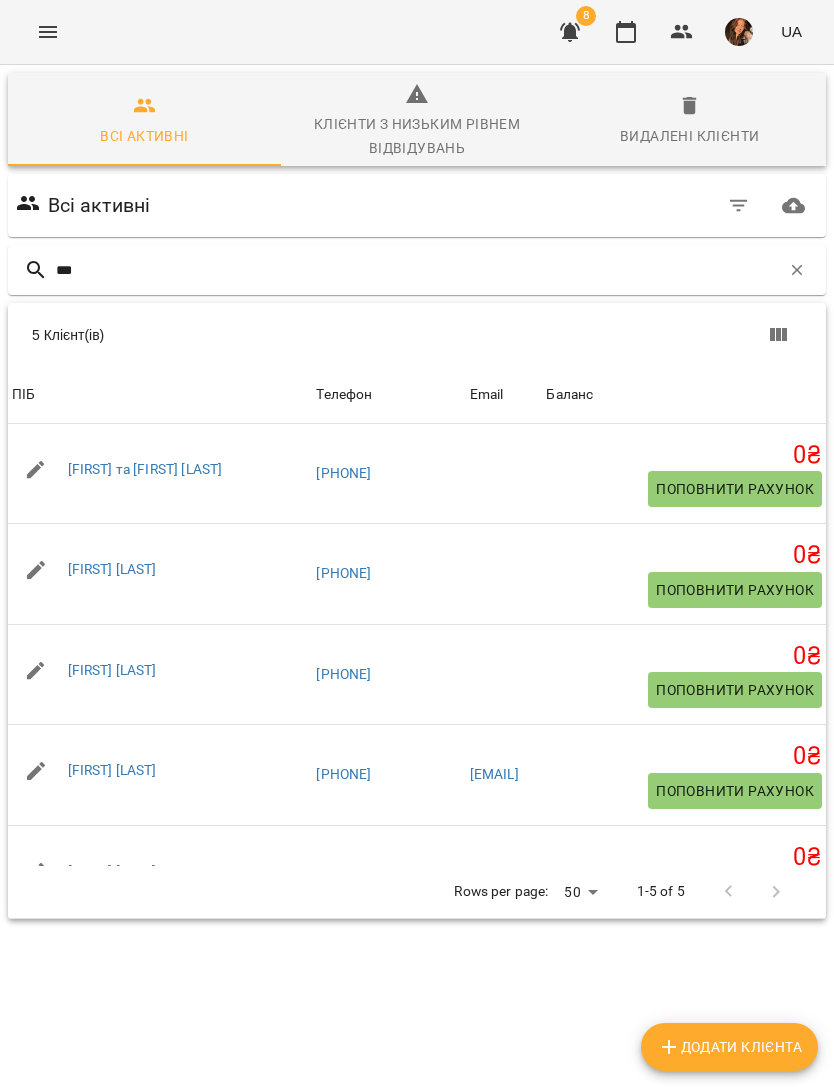 click on "[LAST] [FIRST]" at bounding box center (112, 670) 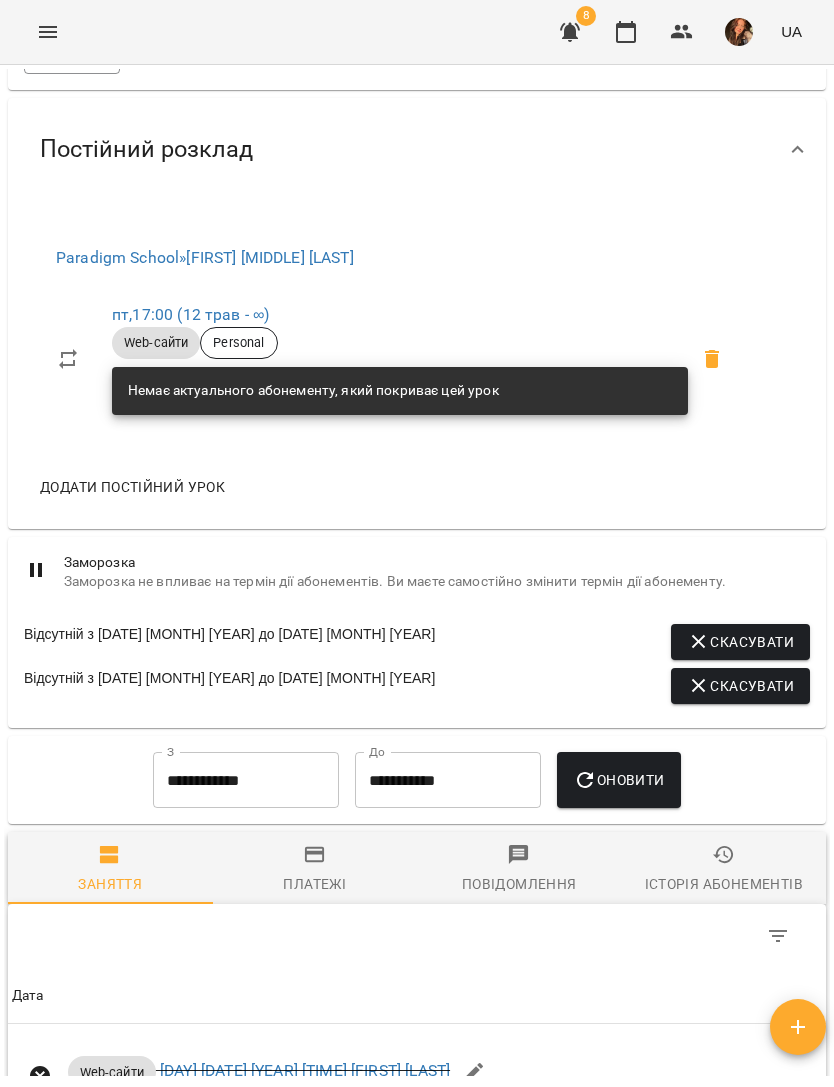 scroll, scrollTop: 1242, scrollLeft: 0, axis: vertical 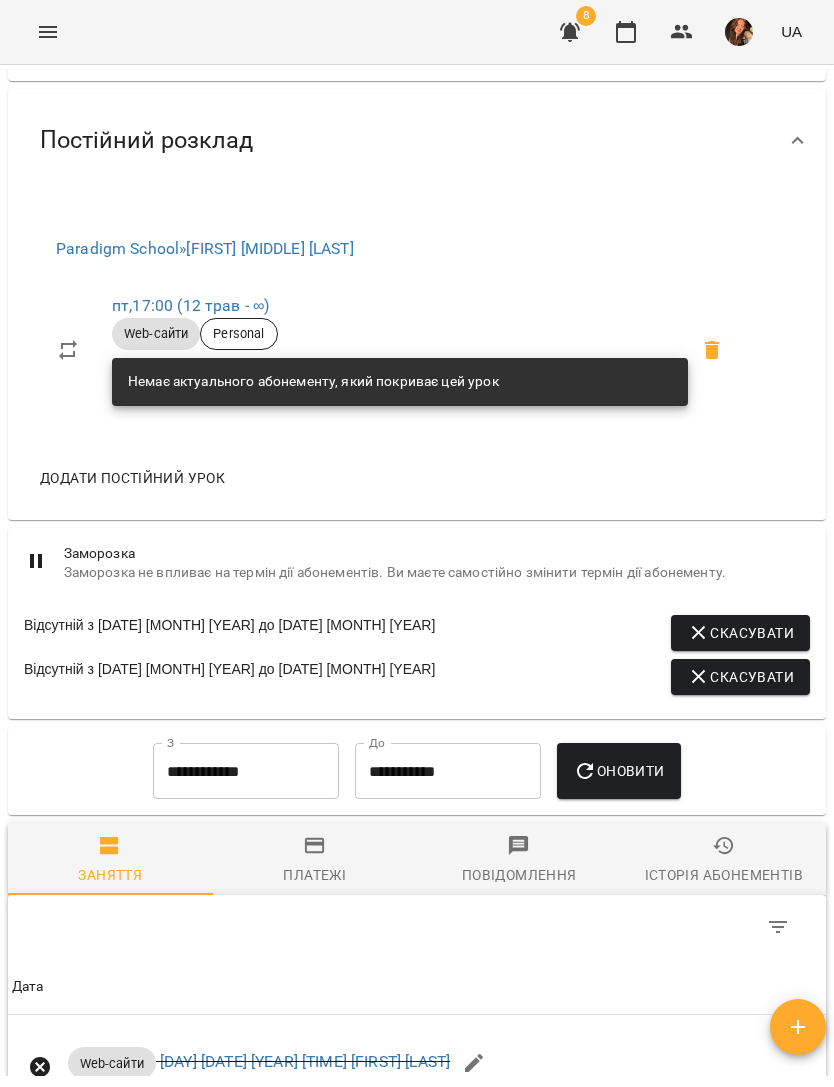 click 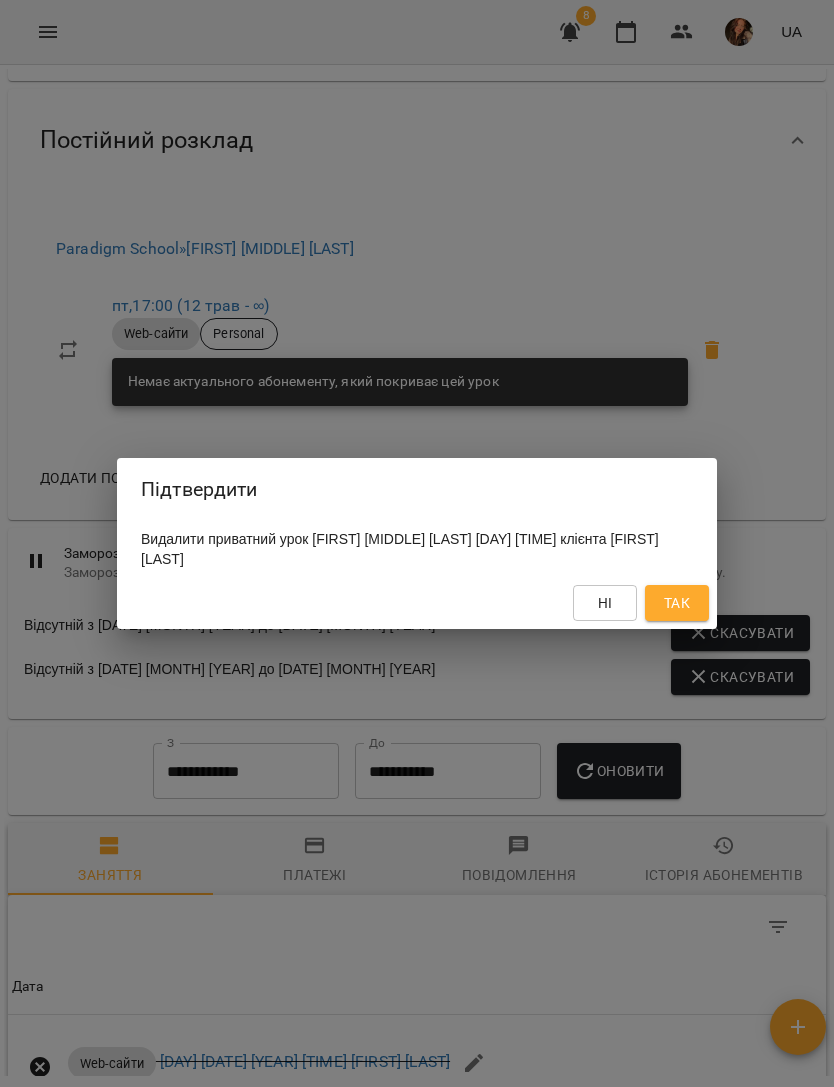 click on "Так" at bounding box center [677, 603] 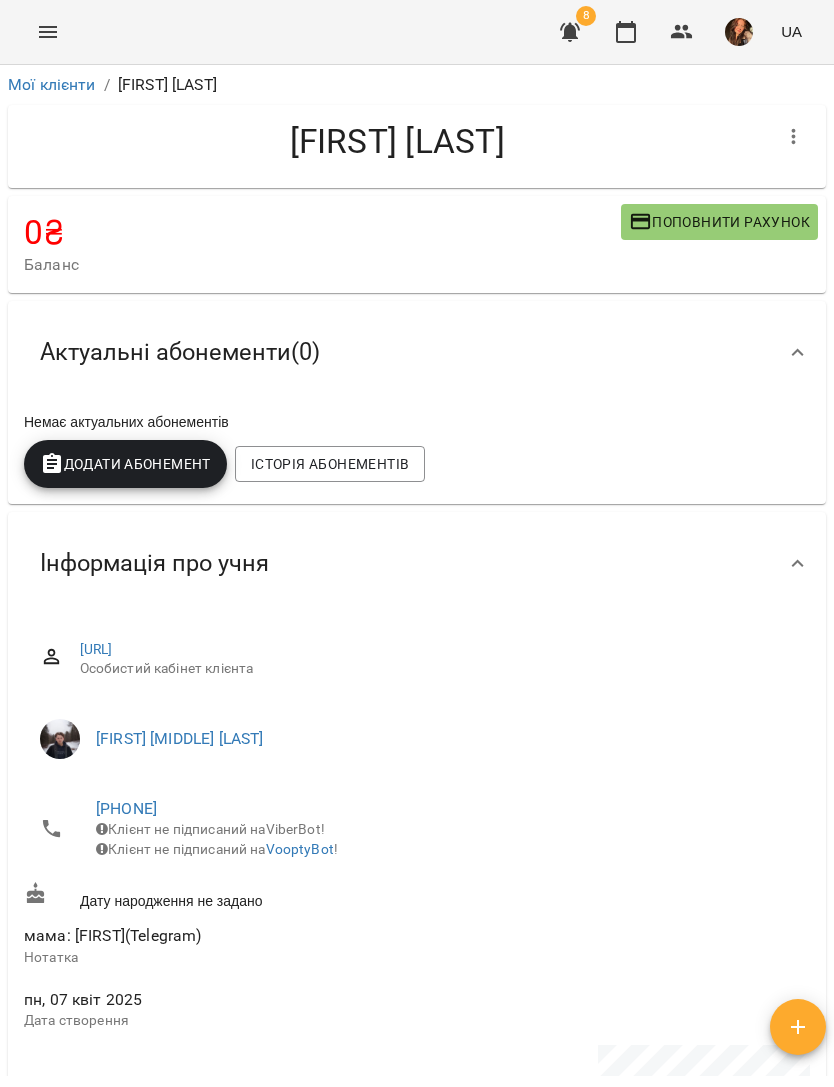 scroll, scrollTop: 0, scrollLeft: 0, axis: both 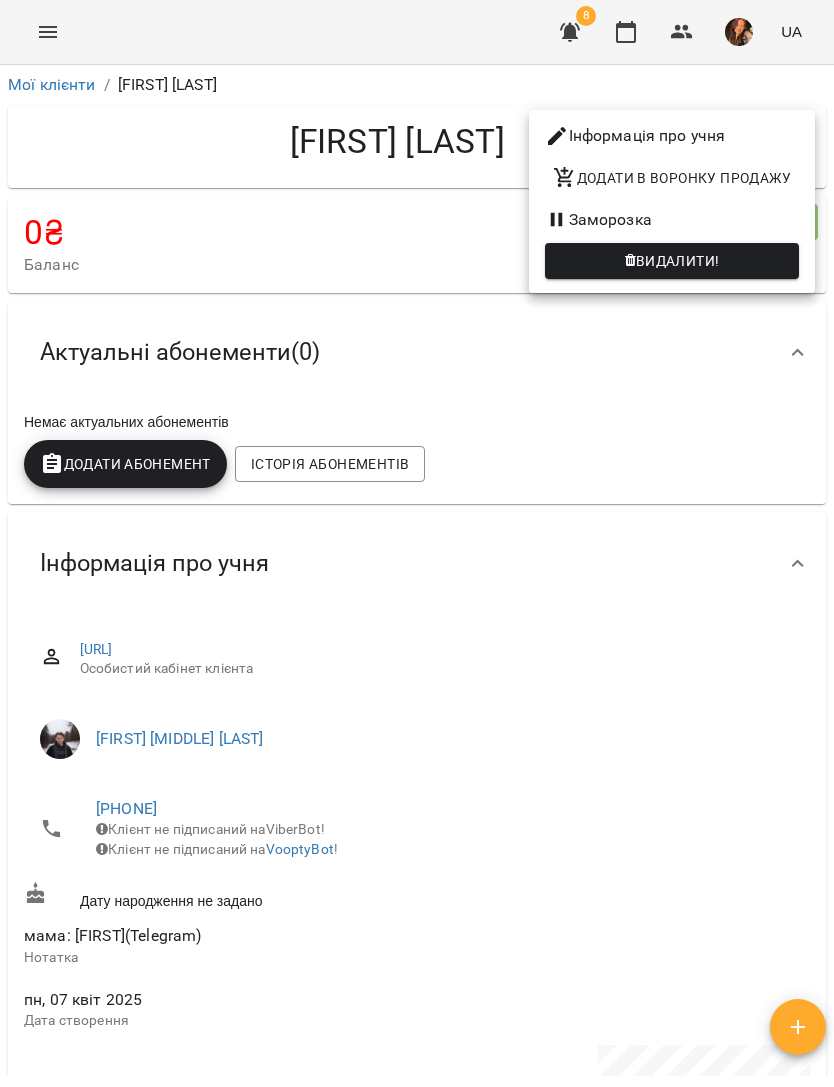 click on "Інформація про учня" at bounding box center [672, 136] 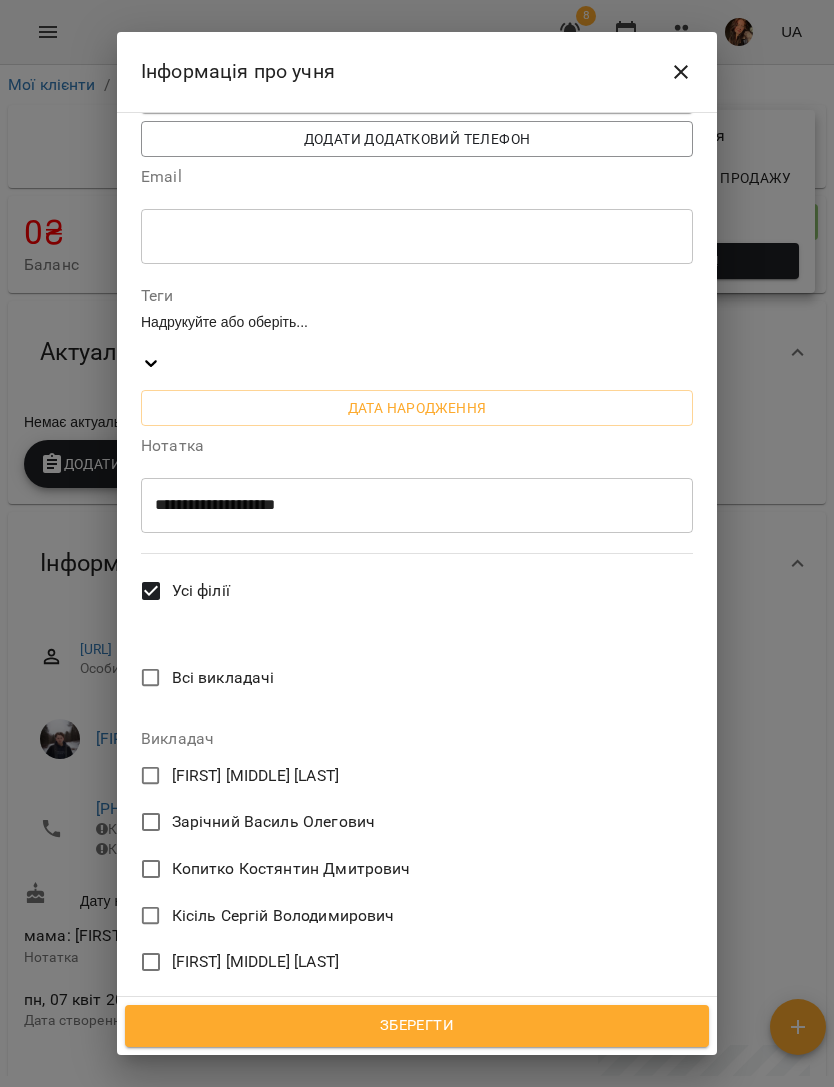 scroll, scrollTop: 660, scrollLeft: 0, axis: vertical 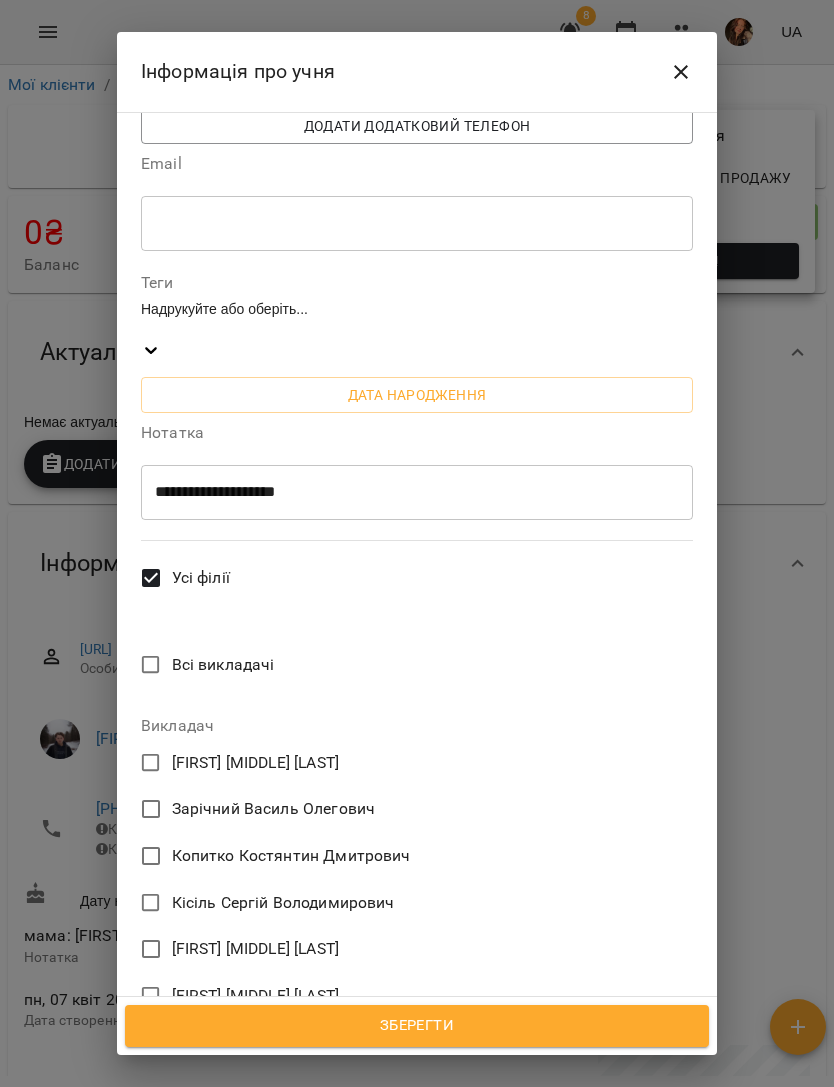 click on "Зберегти" at bounding box center [417, 1026] 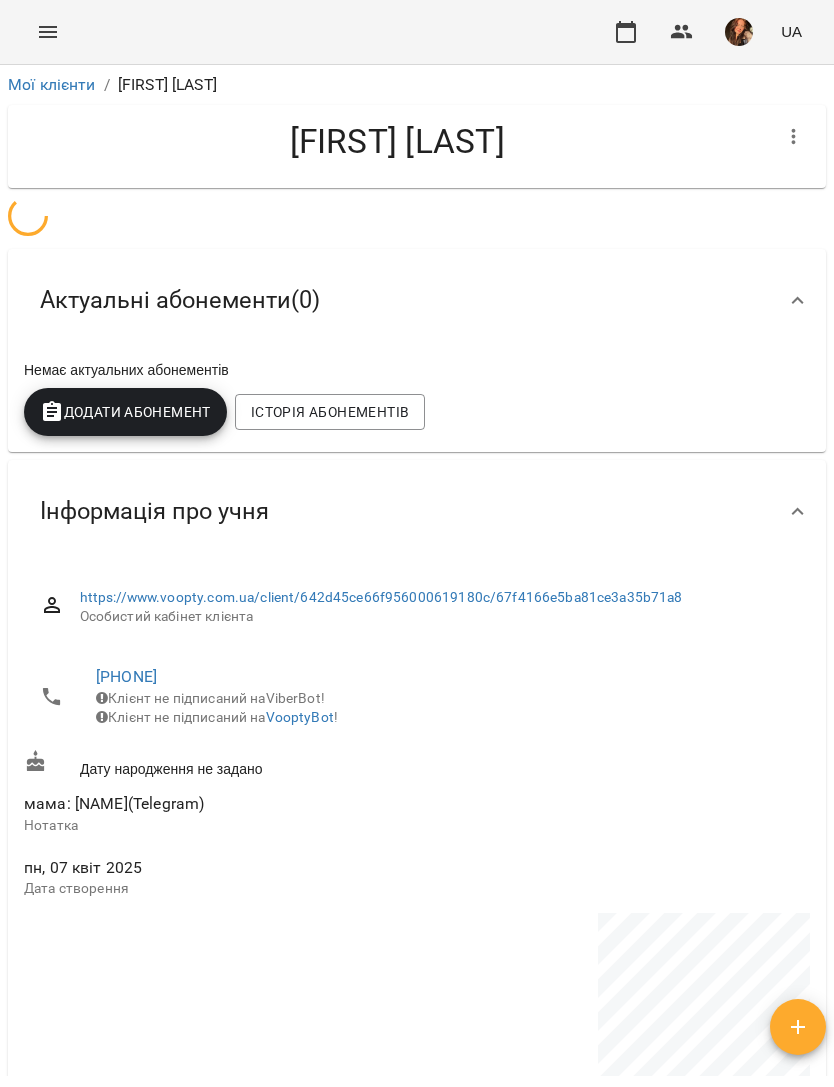 scroll, scrollTop: 0, scrollLeft: 0, axis: both 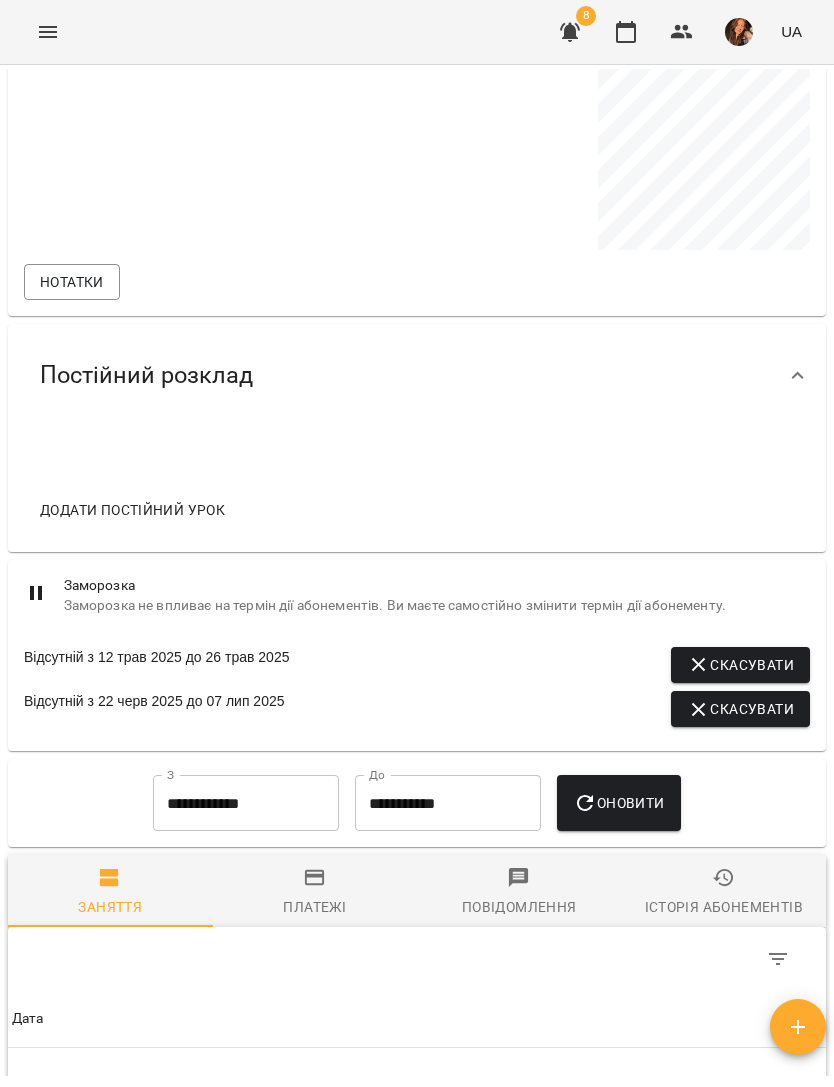 click on "Додати постійний урок" at bounding box center [132, 510] 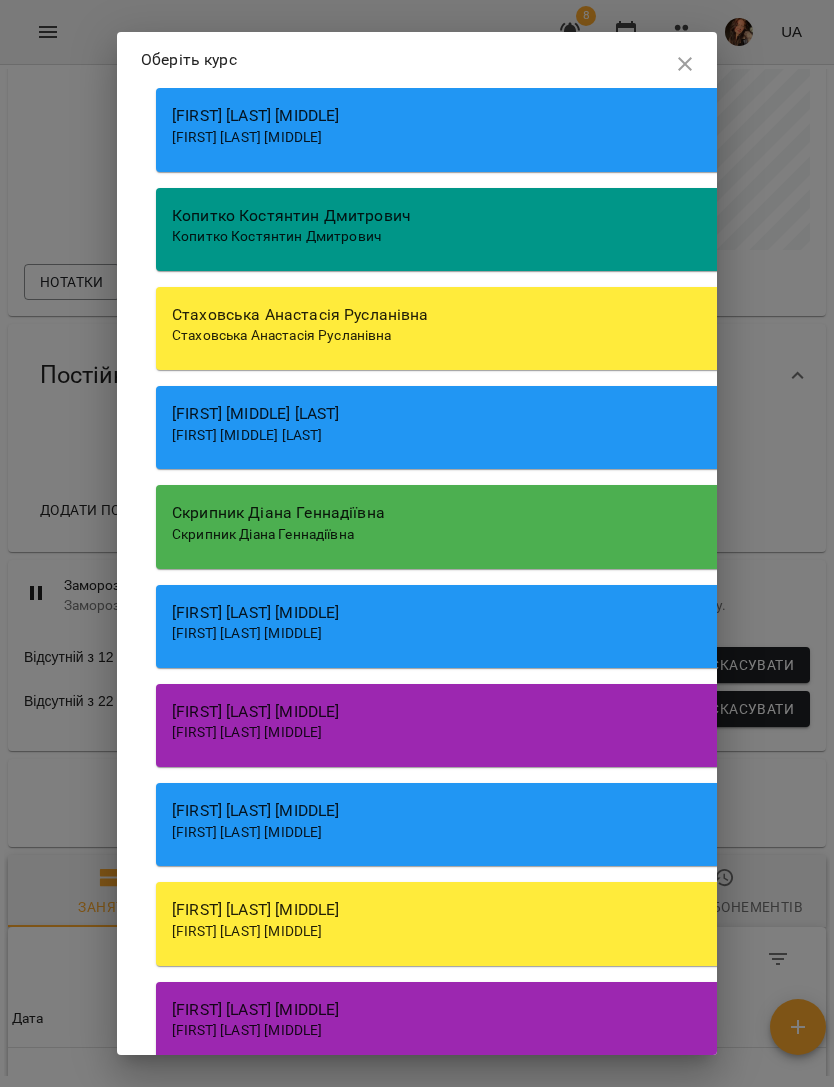 scroll, scrollTop: 261, scrollLeft: 0, axis: vertical 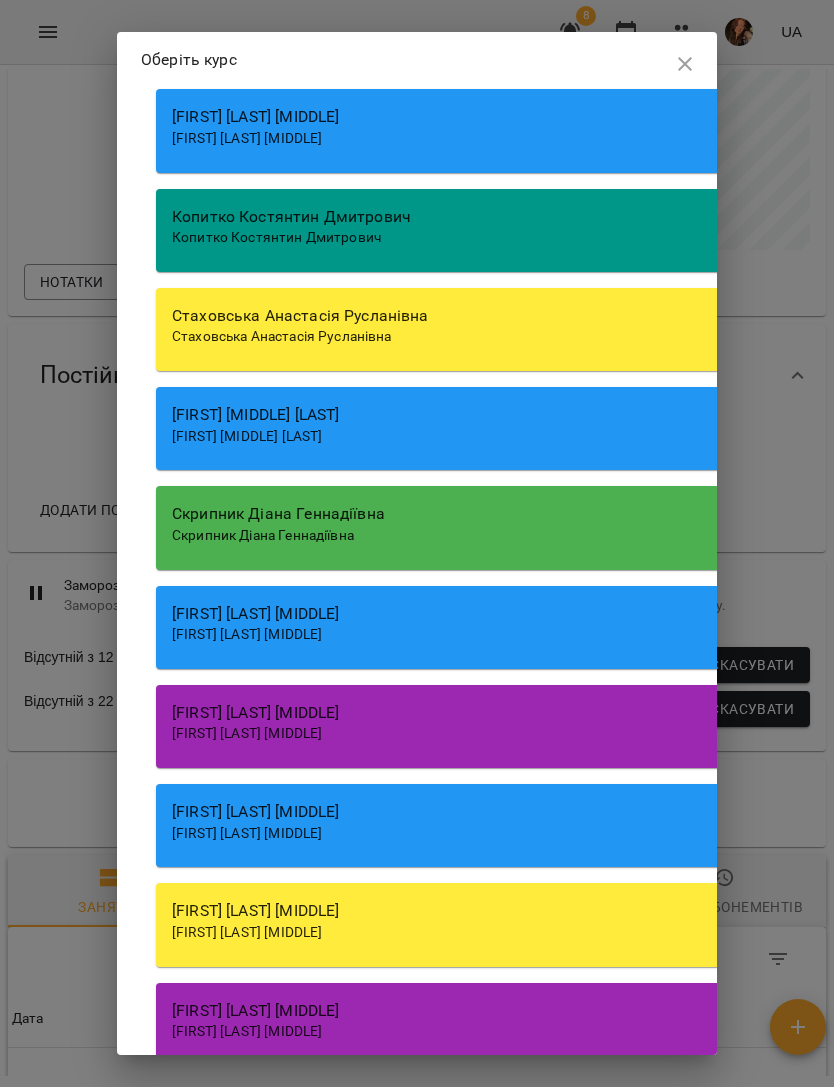 click on "[FIRST] [MIDDLE] [LAST]" at bounding box center [516, 415] 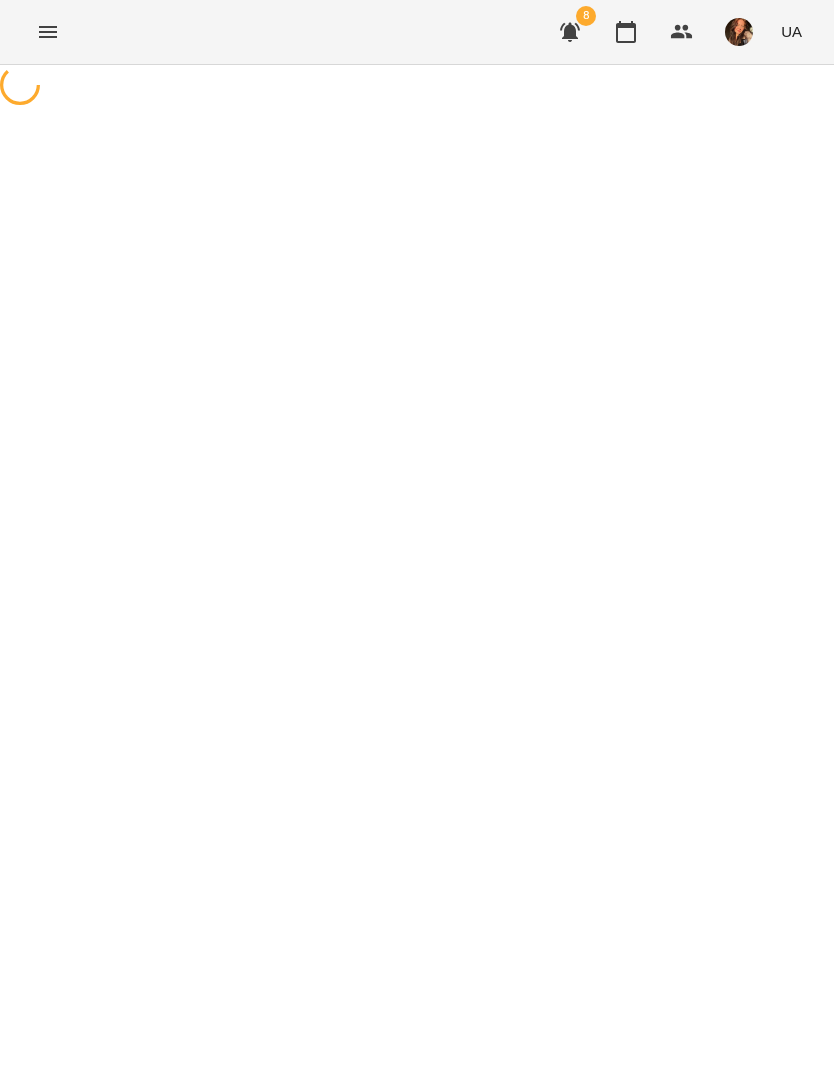 select on "******" 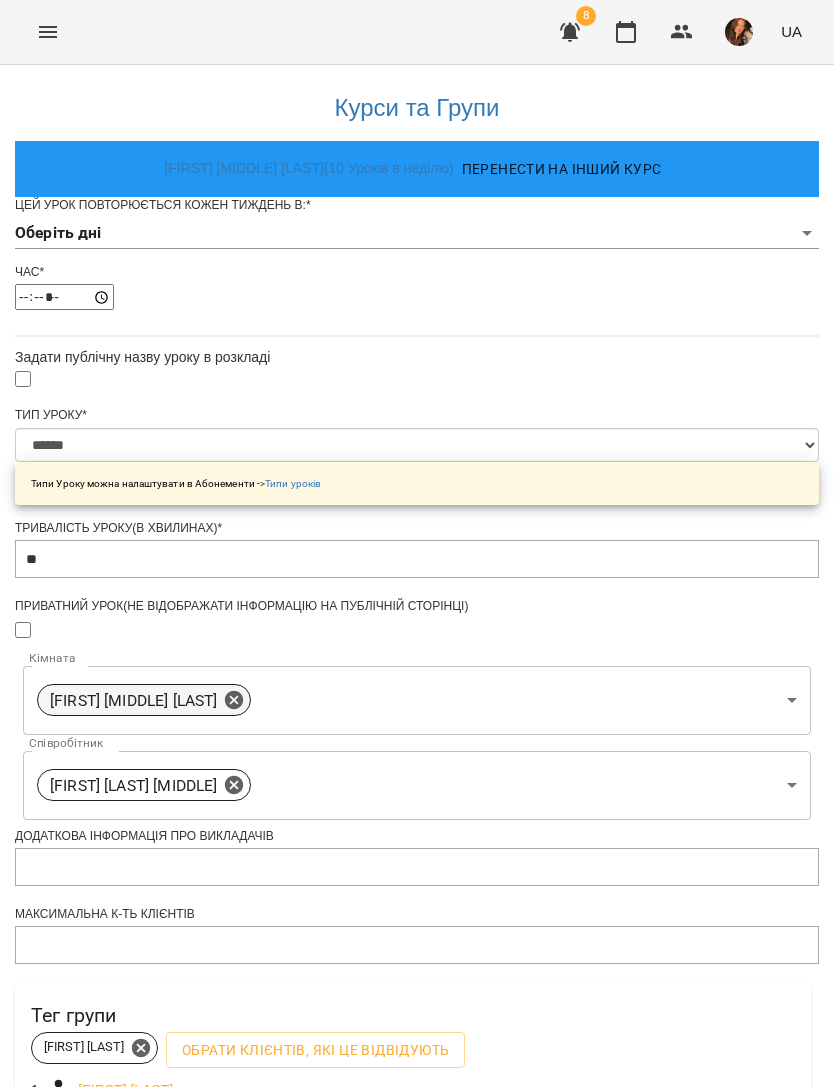 click 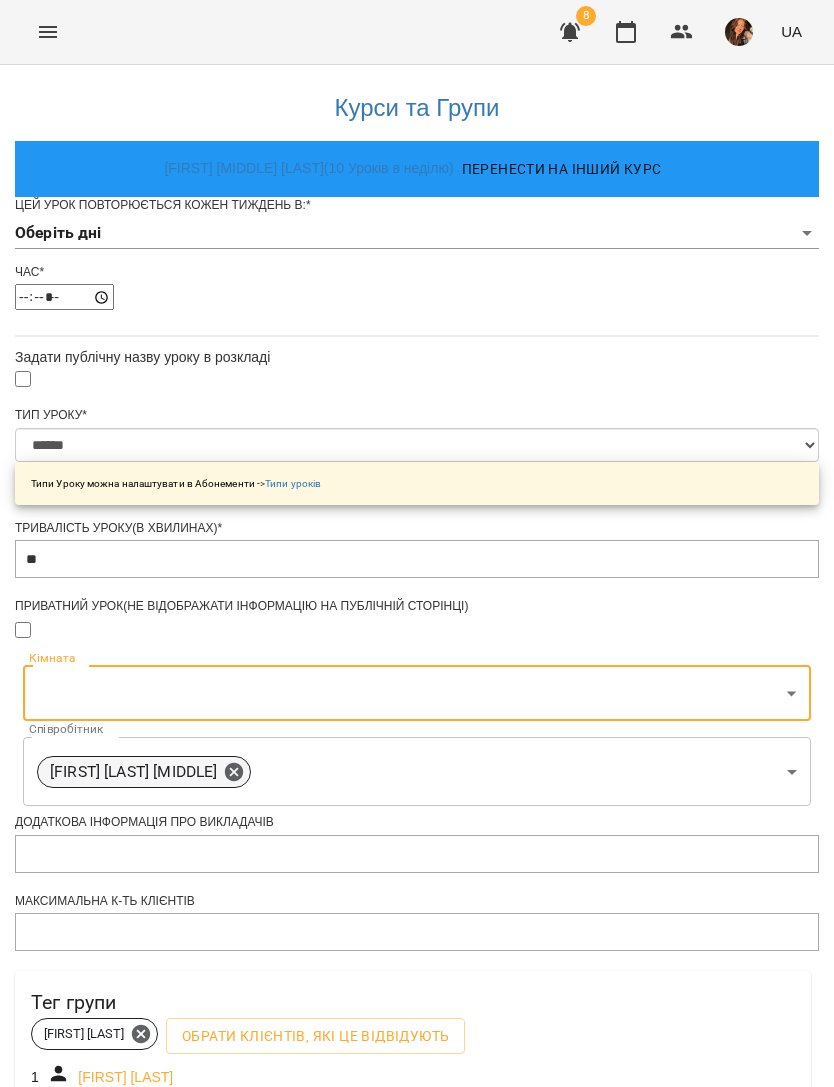 click 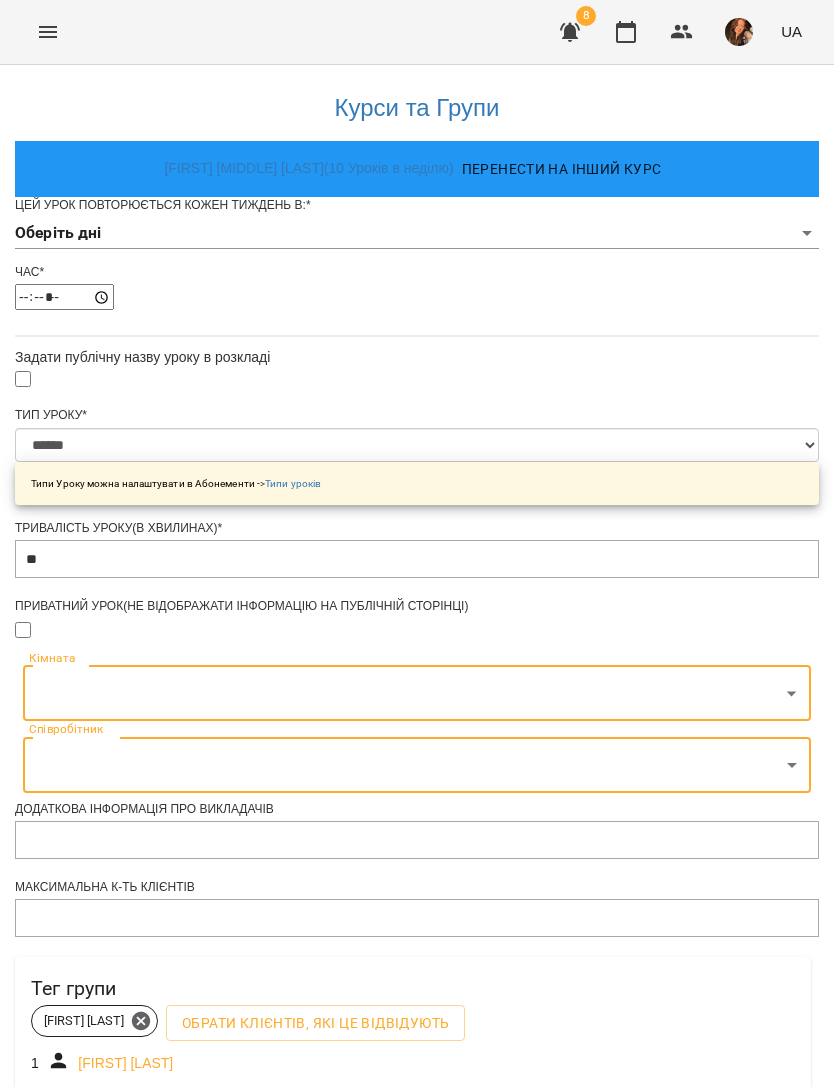 click on "**********" at bounding box center [417, 637] 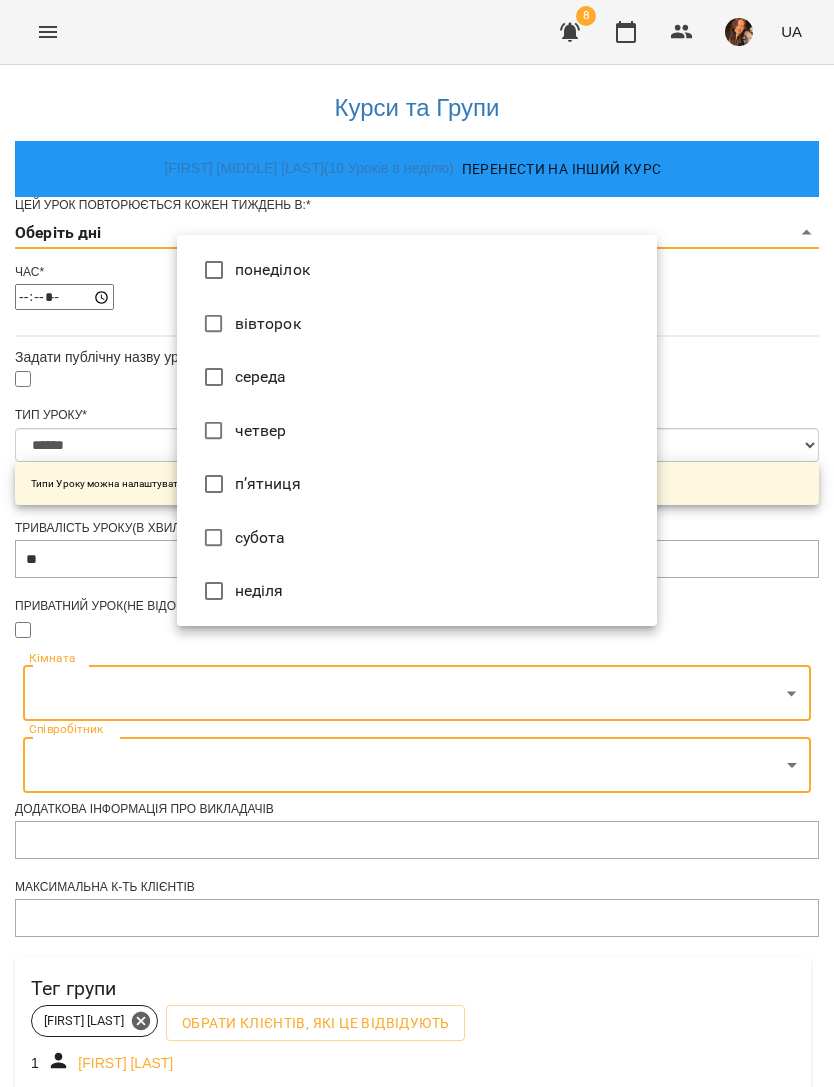 type on "*" 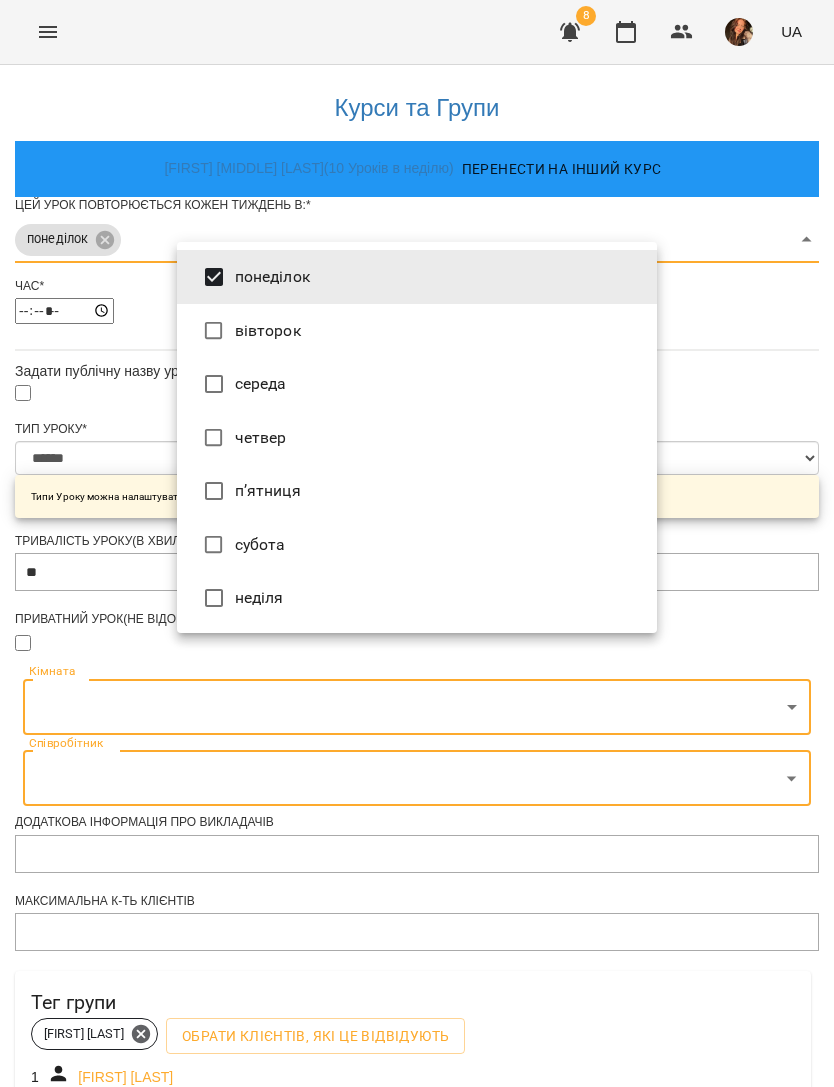 click at bounding box center [417, 543] 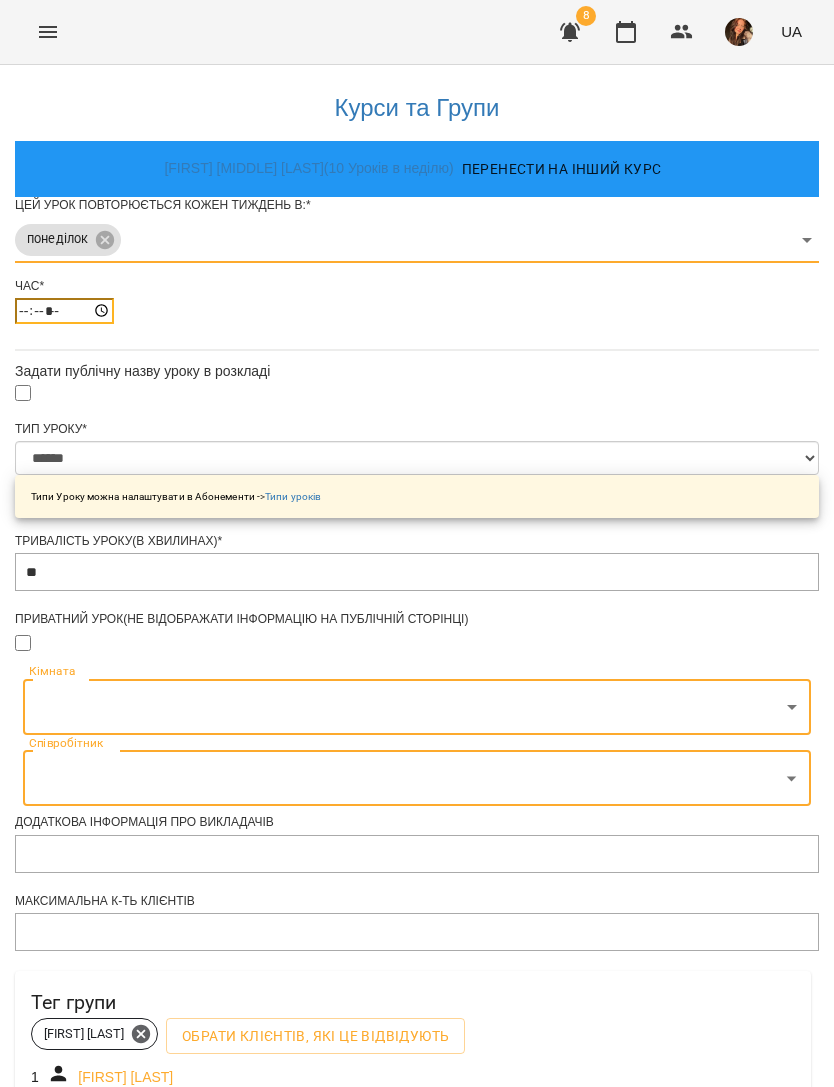 click on "*****" at bounding box center (64, 311) 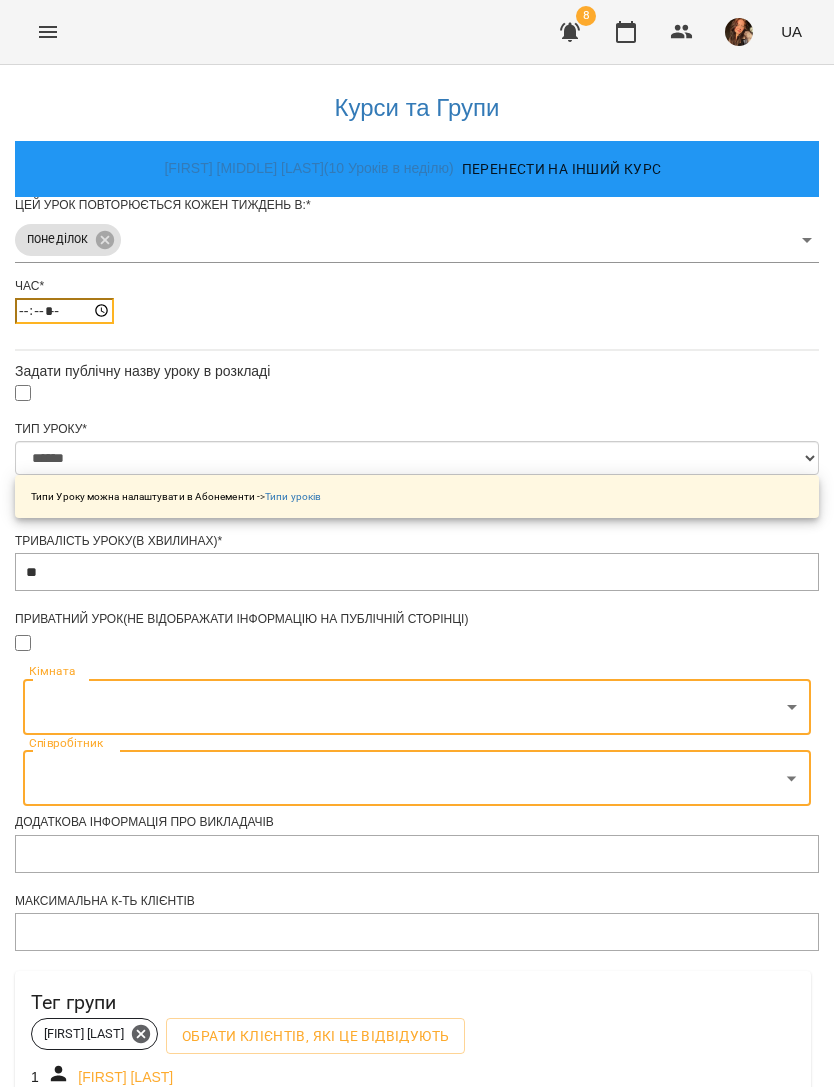 type on "*****" 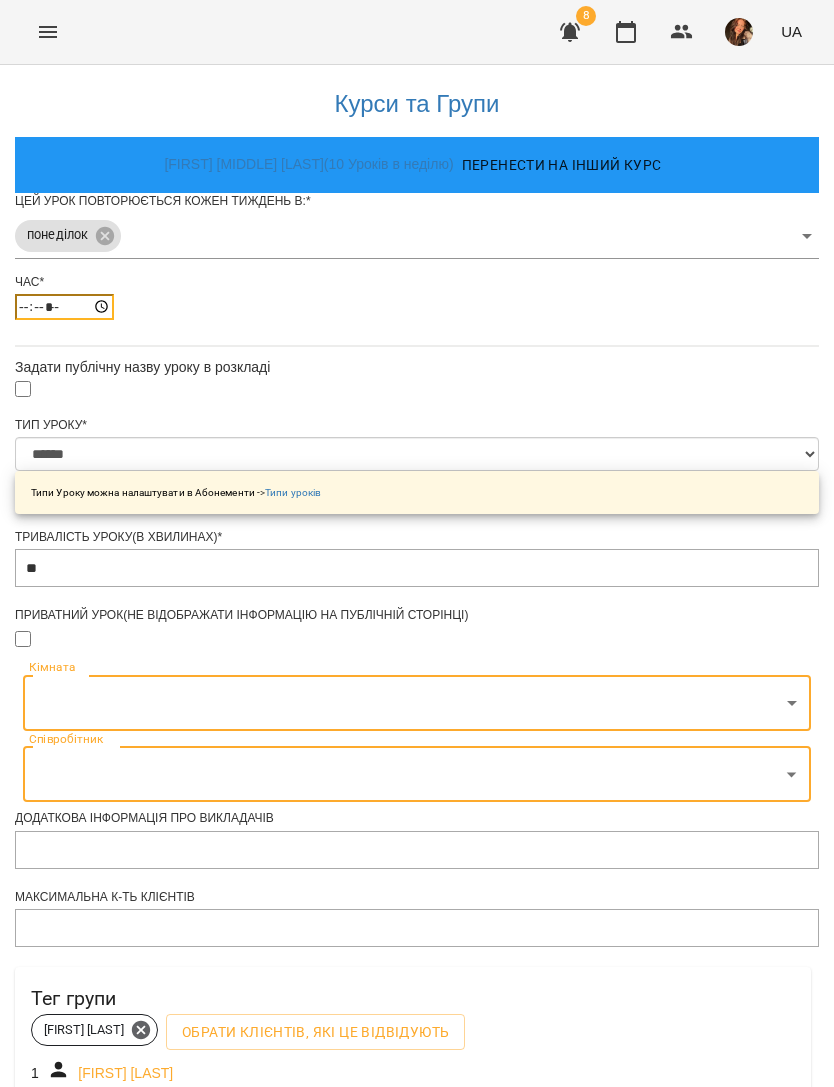 scroll, scrollTop: 161, scrollLeft: 0, axis: vertical 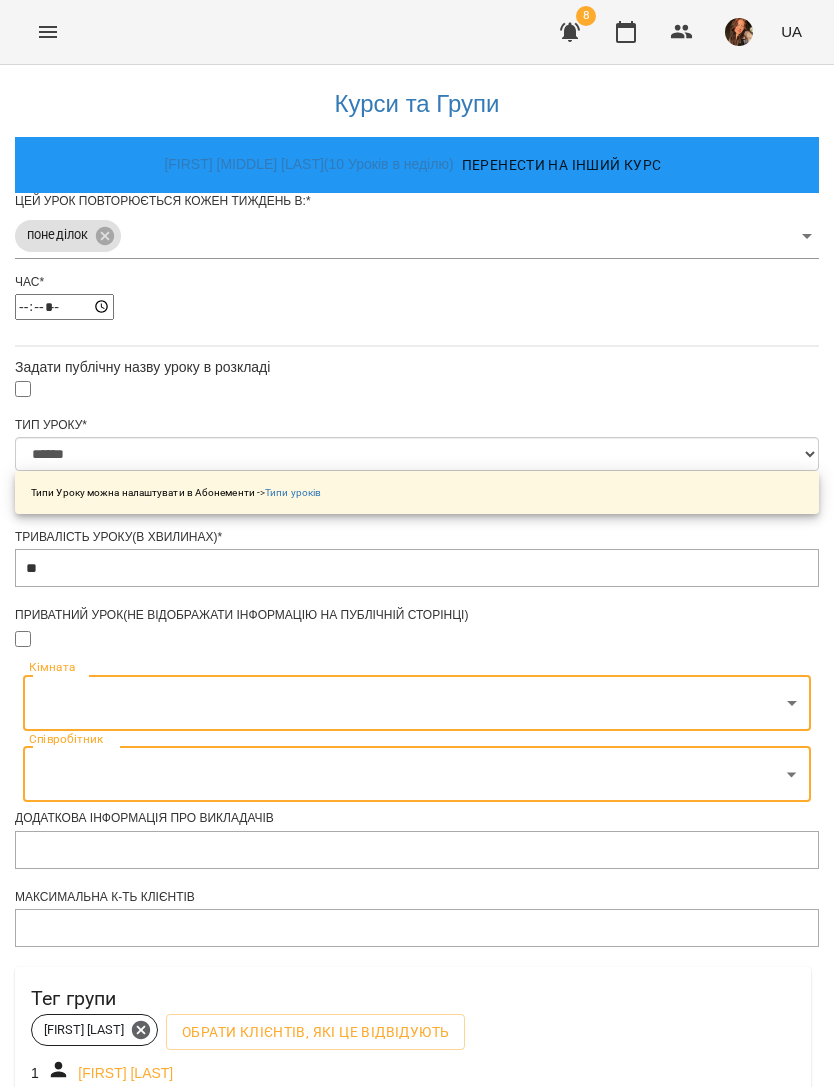 click on "**********" at bounding box center (417, 644) 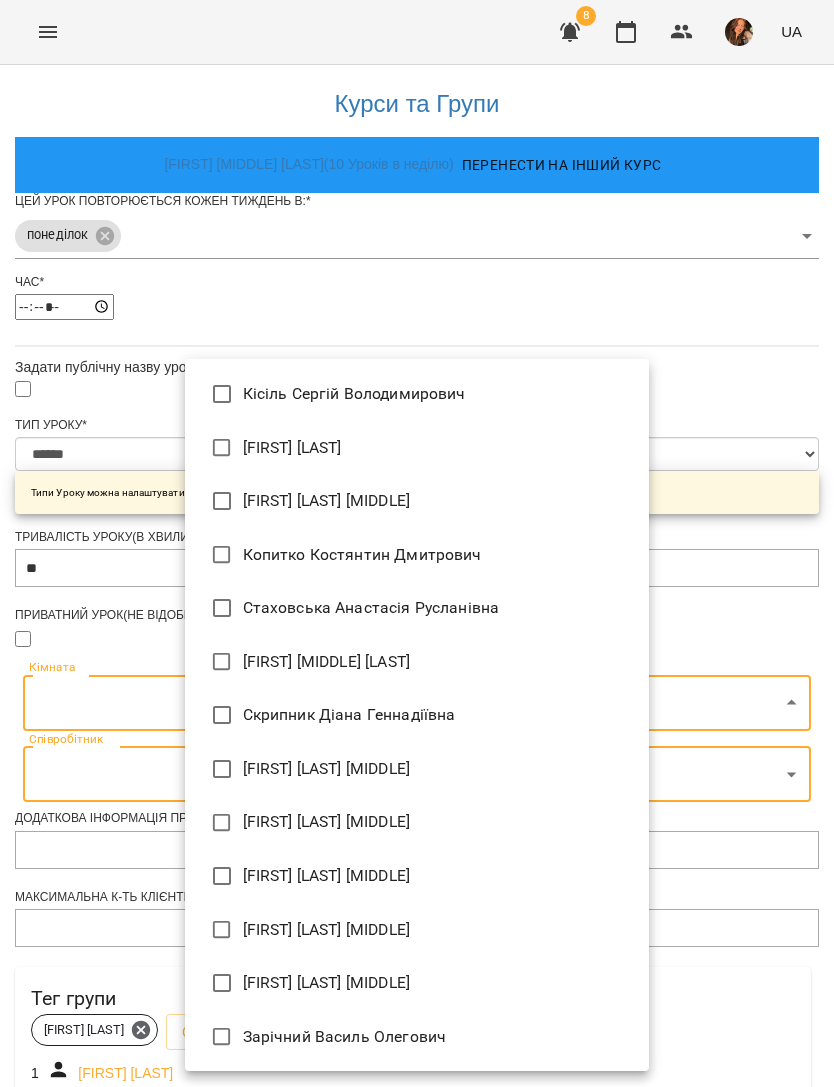 type on "**********" 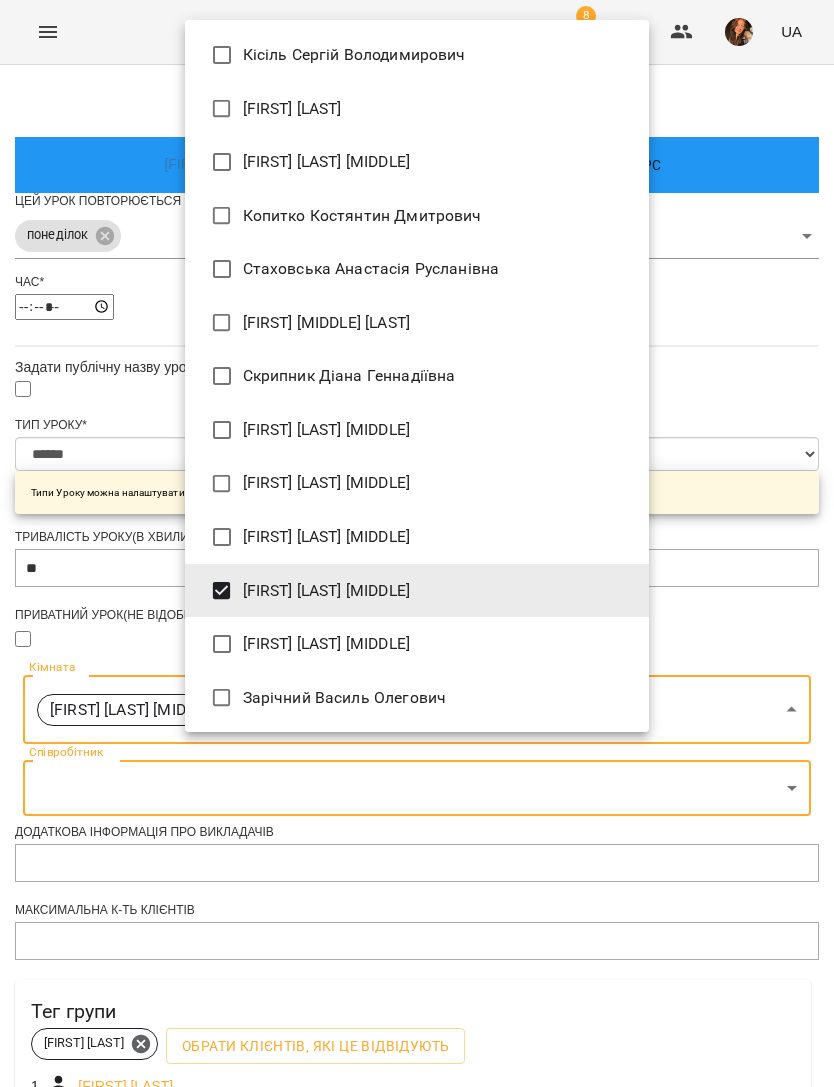 click at bounding box center [417, 543] 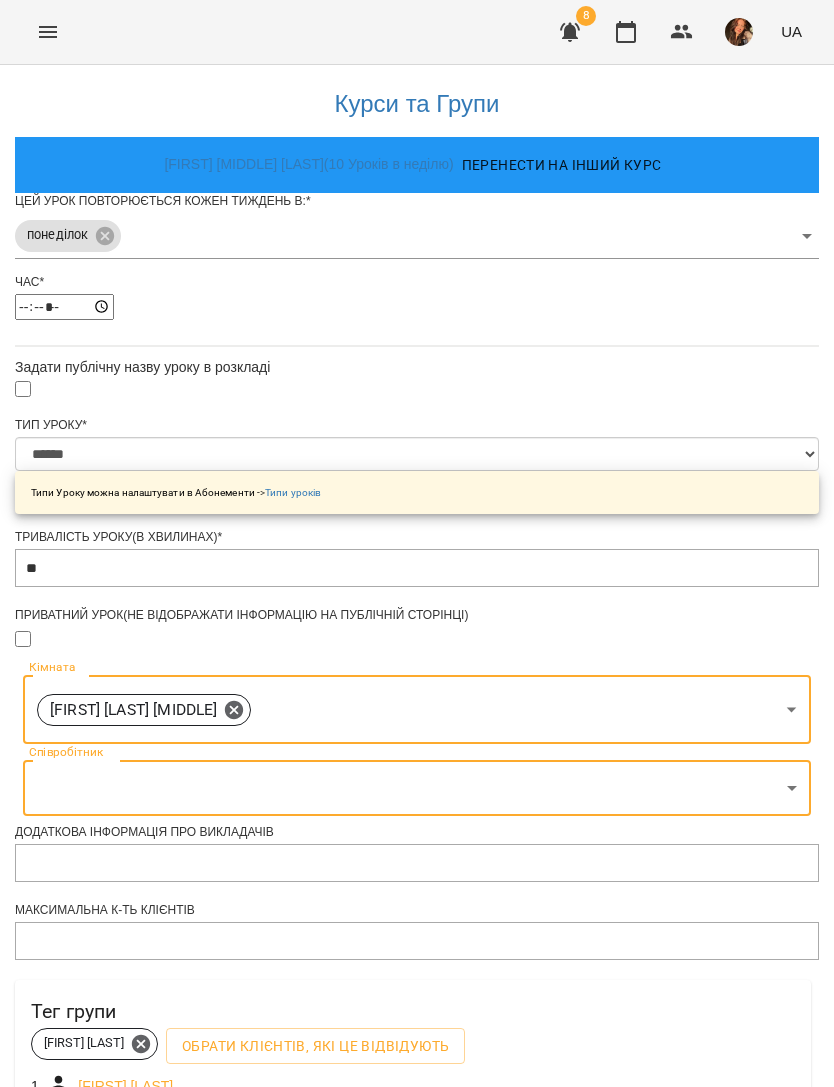 click on "**********" at bounding box center (417, 650) 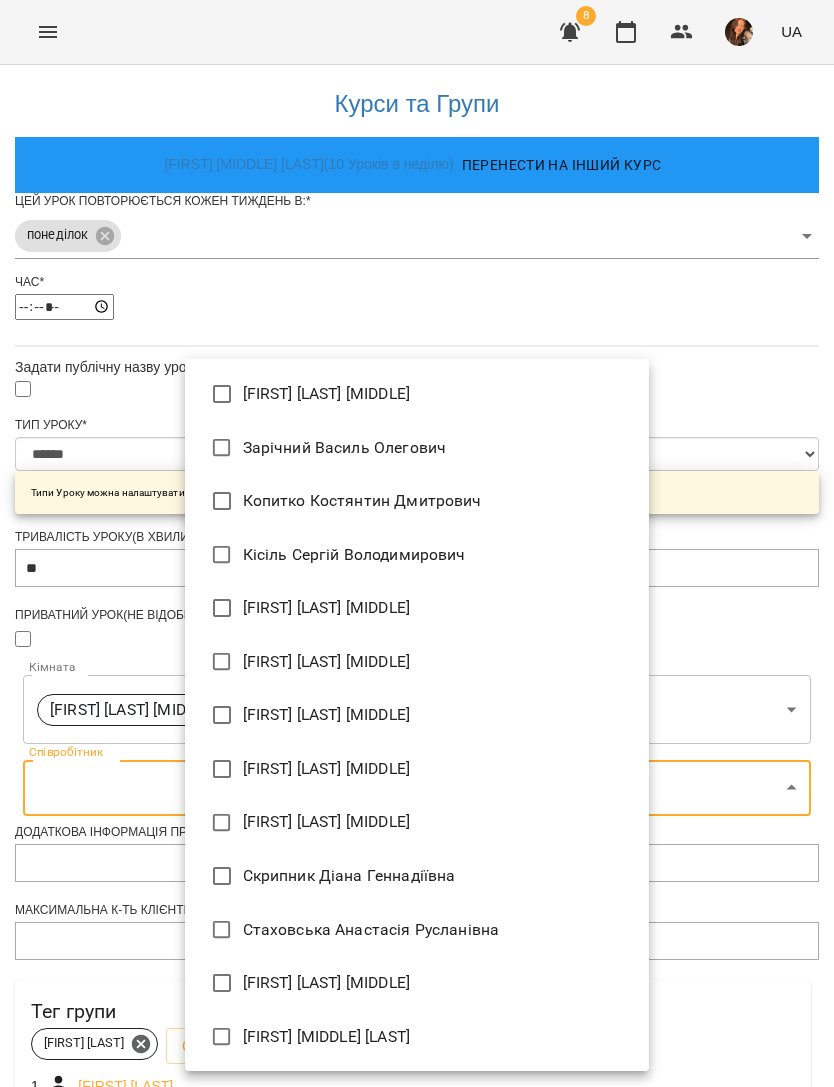 type on "**********" 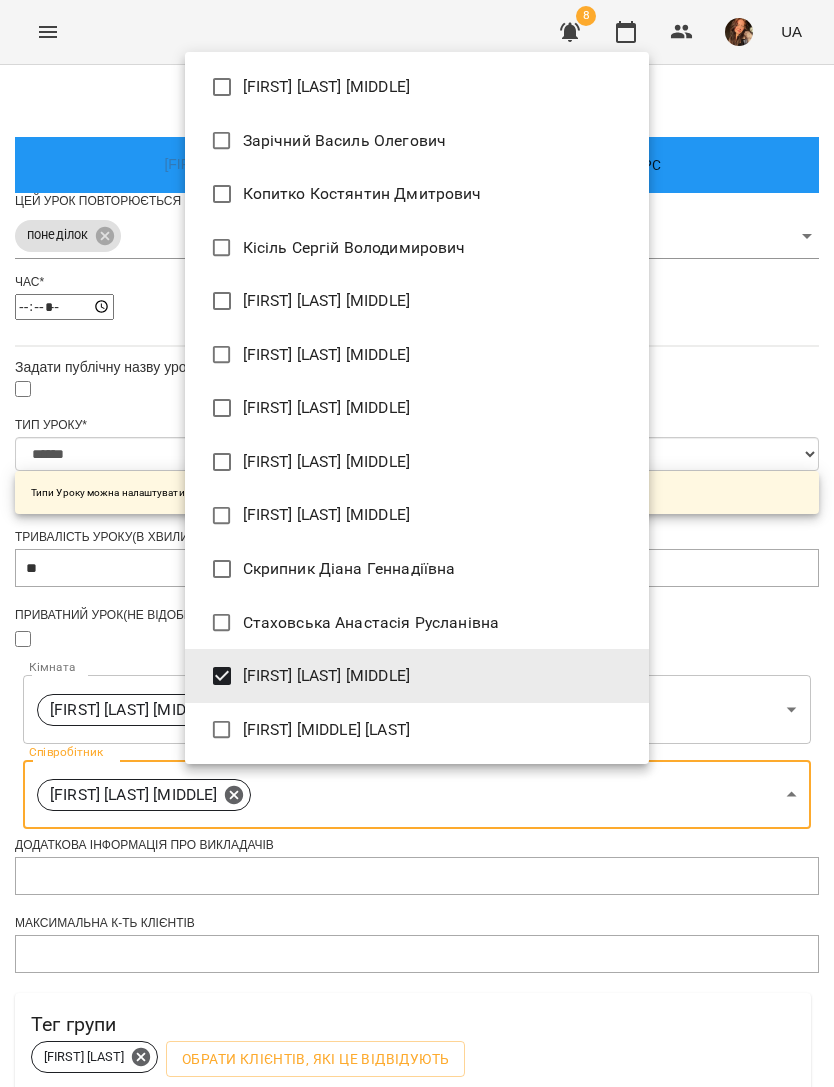 click at bounding box center (417, 543) 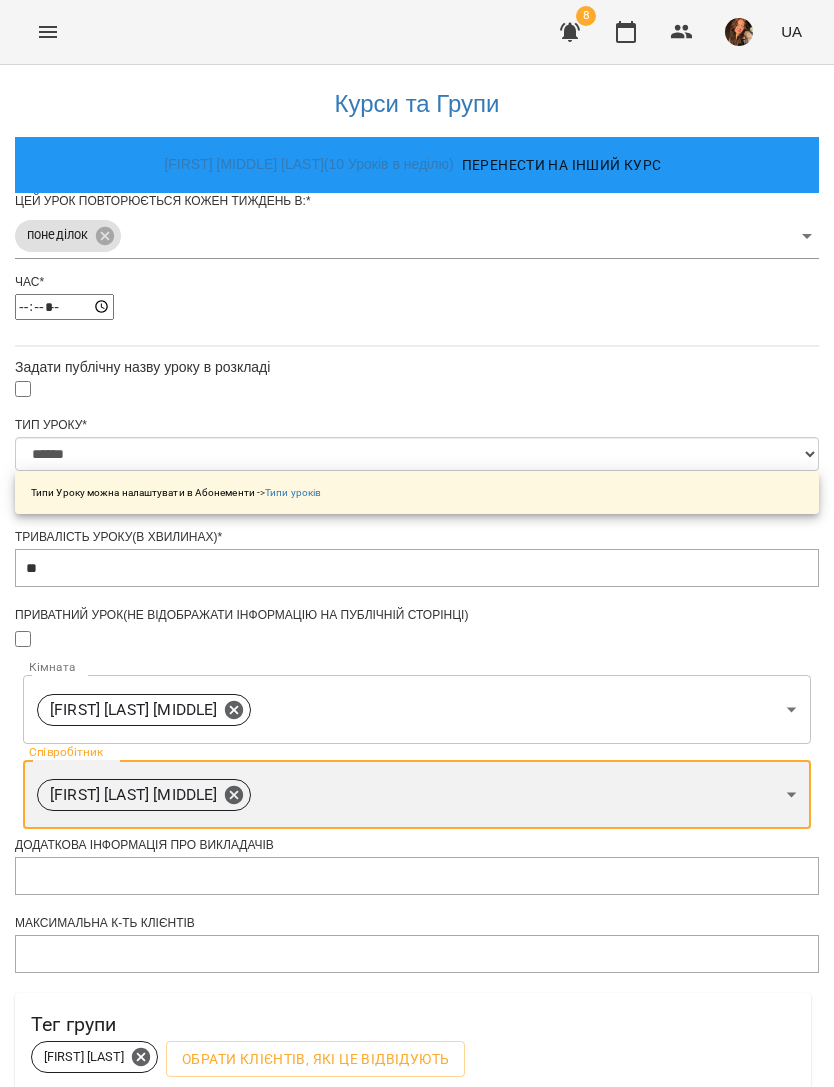 scroll, scrollTop: 350, scrollLeft: 0, axis: vertical 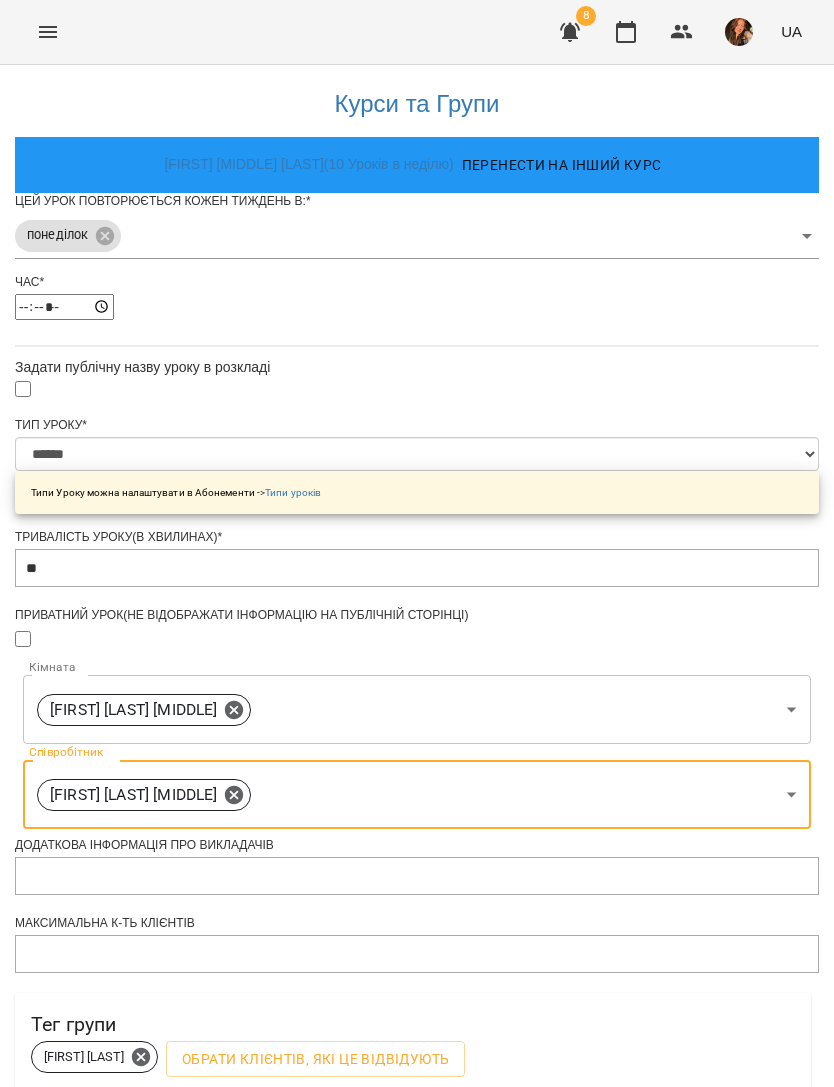 click on "Зберегти" at bounding box center (417, 1284) 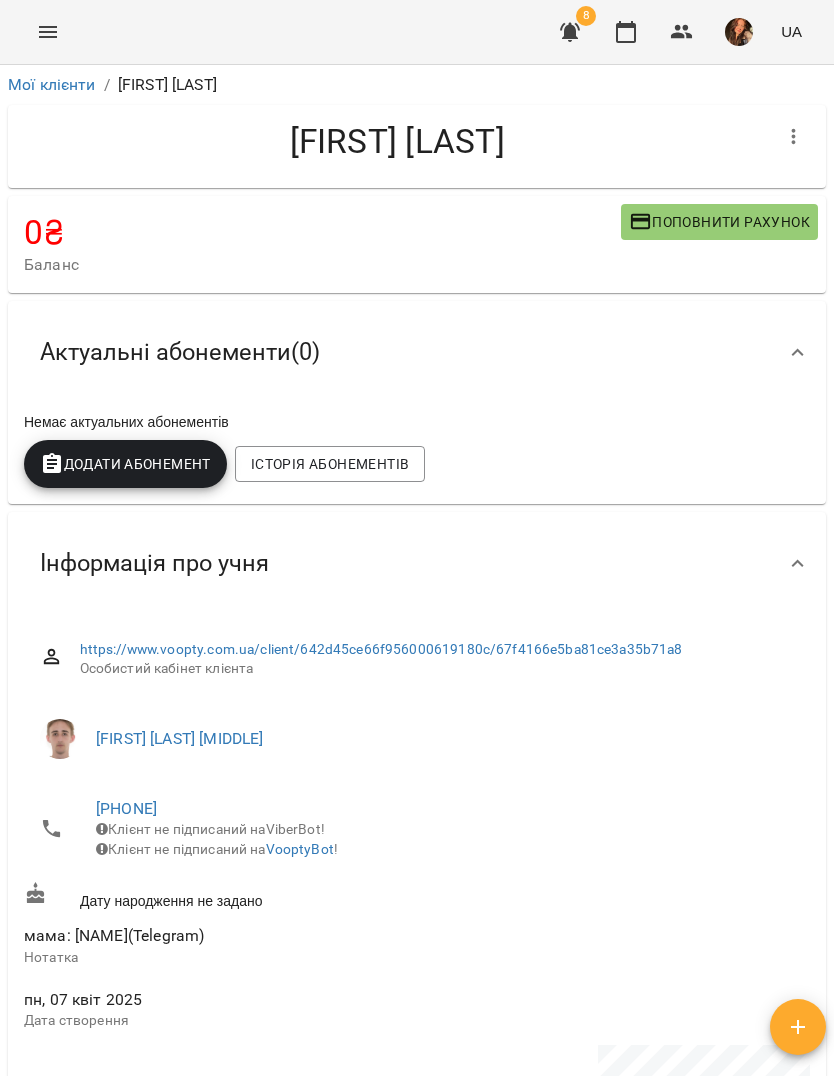 click on "Мої клієнти" at bounding box center (52, 84) 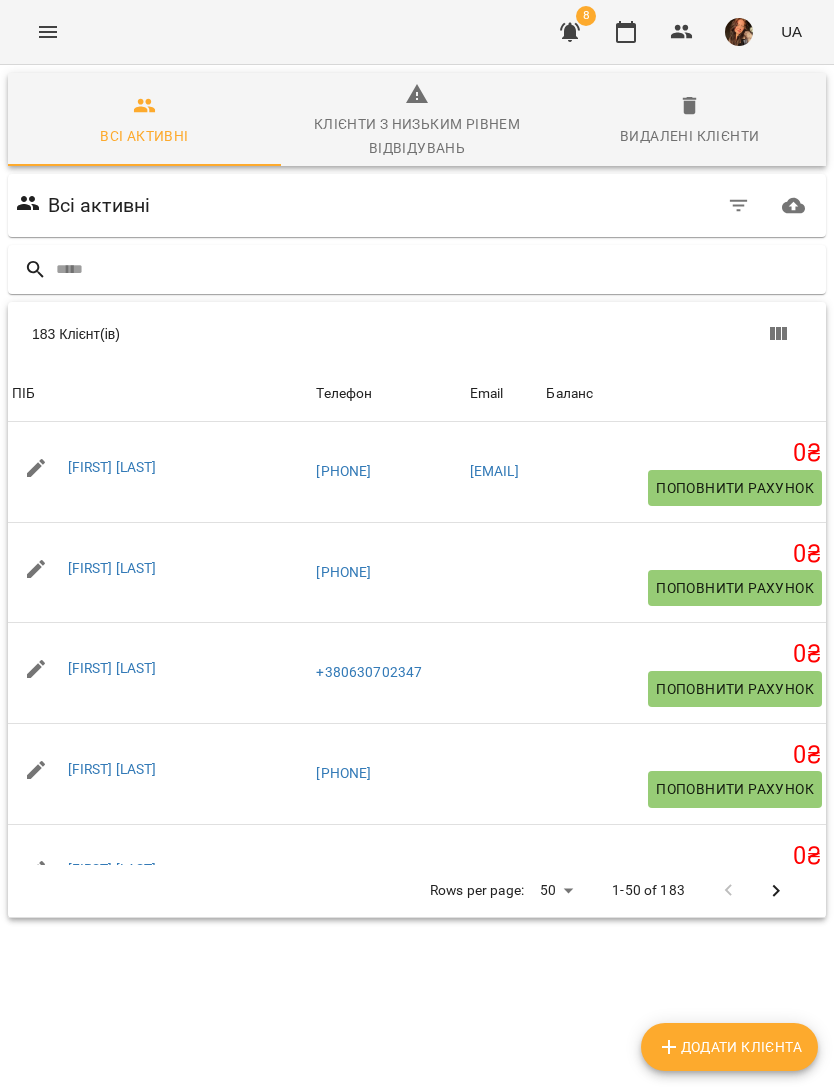 click 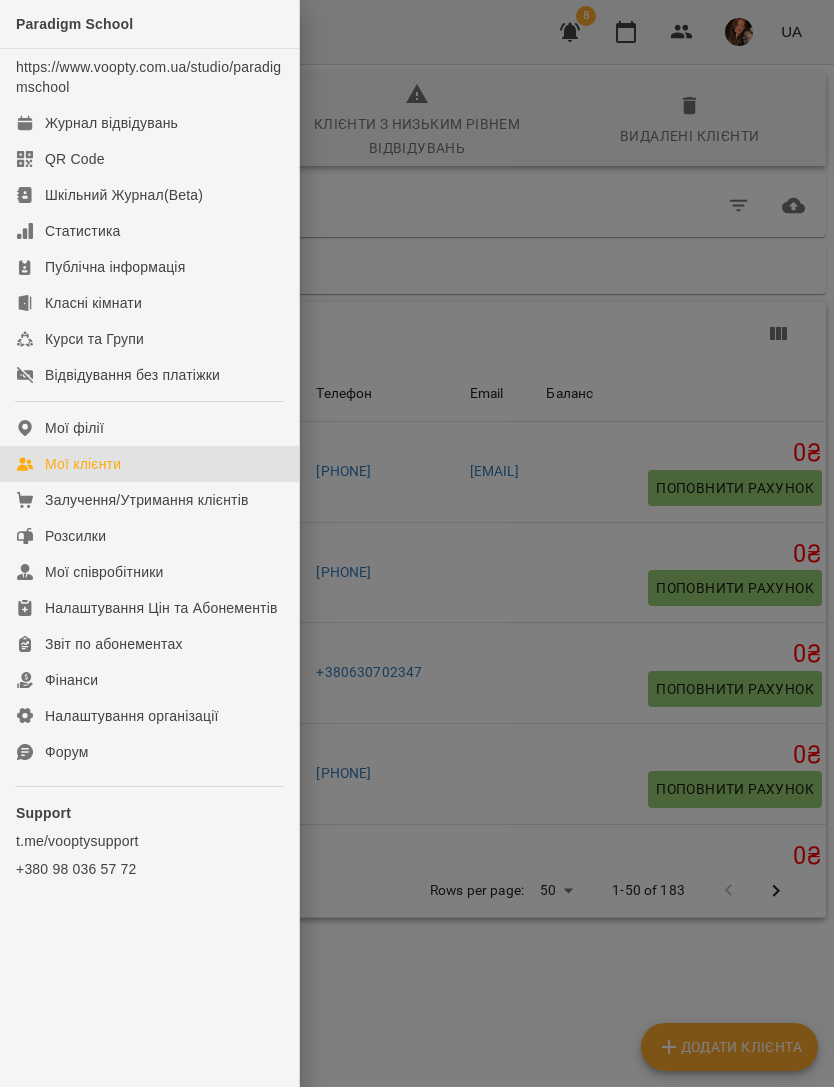 click on "Журнал відвідувань" at bounding box center [149, 123] 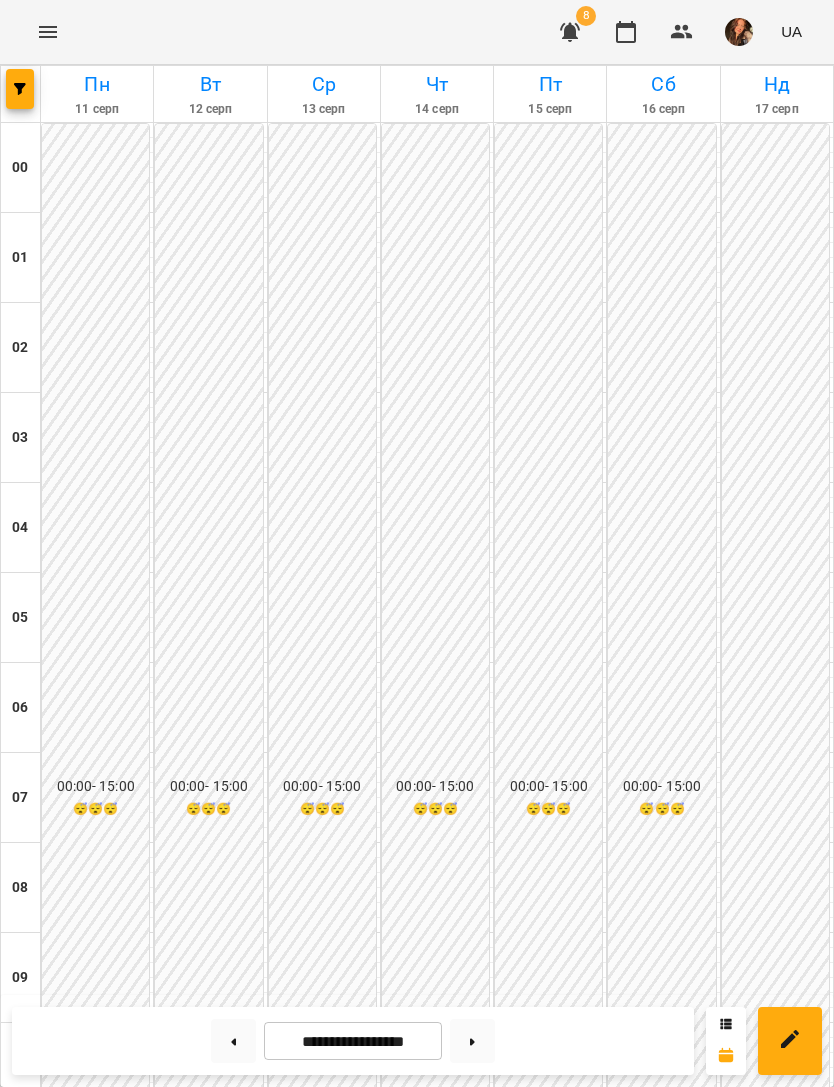 scroll, scrollTop: 1249, scrollLeft: 0, axis: vertical 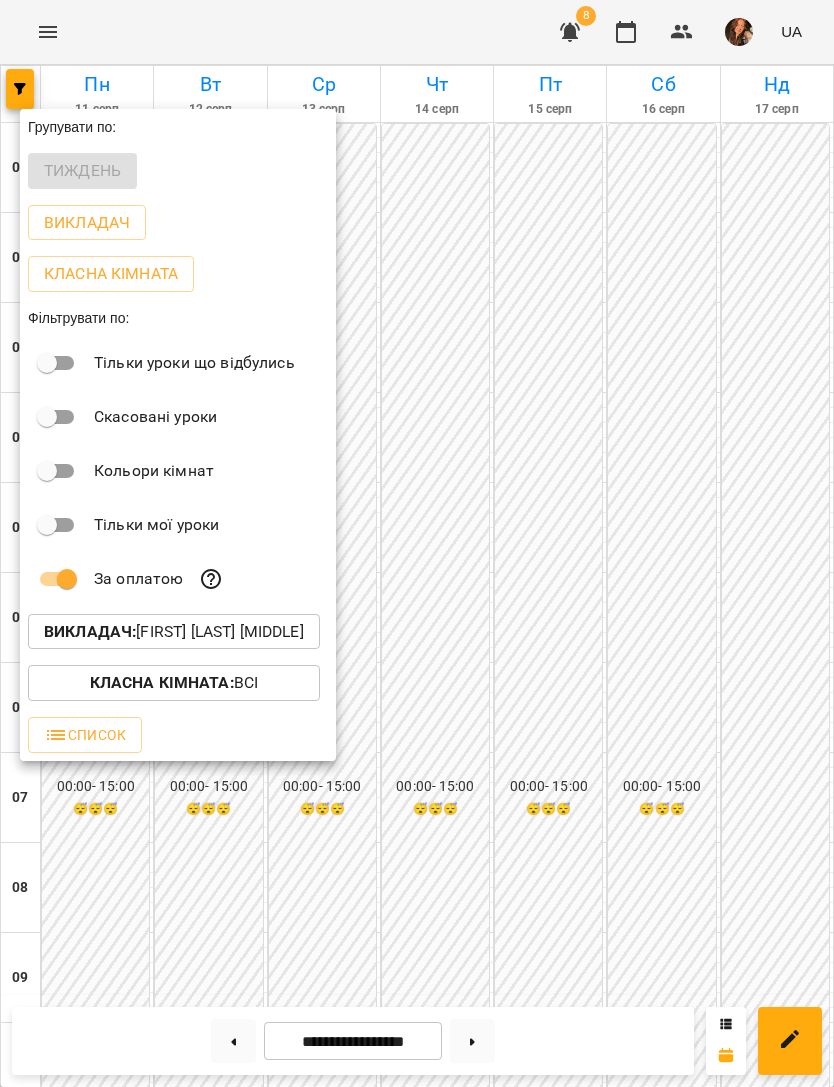 click on "Викладач : [FIRST] [MIDDLE] [LAST]" at bounding box center [174, 632] 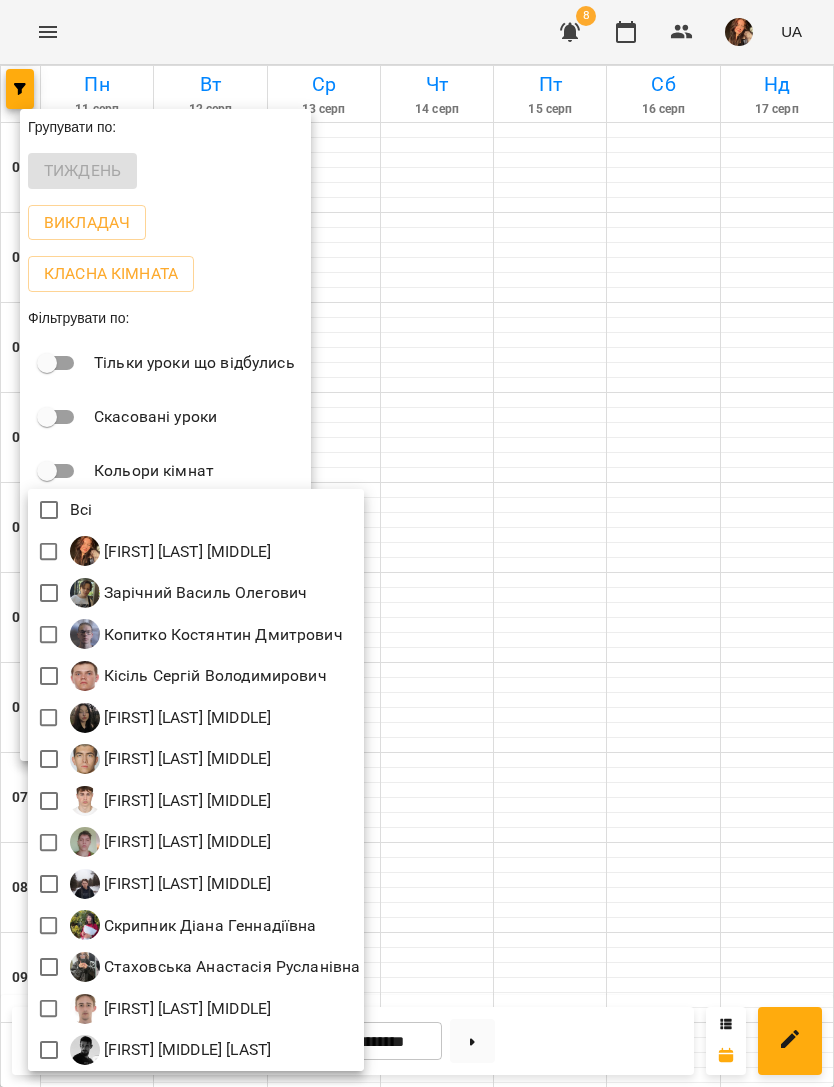click at bounding box center [85, 676] 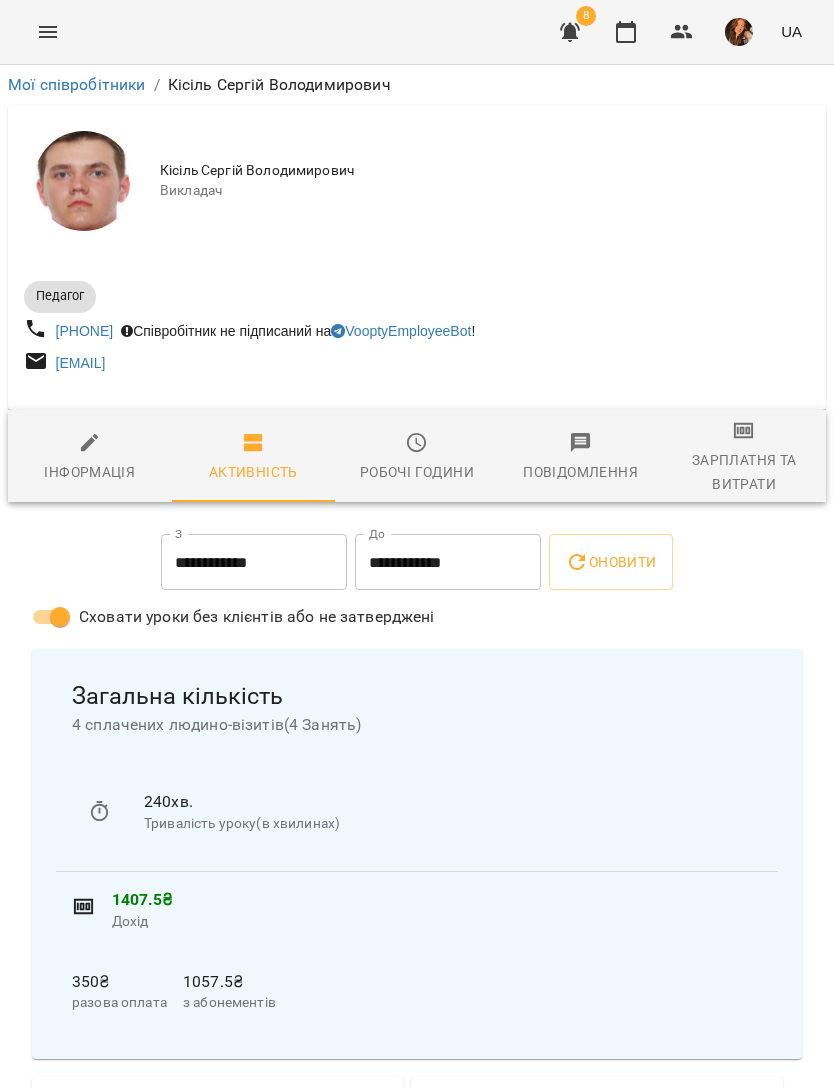 click at bounding box center (48, 32) 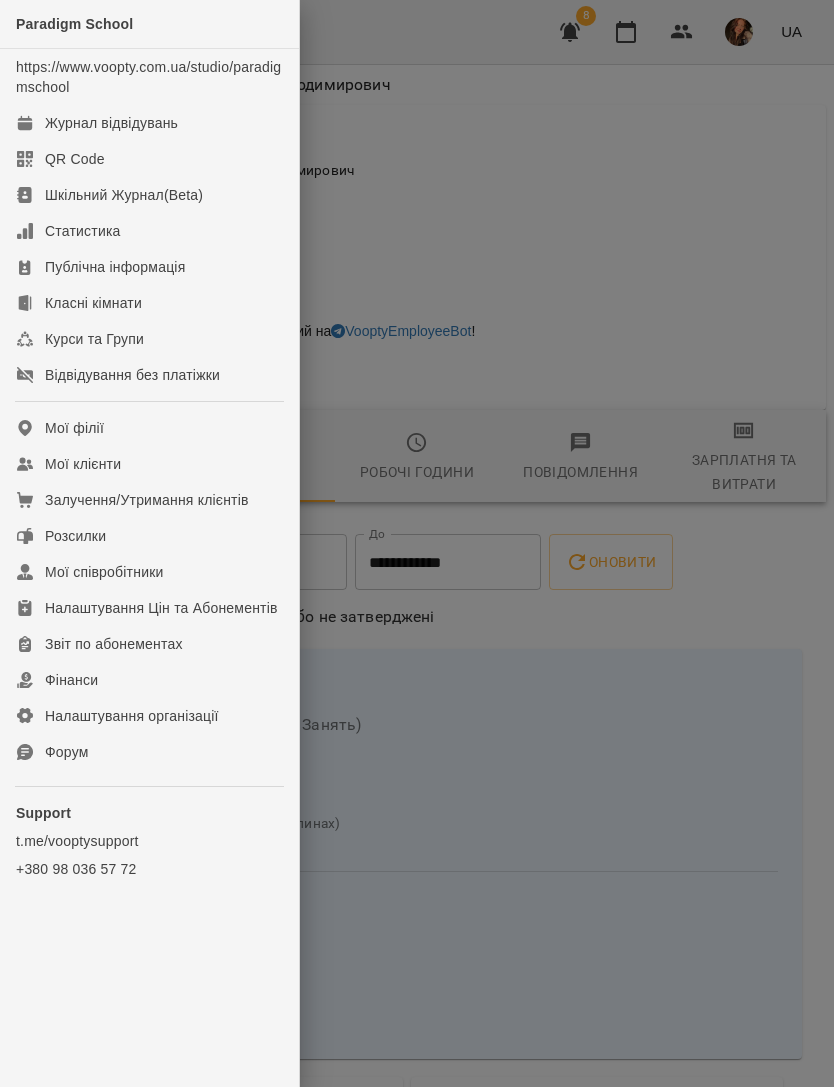 click on "Журнал відвідувань" at bounding box center [111, 123] 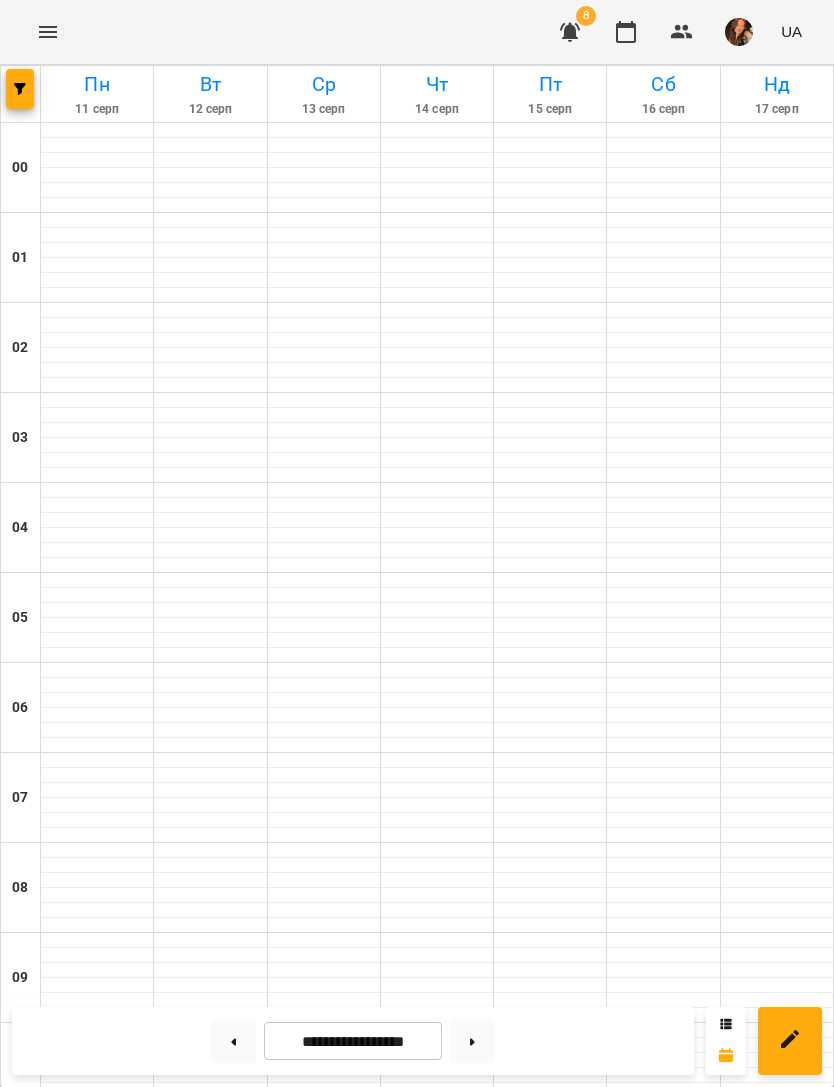 click at bounding box center (20, 89) 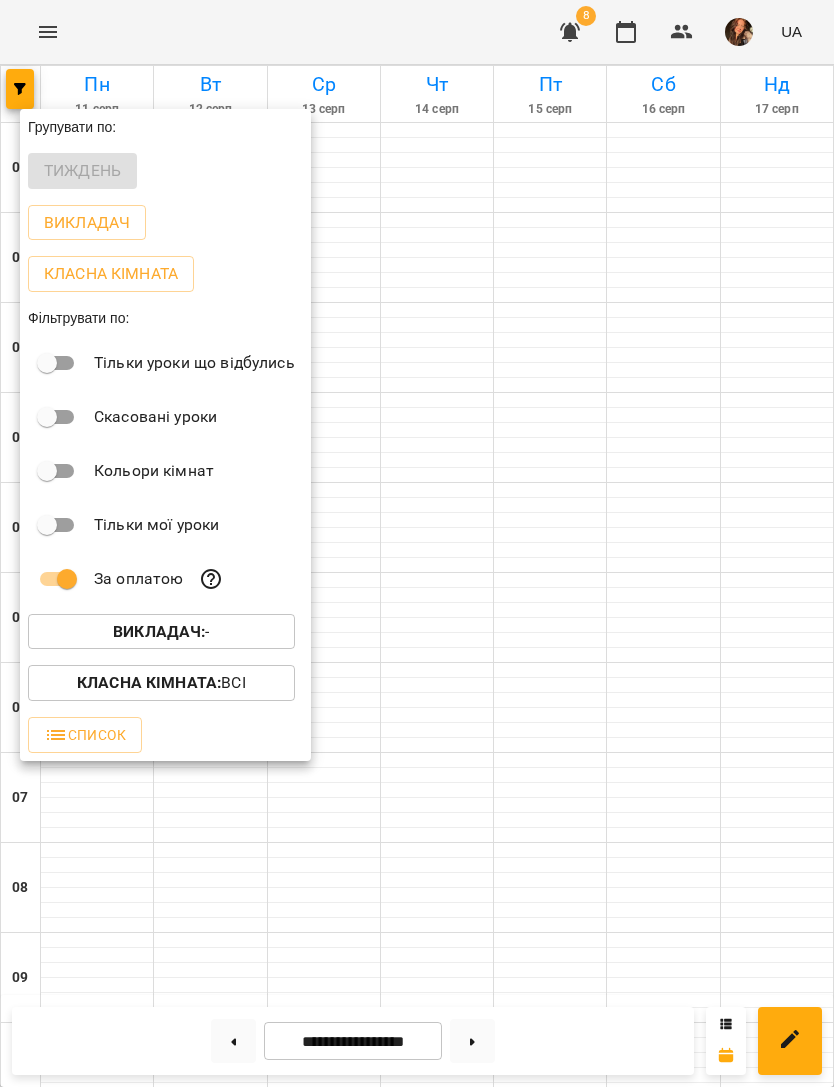 click on "Викладач :  -" at bounding box center (161, 632) 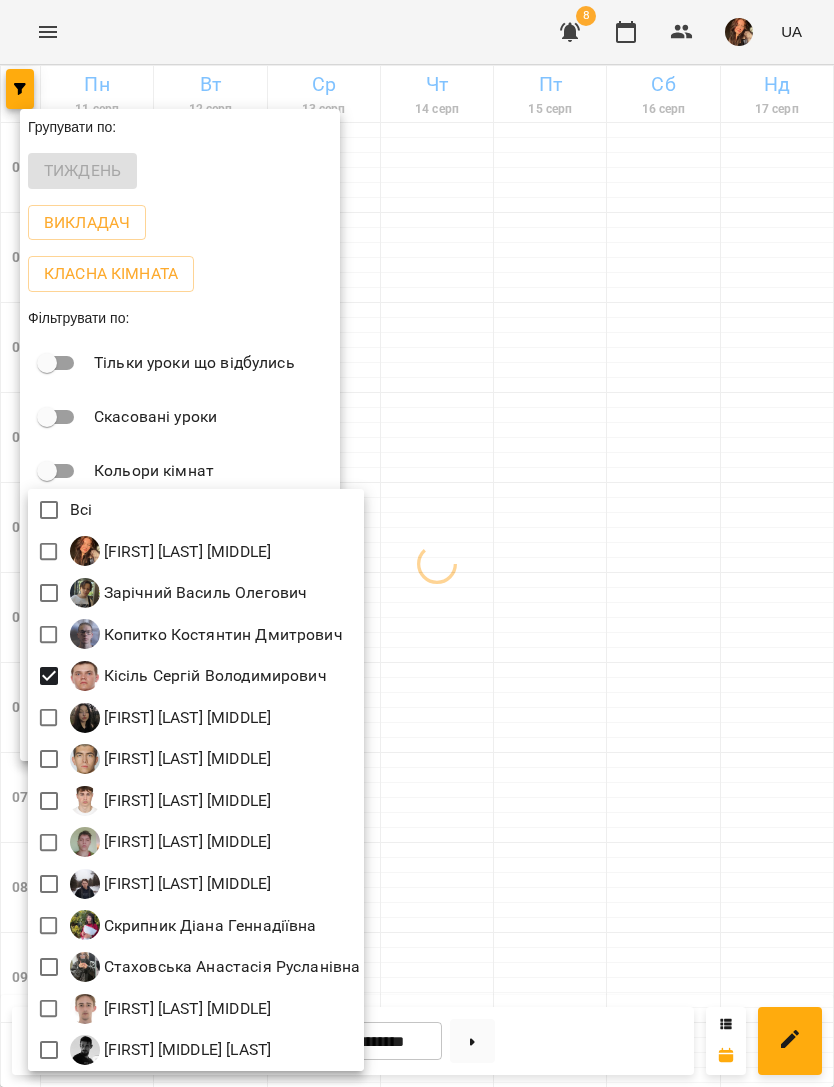 click at bounding box center (417, 543) 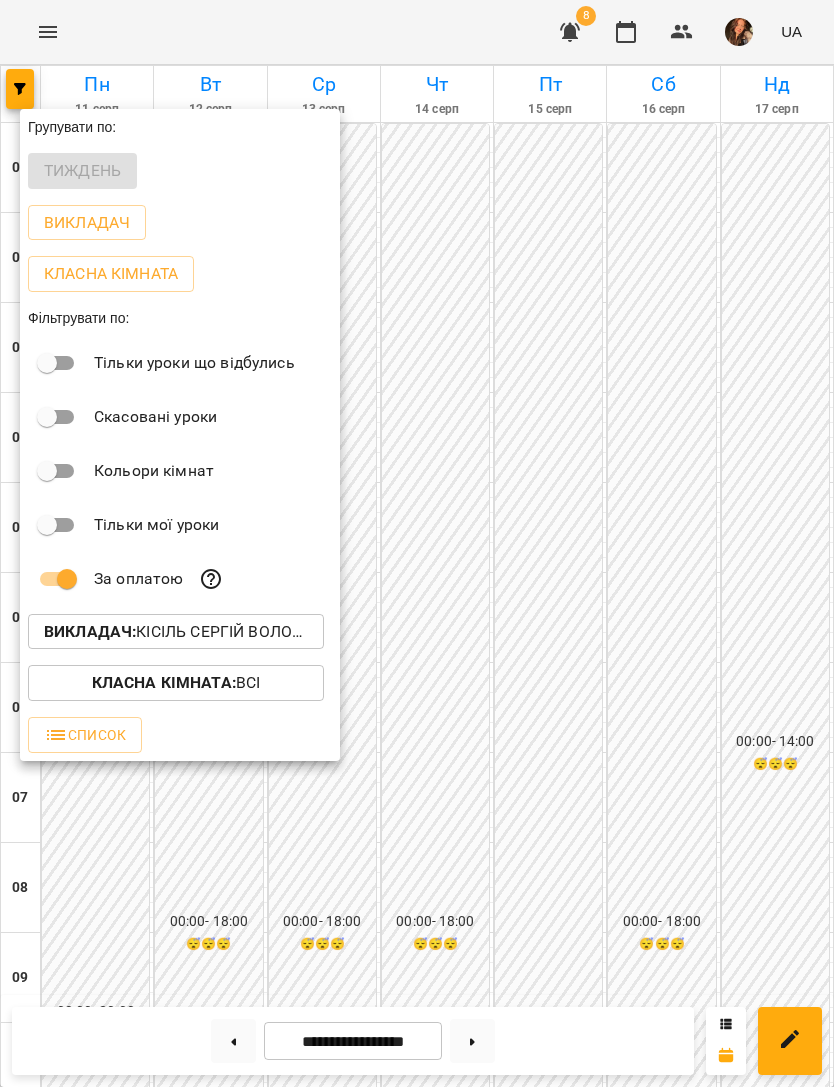click at bounding box center (417, 543) 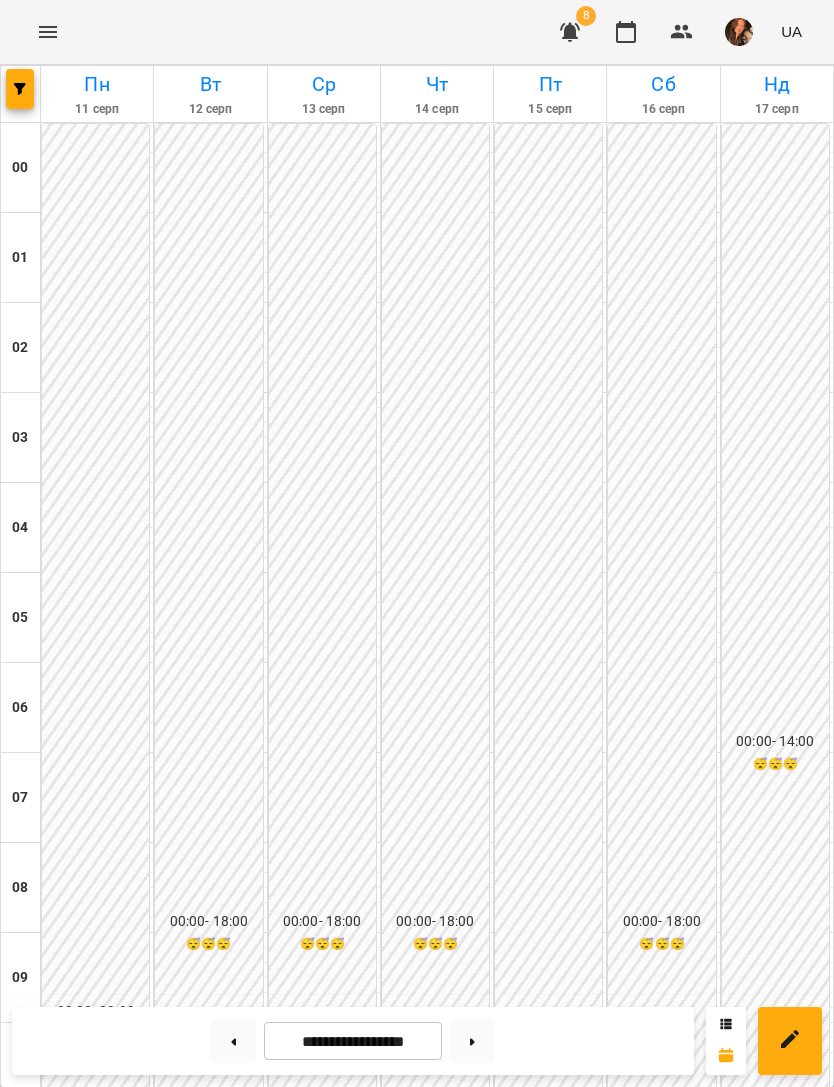 scroll, scrollTop: 1285, scrollLeft: 0, axis: vertical 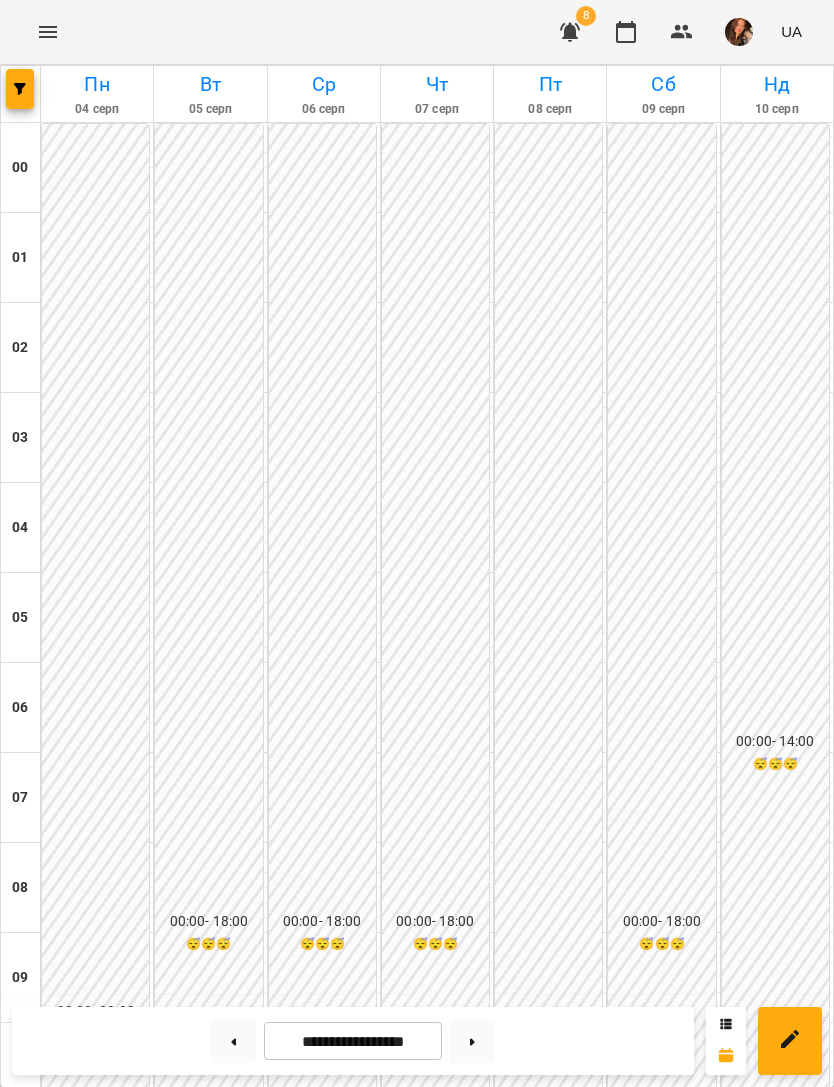 click 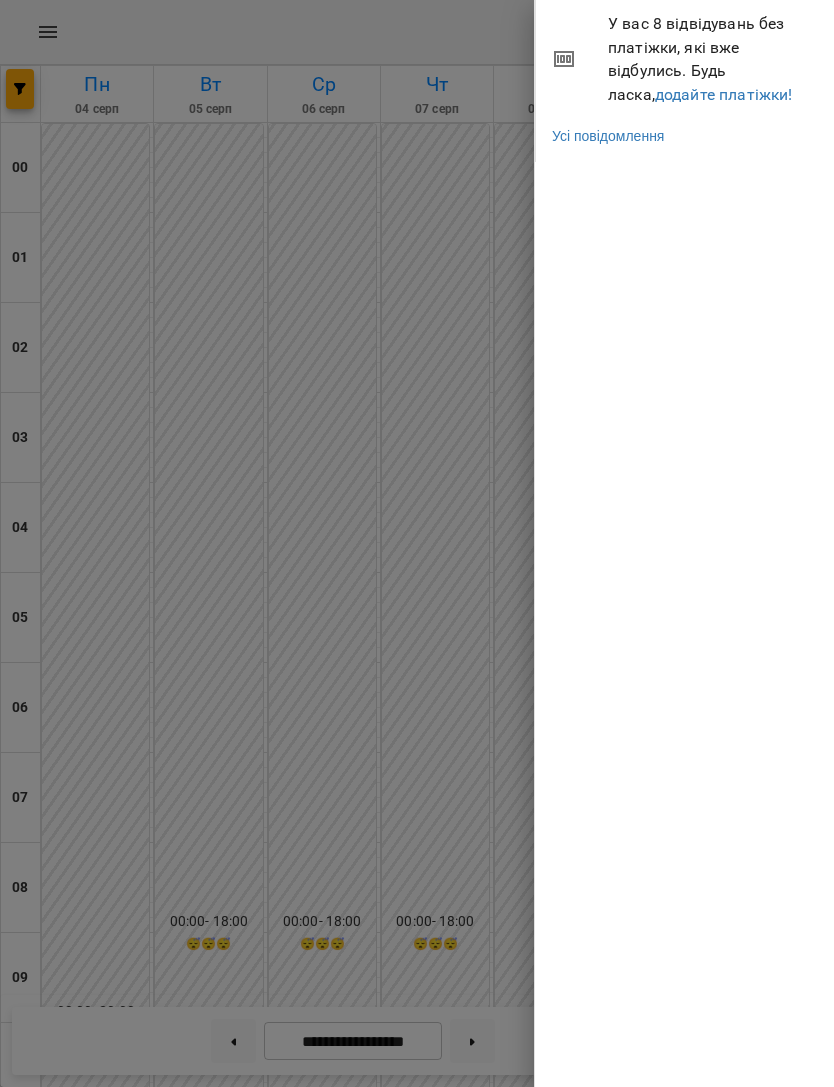 click on "додайте платіжки!" at bounding box center [724, 94] 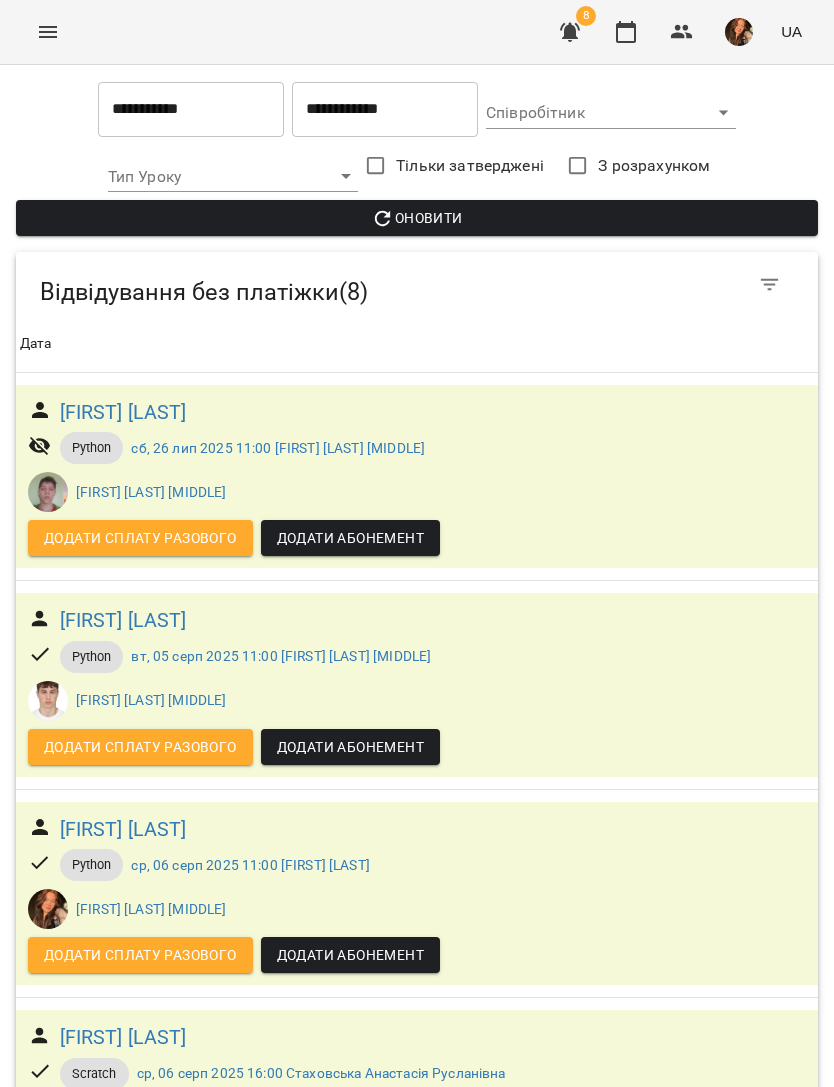 click on "[FIRST] [LAST]" at bounding box center (123, 412) 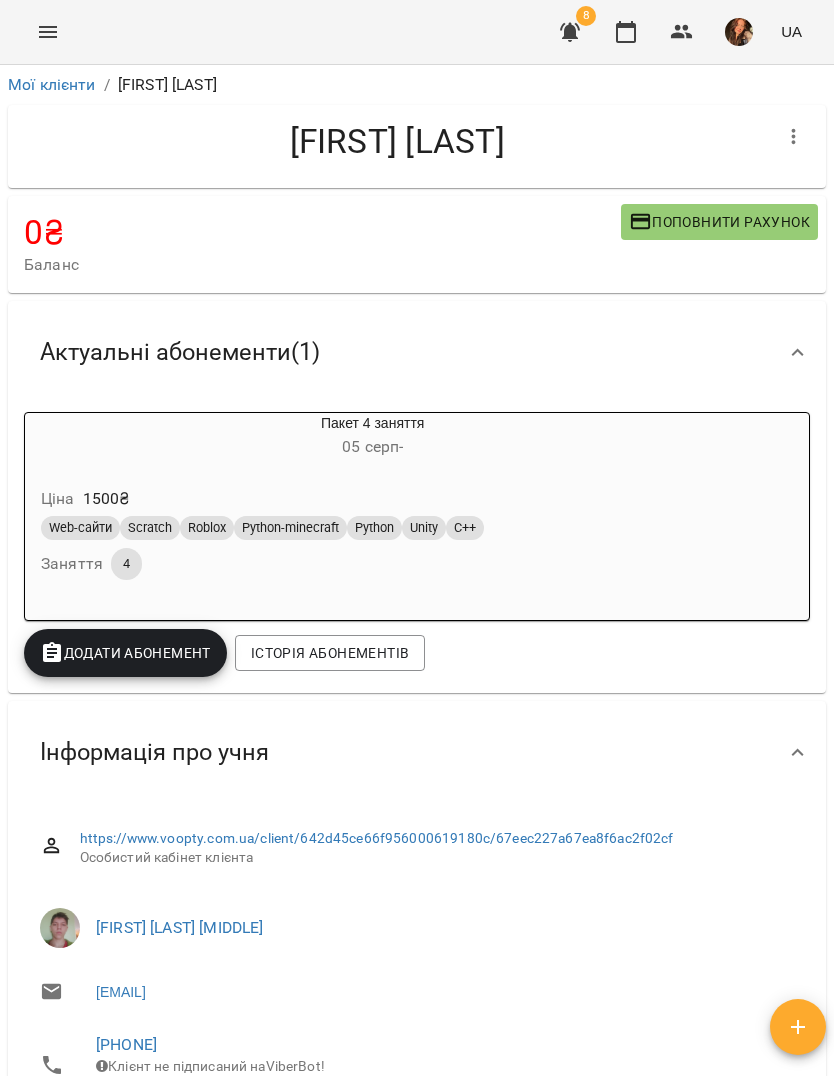 click 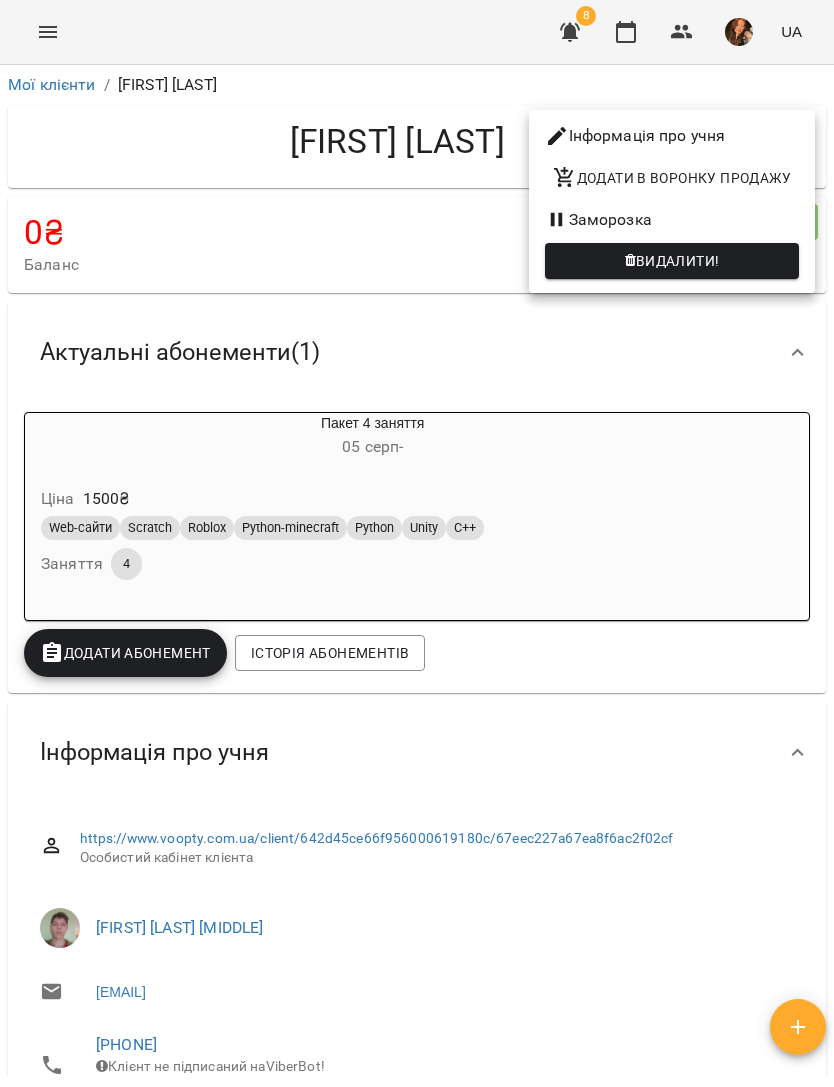 click at bounding box center [417, 543] 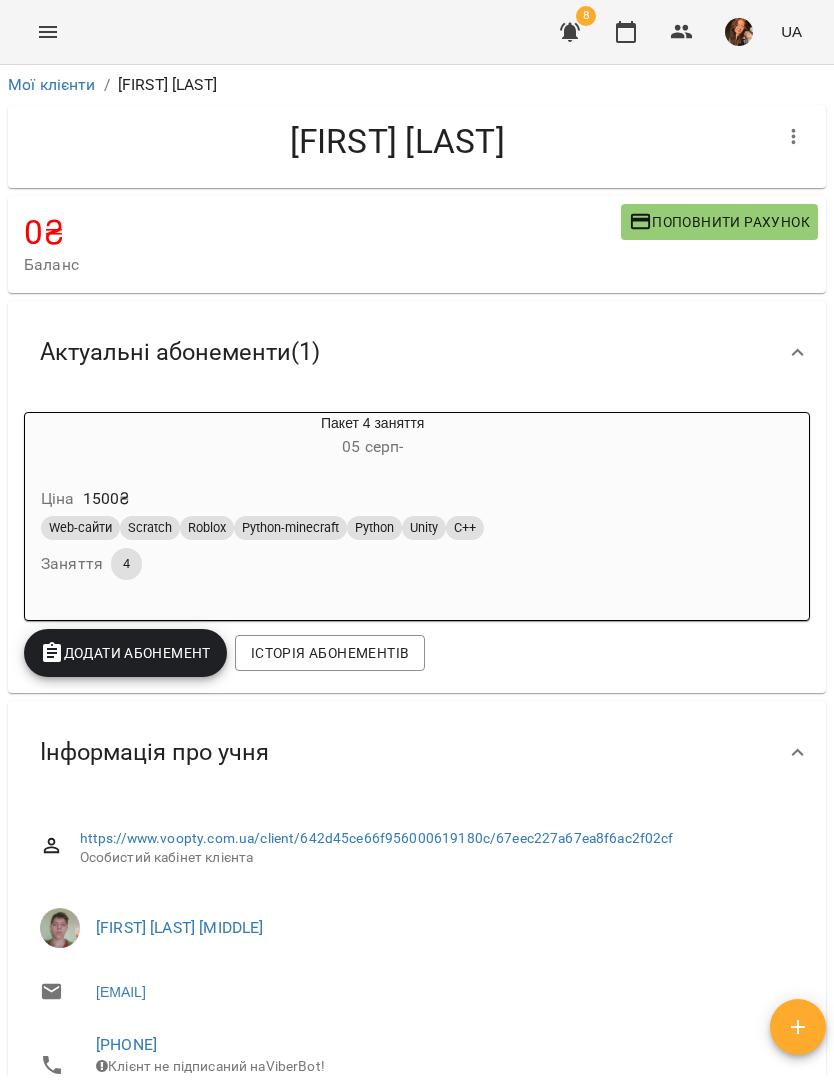 click on "Ціна 1500 ₴" at bounding box center (372, 499) 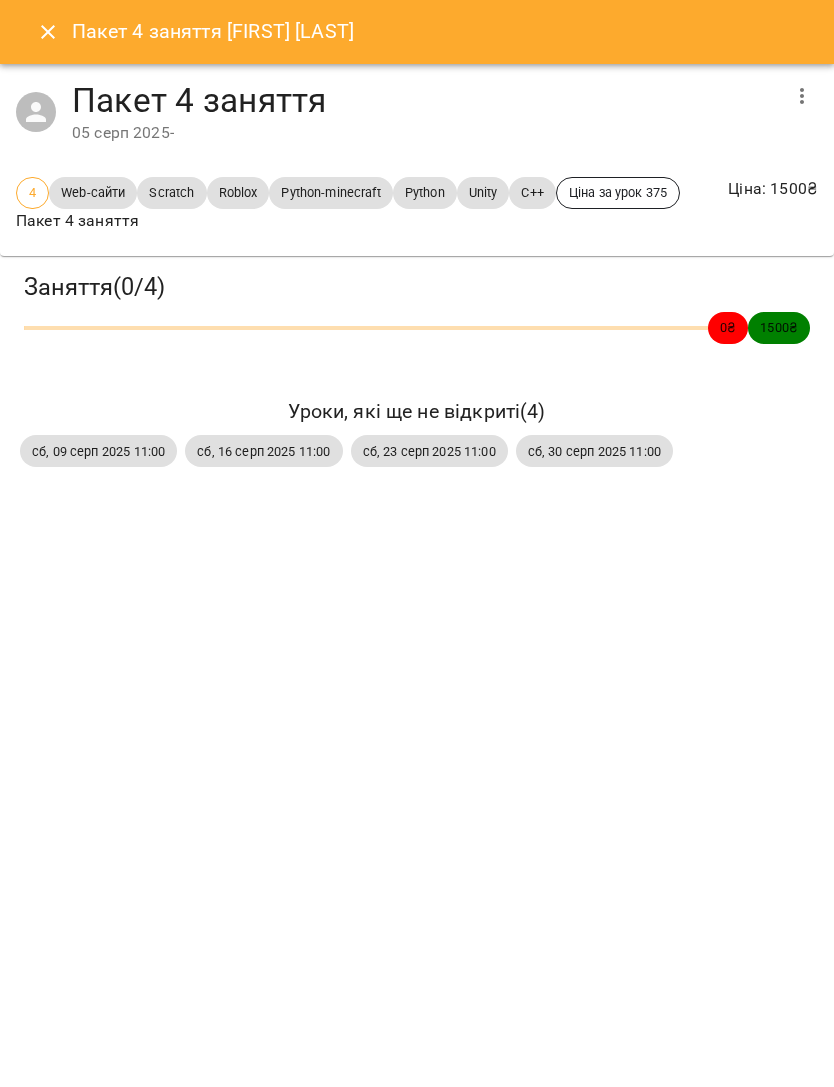 click 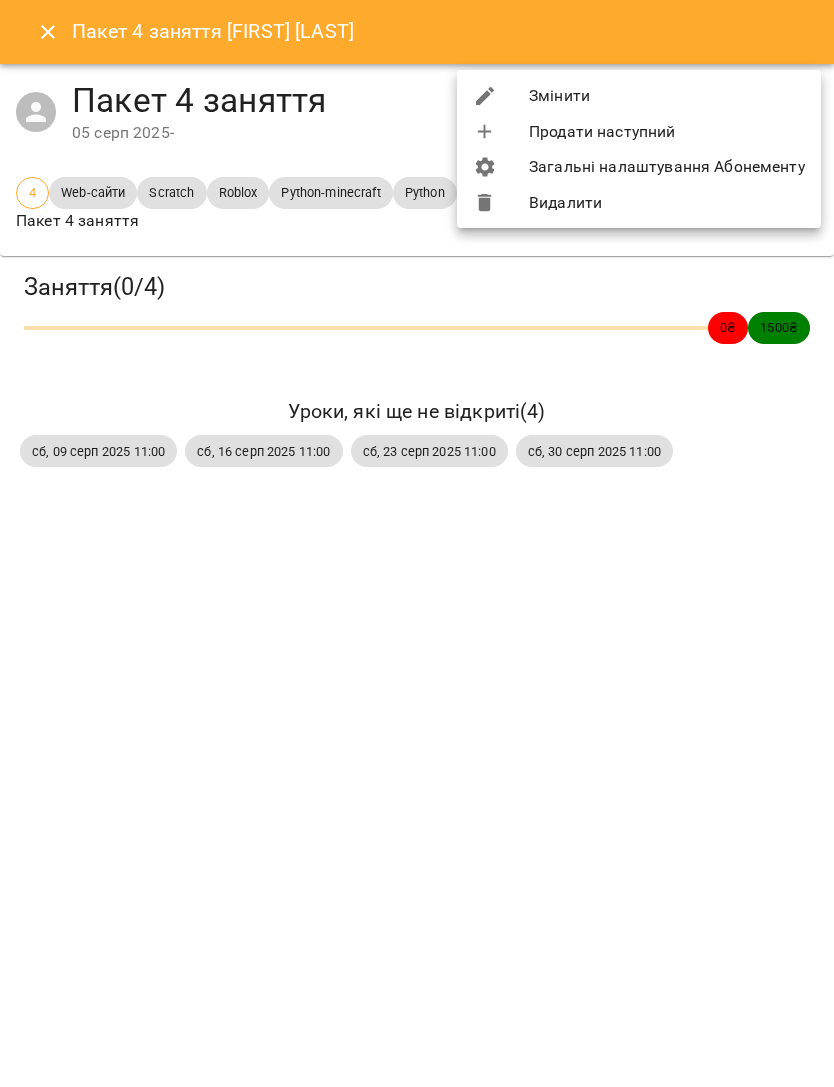 click on "Змінити" at bounding box center (639, 96) 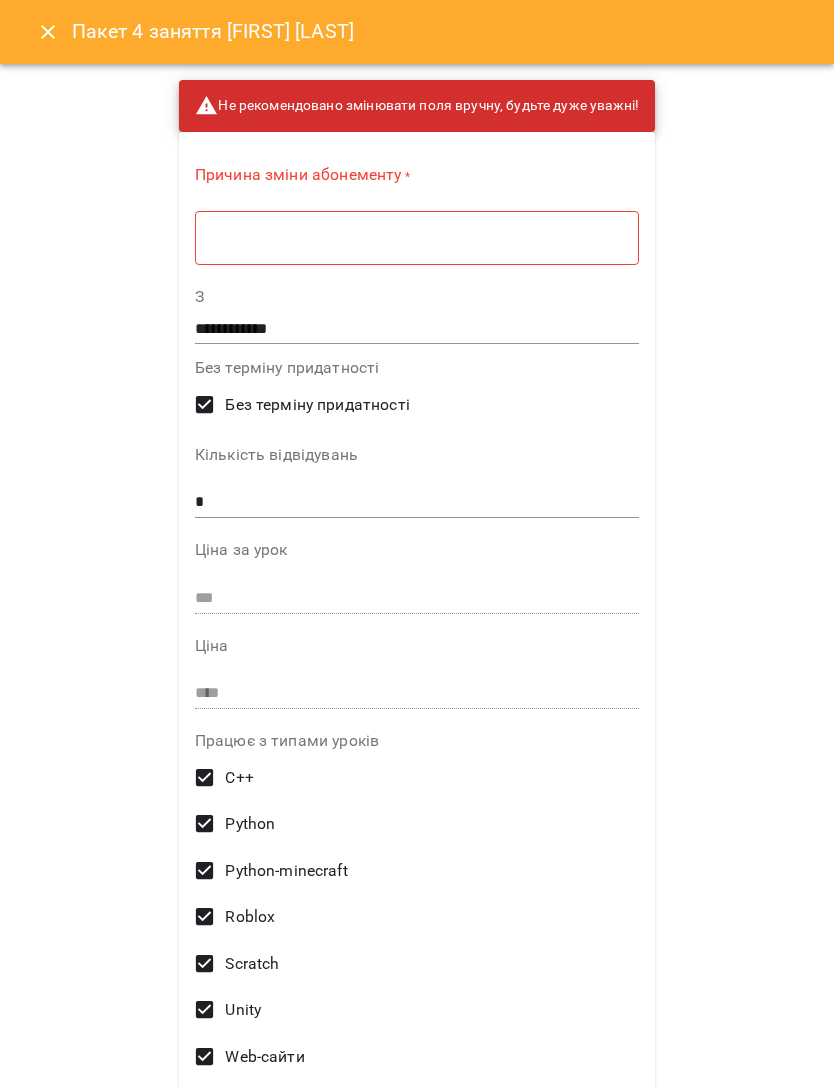 click at bounding box center (417, 238) 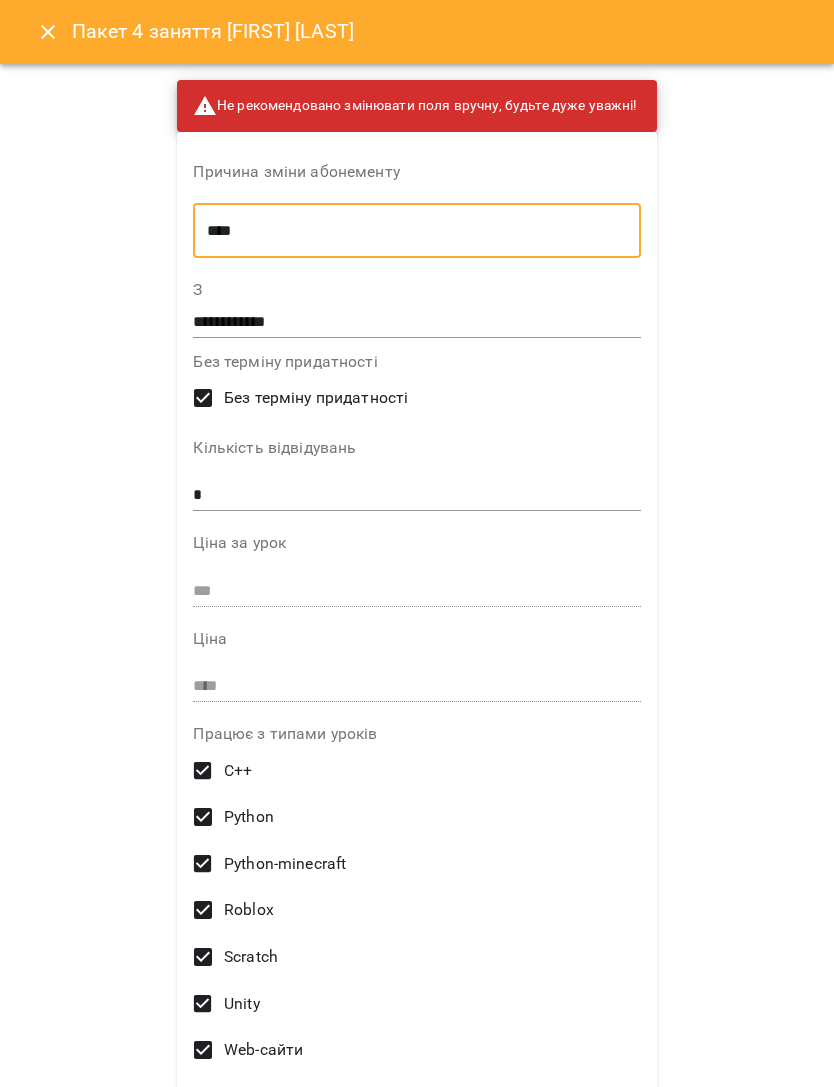 type on "****" 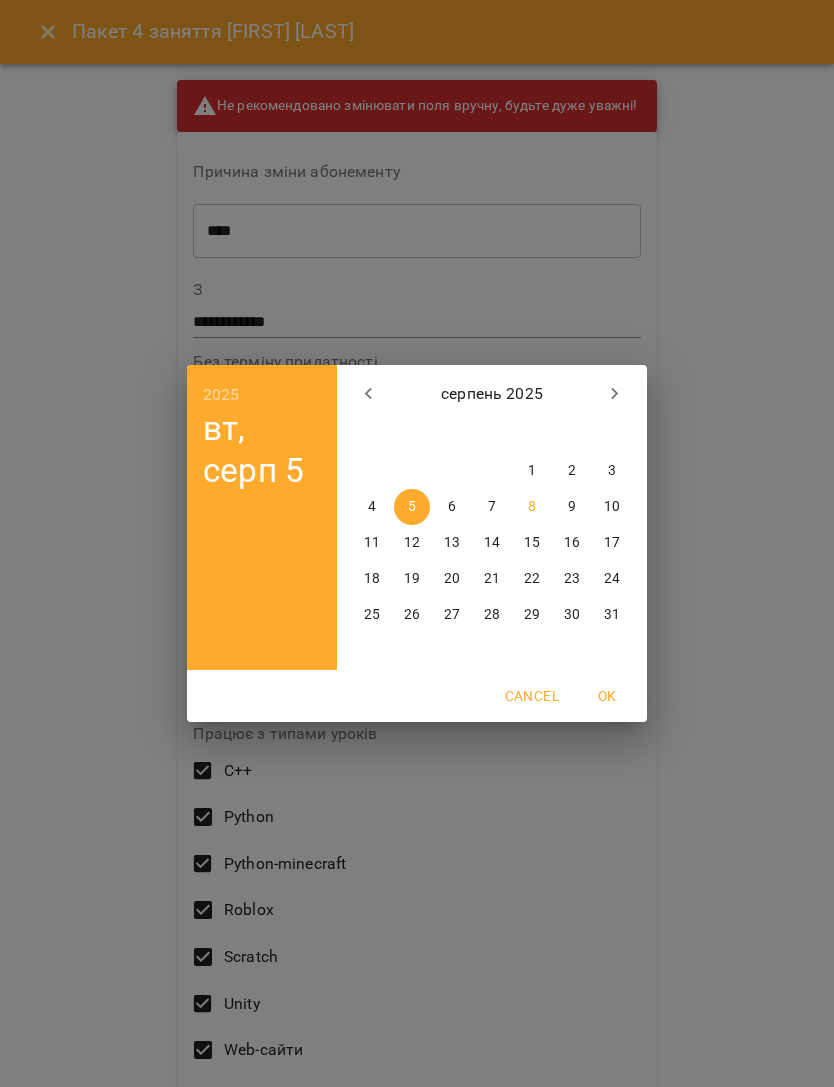 click on "1" at bounding box center [532, 471] 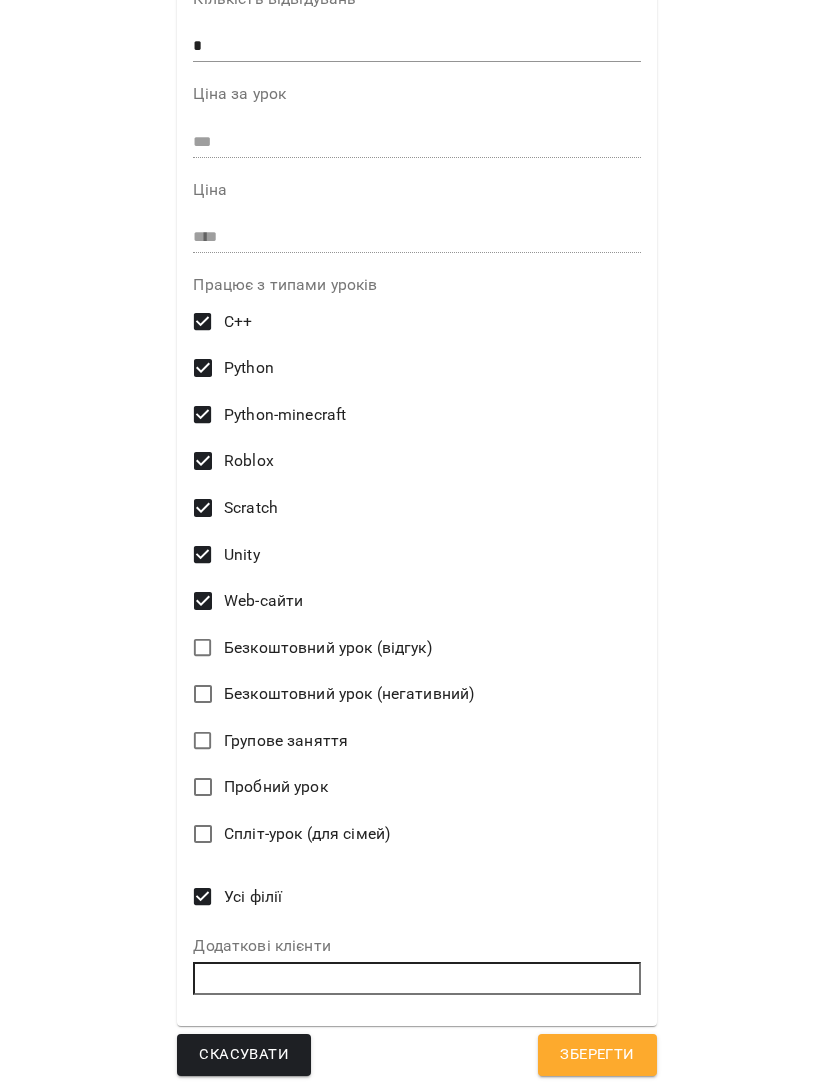 scroll, scrollTop: 447, scrollLeft: 0, axis: vertical 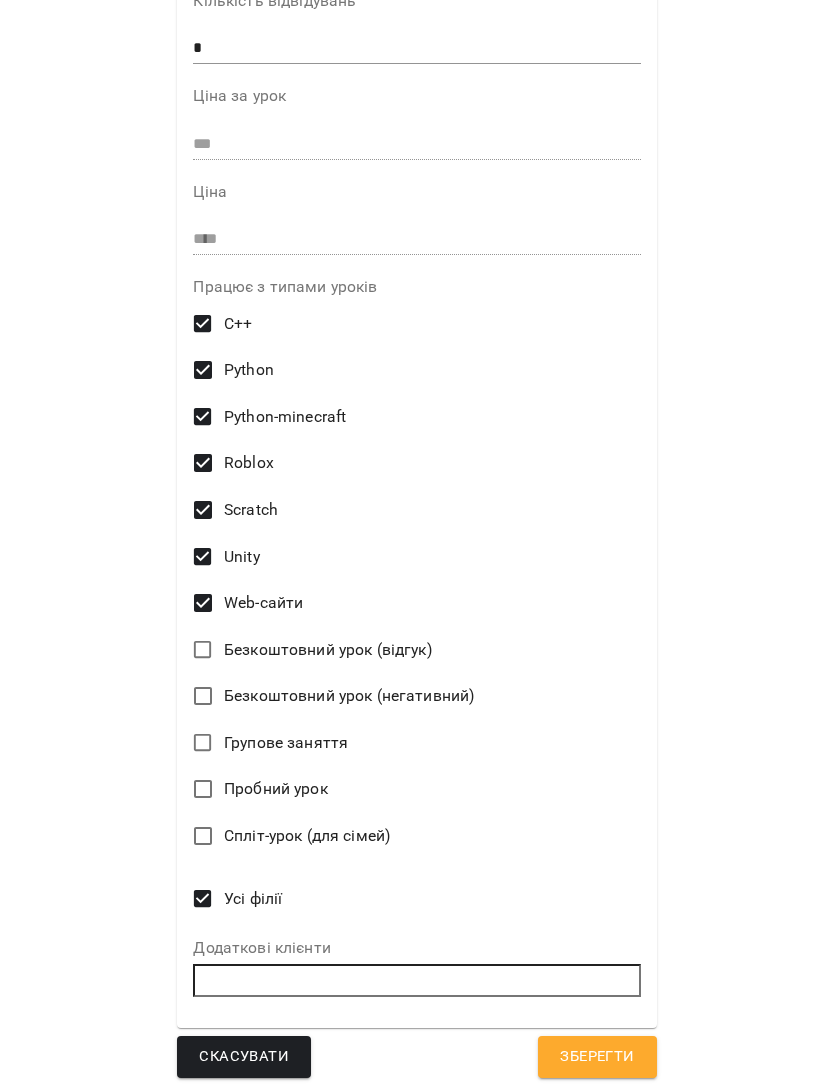 click on "Зберегти" at bounding box center (597, 1057) 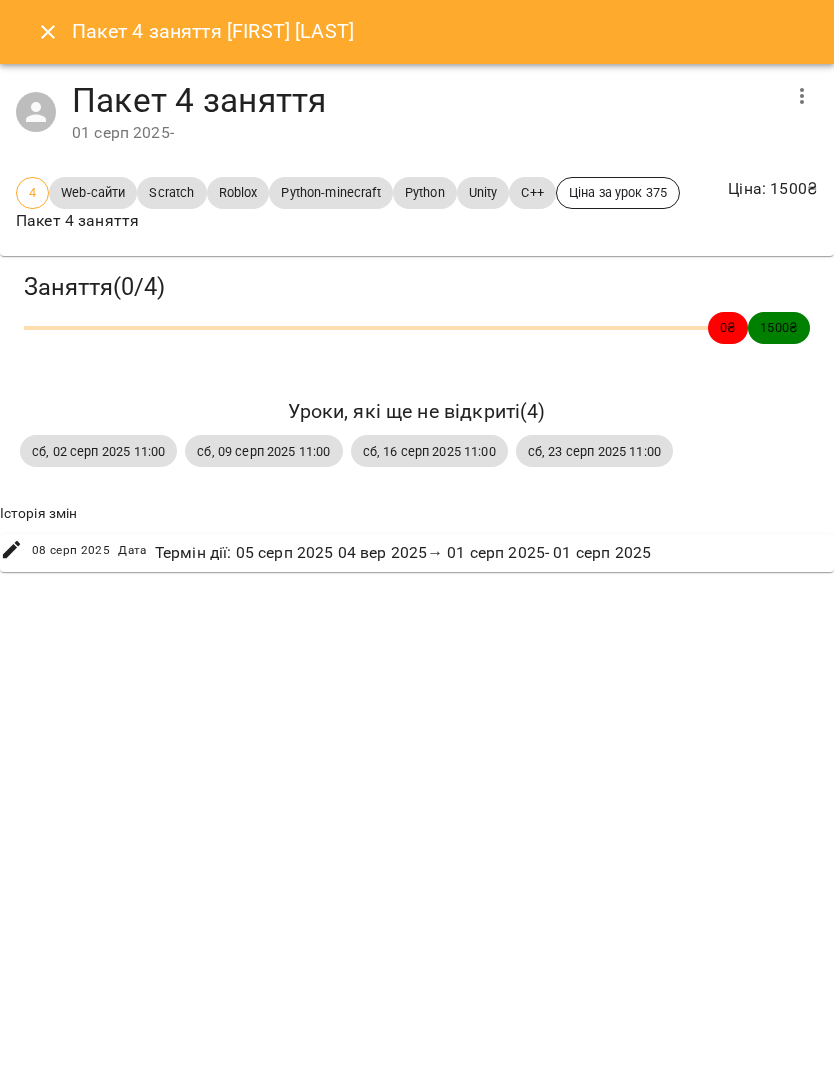 click 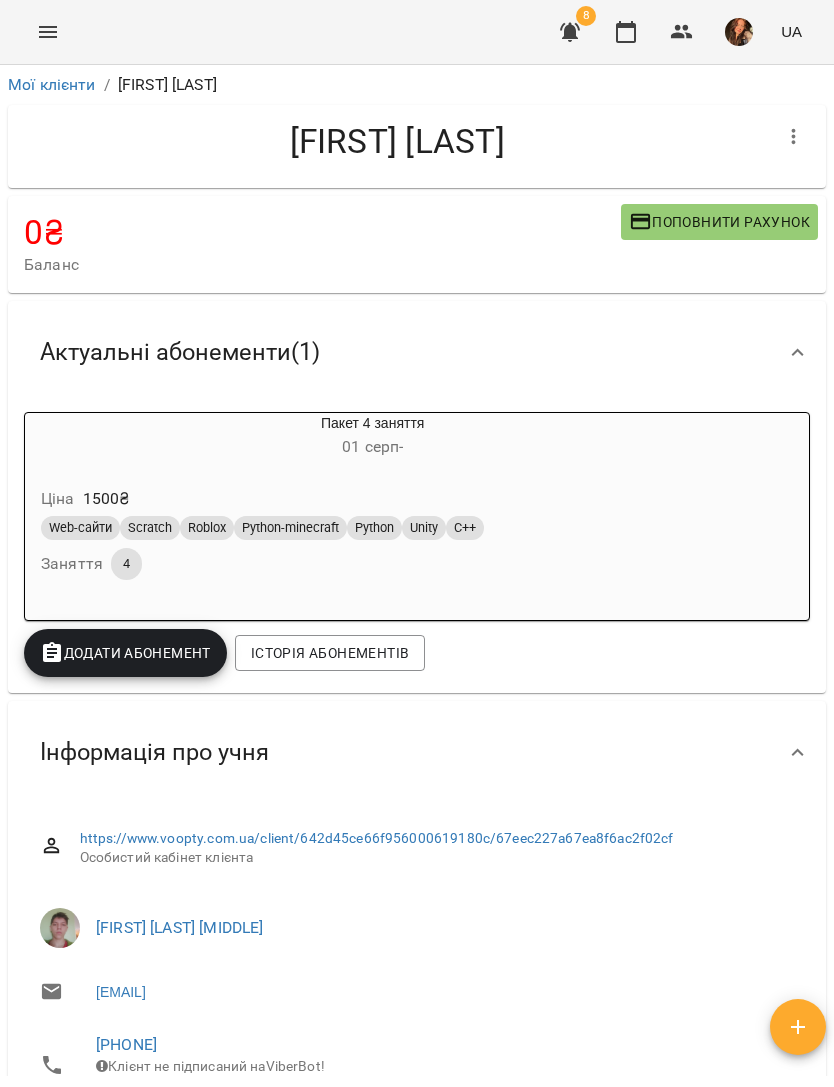 click at bounding box center [570, 32] 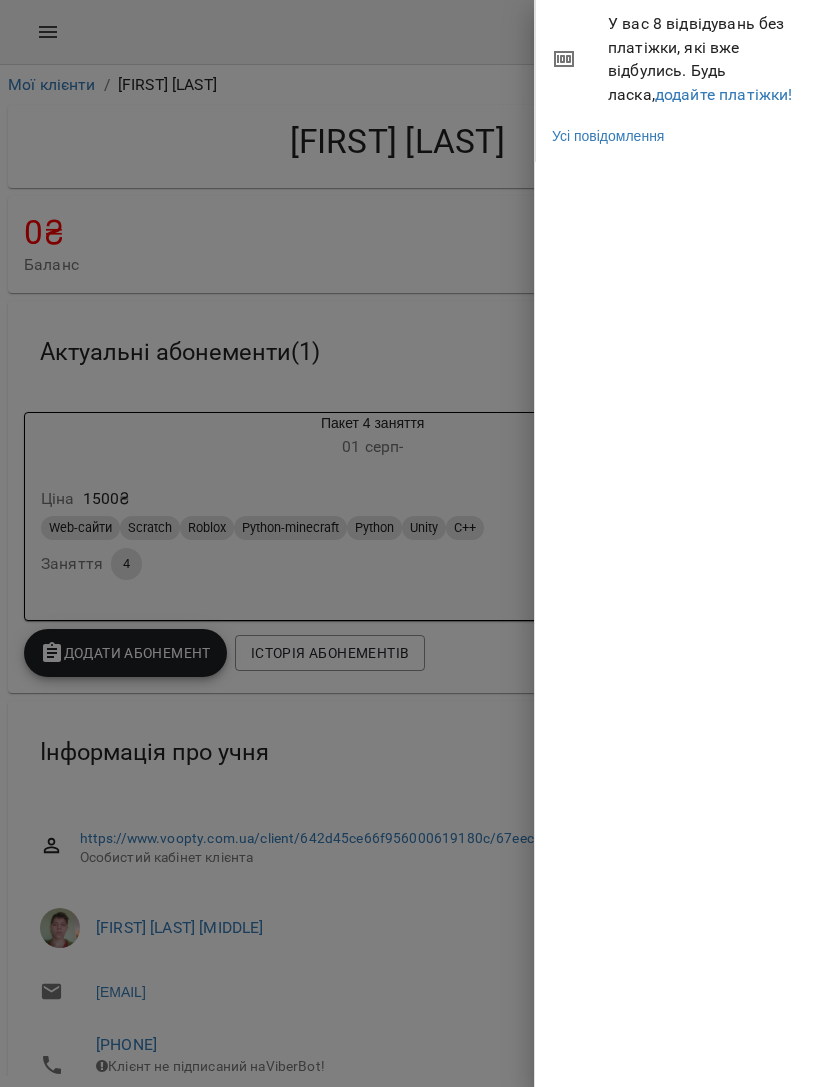 click on "додайте платіжки!" at bounding box center (724, 94) 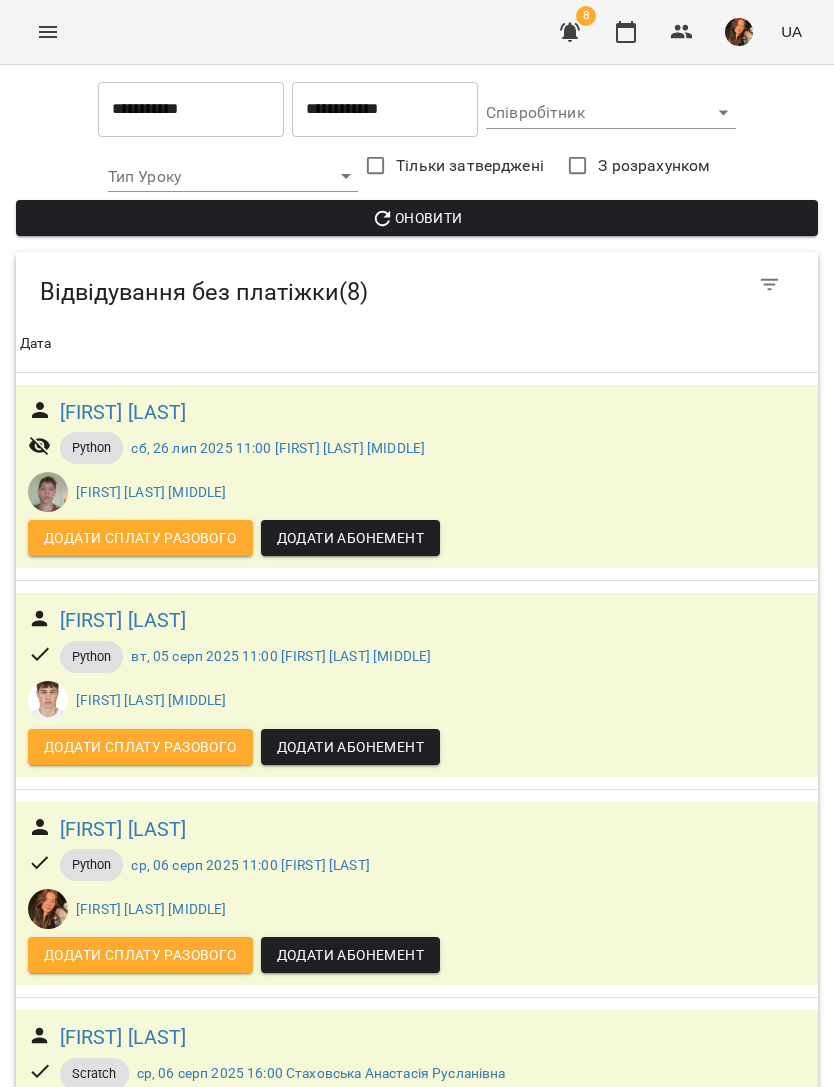 scroll, scrollTop: 0, scrollLeft: 0, axis: both 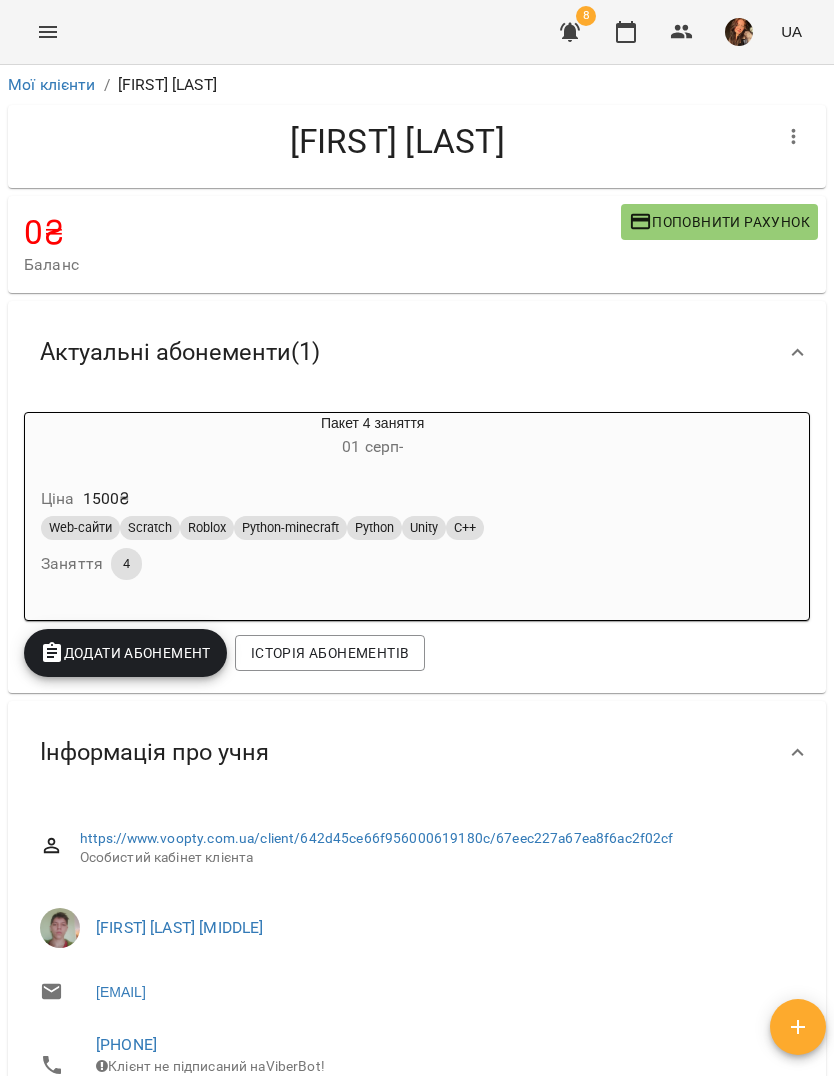 click at bounding box center [794, 137] 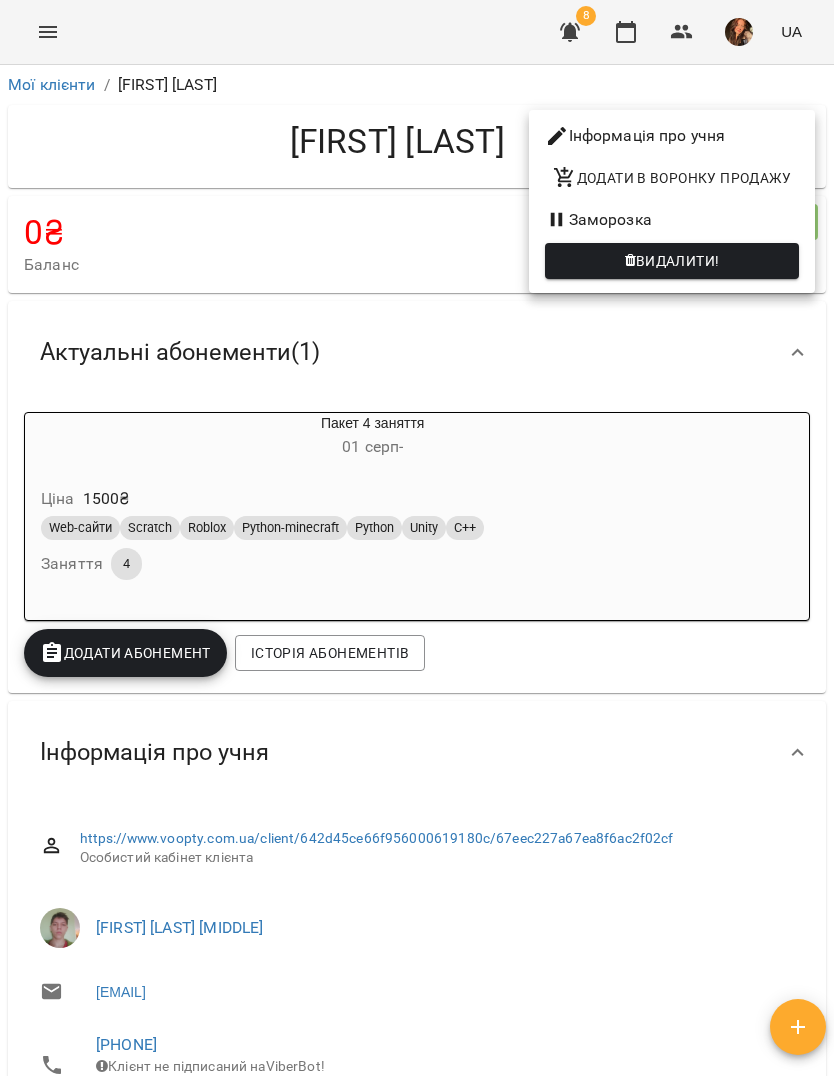 click at bounding box center (417, 543) 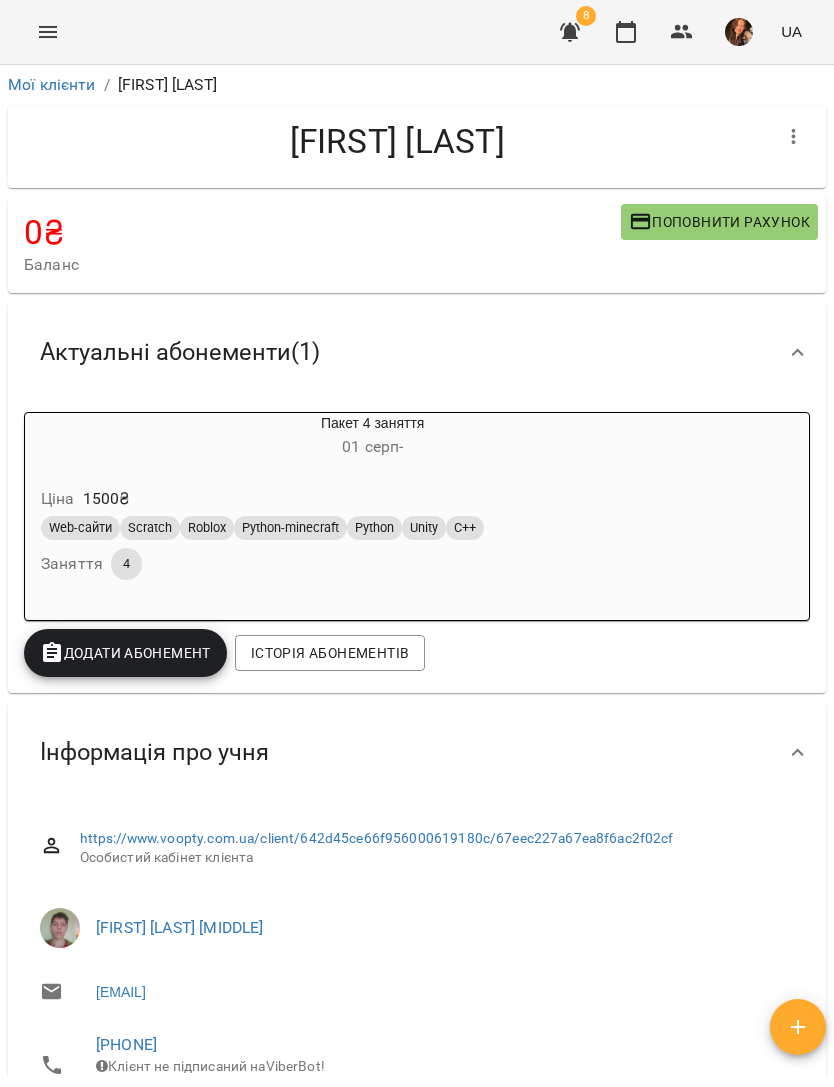 click on "Пакет 4 заняття            01 серп  -" at bounding box center (372, 437) 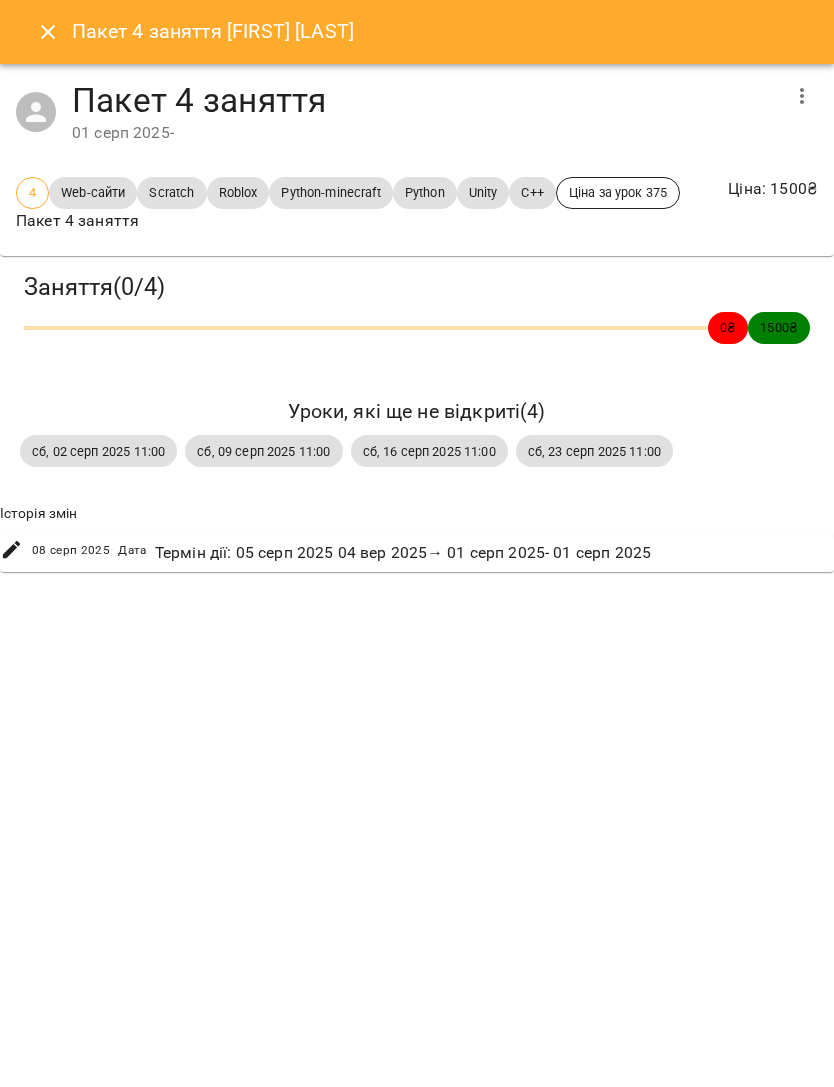 click 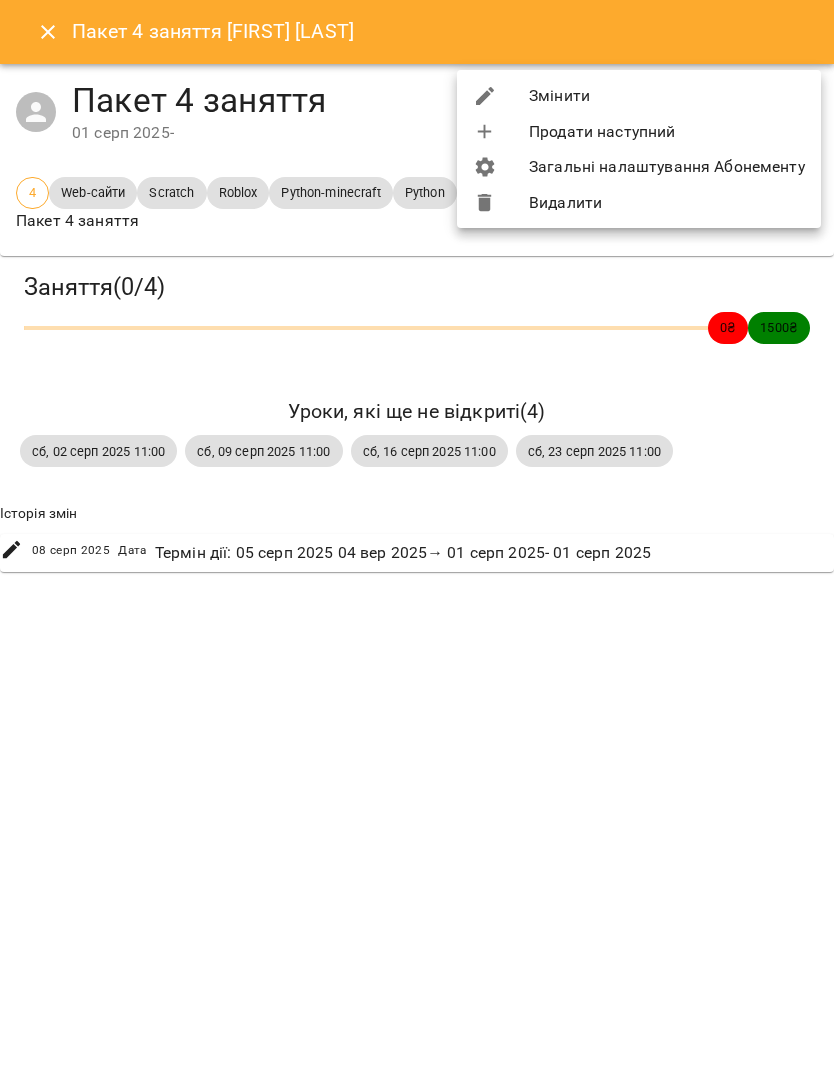 click on "Змінити" at bounding box center (639, 96) 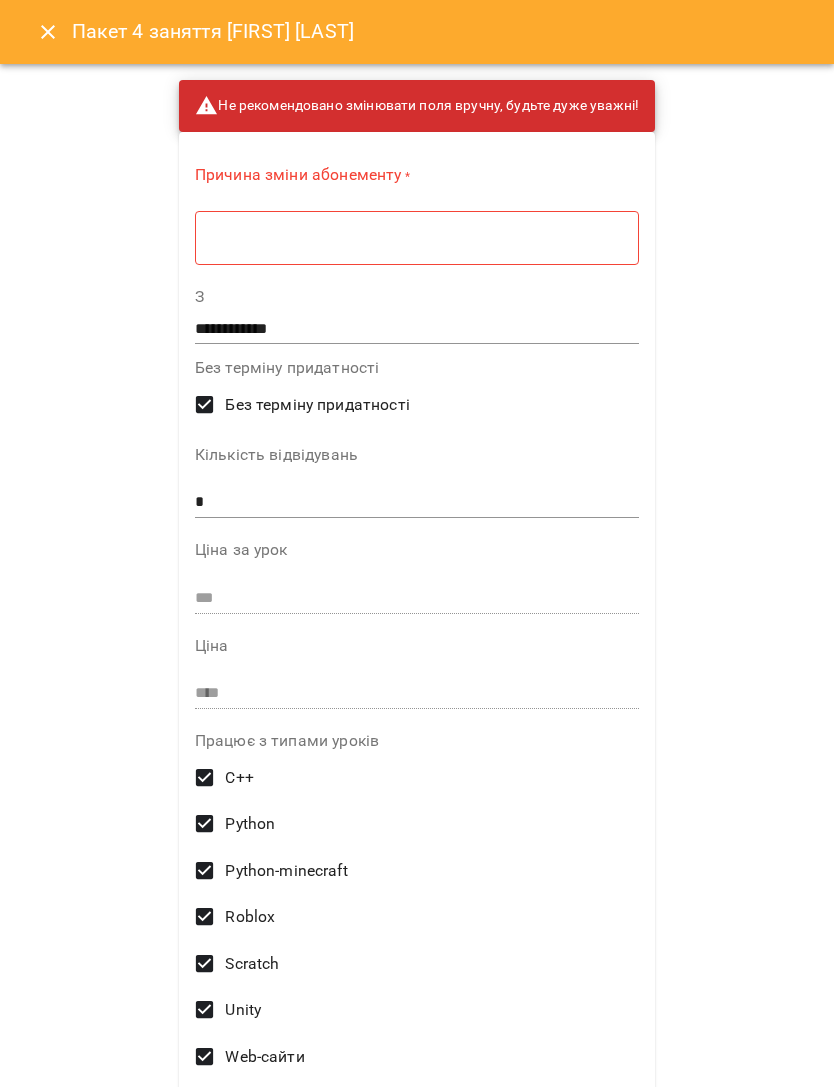 click at bounding box center (417, 238) 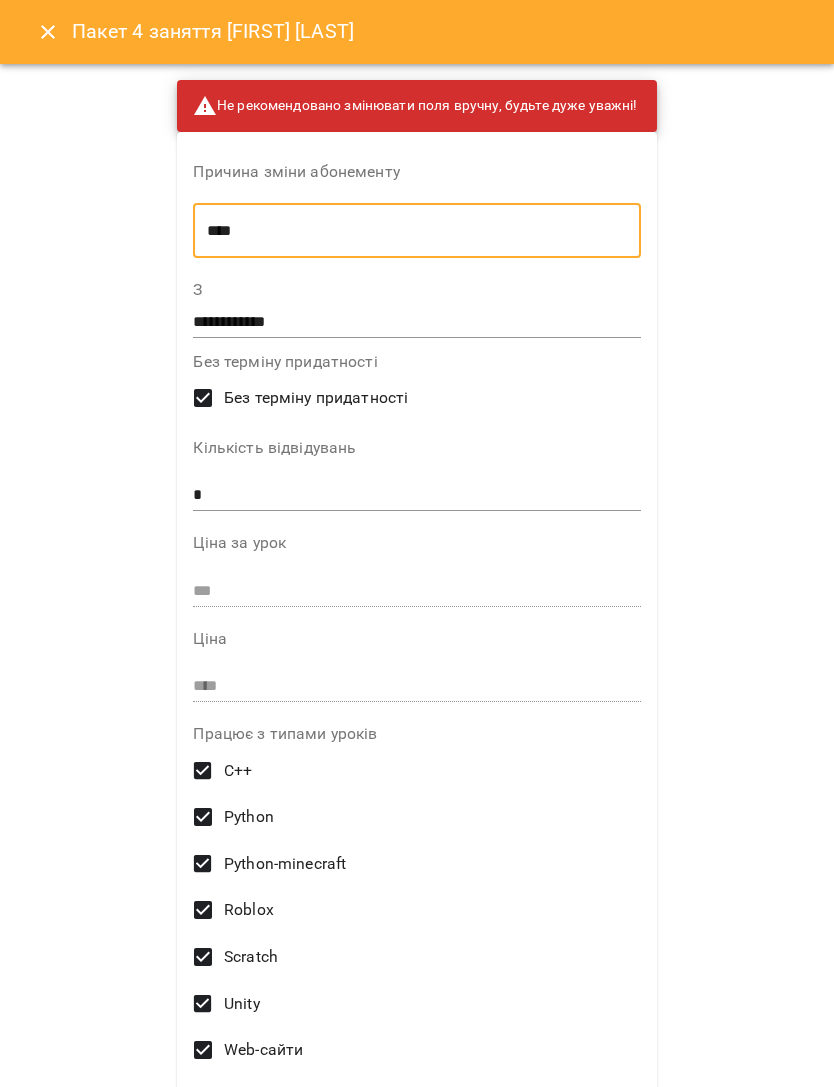 type on "****" 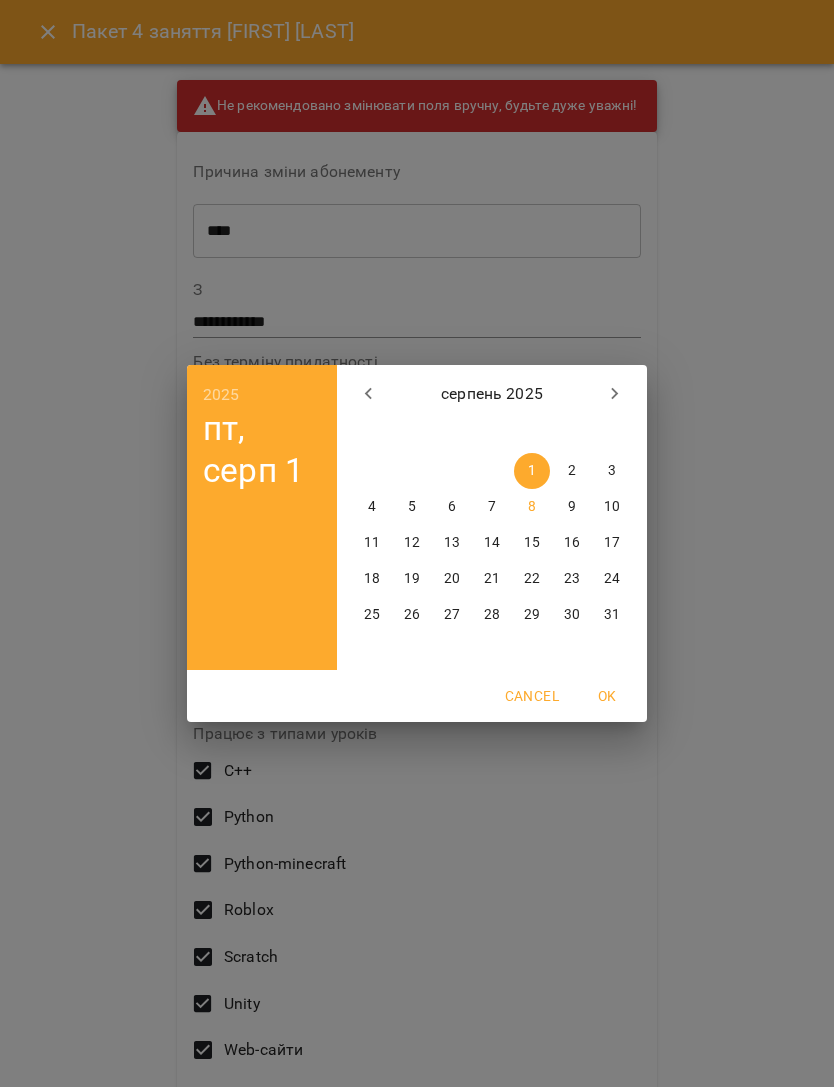 click 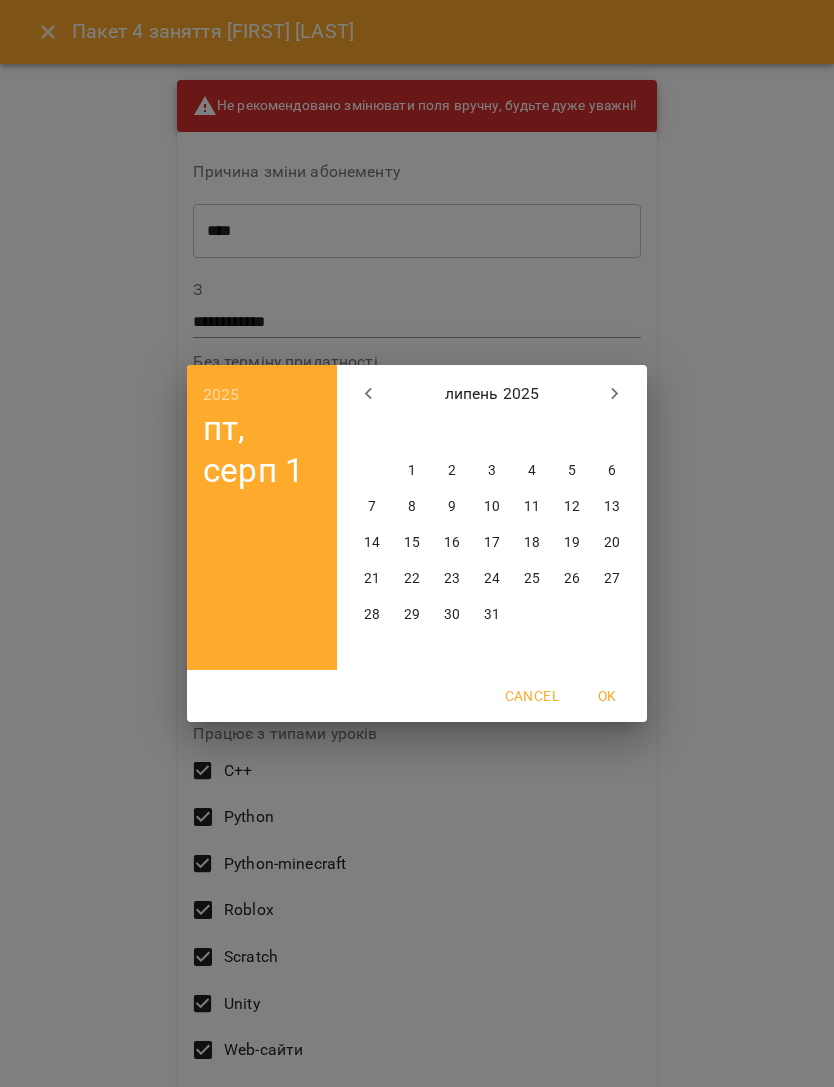click on "25" at bounding box center [532, 579] 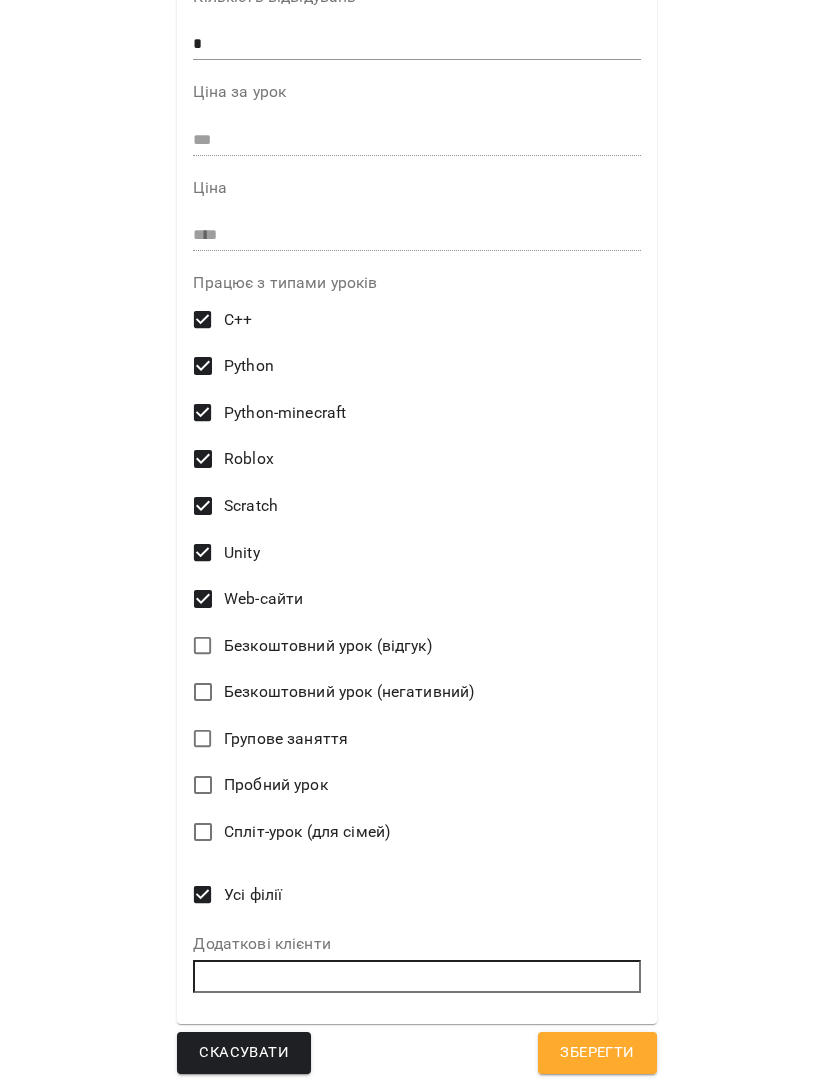 scroll, scrollTop: 447, scrollLeft: 0, axis: vertical 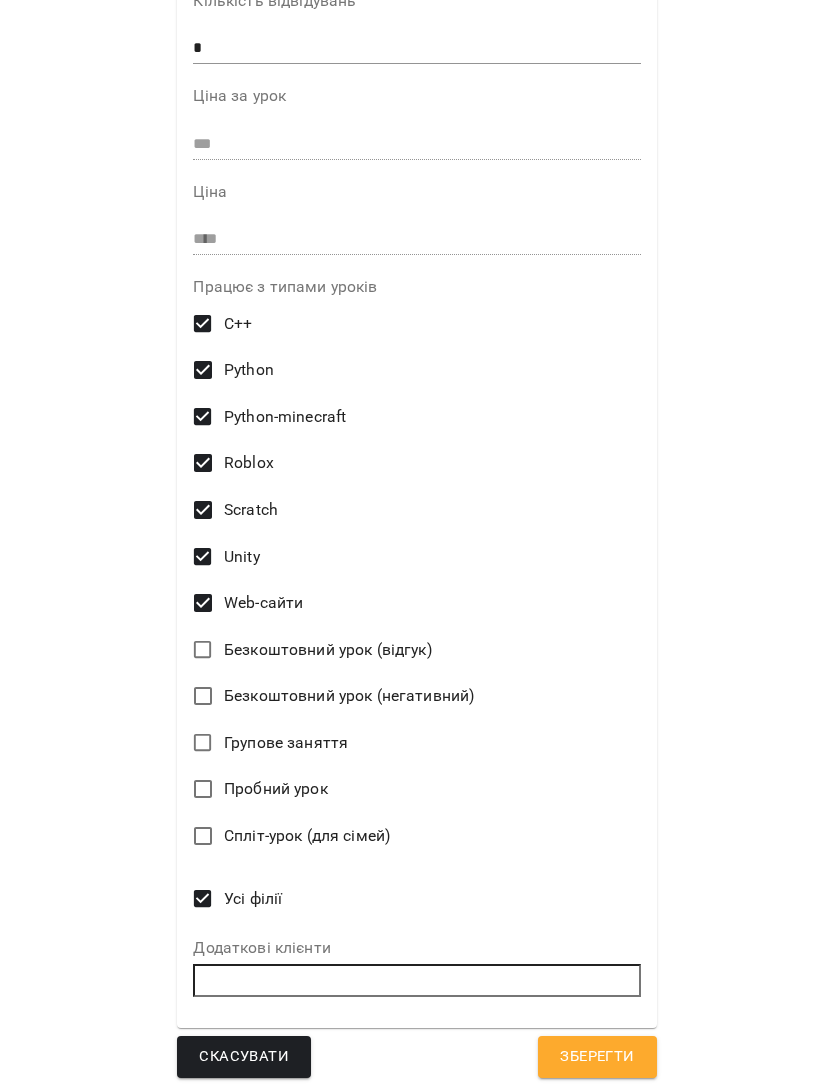 click on "Зберегти" at bounding box center [597, 1057] 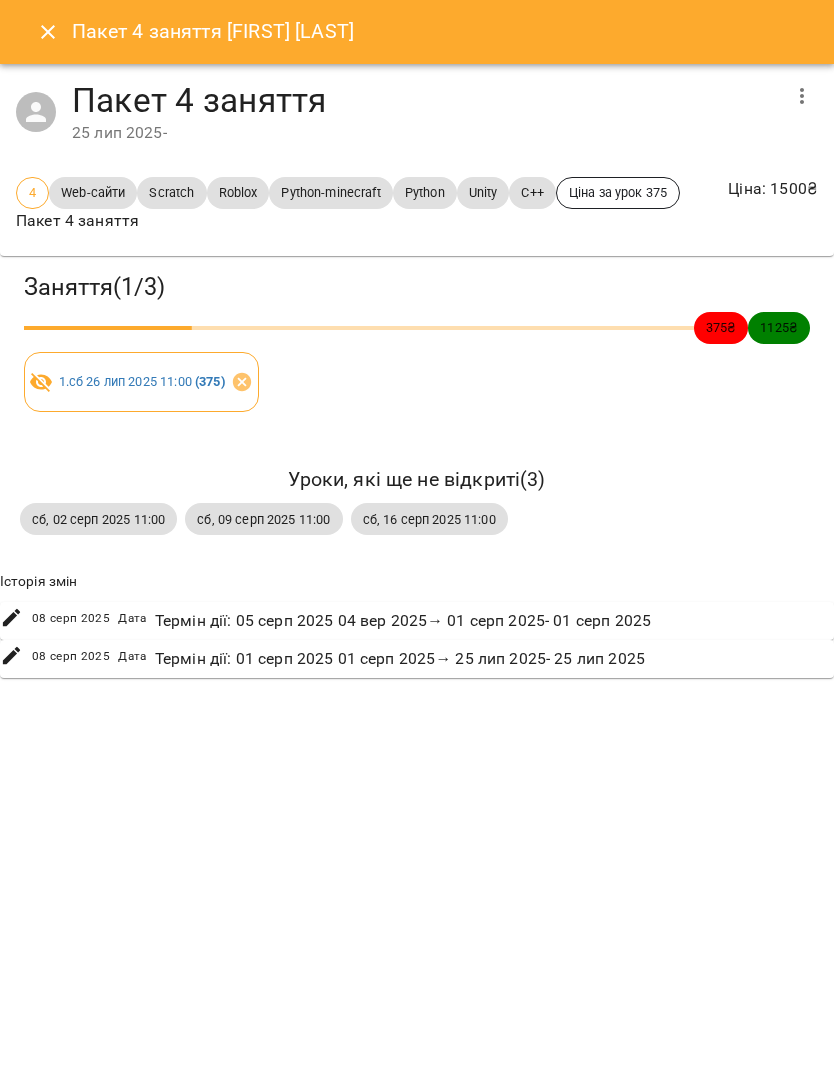 click at bounding box center [48, 32] 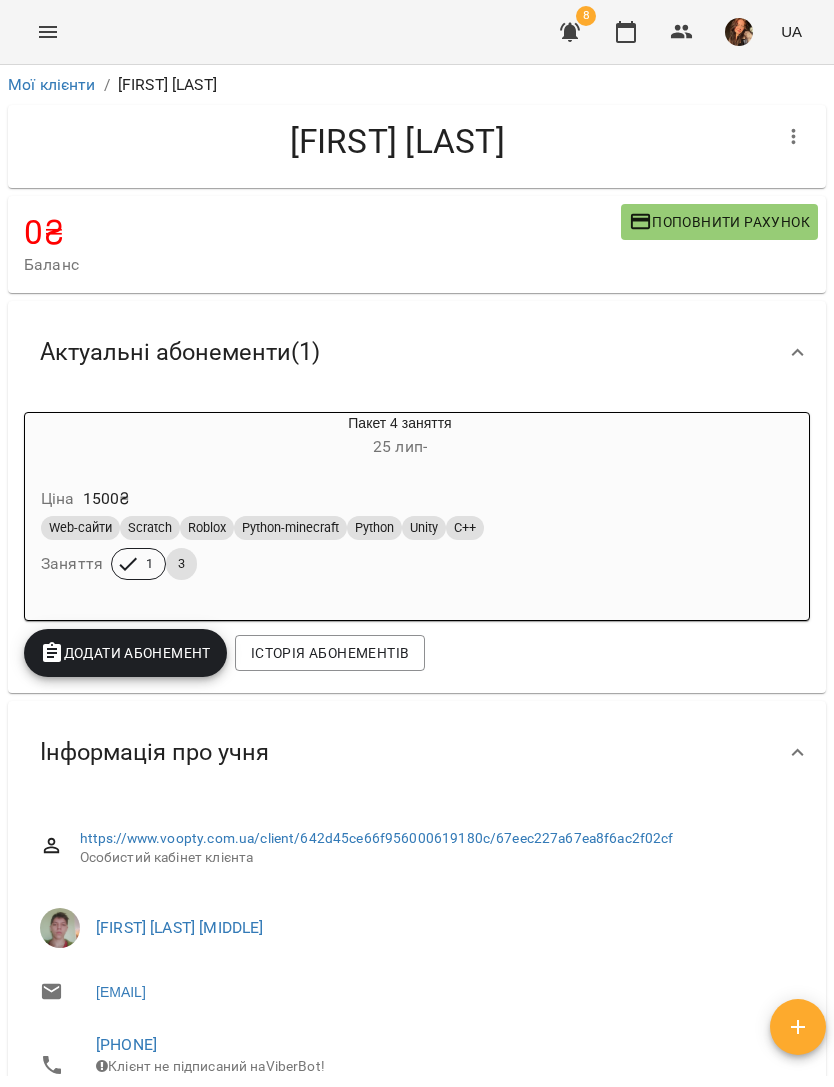 click at bounding box center [570, 32] 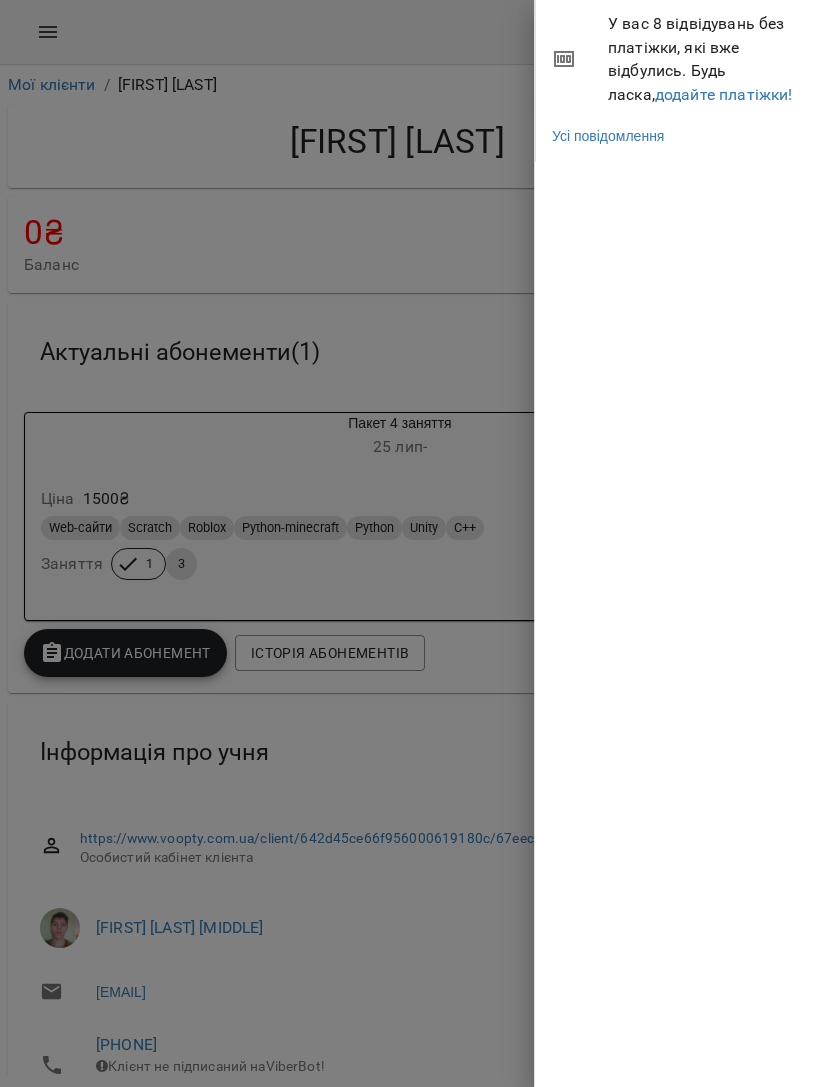 click on "додайте платіжки!" at bounding box center (724, 94) 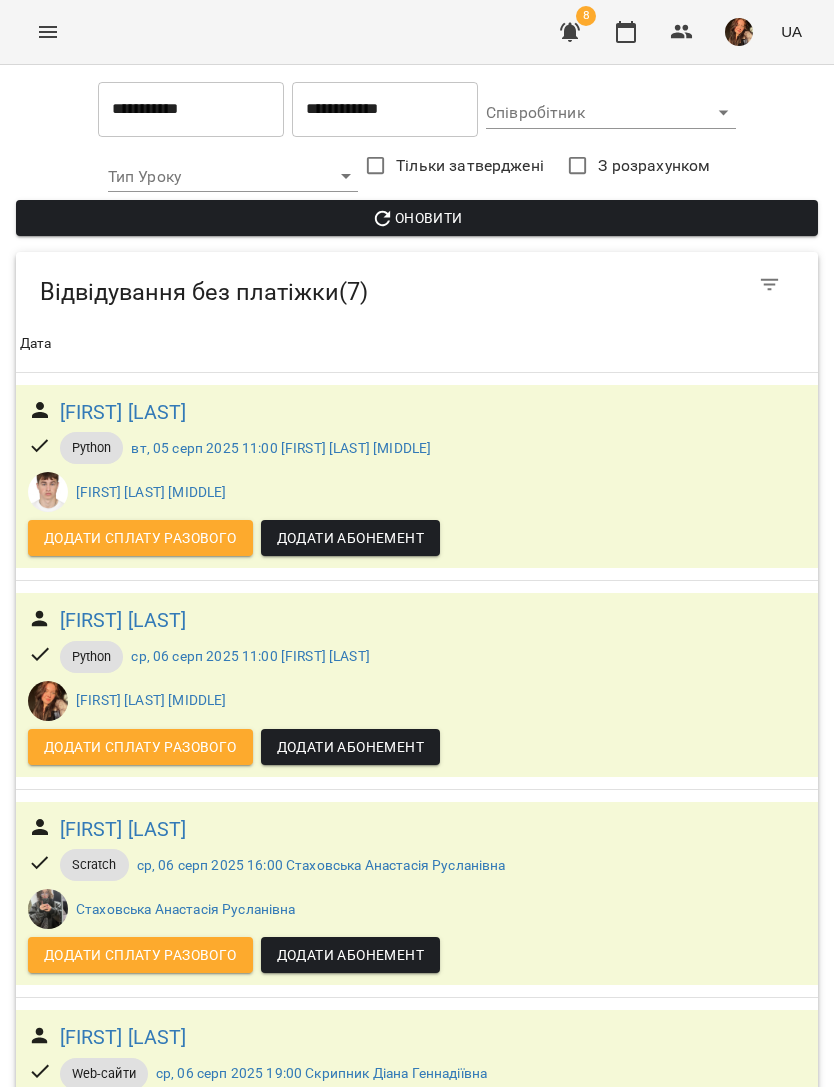 scroll, scrollTop: 134, scrollLeft: 0, axis: vertical 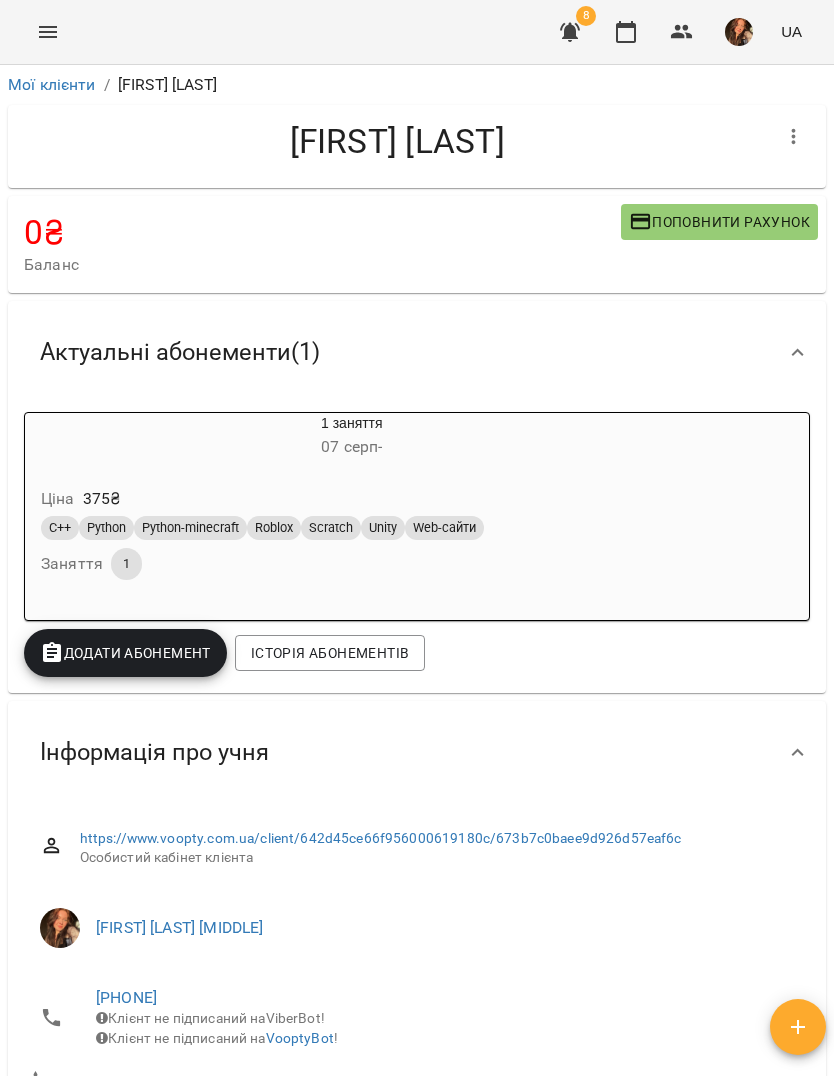 click 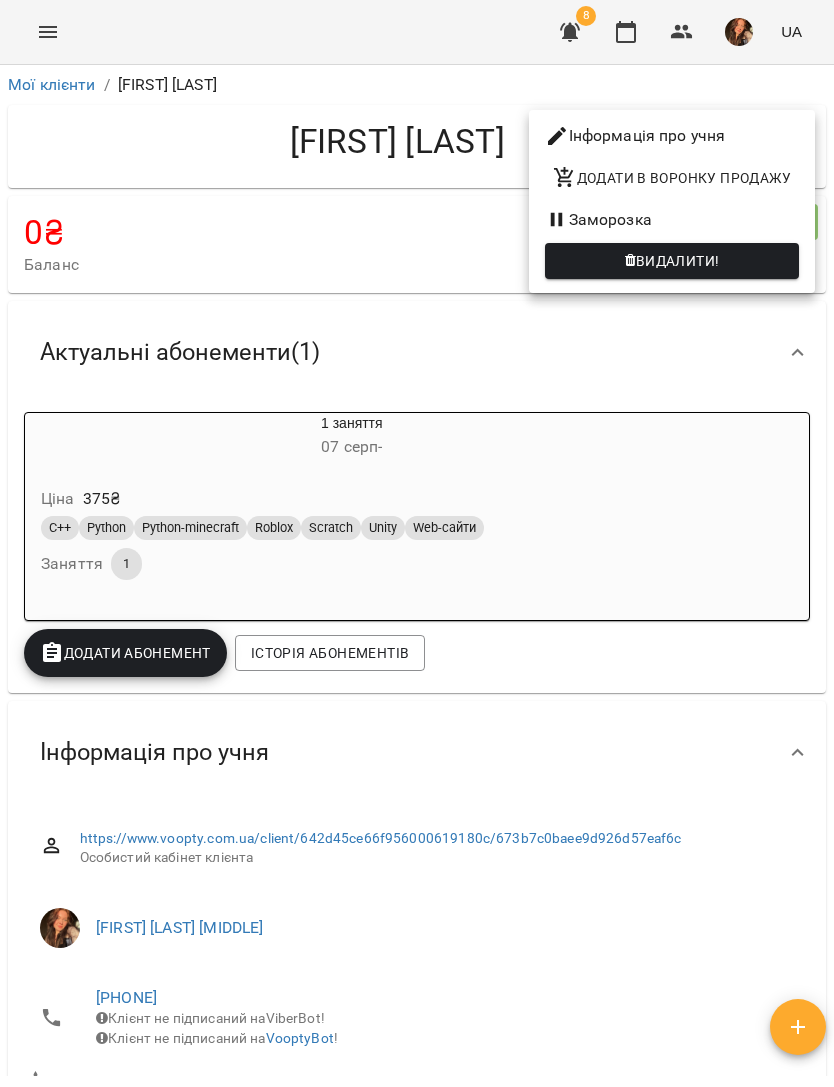 click on "Інформація про учня" at bounding box center [672, 136] 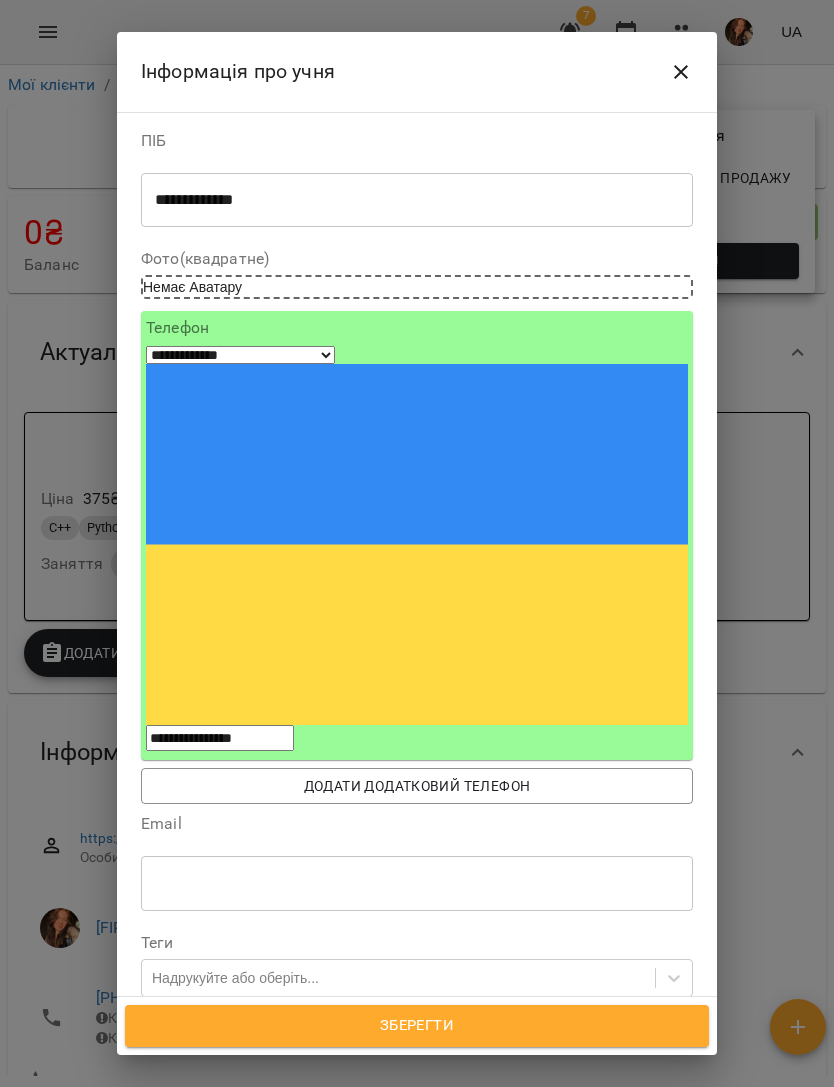 click 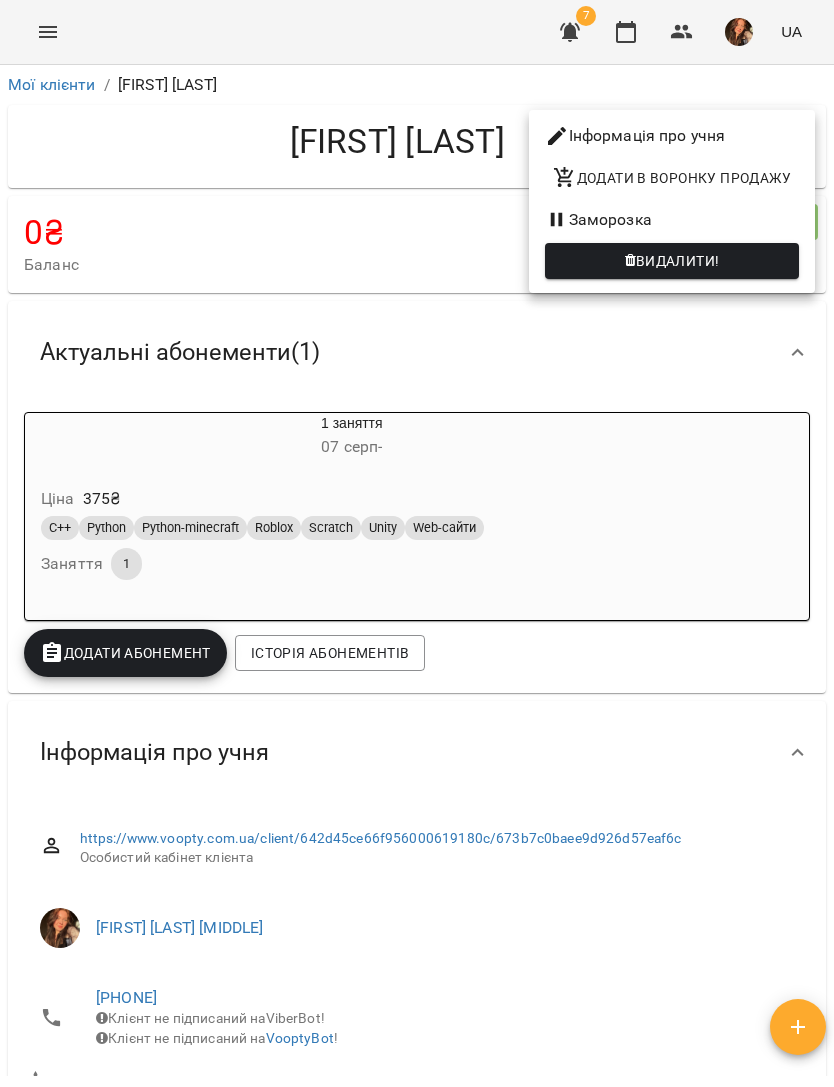 click at bounding box center (417, 543) 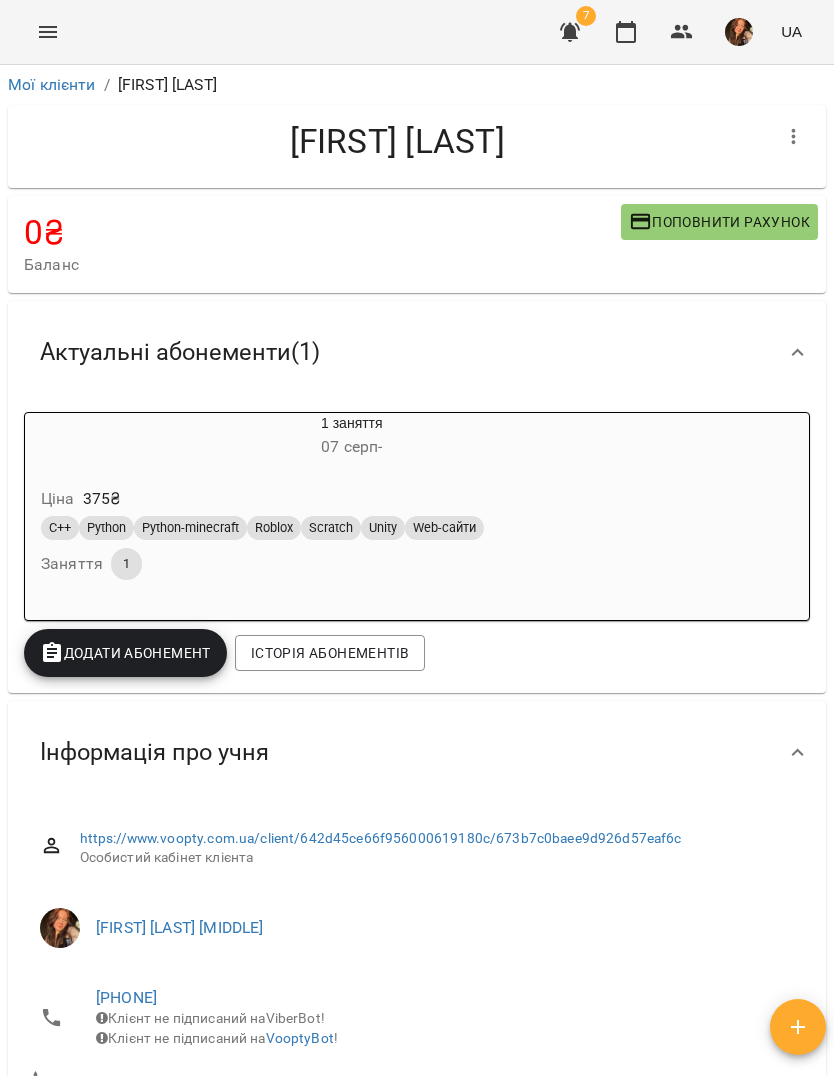 click on "Ціна 375 ₴ C++ Python       Python-minecraft                       Roblox Scratch  Unity Web-сайти   Заняття 1" at bounding box center [352, 537] 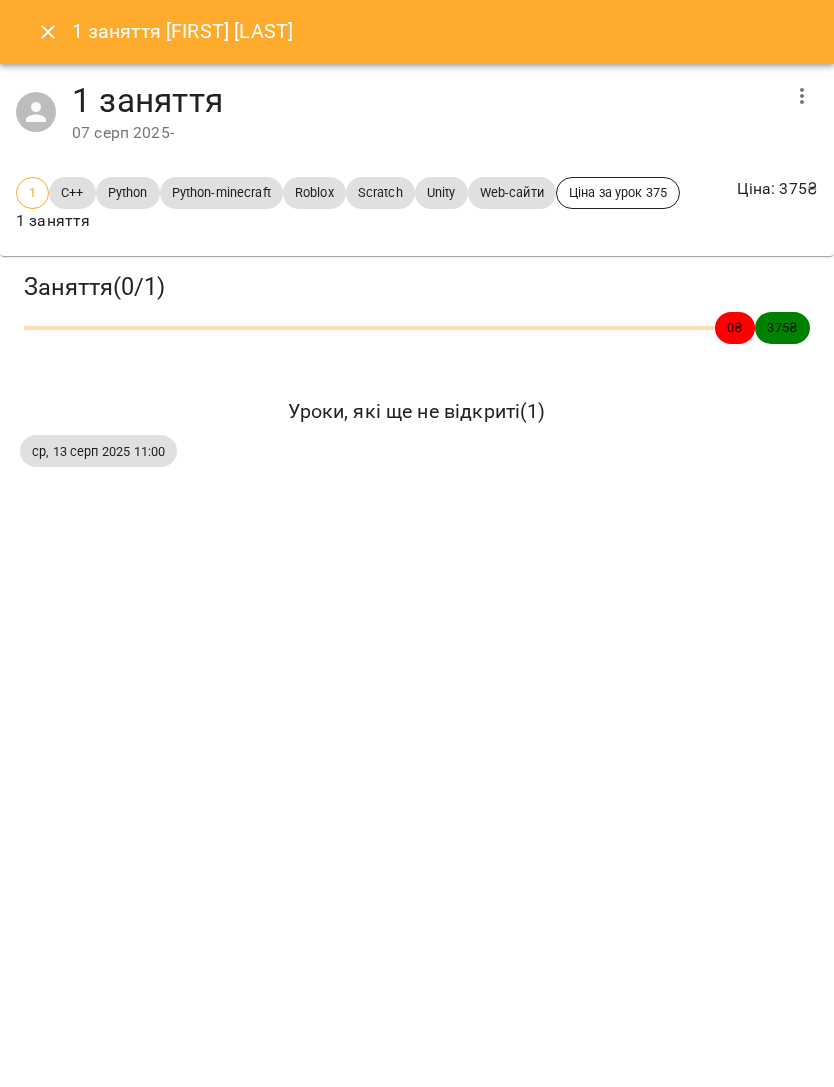 click 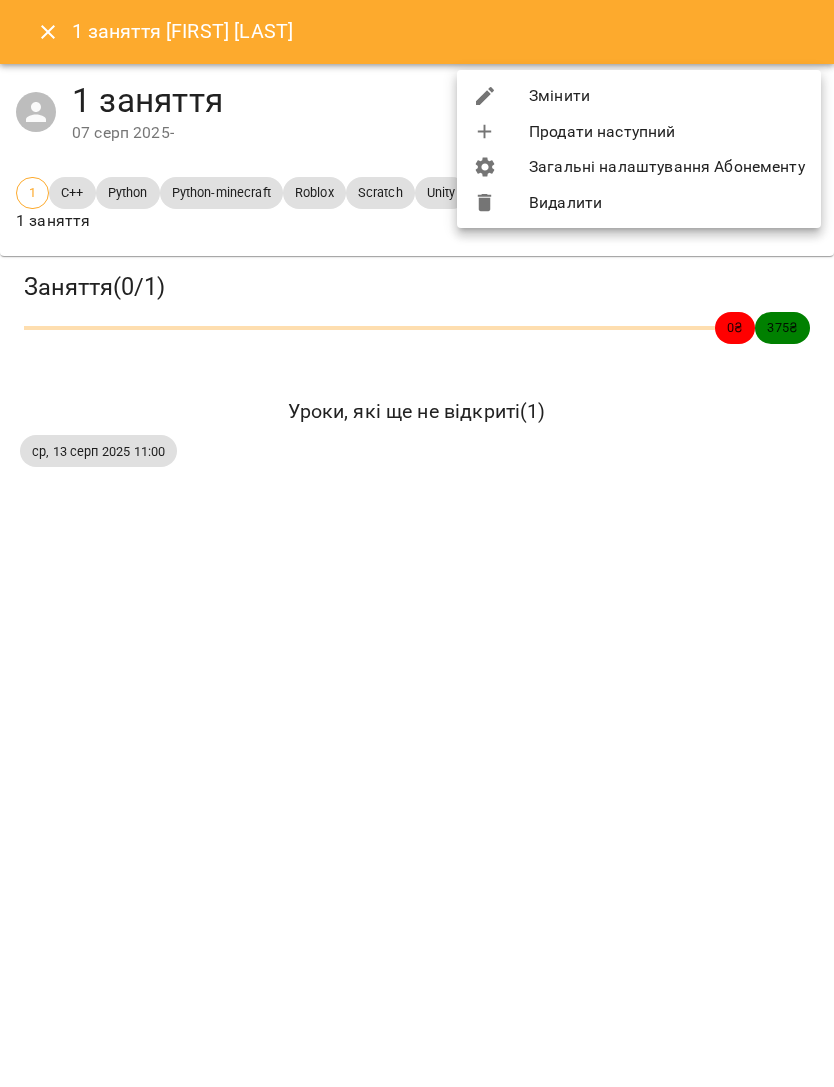 click on "Змінити" at bounding box center [639, 96] 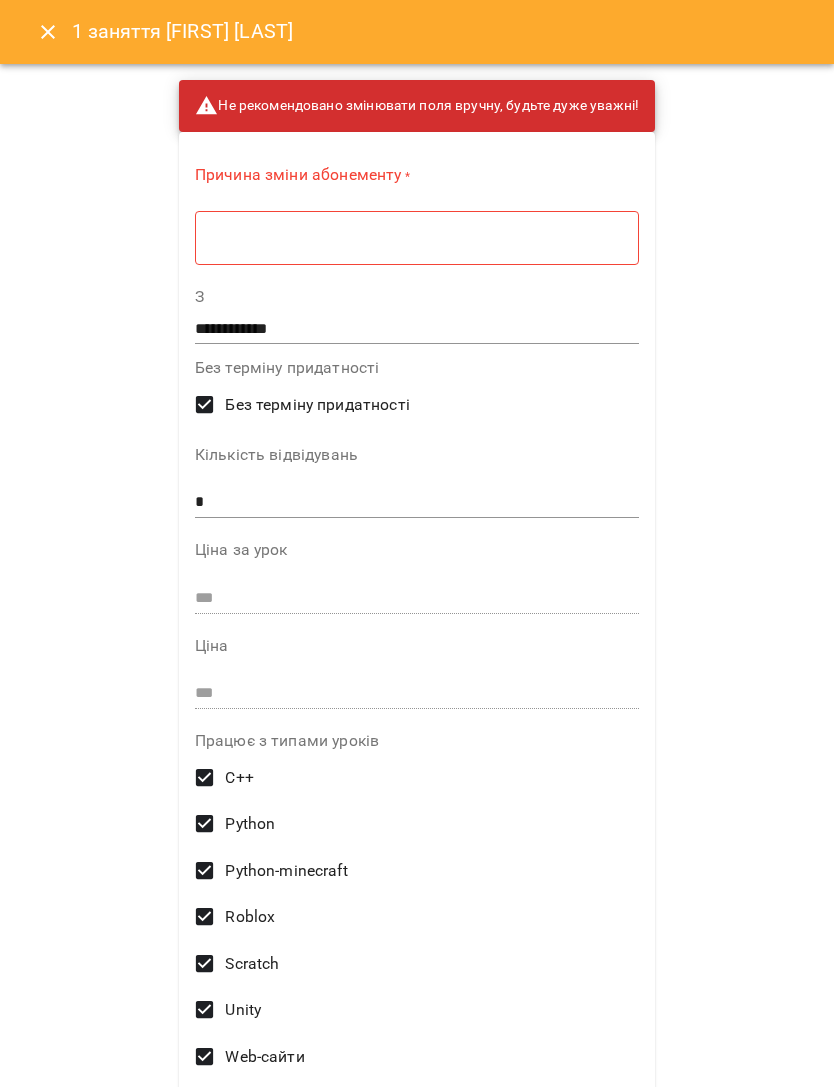 click at bounding box center [417, 238] 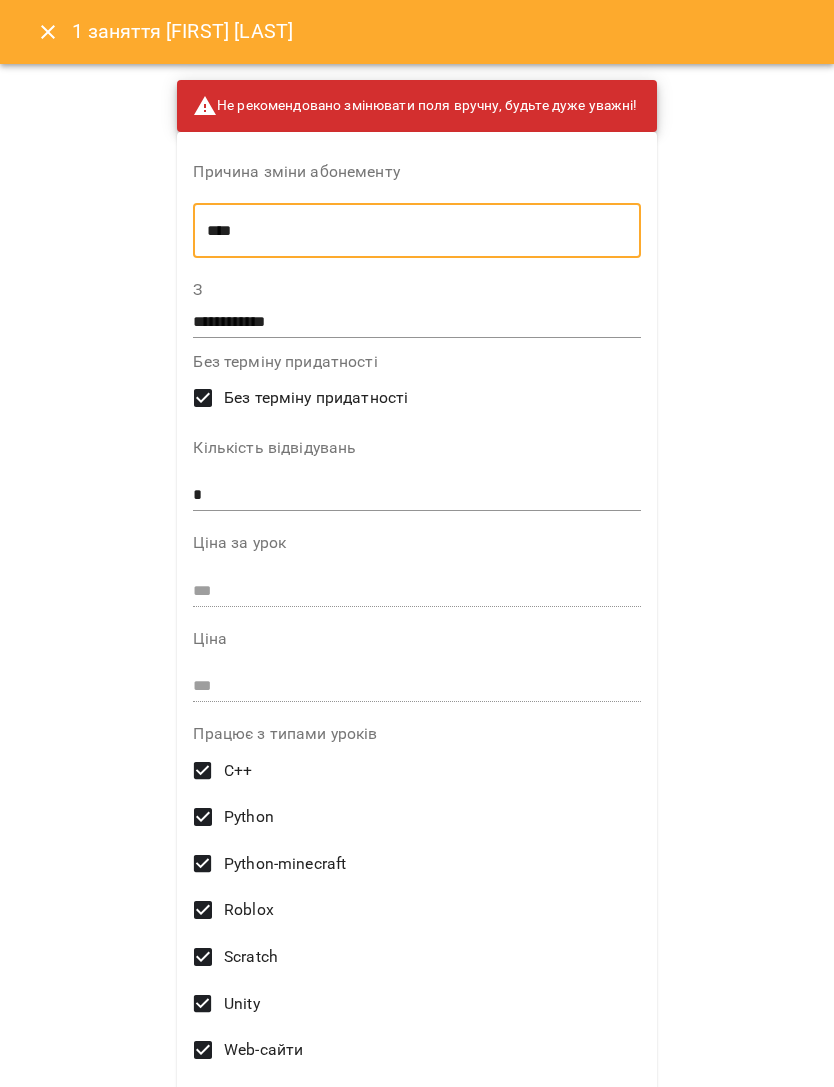 type on "****" 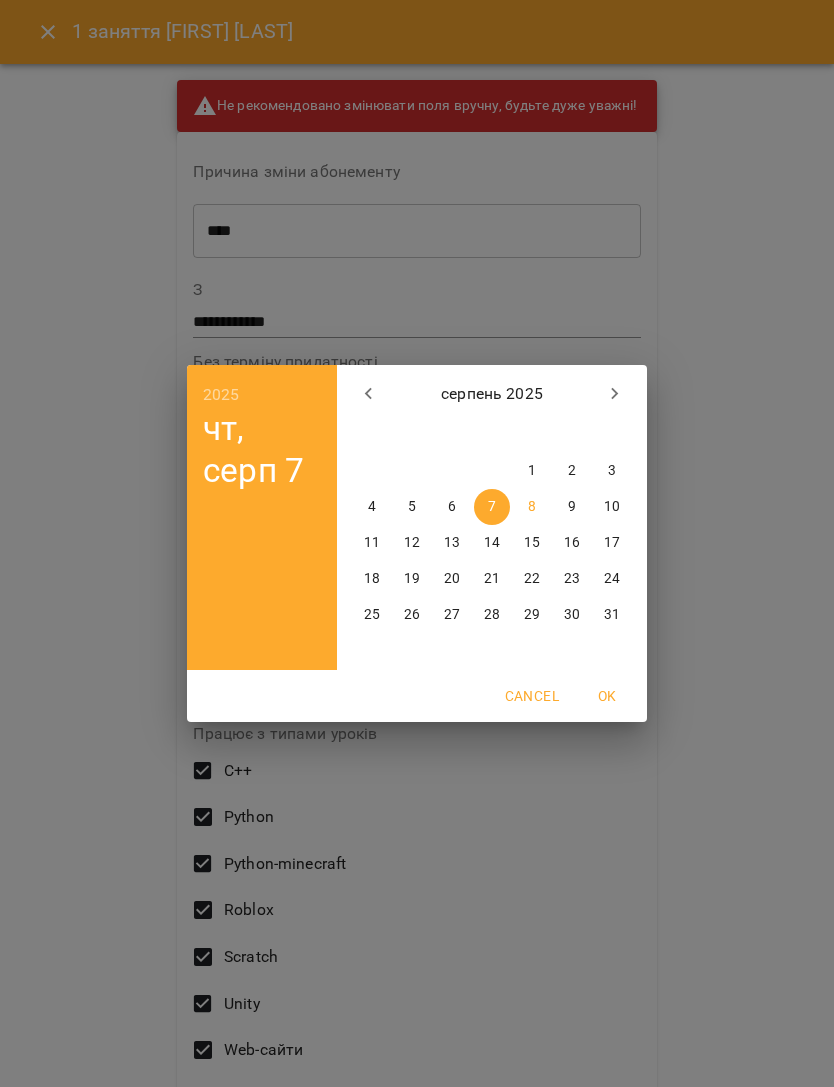 click on "4" at bounding box center (372, 507) 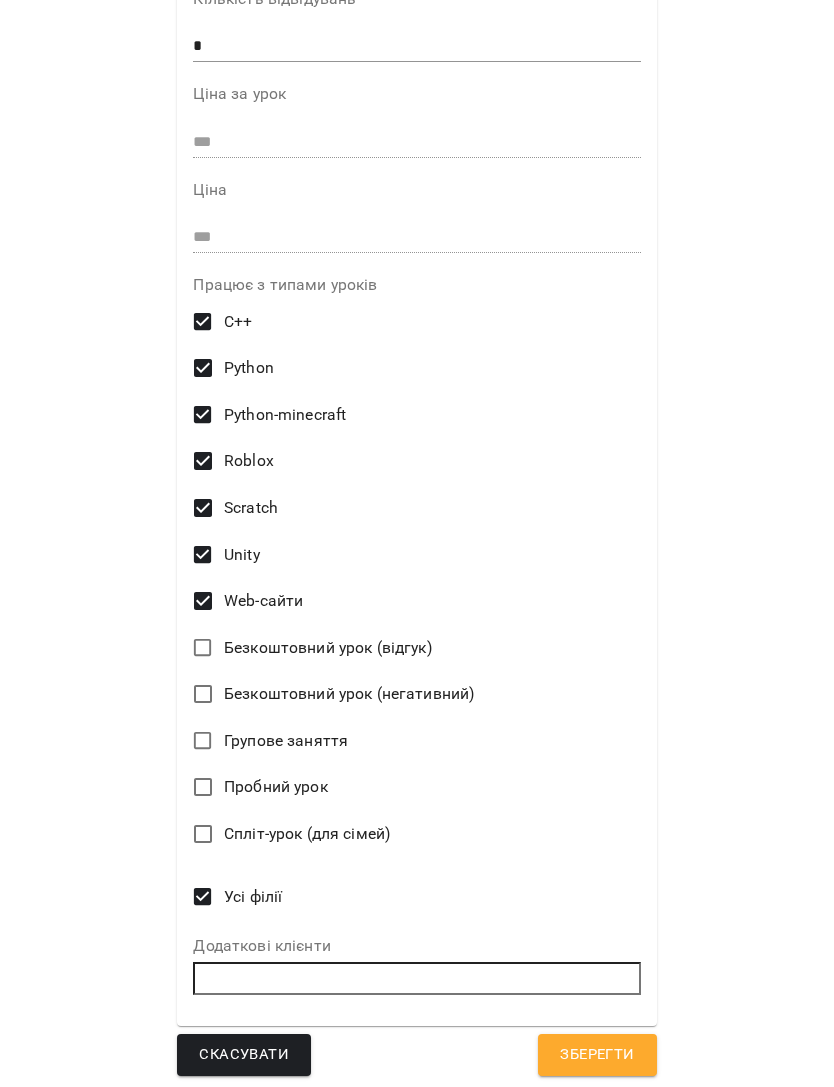 scroll, scrollTop: 447, scrollLeft: 0, axis: vertical 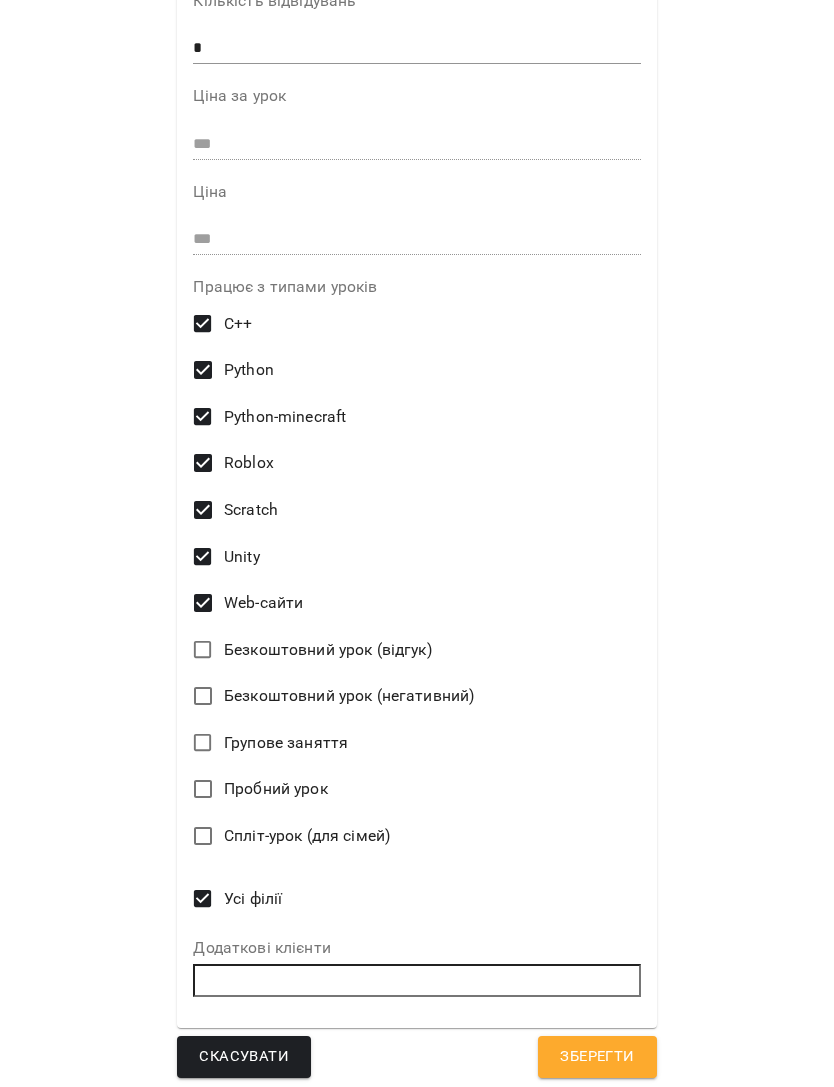 click on "Зберегти" at bounding box center (597, 1057) 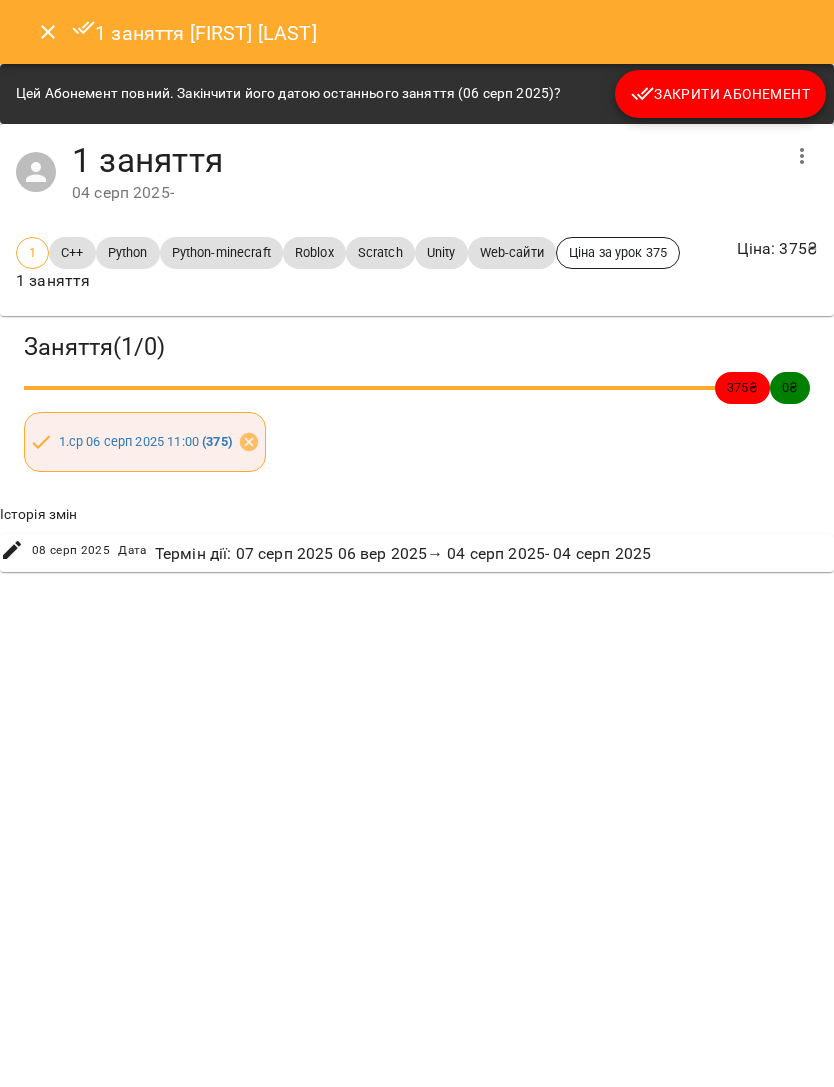 click 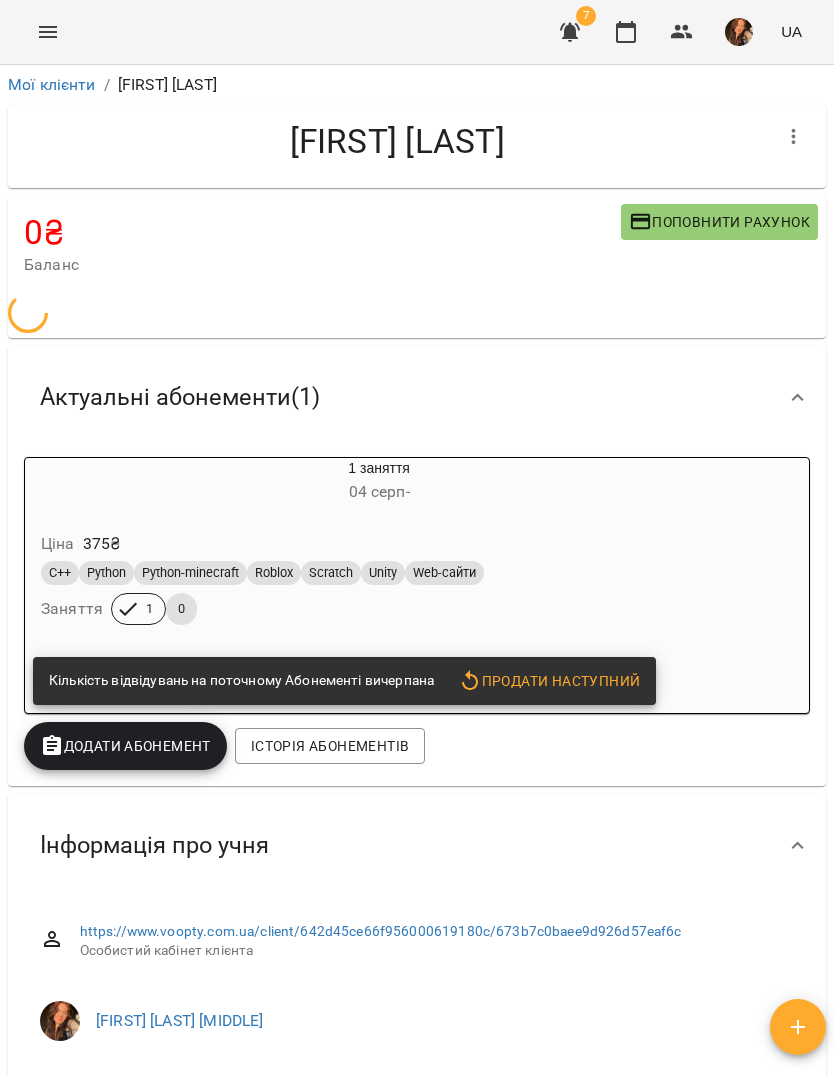 click 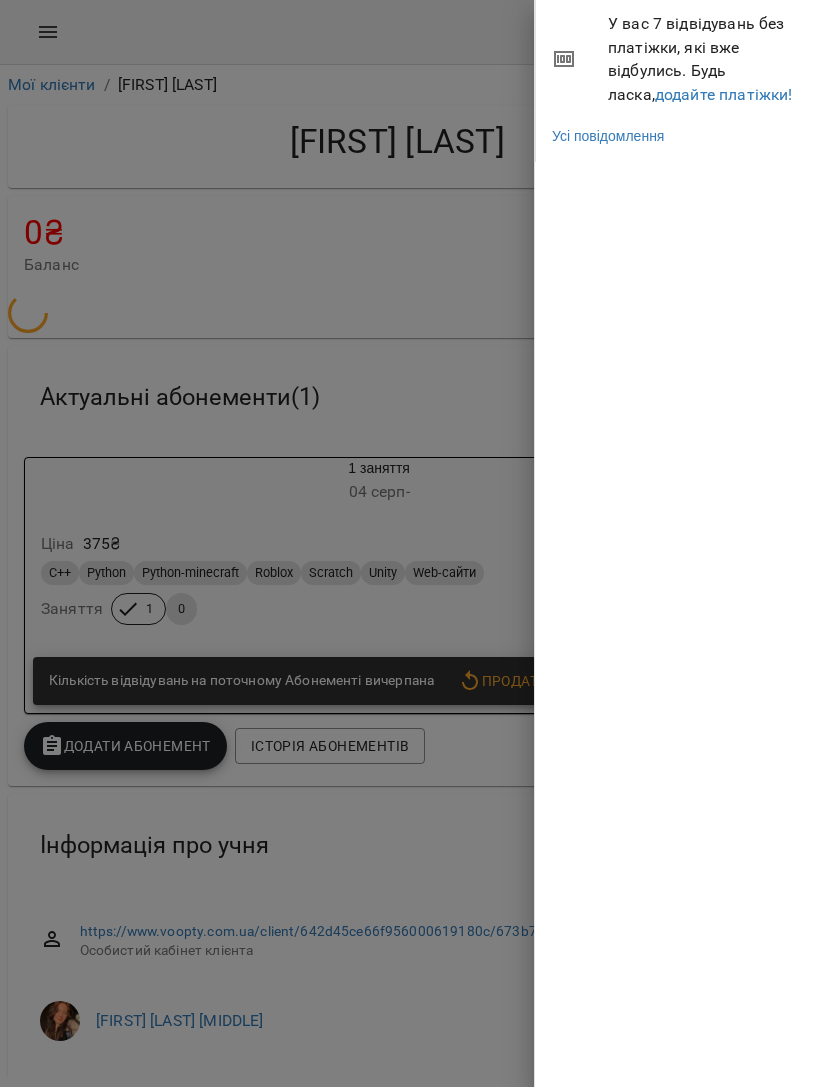 click on "додайте платіжки!" at bounding box center [724, 94] 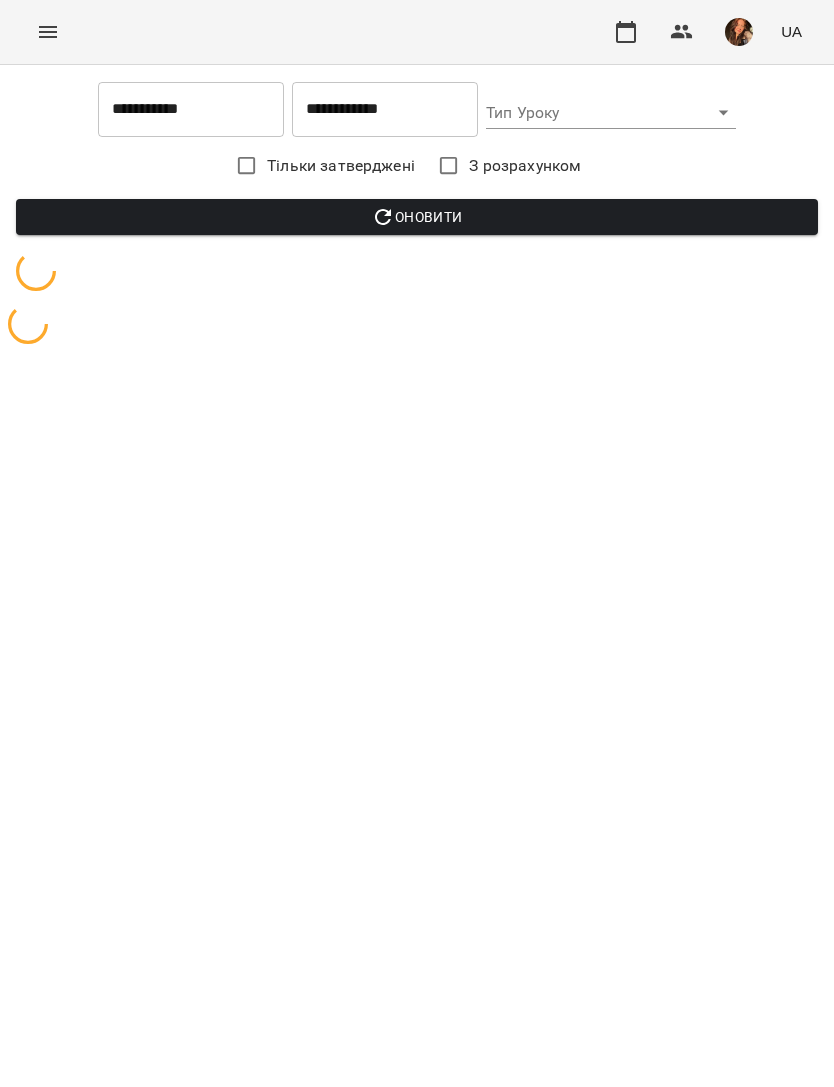 scroll, scrollTop: 0, scrollLeft: 0, axis: both 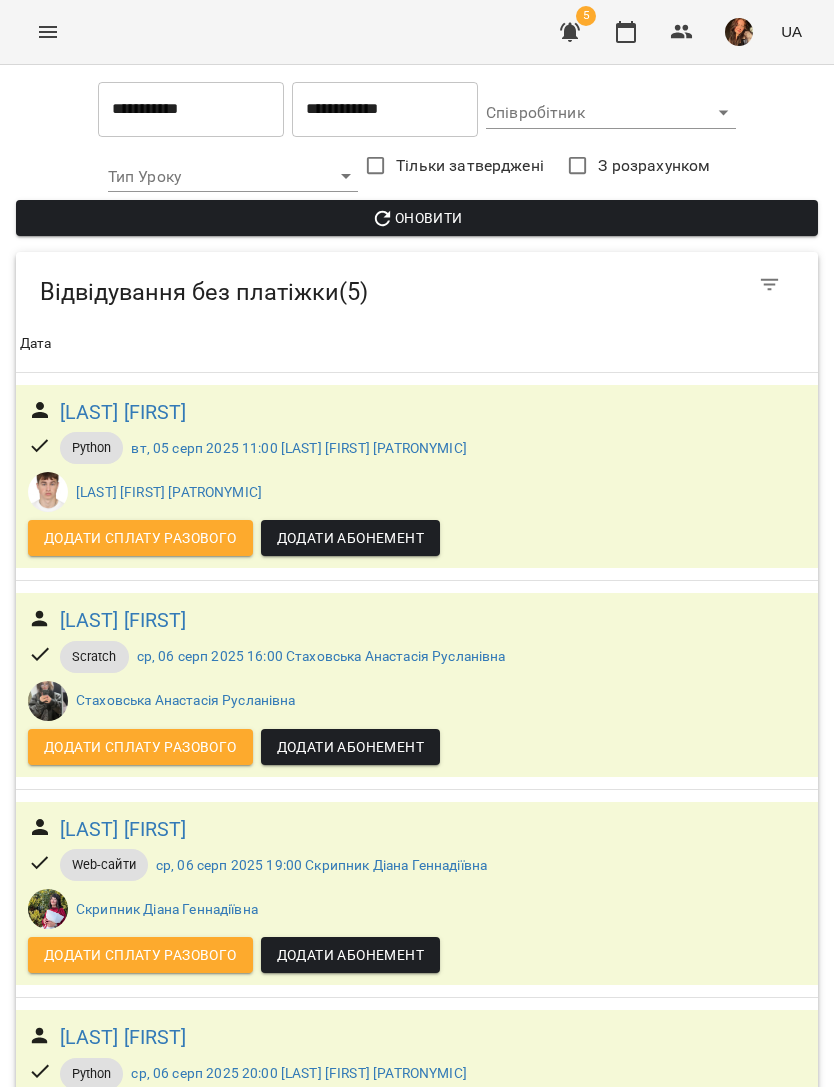 click 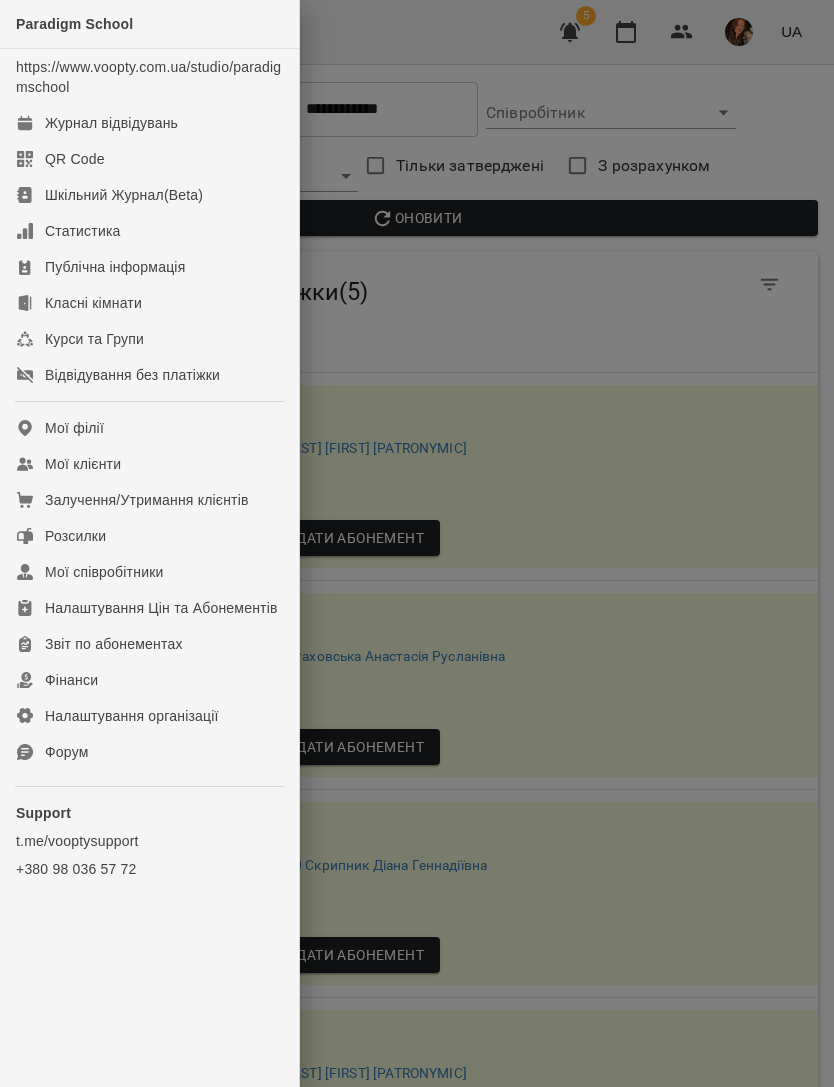 click on "Журнал відвідувань" at bounding box center [111, 123] 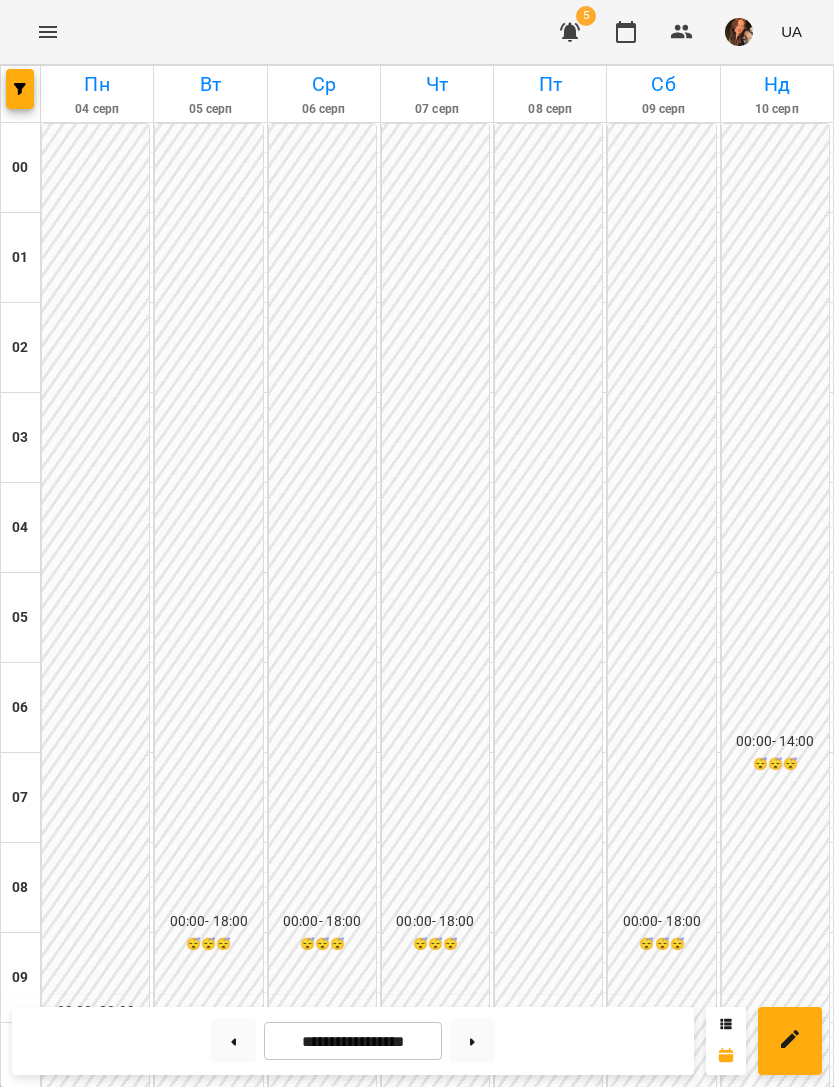 scroll, scrollTop: 1285, scrollLeft: 0, axis: vertical 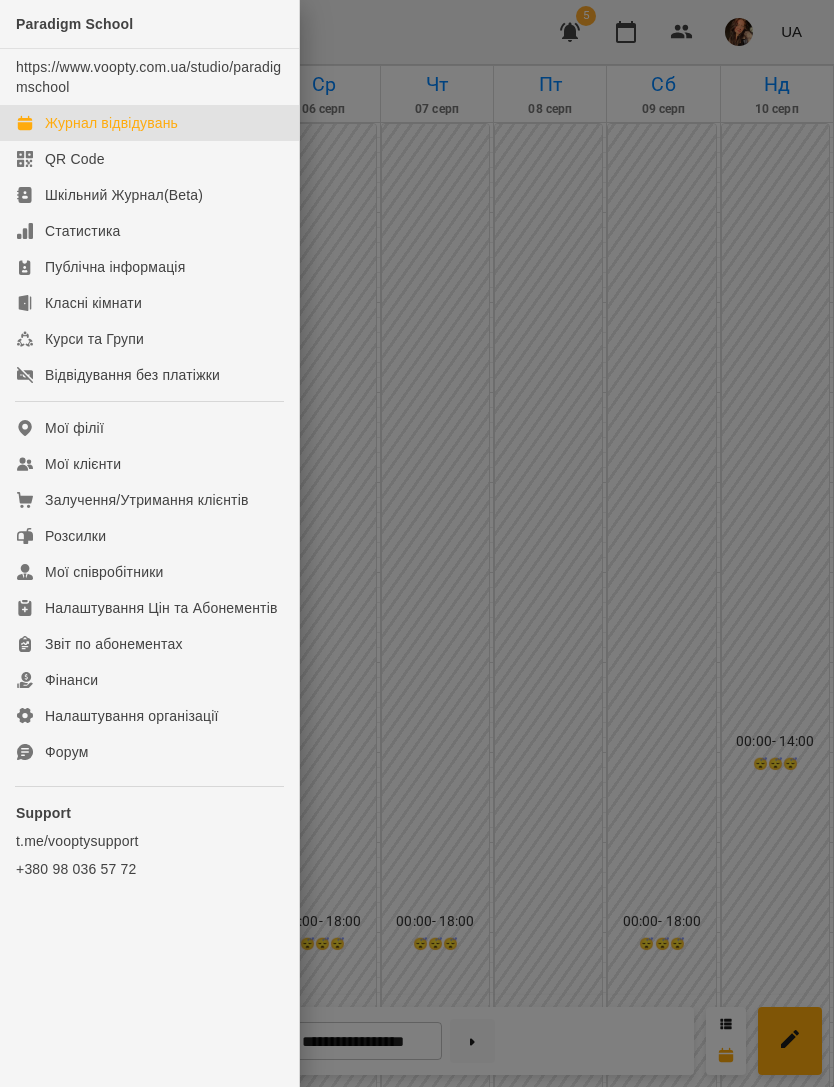 click at bounding box center [417, 543] 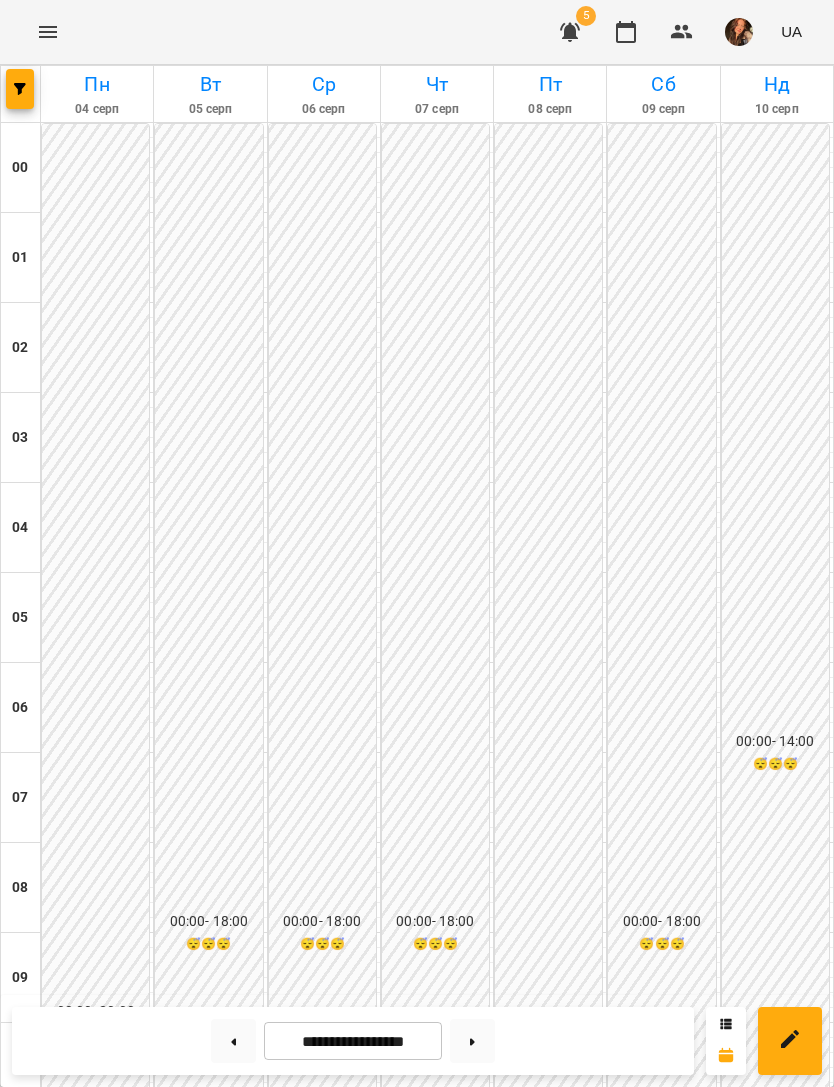click at bounding box center [48, 32] 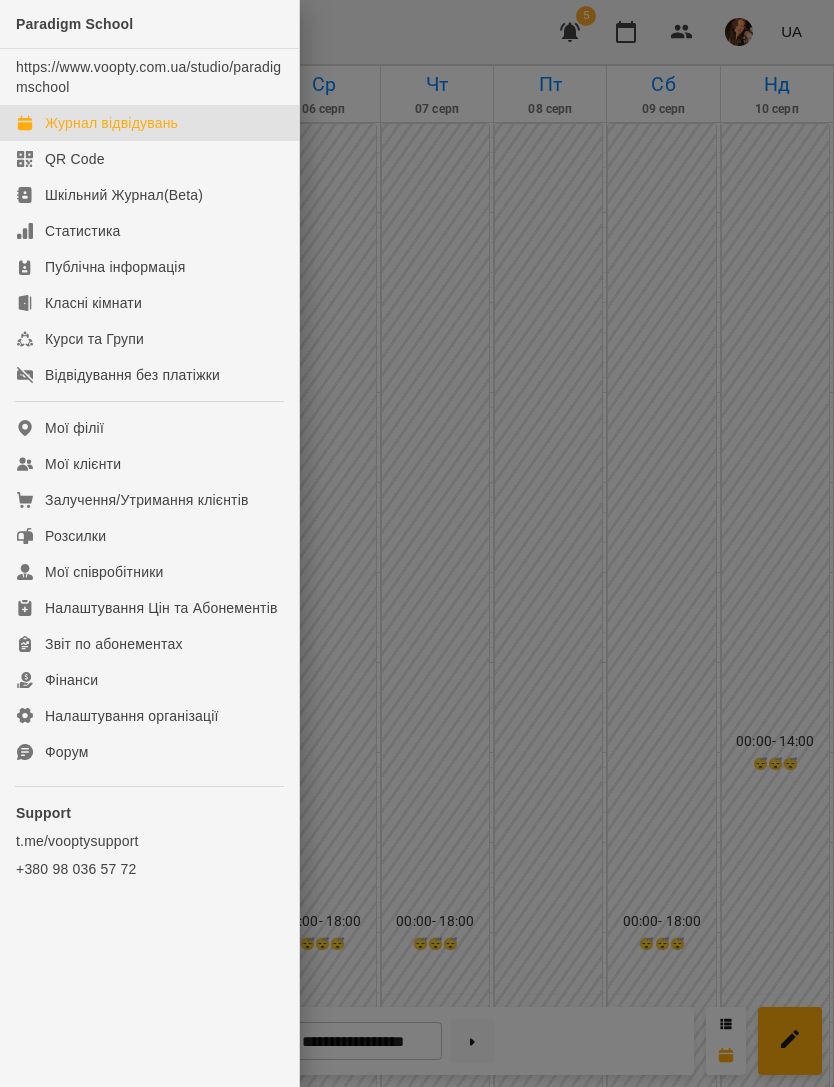 click on "Фінанси" at bounding box center (149, 680) 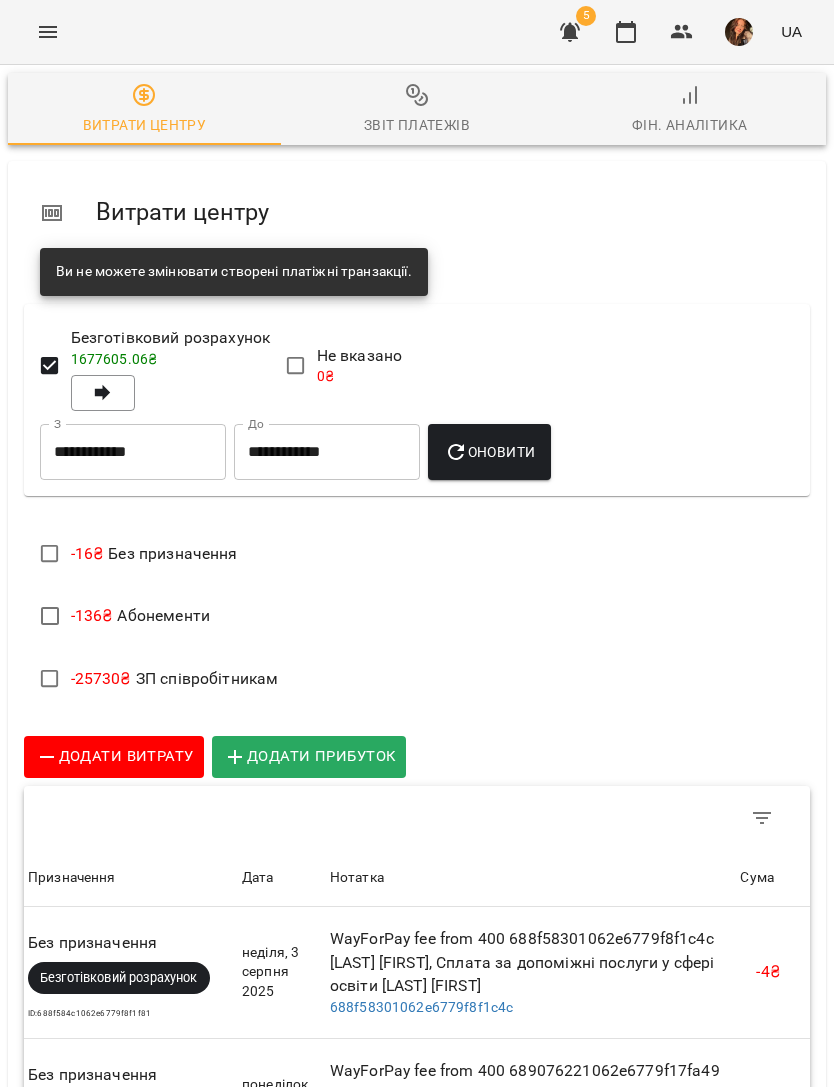 click on "Оновити" at bounding box center (489, 452) 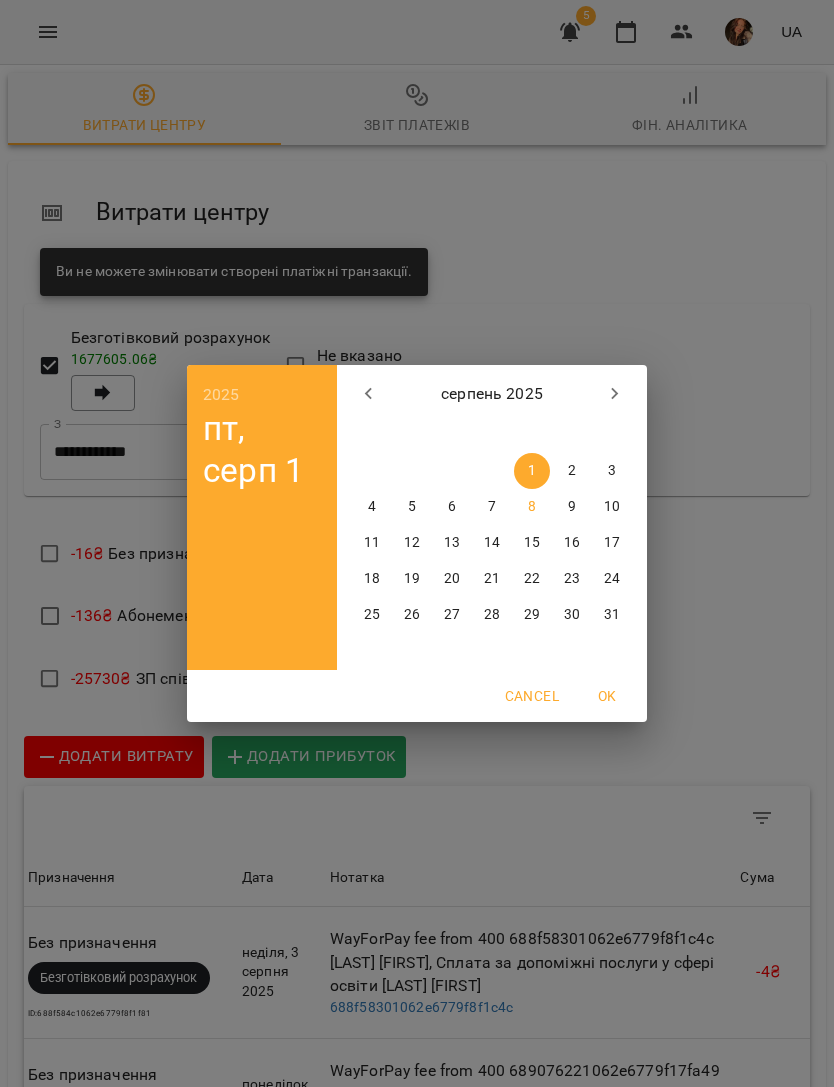 click at bounding box center [369, 394] 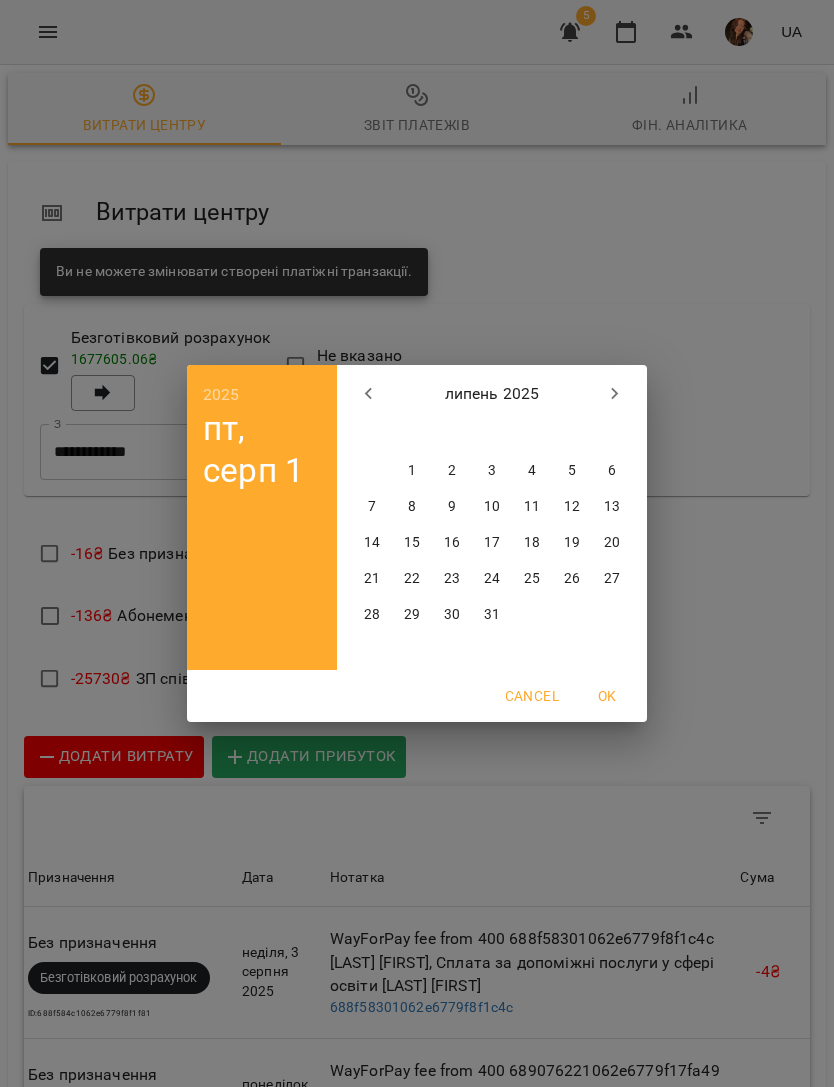 click 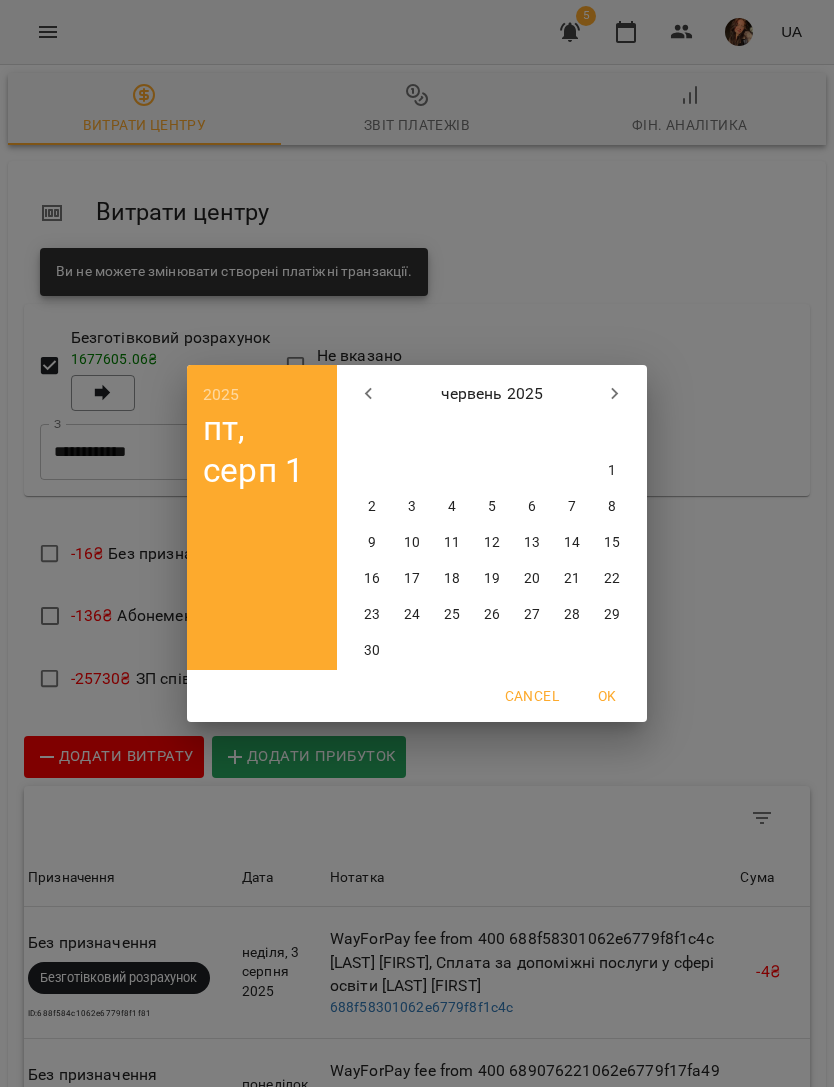 click on "1" at bounding box center [612, 471] 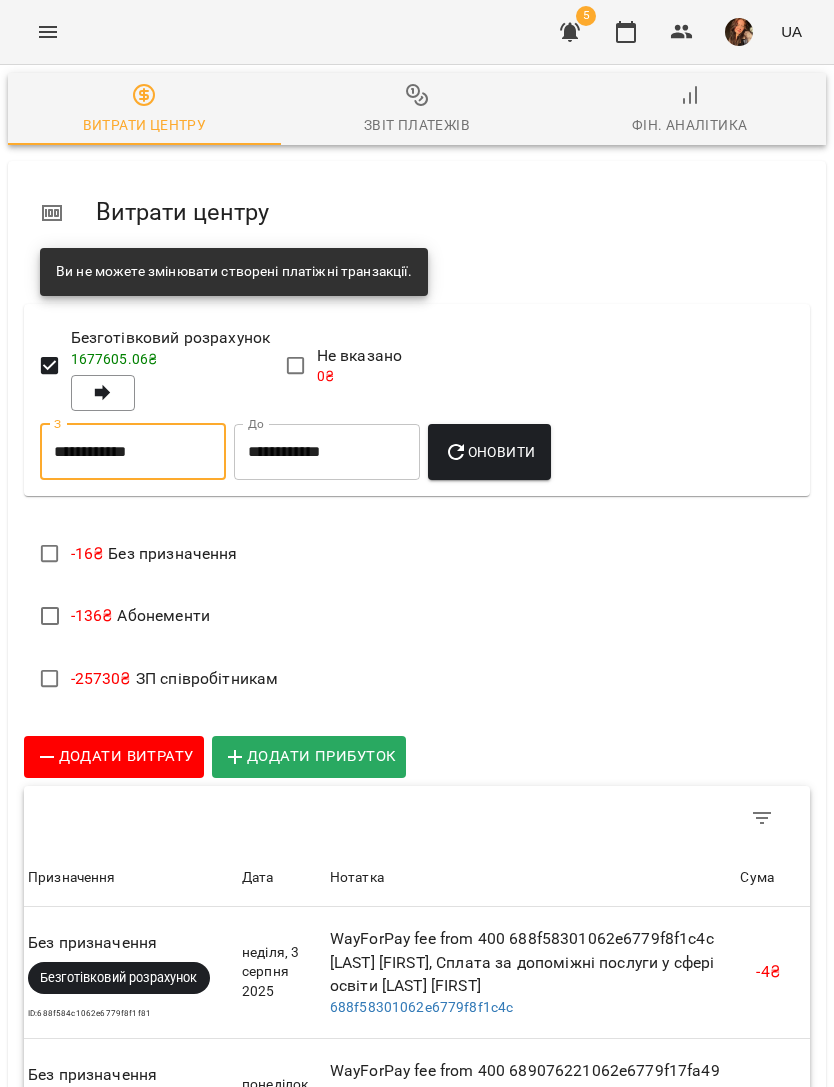 click on "Оновити" at bounding box center (489, 452) 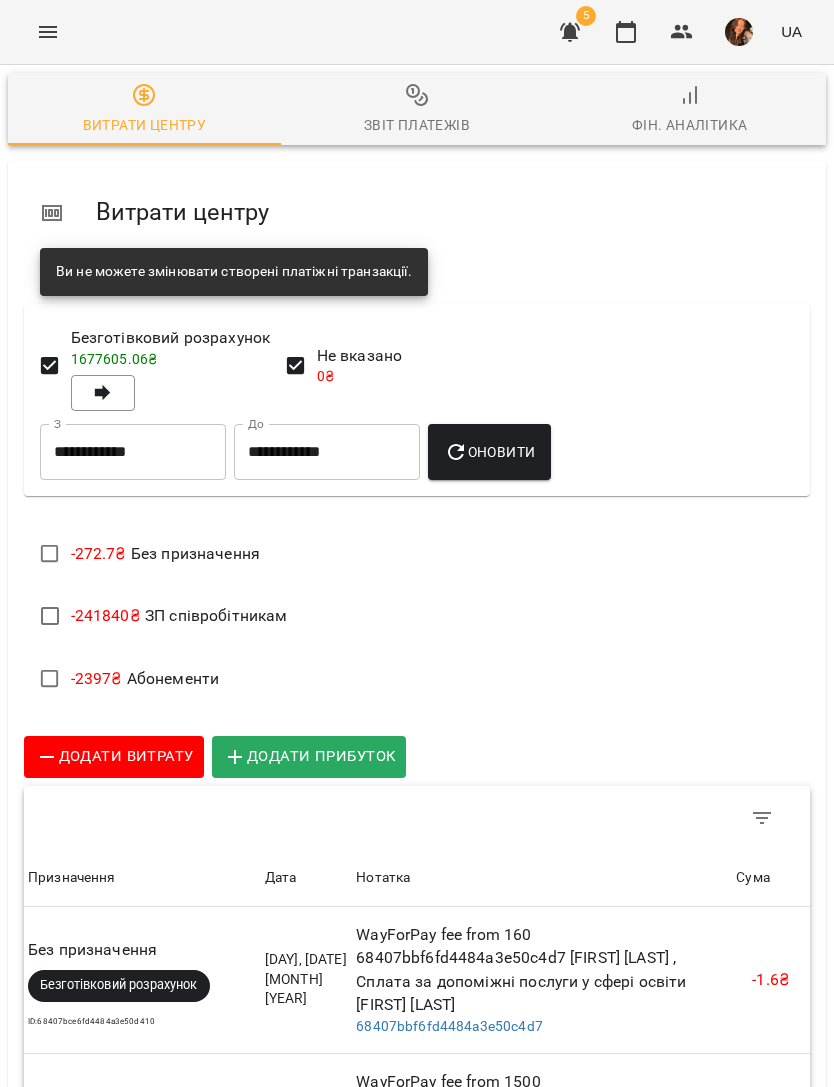 click at bounding box center [103, 393] 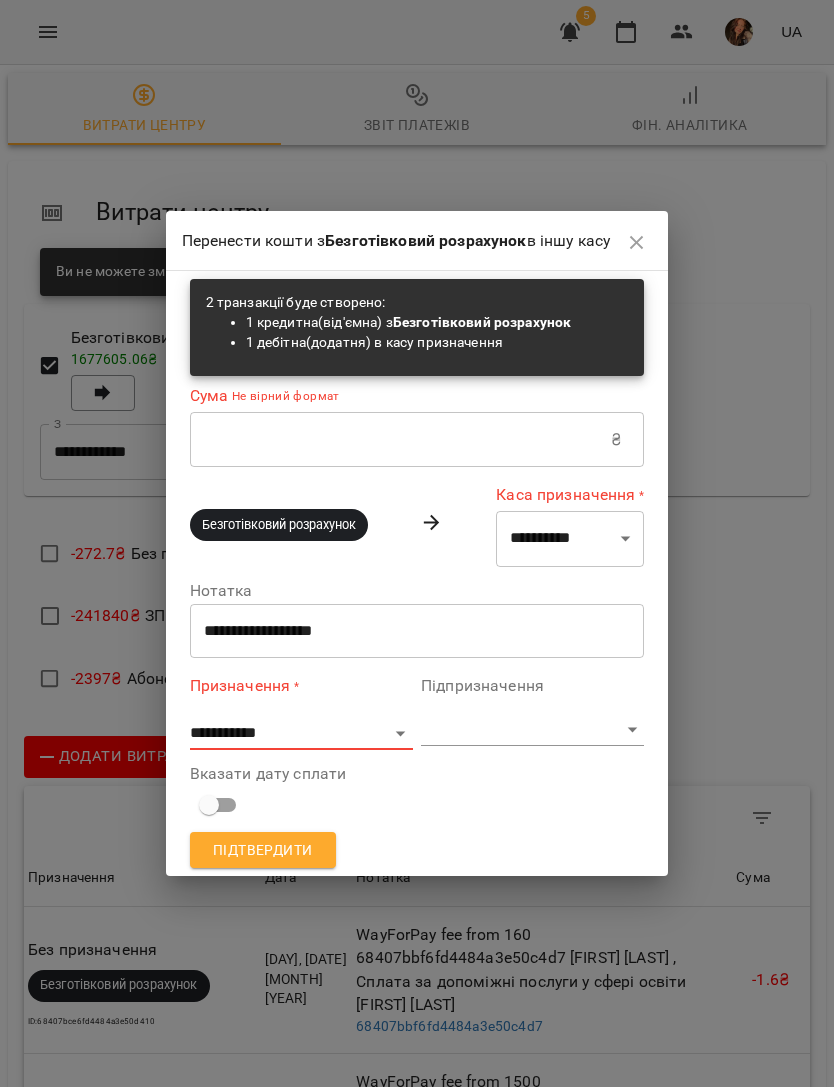 click 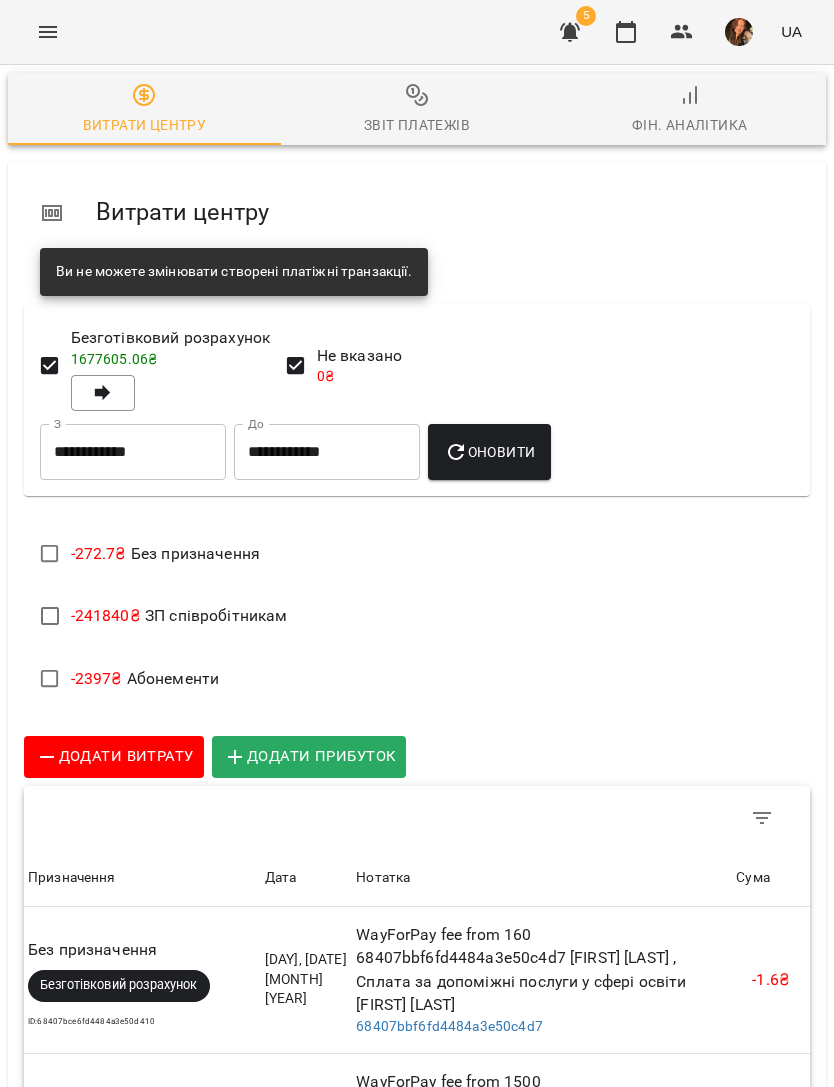 click on "Звіт платежів" at bounding box center (417, 125) 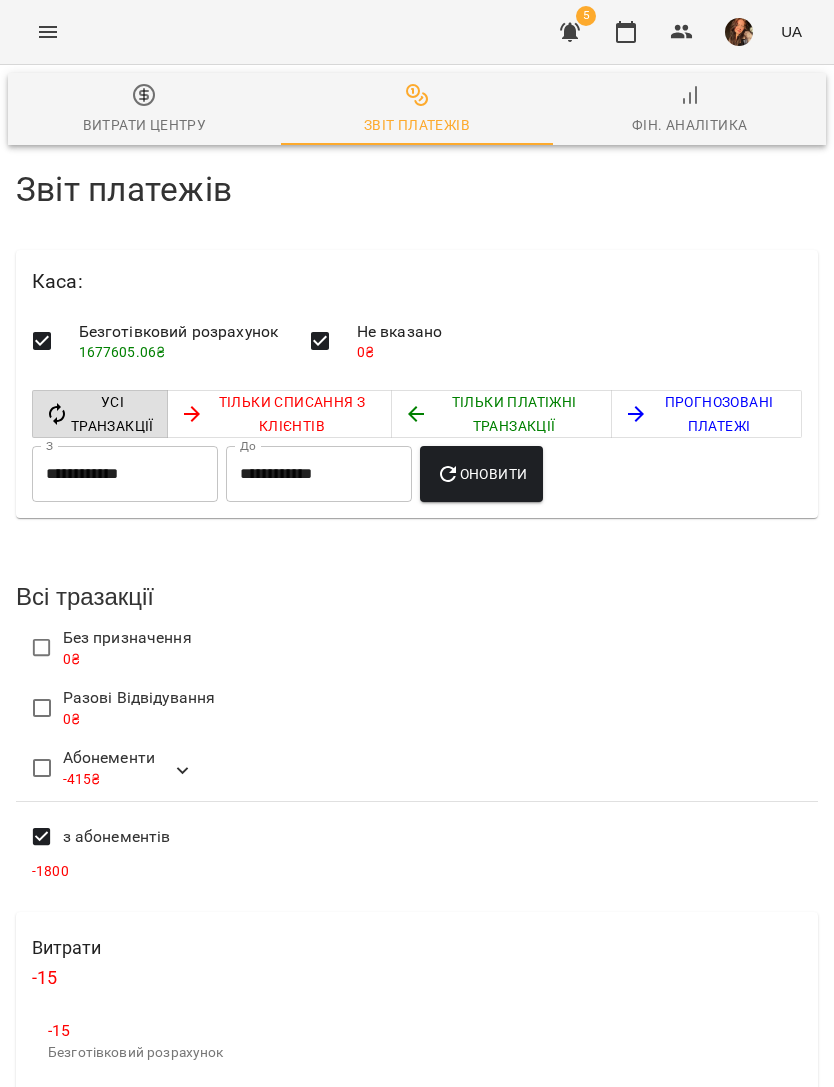 click on "**********" at bounding box center [125, 474] 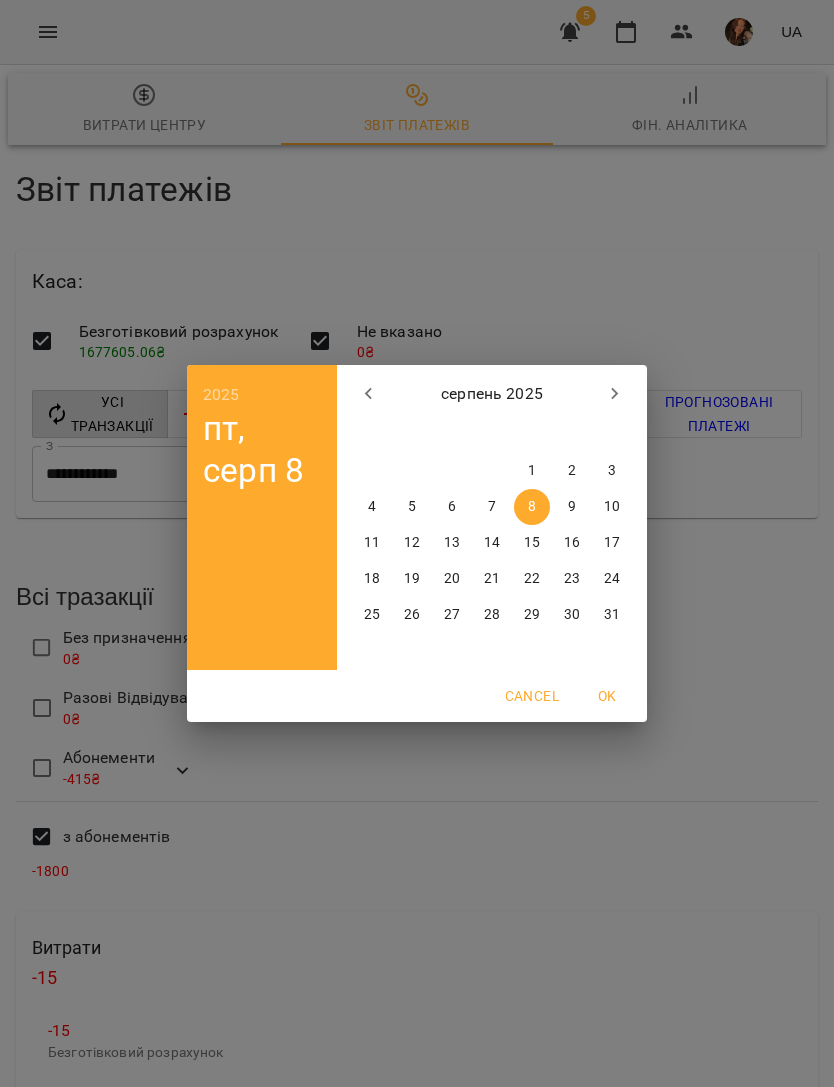 click 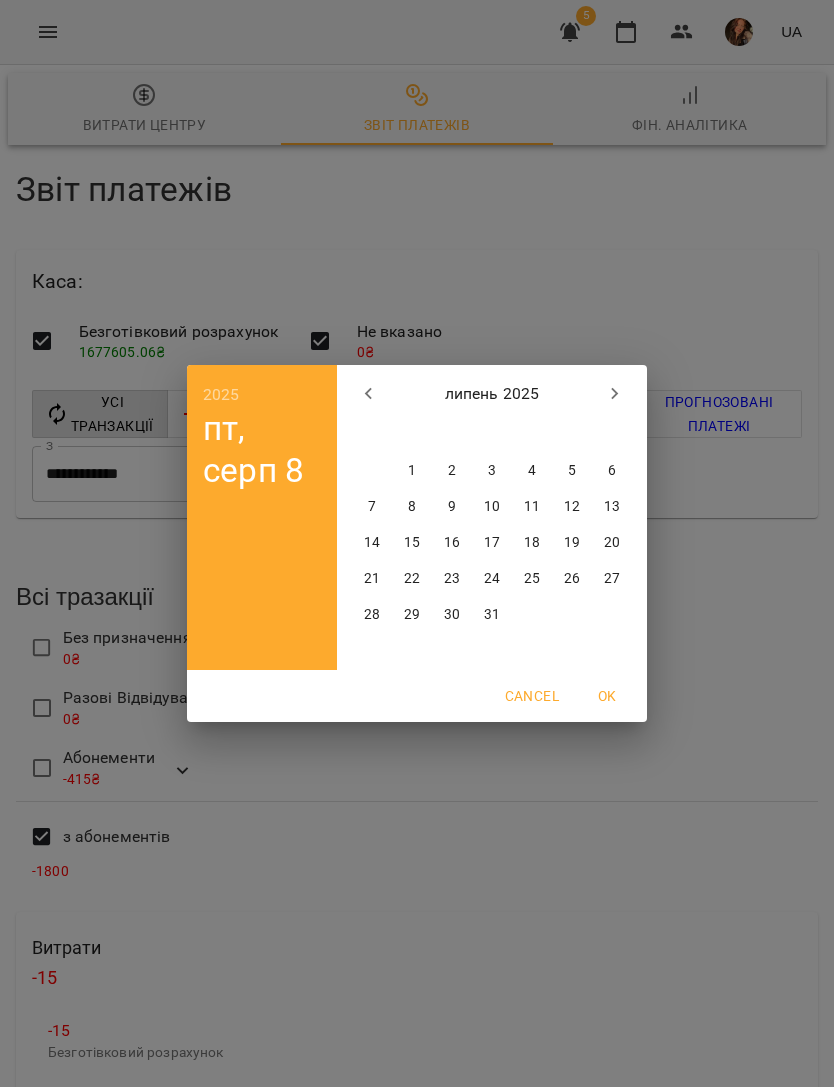click 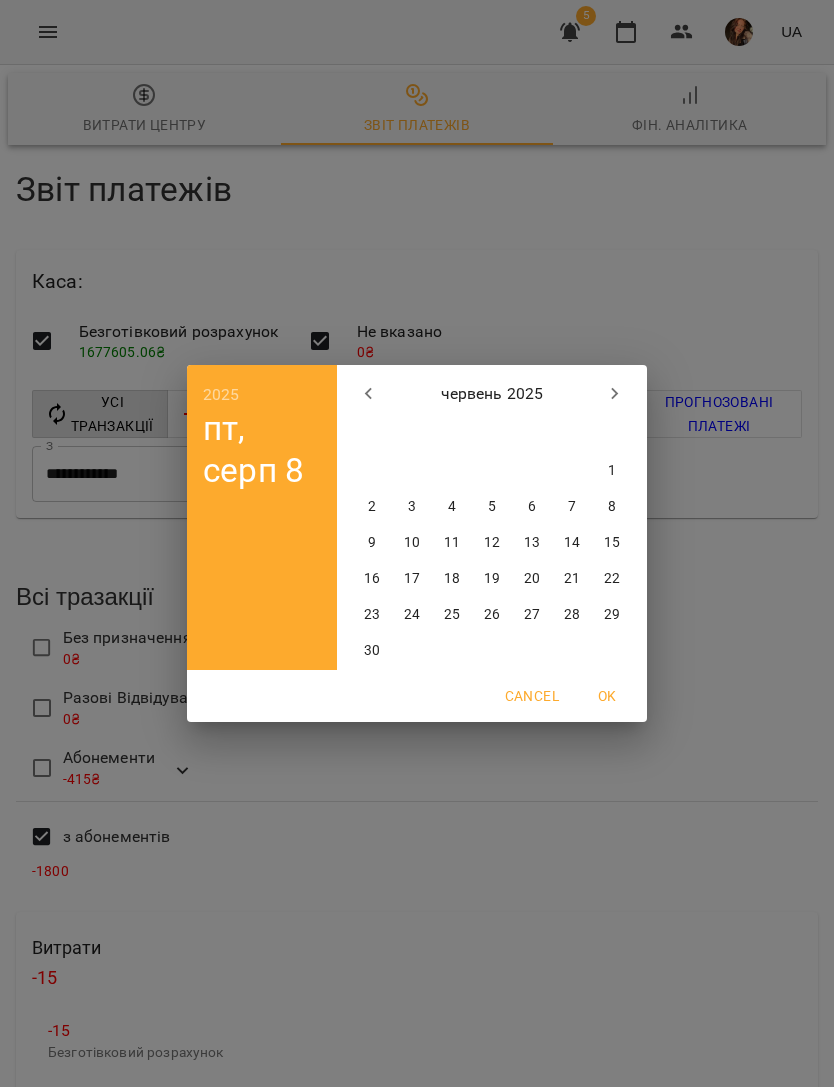 click on "1" at bounding box center [612, 471] 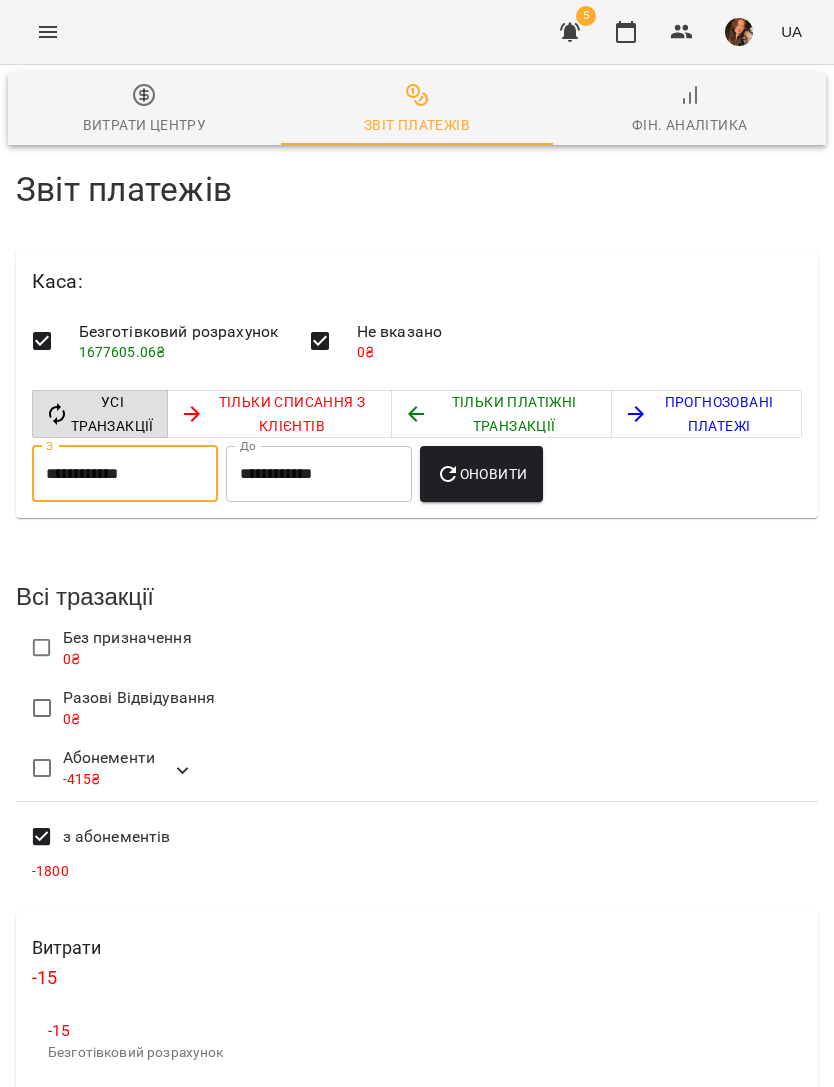 click on "Оновити" at bounding box center [481, 474] 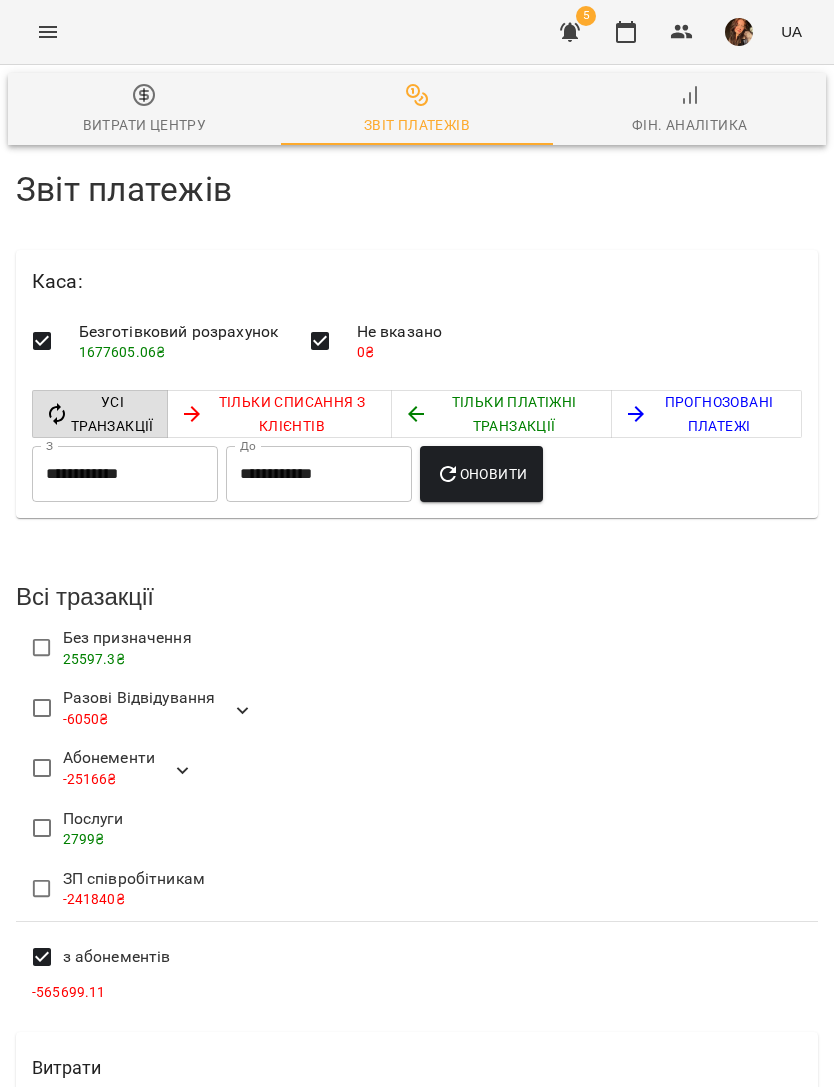 scroll, scrollTop: 0, scrollLeft: 0, axis: both 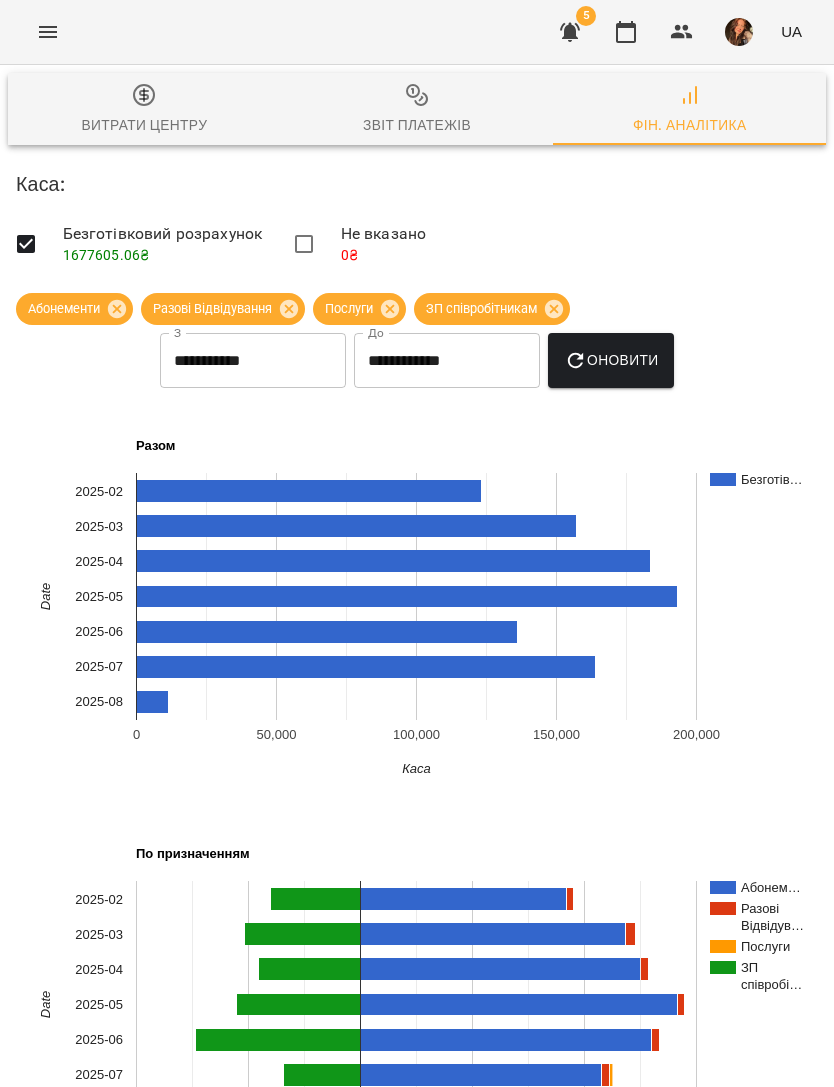 click on "**********" at bounding box center [253, 361] 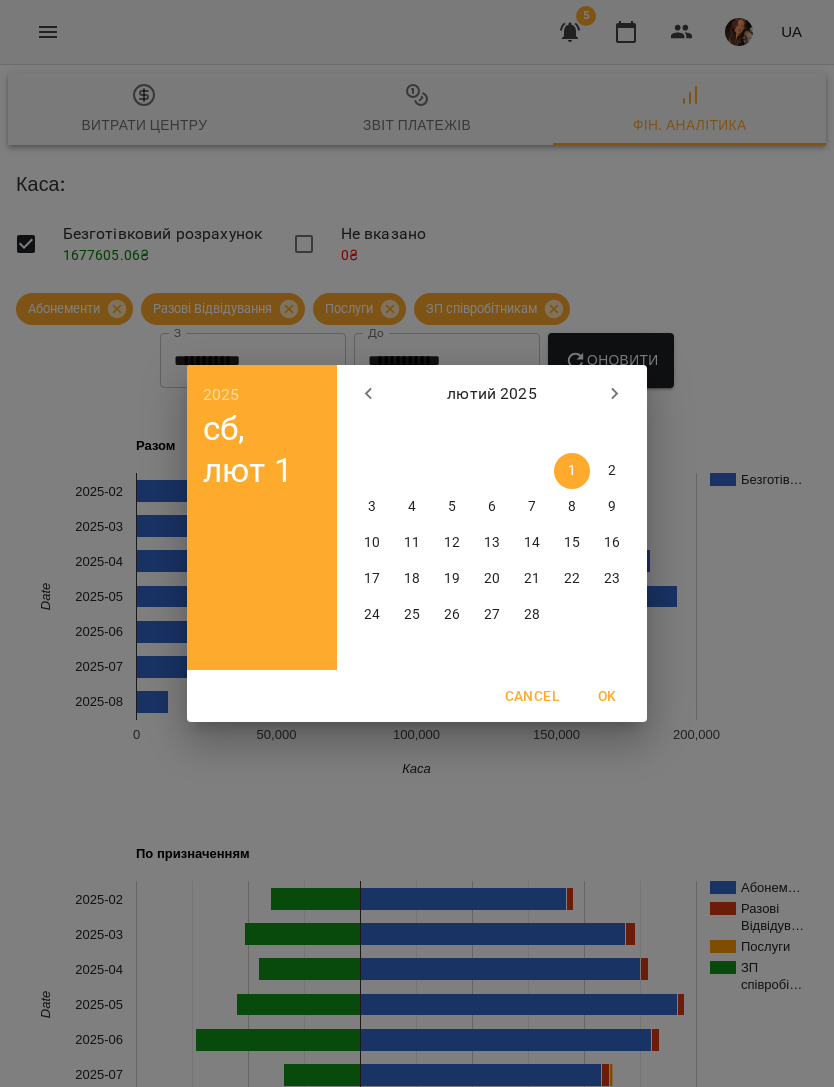 click 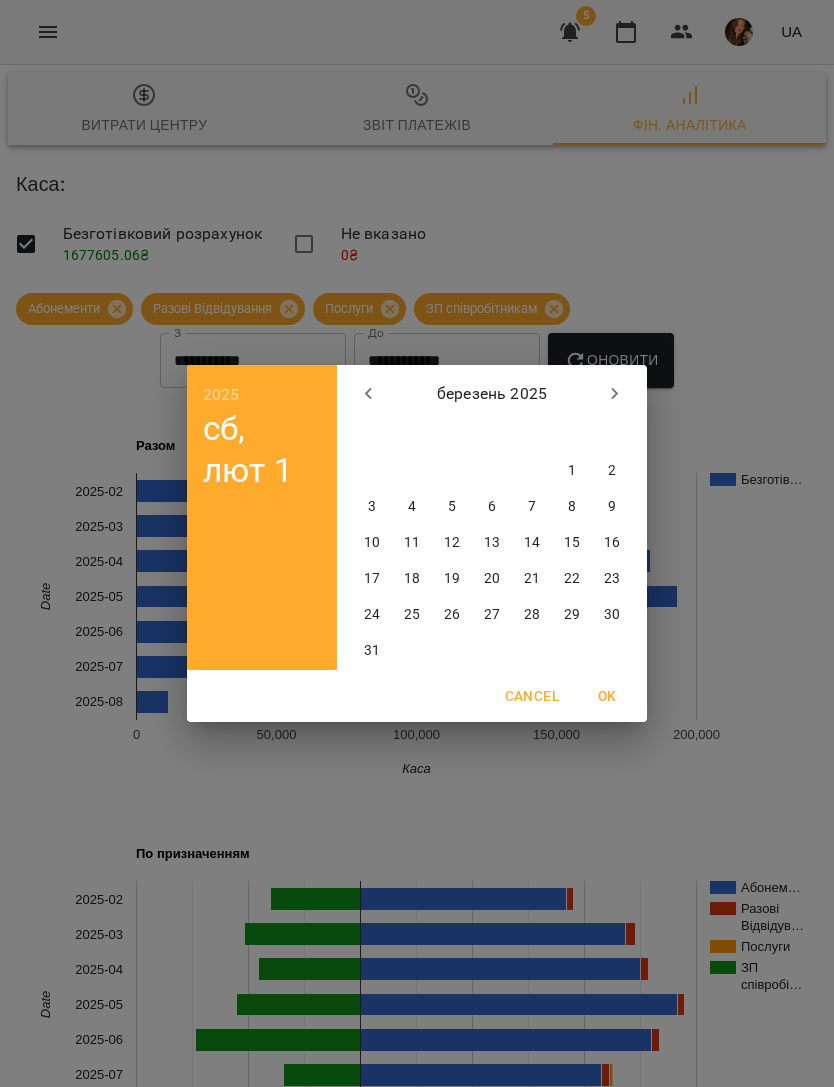 click 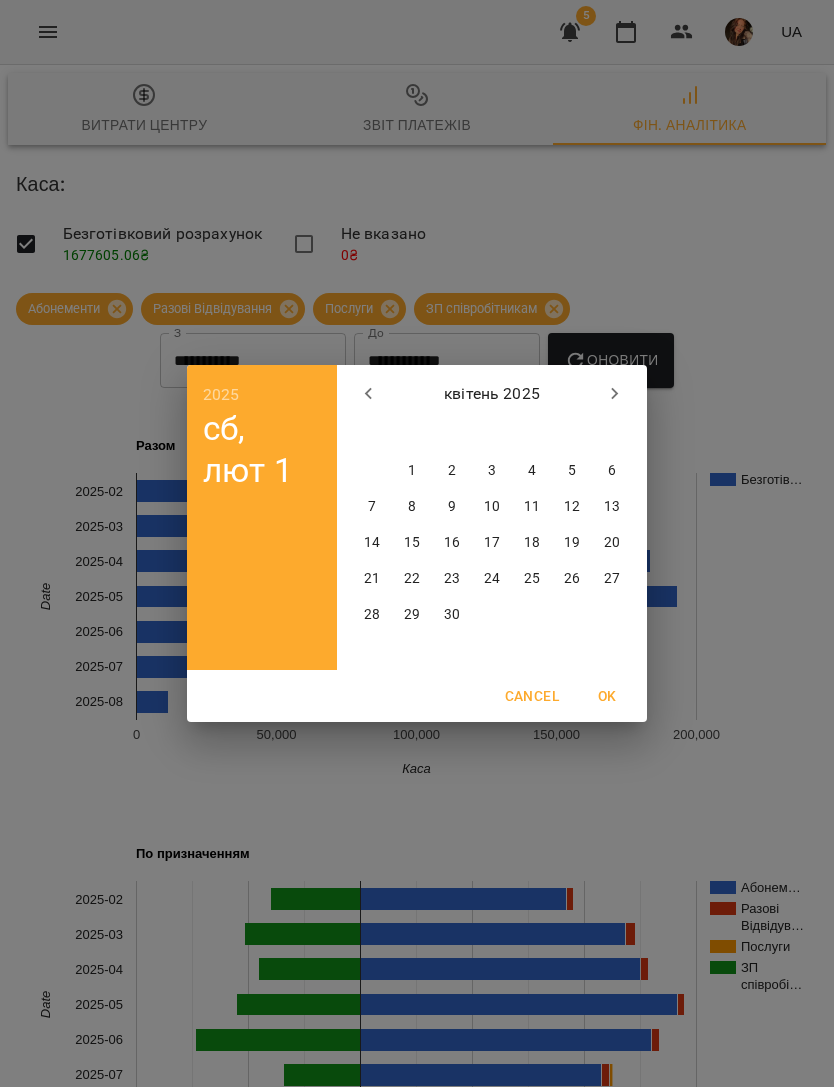 click 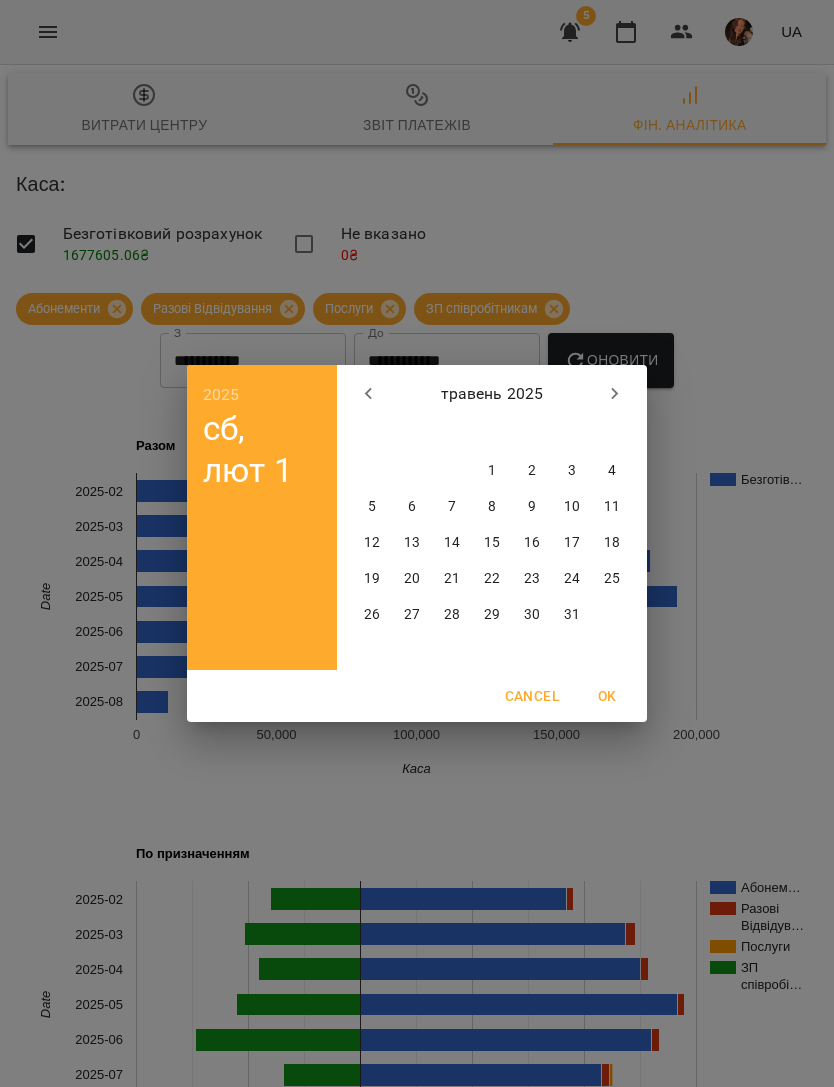 click at bounding box center [615, 394] 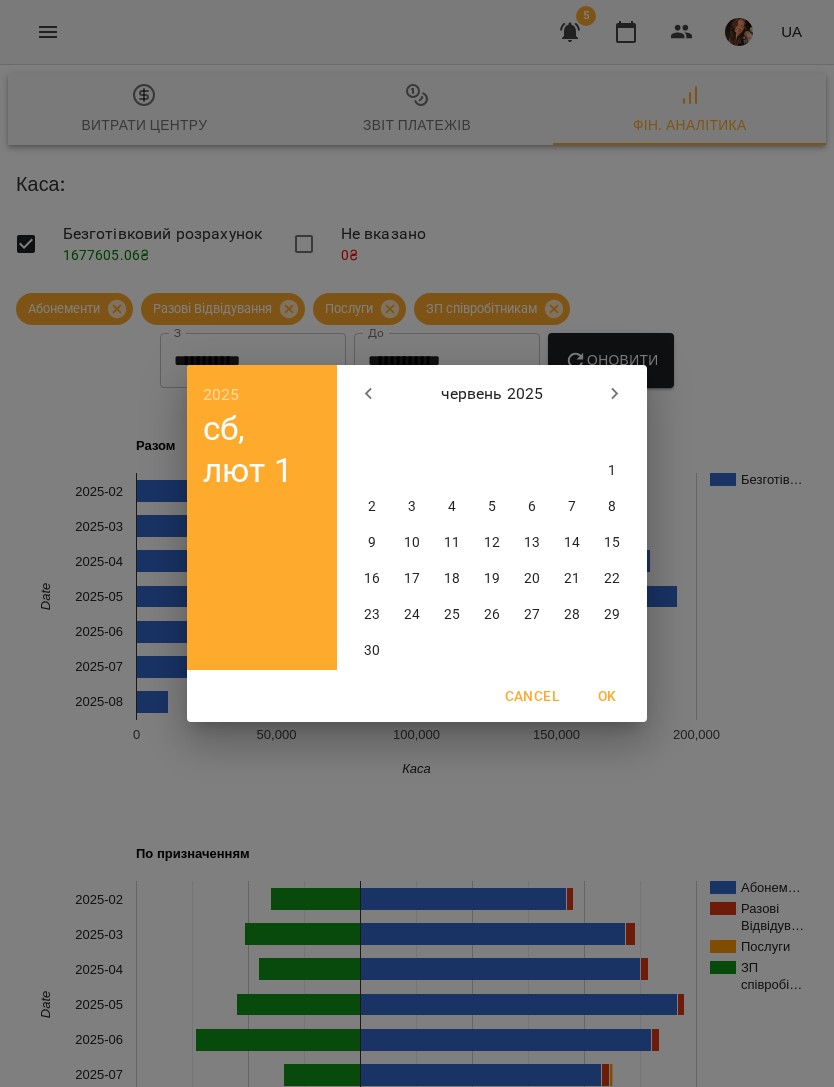 click on "1" at bounding box center [612, 471] 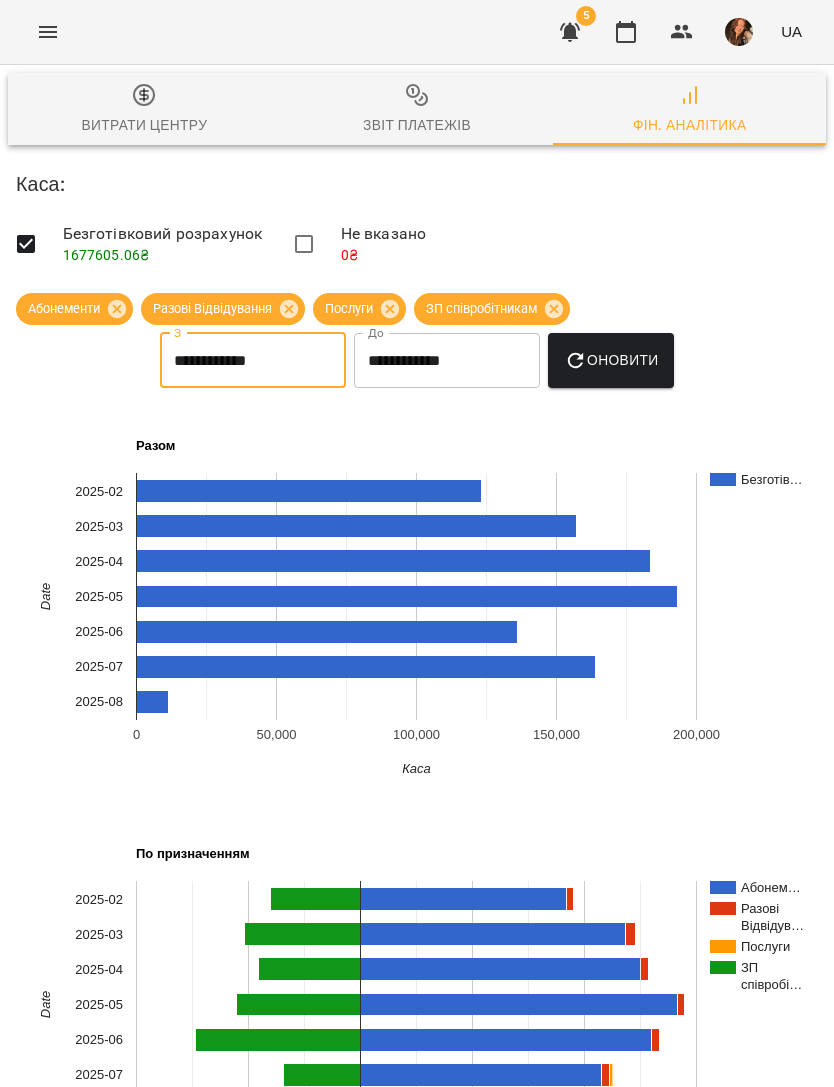 click on "Оновити" at bounding box center [611, 360] 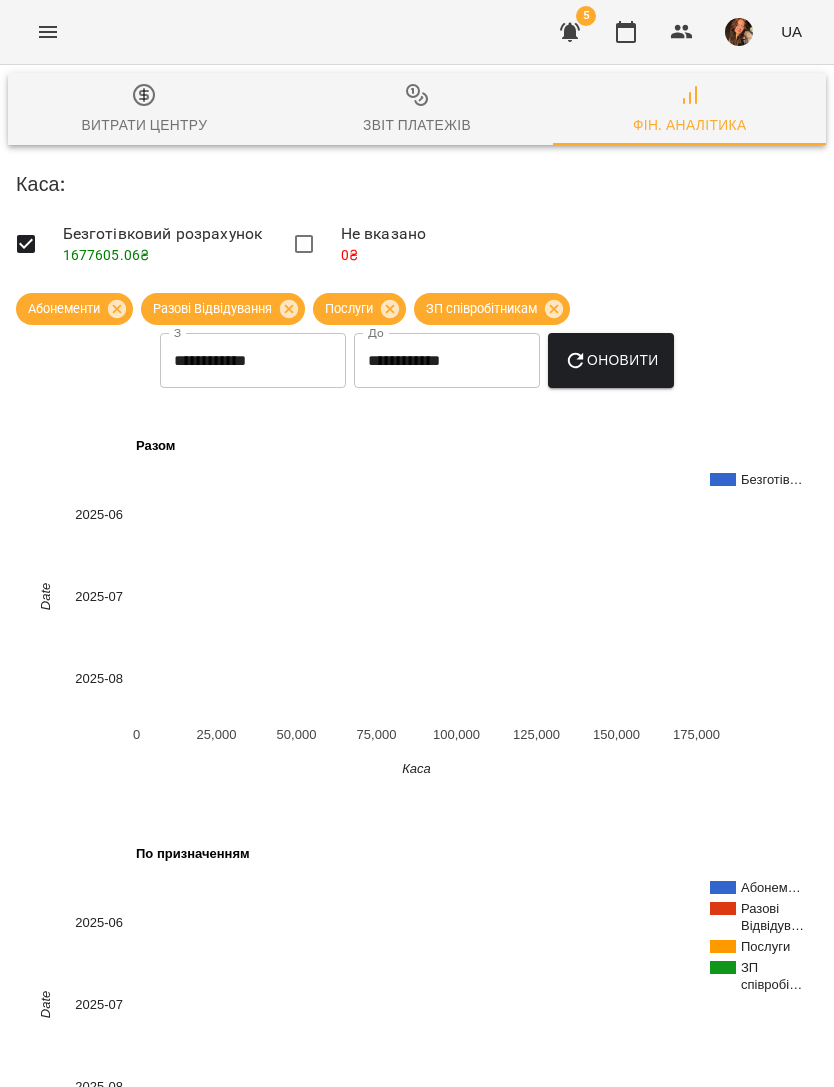 scroll, scrollTop: 35, scrollLeft: 0, axis: vertical 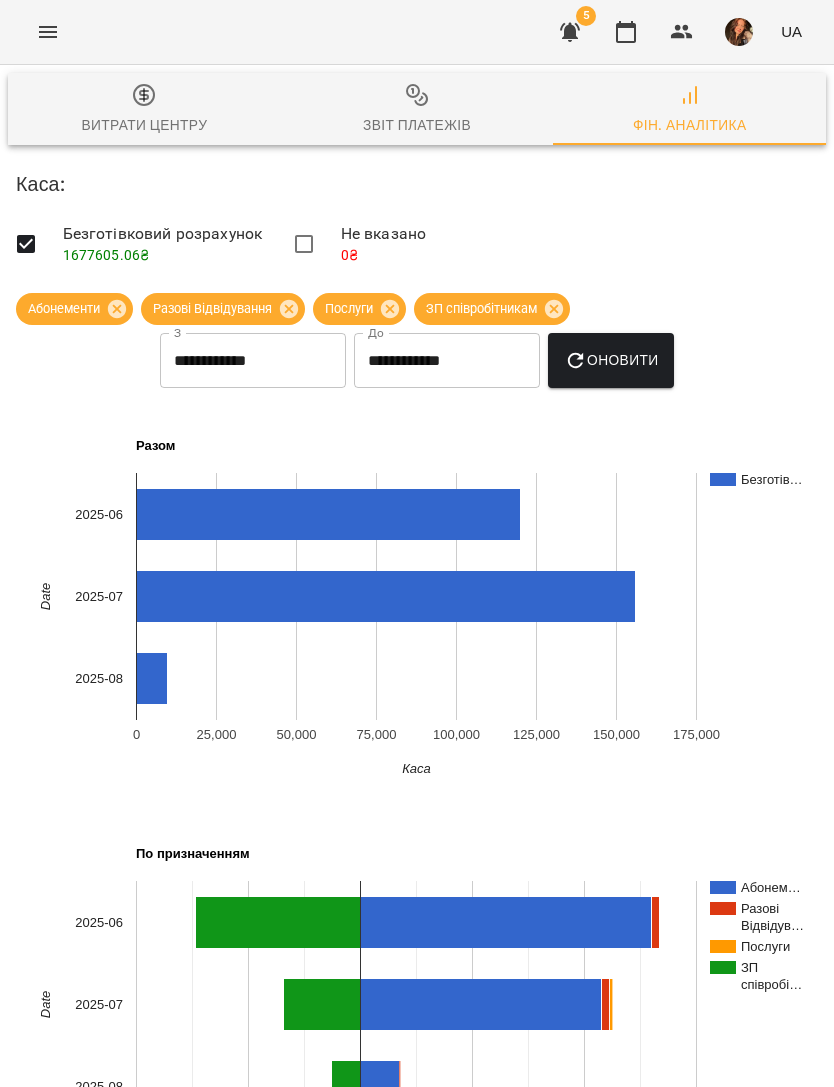 click on "1677605.06 ₴" at bounding box center (106, 255) 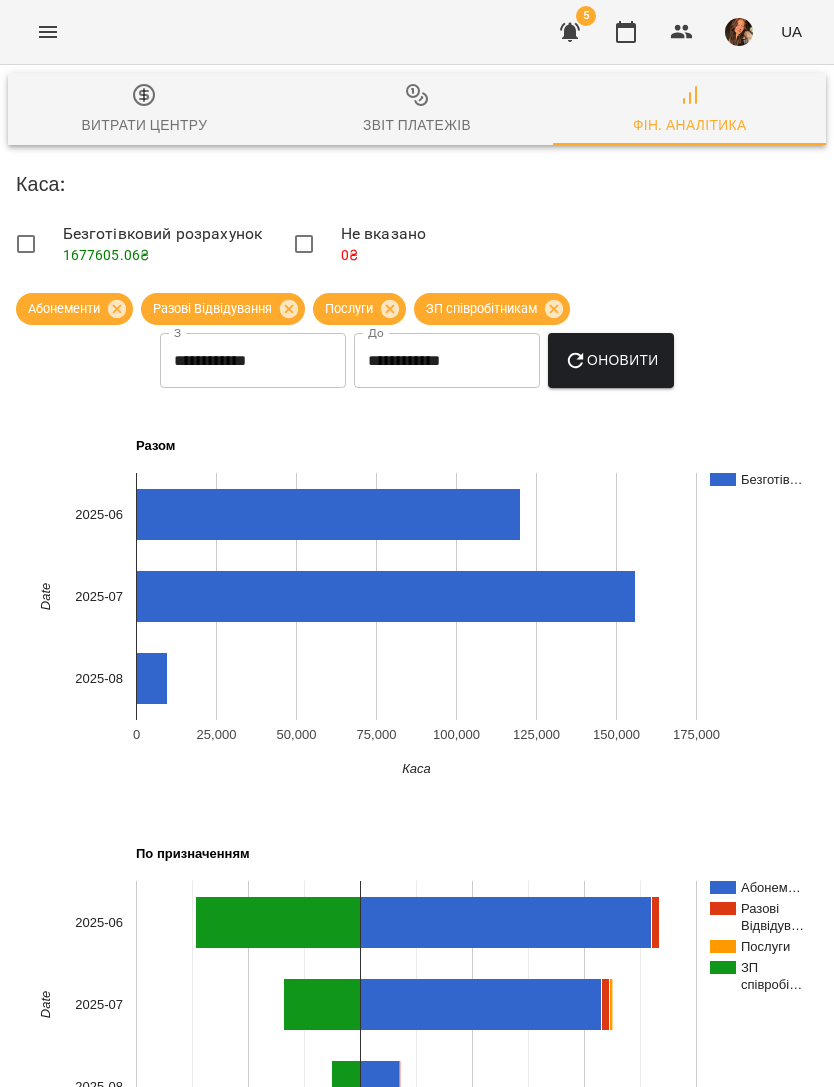 click on "Безготівковий розрахунок 1677605.06 ₴" at bounding box center [163, 243] 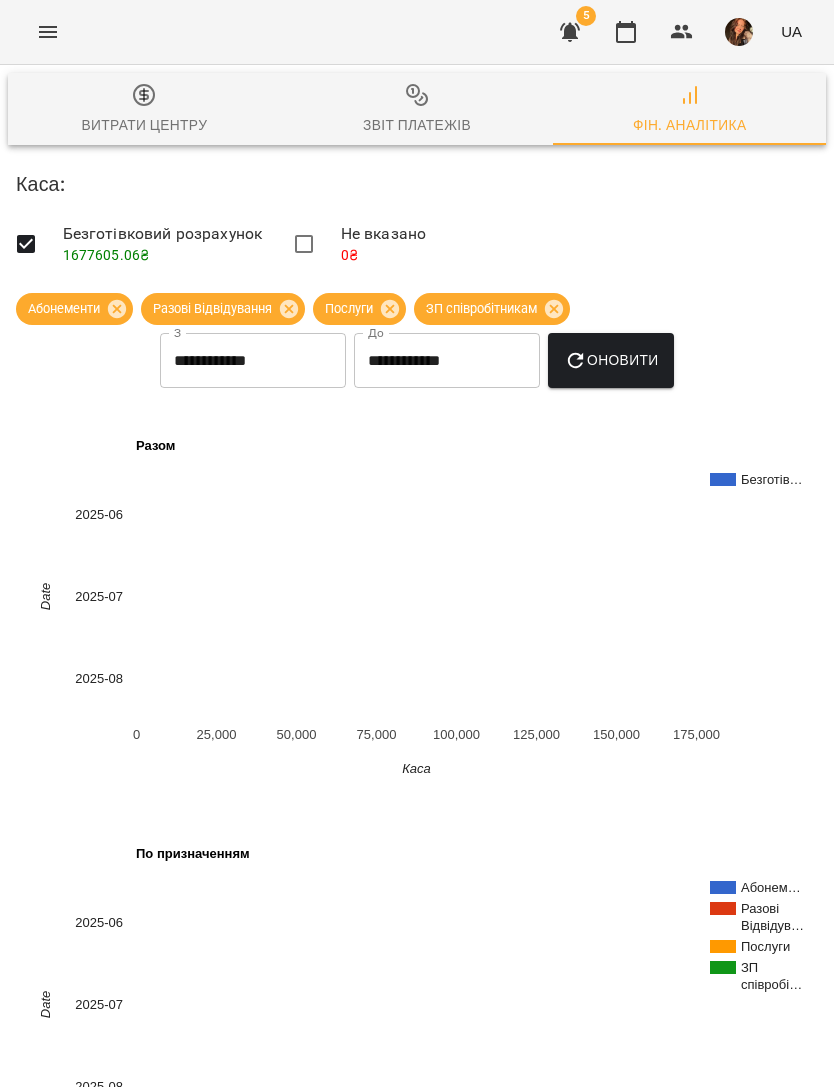 scroll, scrollTop: 0, scrollLeft: 0, axis: both 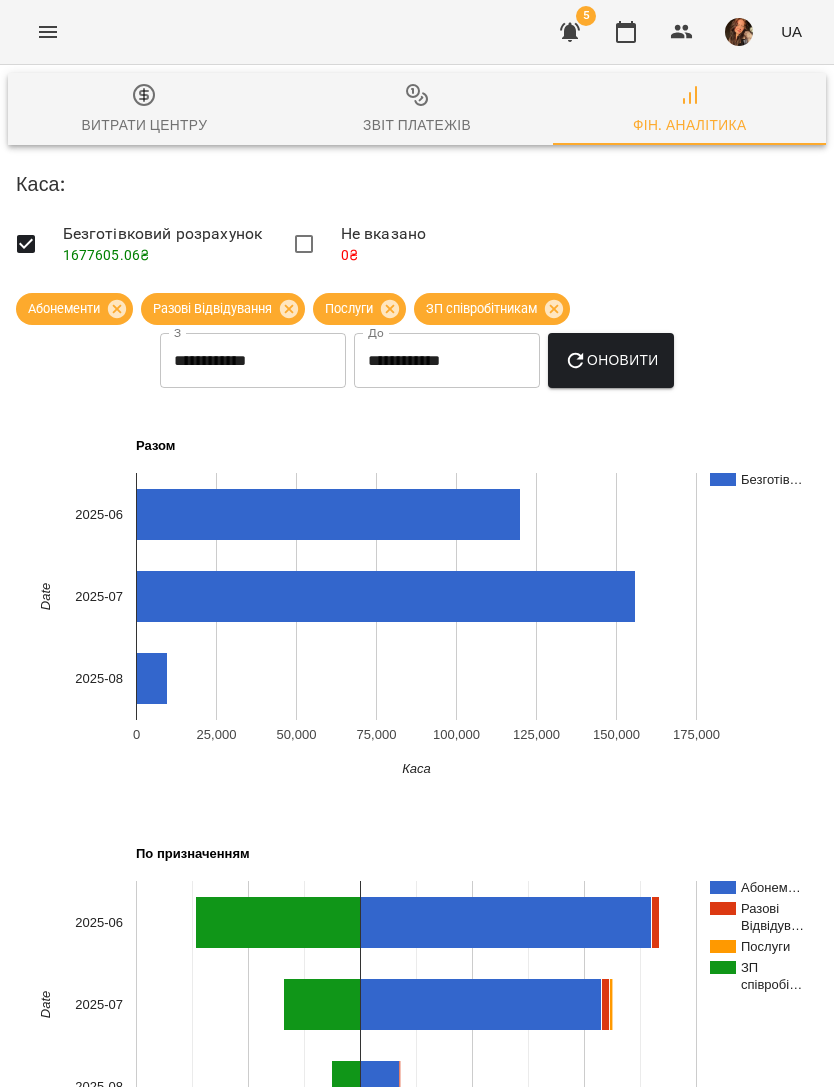 click on "**********" at bounding box center [253, 361] 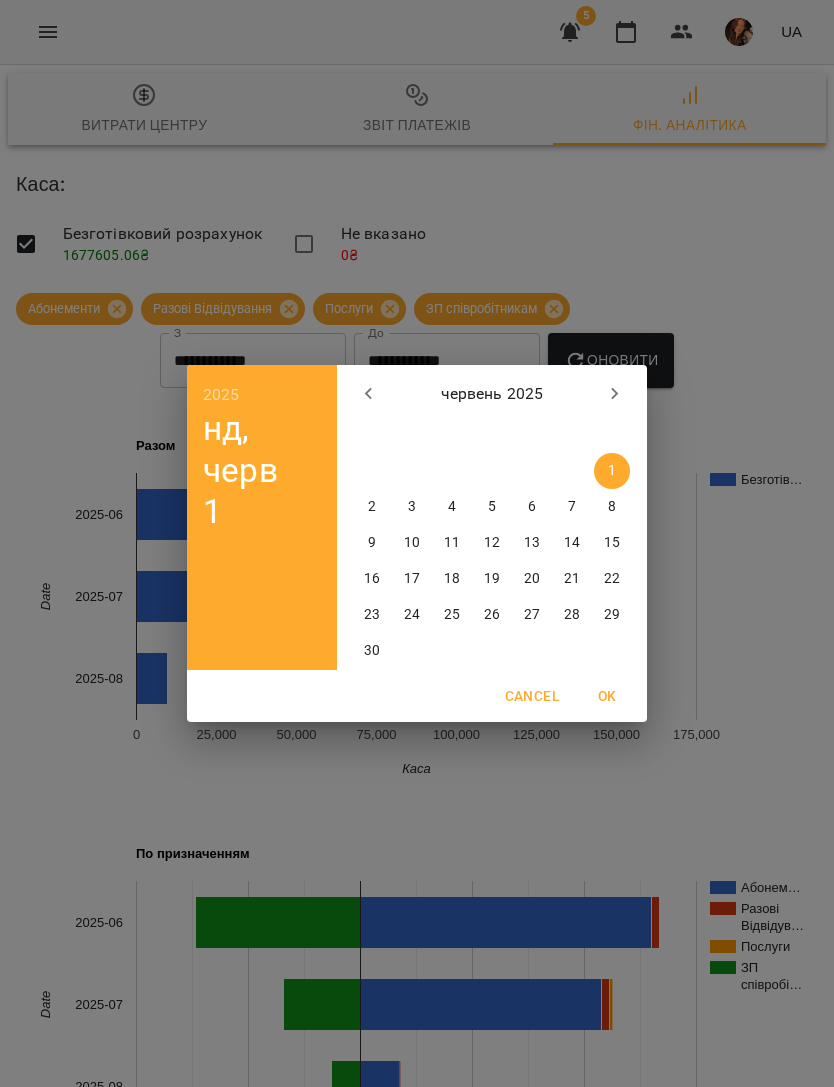 click at bounding box center [369, 394] 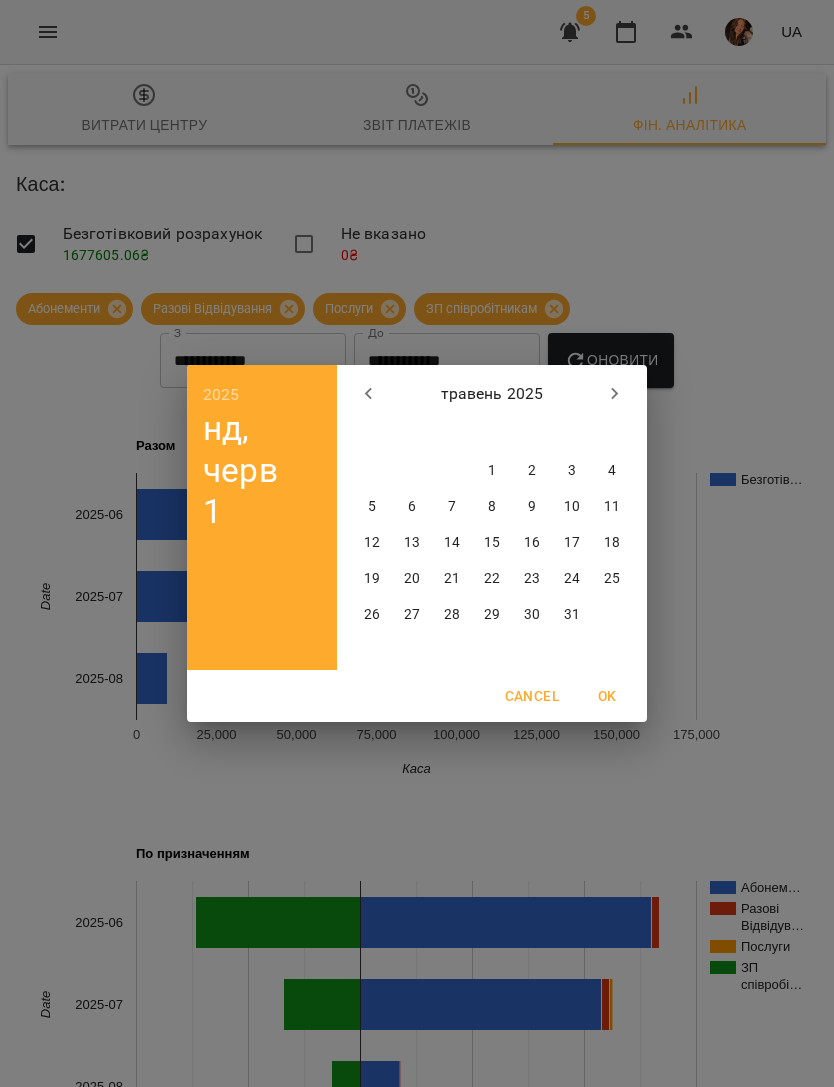 click 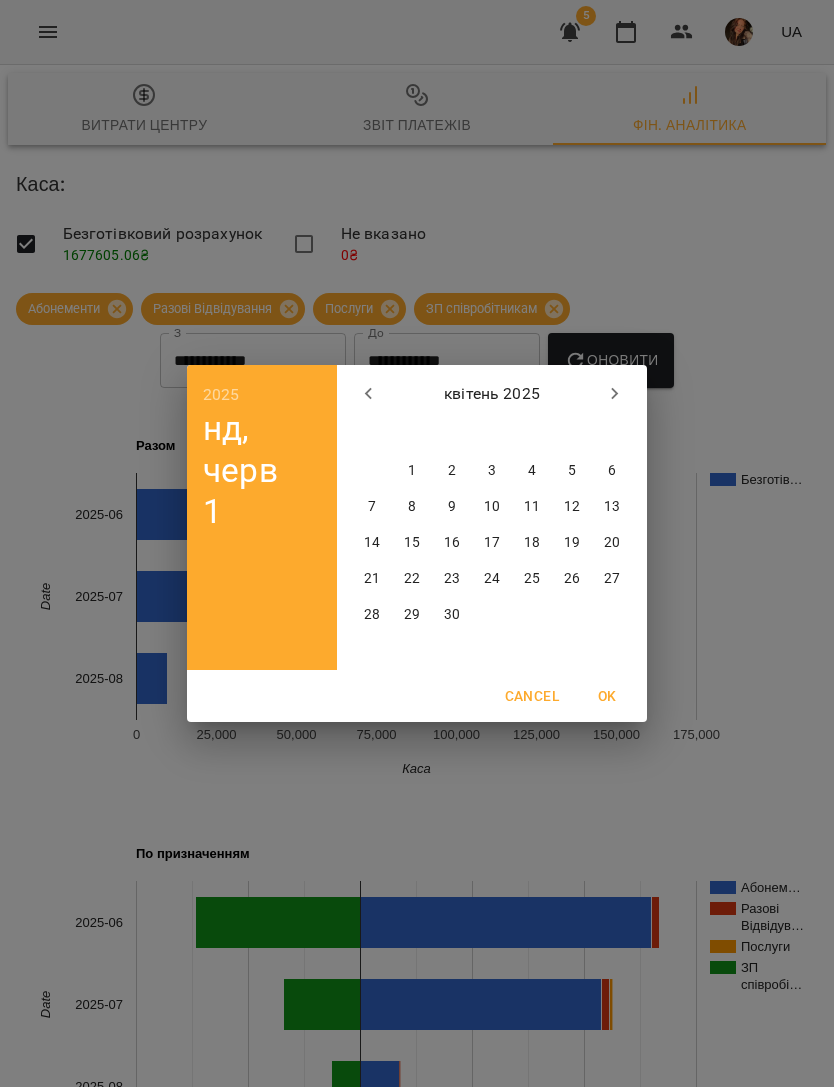 click at bounding box center [369, 394] 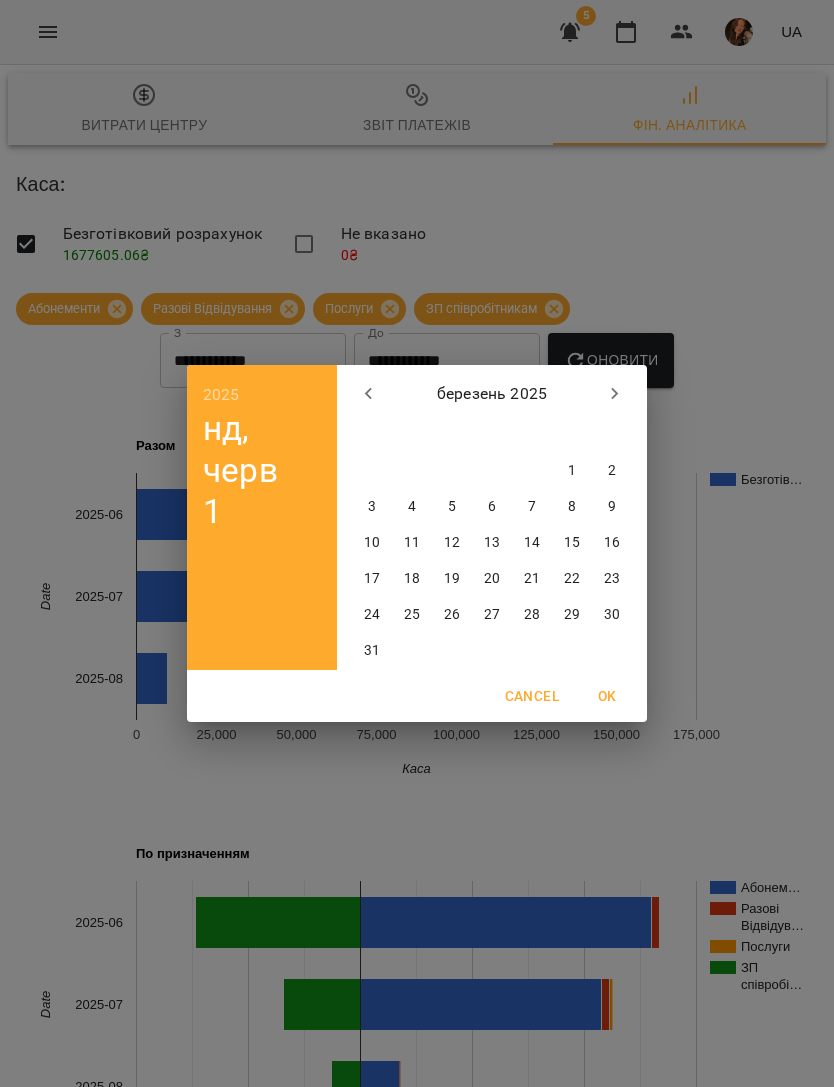 click on "1" at bounding box center [572, 471] 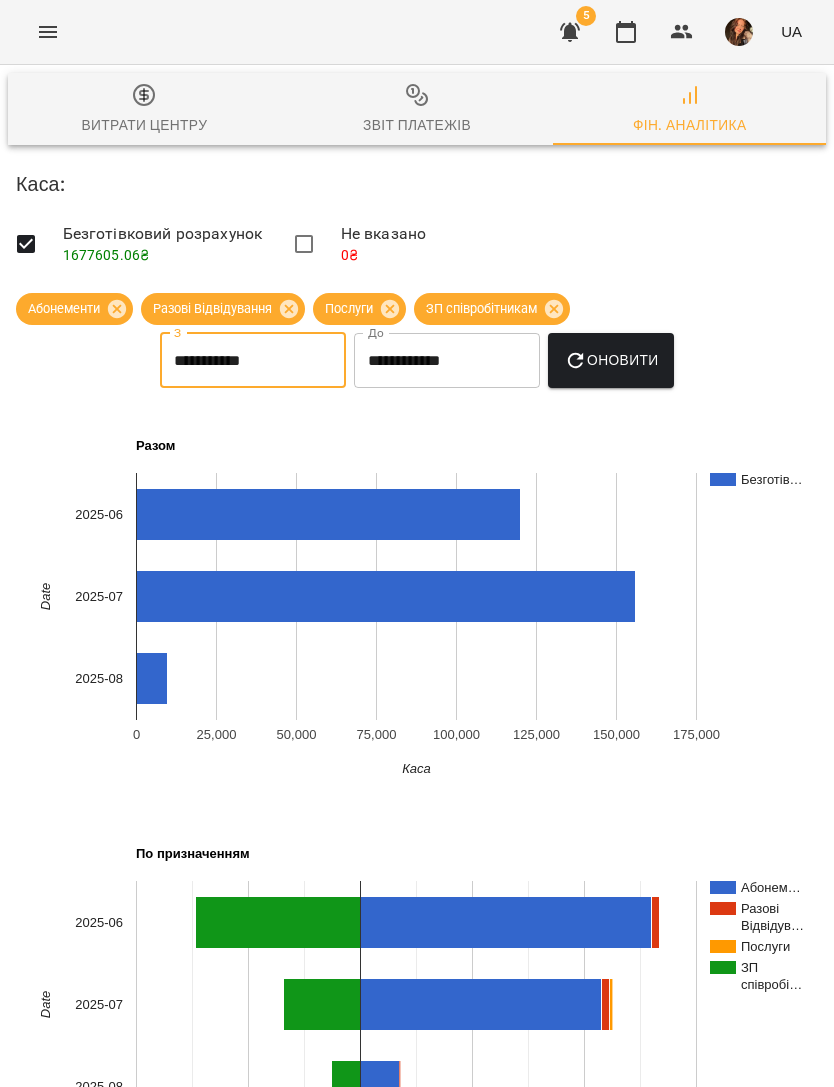 click on "**********" at bounding box center (447, 361) 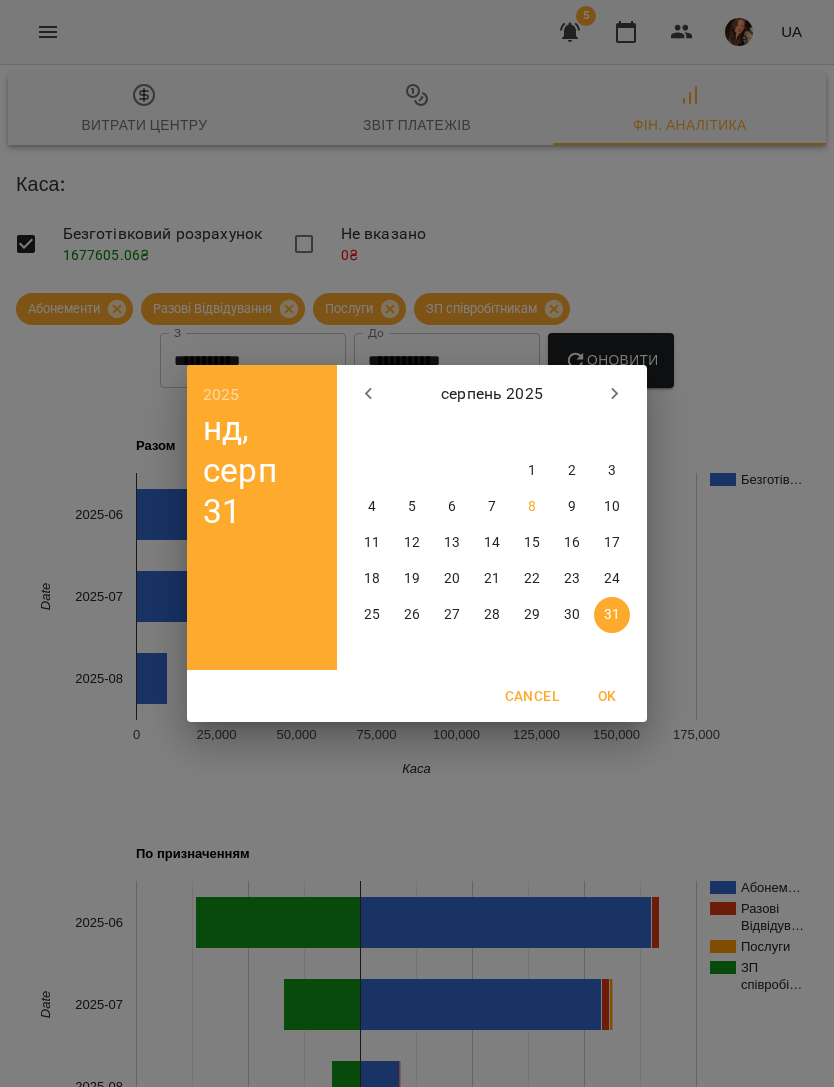 click at bounding box center (615, 394) 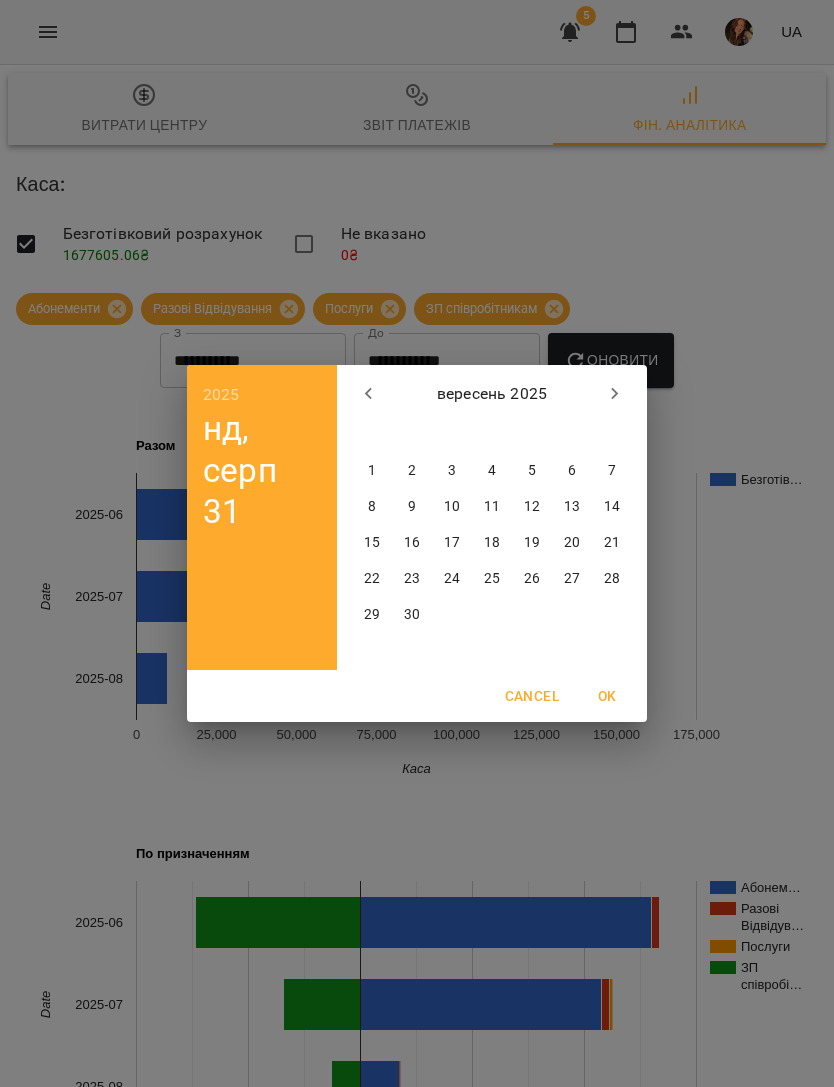 click 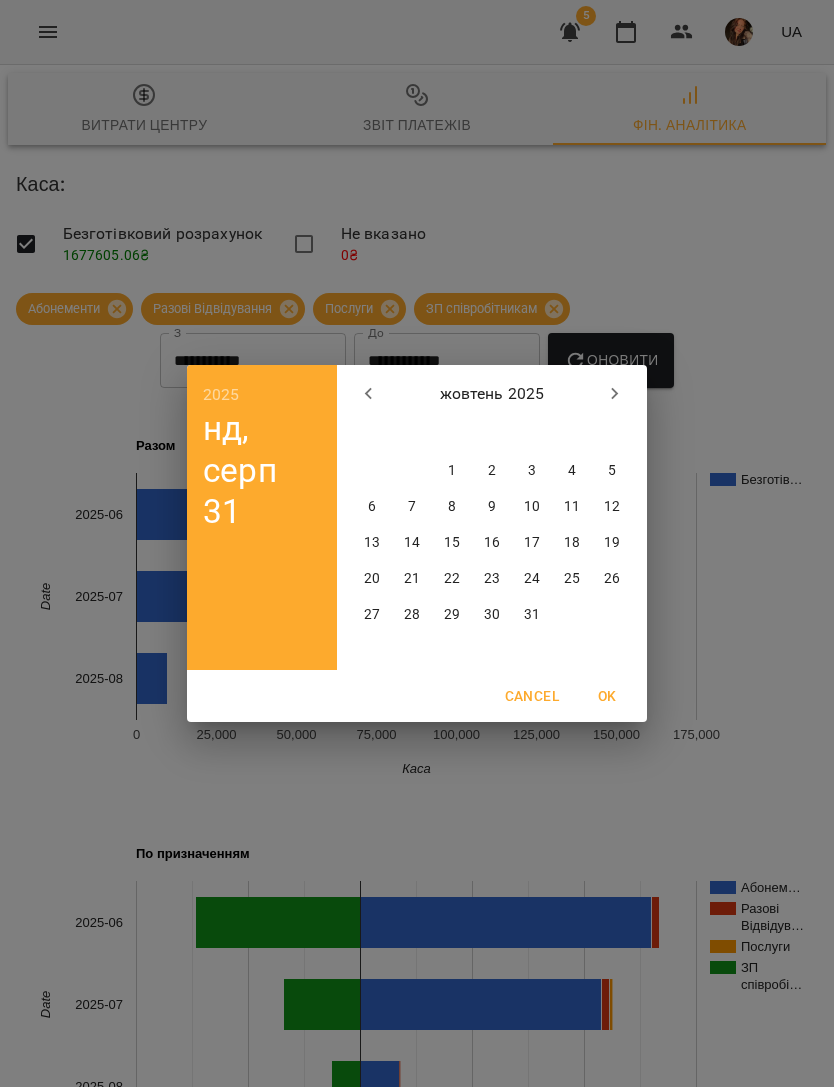 click at bounding box center [369, 394] 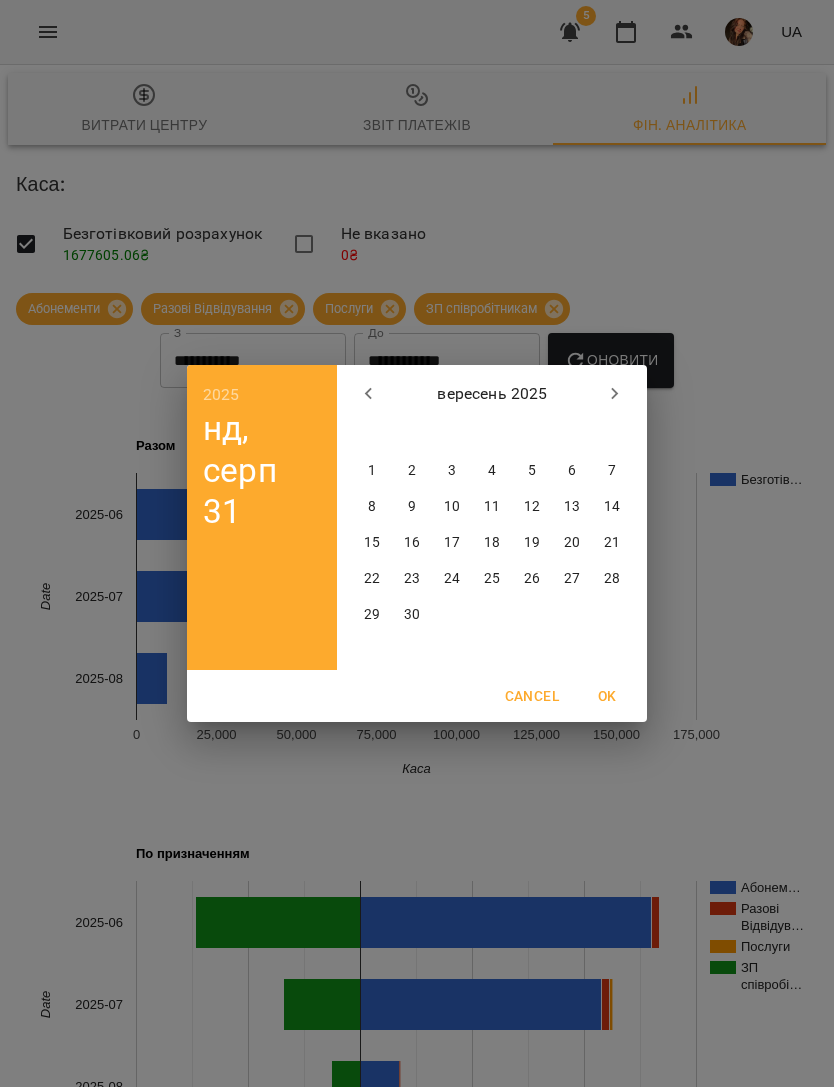 click 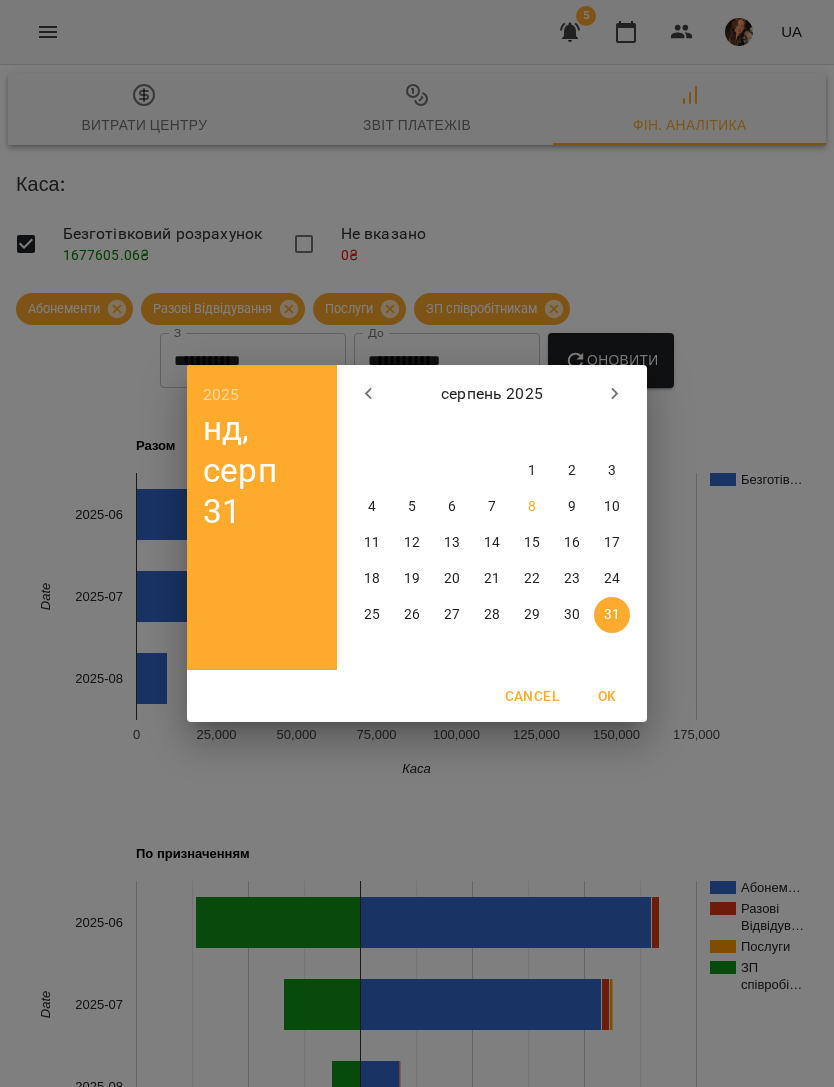 click 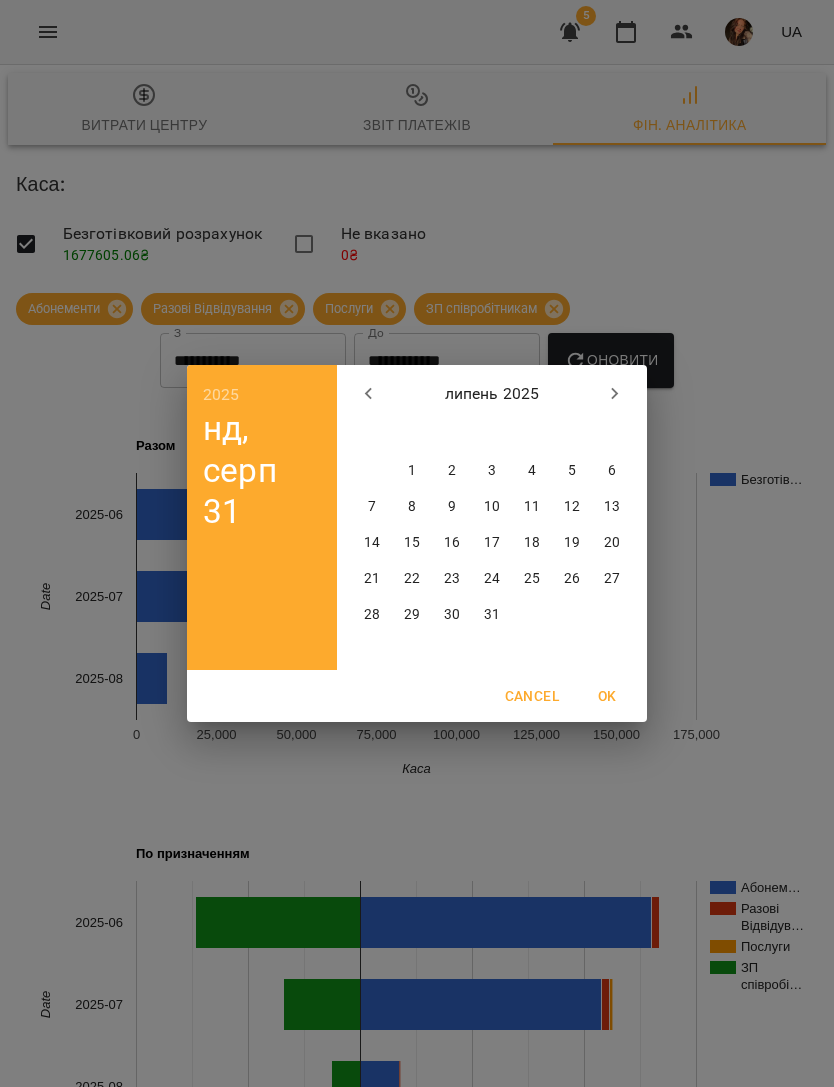 click 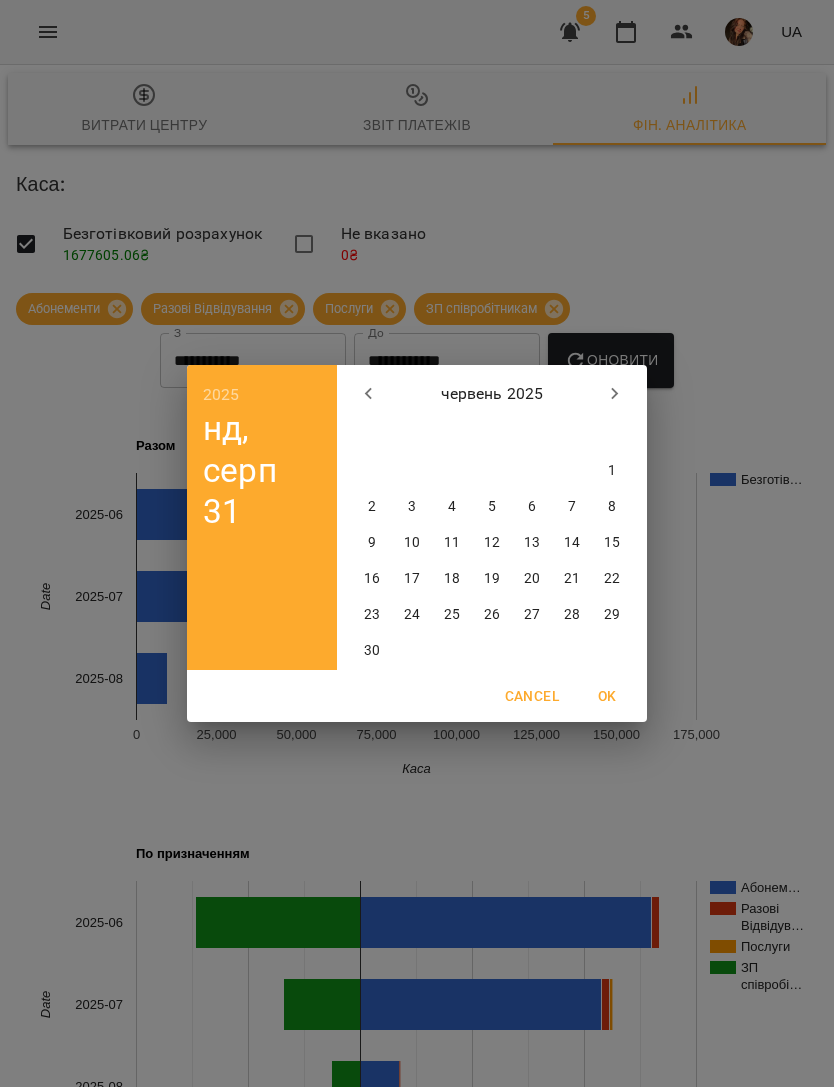 click 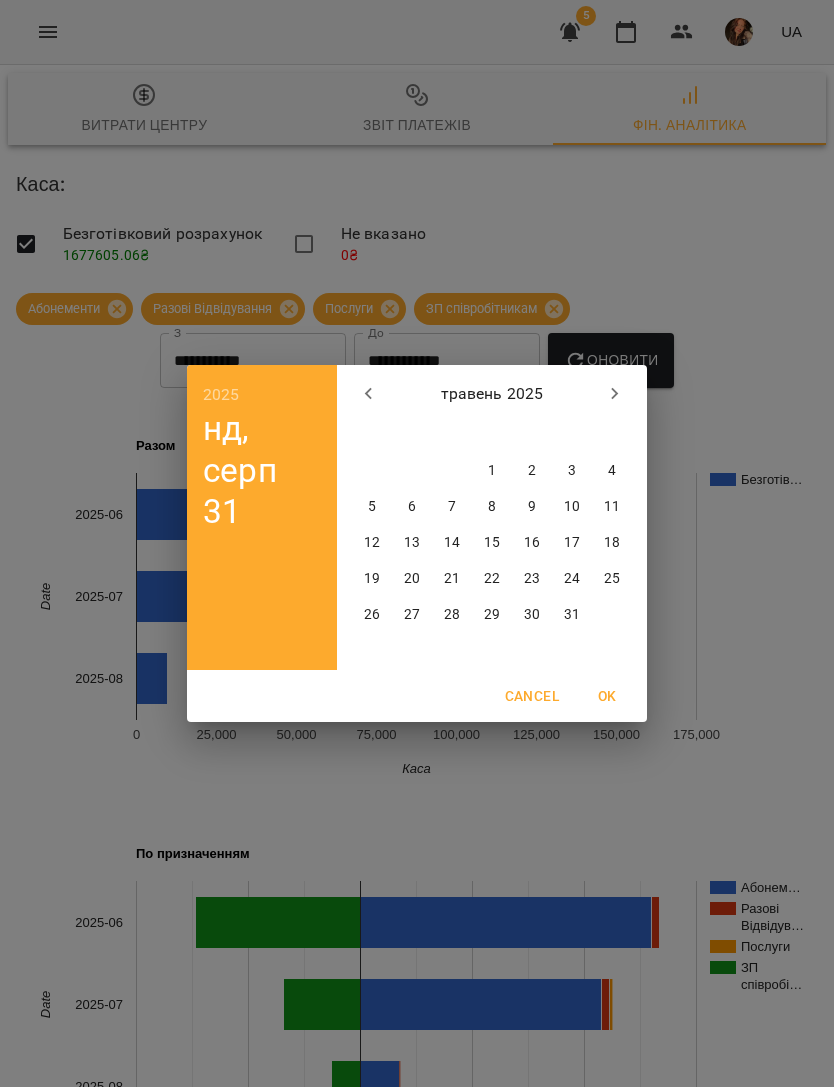 click on "31" at bounding box center (572, 615) 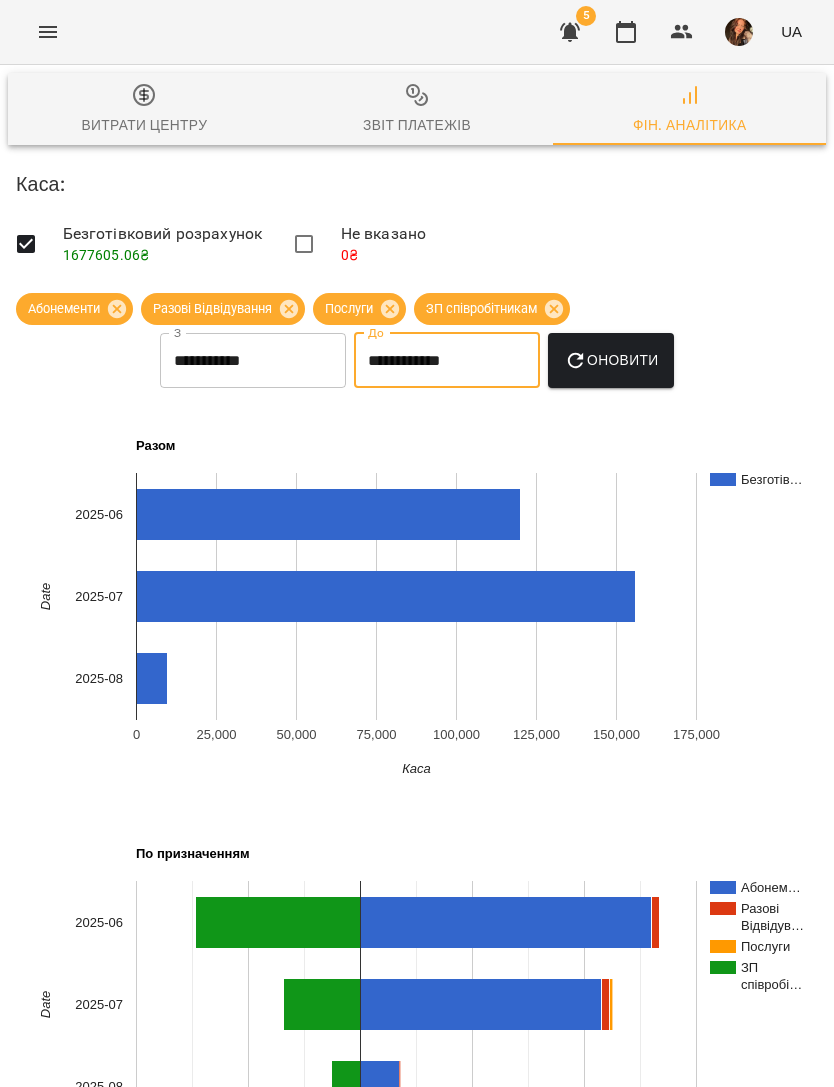 click on "Оновити" at bounding box center (611, 360) 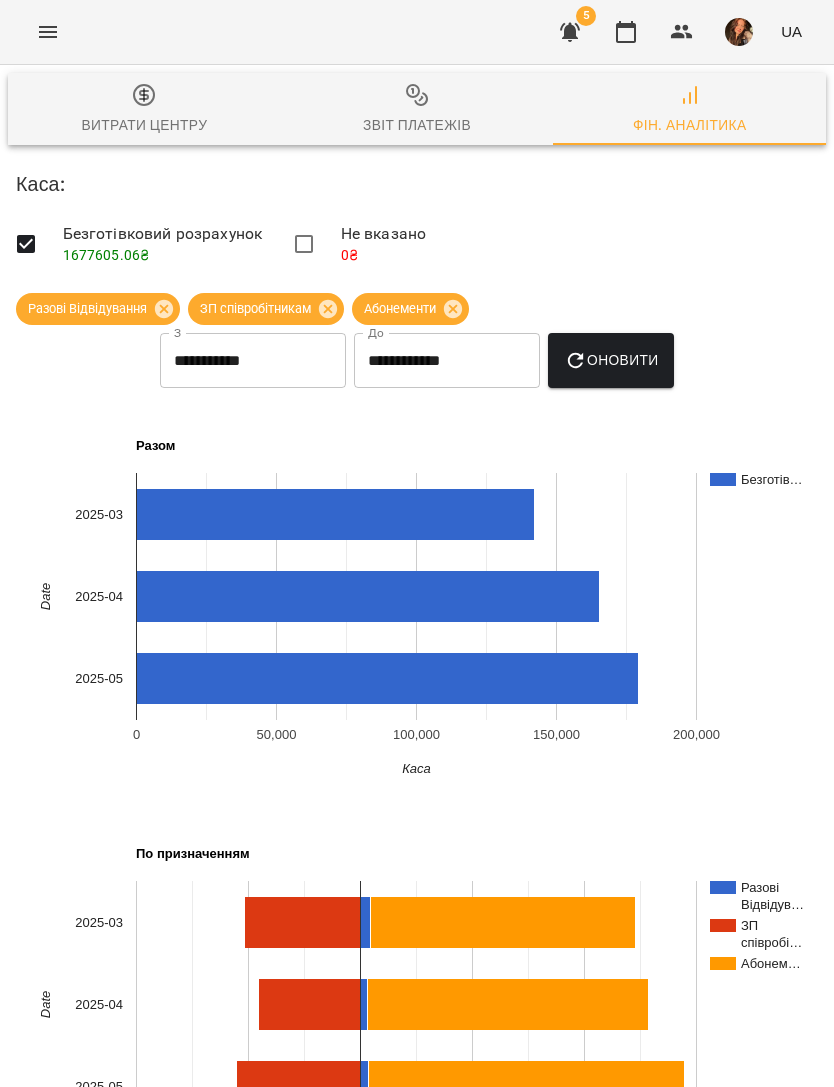 scroll, scrollTop: 0, scrollLeft: 0, axis: both 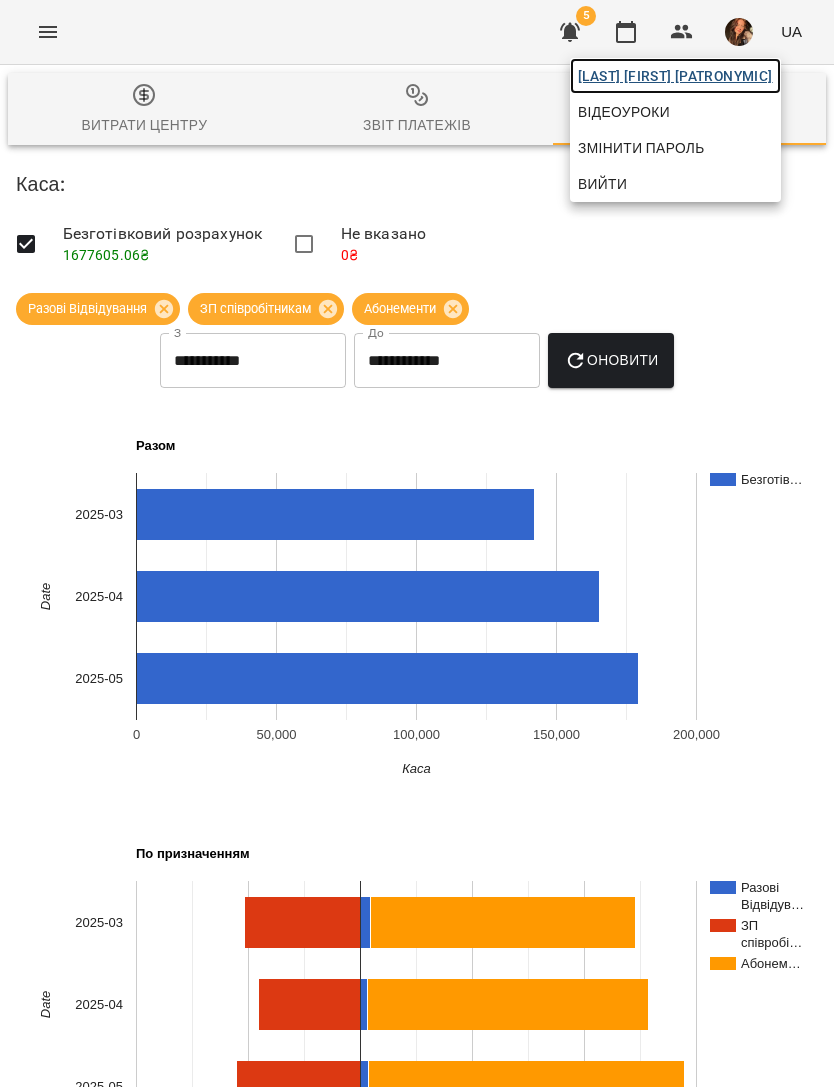 click on "[LAST] [FIRST] [MIDDLE]" at bounding box center [675, 76] 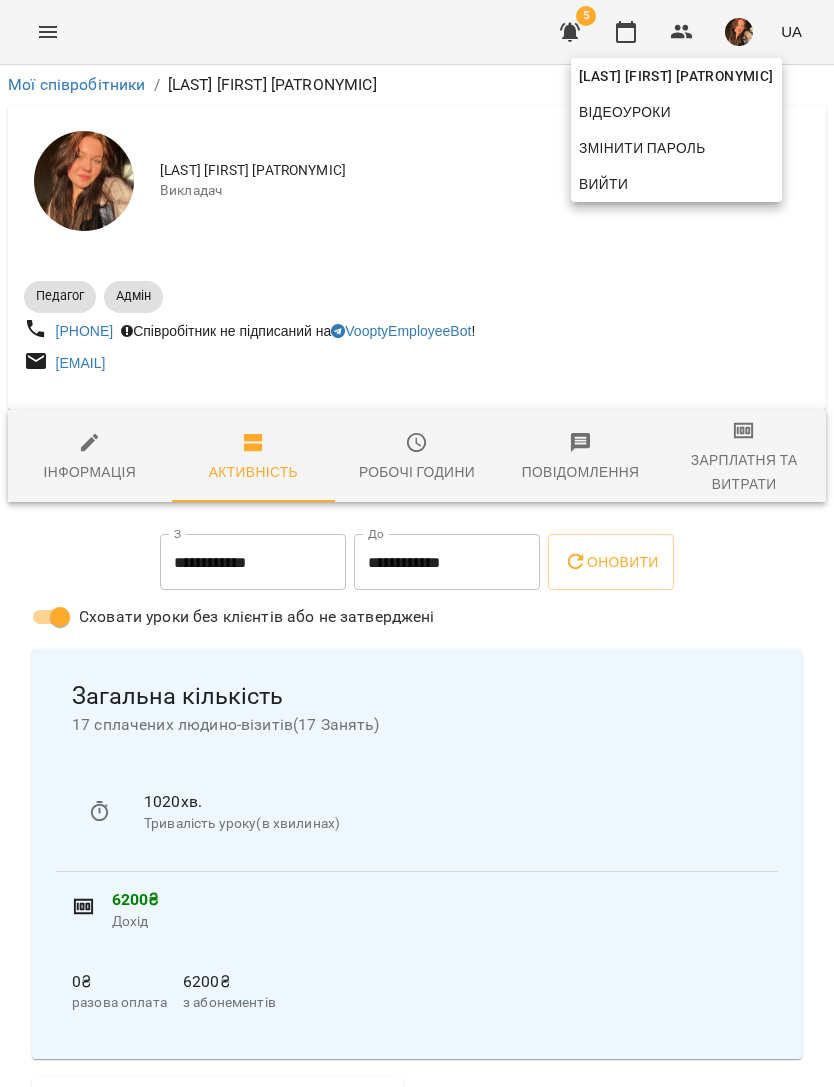 click at bounding box center (417, 543) 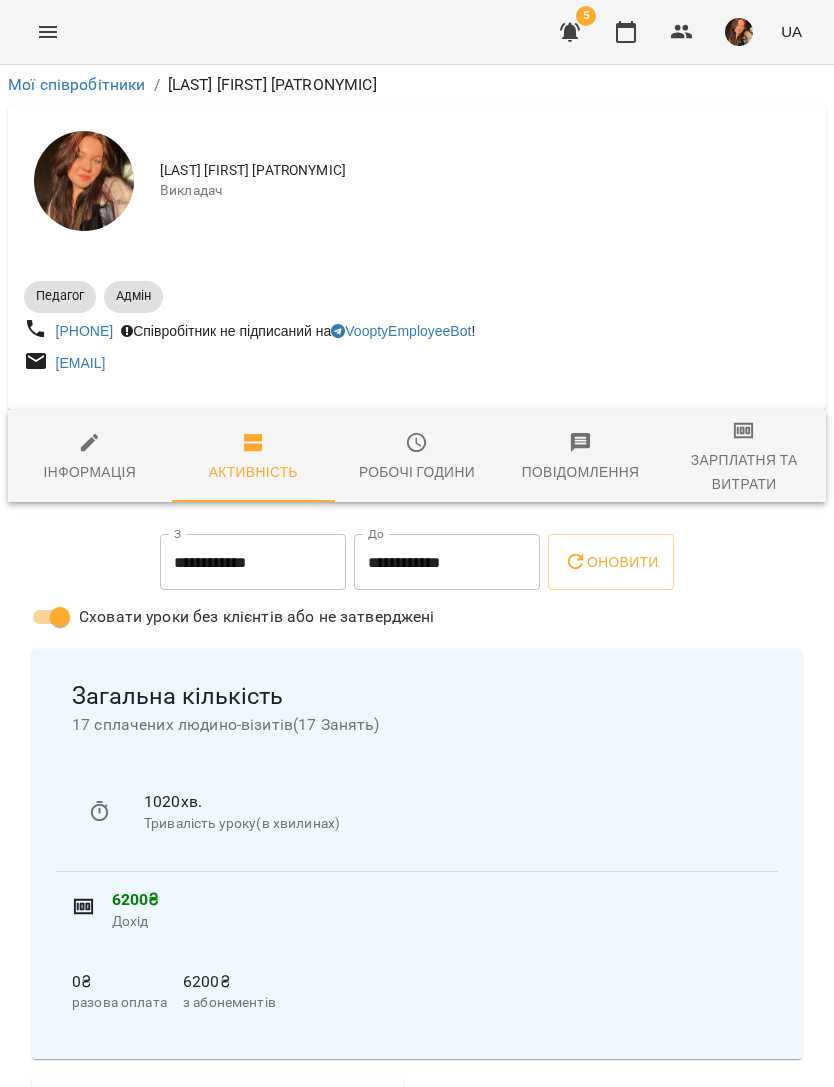 click on "Зарплатня та Витрати" at bounding box center [744, 458] 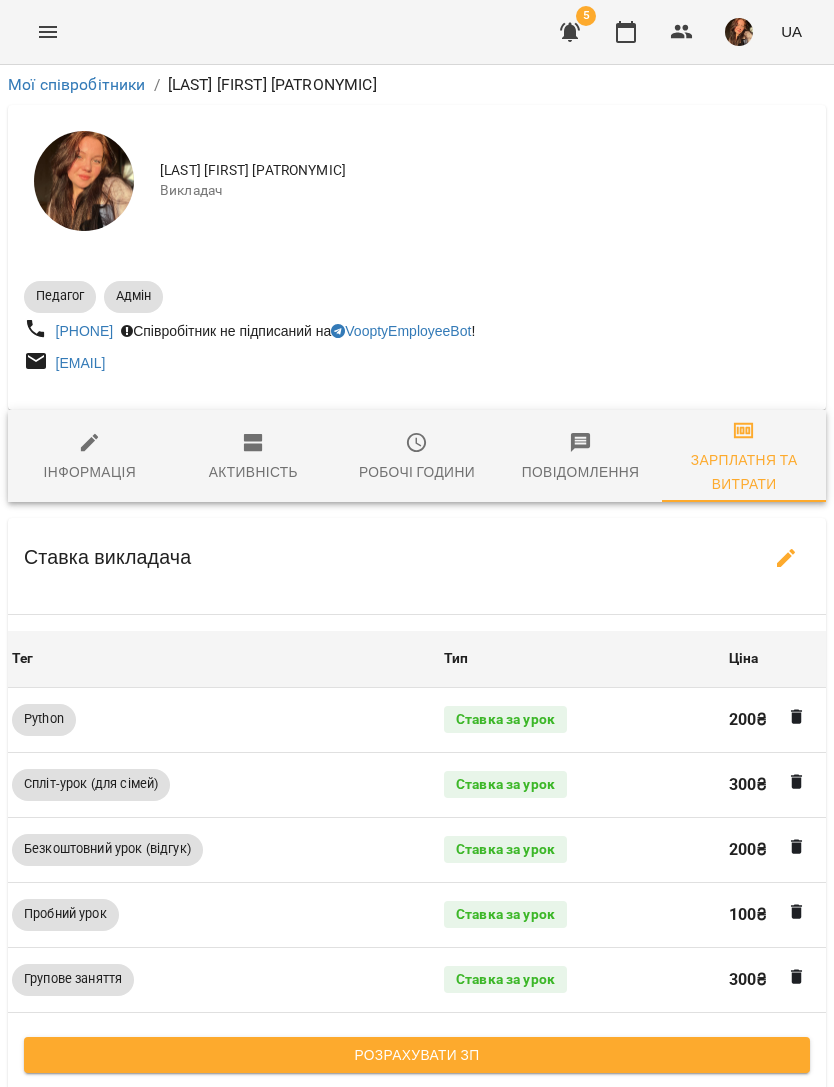 click 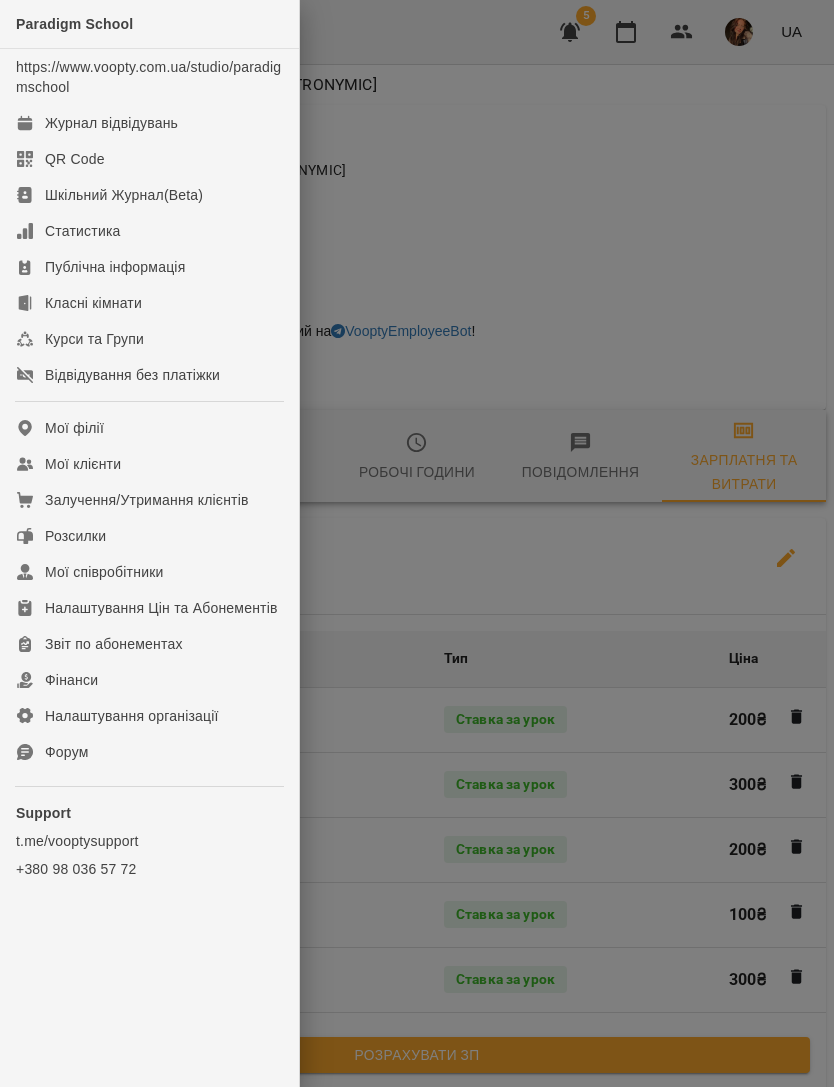 click on "Журнал відвідувань" at bounding box center (111, 123) 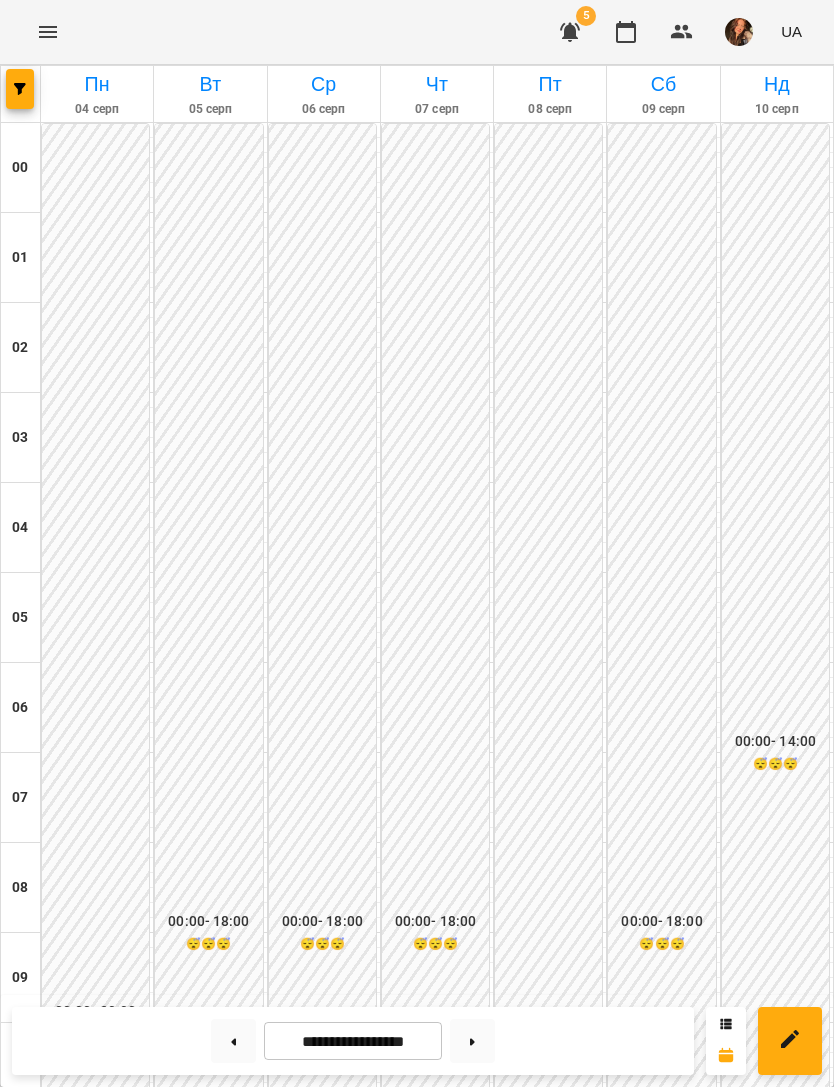 click at bounding box center (48, 32) 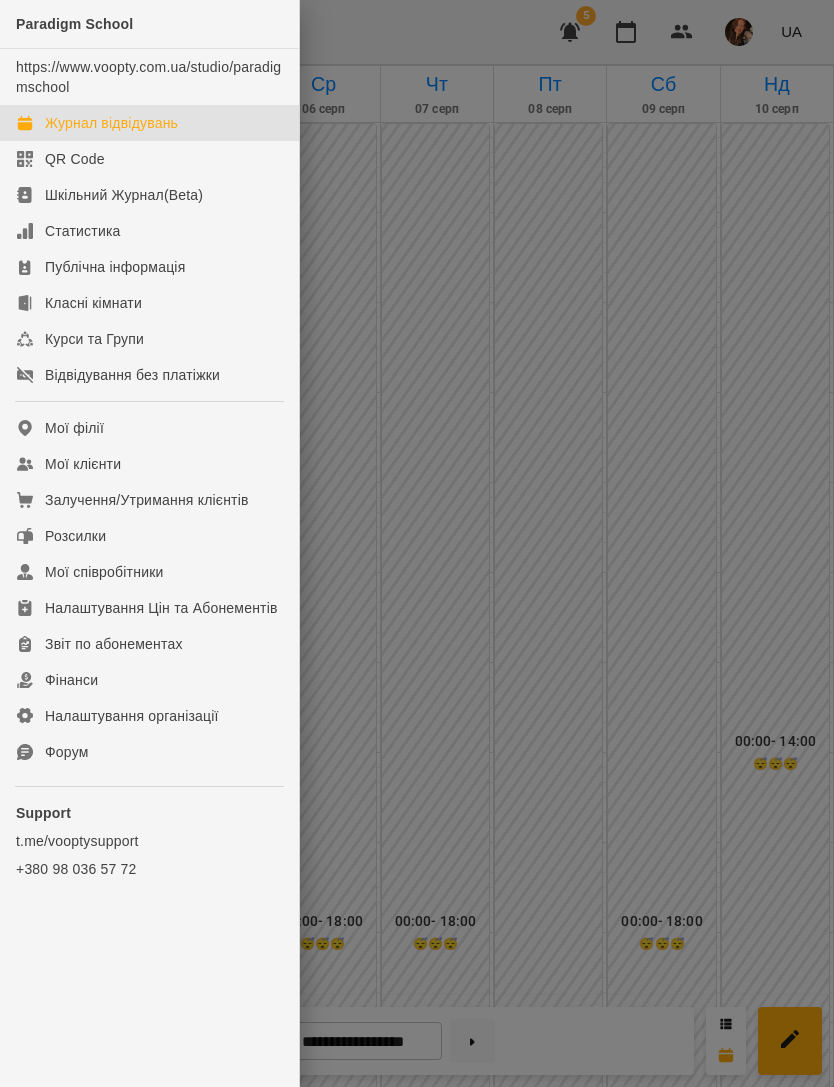 click at bounding box center (417, 543) 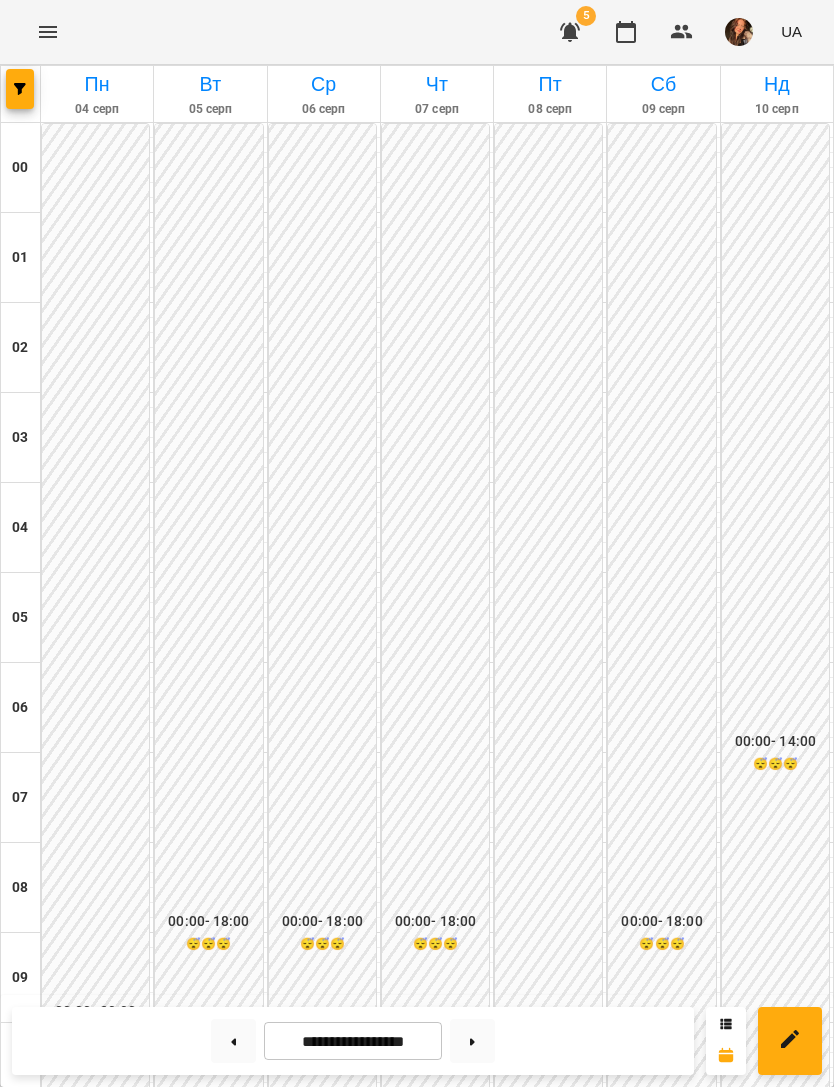 click 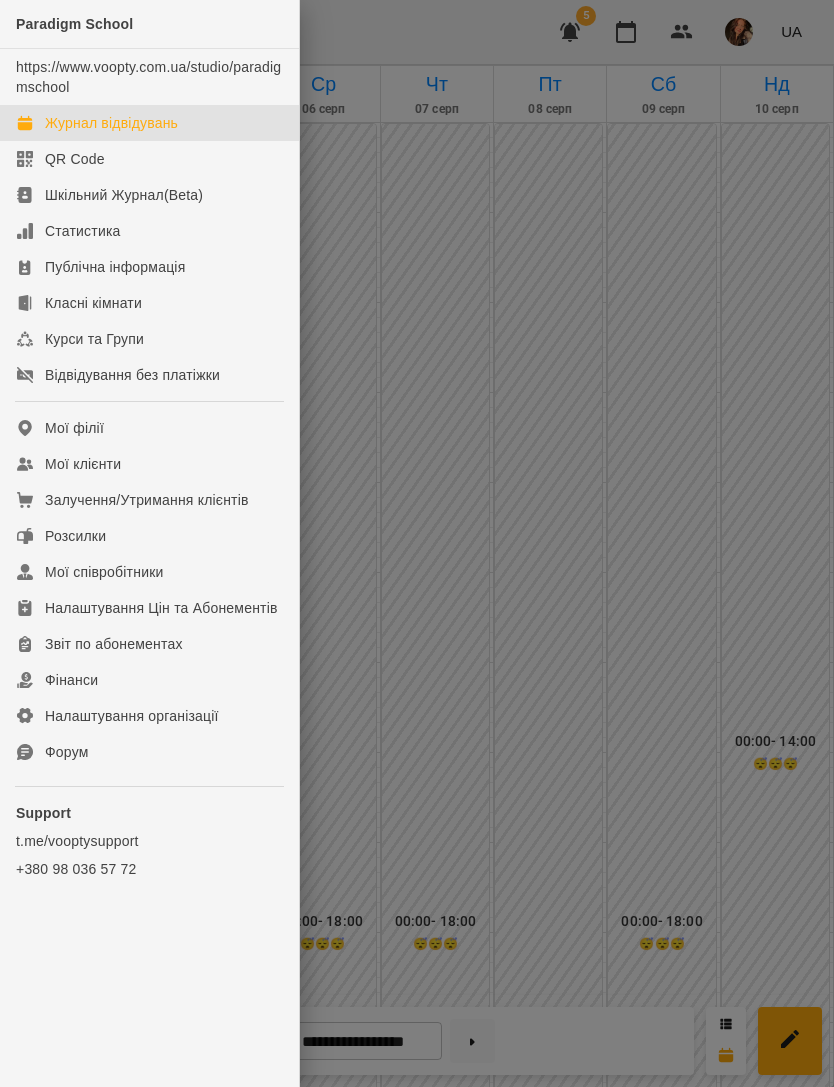 click at bounding box center (417, 543) 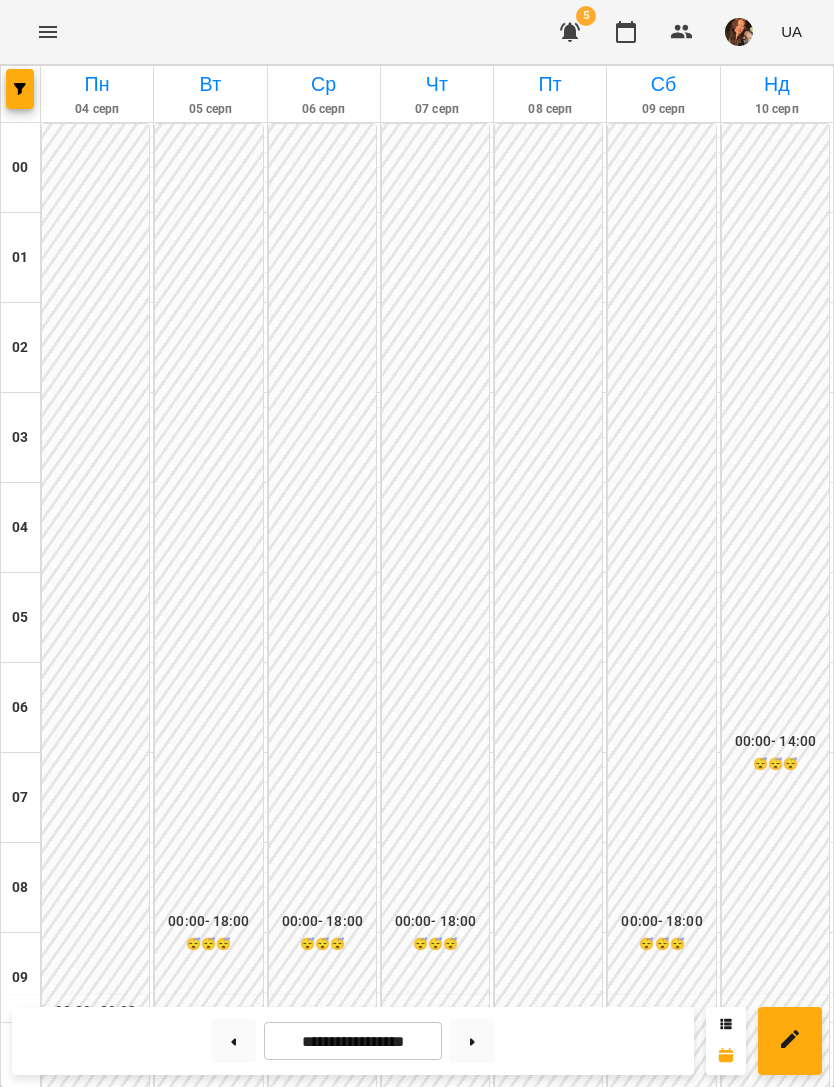 click 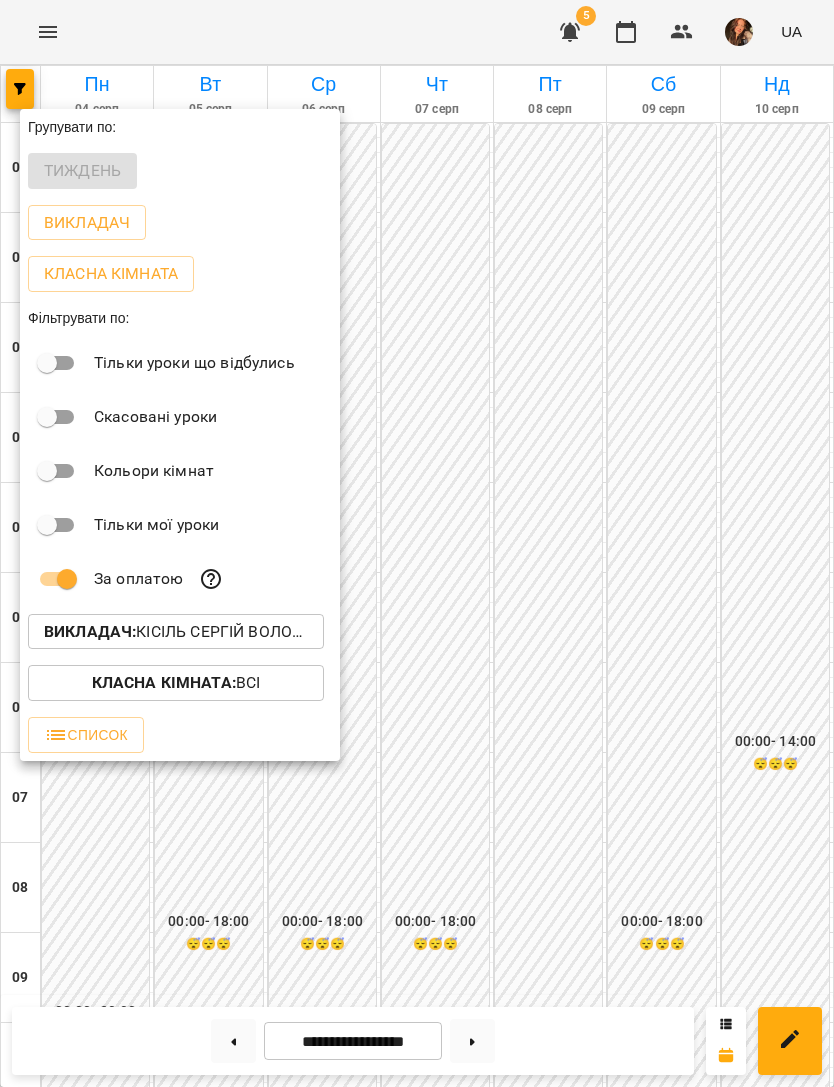 click on "Викладач :" at bounding box center (90, 631) 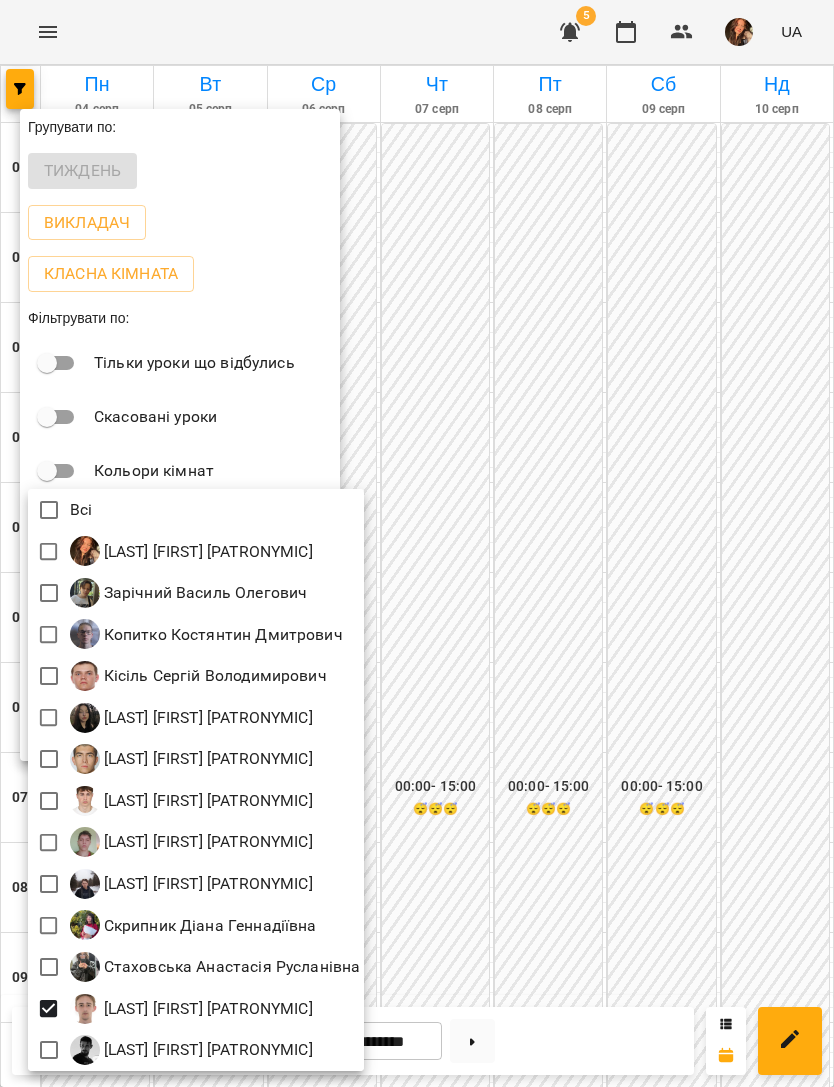 click at bounding box center (417, 543) 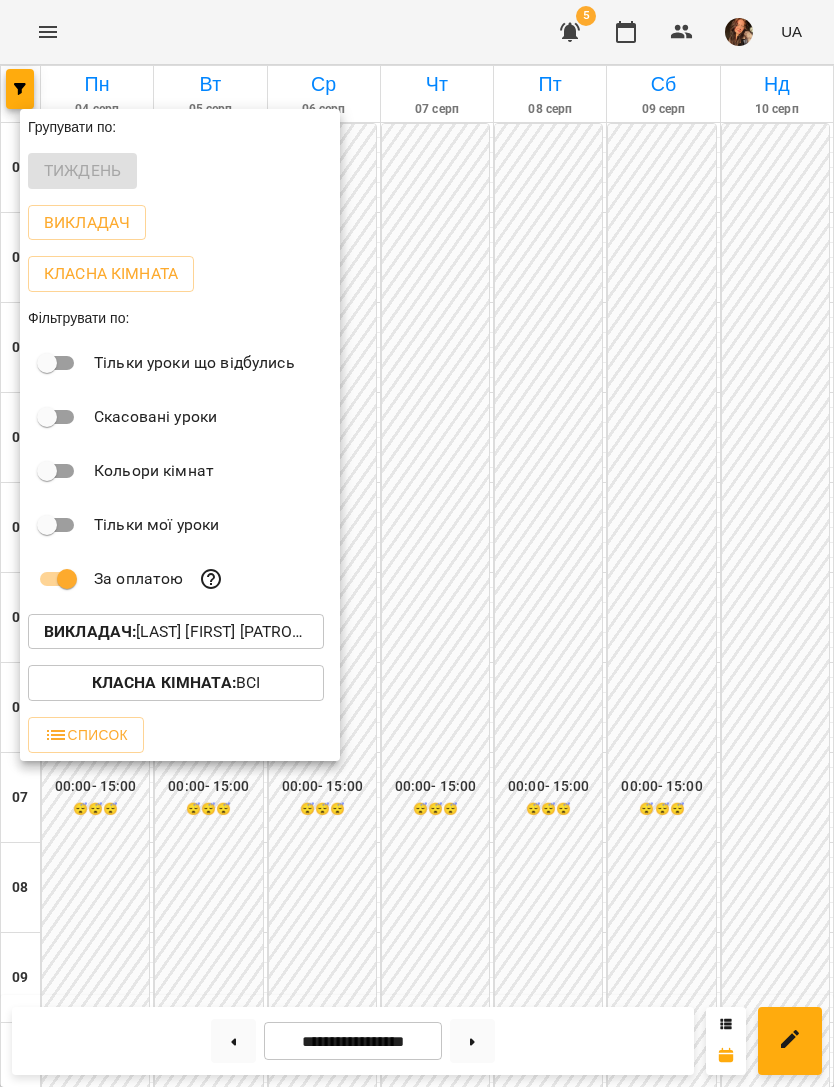 click at bounding box center (417, 543) 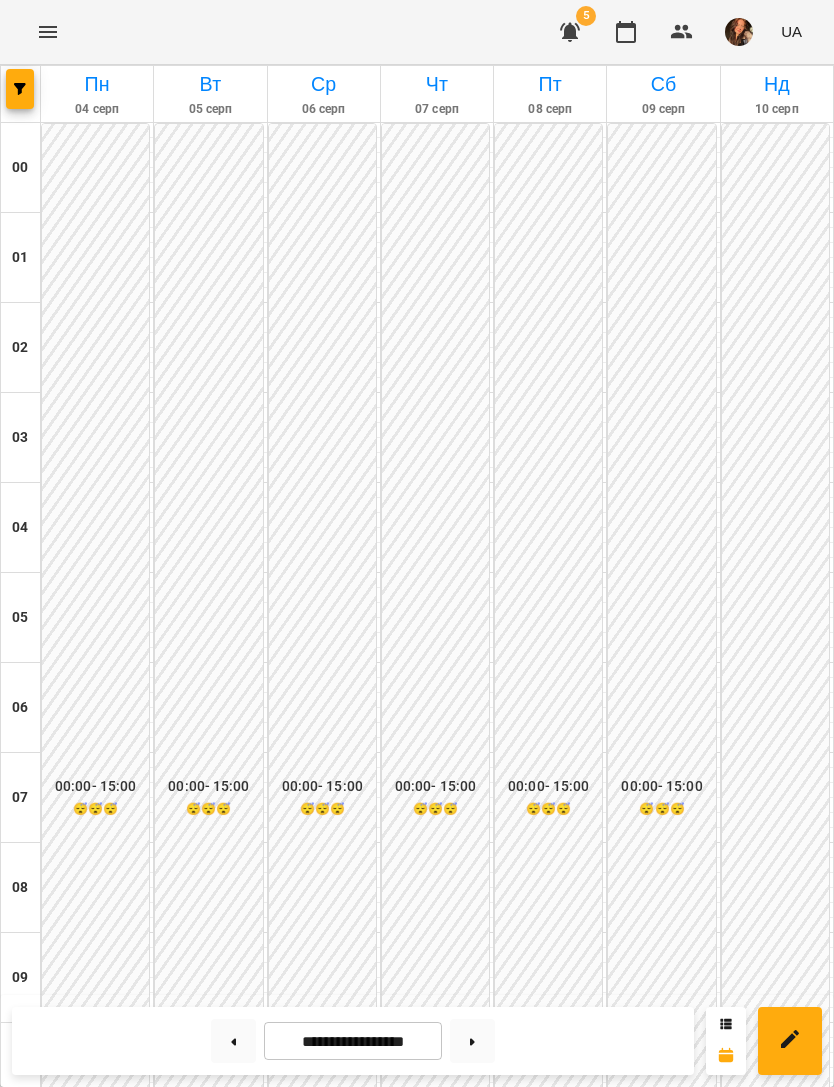scroll, scrollTop: 1232, scrollLeft: 0, axis: vertical 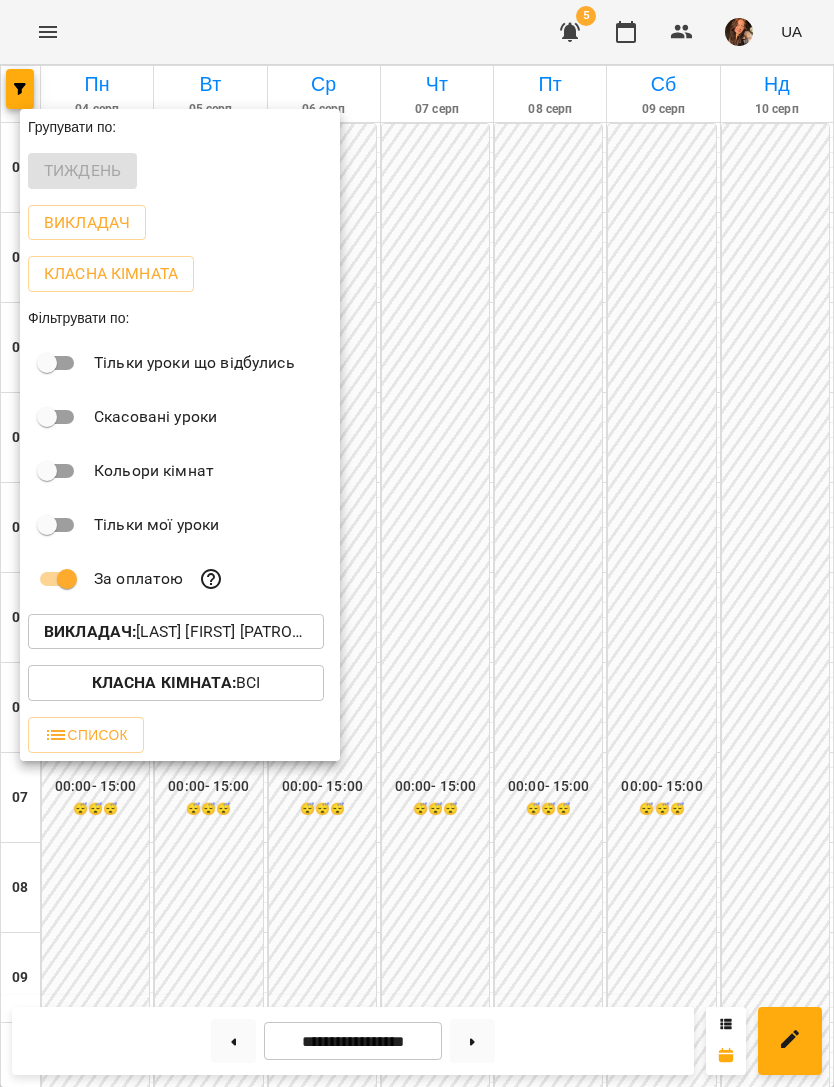click on "Викладач :" at bounding box center [90, 631] 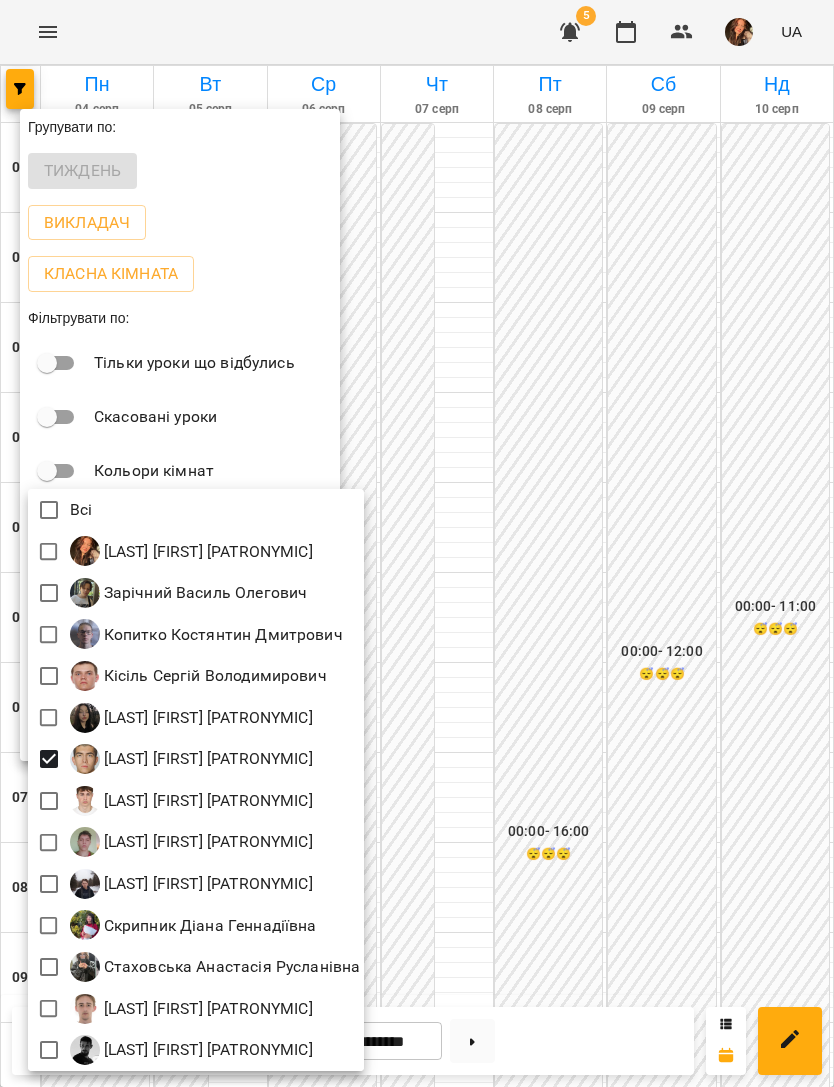 click at bounding box center (417, 543) 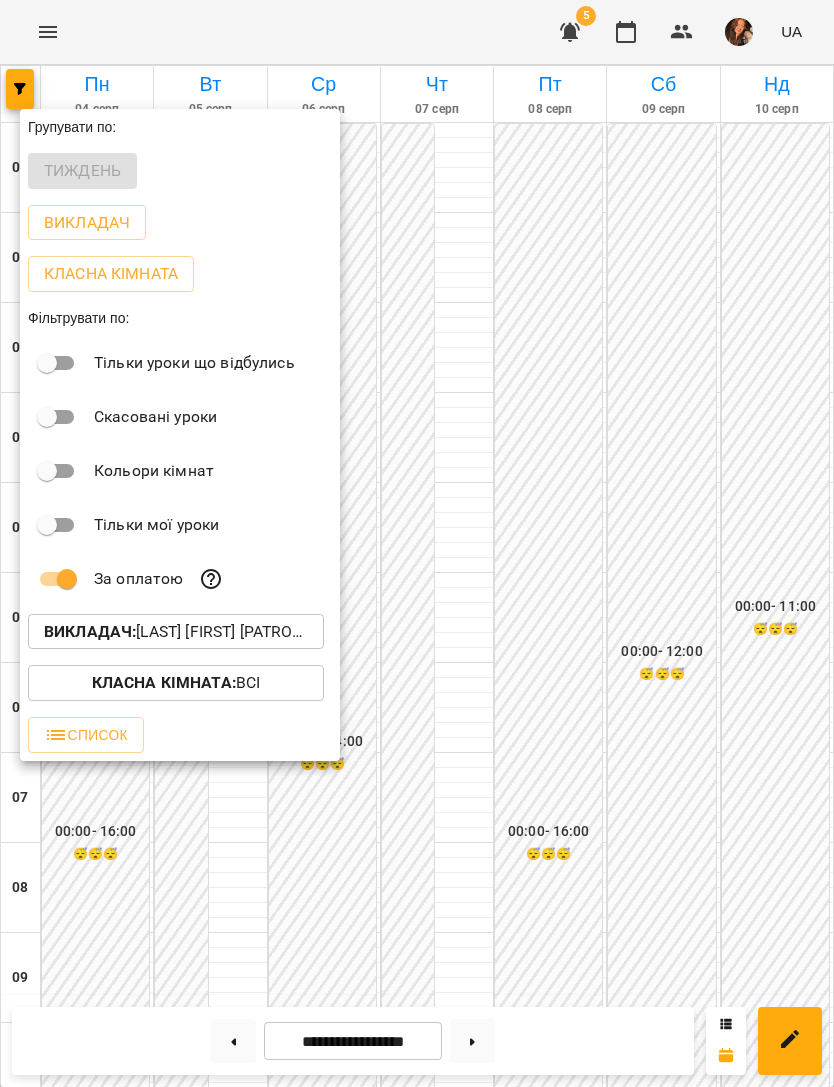 click at bounding box center [417, 543] 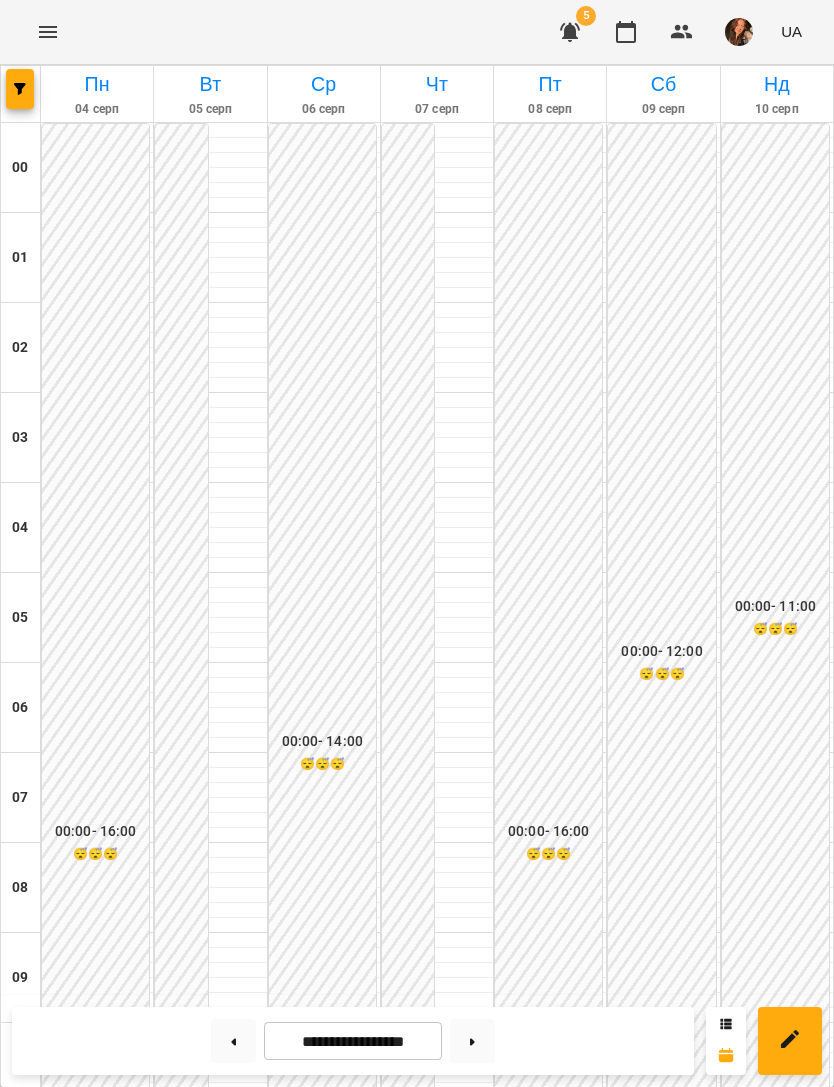 scroll, scrollTop: 1061, scrollLeft: 0, axis: vertical 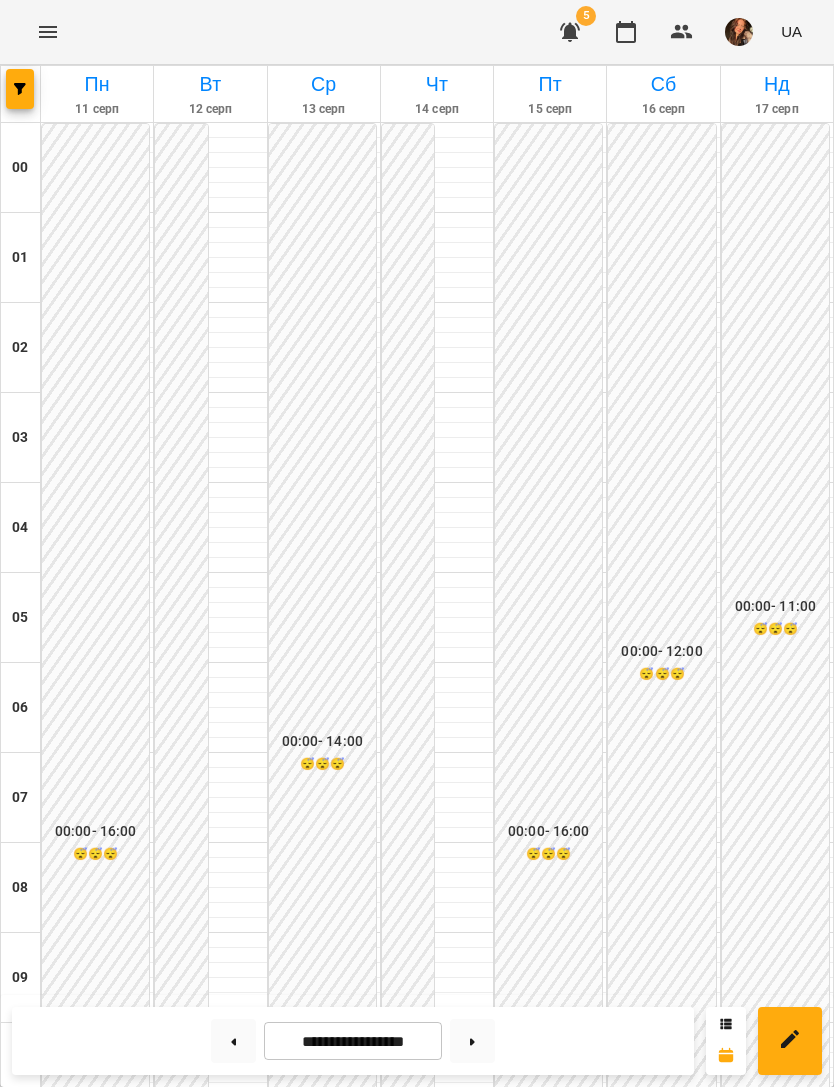 click at bounding box center (233, 1041) 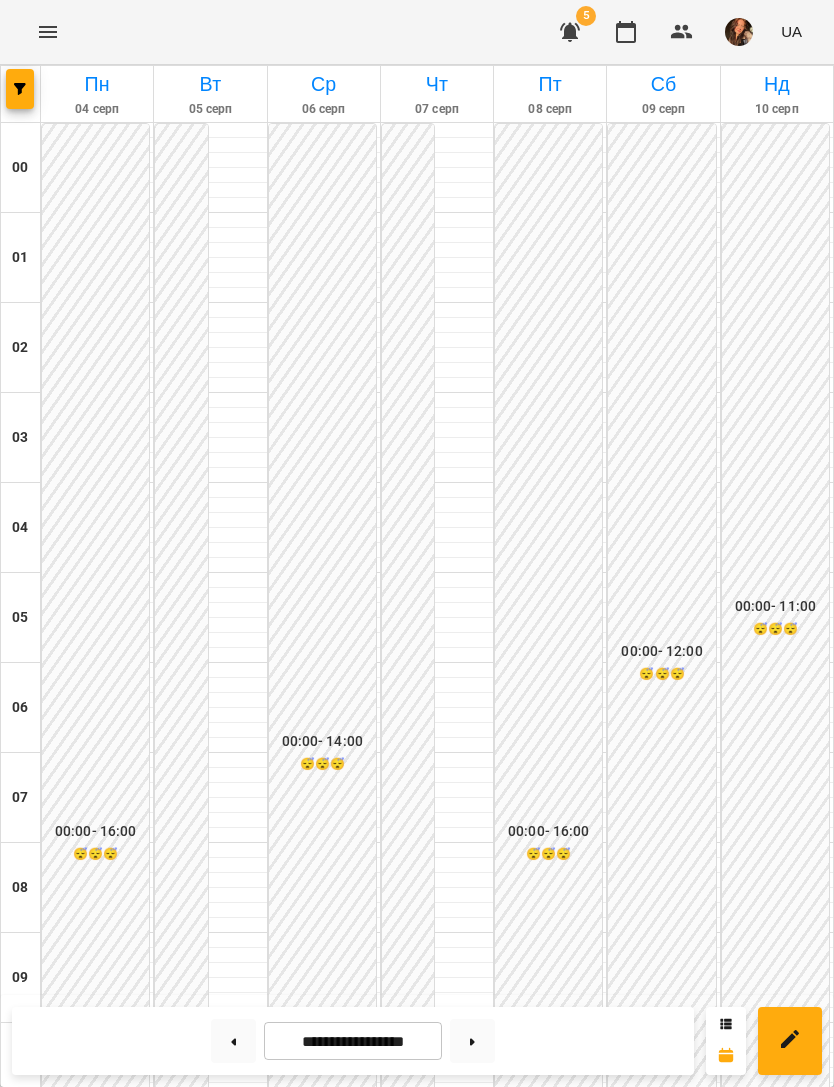 click 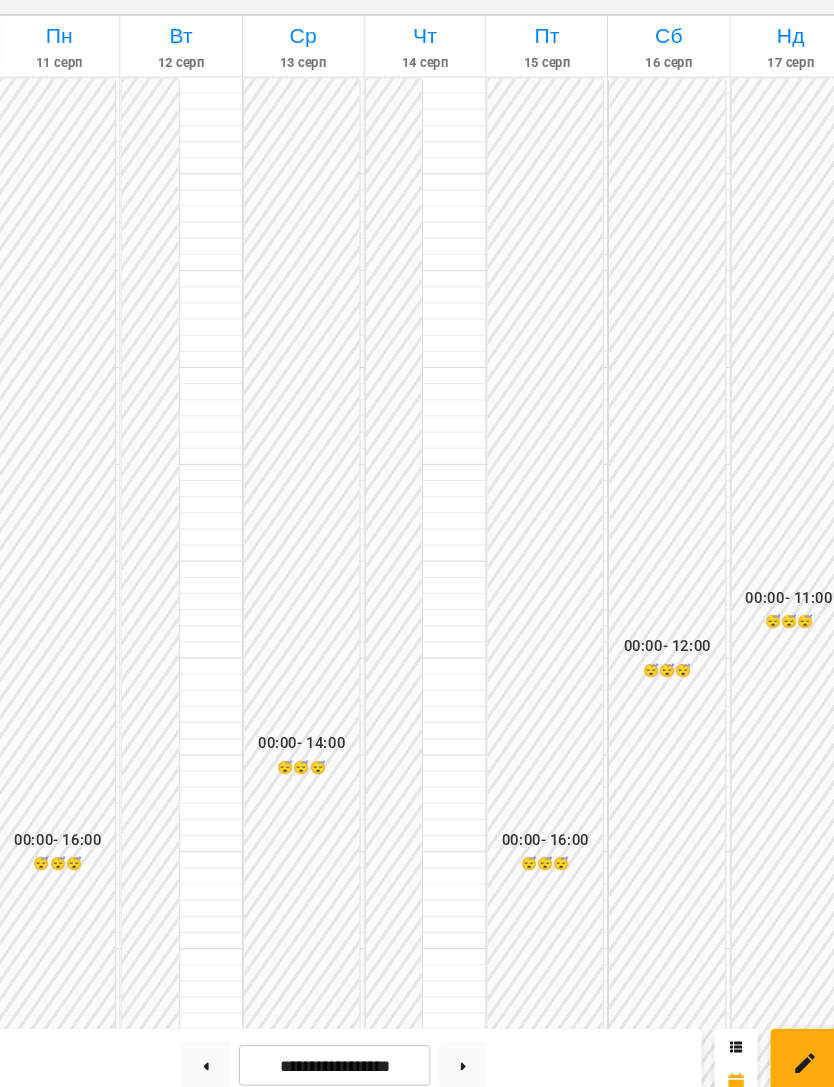 scroll, scrollTop: 1013, scrollLeft: 0, axis: vertical 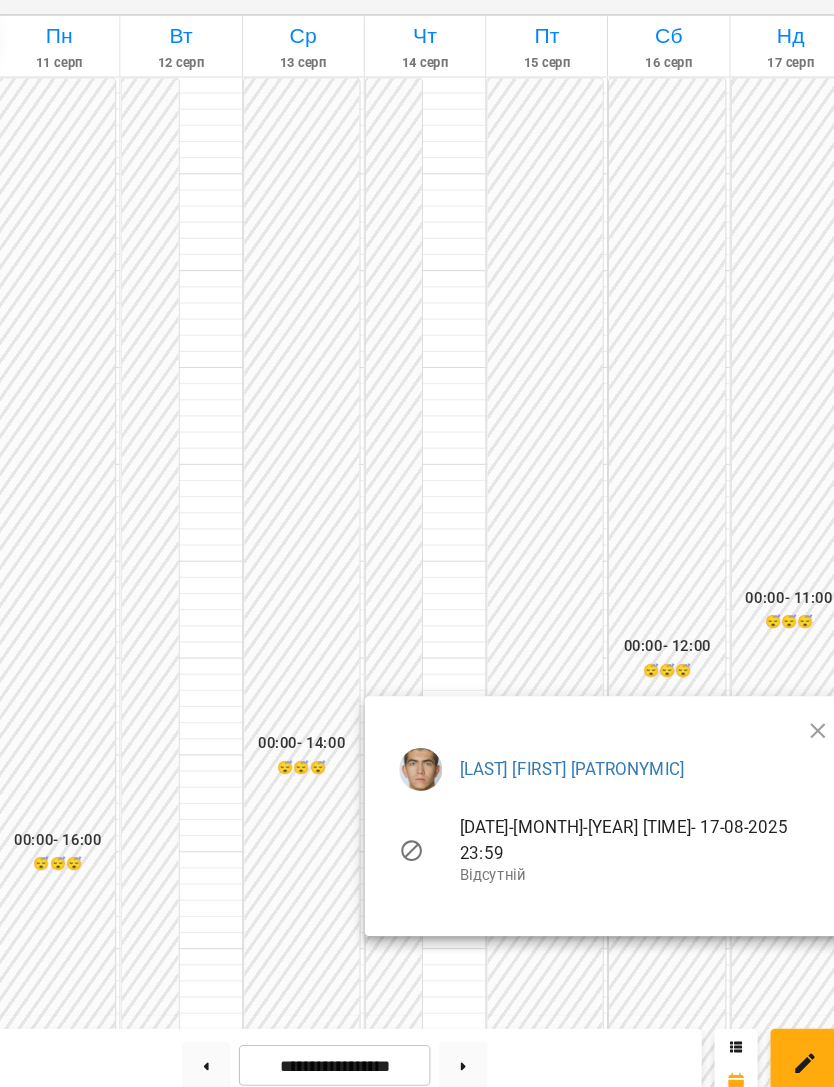 click at bounding box center [417, 543] 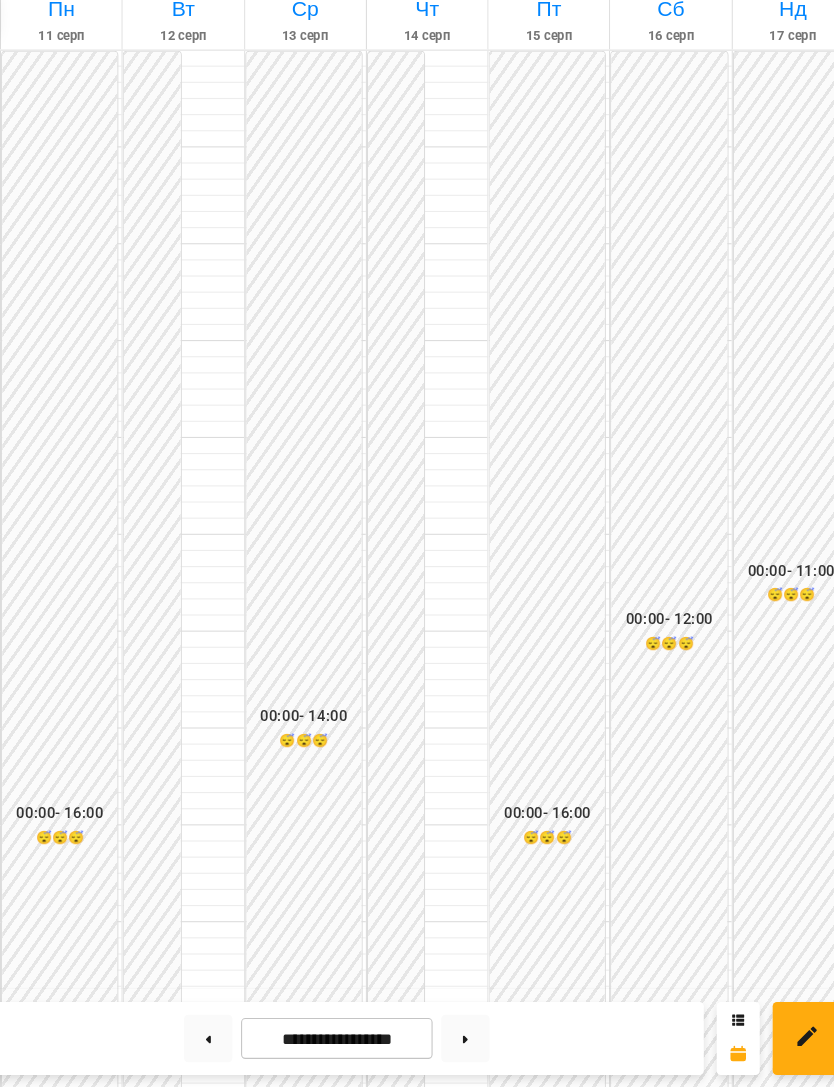 scroll, scrollTop: 212, scrollLeft: 0, axis: vertical 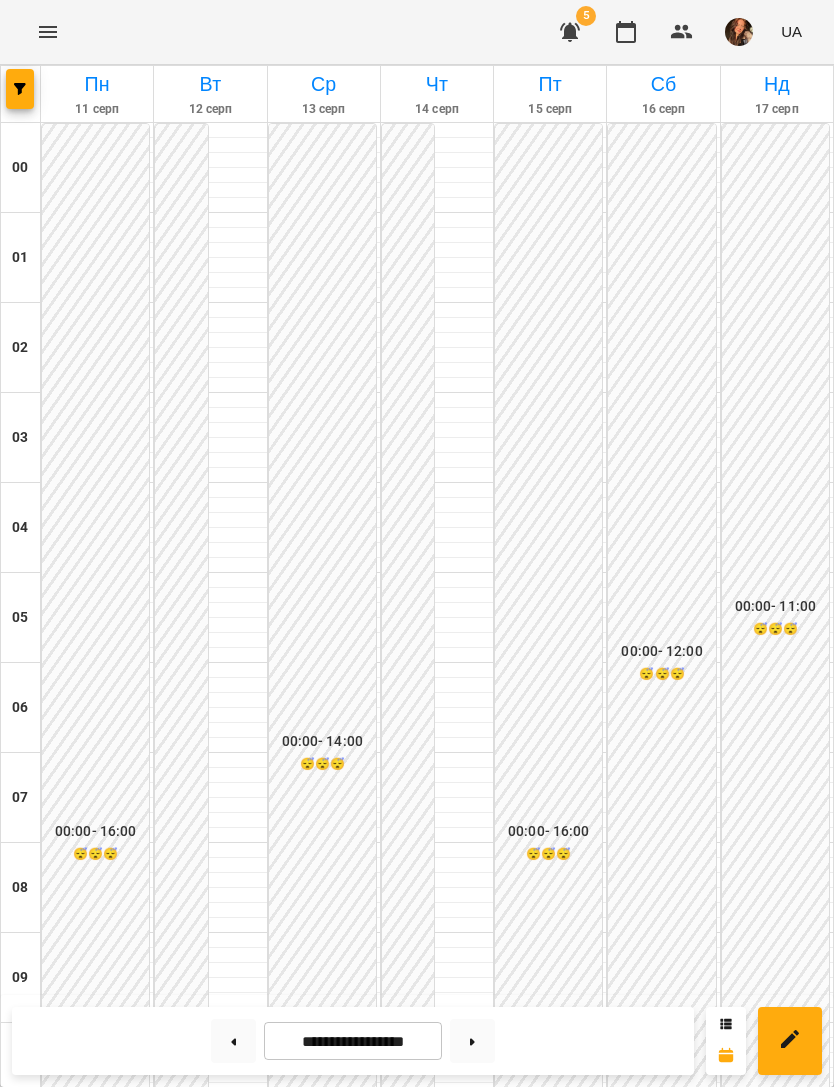 click at bounding box center [48, 32] 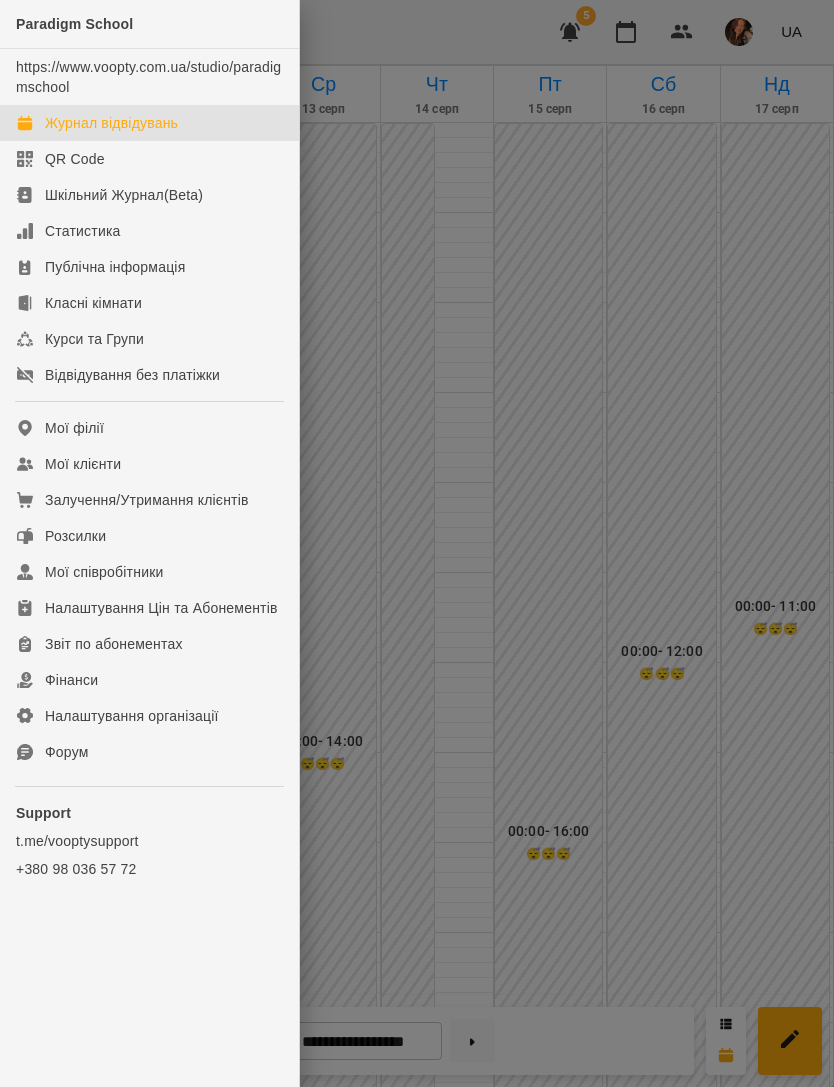 click at bounding box center [417, 543] 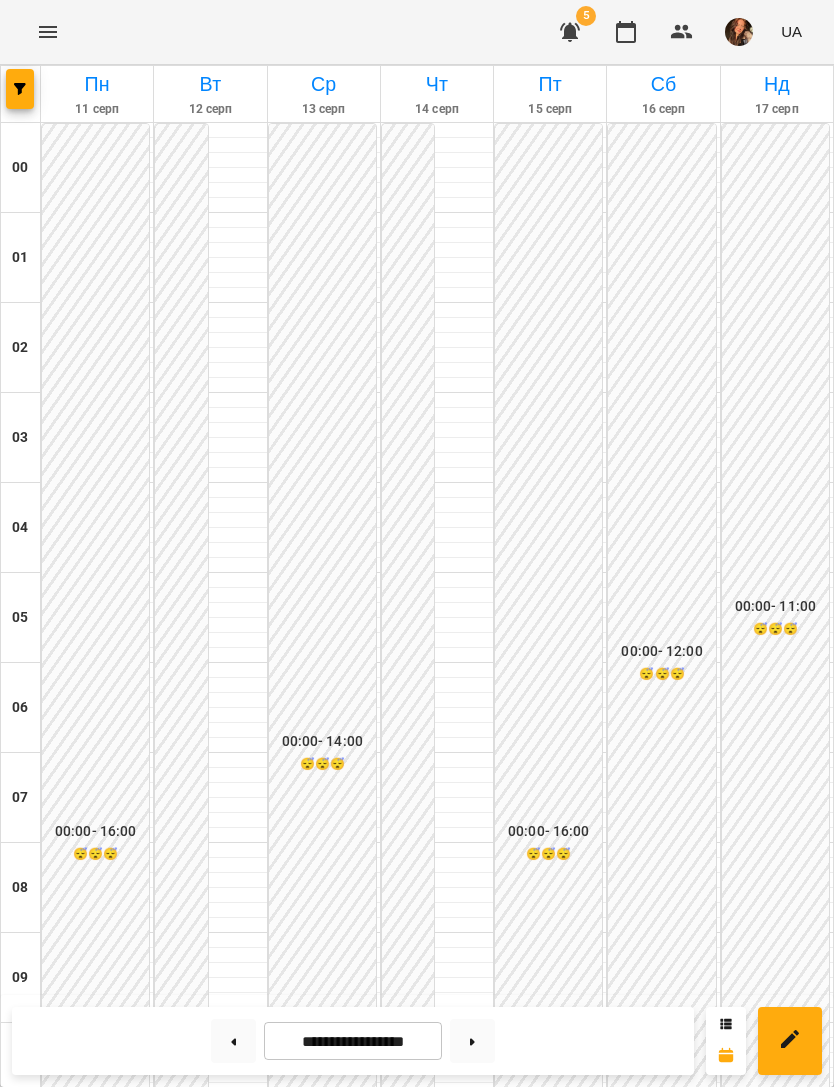 click at bounding box center (20, 89) 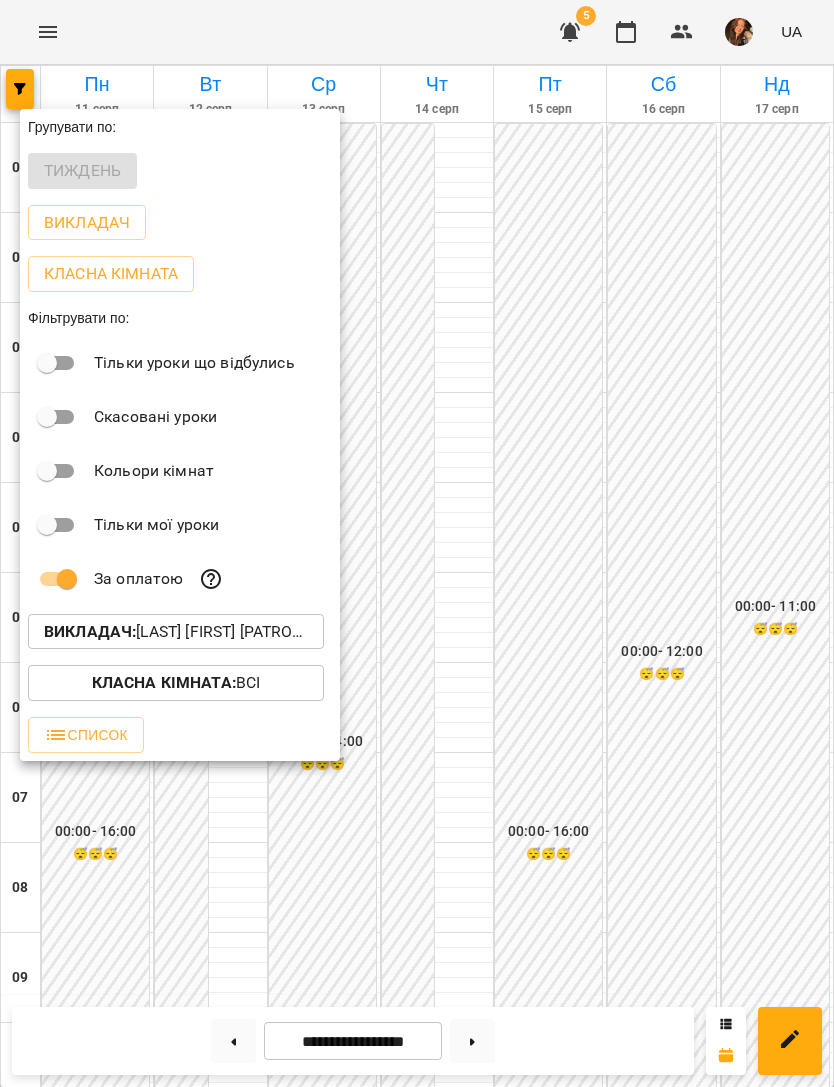 click on "Викладач :  Недайборщ Андрій Сергійович" at bounding box center [176, 632] 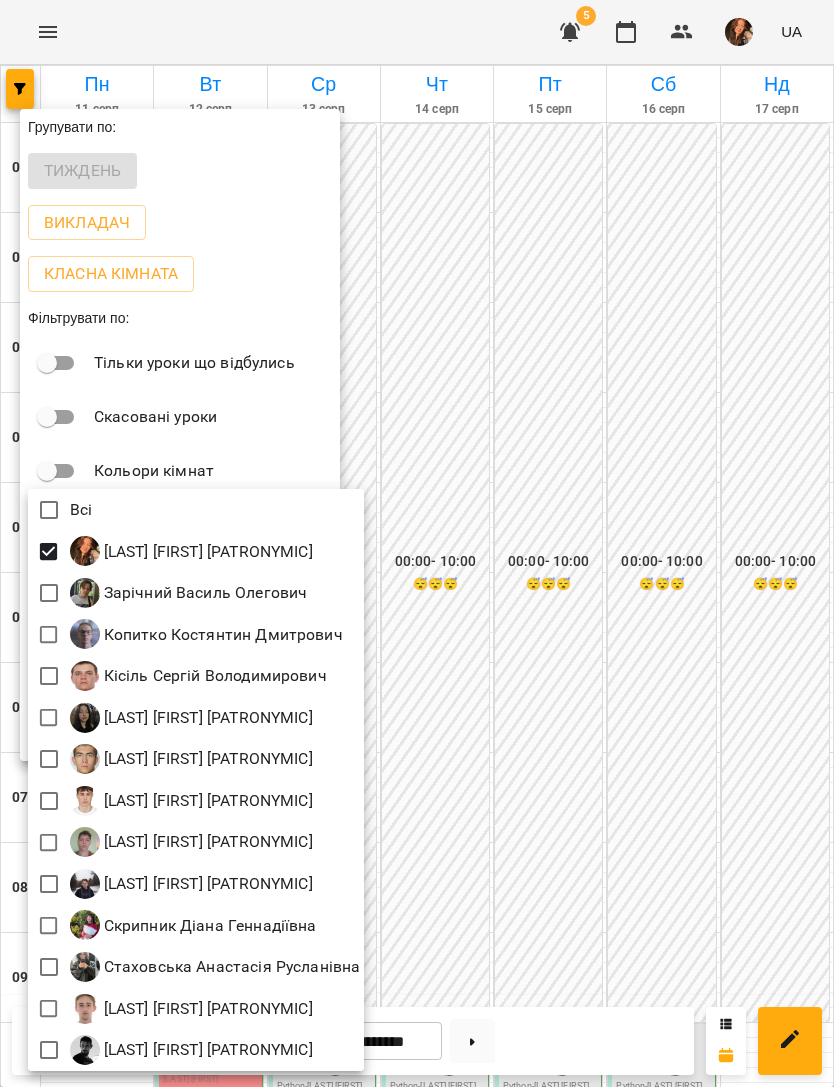 click at bounding box center (417, 543) 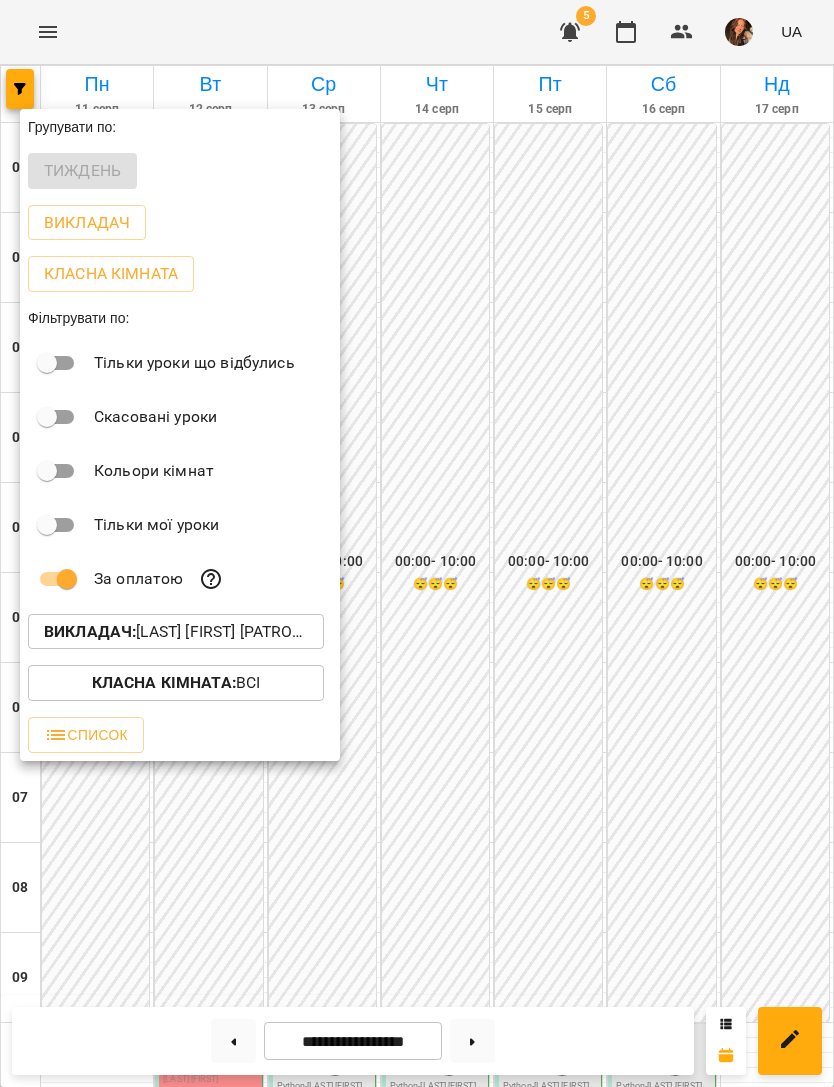 click at bounding box center [417, 543] 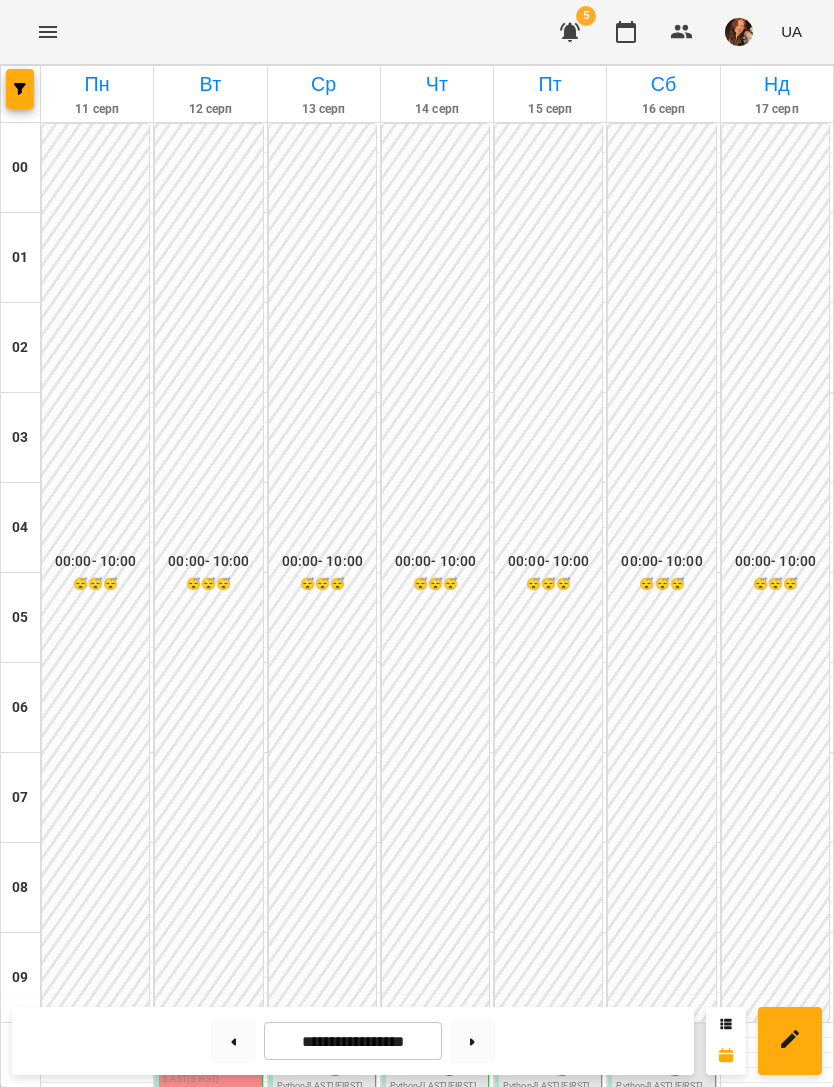 click at bounding box center (233, 1041) 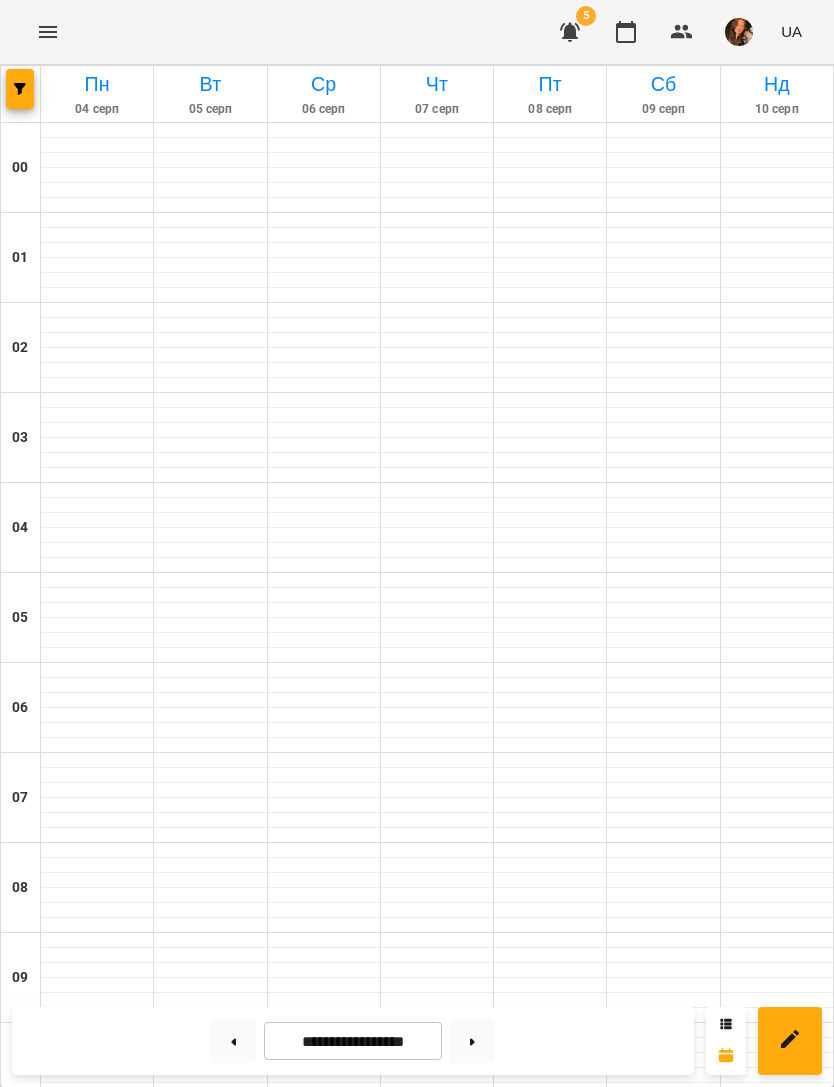 type on "**********" 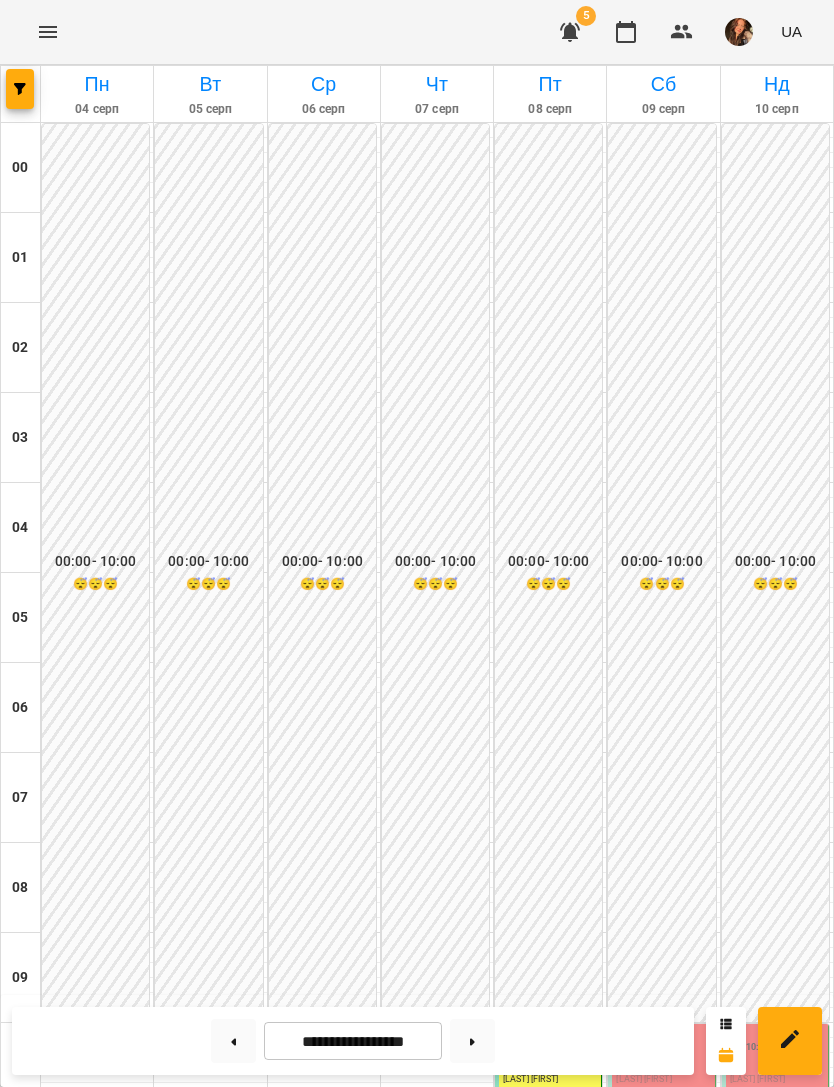 scroll, scrollTop: 600, scrollLeft: 0, axis: vertical 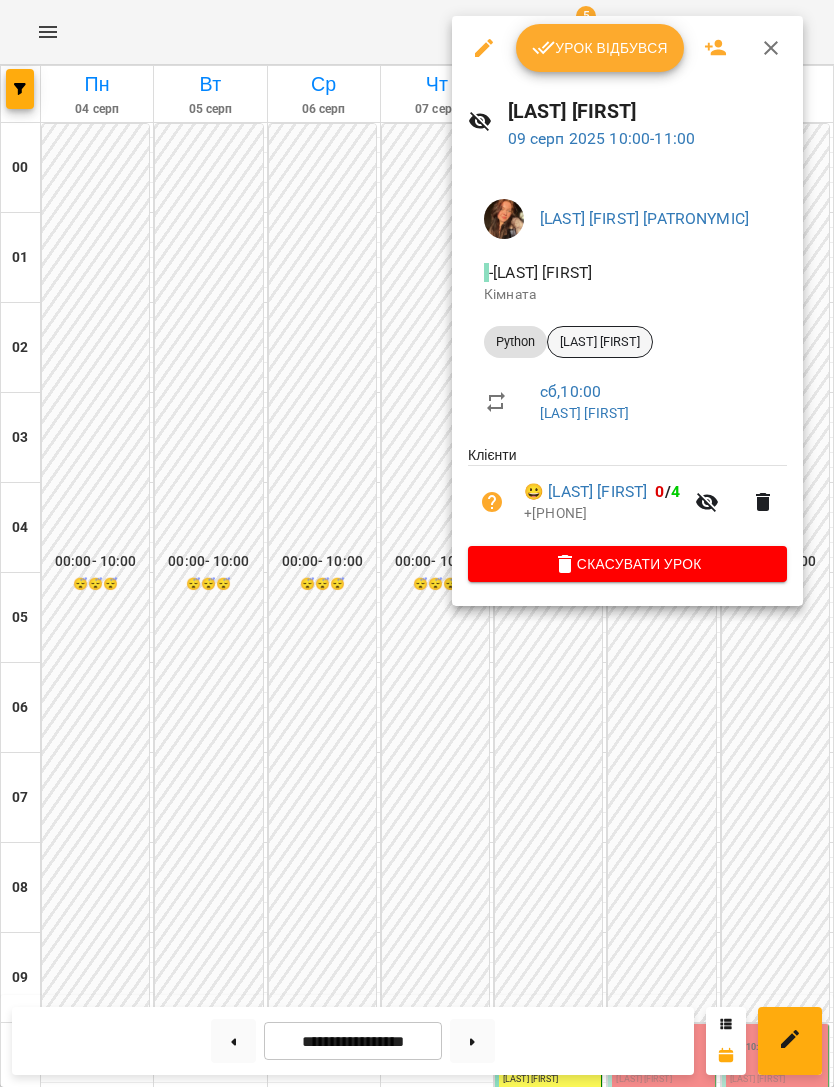click on "[LAST] [FIRST]" at bounding box center (600, 342) 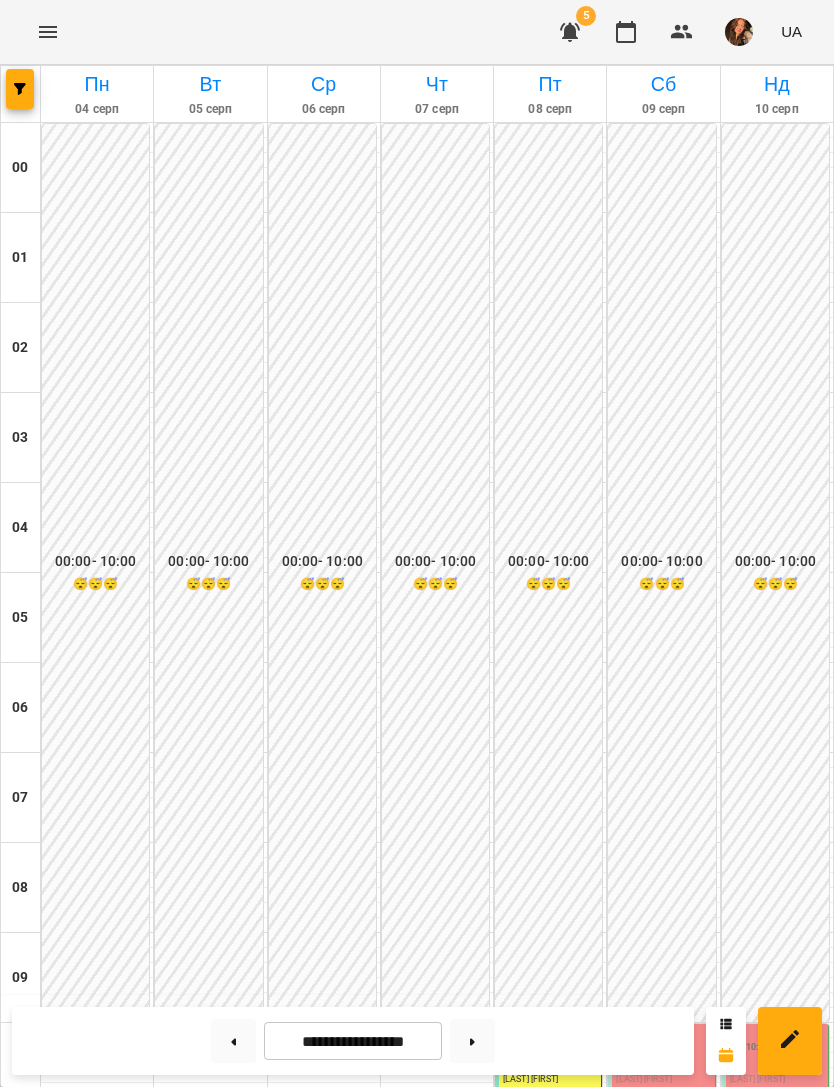 scroll, scrollTop: 857, scrollLeft: 0, axis: vertical 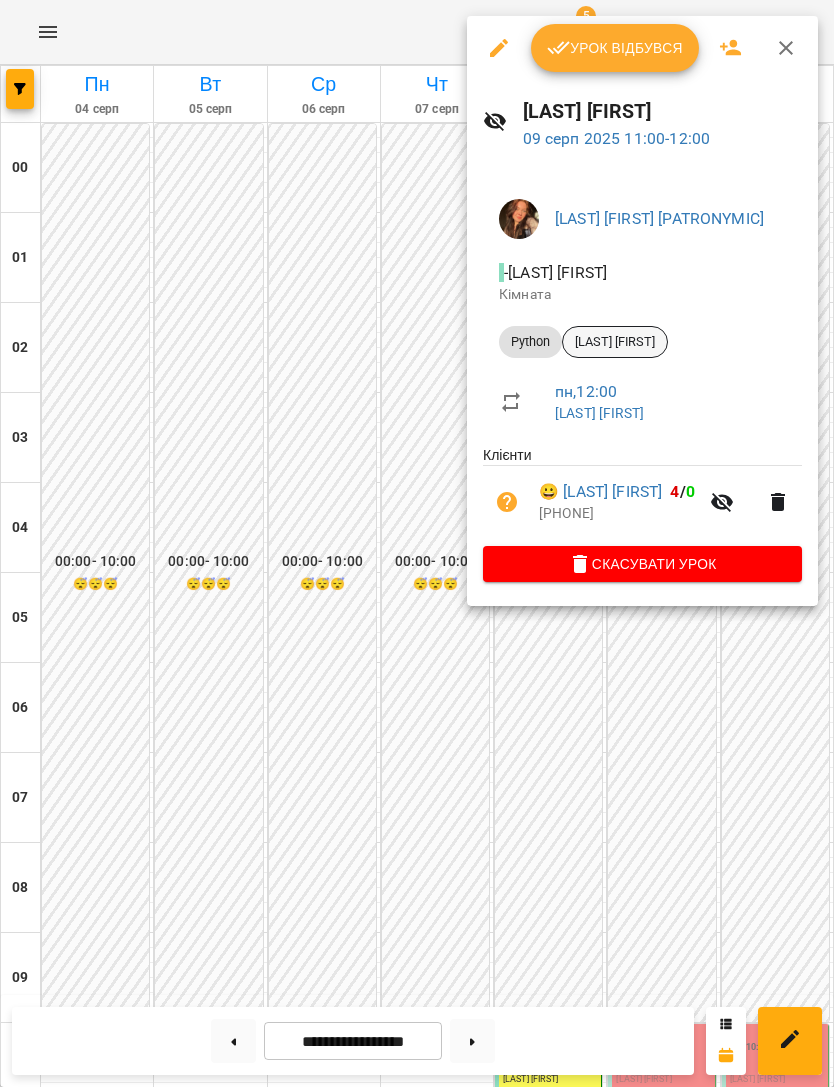 click on "[LAST] [FIRST]" at bounding box center [615, 342] 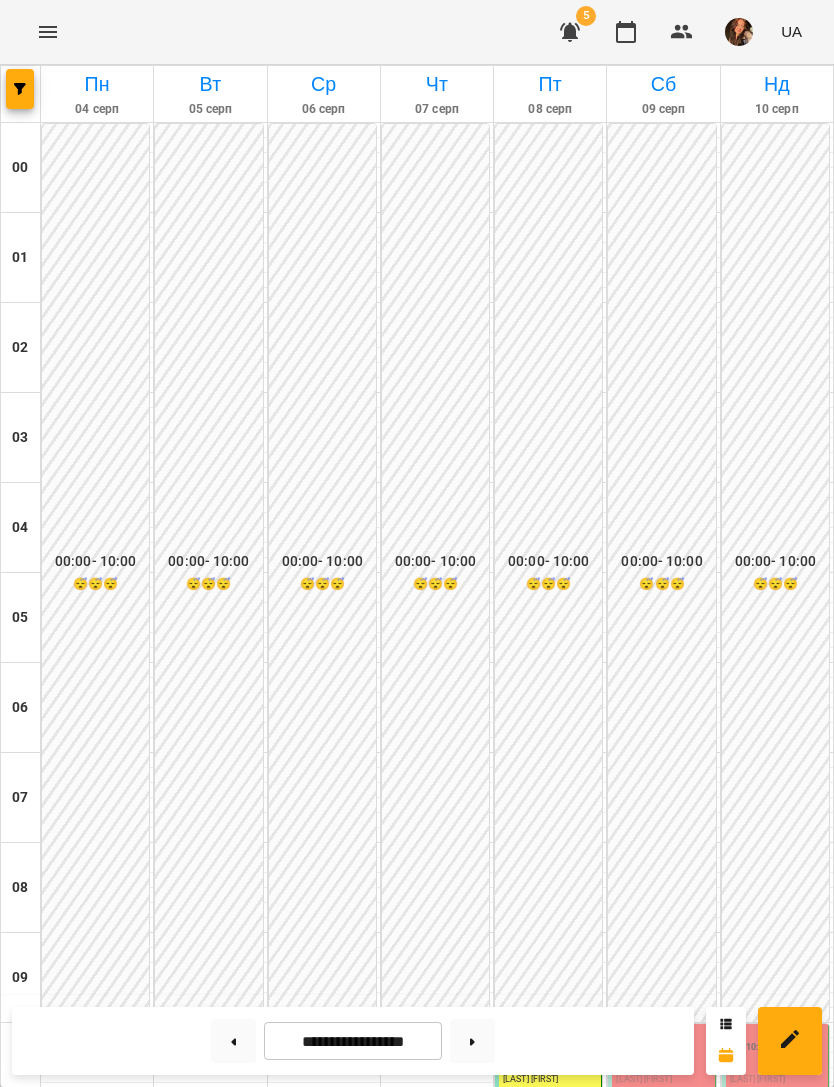 scroll, scrollTop: 840, scrollLeft: 0, axis: vertical 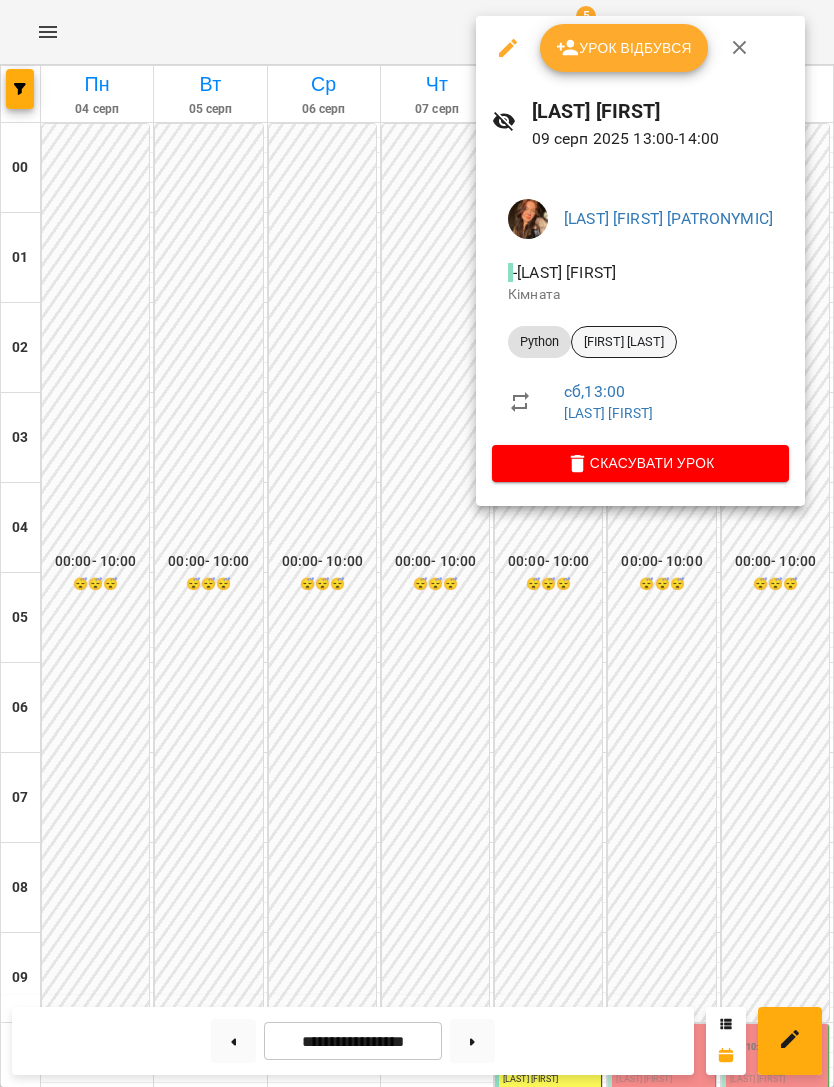 click on "[FIRST] [LAST]" at bounding box center [624, 342] 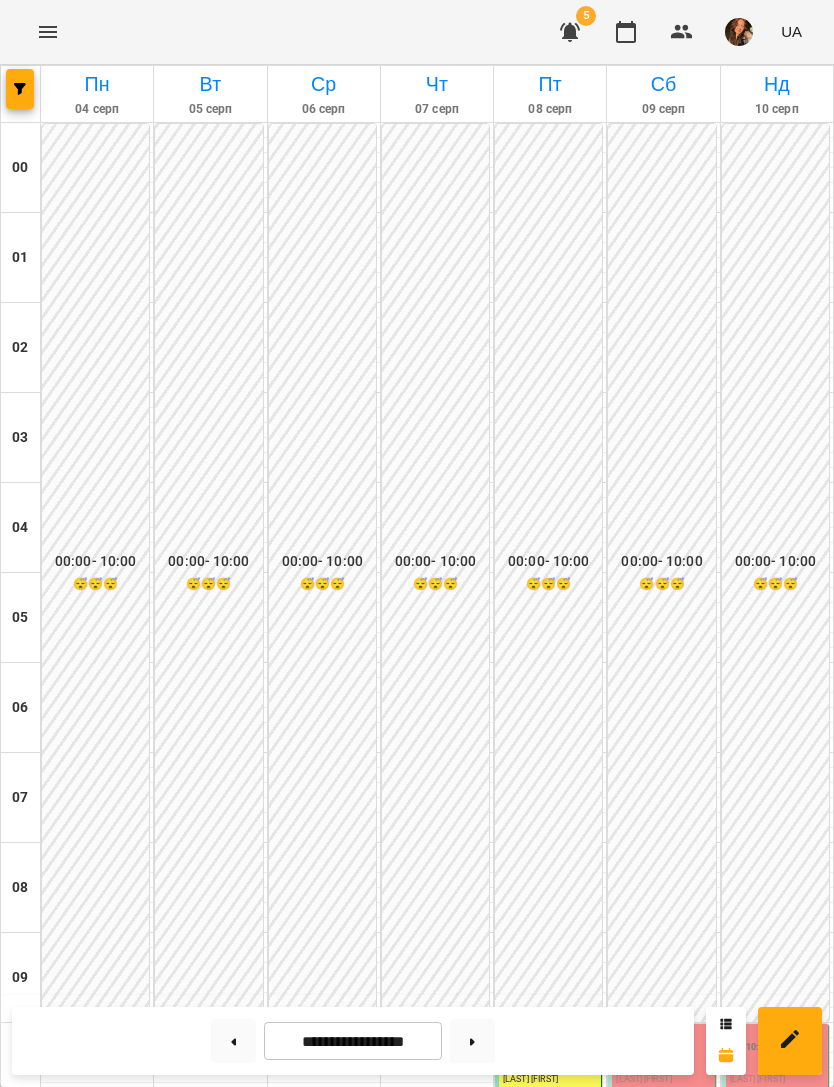 scroll, scrollTop: 788, scrollLeft: 0, axis: vertical 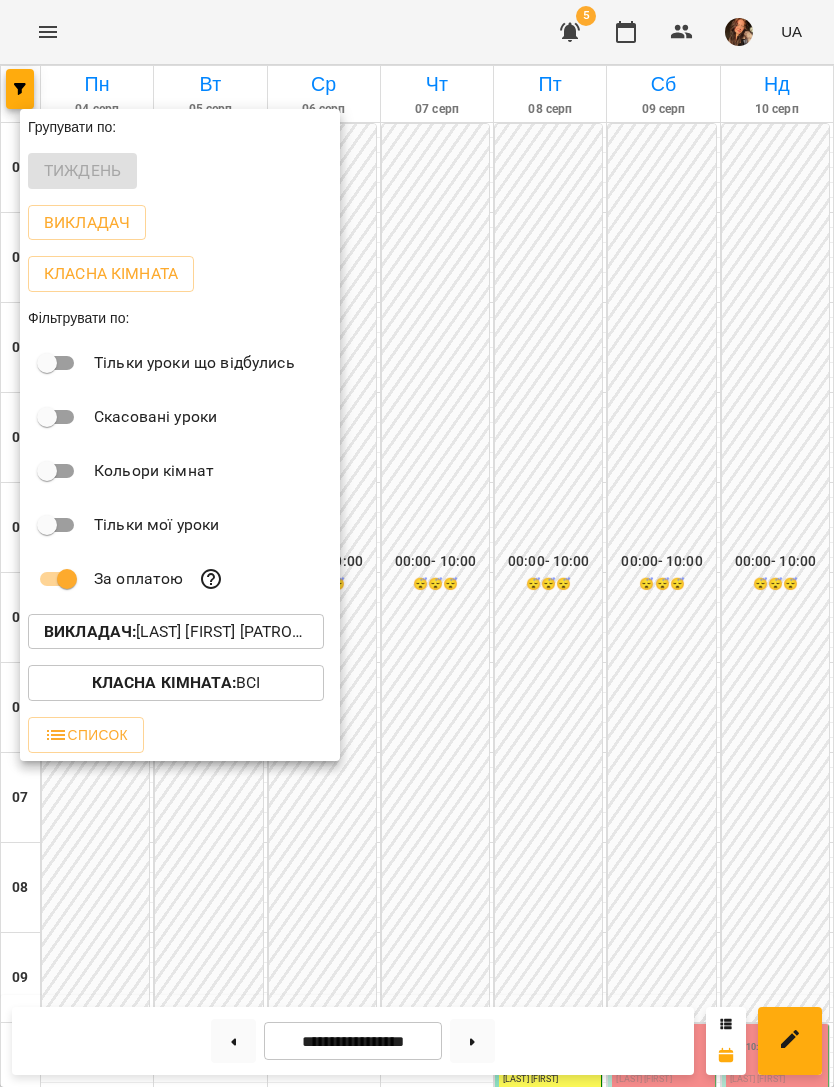 click on "Викладач :  Беліменко Вікторія Віталіївна" at bounding box center [176, 632] 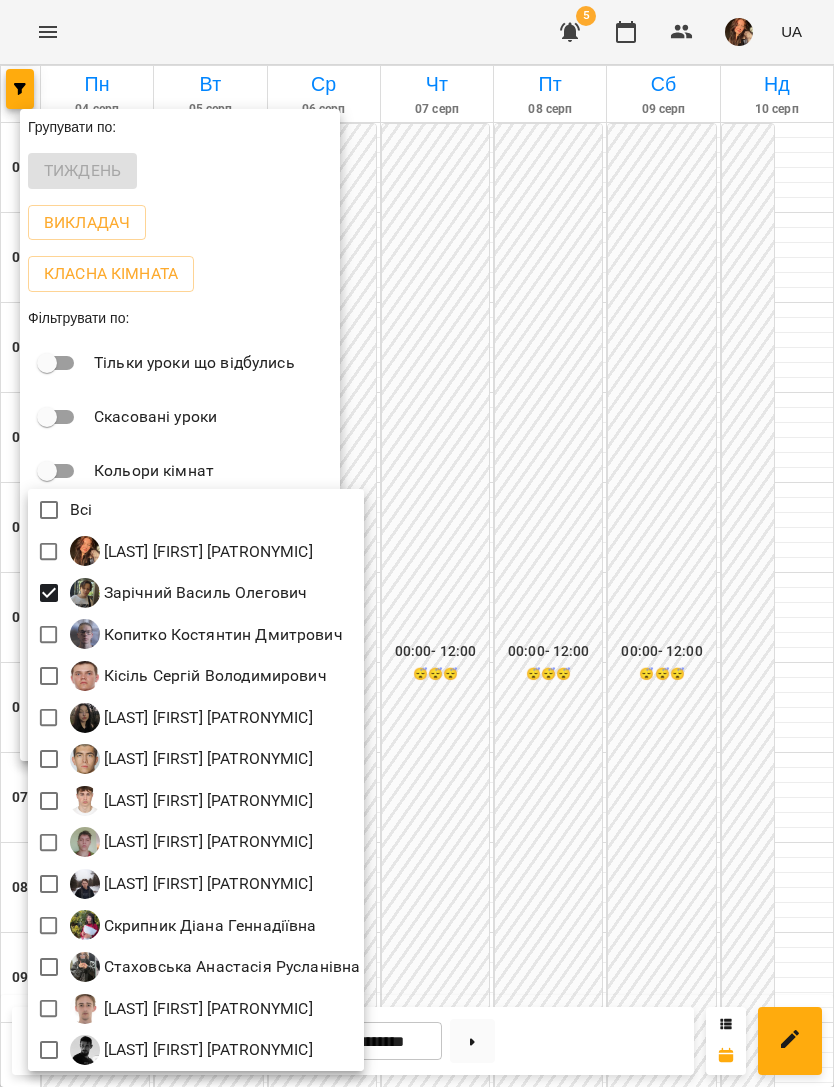 click at bounding box center (417, 543) 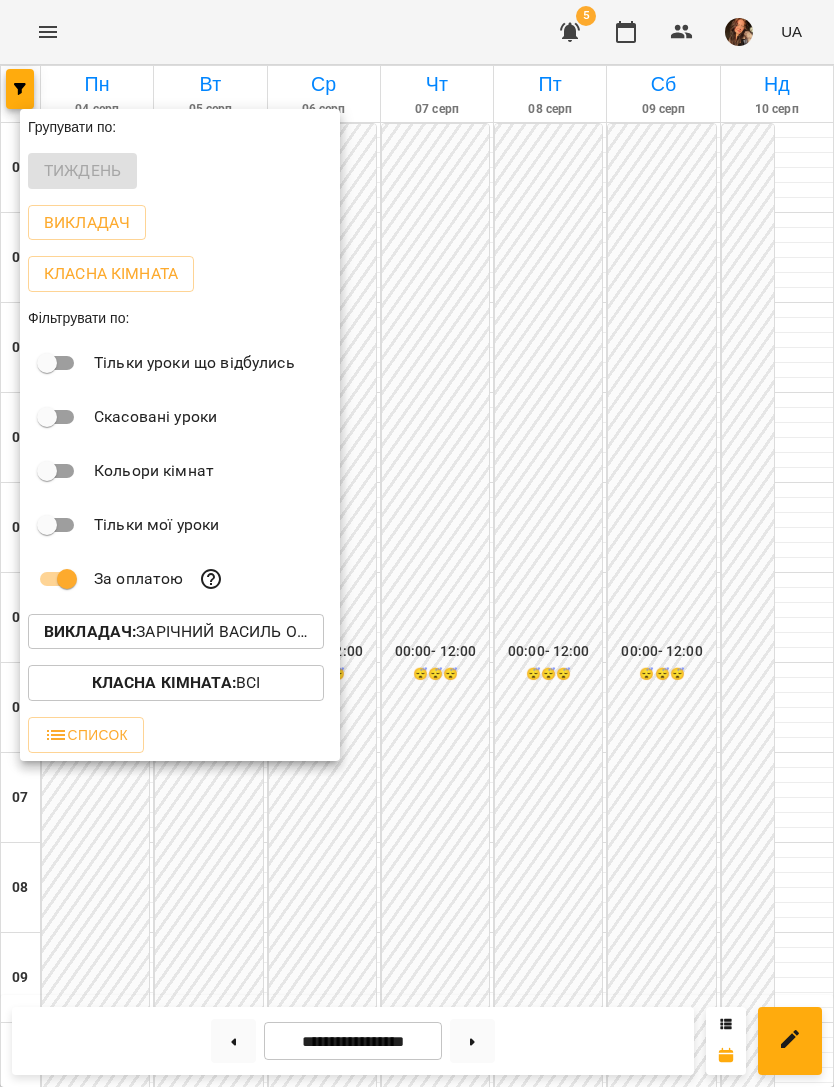 click at bounding box center (417, 543) 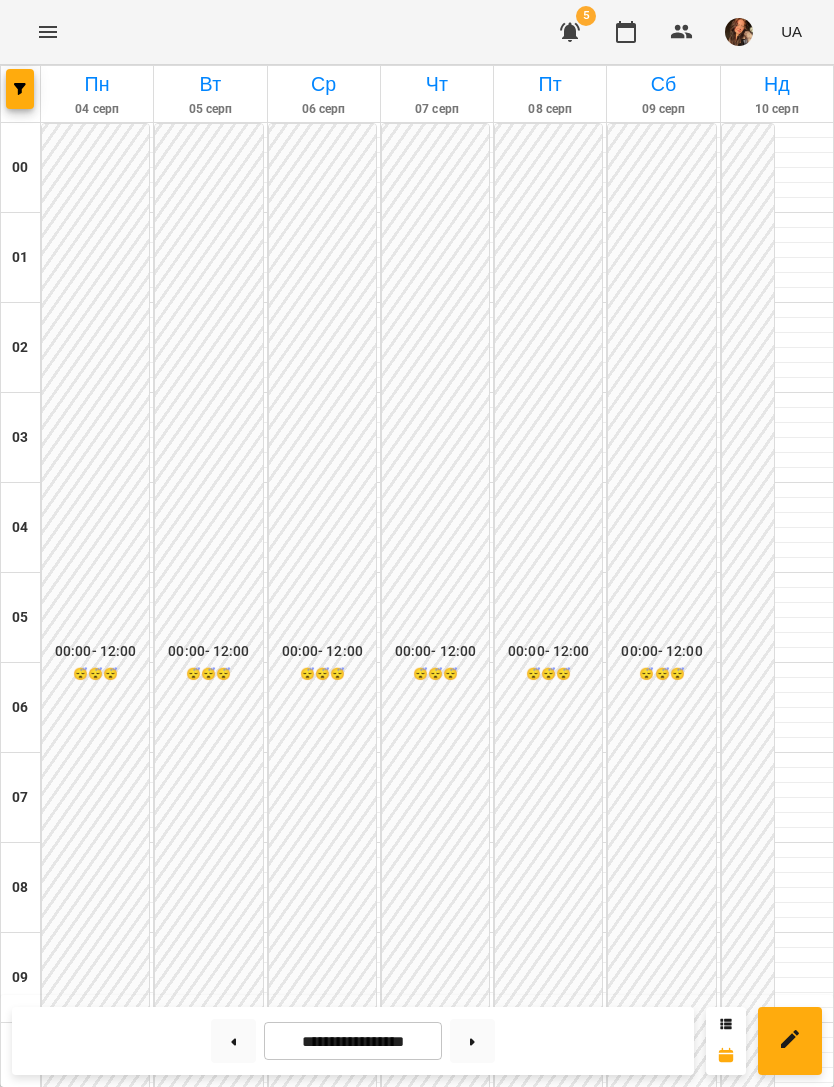 click at bounding box center [676, 1414] 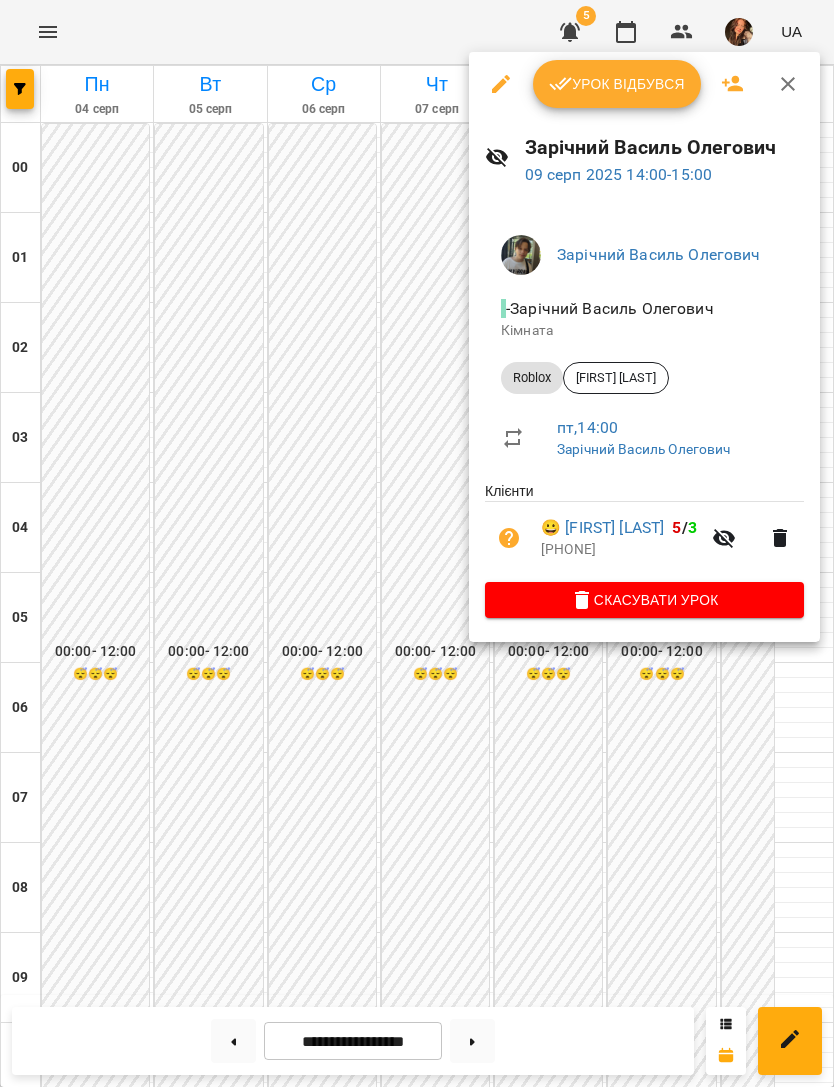 click at bounding box center [417, 543] 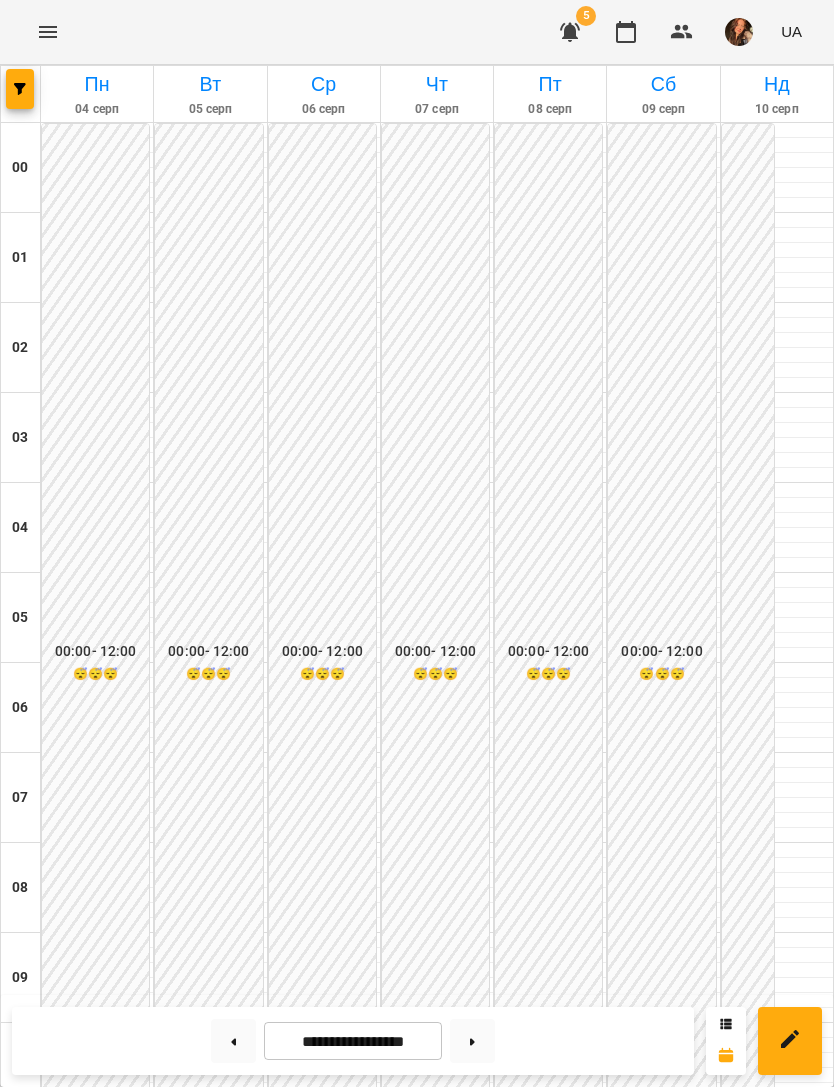 click at bounding box center (20, 89) 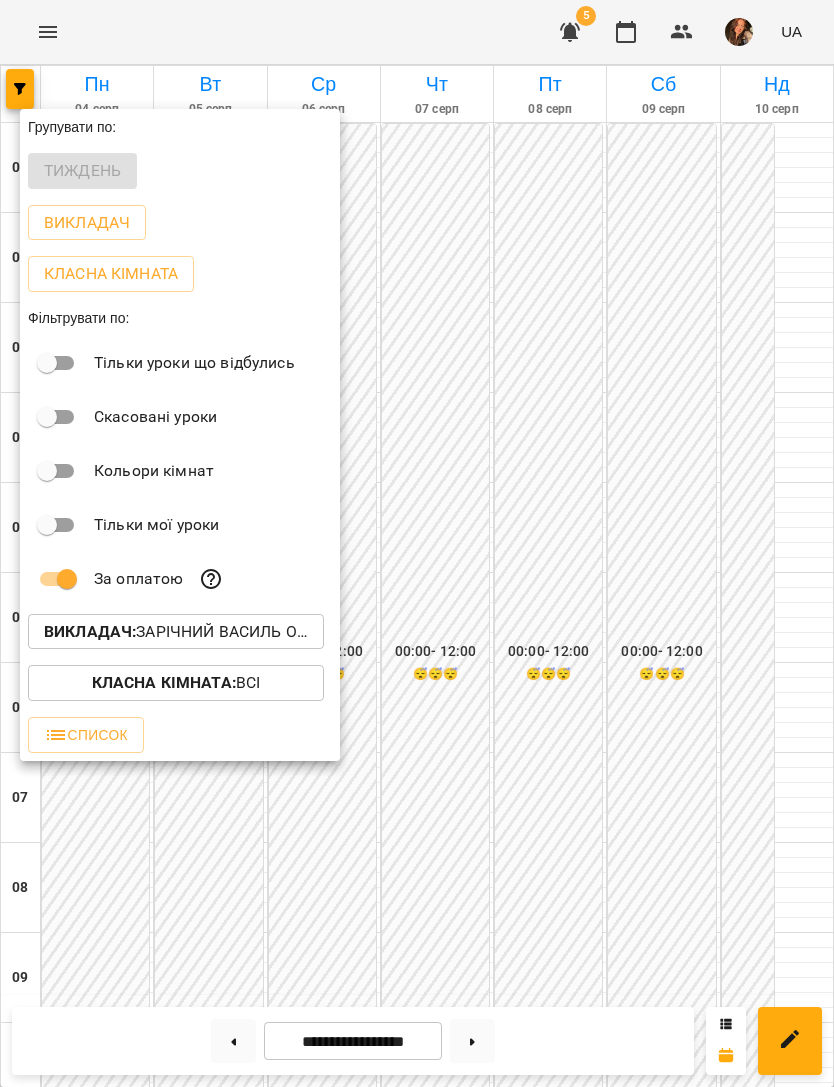 click on "Викладач :  Зарічний Василь Олегович" at bounding box center [176, 632] 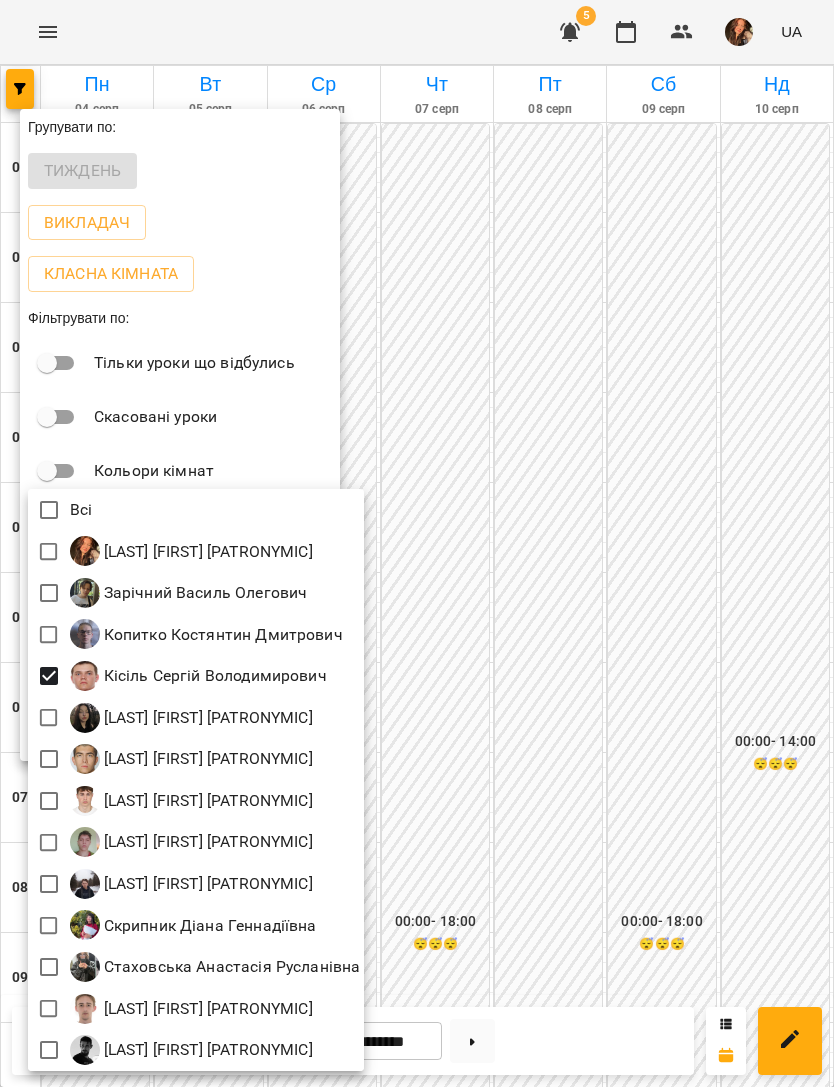 click at bounding box center [417, 543] 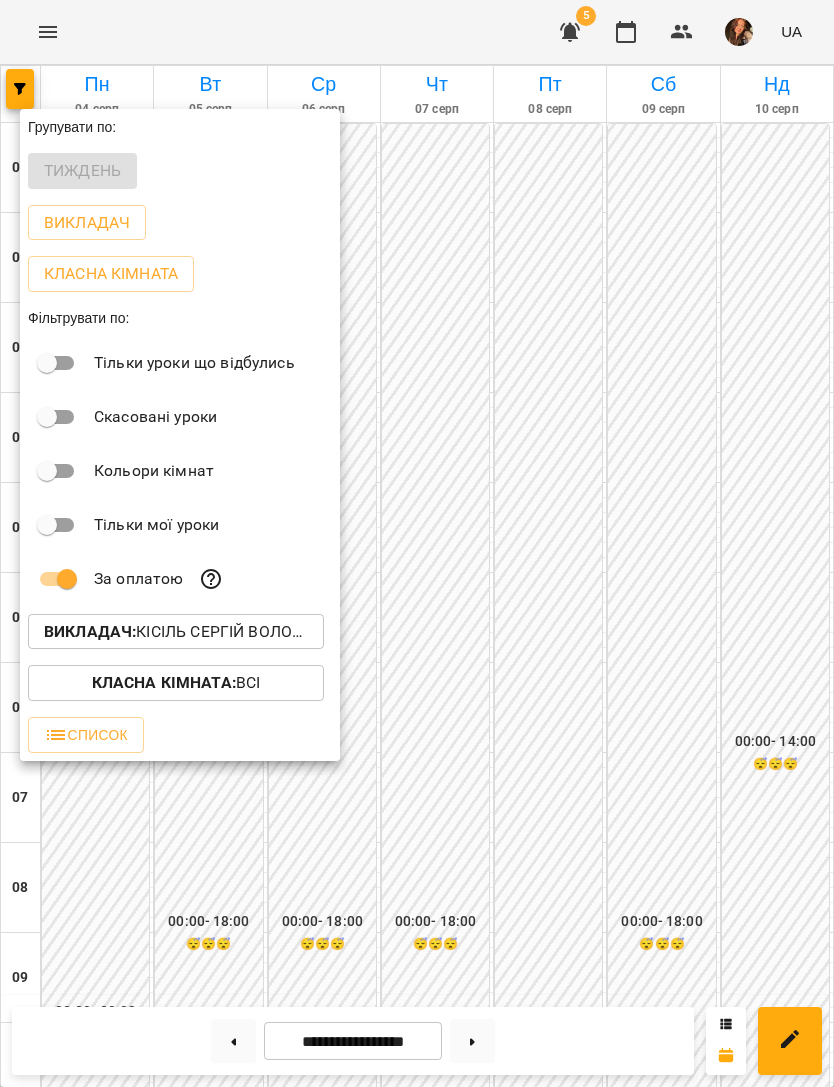 click at bounding box center [417, 543] 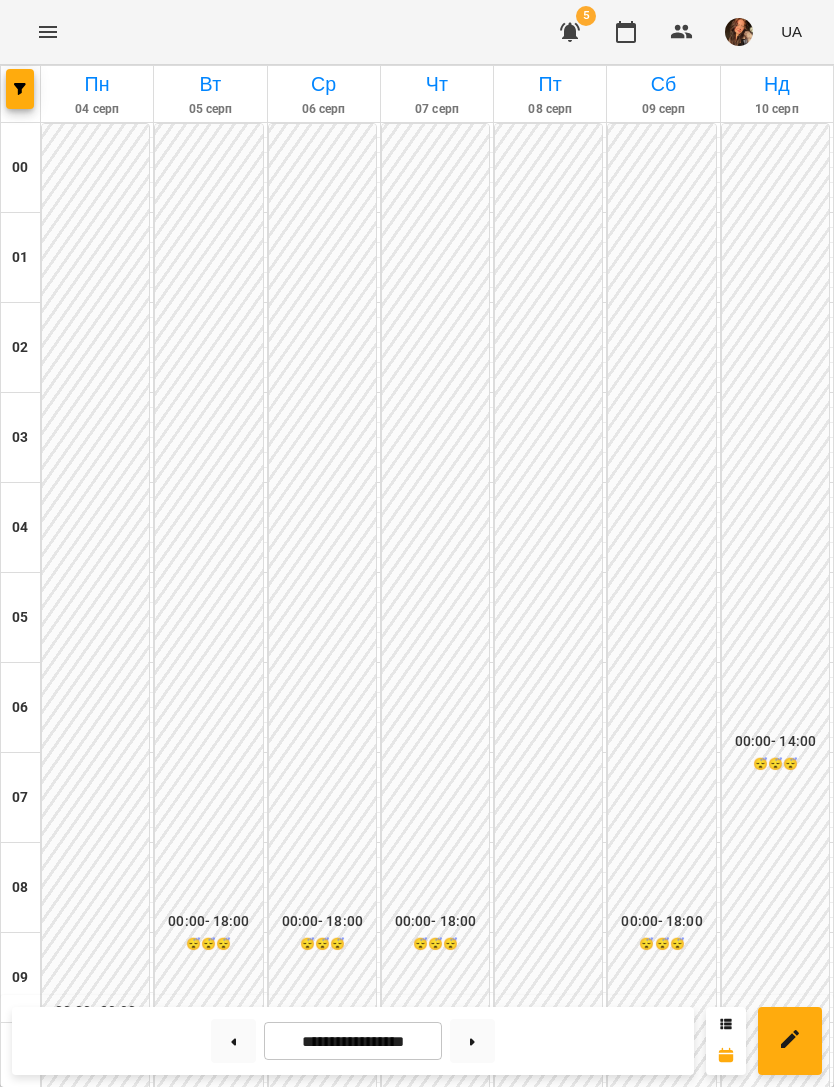 scroll, scrollTop: 1247, scrollLeft: 0, axis: vertical 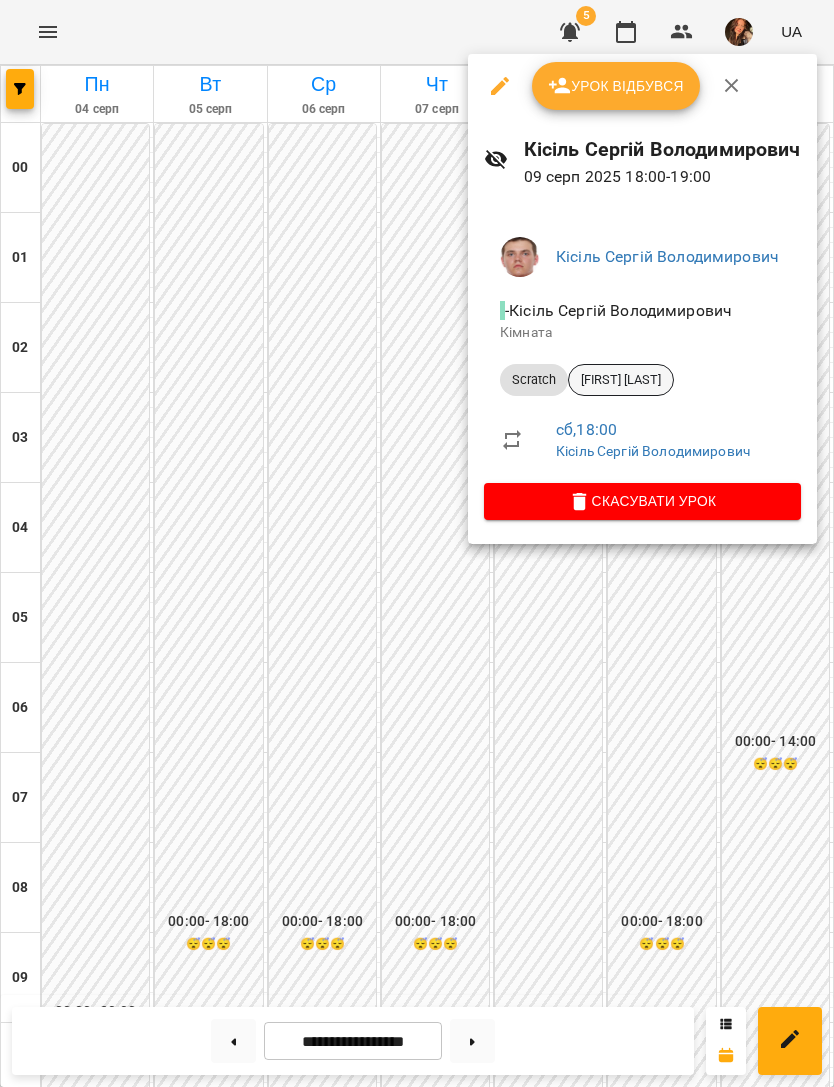 click on "[LAST] [FIRST]" at bounding box center (621, 380) 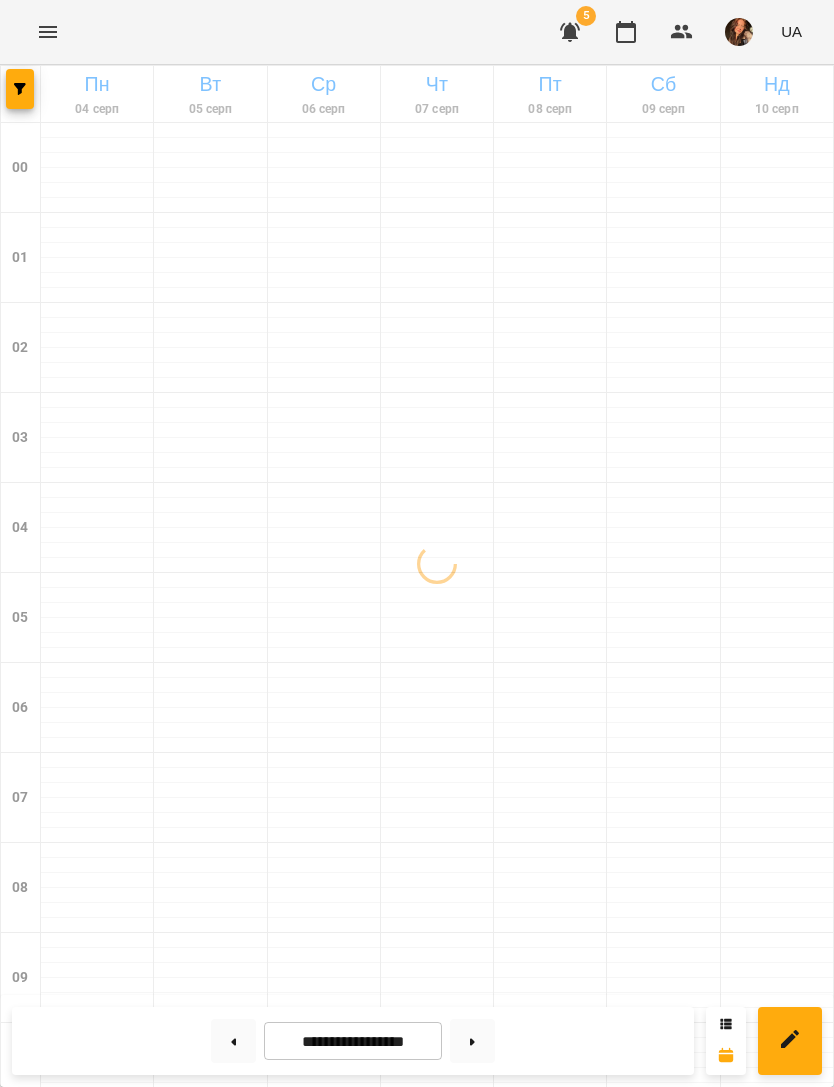 click at bounding box center [20, 89] 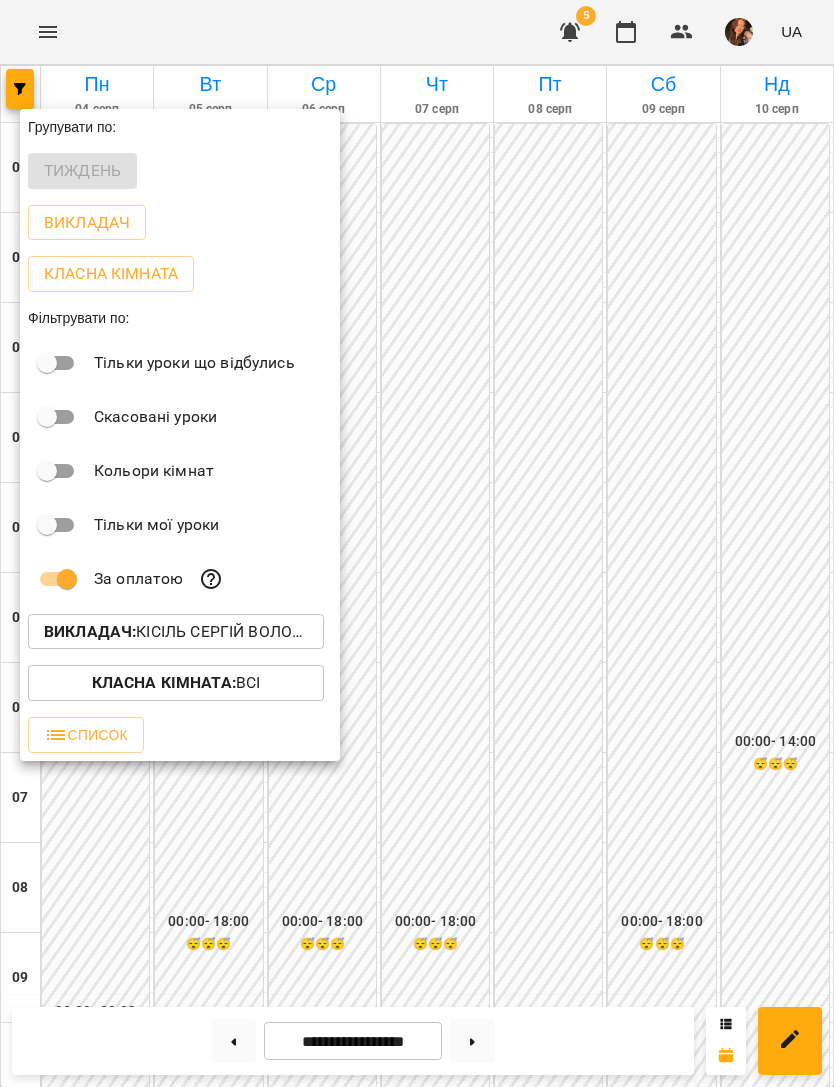 click on "Викладач :  Кісіль Сергій Володимирович" at bounding box center (176, 632) 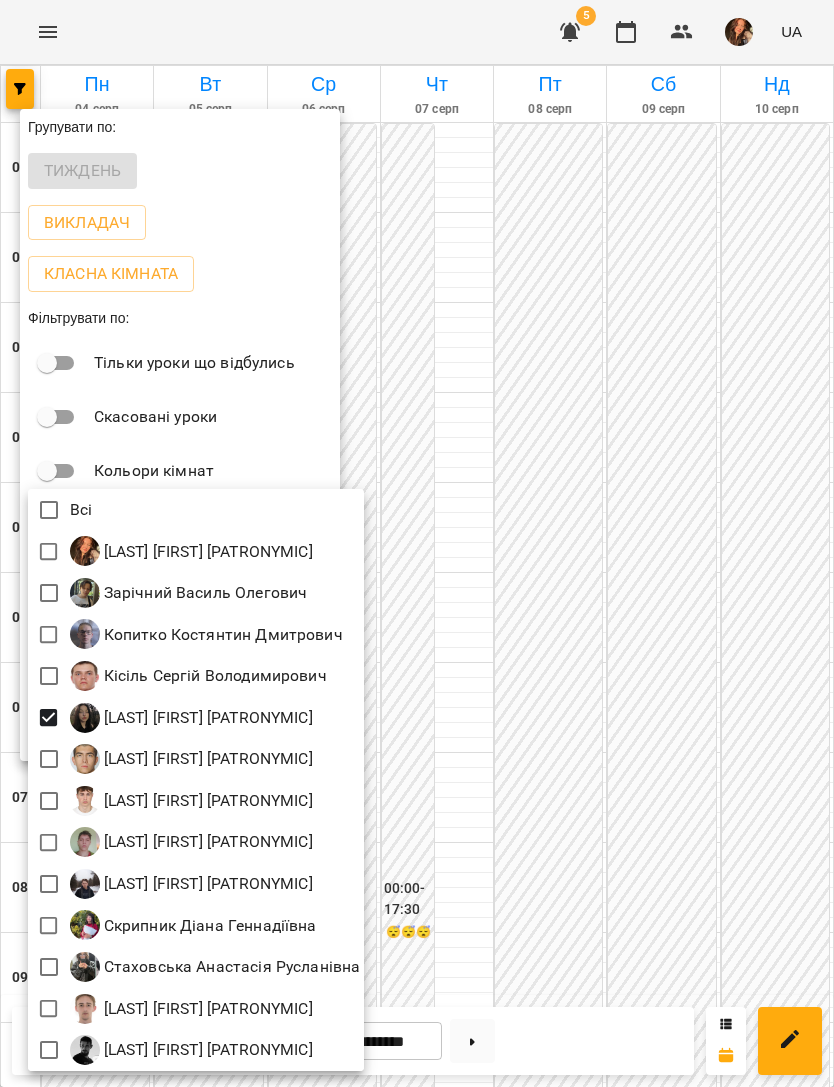 click at bounding box center [417, 543] 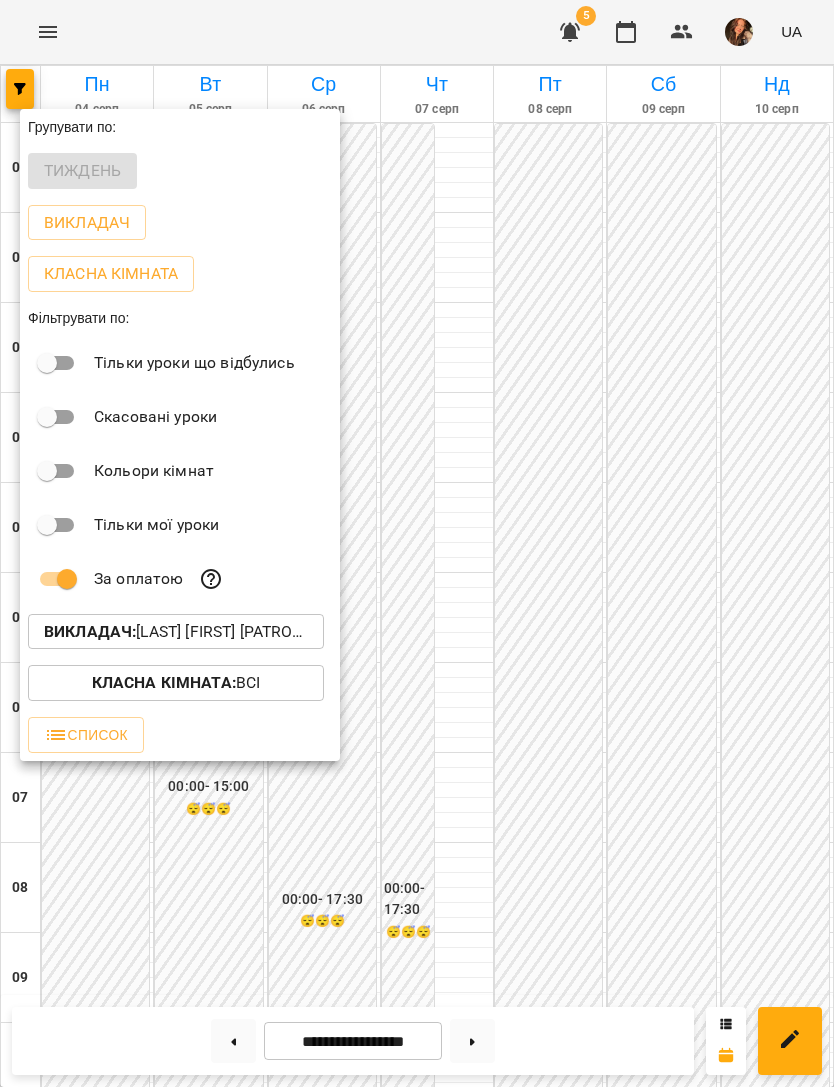 click at bounding box center (417, 543) 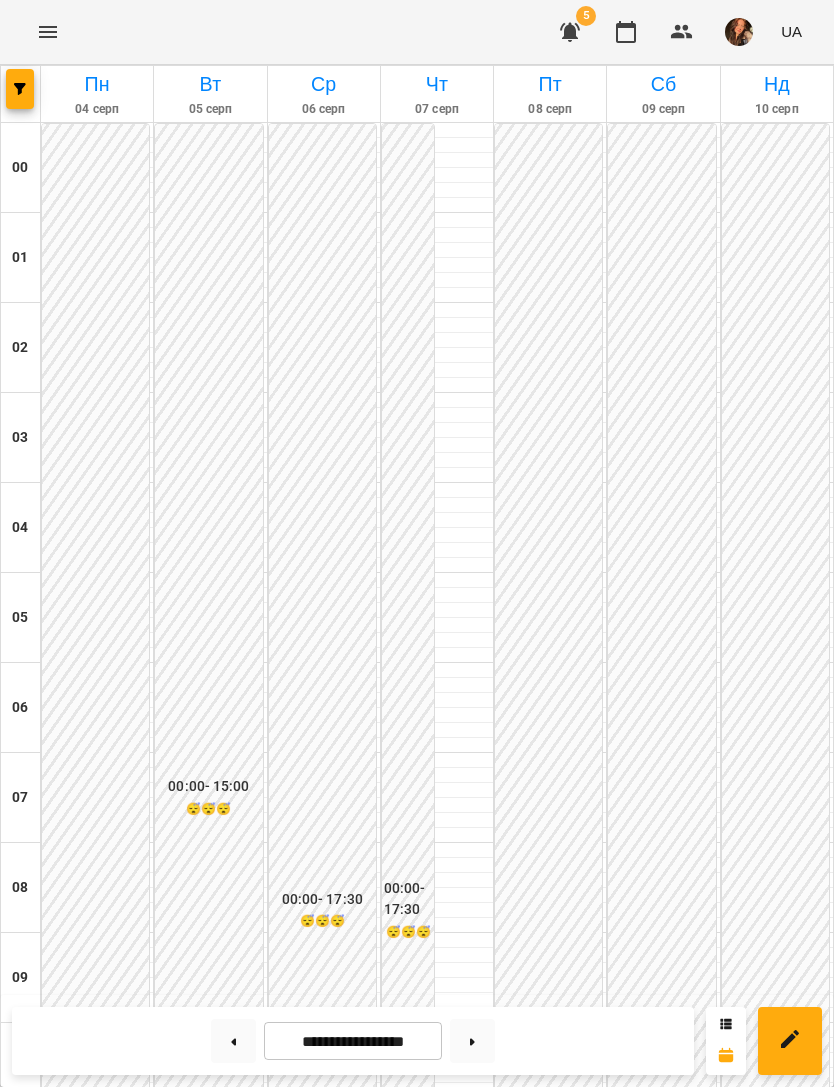 scroll, scrollTop: 1248, scrollLeft: 0, axis: vertical 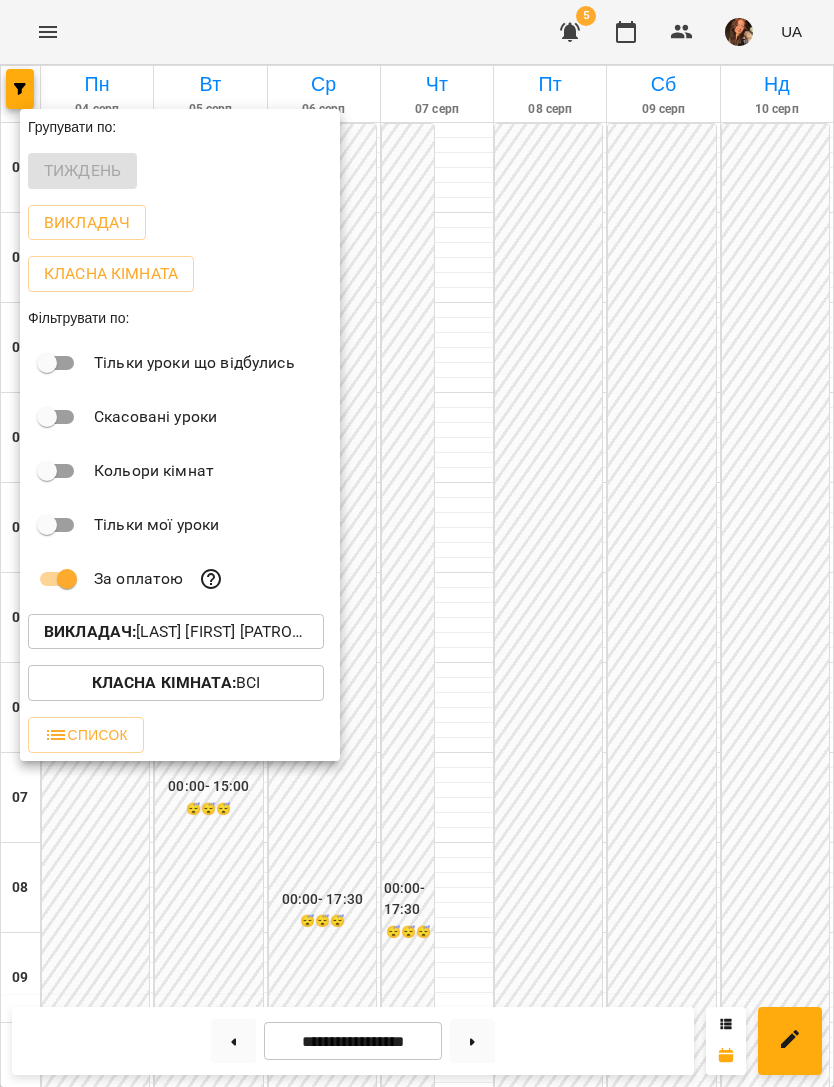 click on "Викладач :  Минусора Софія Михайлівна" at bounding box center (176, 632) 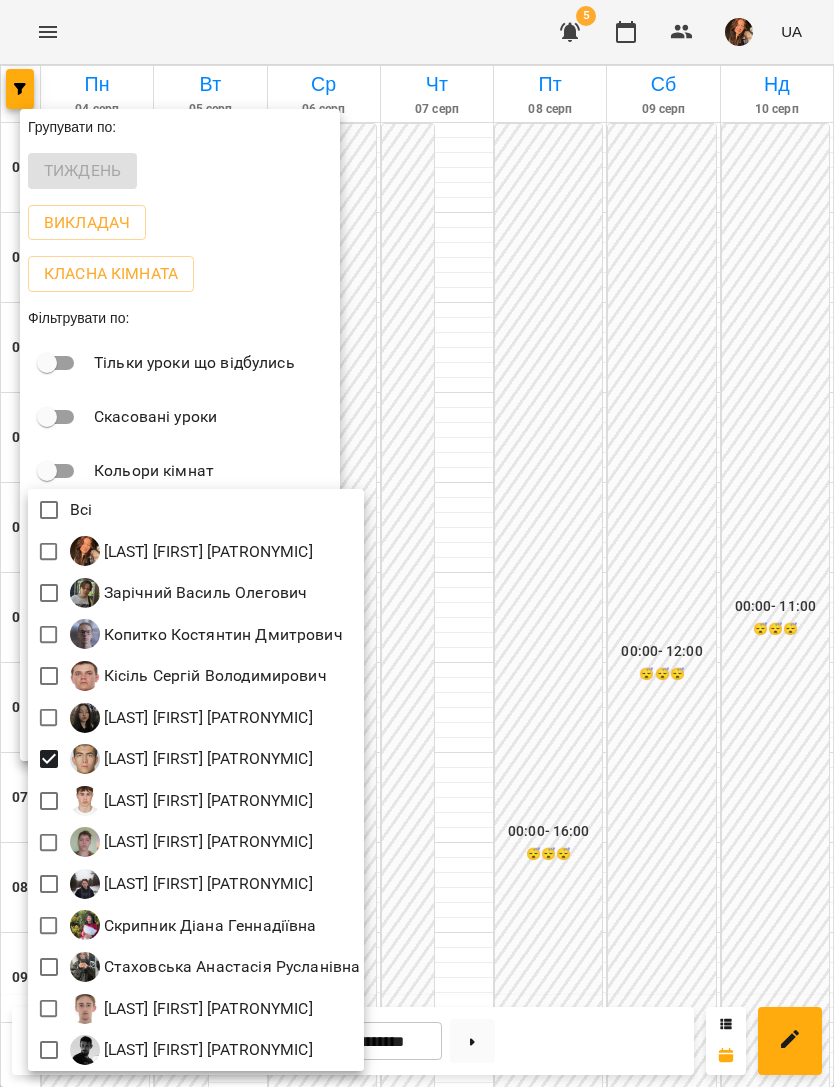 click at bounding box center [417, 543] 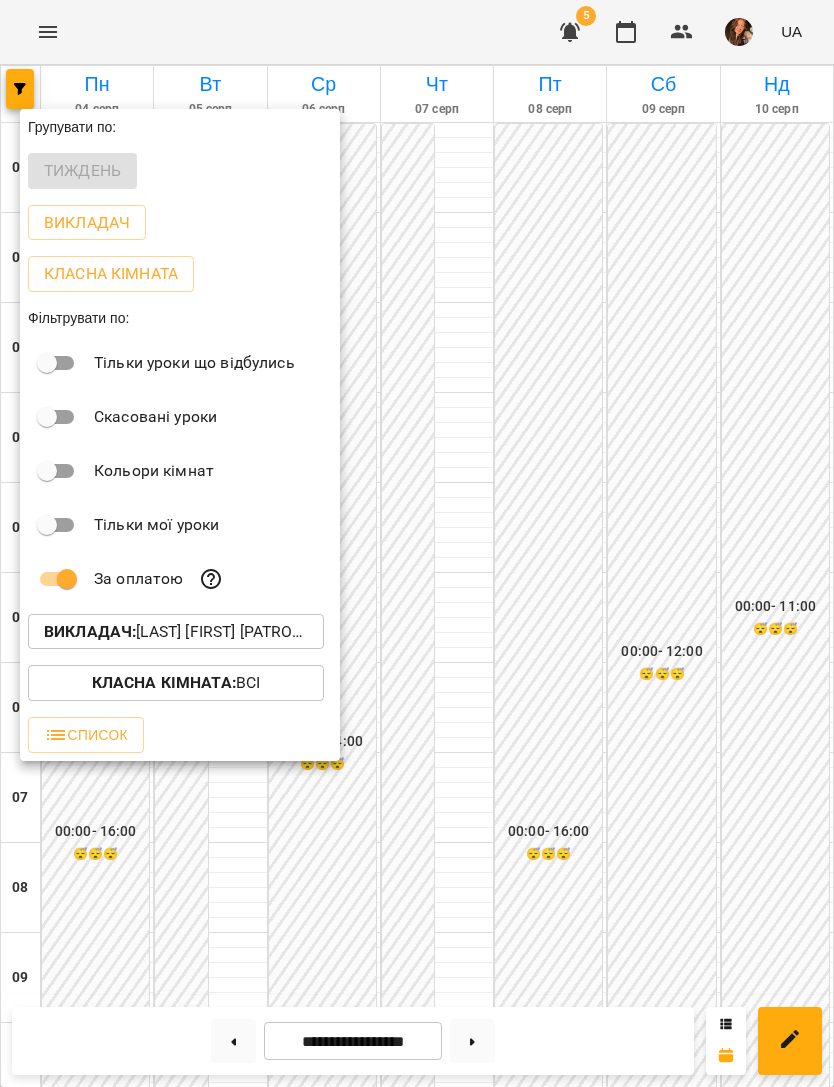 click at bounding box center (417, 543) 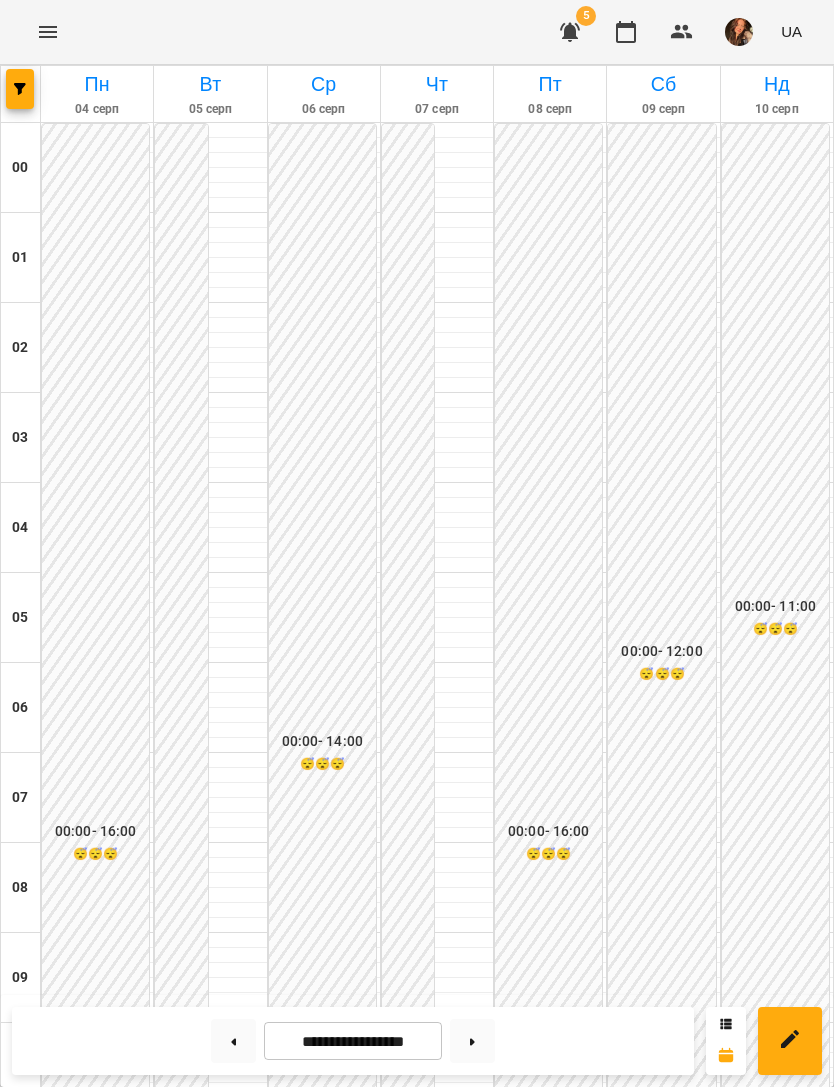 scroll, scrollTop: 824, scrollLeft: 0, axis: vertical 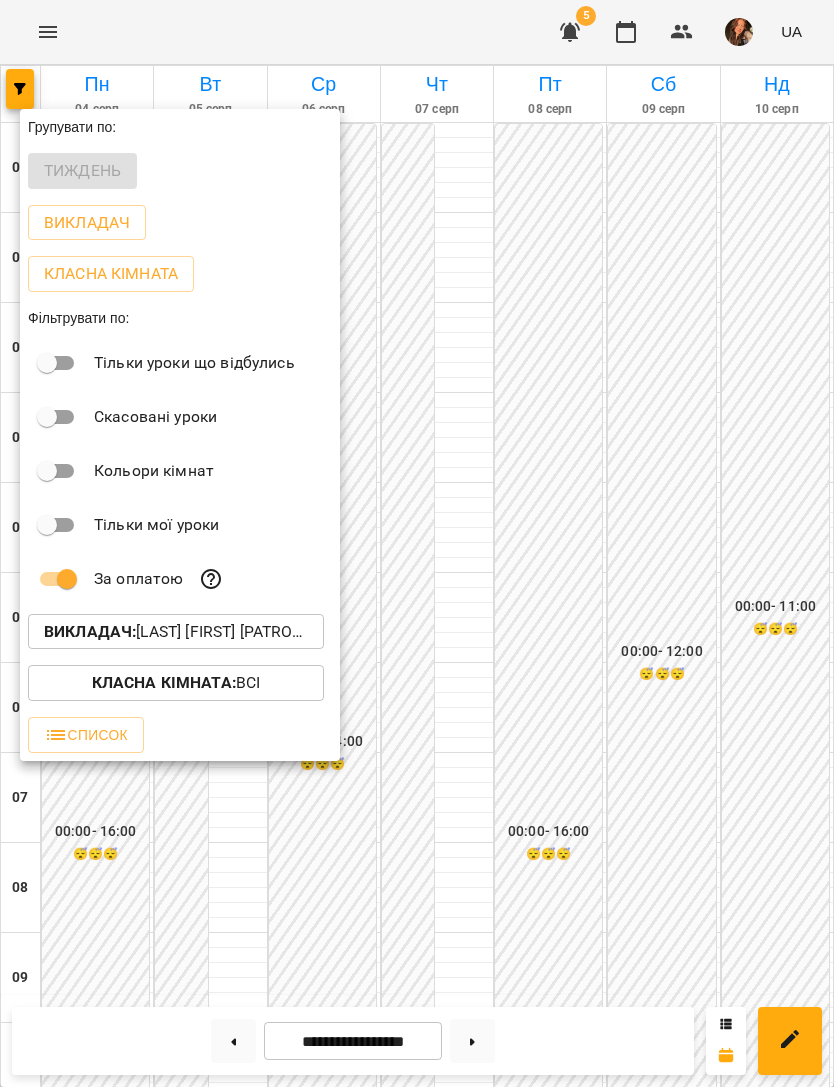 click on "Викладач :  Недайборщ Андрій Сергійович" at bounding box center [176, 632] 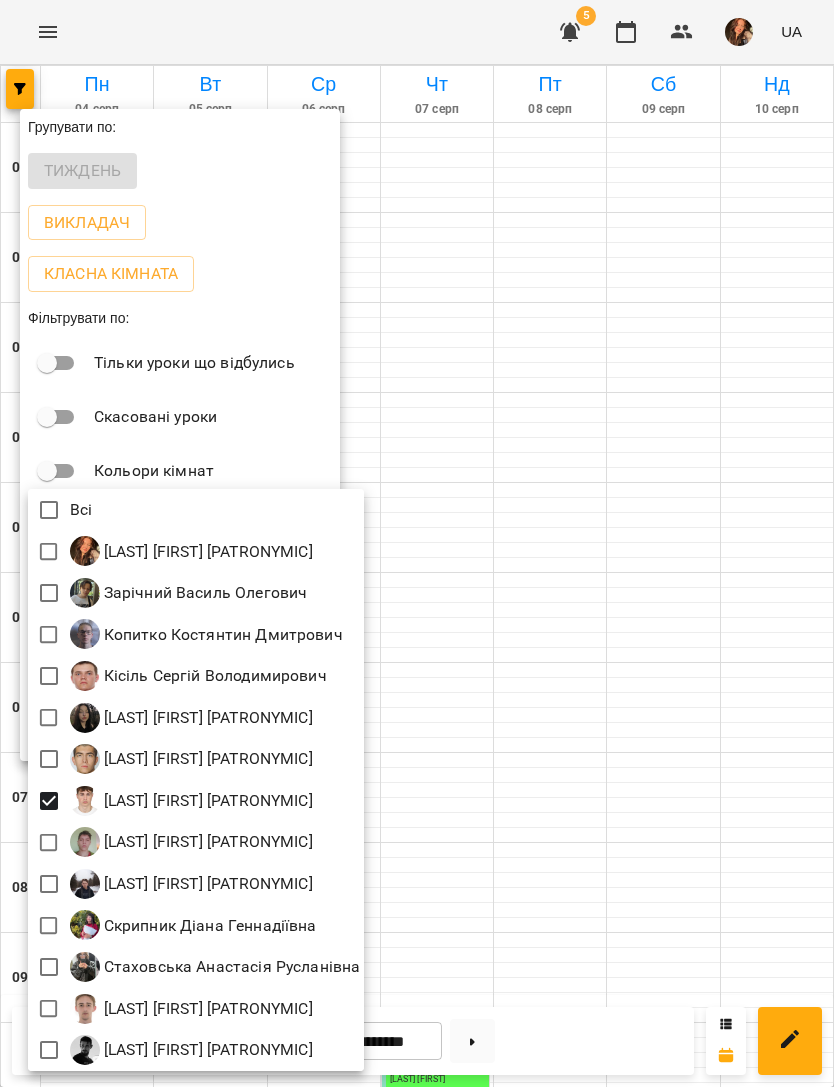 click at bounding box center (417, 543) 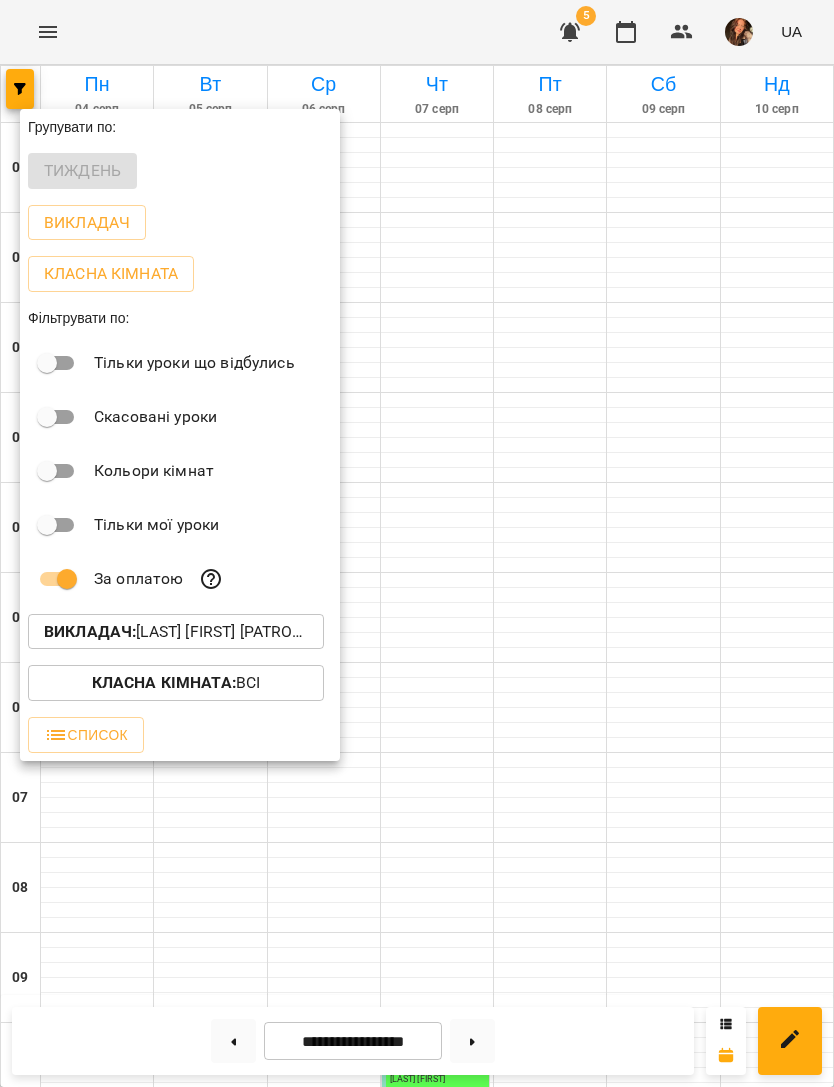 click at bounding box center [417, 543] 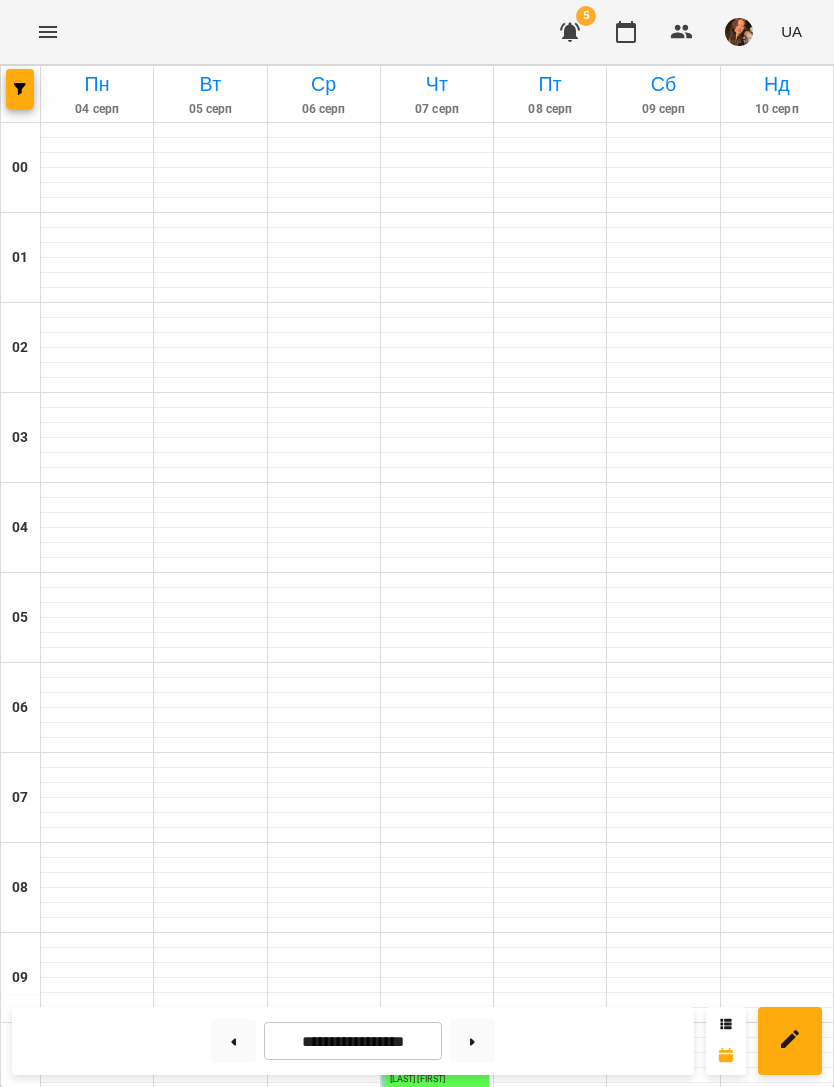 click on "Python       - Карпенко Володимир" at bounding box center [663, 1267] 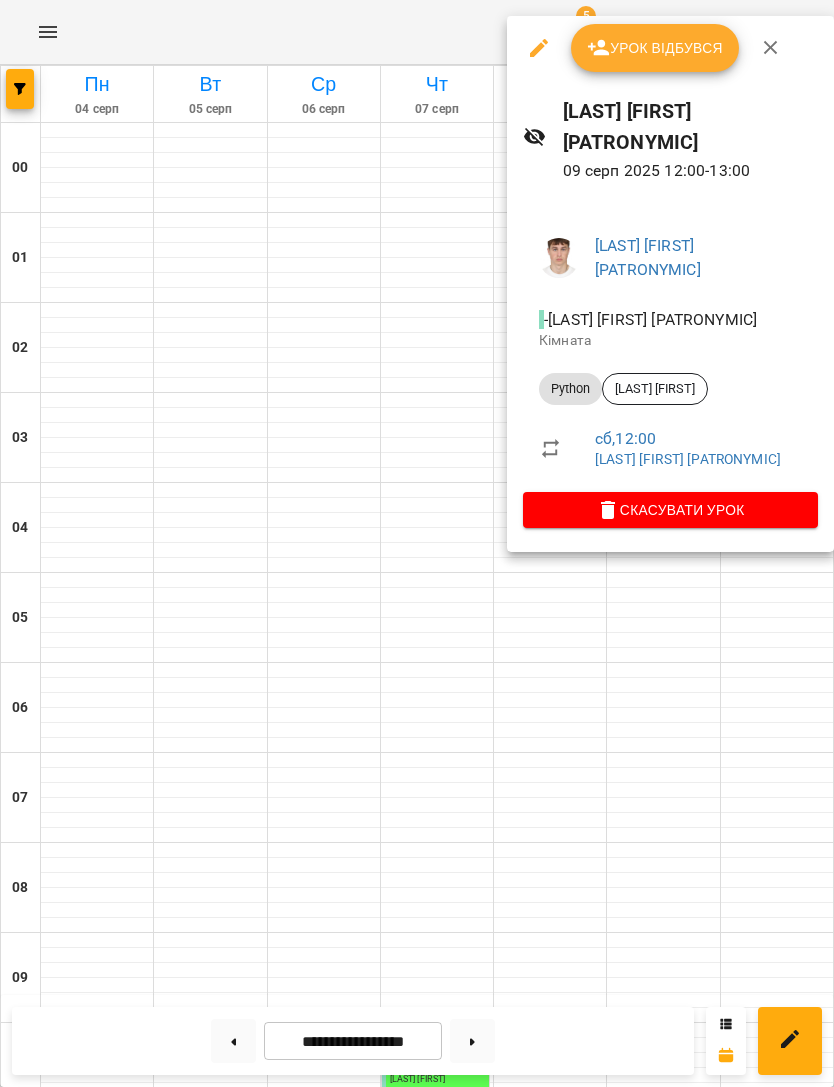 click on "[FIRST] [LAST]" at bounding box center (655, 389) 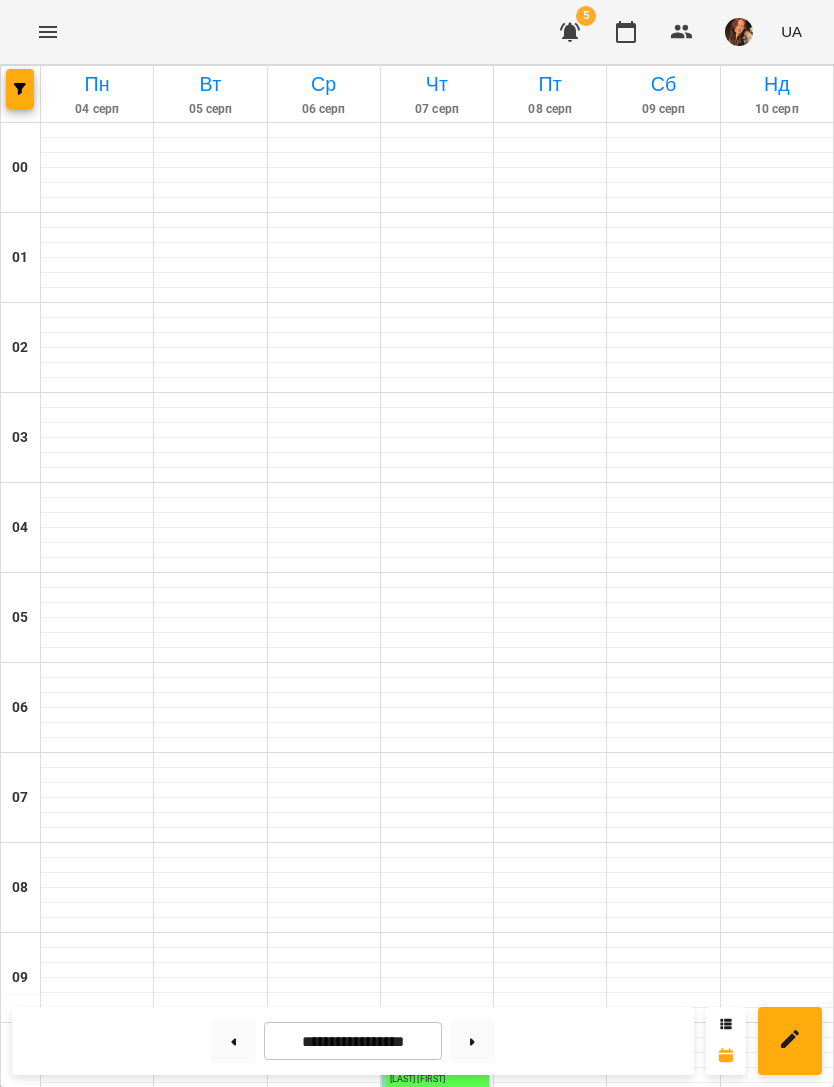 scroll, scrollTop: 985, scrollLeft: 0, axis: vertical 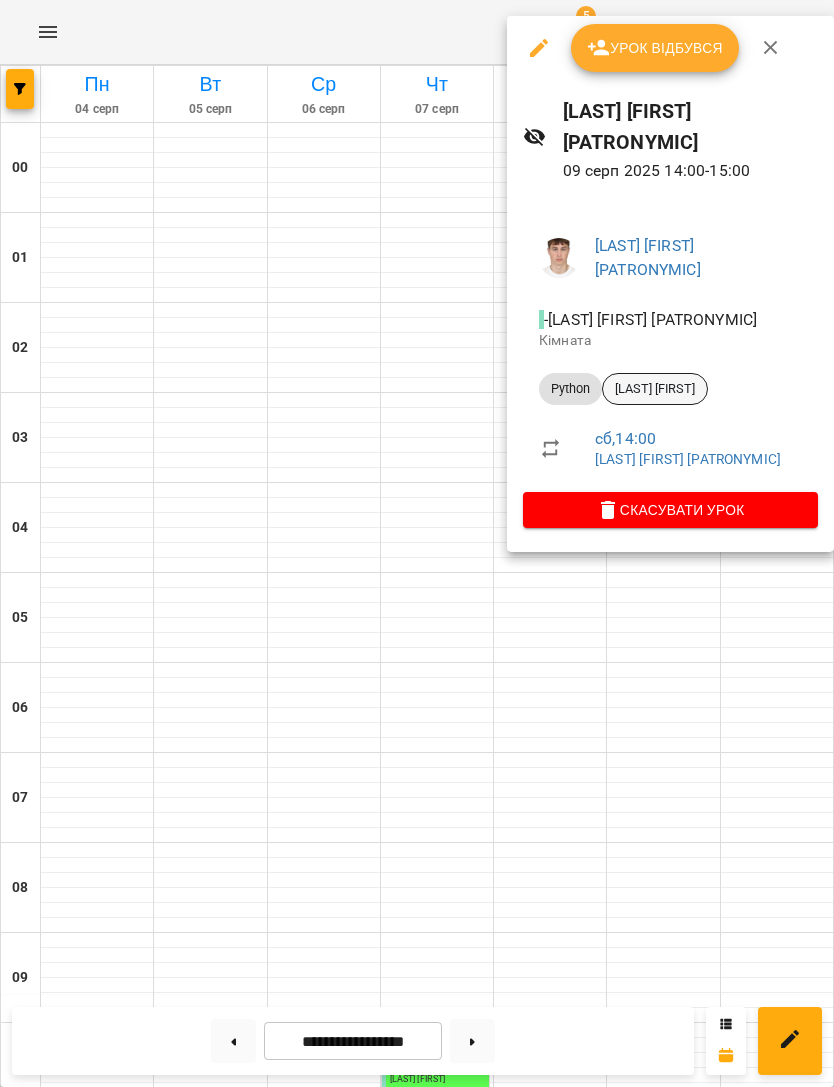 click on "[LAST] [FIRST]" at bounding box center [655, 389] 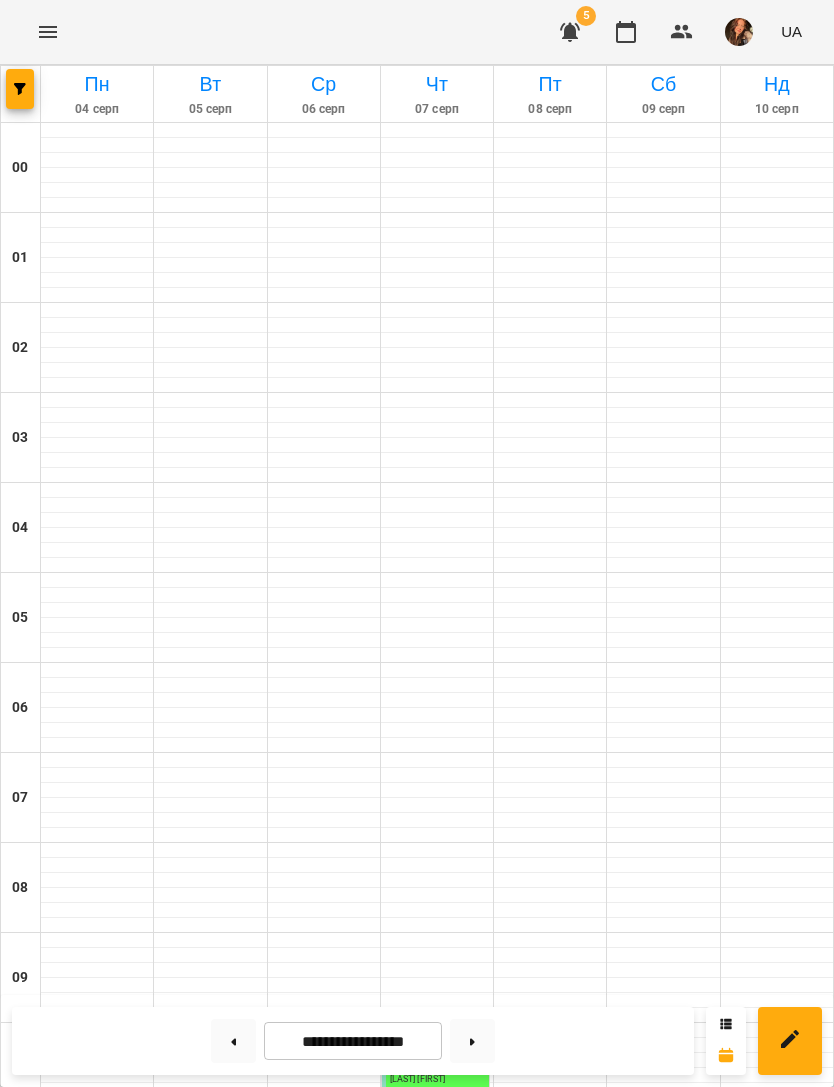 scroll, scrollTop: 1089, scrollLeft: 0, axis: vertical 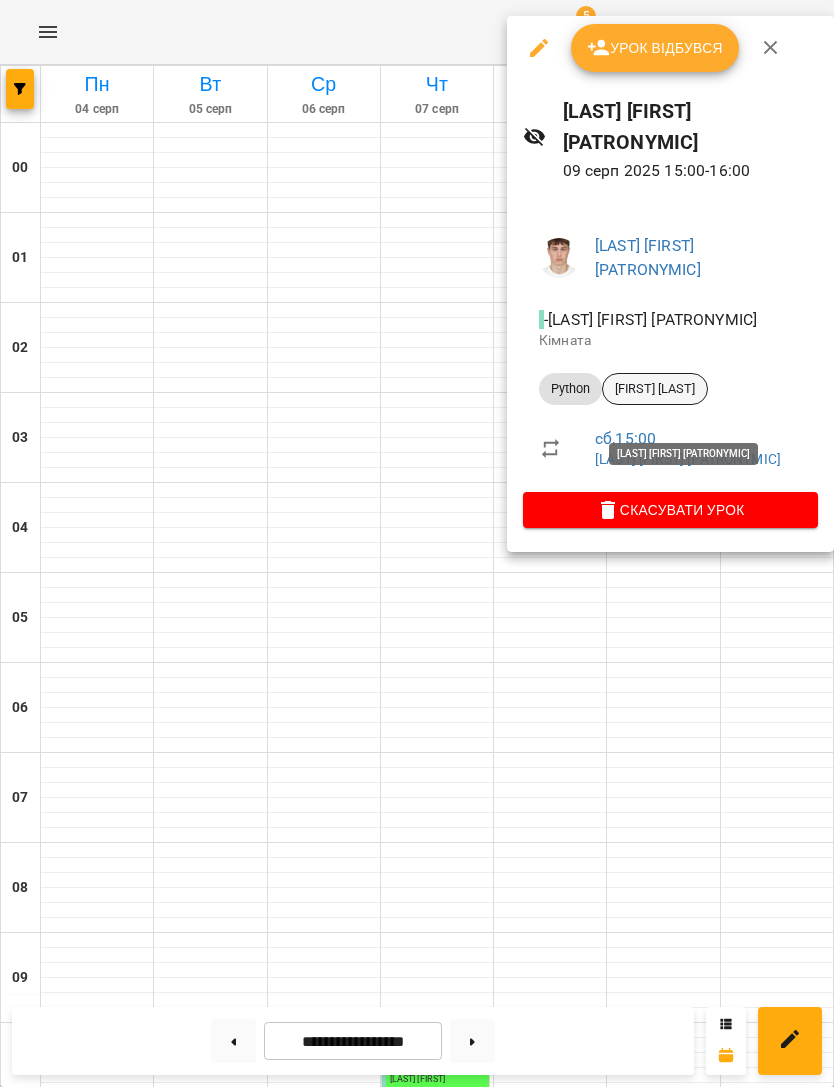 click on "[FIRST] [LAST]" at bounding box center (655, 389) 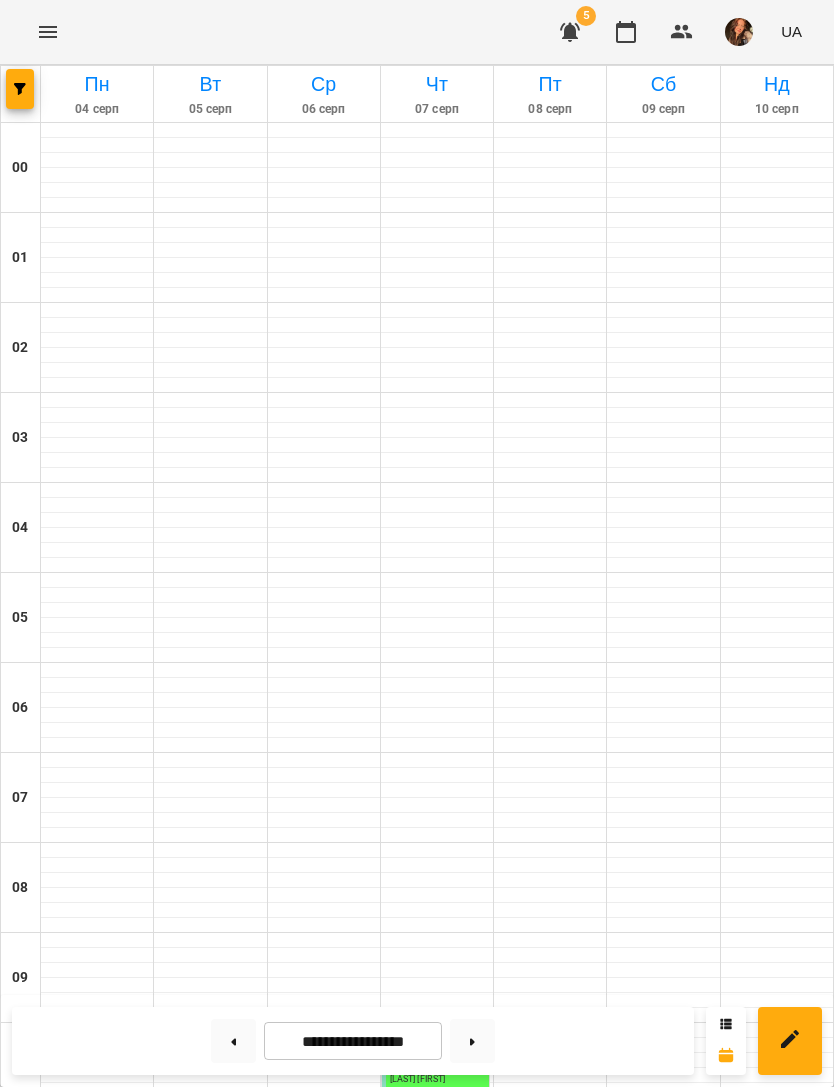 scroll, scrollTop: 934, scrollLeft: 0, axis: vertical 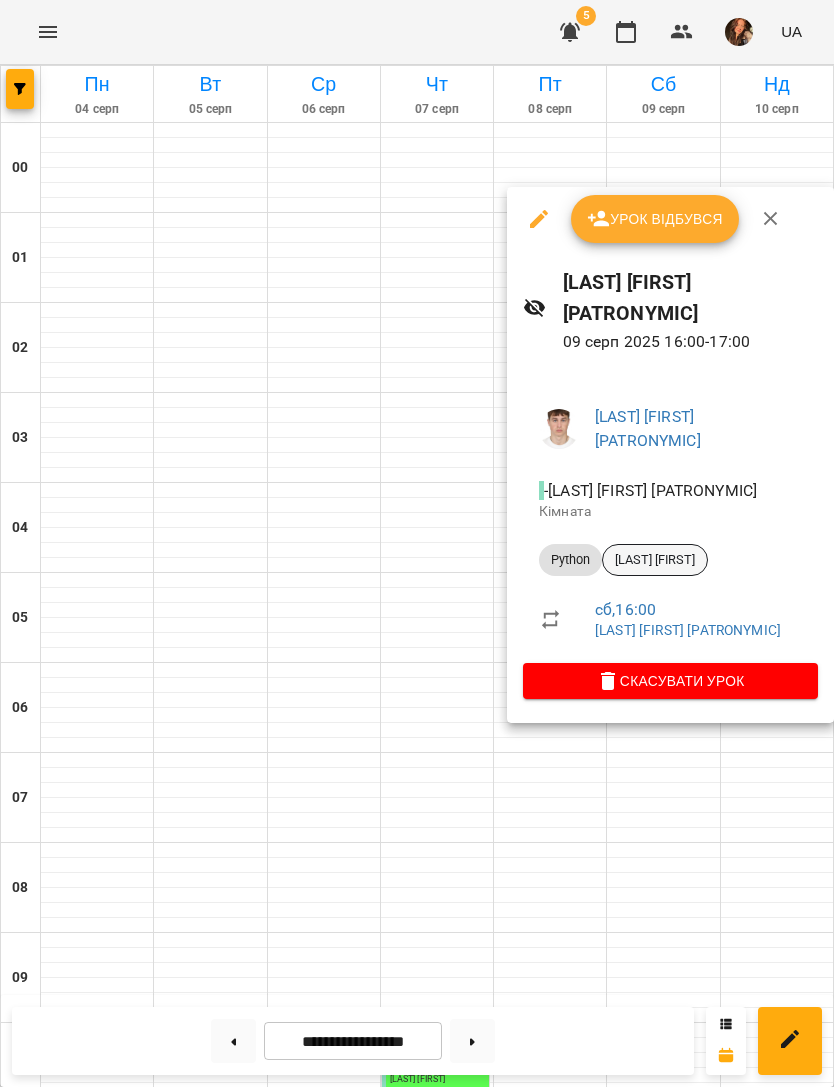 click on "[LAST] [FIRST]" at bounding box center [655, 560] 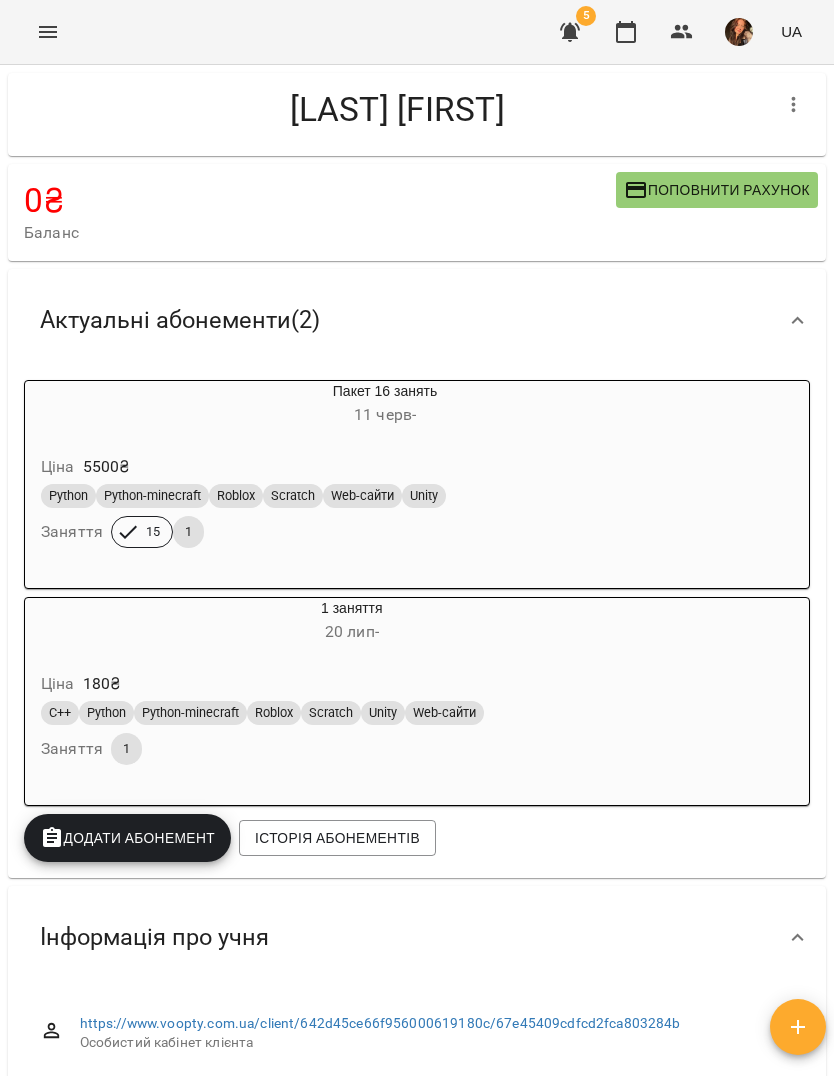 scroll, scrollTop: 30, scrollLeft: 0, axis: vertical 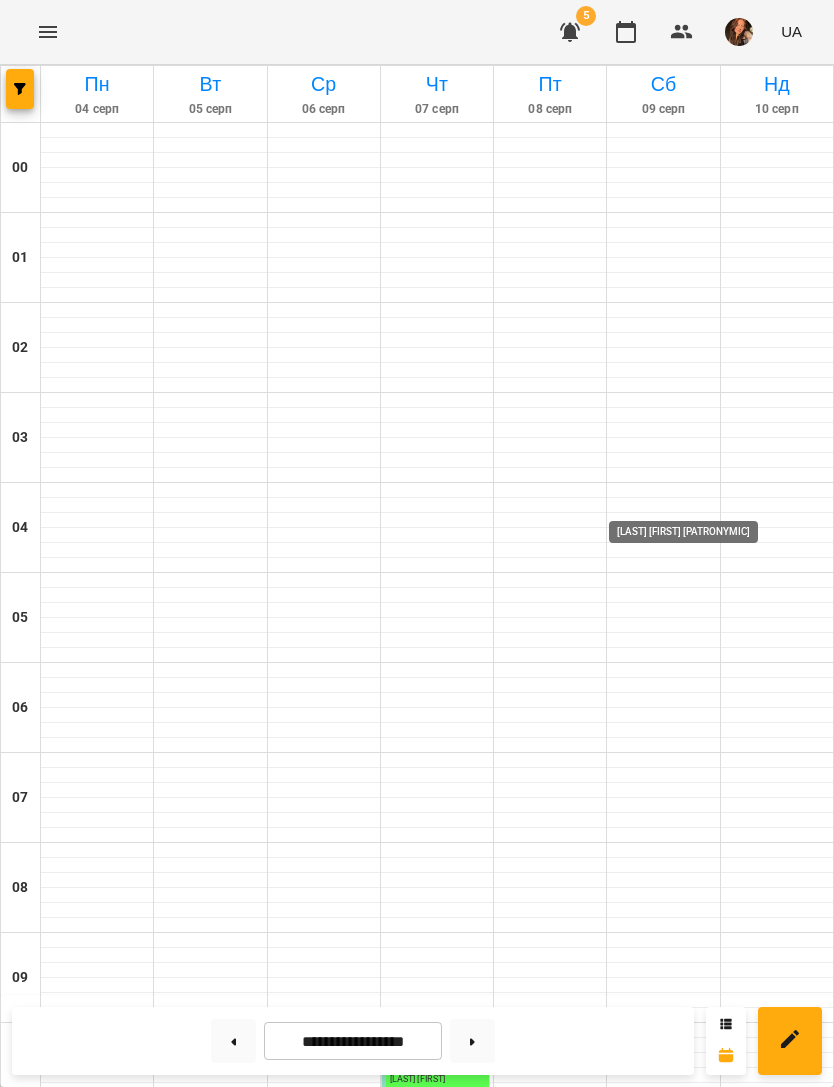 click at bounding box center (676, 1601) 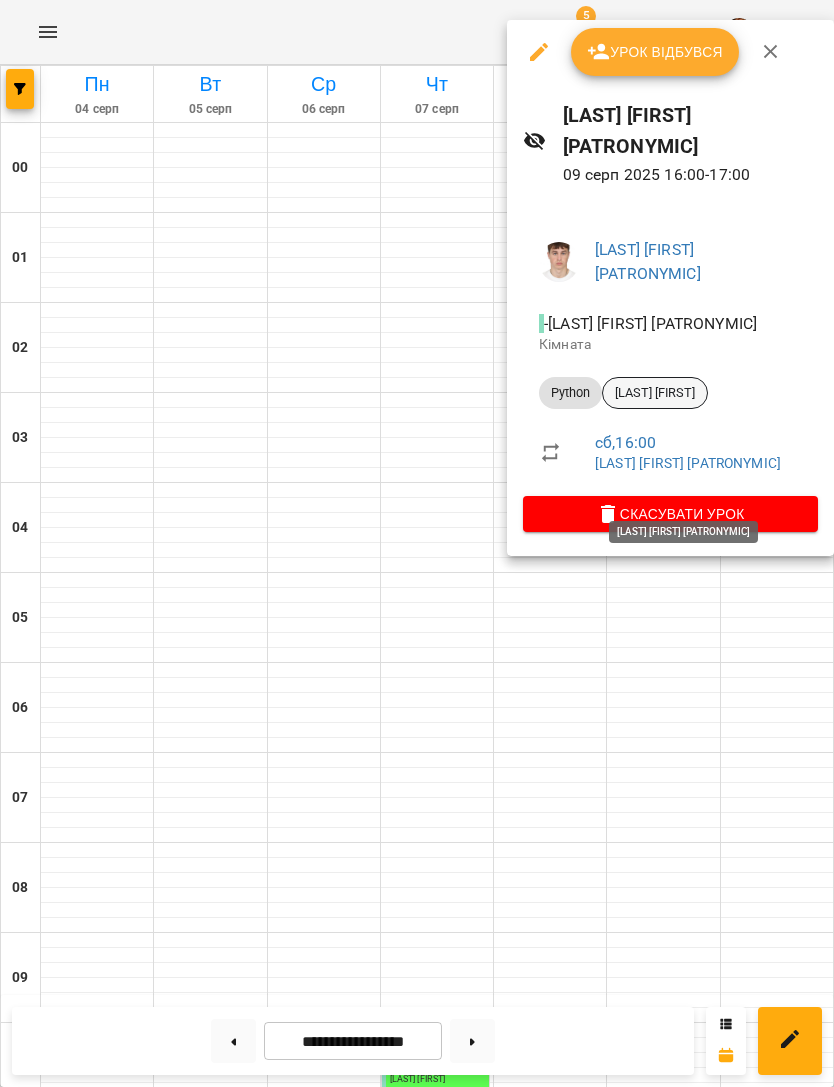 click on "[LAST] [FIRST]" at bounding box center (655, 393) 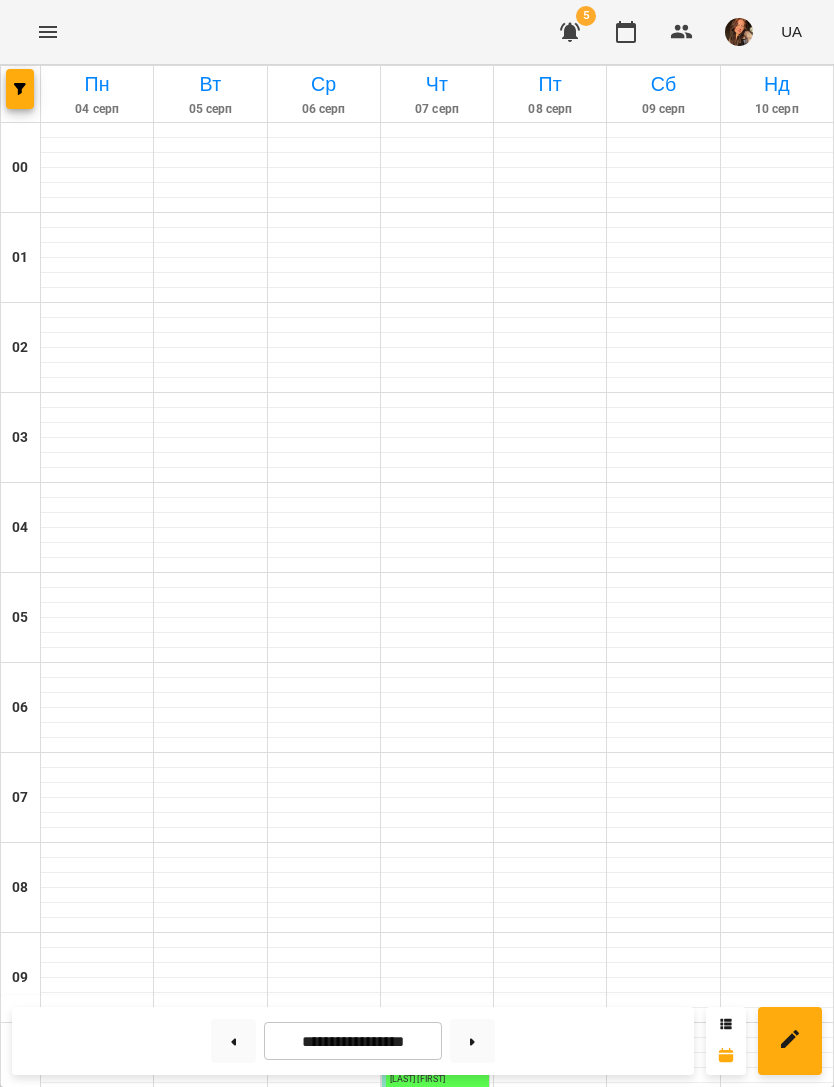 scroll, scrollTop: 964, scrollLeft: 0, axis: vertical 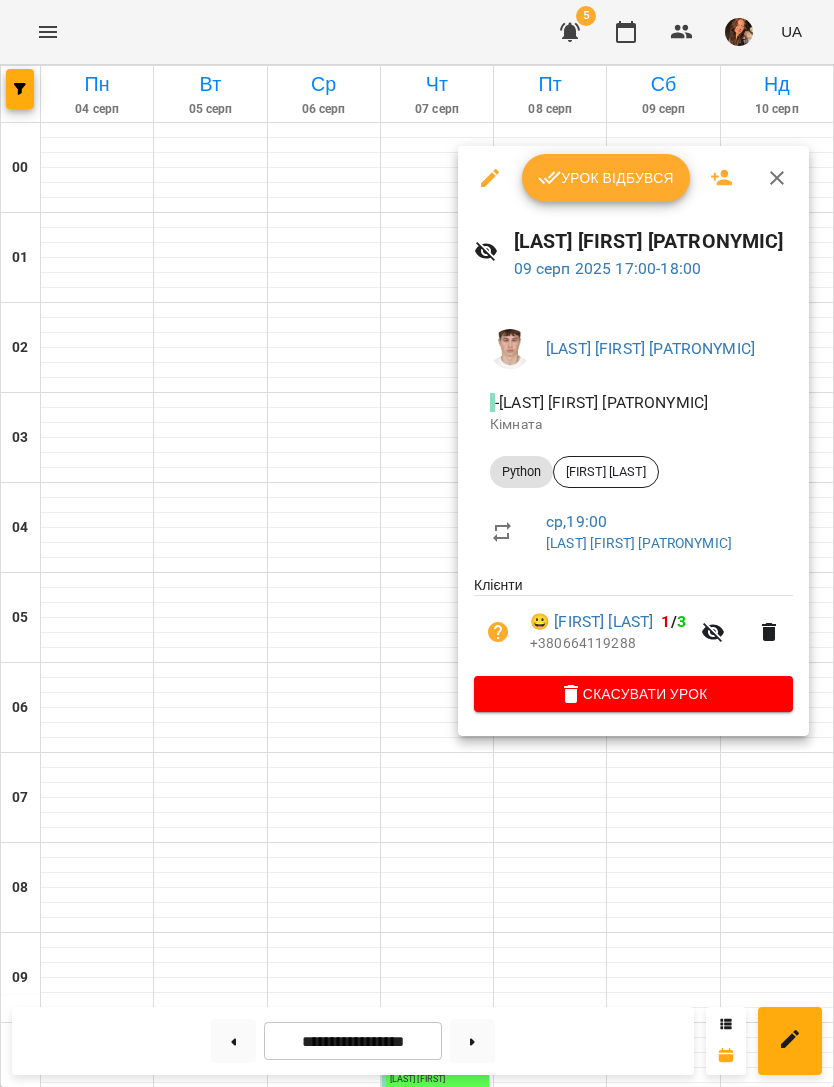 click at bounding box center (417, 543) 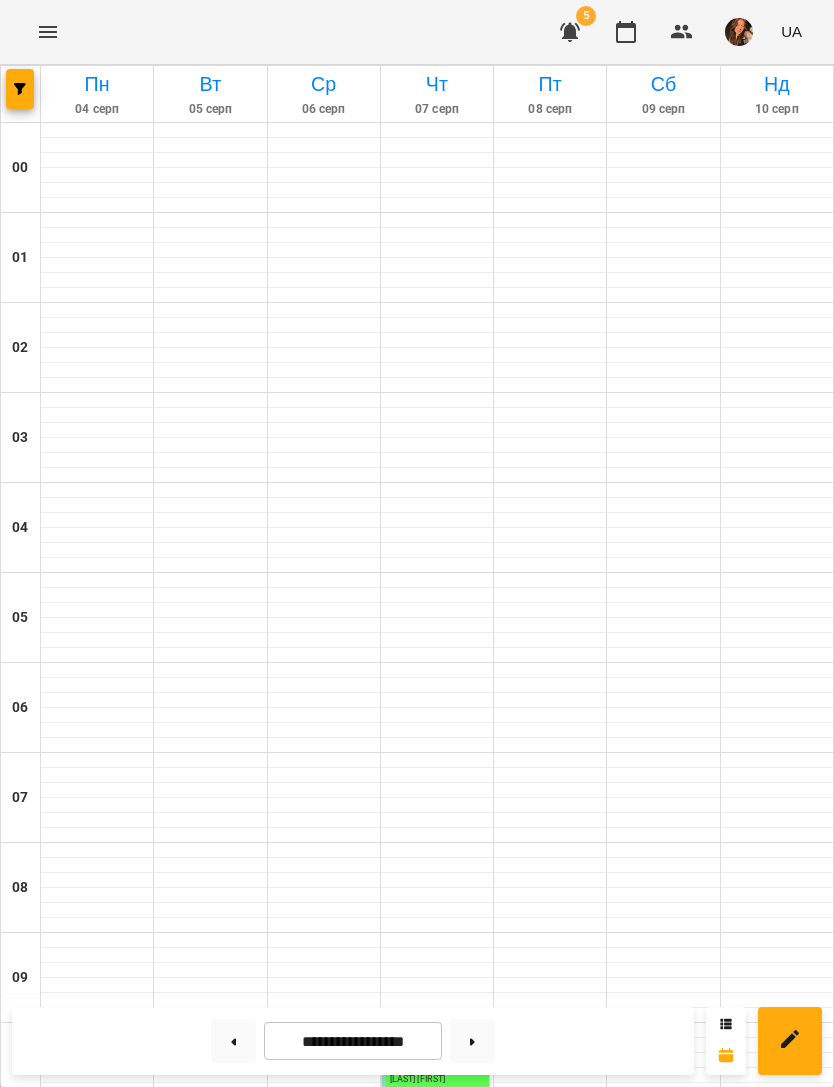 click at bounding box center (20, 89) 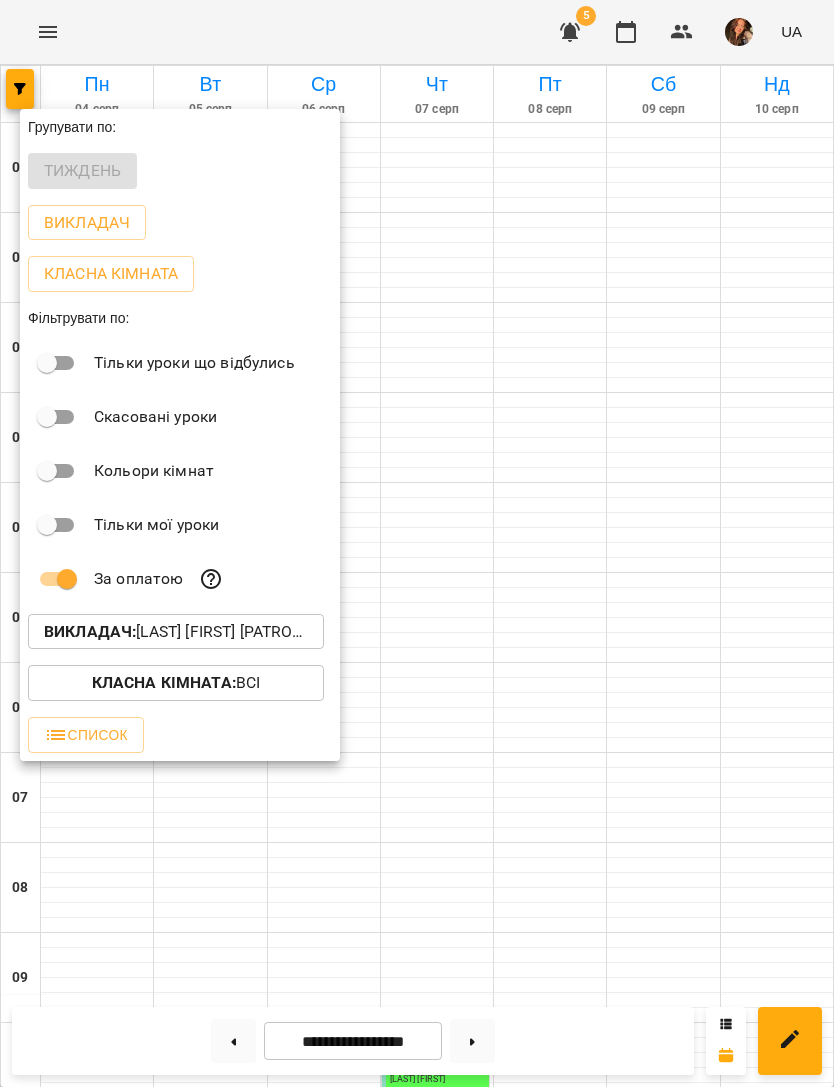 click on "Викладач :  Перепечай Олег Ігорович" at bounding box center (176, 632) 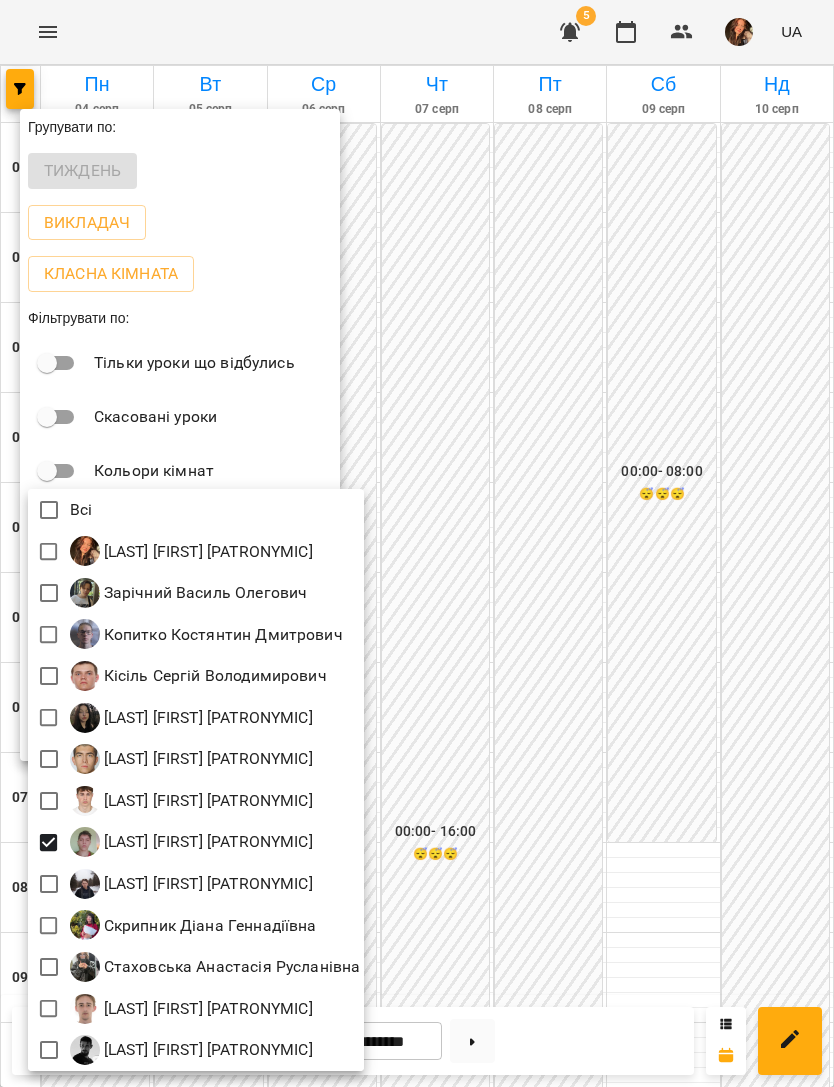 click at bounding box center (417, 543) 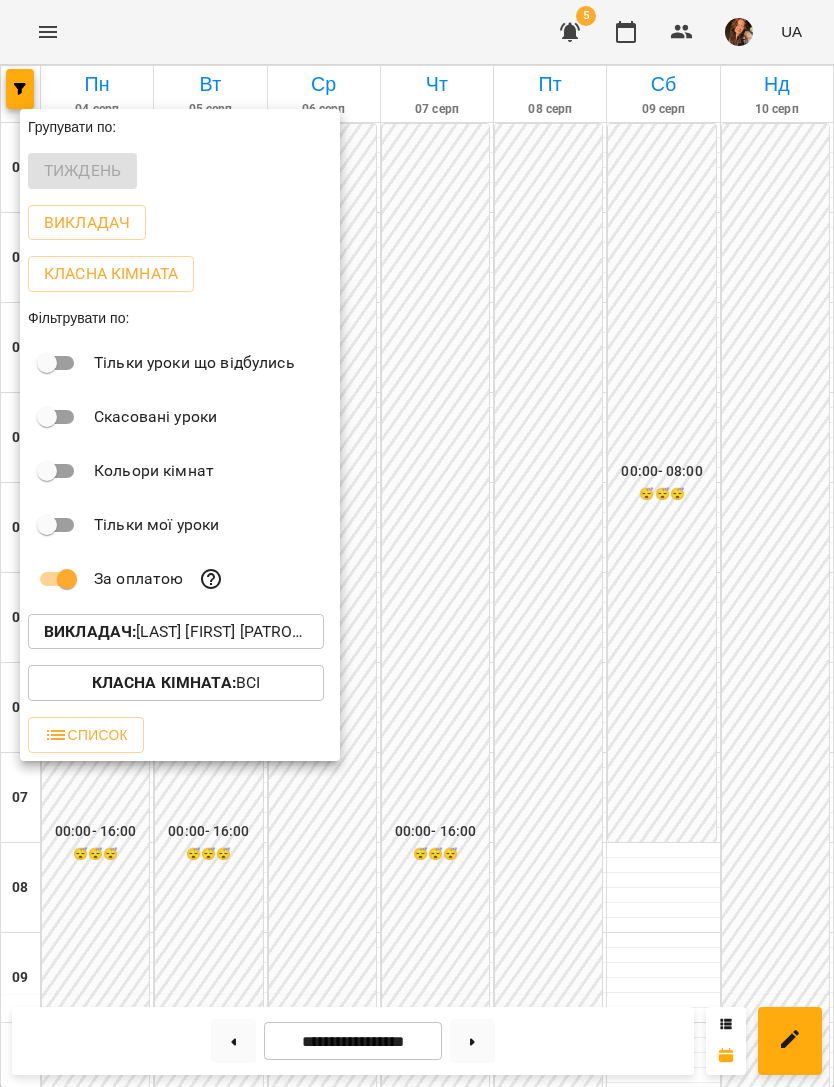 click at bounding box center [417, 543] 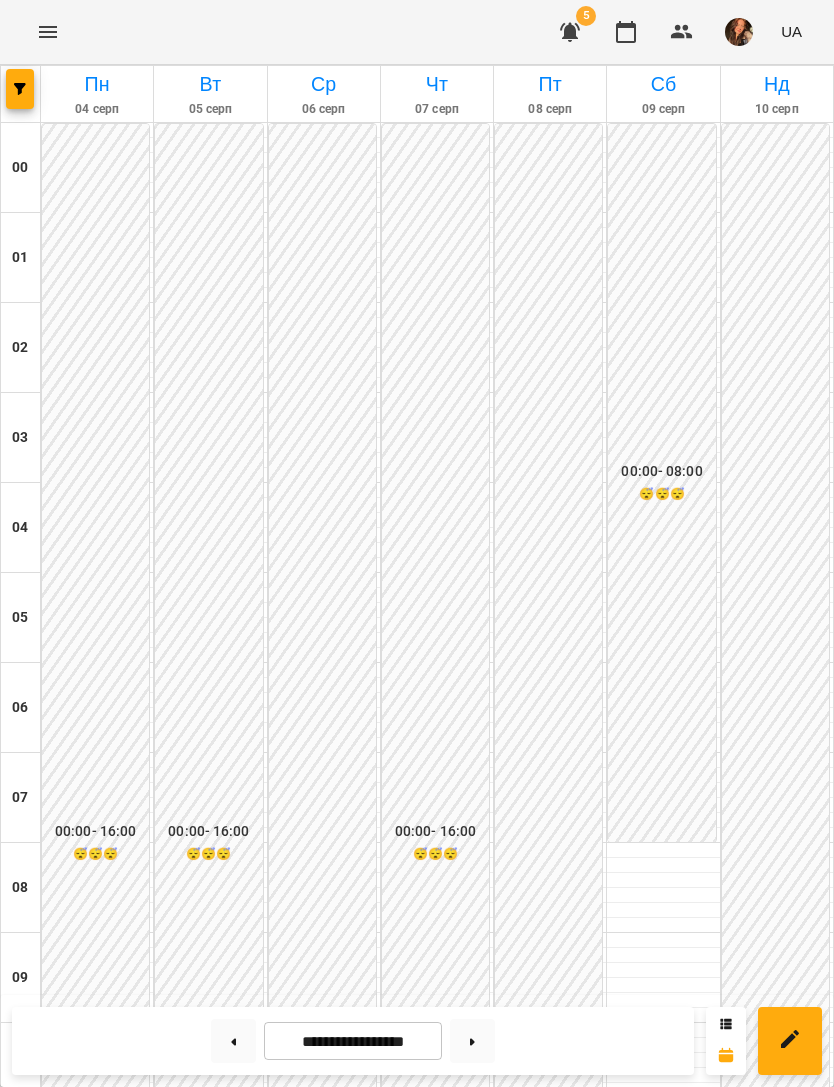 scroll, scrollTop: 944, scrollLeft: 0, axis: vertical 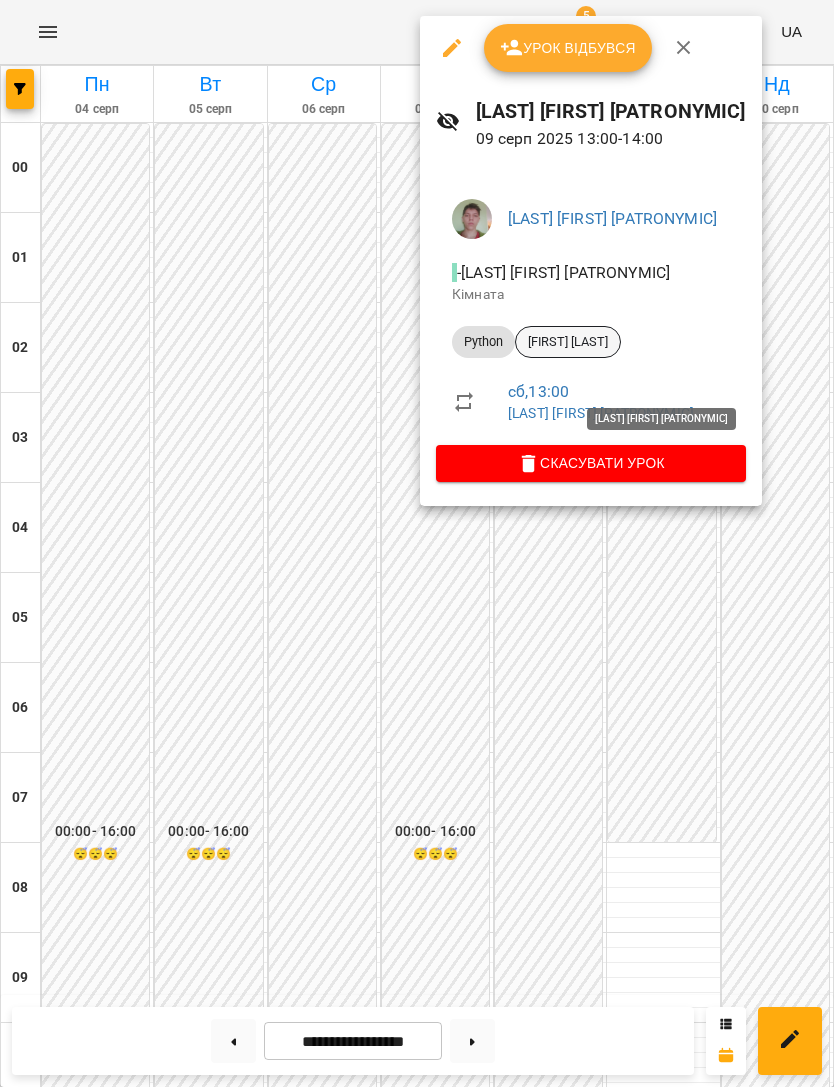 click on "[FIRST] [LAST]" at bounding box center [568, 342] 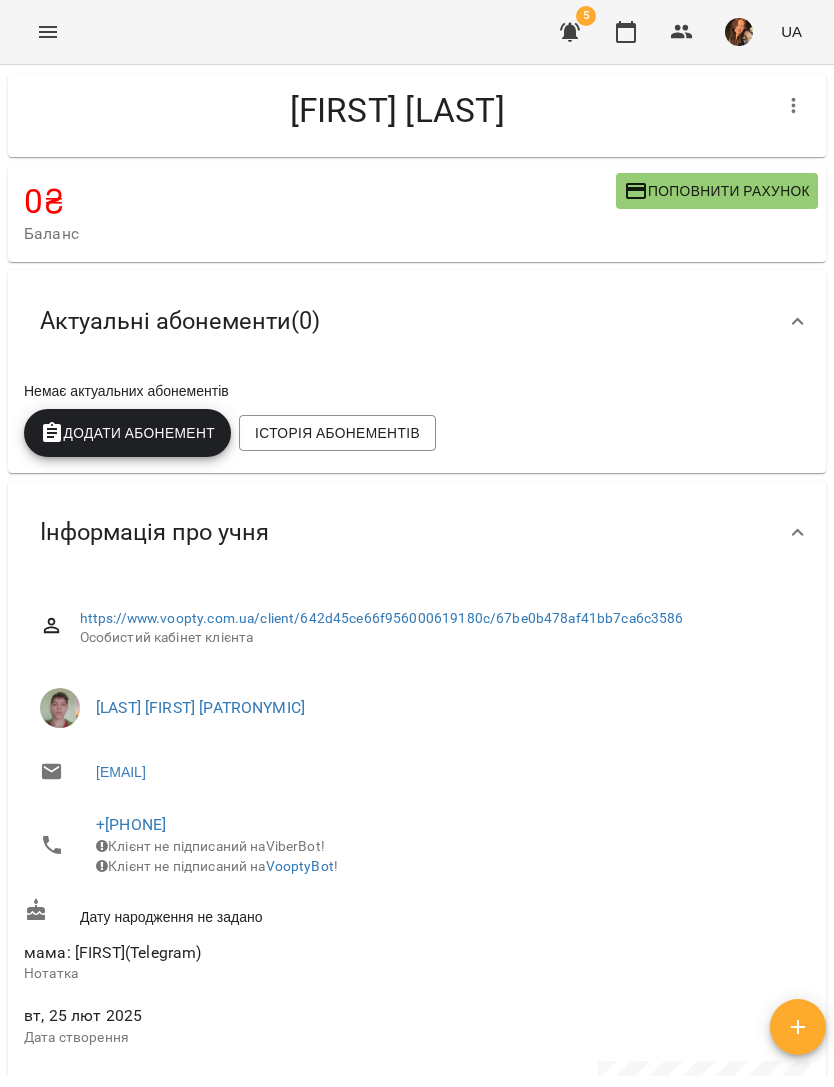scroll, scrollTop: 29, scrollLeft: 0, axis: vertical 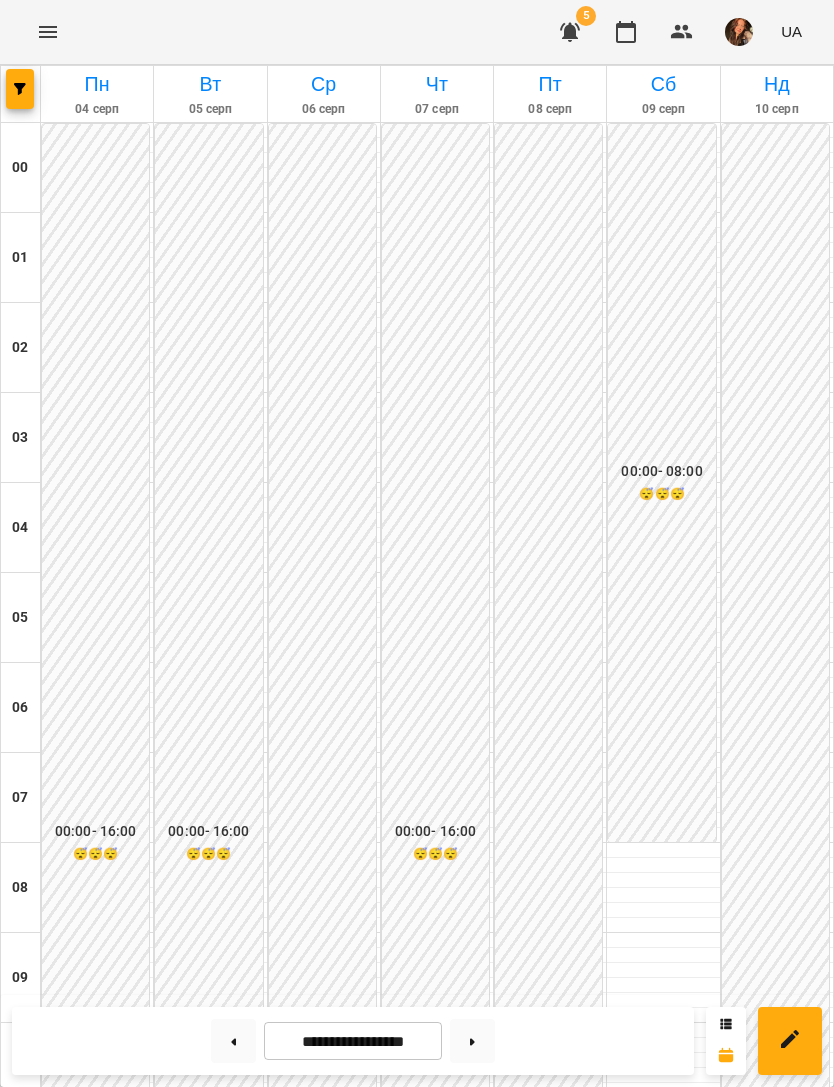 click at bounding box center (676, 1331) 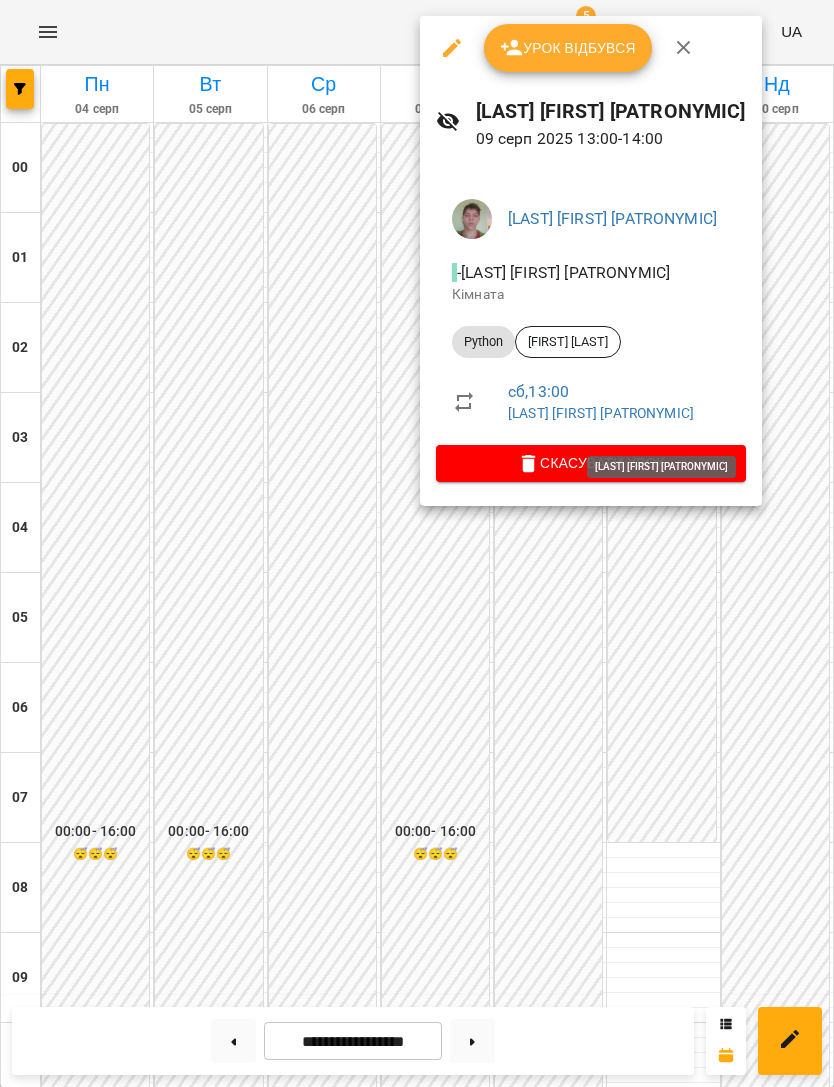 click on "Скасувати Урок" at bounding box center [591, 463] 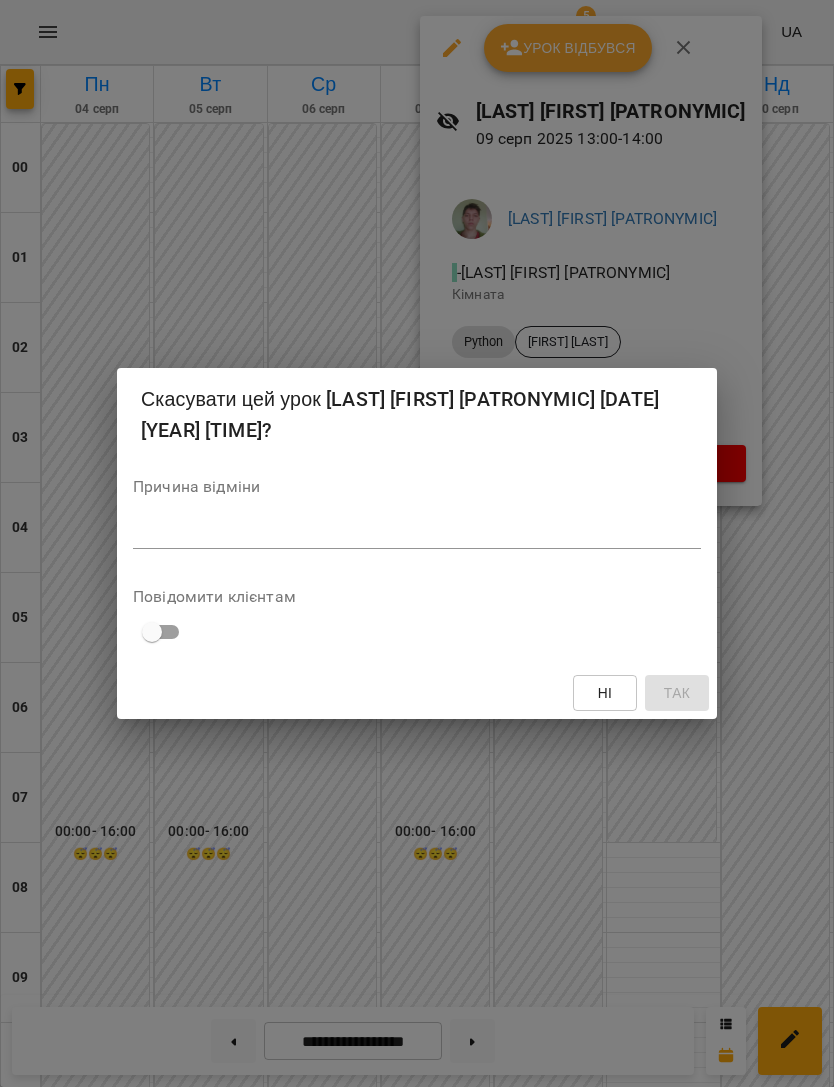 click on "Причина відміни *" at bounding box center (417, 518) 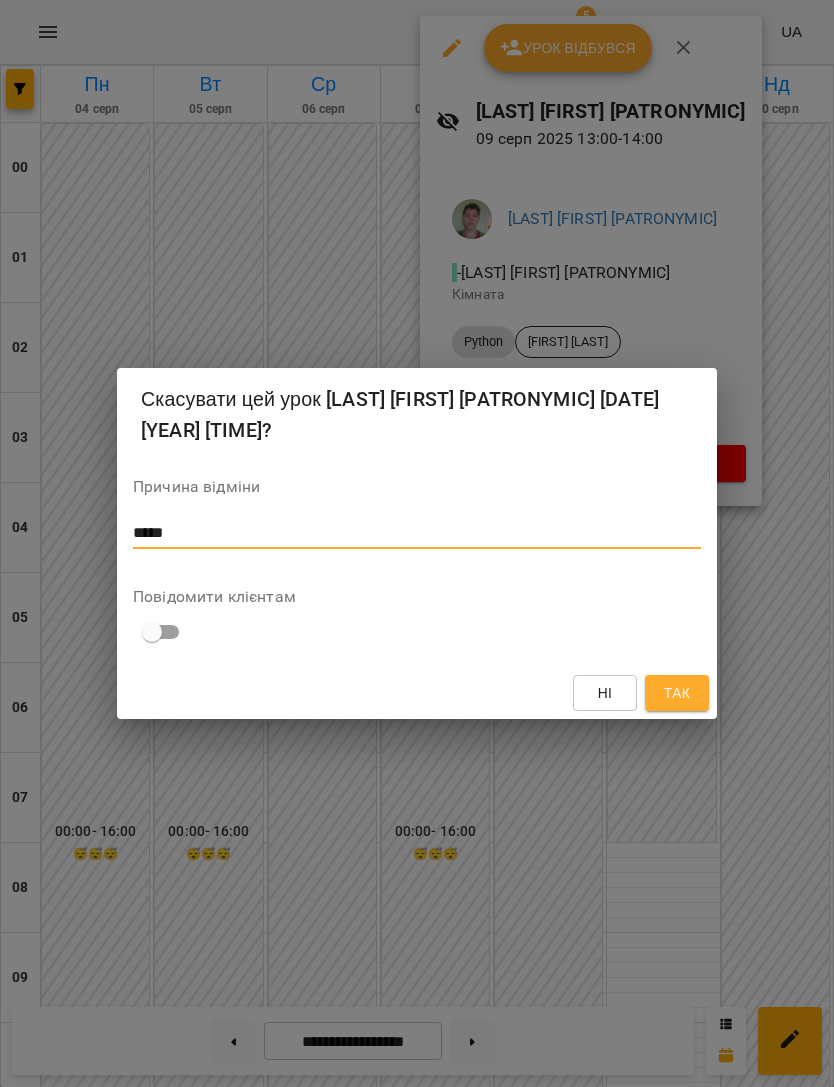 type on "*****" 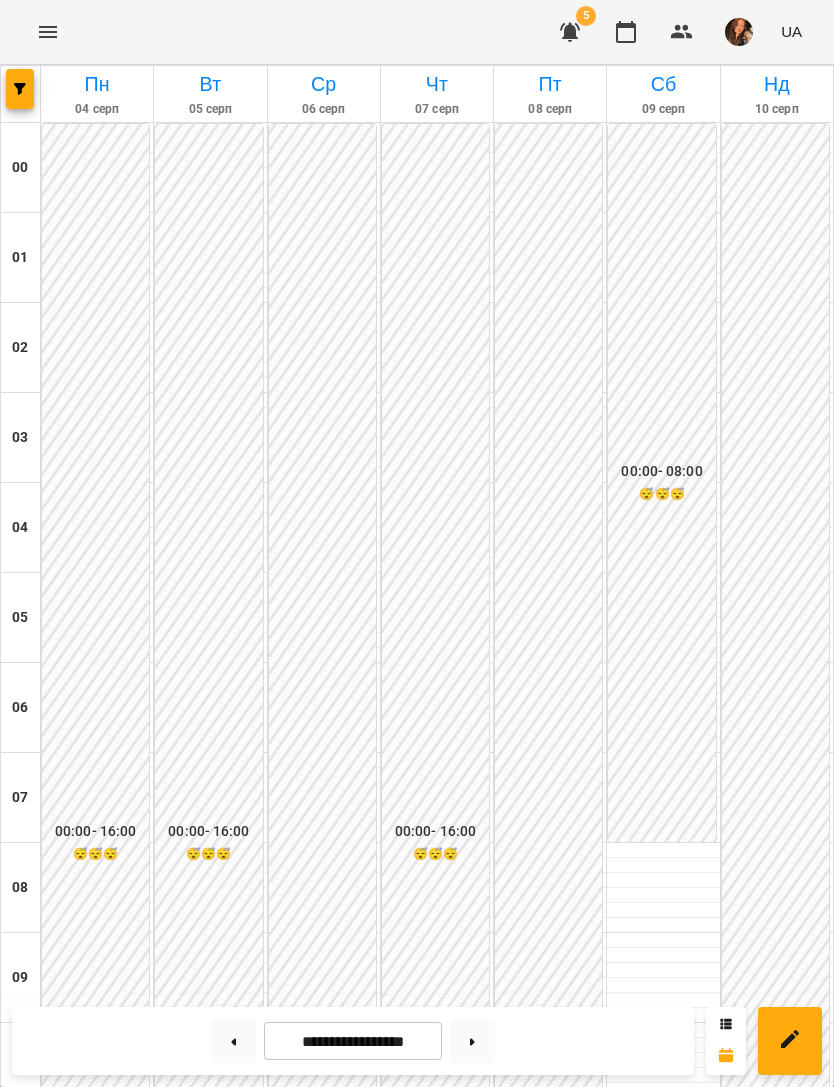 click at bounding box center (20, 89) 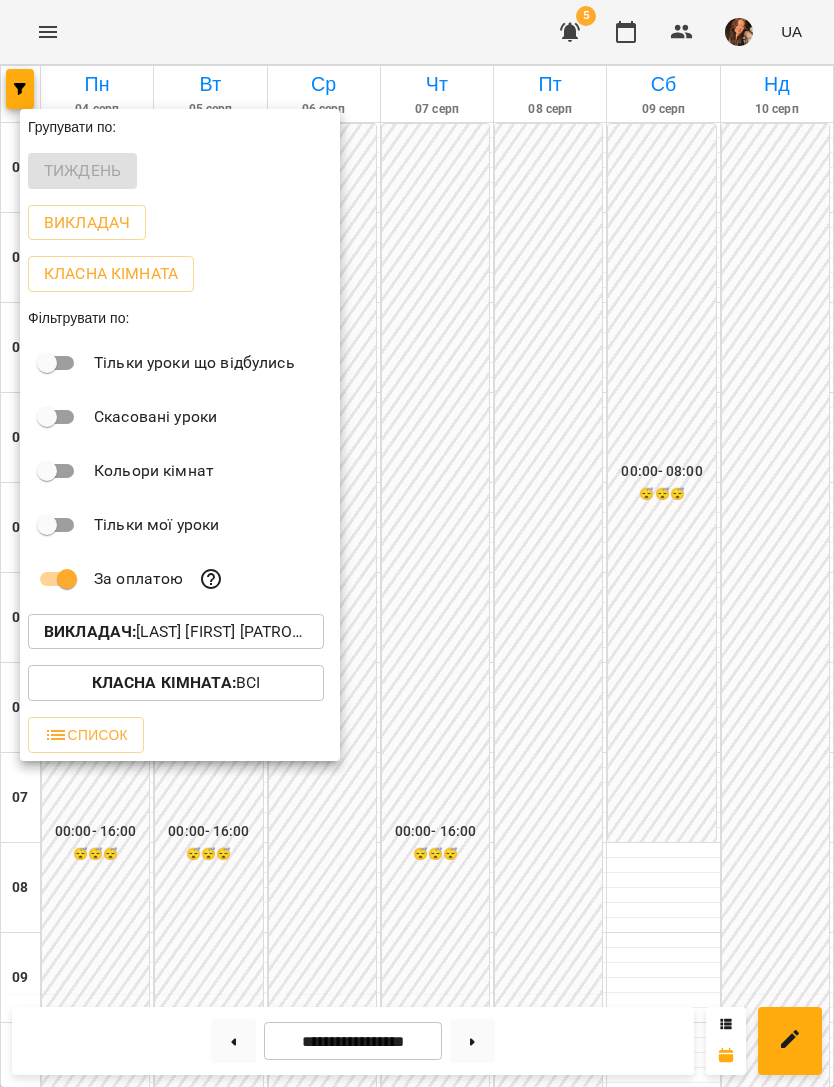 click on "Викладач :  Підцерковний Дмитро Андрійович" at bounding box center (176, 632) 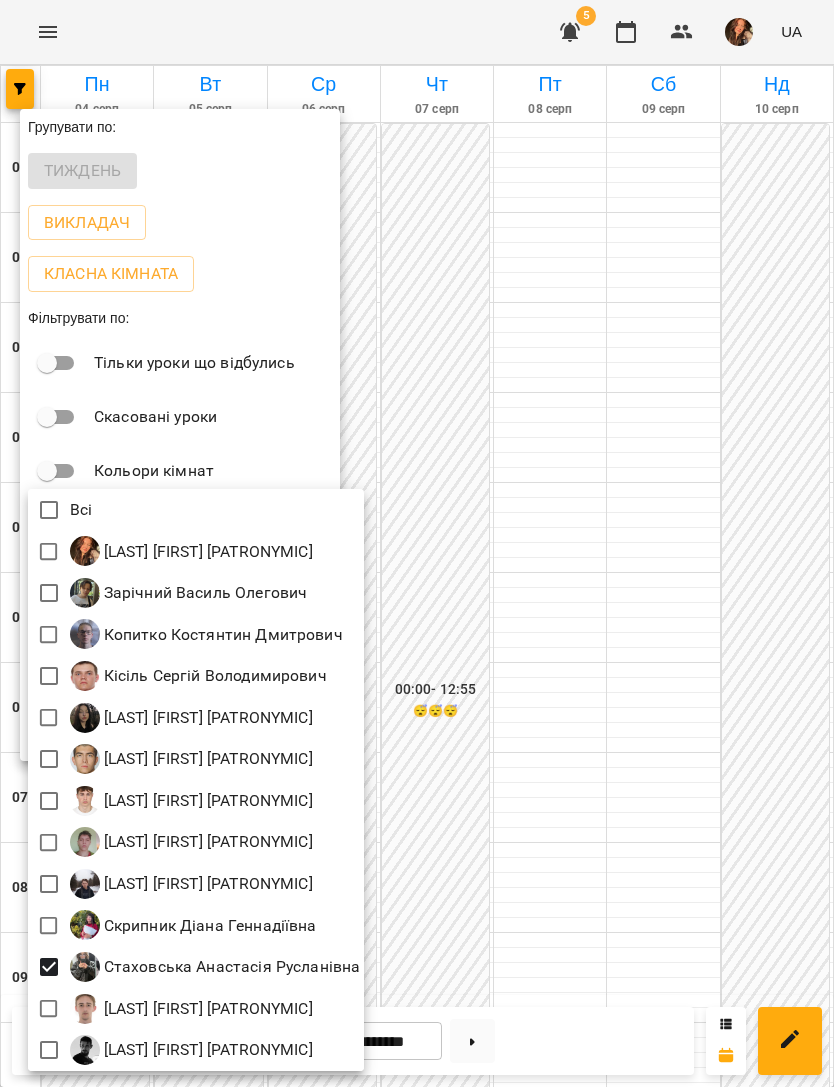 click at bounding box center [417, 543] 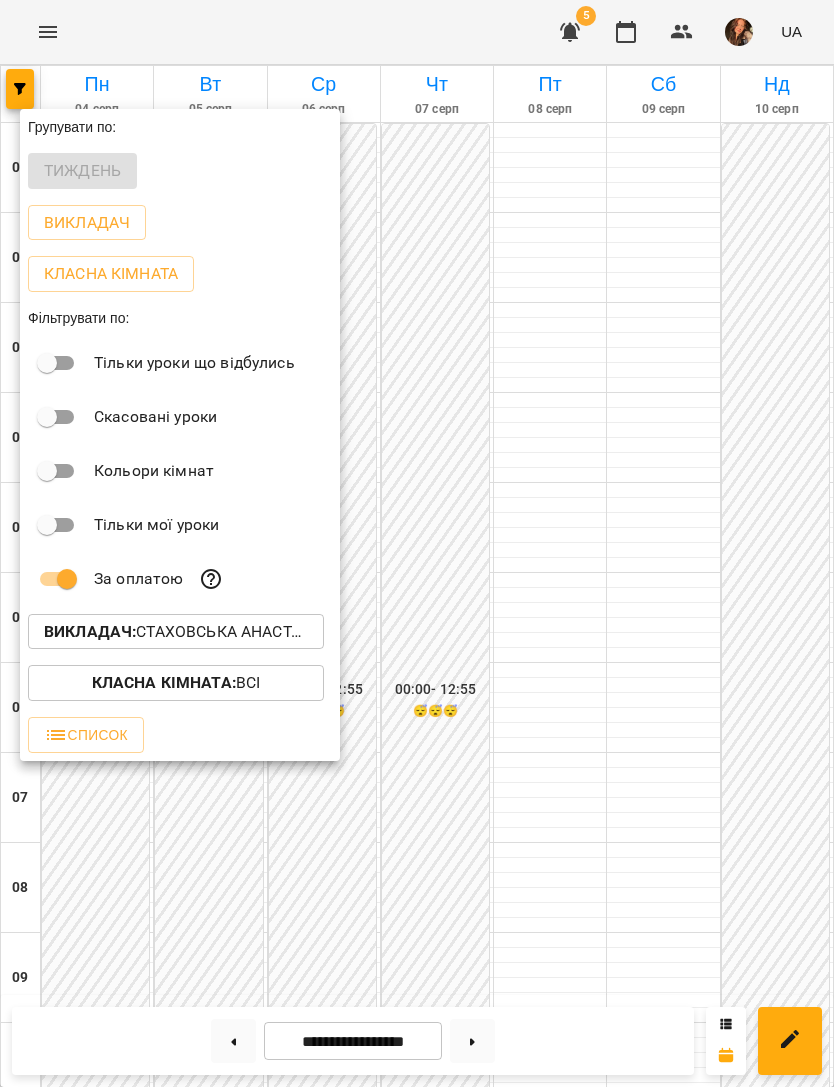 click at bounding box center [417, 543] 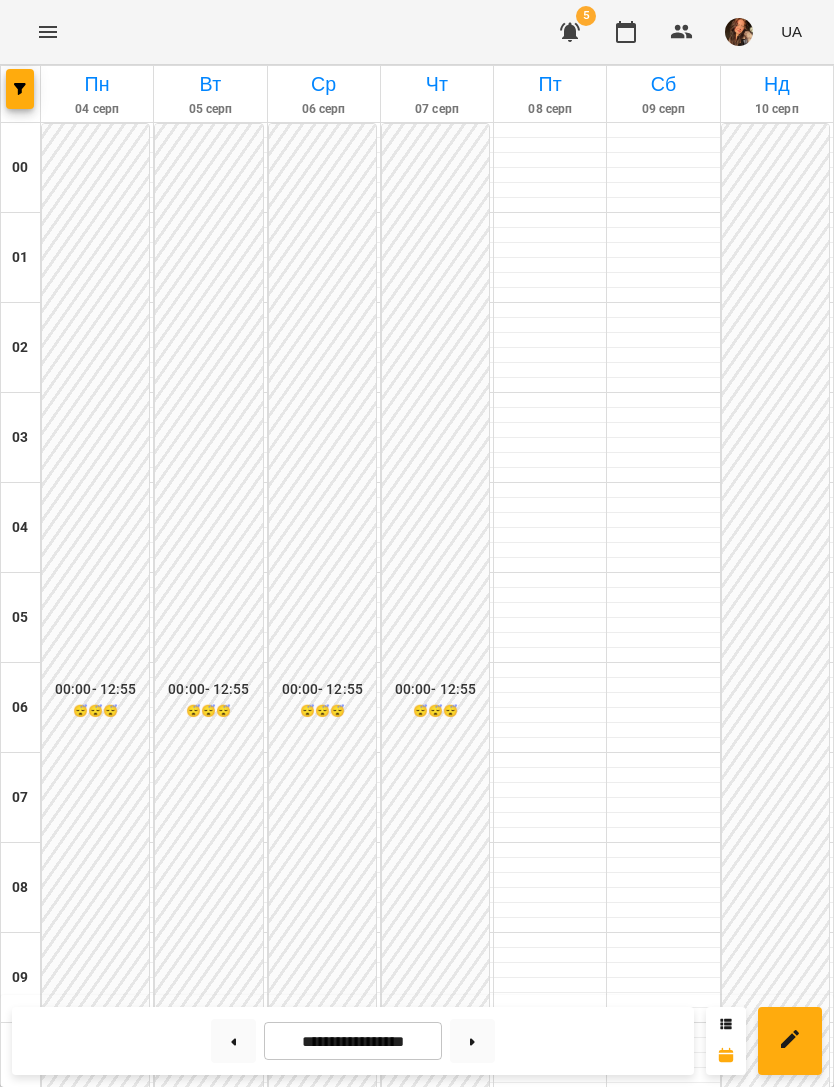 scroll, scrollTop: 1152, scrollLeft: 0, axis: vertical 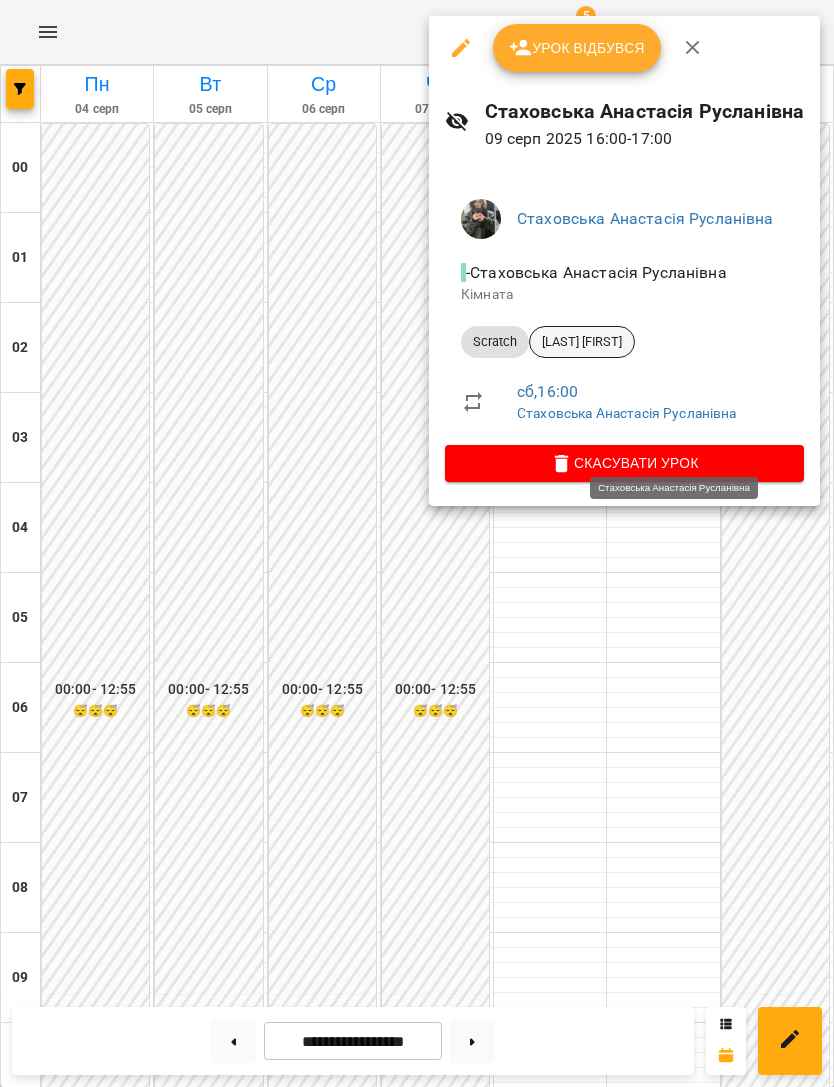click on "[LAST] [FIRST]" at bounding box center (582, 342) 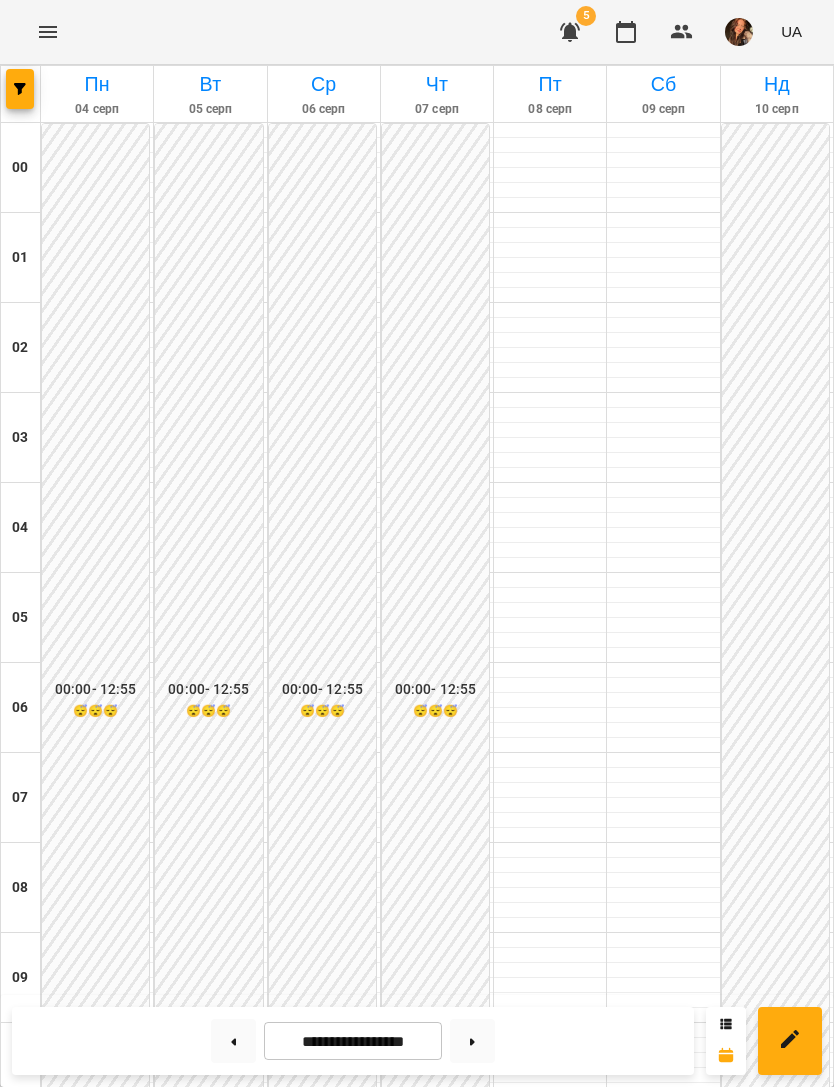 scroll, scrollTop: 1201, scrollLeft: 0, axis: vertical 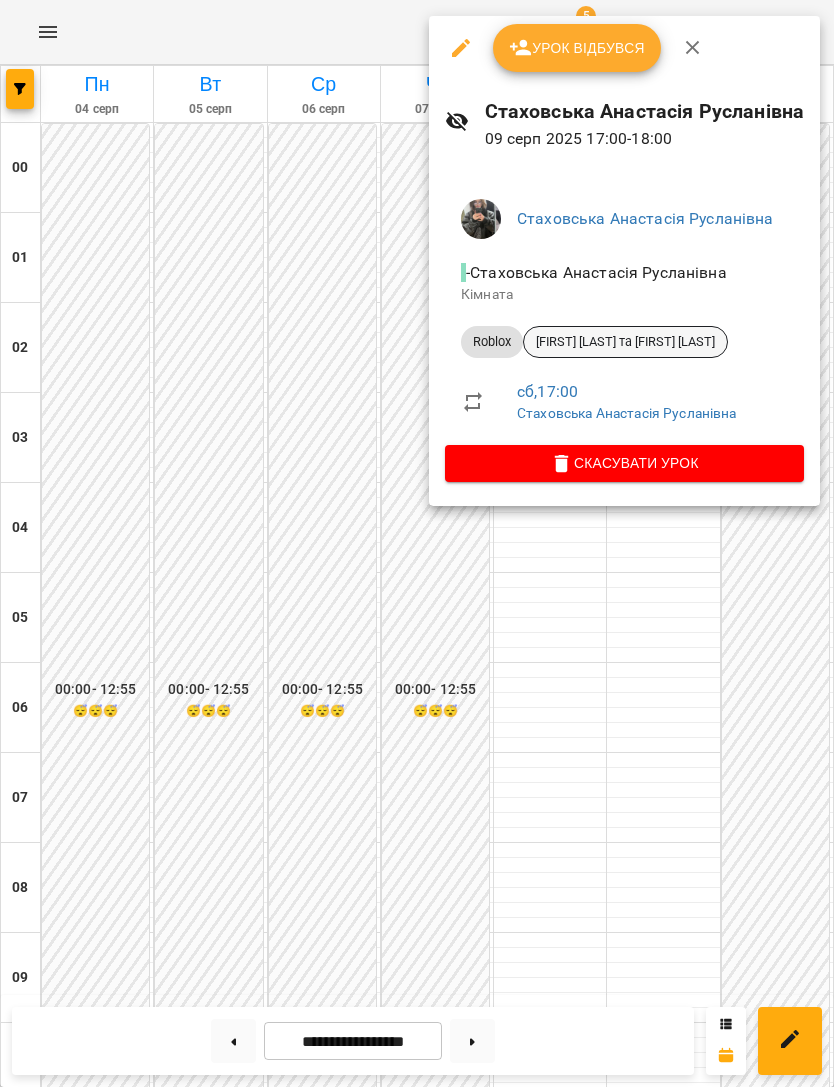 click on "[FIRST] [LAST] та [FIRST] [LAST]" at bounding box center [625, 342] 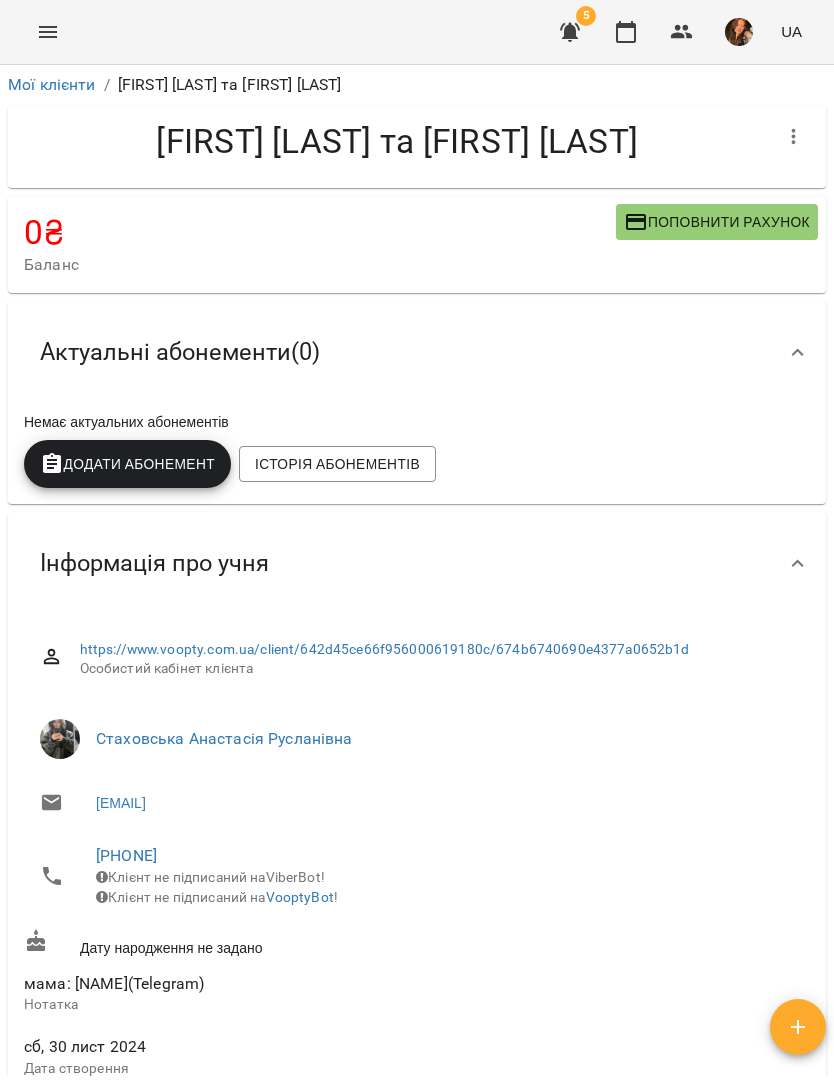 scroll, scrollTop: 0, scrollLeft: 0, axis: both 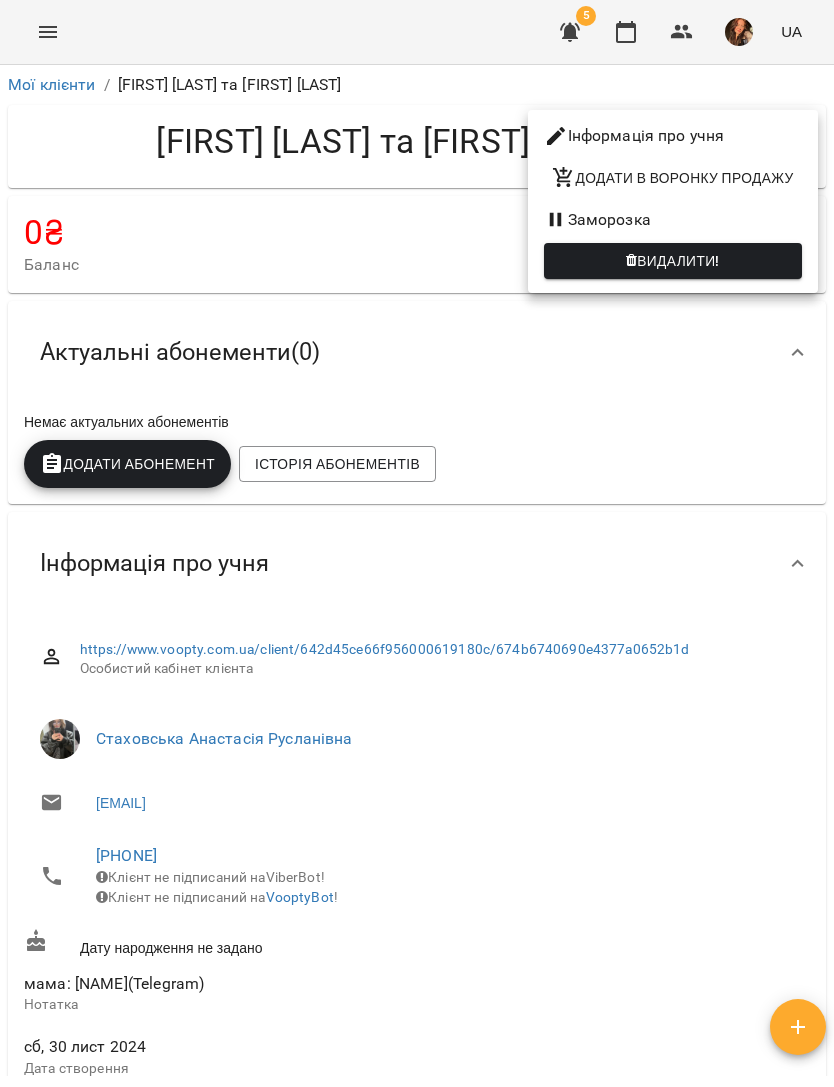 click on "Інформація про учня" at bounding box center (673, 136) 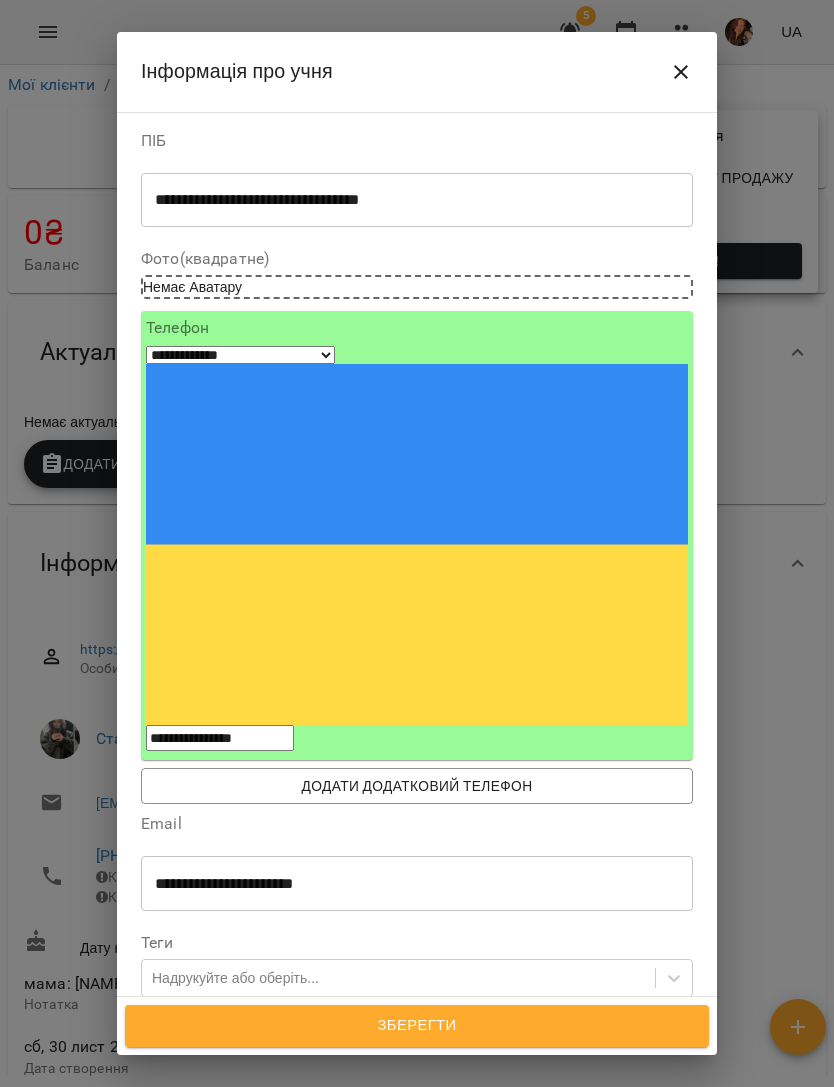 click on "**********" at bounding box center (417, 184) 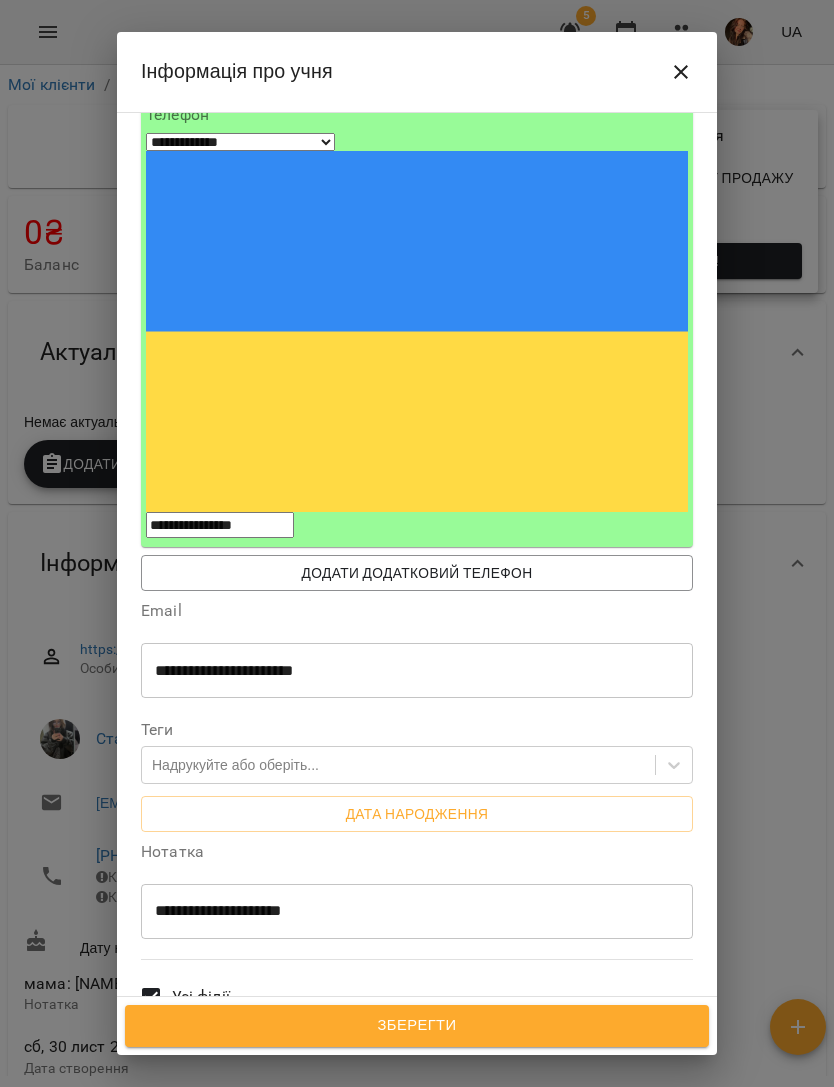 scroll, scrollTop: 218, scrollLeft: 0, axis: vertical 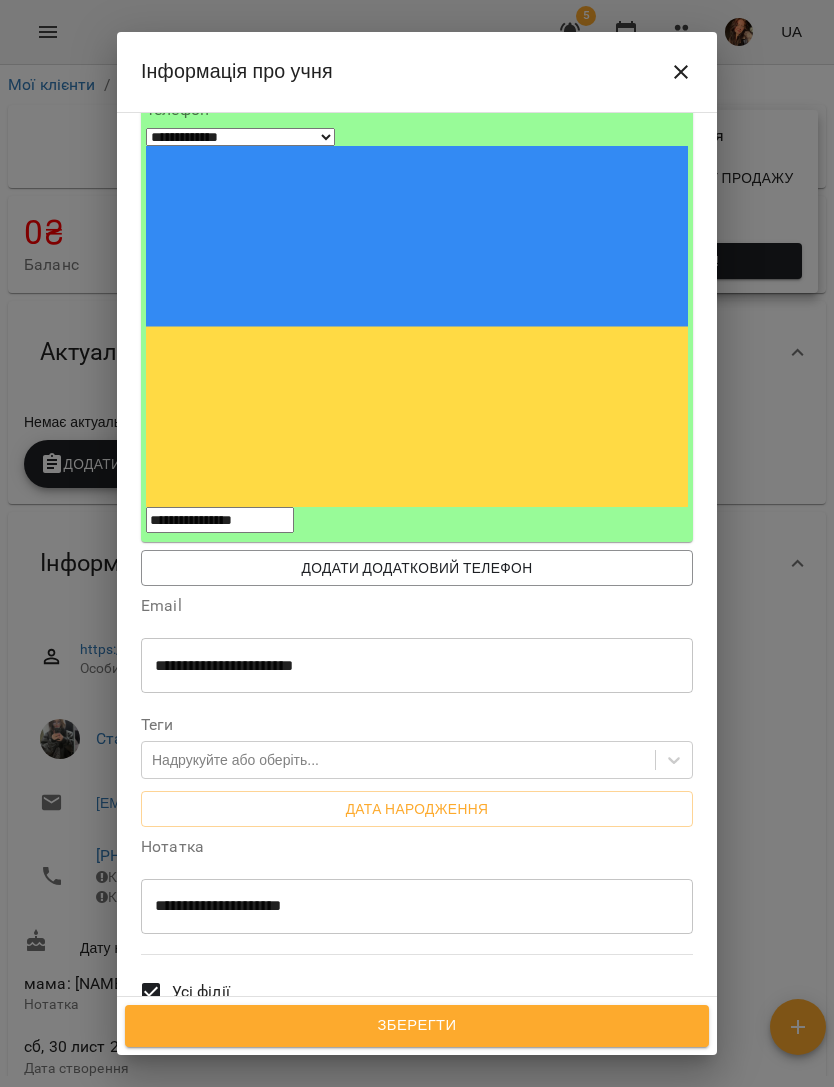 type on "**********" 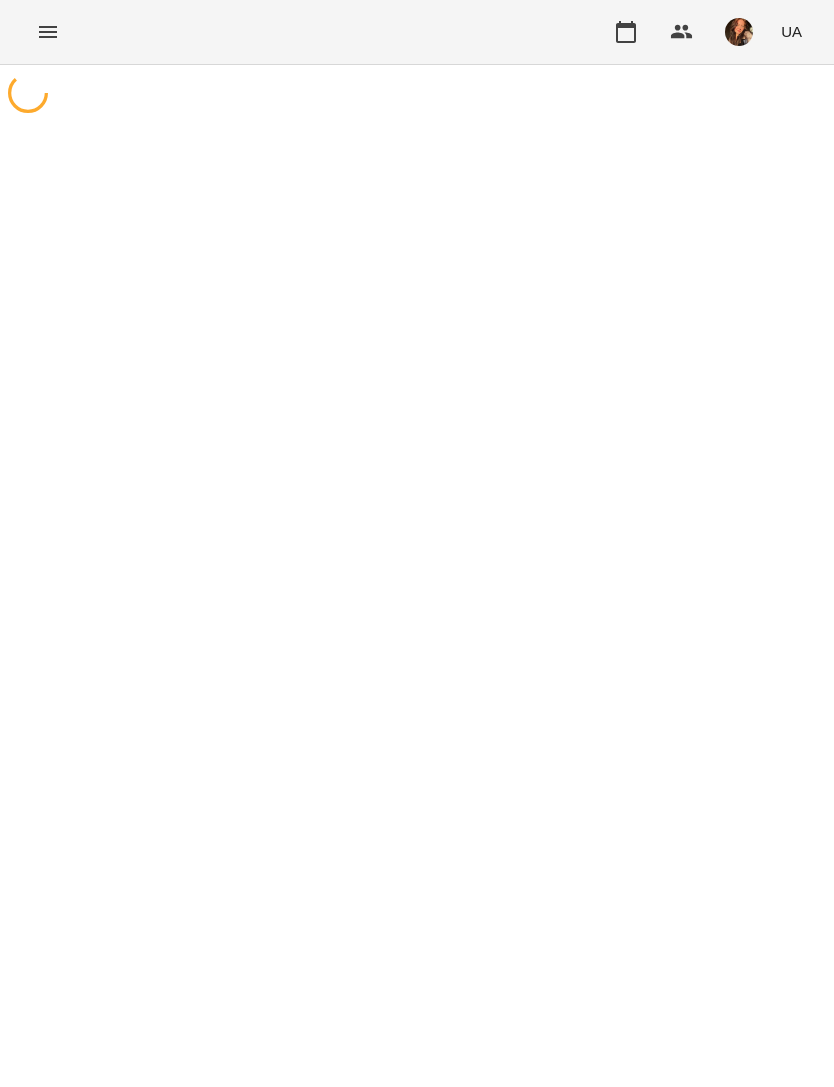 scroll, scrollTop: 0, scrollLeft: 0, axis: both 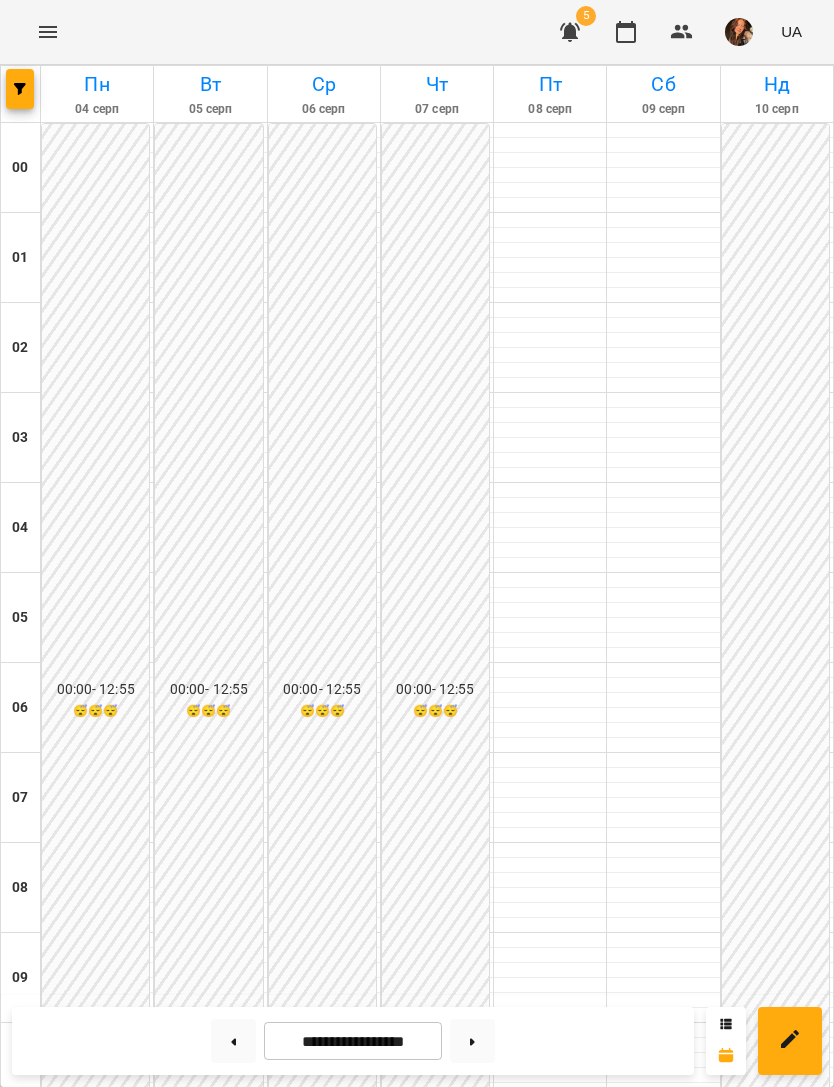 click at bounding box center [550, 445] 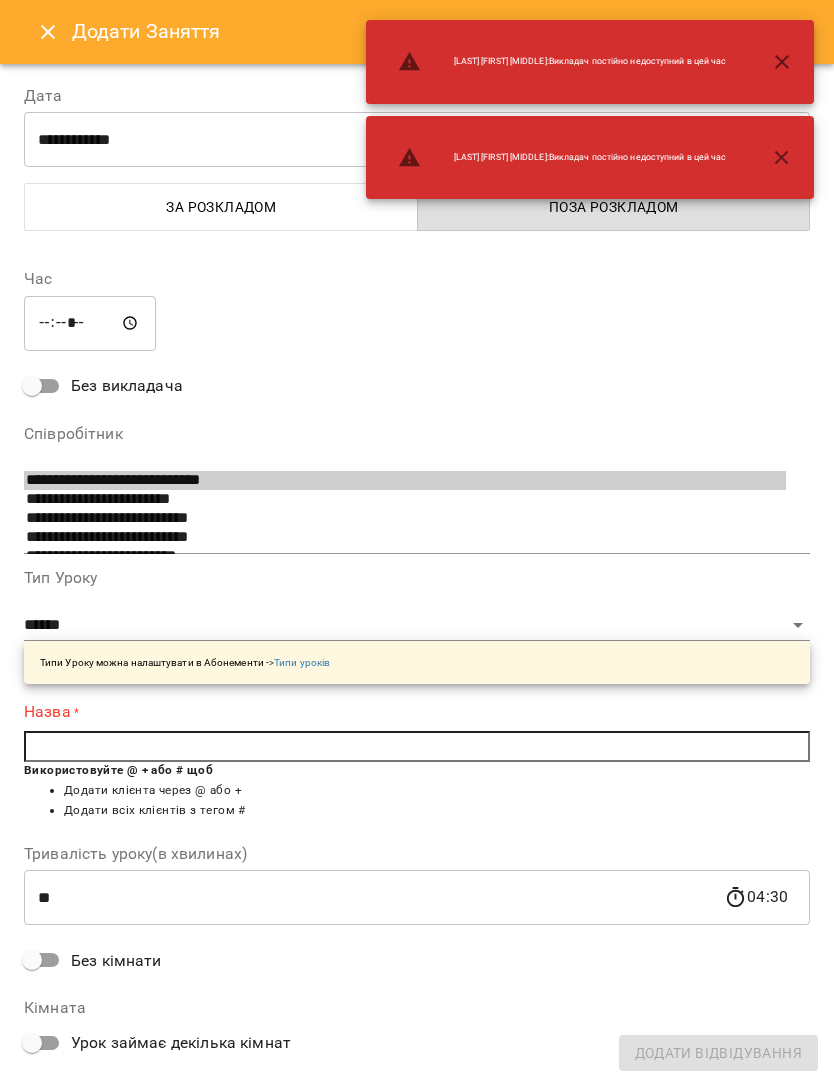 click on "Співробітник" at bounding box center [417, 434] 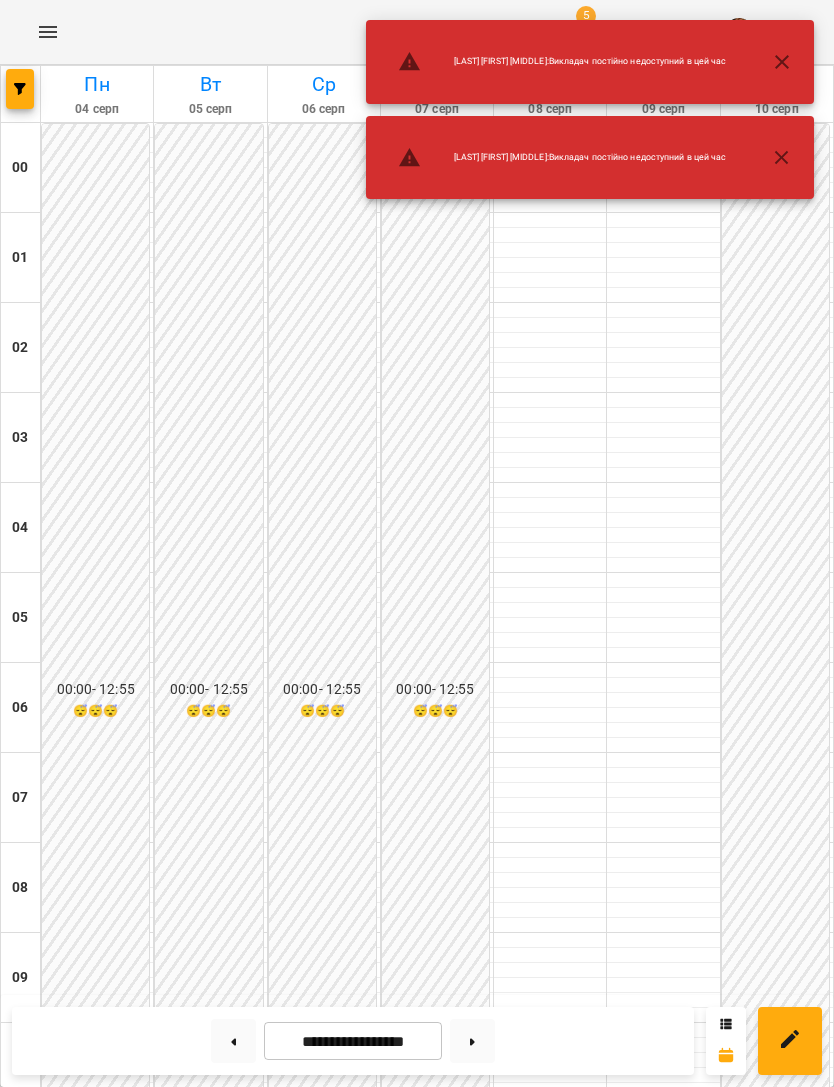 scroll, scrollTop: 1259, scrollLeft: 0, axis: vertical 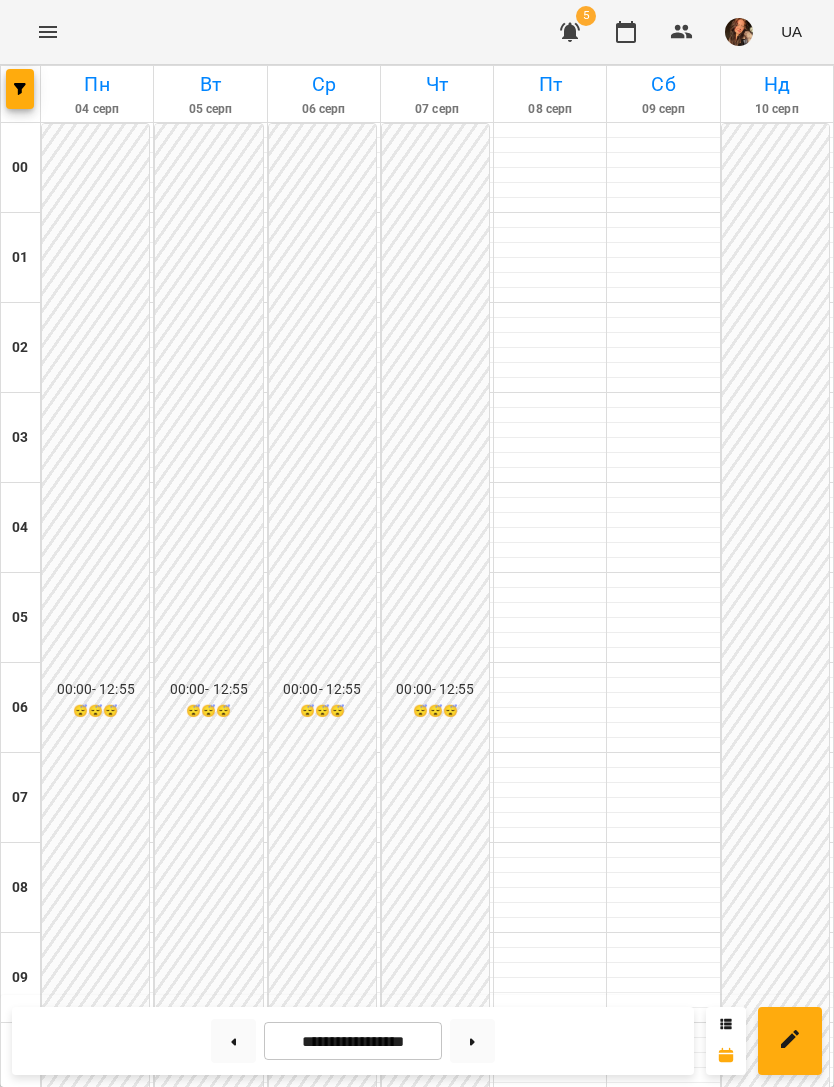 click at bounding box center (676, 1961) 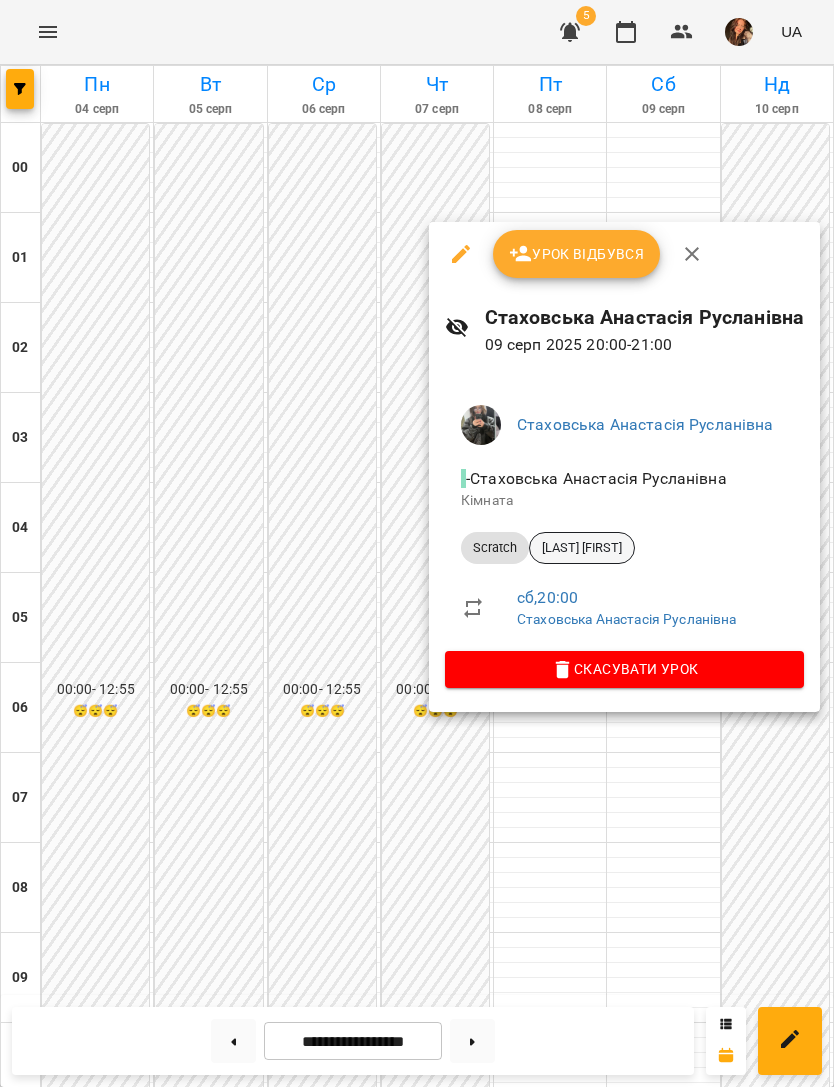 click on "[LAST] [FIRST]" at bounding box center [582, 548] 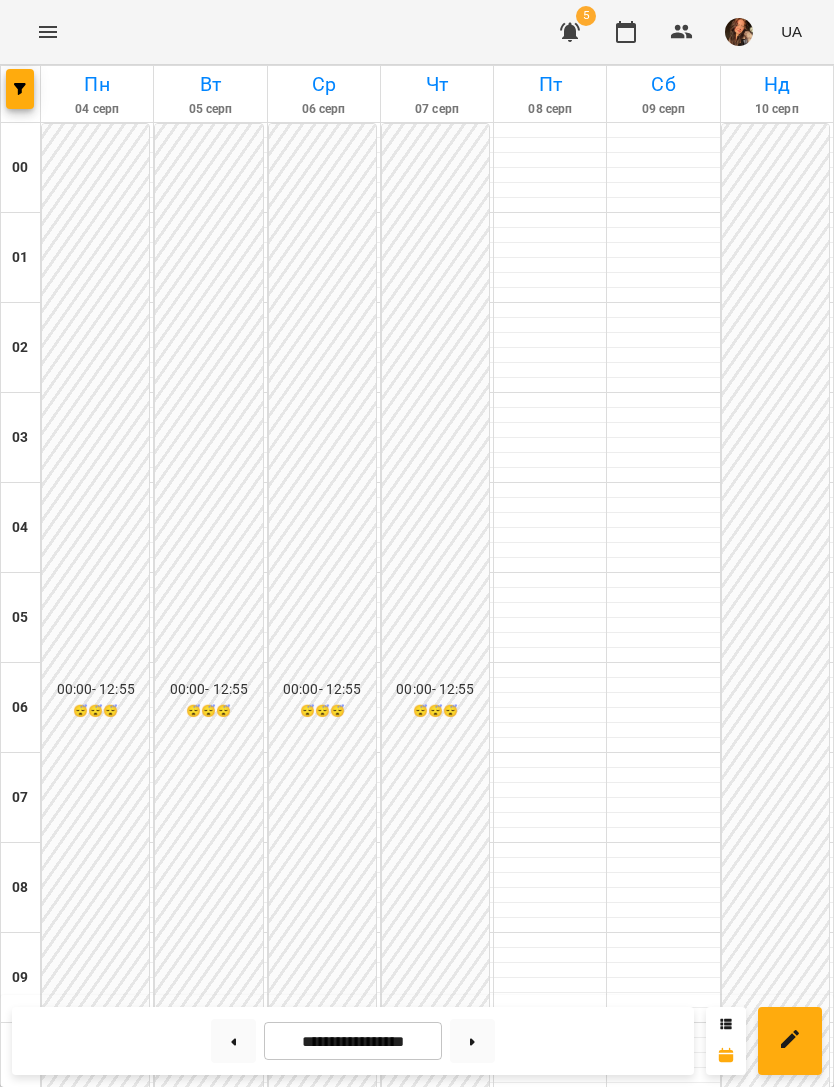 click at bounding box center [20, 89] 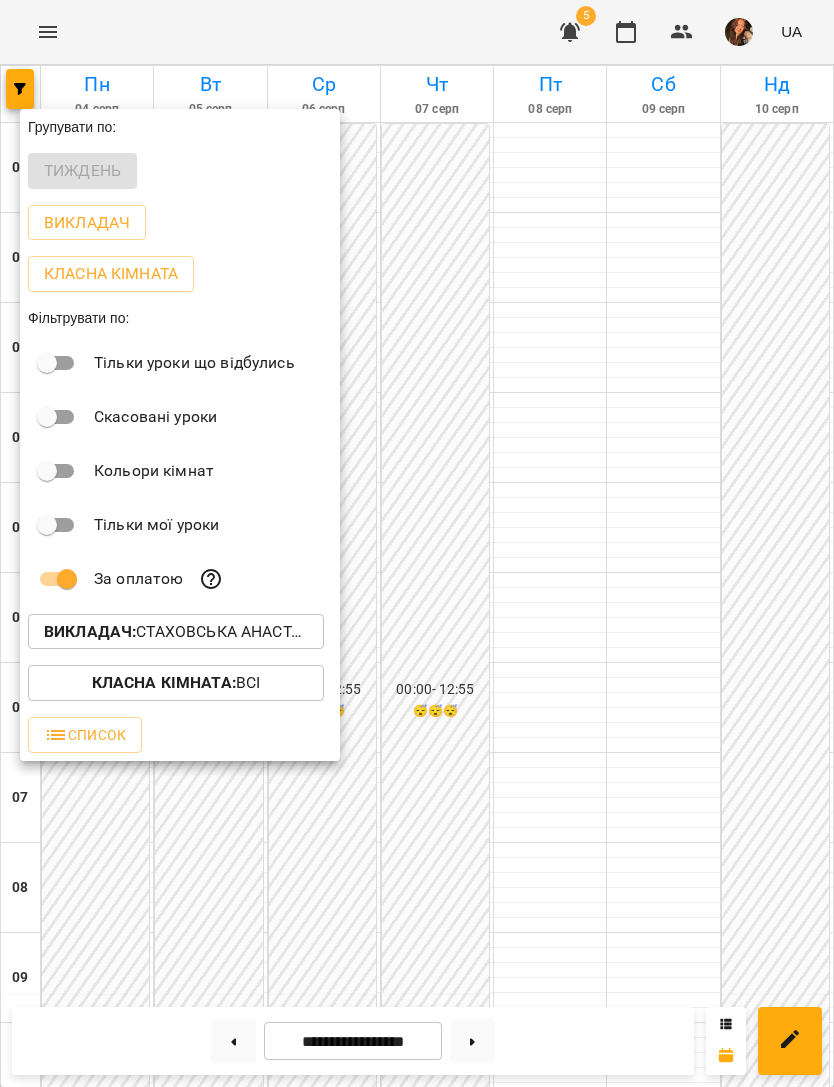 click on "Викладач : [FIRST] [MIDDLE] [LAST]" at bounding box center [176, 632] 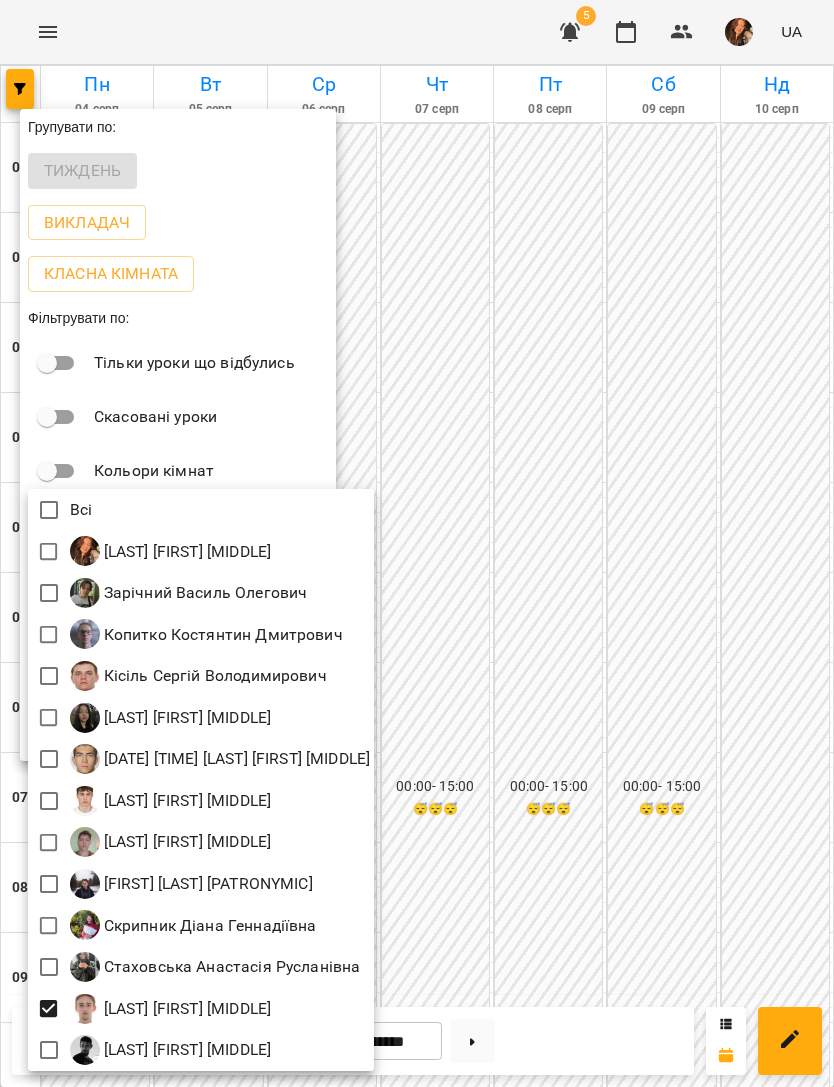click at bounding box center (417, 543) 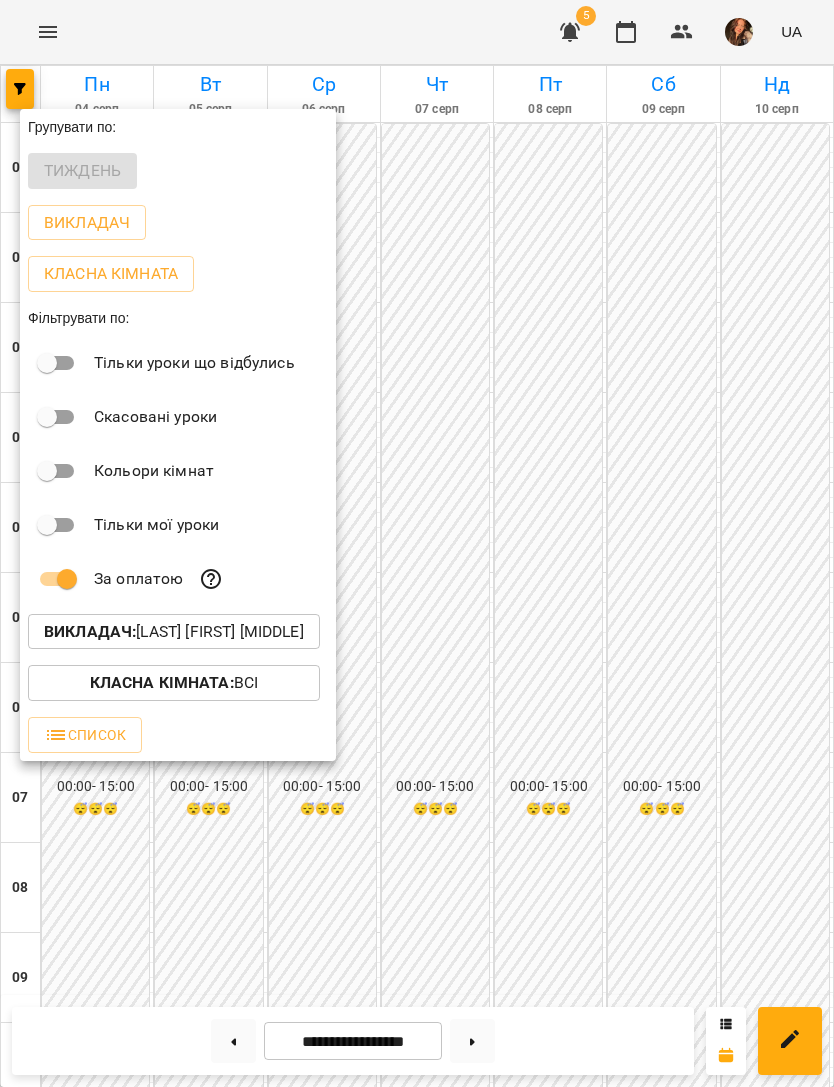click at bounding box center [417, 543] 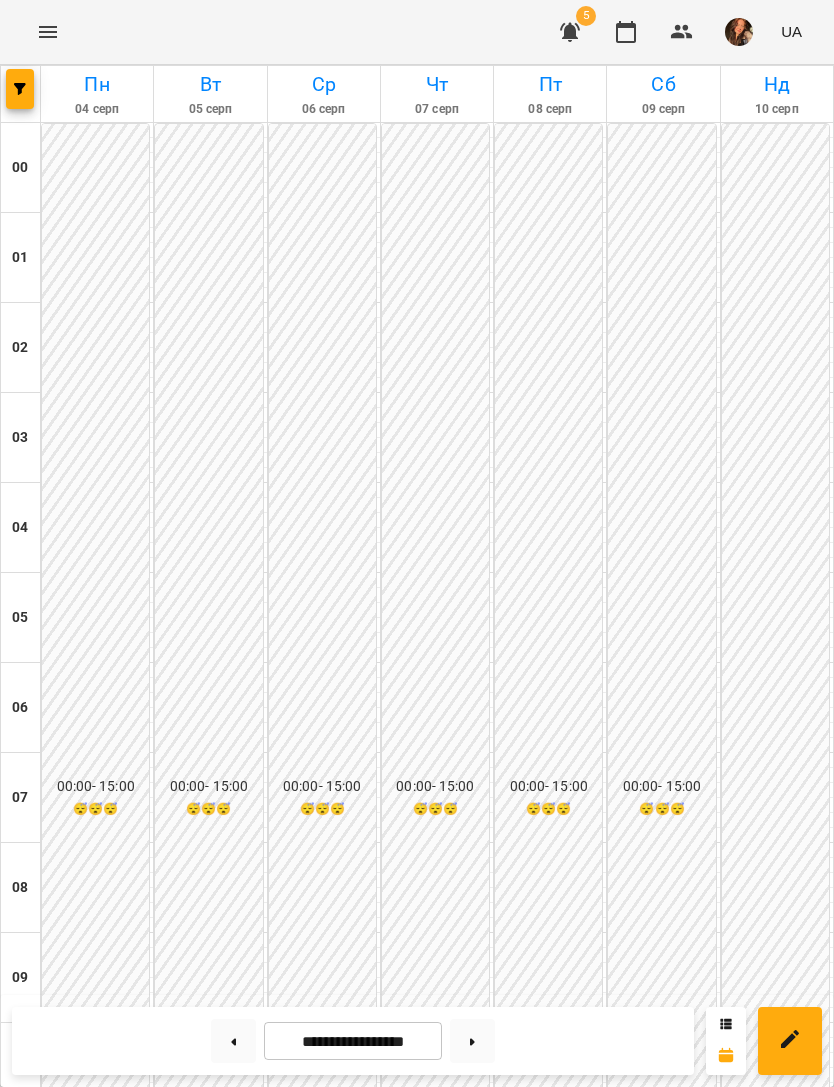 scroll, scrollTop: 1205, scrollLeft: 0, axis: vertical 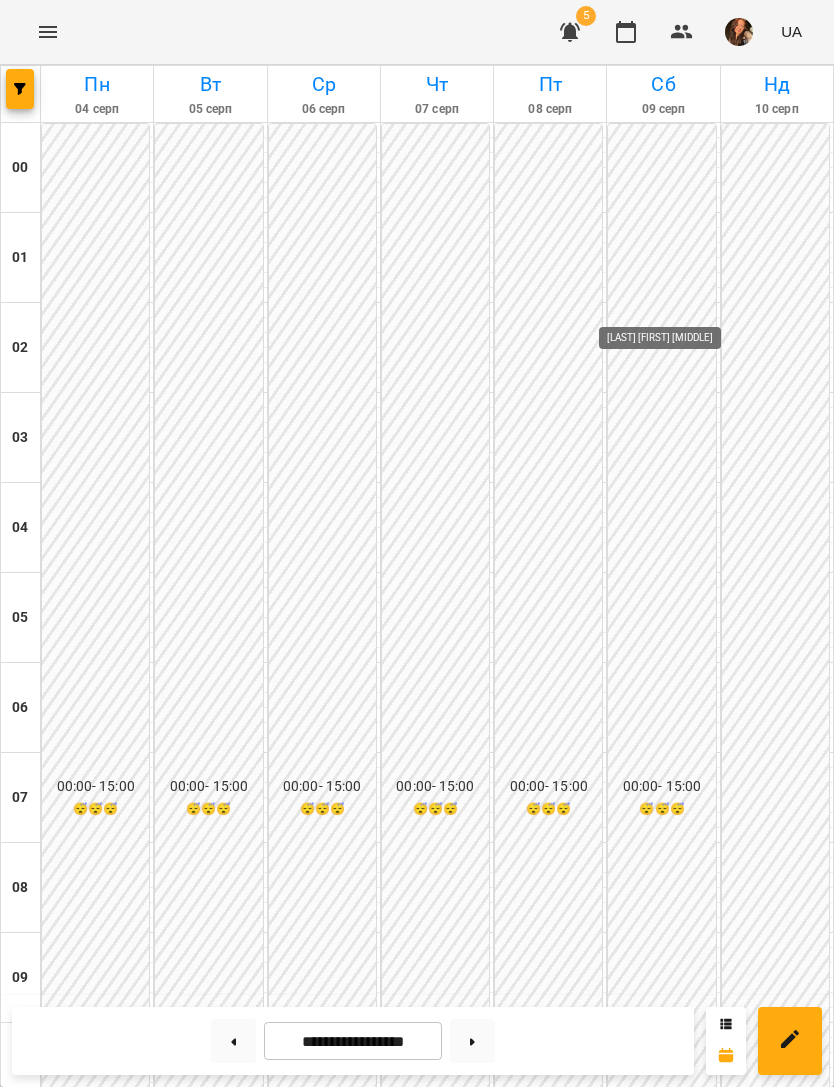 click at bounding box center (676, 1511) 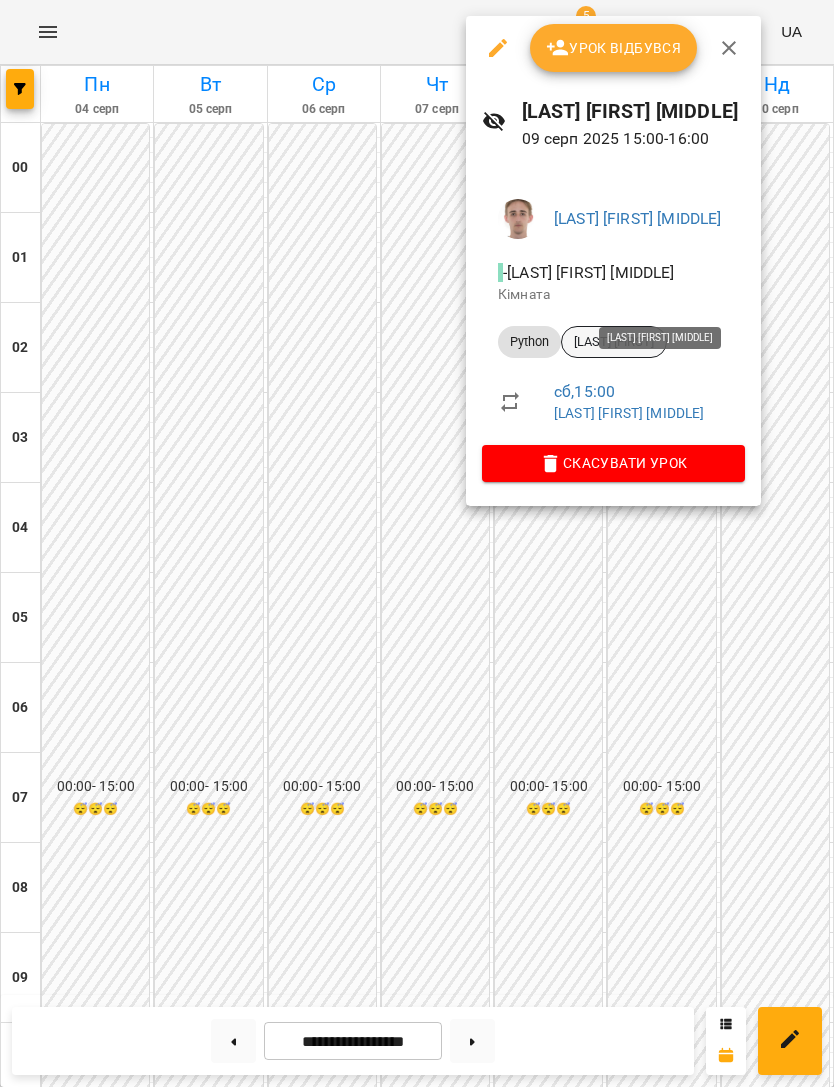 click on "[LAST] [FIRST]" at bounding box center (614, 342) 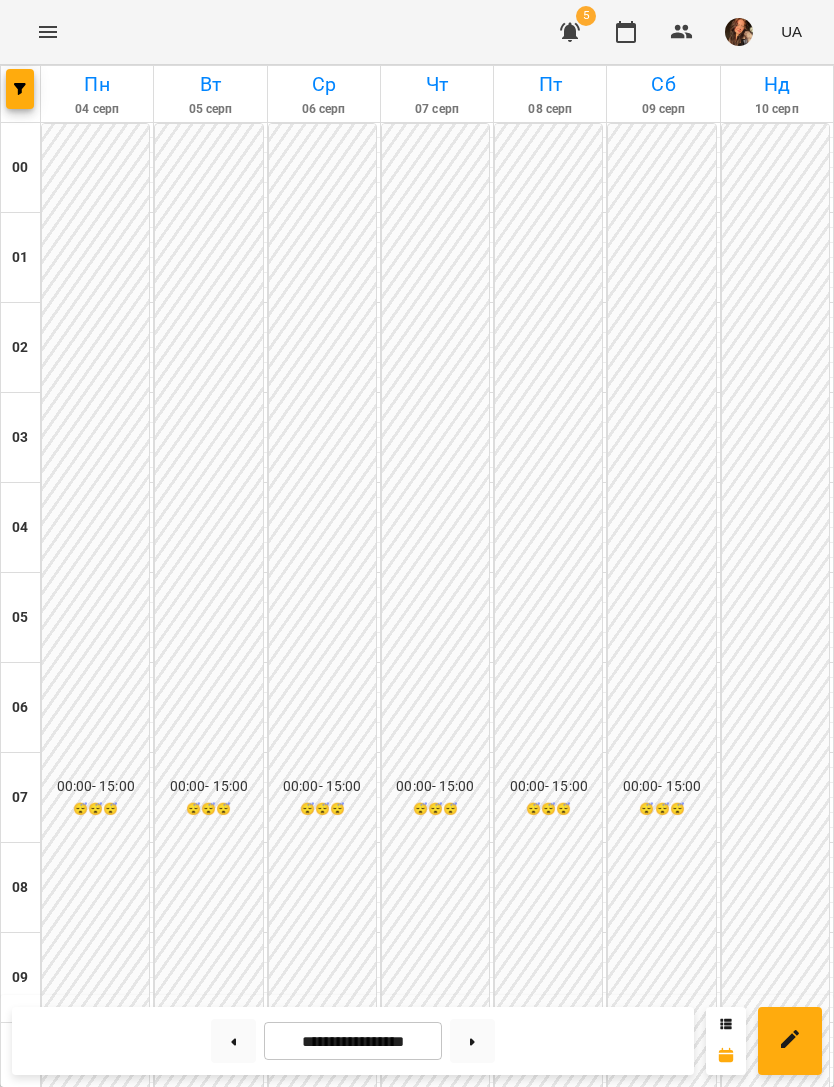 scroll, scrollTop: 1268, scrollLeft: 0, axis: vertical 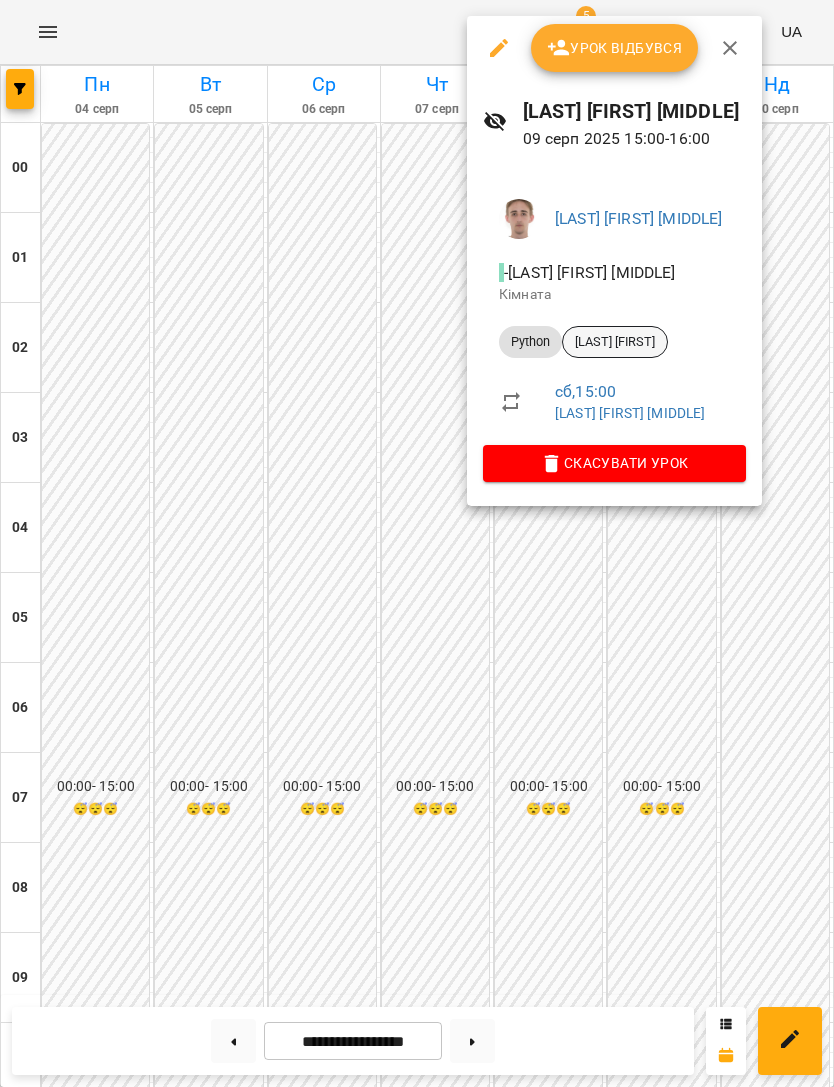 click on "[LAST] [FIRST]" at bounding box center (615, 342) 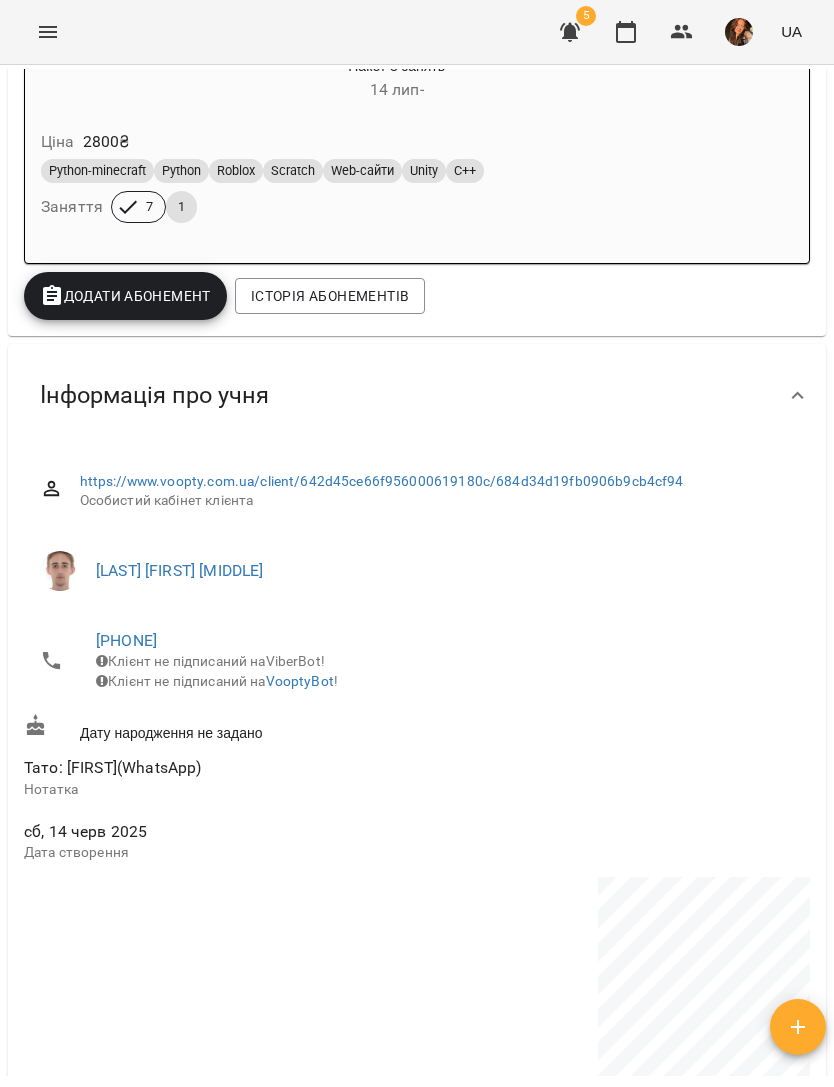 scroll, scrollTop: 365, scrollLeft: 0, axis: vertical 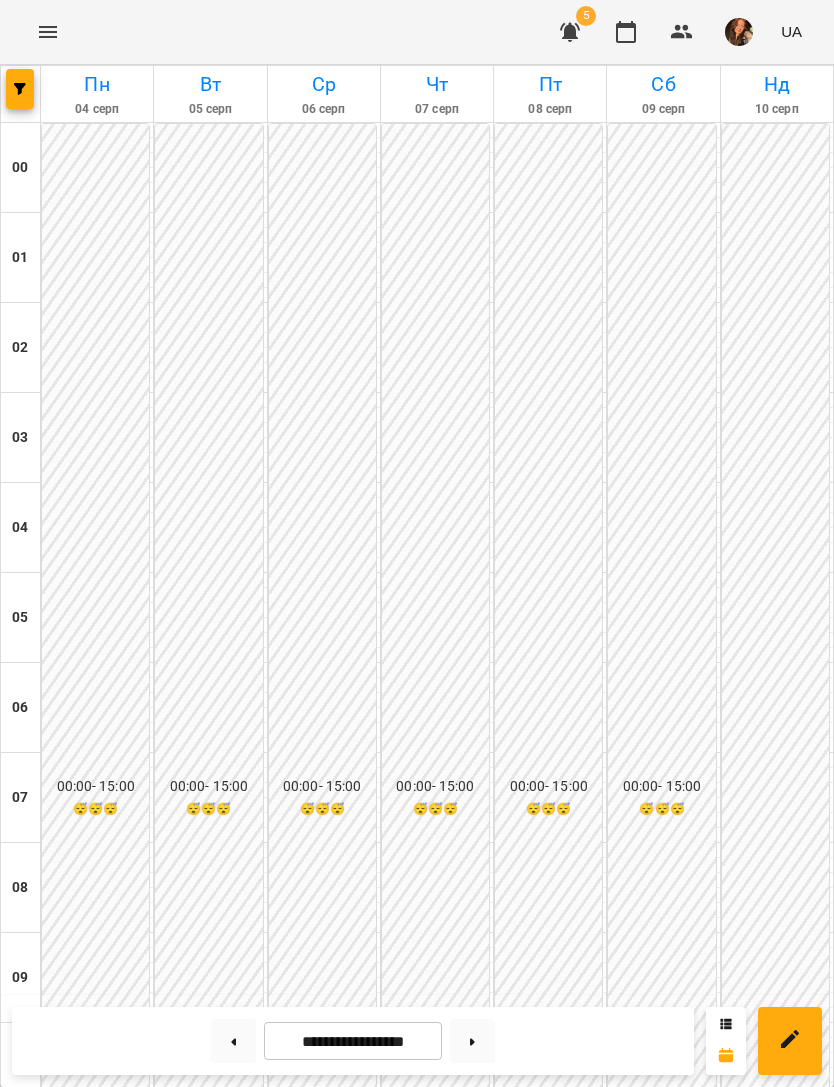 click at bounding box center (676, 1781) 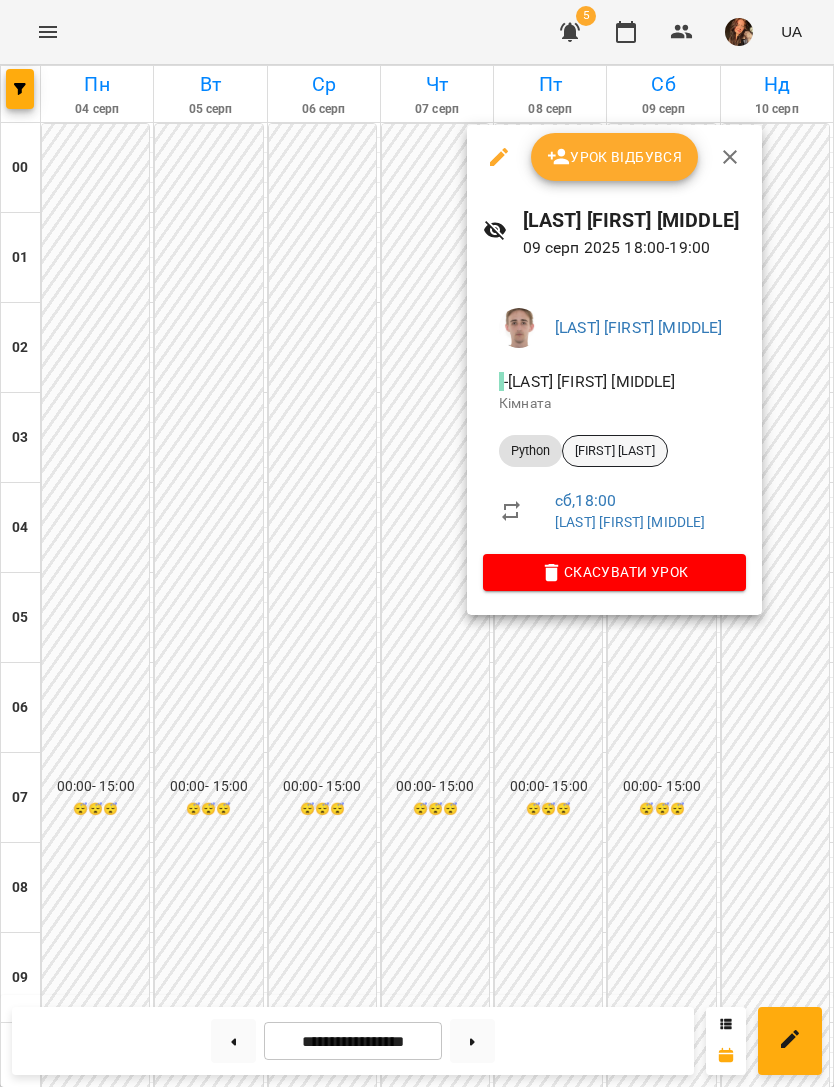 click on "[FIRST] [LAST]" at bounding box center (615, 451) 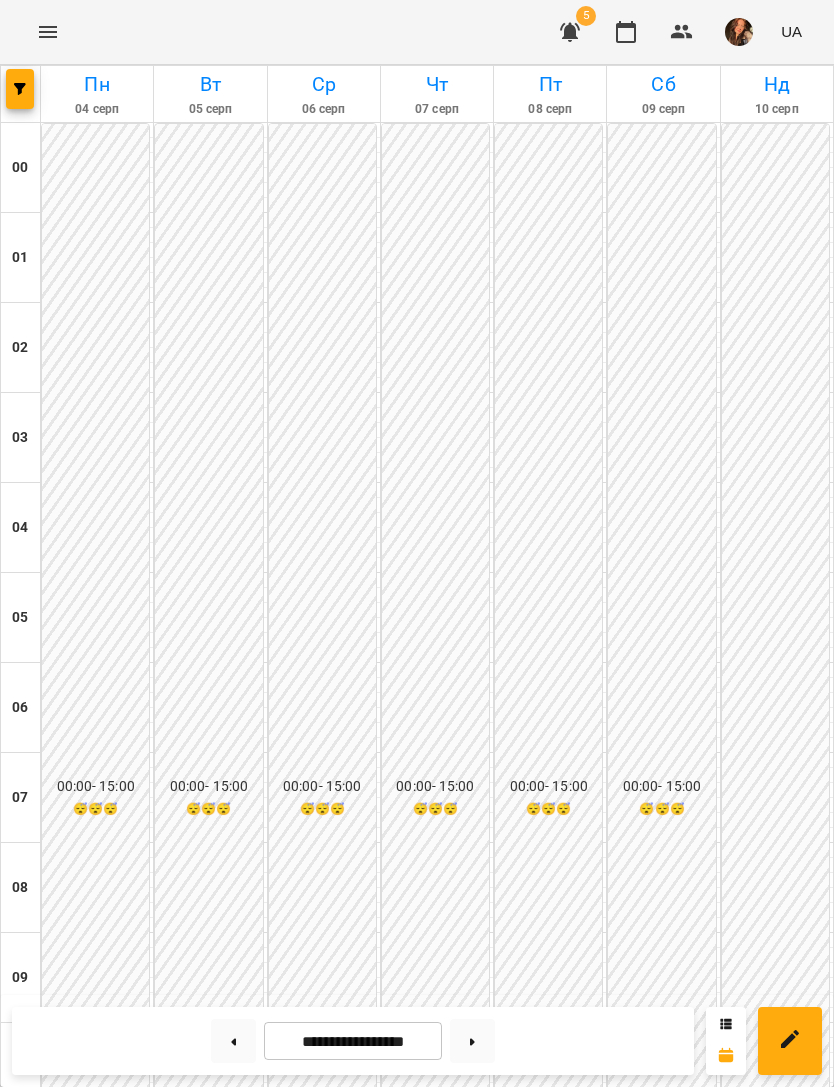 scroll, scrollTop: 1207, scrollLeft: 0, axis: vertical 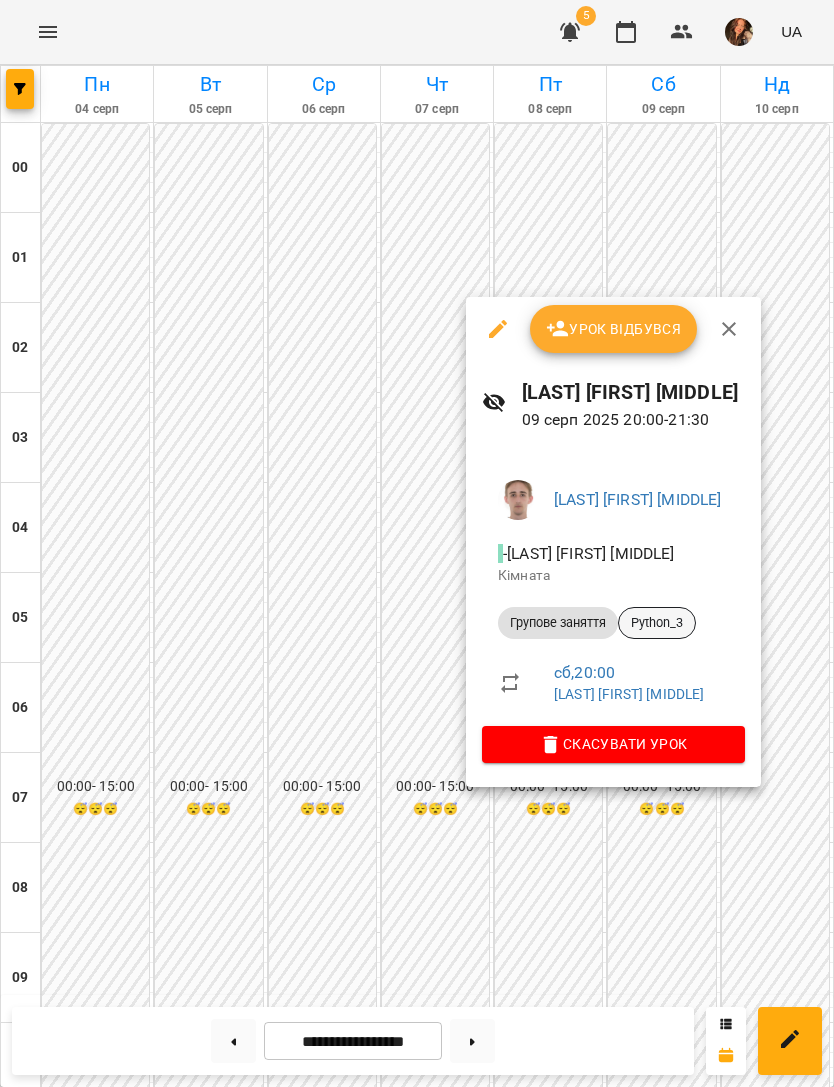 click on "Python_3" at bounding box center [657, 623] 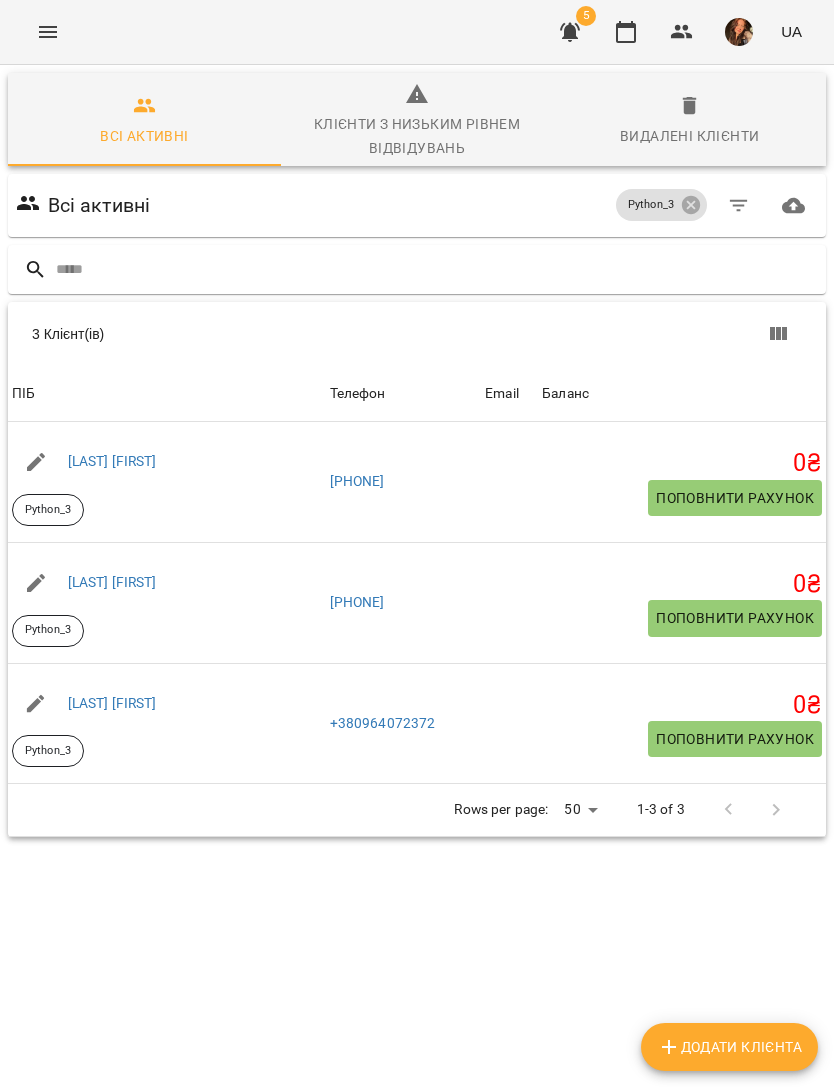 click on "[LAST] [FIRST]" at bounding box center [112, 461] 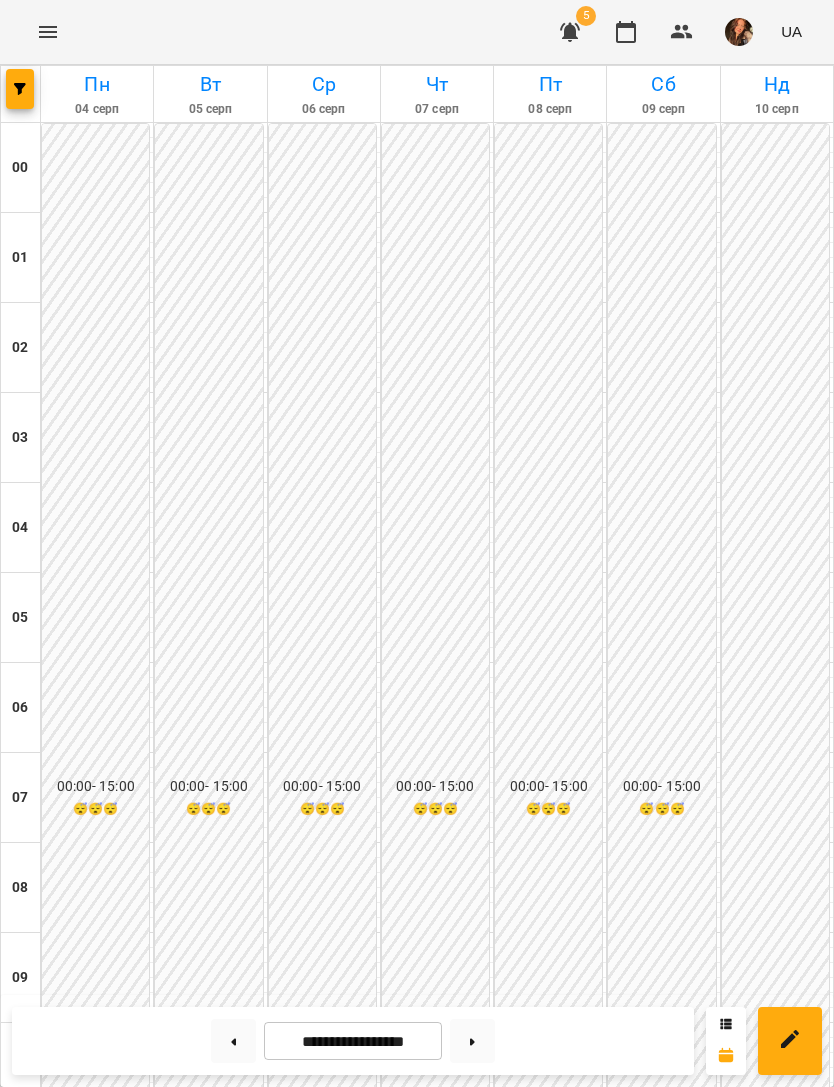 scroll, scrollTop: 1285, scrollLeft: 0, axis: vertical 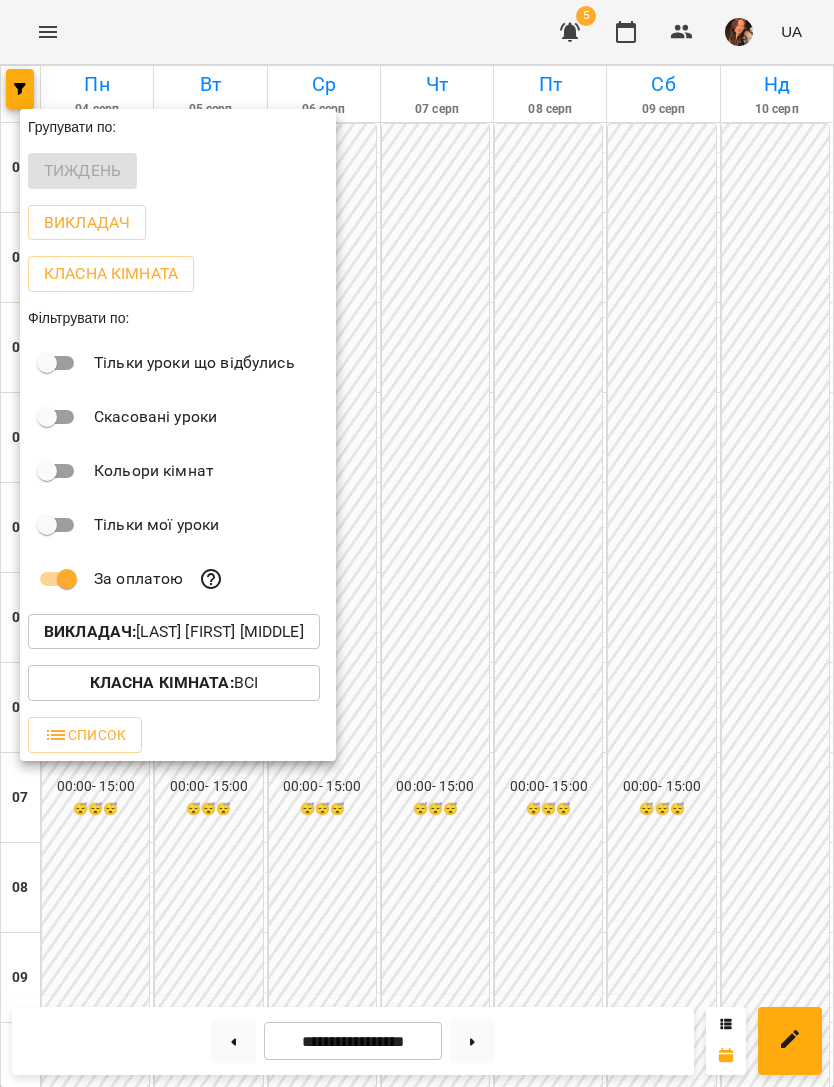 click on "Викладач : [FIRST] [MIDDLE] [LAST]" at bounding box center (174, 632) 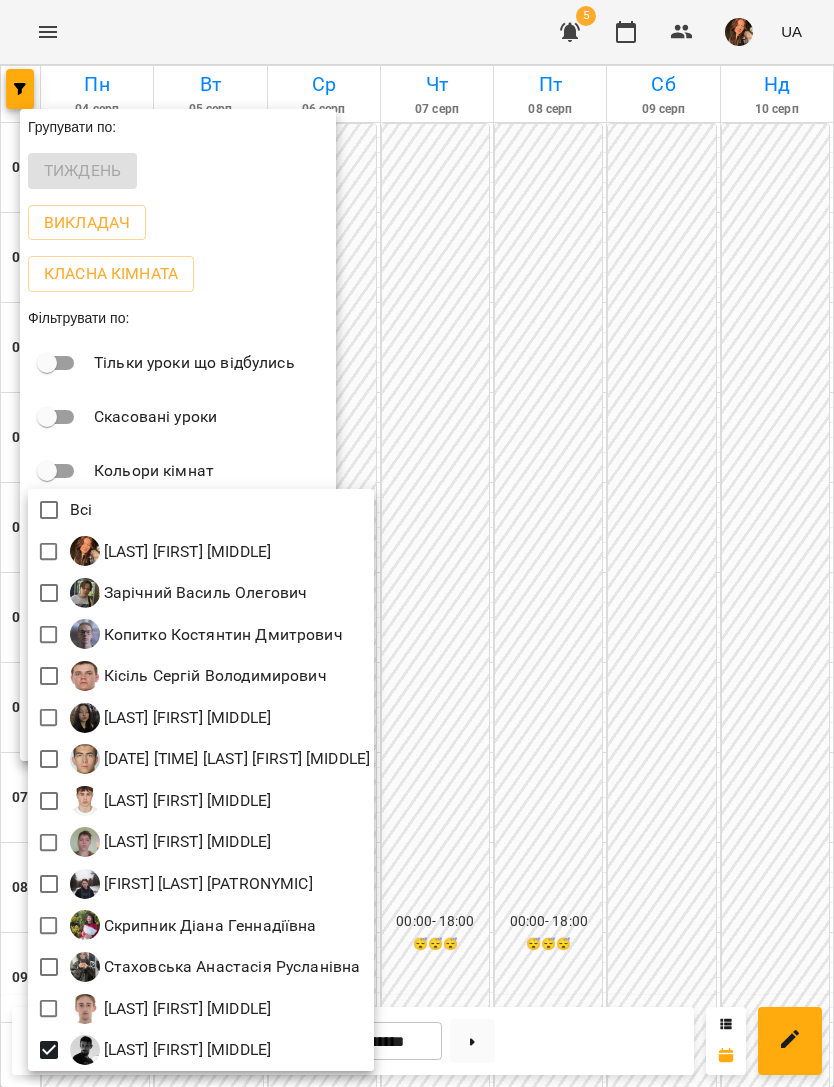 click at bounding box center (417, 543) 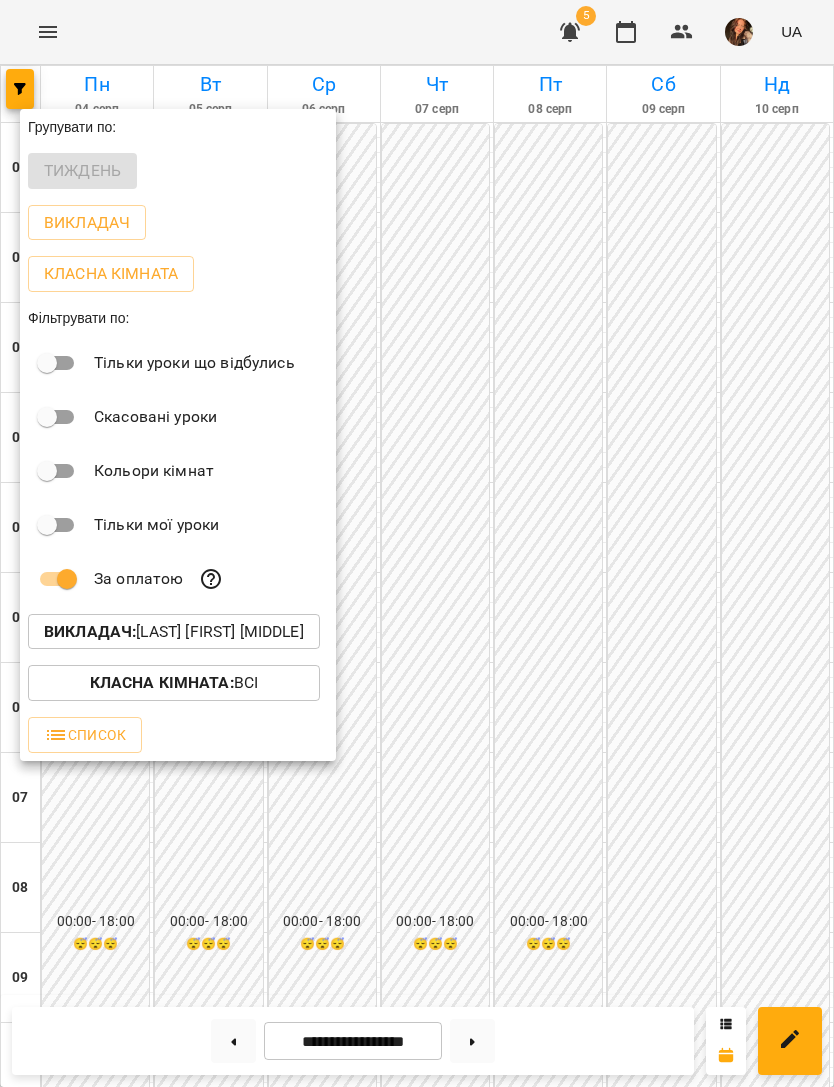 click at bounding box center (417, 543) 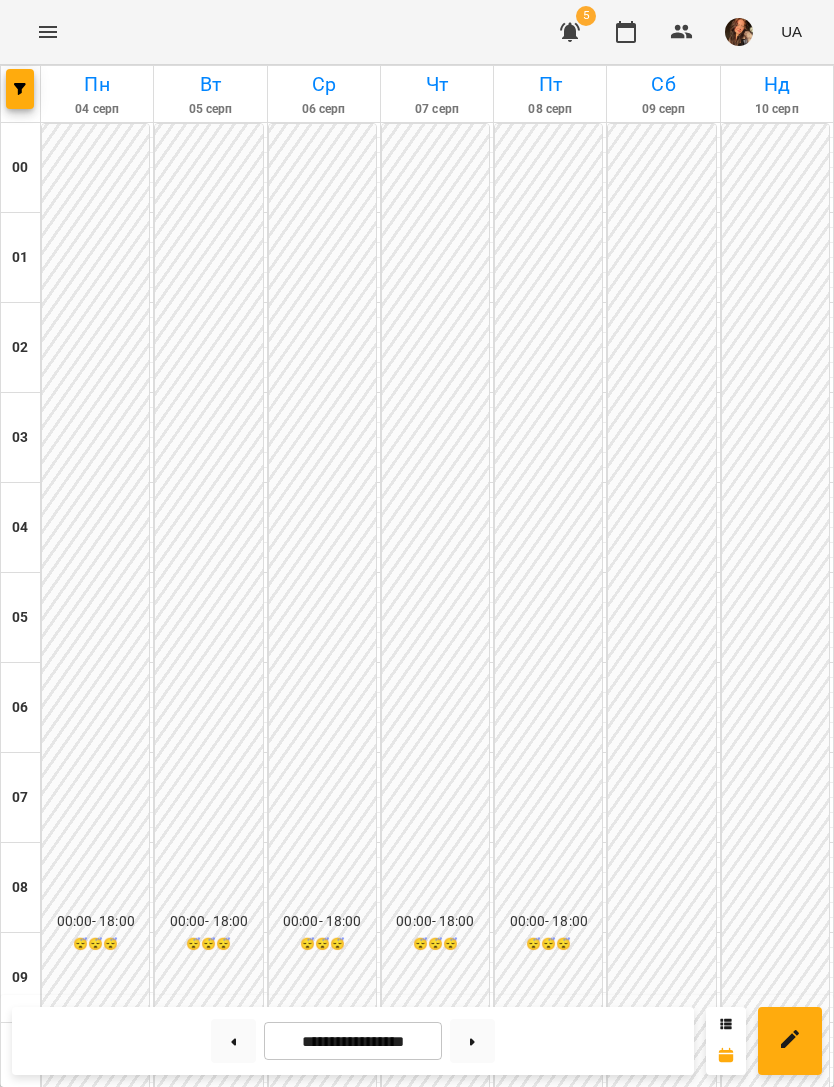 scroll, scrollTop: 1233, scrollLeft: 0, axis: vertical 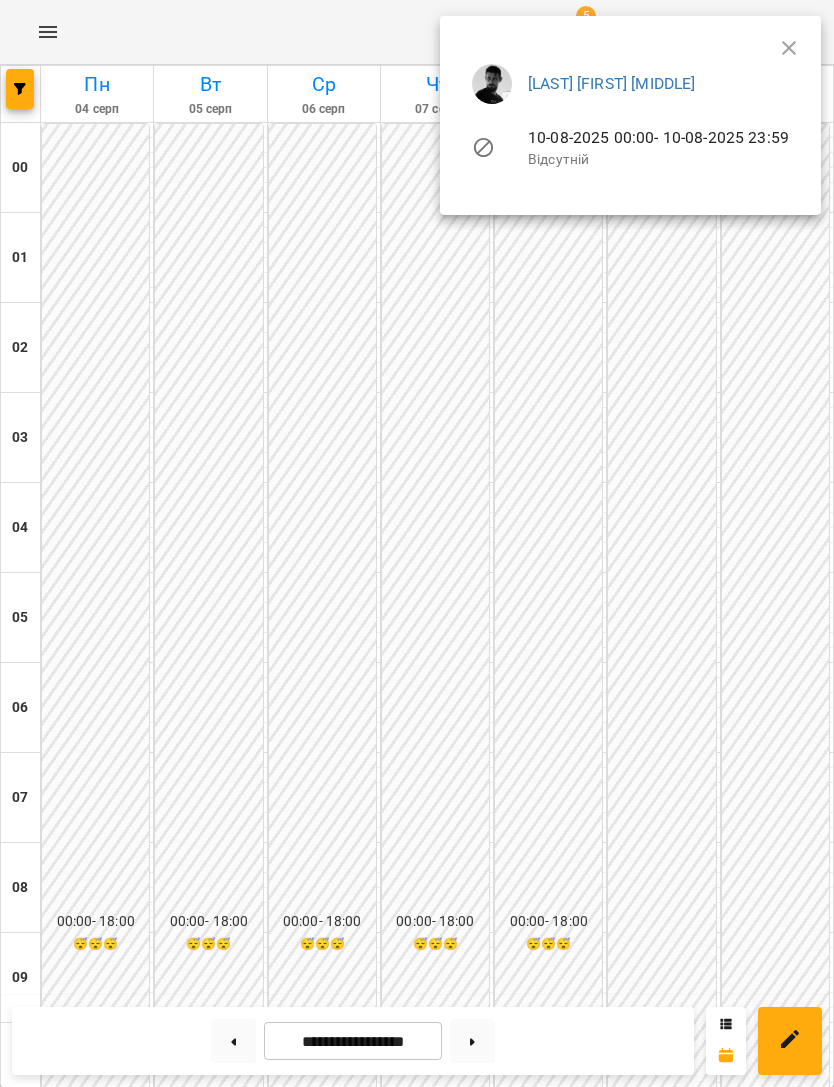 click at bounding box center (417, 543) 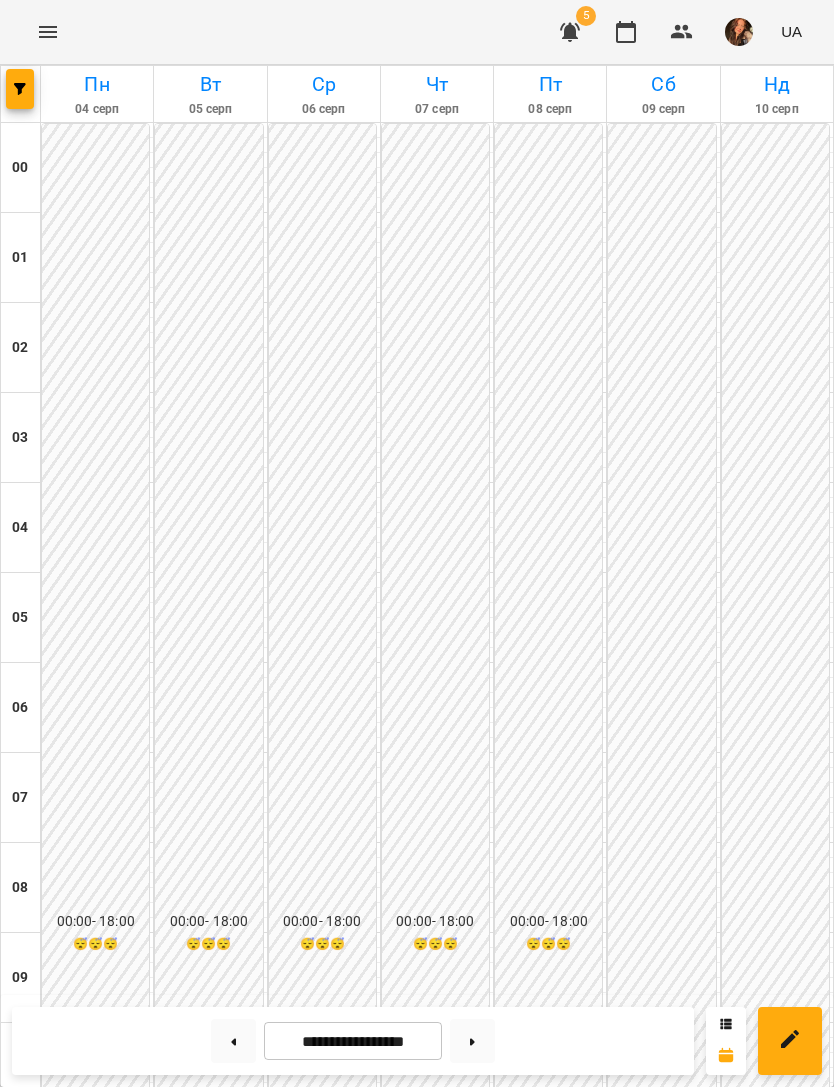 click at bounding box center [20, 89] 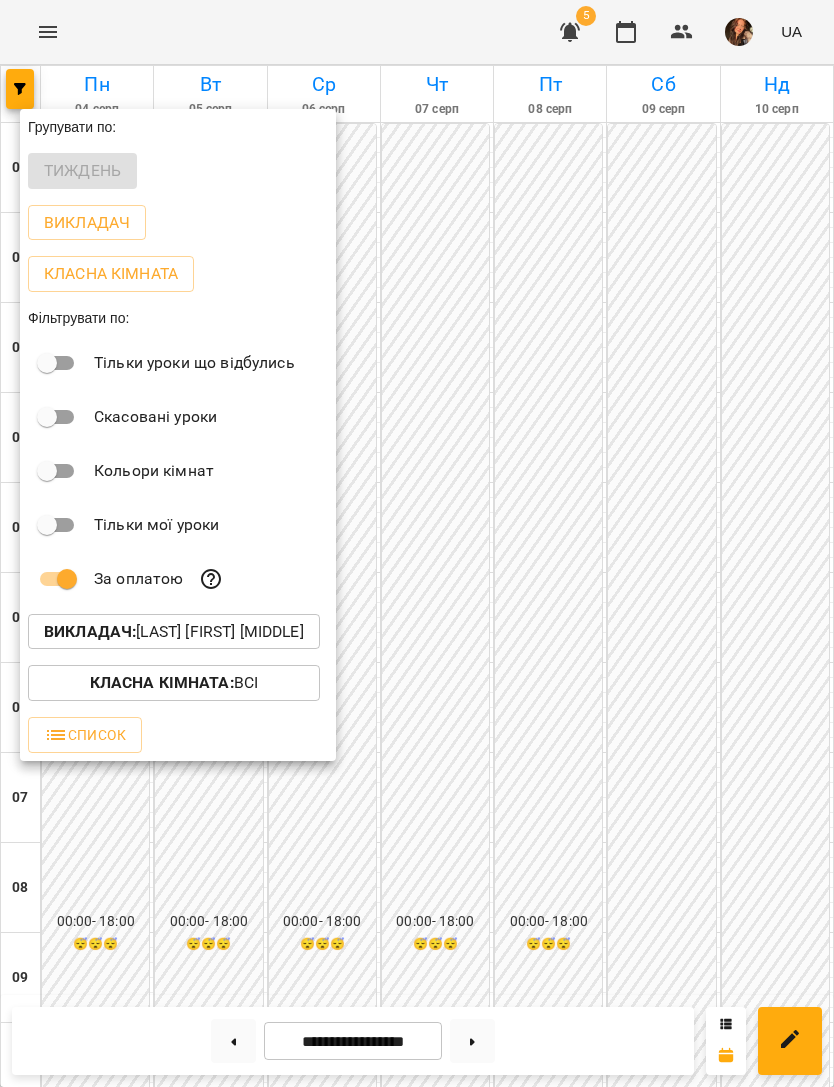 click on "Групувати по:" at bounding box center (178, 127) 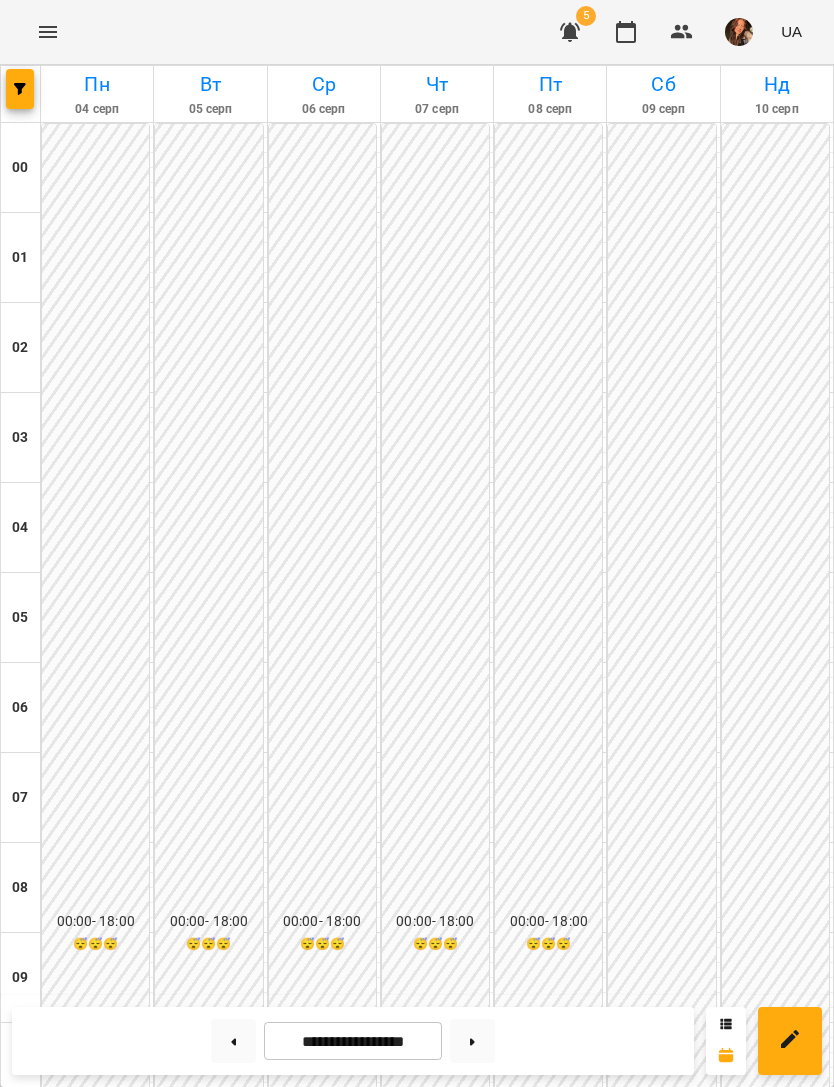 click 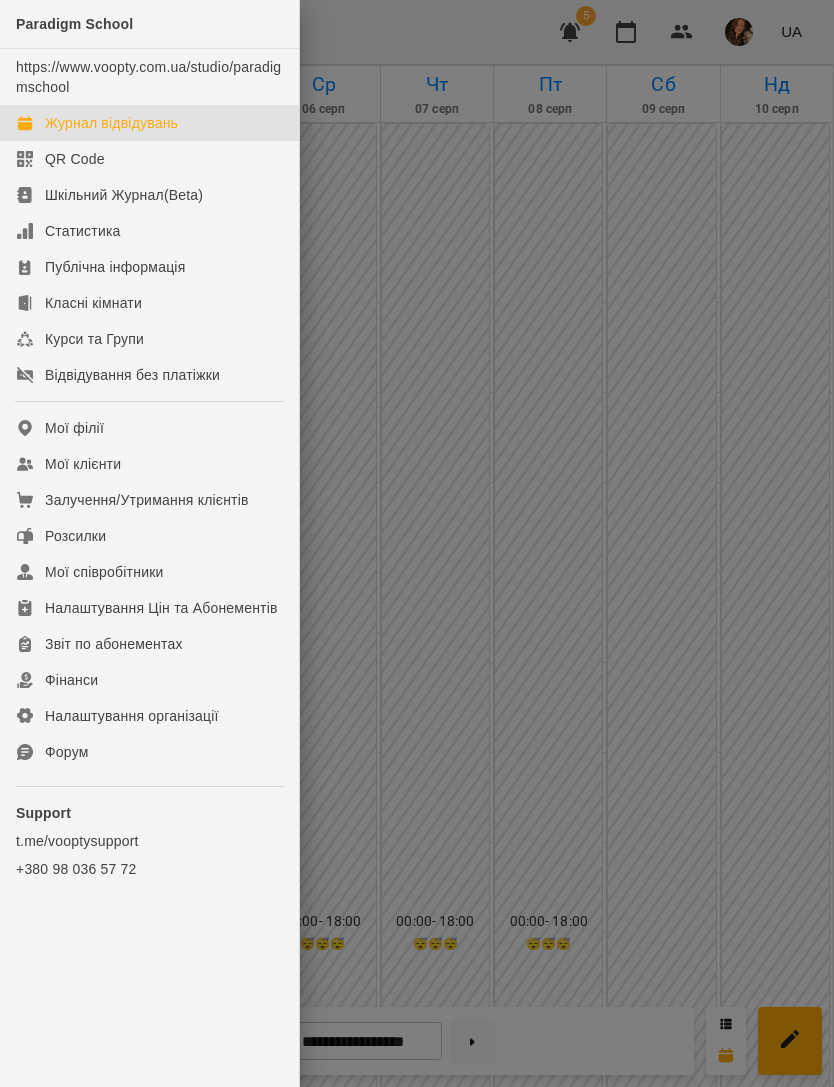 click on "Мої клієнти" at bounding box center (83, 464) 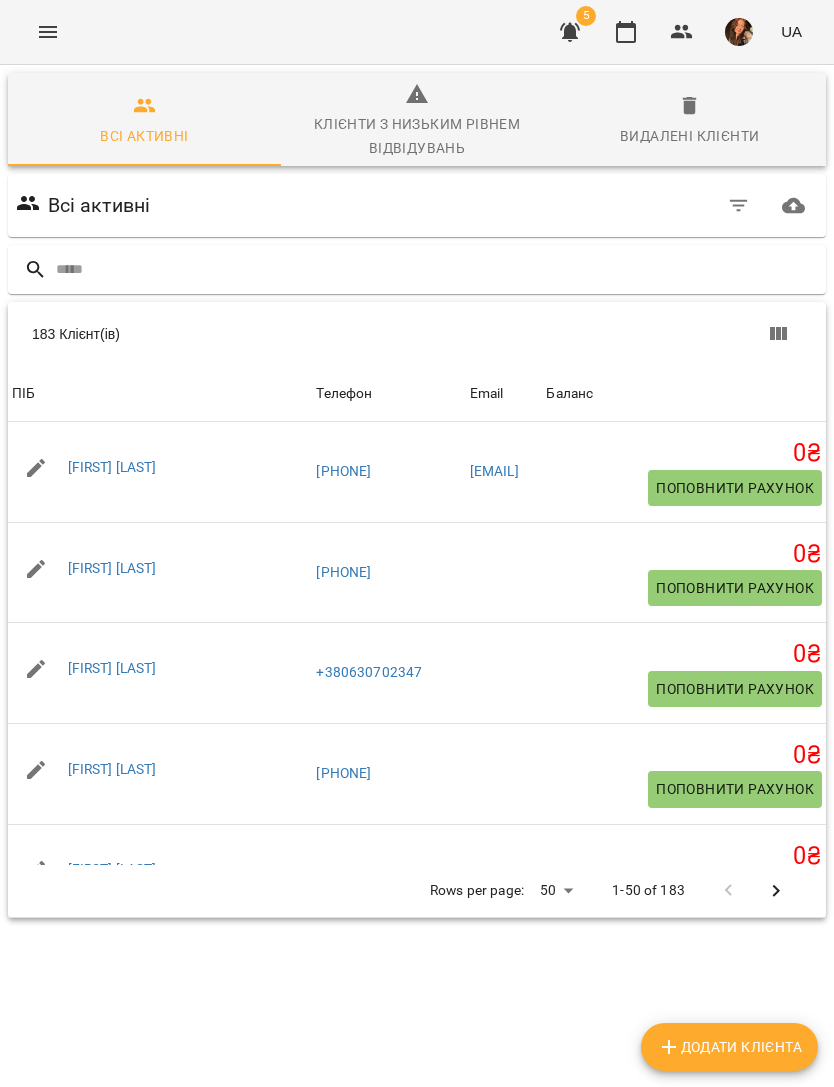 click 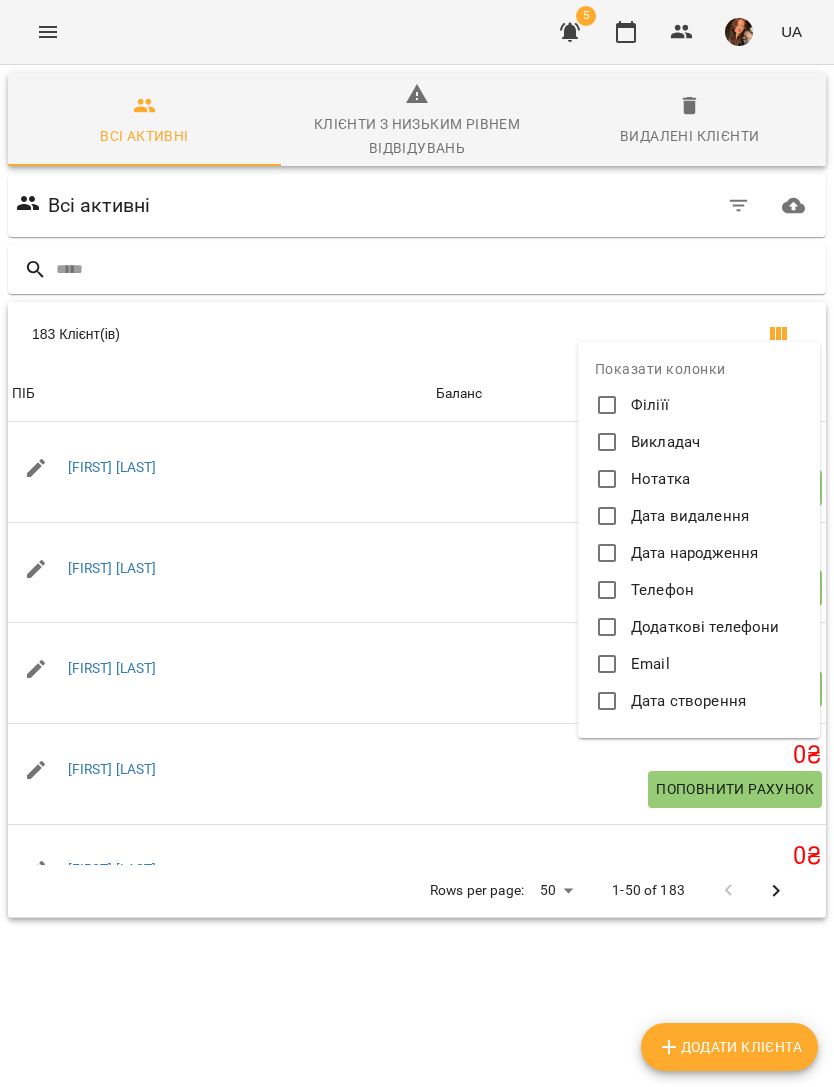 click at bounding box center [417, 543] 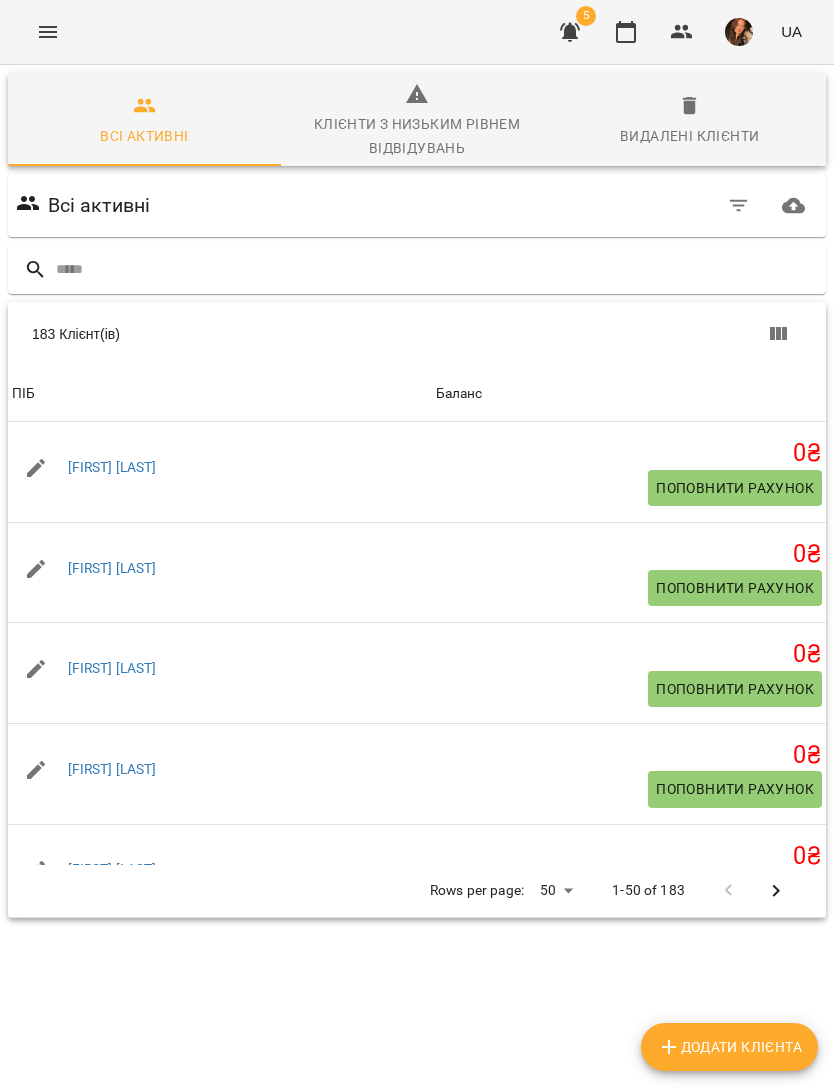 click 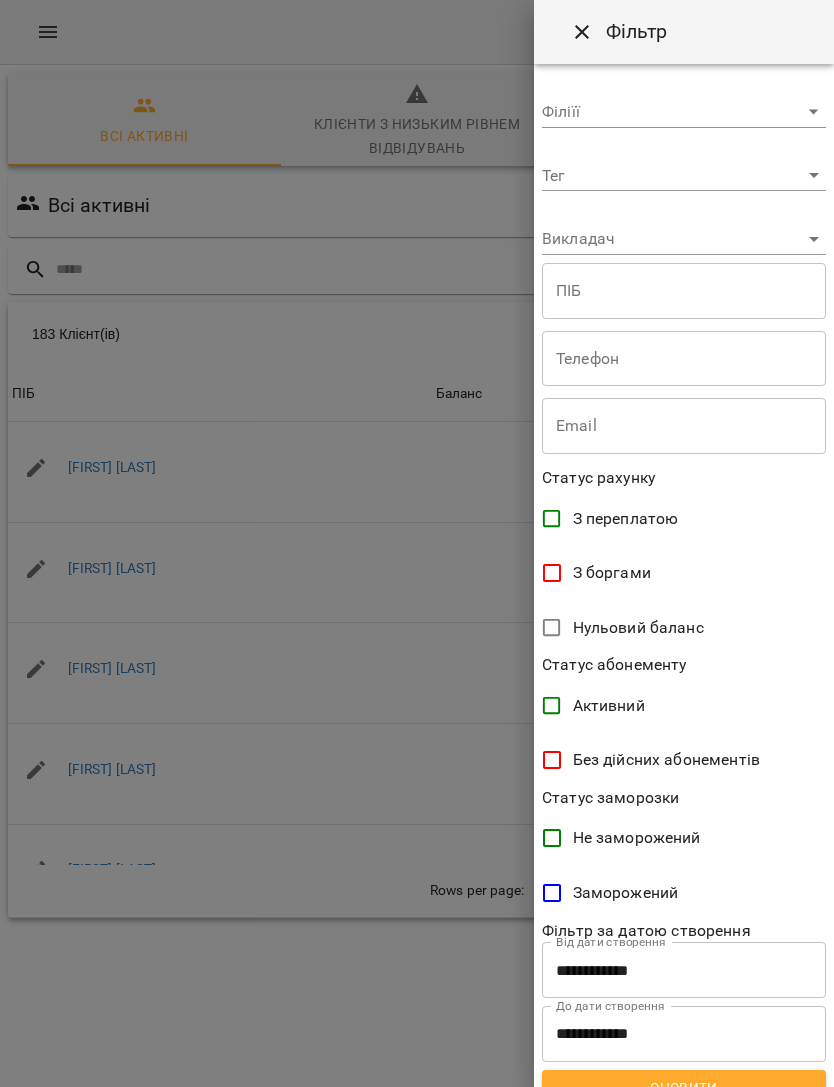 scroll, scrollTop: 0, scrollLeft: 0, axis: both 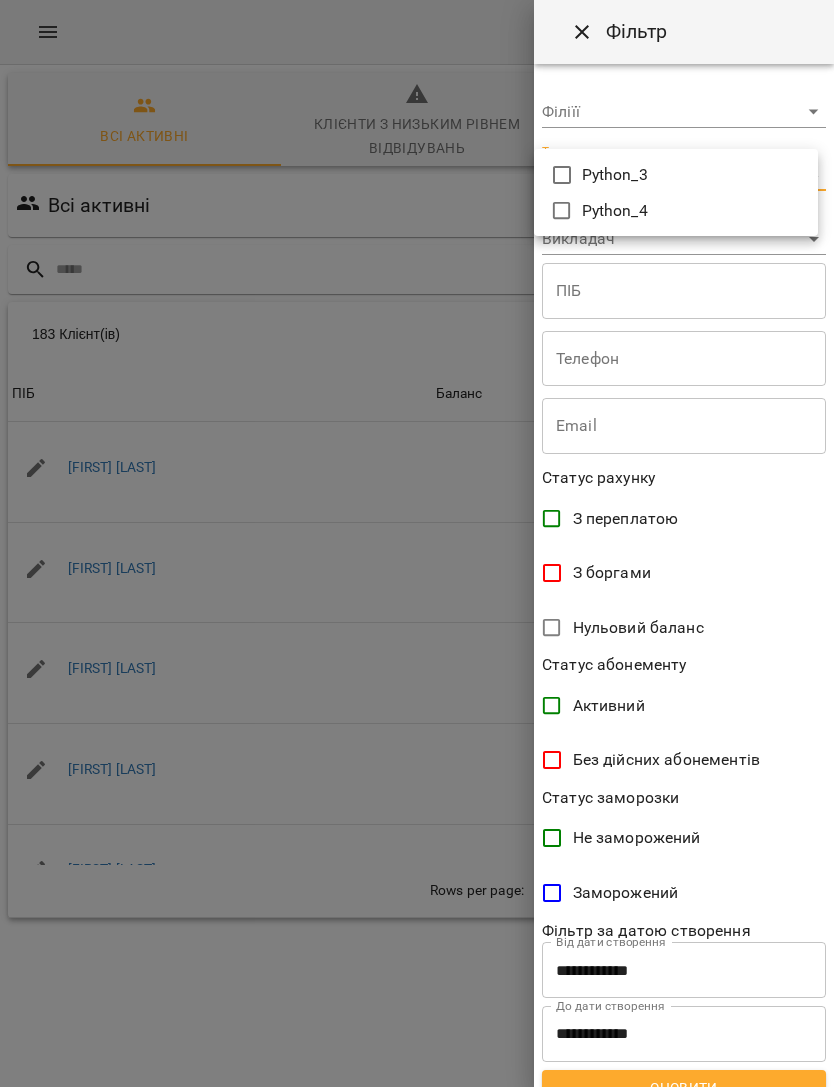 click at bounding box center (417, 543) 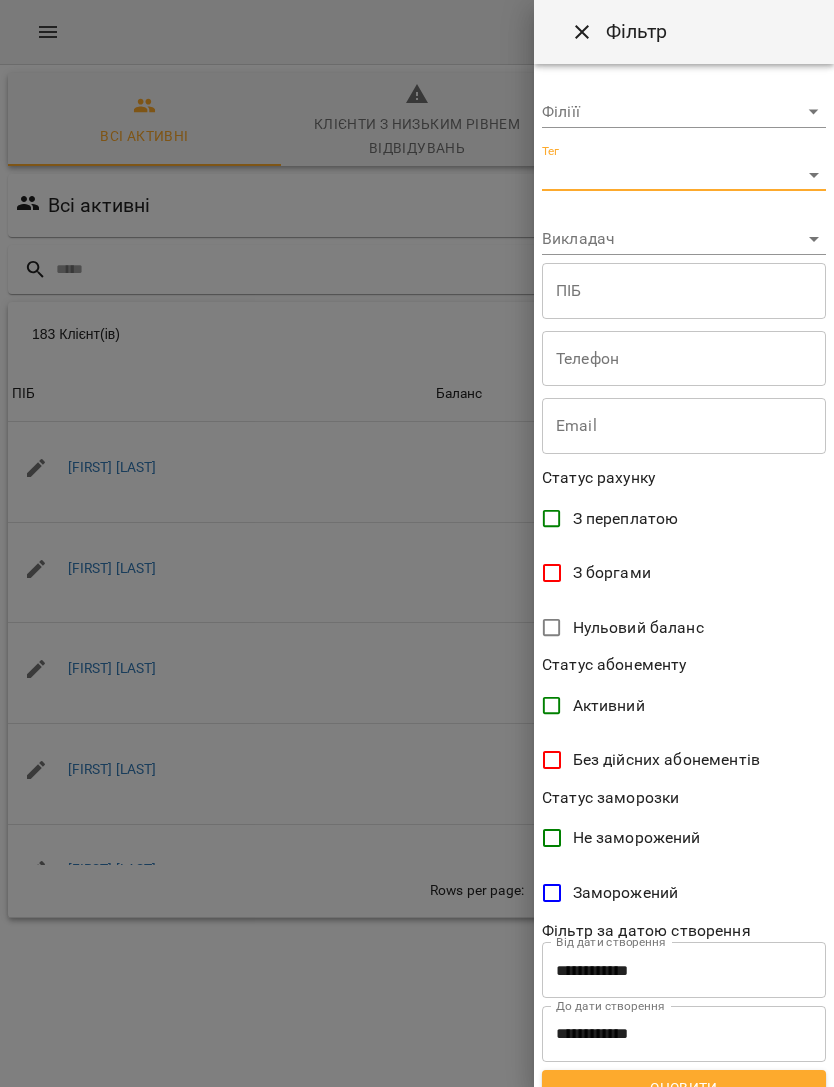 click on "For Business 5 UA Всі активні Клієнти з низьким рівнем відвідувань Видалені клієнти   Всі активні 183   Клієнт(ів) 183   Клієнт(ів) ПІБ Баланс ПІБ [FIRST] [LAST] Баланс 0 ₴ Поповнити рахунок ПІБ [FIRST] [LAST] Баланс 0 ₴ Поповнити рахунок ПІБ [FIRST] [LAST] Баланс 0 ₴ Поповнити рахунок ПІБ [LAST] [FIRST]  Баланс 0 ₴ Поповнити рахунок ПІБ [FIRST] [LAST] Баланс 0 ₴ Поповнити рахунок ПІБ [FIRST] та [FIRST] [LAST] Баланс 0 ₴ Поповнити рахунок ПІБ [LAST] [FIRST] Баланс 0 ₴ Поповнити рахунок ПІБ [FIRST] [LAST] Баланс 0 ₴ Поповнити рахунок ПІБ 0 ₴ 0" at bounding box center (417, 533) 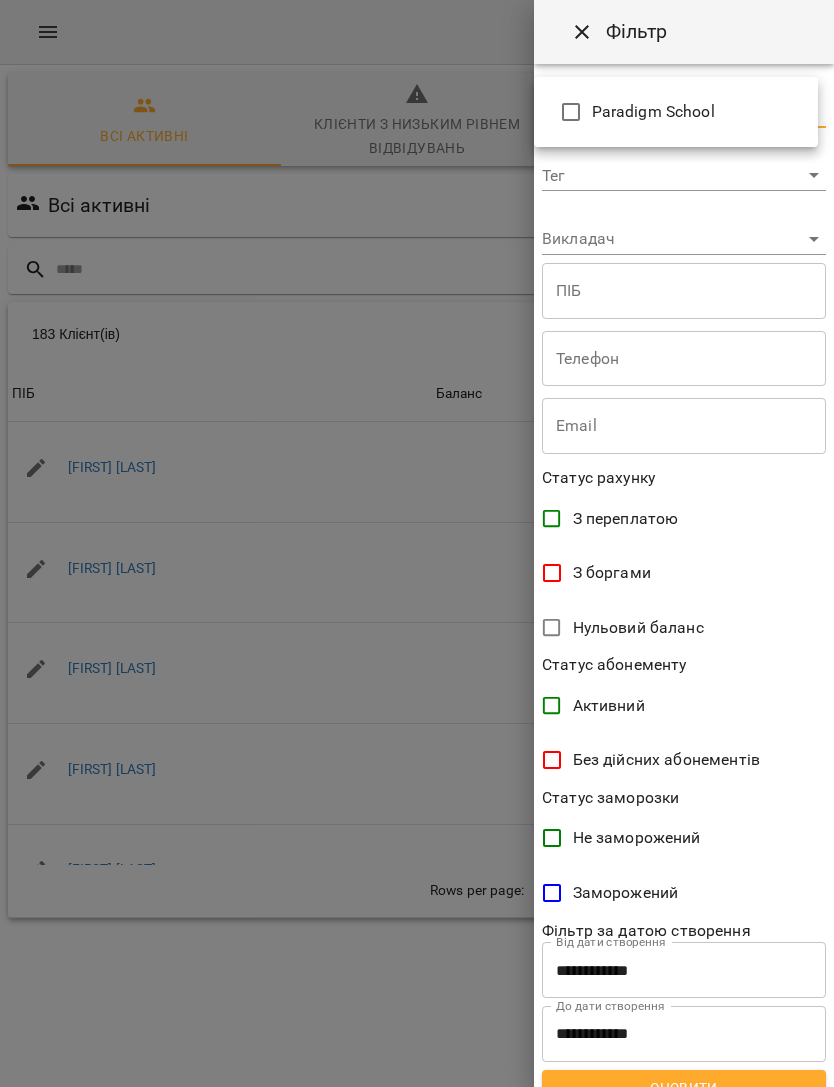 click at bounding box center [417, 543] 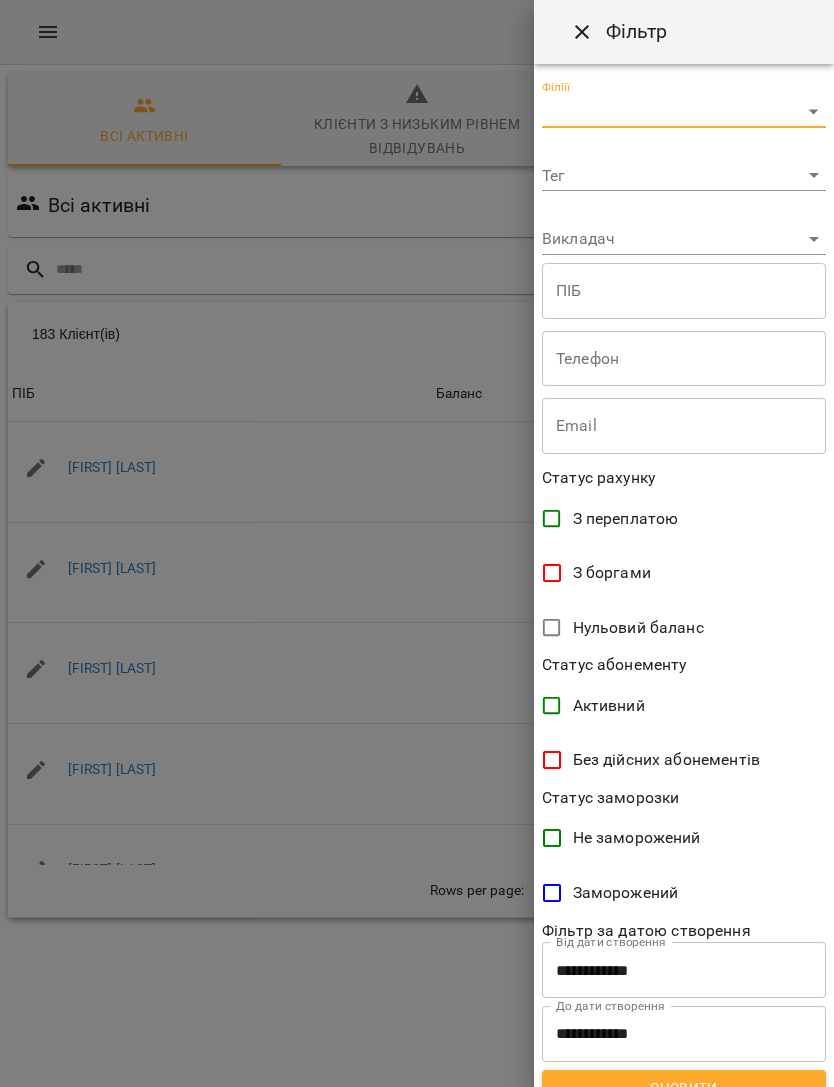 click on "For Business 5 UA Всі активні Клієнти з низьким рівнем відвідувань Видалені клієнти   Всі активні 183   Клієнт(ів) 183   Клієнт(ів) ПІБ Баланс ПІБ [FIRST] [LAST] Баланс 0 ₴ Поповнити рахунок ПІБ [FIRST] [LAST] Баланс 0 ₴ Поповнити рахунок ПІБ [FIRST] [LAST] Баланс 0 ₴ Поповнити рахунок ПІБ [LAST] [FIRST]  Баланс 0 ₴ Поповнити рахунок ПІБ [FIRST] [LAST] Баланс 0 ₴ Поповнити рахунок ПІБ [FIRST] та [FIRST] [LAST] Баланс 0 ₴ Поповнити рахунок ПІБ [LAST] [FIRST] Баланс 0 ₴ Поповнити рахунок ПІБ [FIRST] [LAST] Баланс 0 ₴ Поповнити рахунок ПІБ 0 ₴ 0" at bounding box center [417, 533] 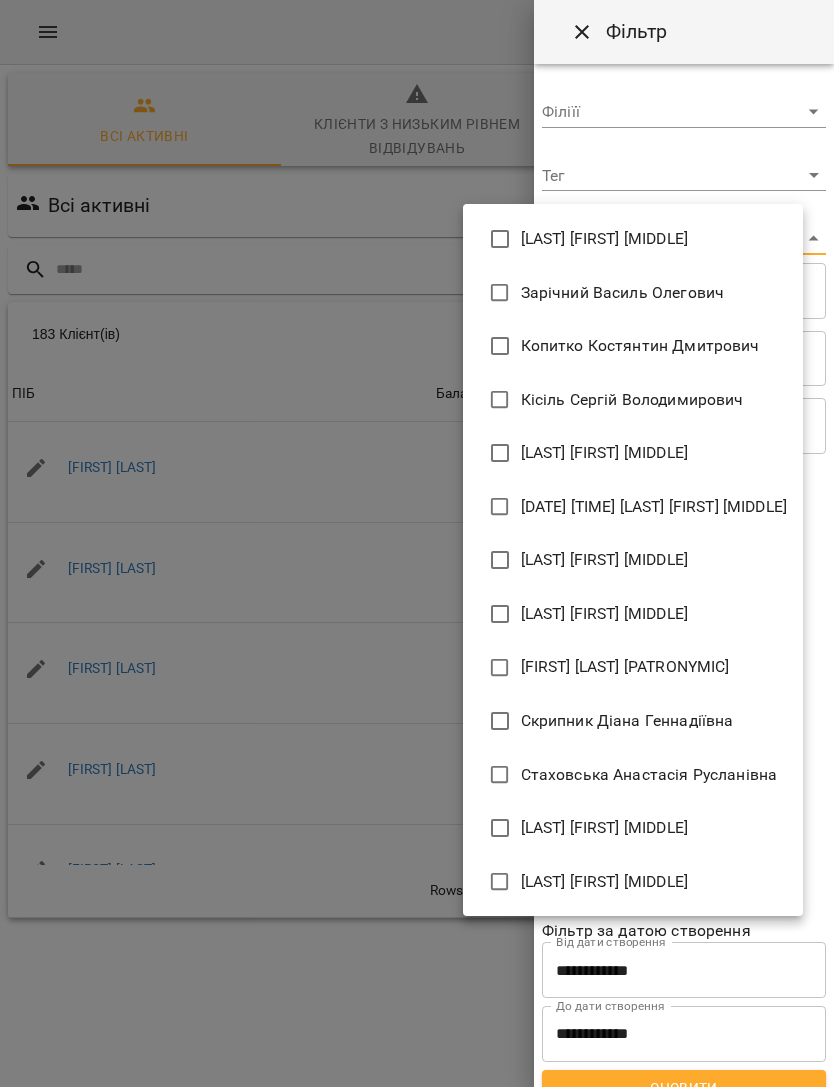 click at bounding box center (417, 543) 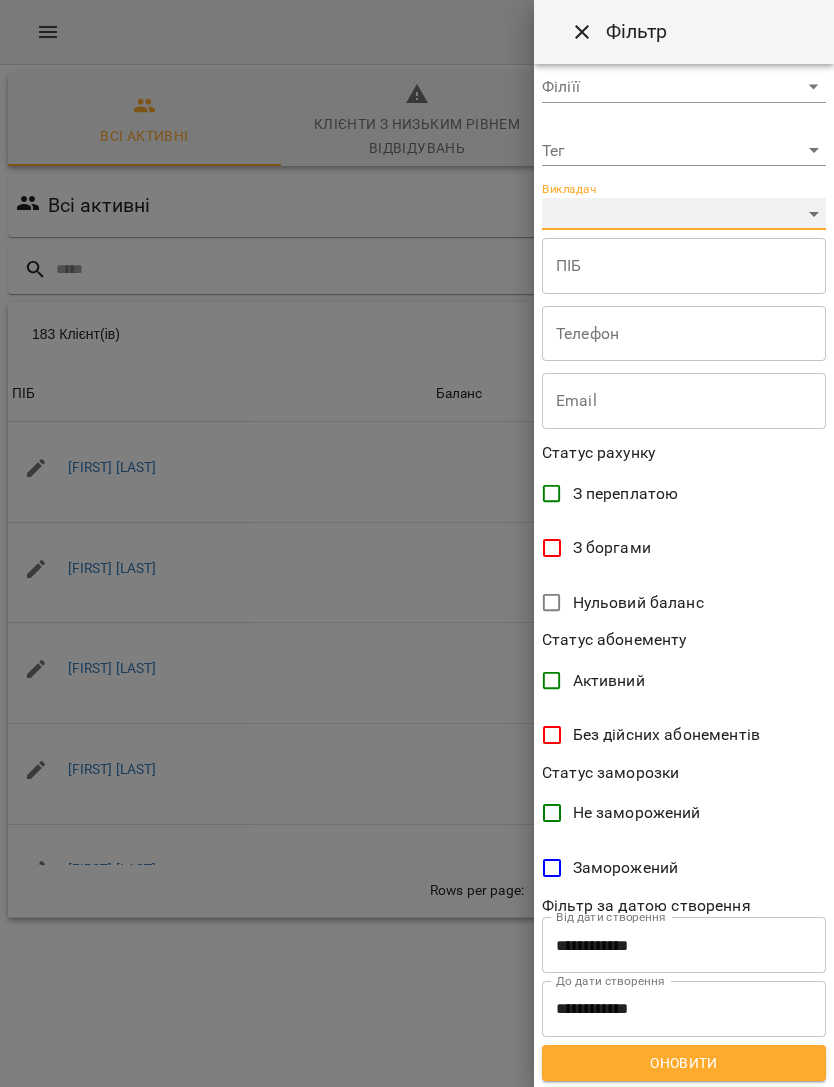 scroll, scrollTop: 24, scrollLeft: 0, axis: vertical 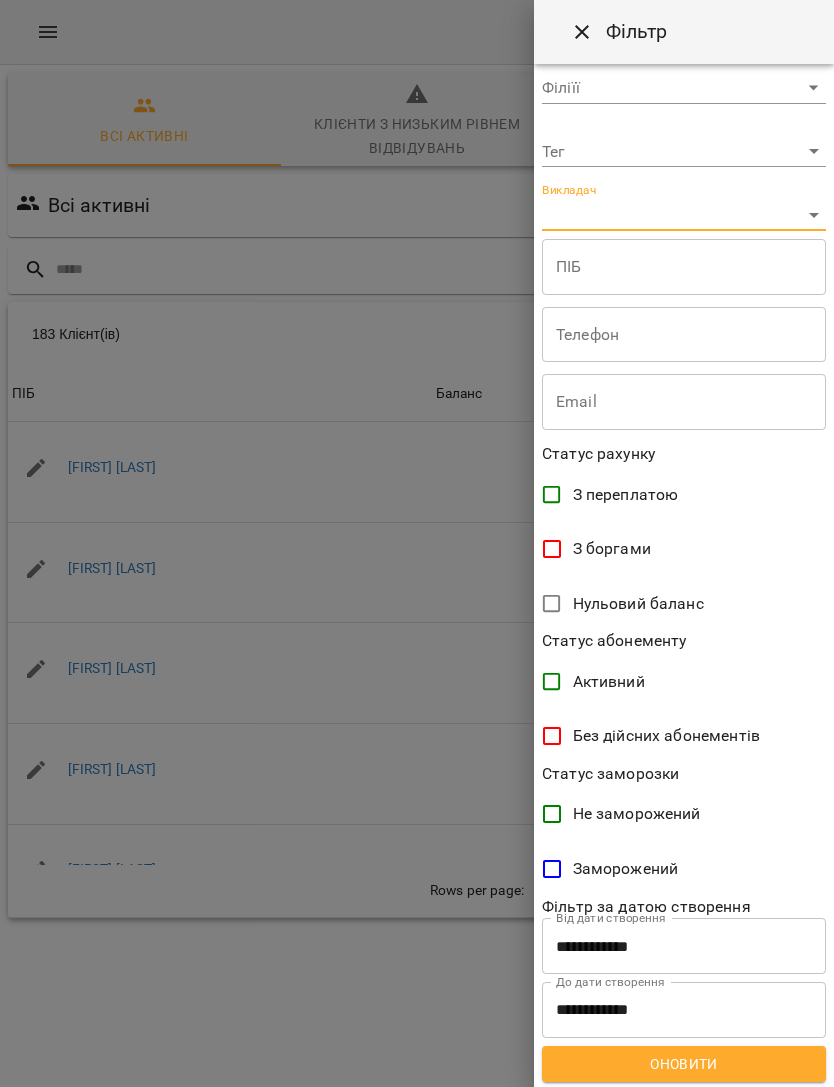click at bounding box center (417, 543) 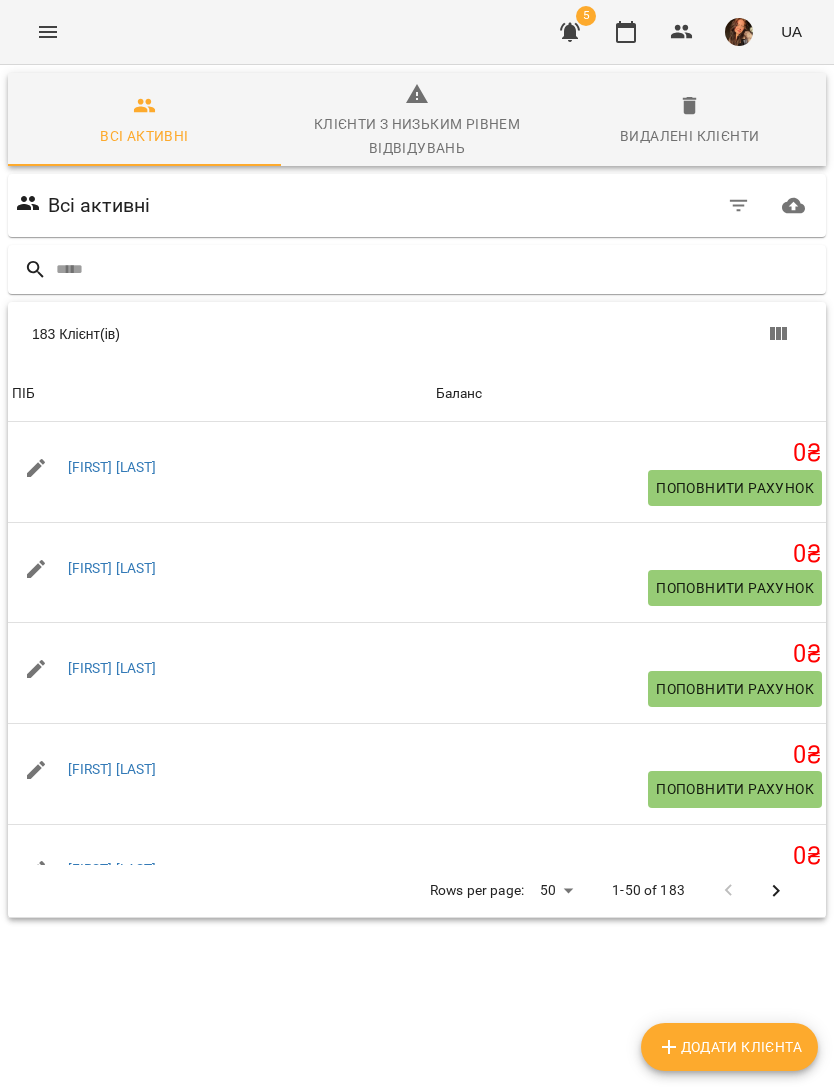 click 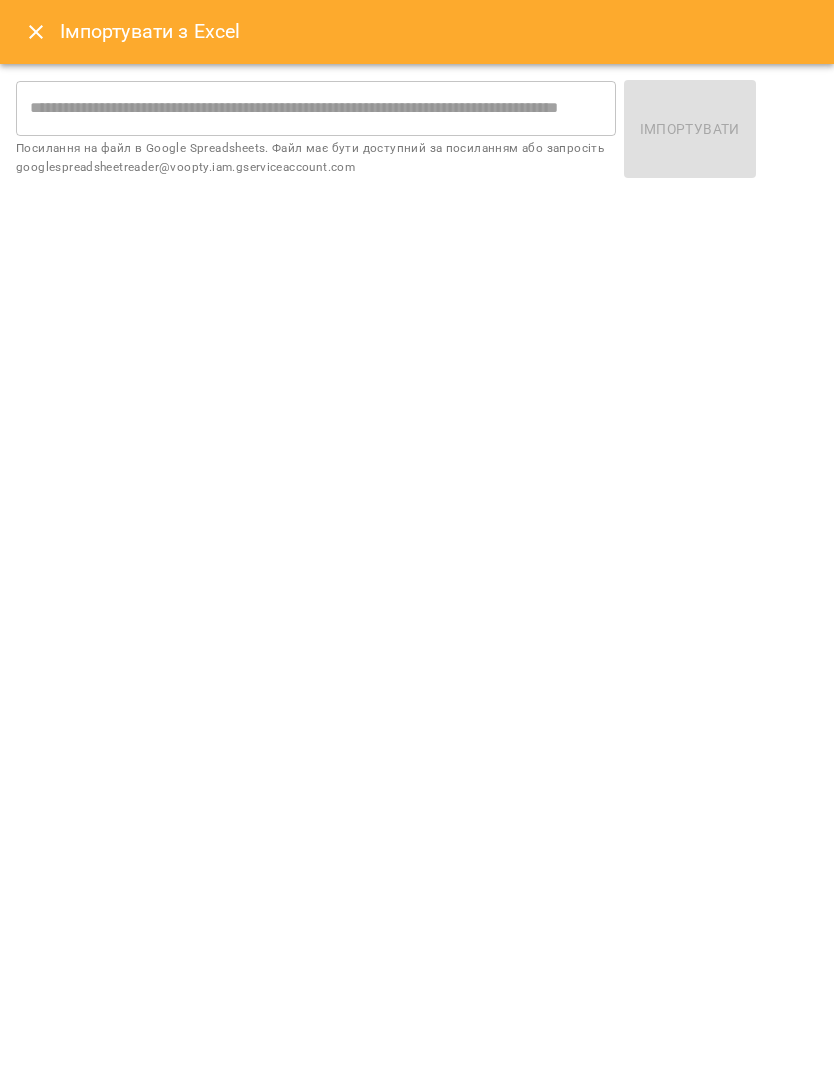 click 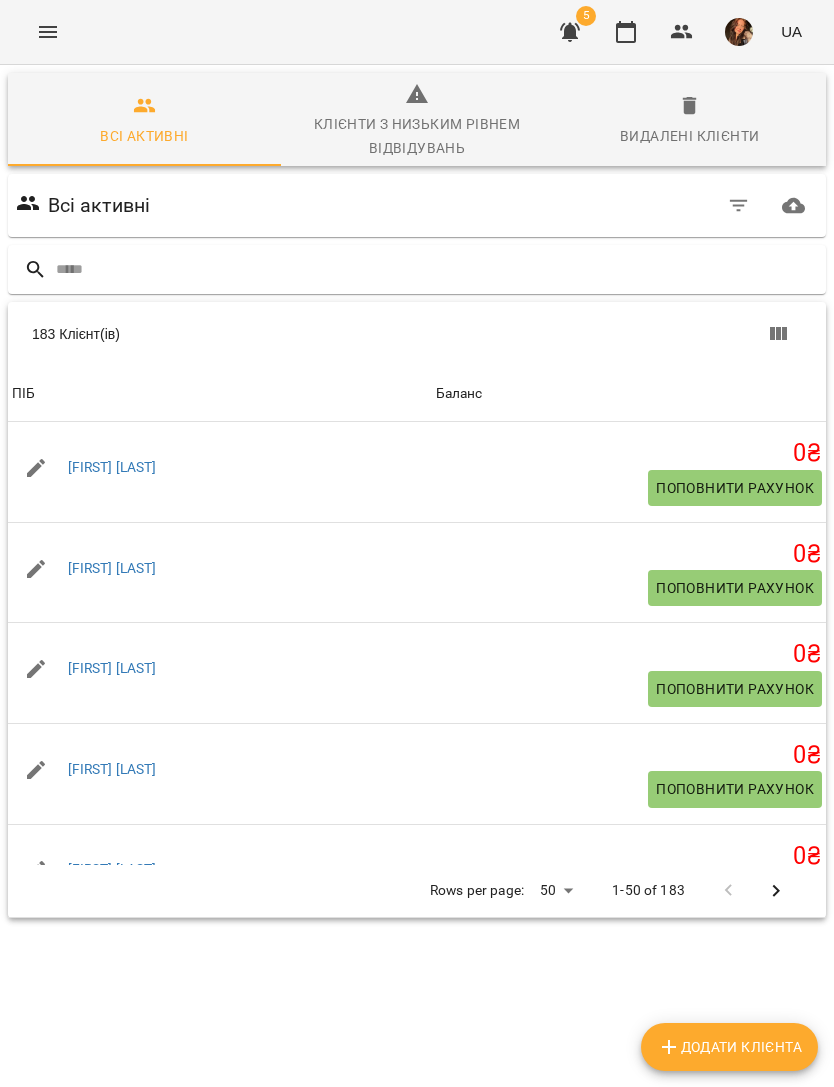 click 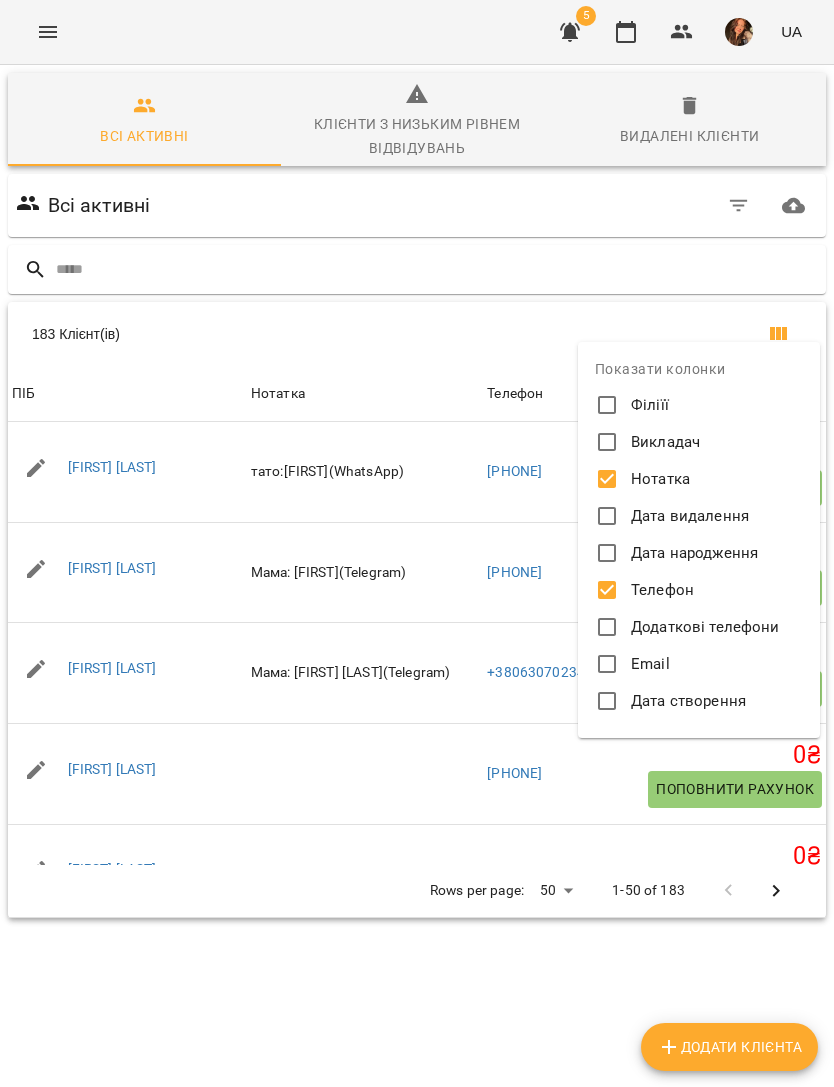 click at bounding box center [417, 543] 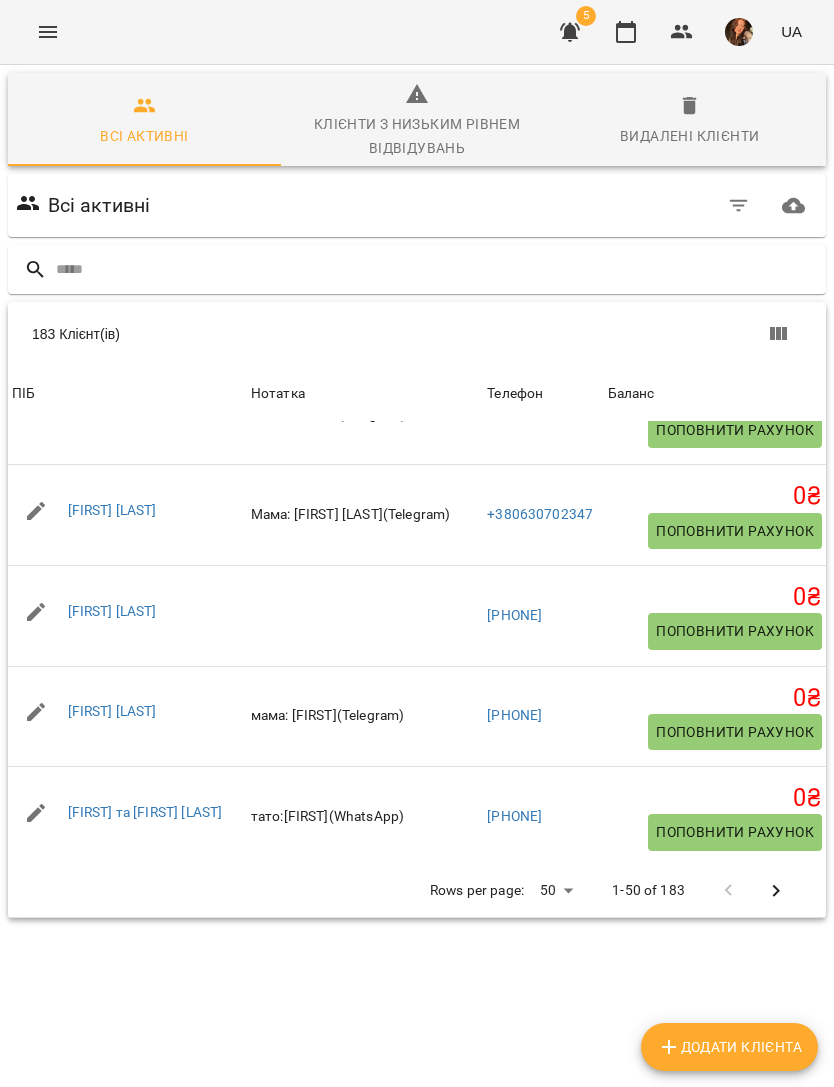 scroll, scrollTop: 160, scrollLeft: 0, axis: vertical 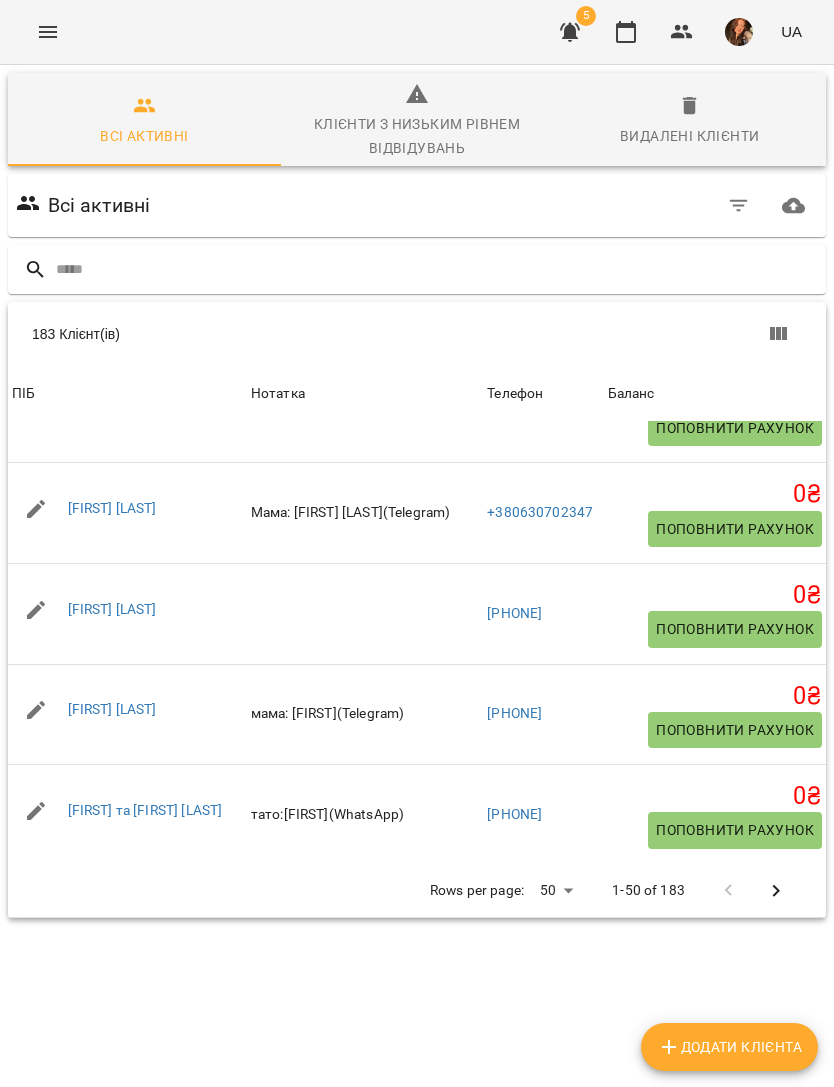 click 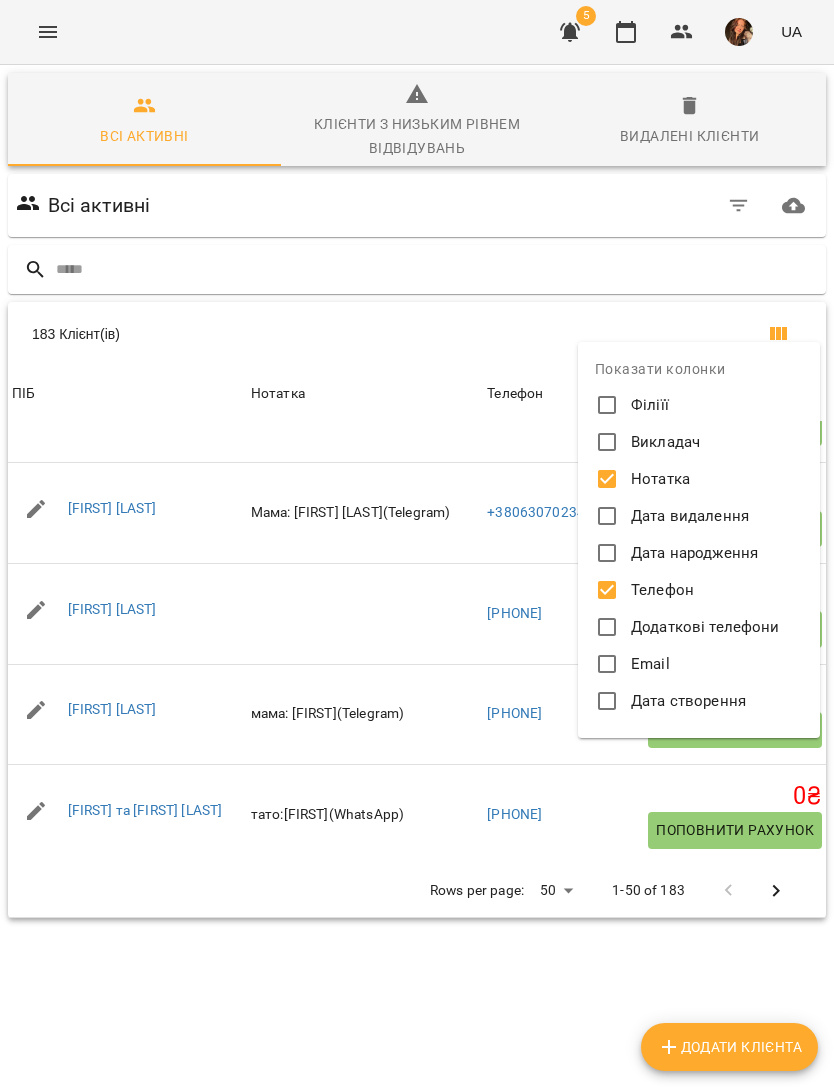 click at bounding box center [417, 543] 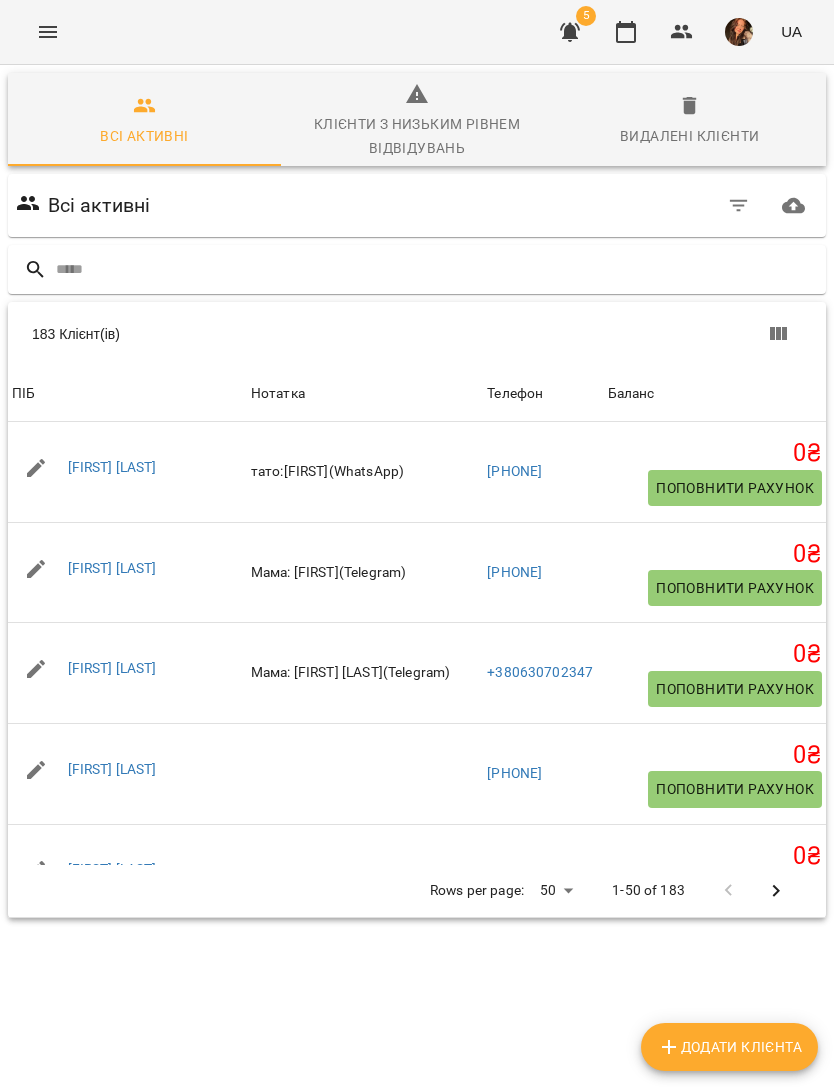 scroll, scrollTop: 0, scrollLeft: 0, axis: both 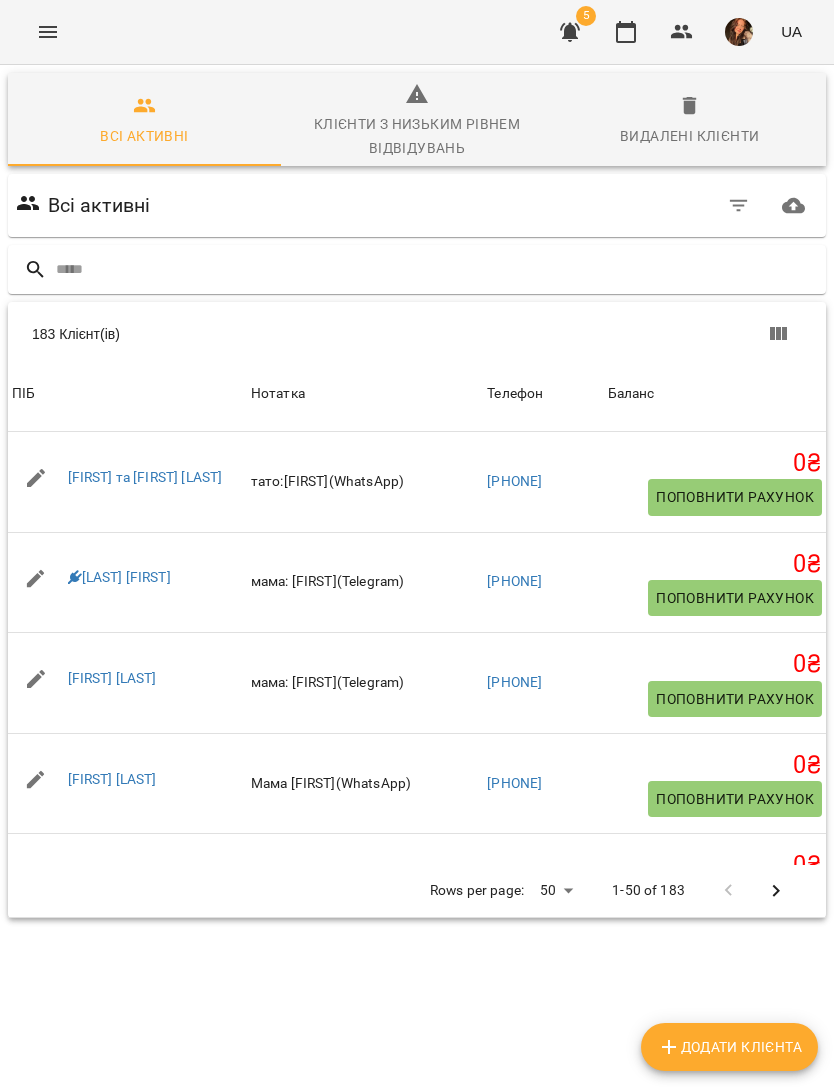click on "[FIRST] та [FIRST] [LAST]" at bounding box center (145, 477) 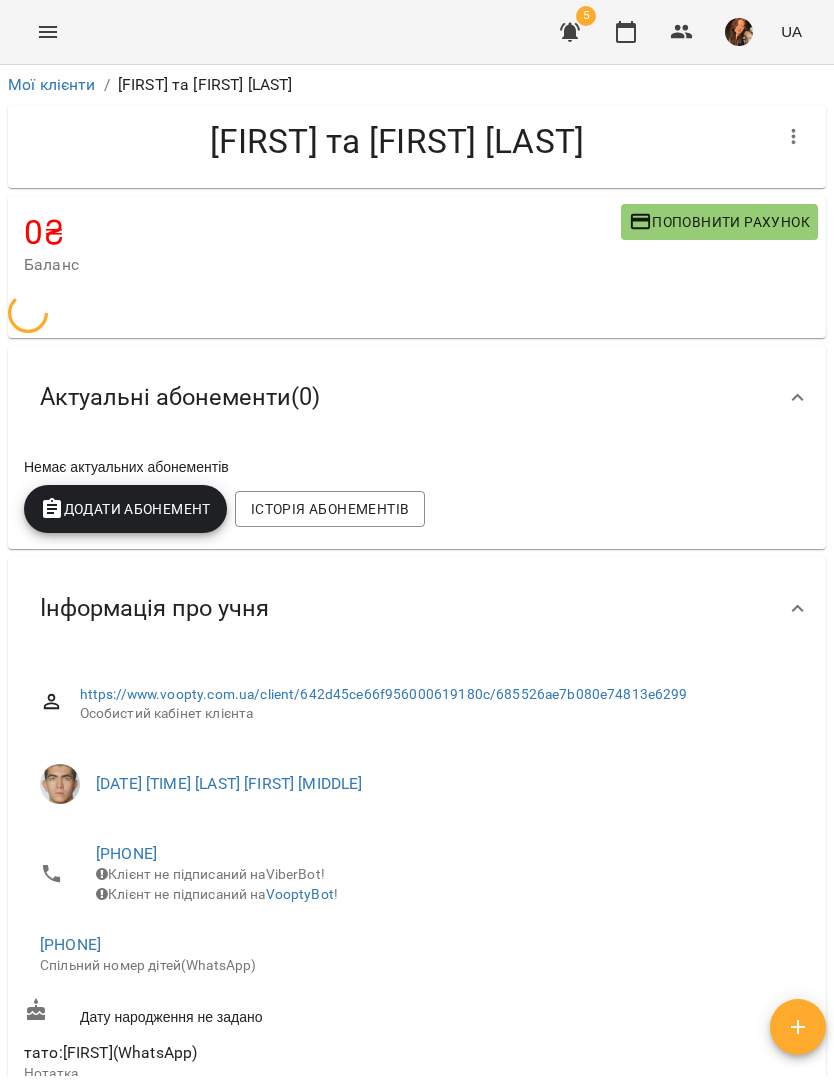 click 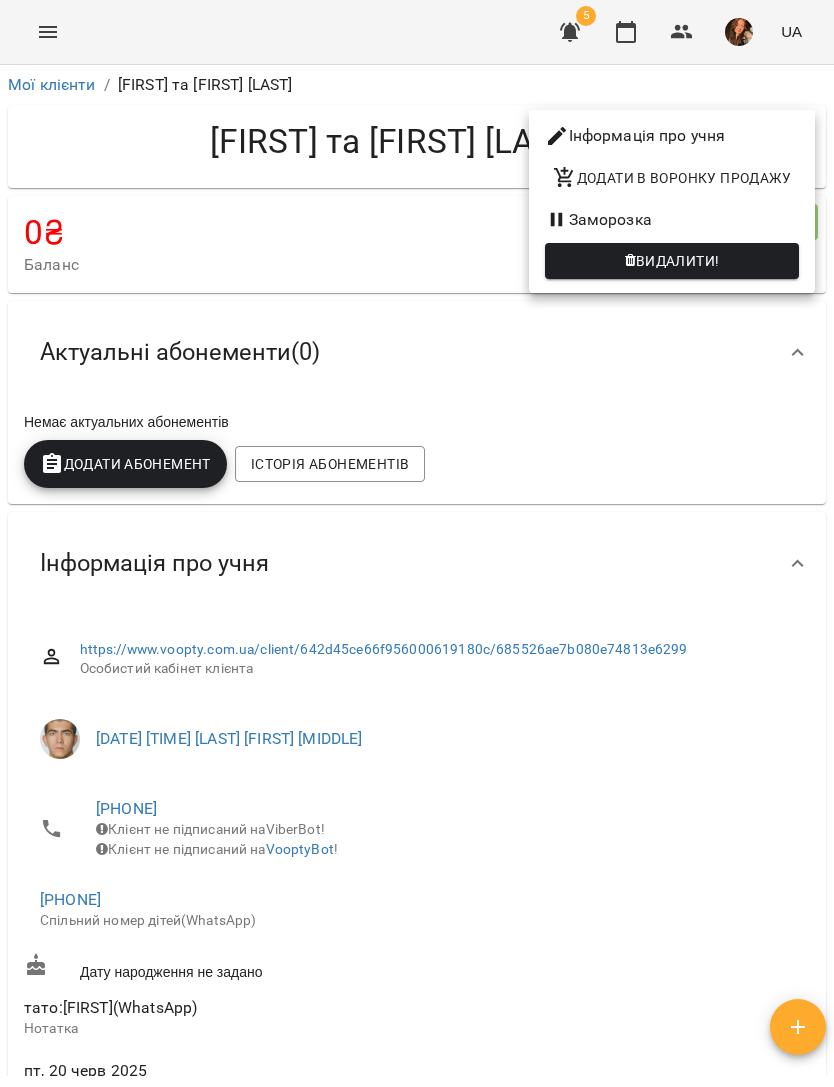 click on "Заморозка" at bounding box center (672, 220) 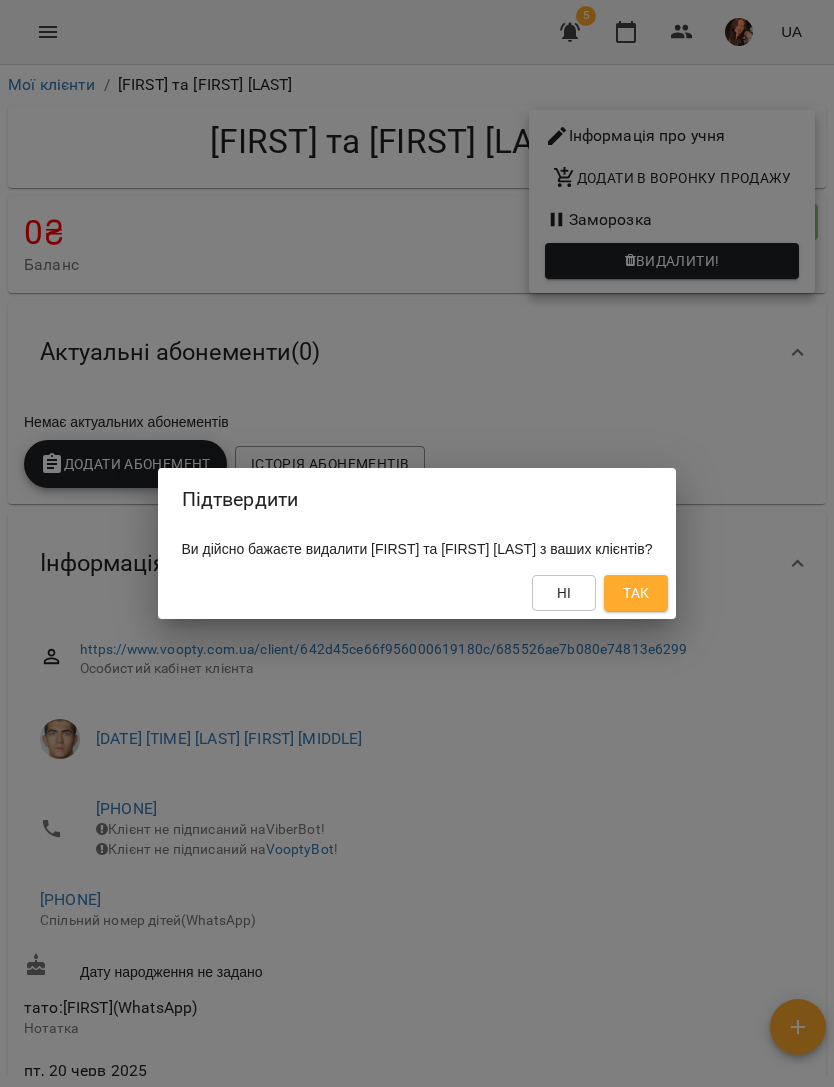 click on "Так" at bounding box center [636, 593] 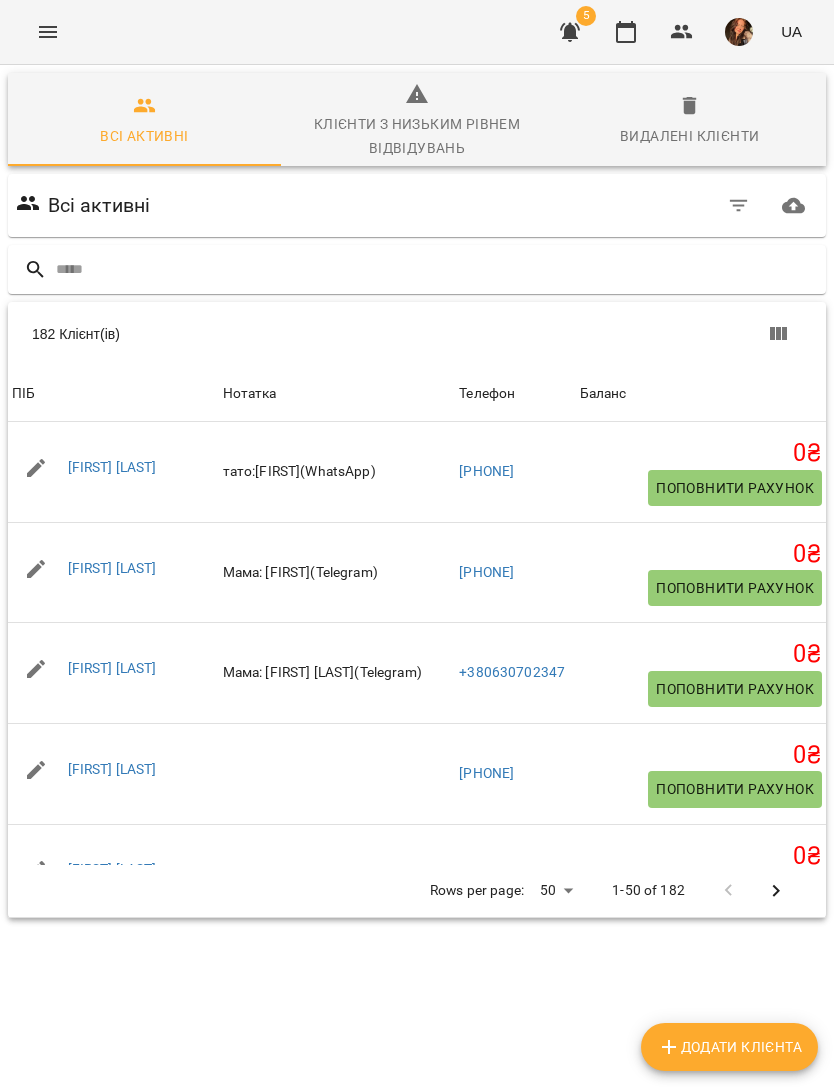 scroll, scrollTop: 15, scrollLeft: 0, axis: vertical 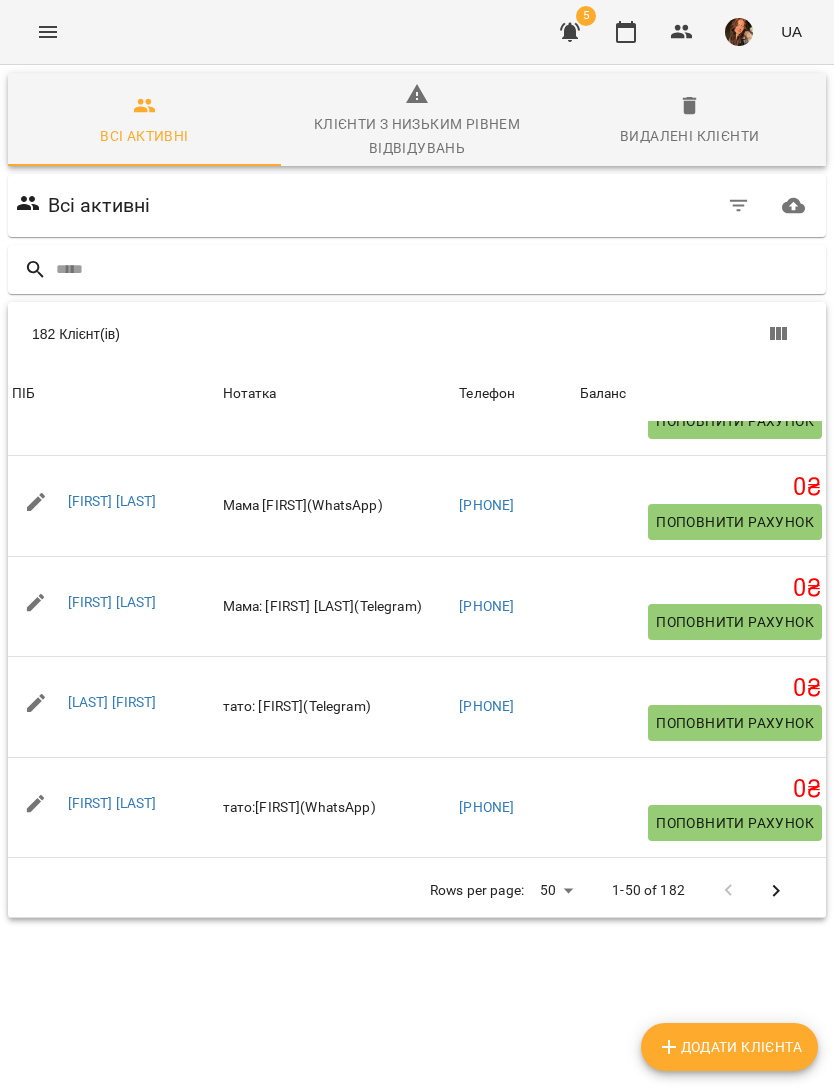 click on "[FIRST] [LAST]" at bounding box center [112, 501] 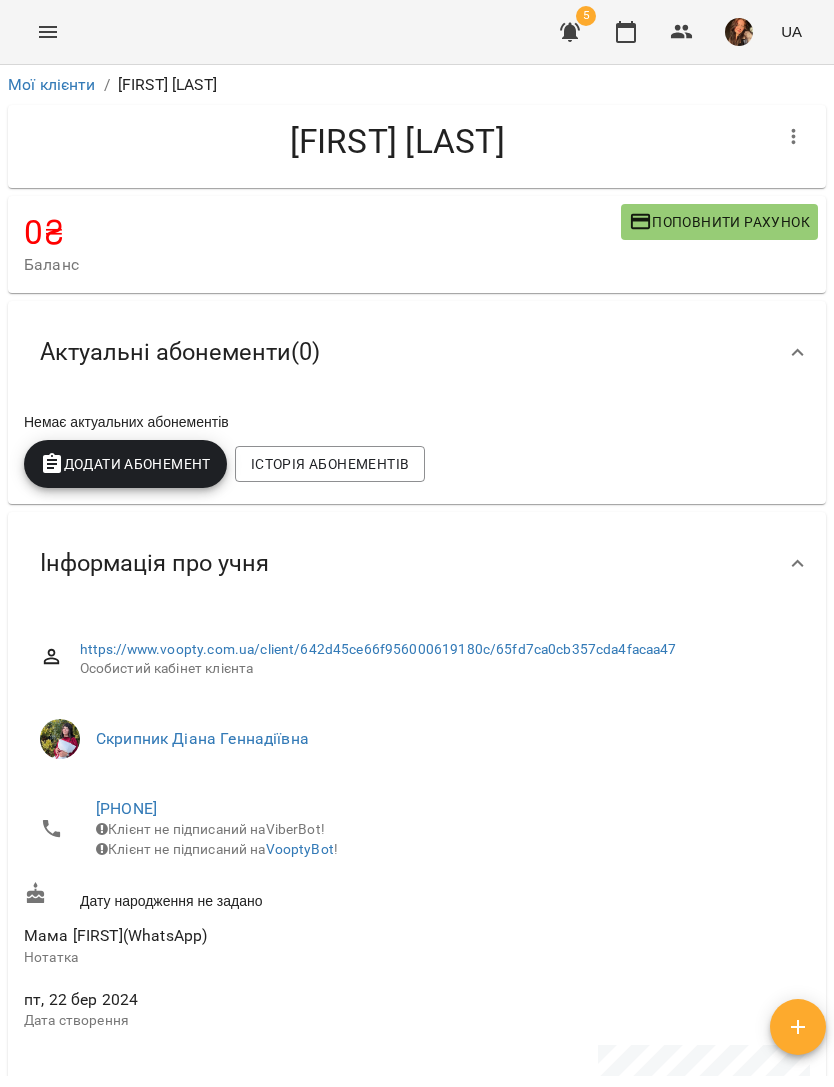 scroll, scrollTop: 0, scrollLeft: 0, axis: both 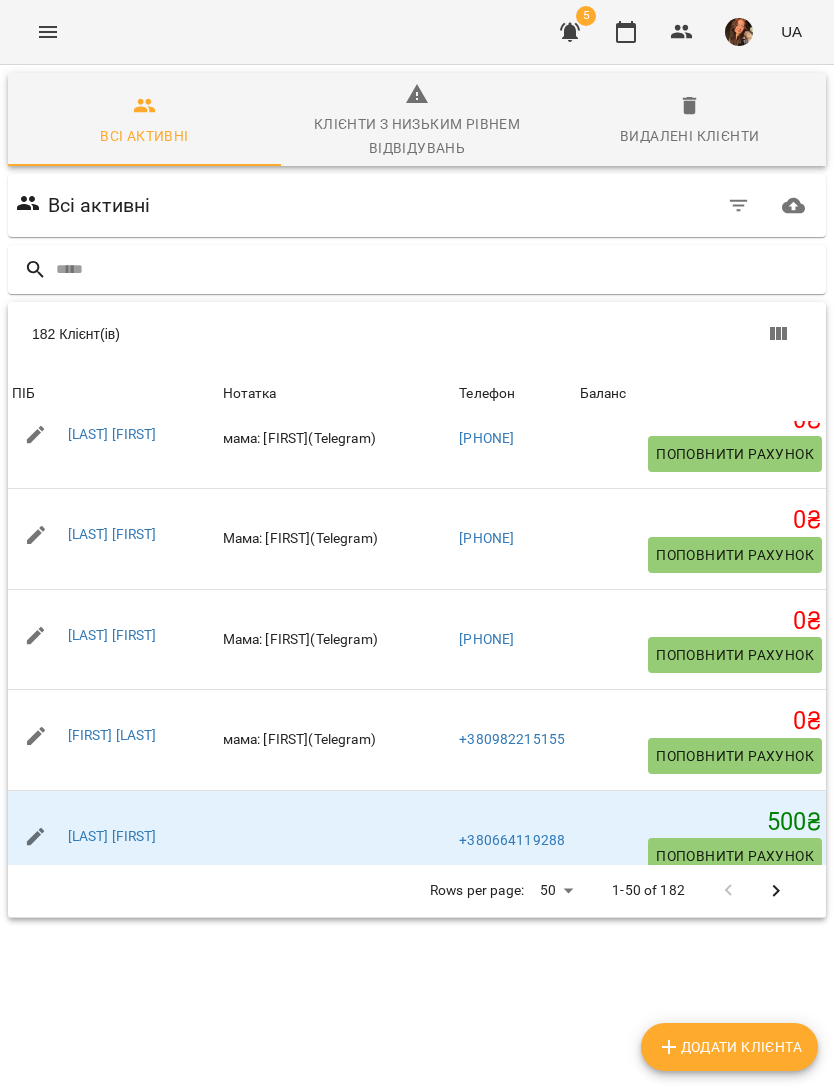 click 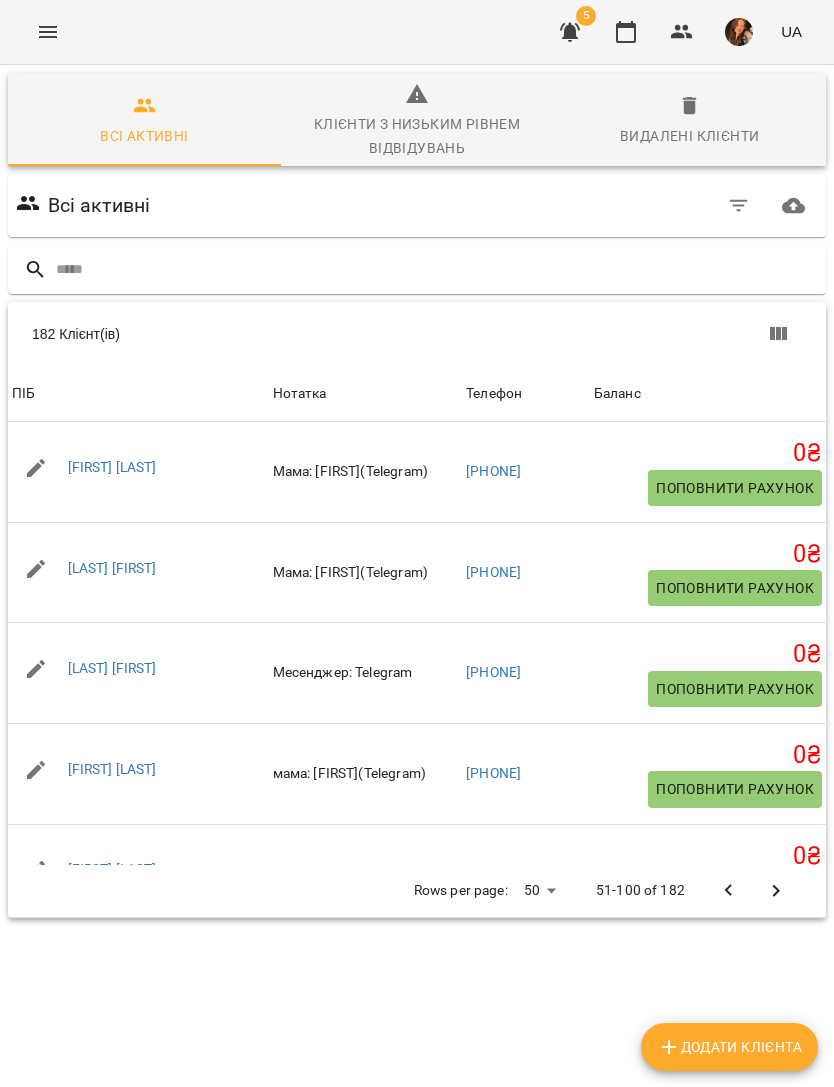 scroll, scrollTop: 32, scrollLeft: 0, axis: vertical 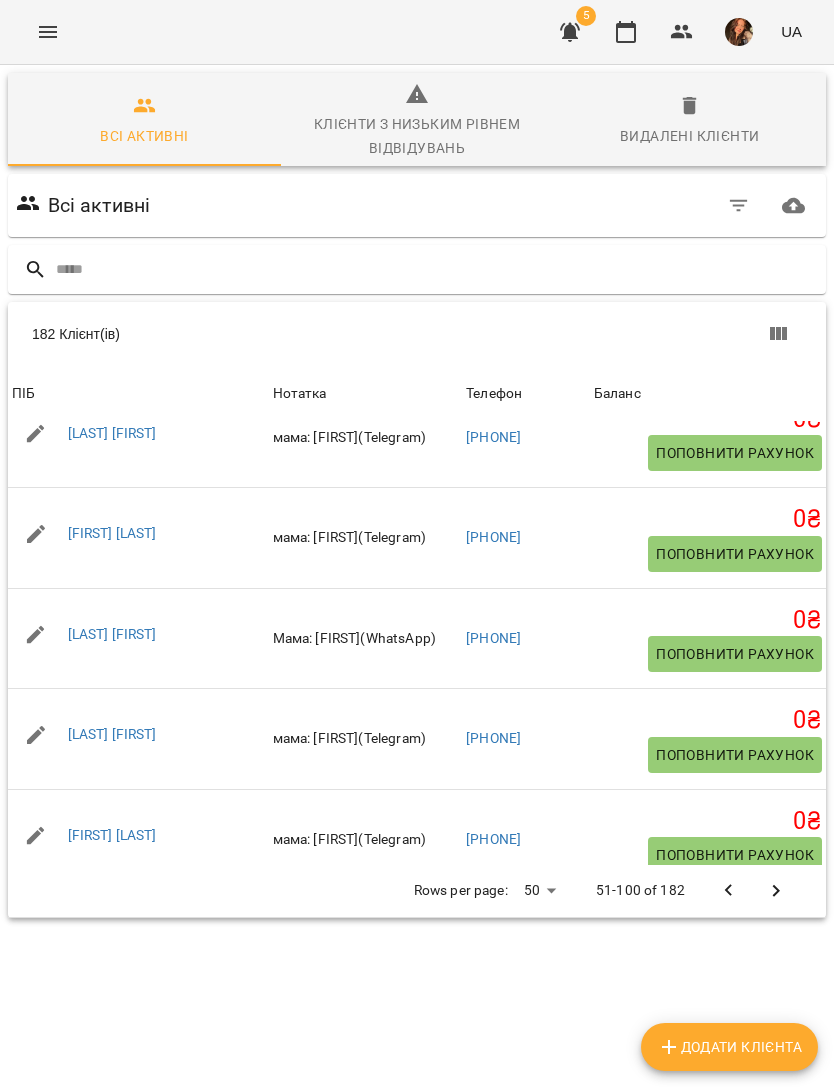 click 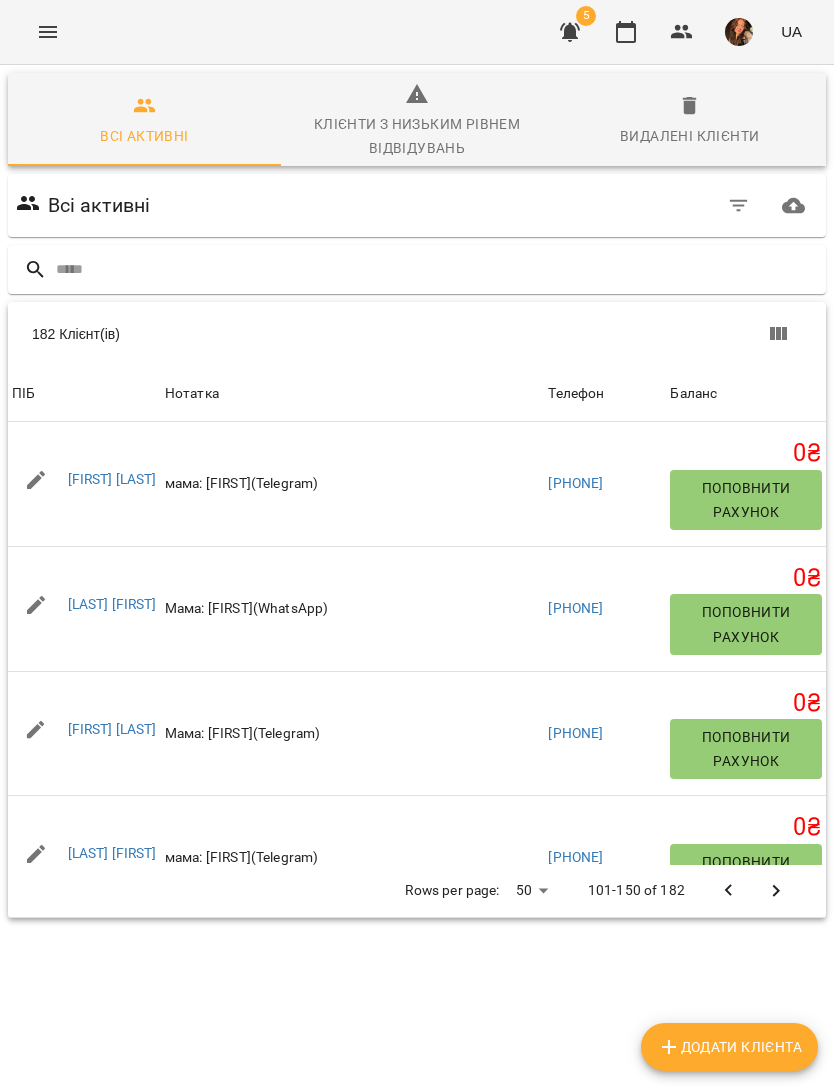 scroll, scrollTop: 84, scrollLeft: 0, axis: vertical 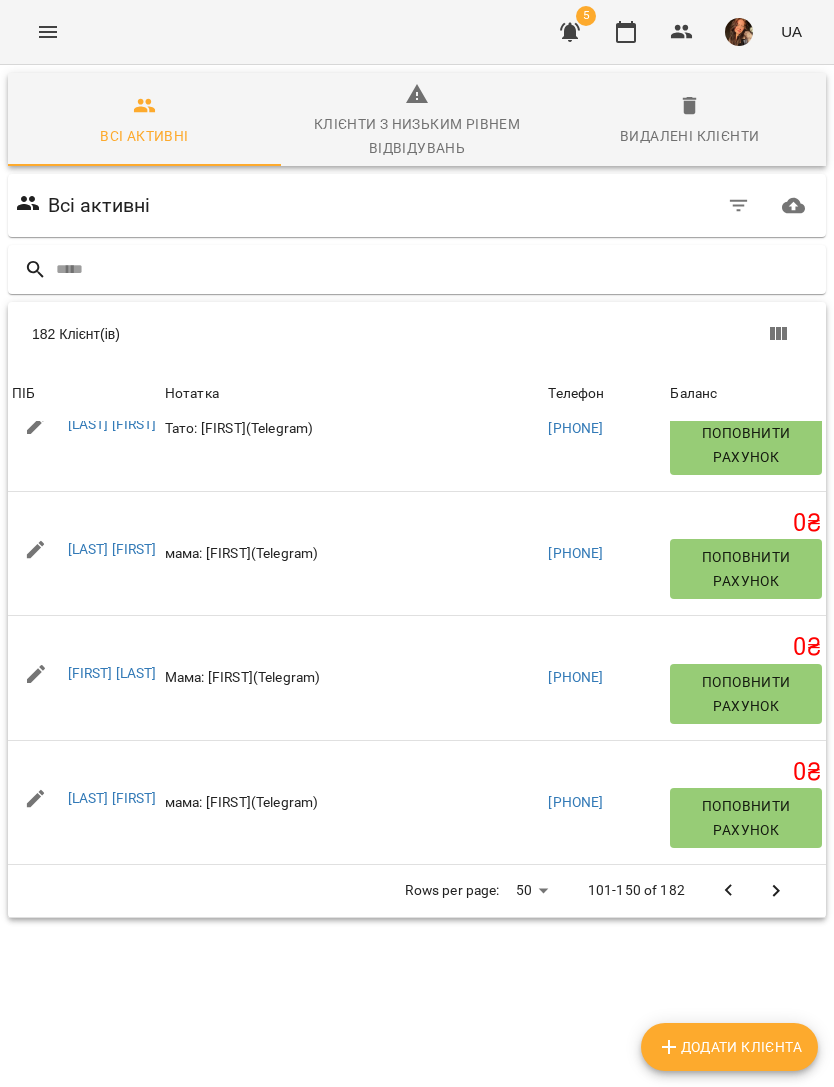 click 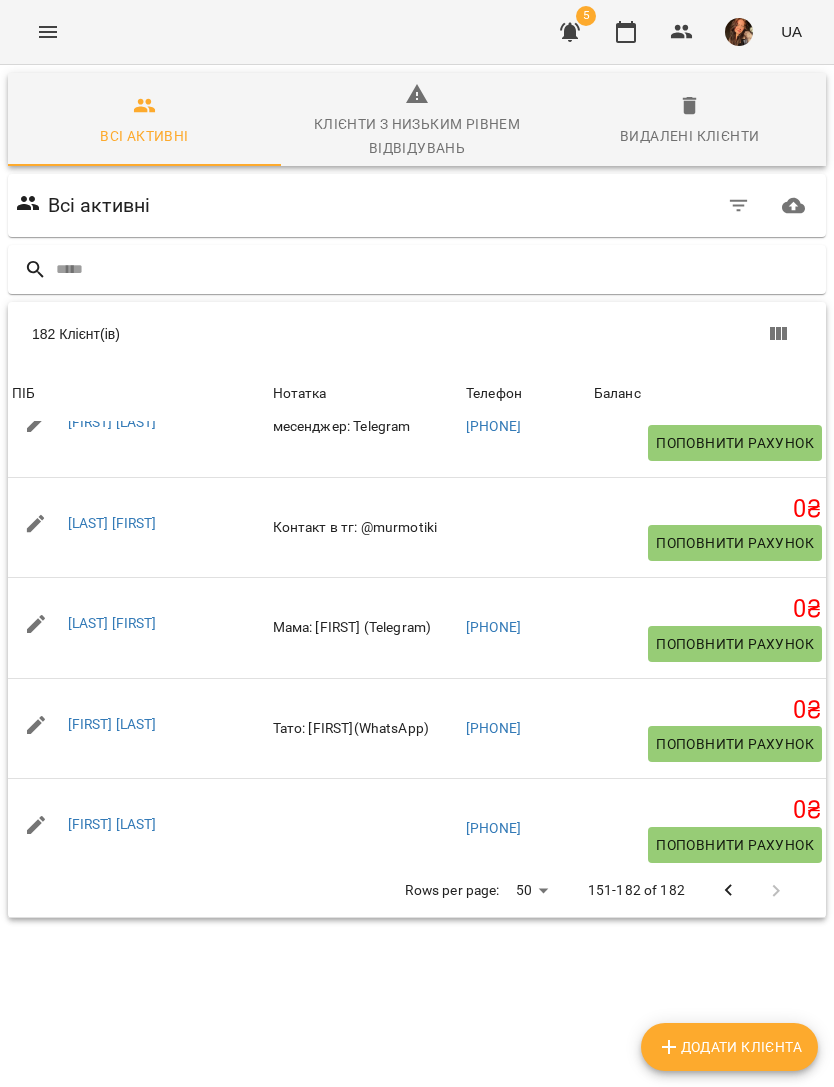 scroll, scrollTop: 2778, scrollLeft: 0, axis: vertical 